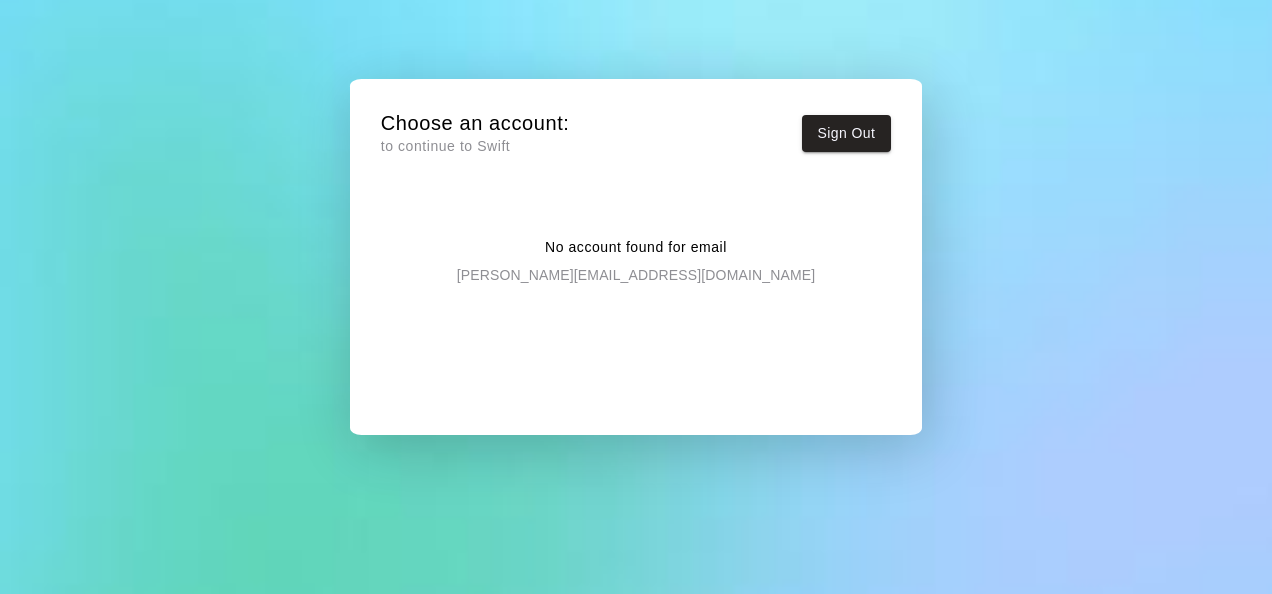 scroll, scrollTop: 0, scrollLeft: 0, axis: both 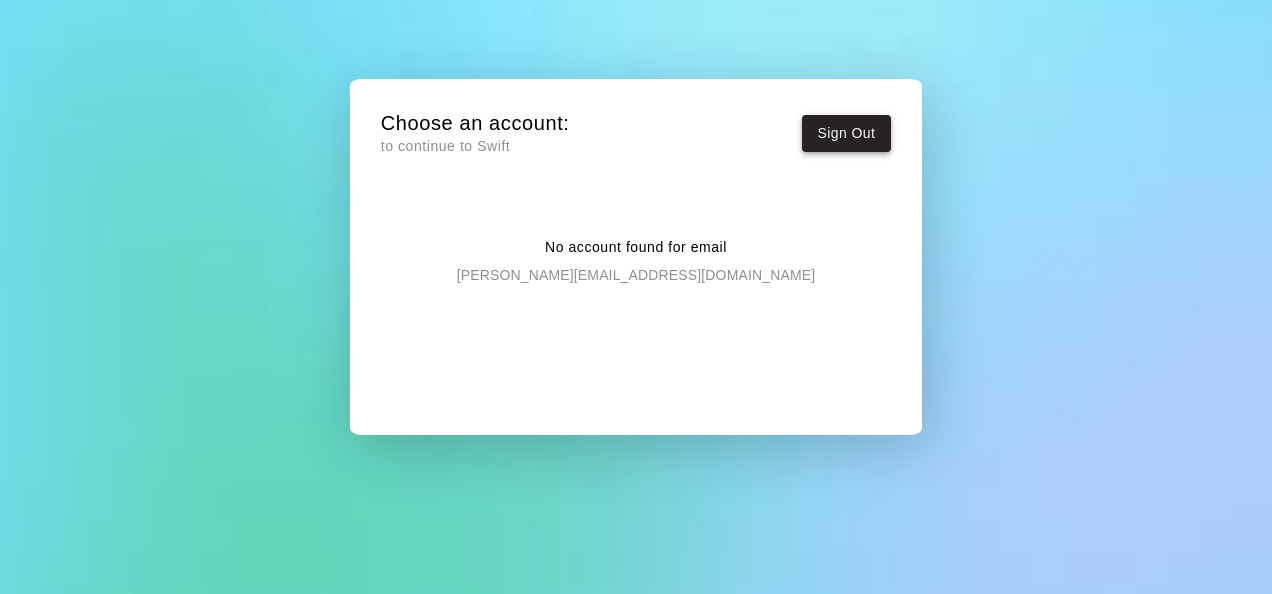 click on "Sign Out" at bounding box center (847, 133) 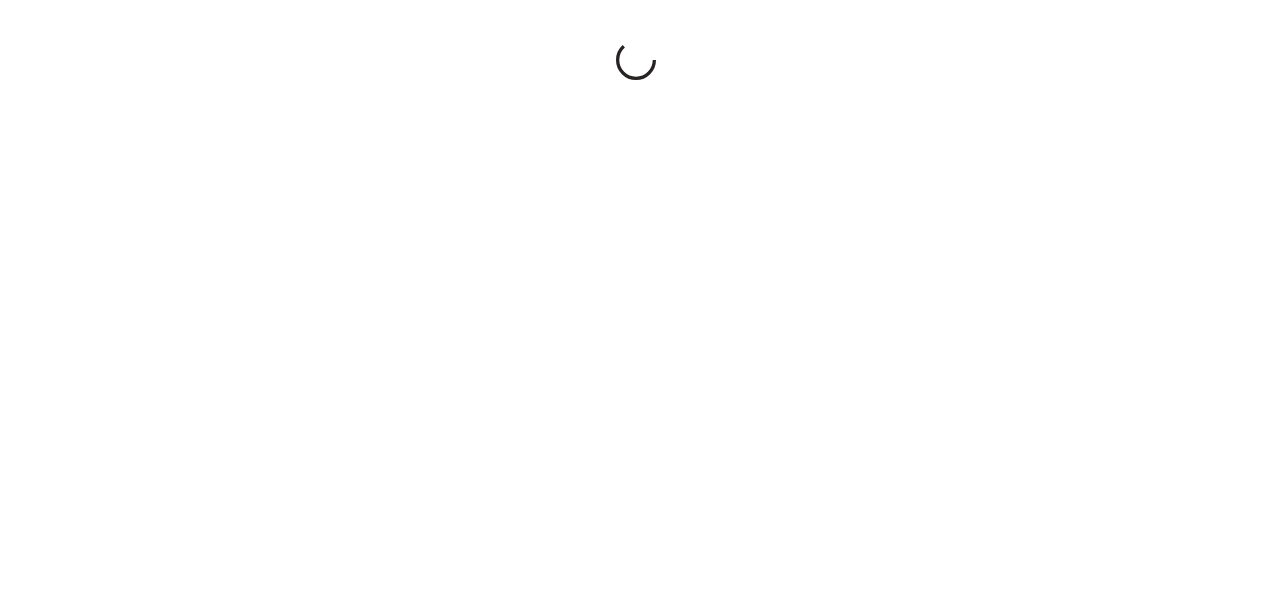 scroll, scrollTop: 0, scrollLeft: 0, axis: both 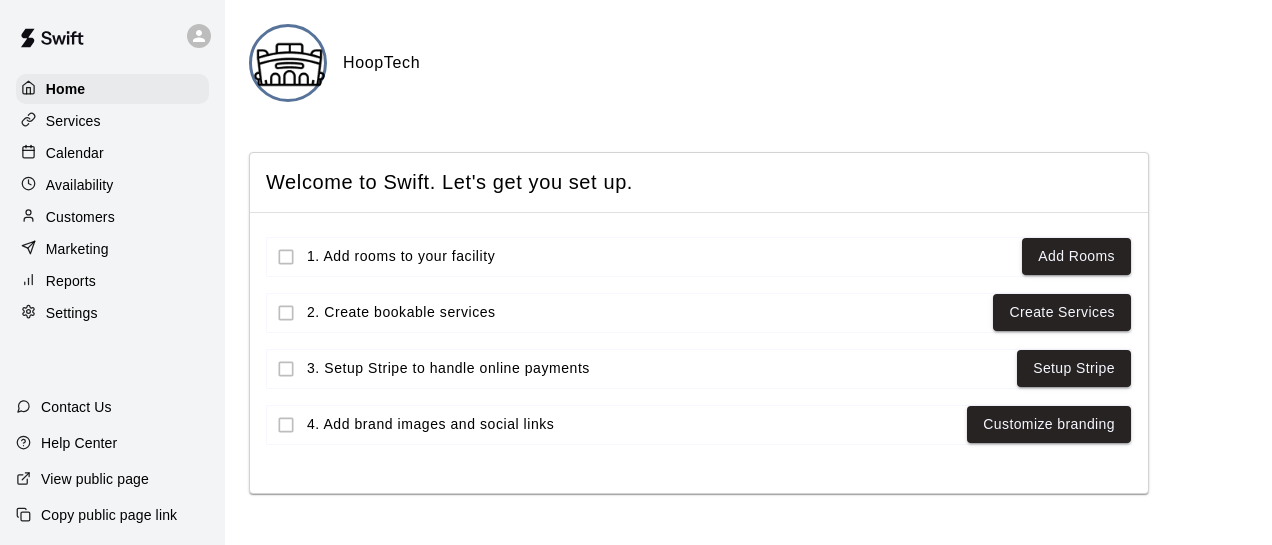 drag, startPoint x: 1211, startPoint y: 129, endPoint x: 1192, endPoint y: 129, distance: 19 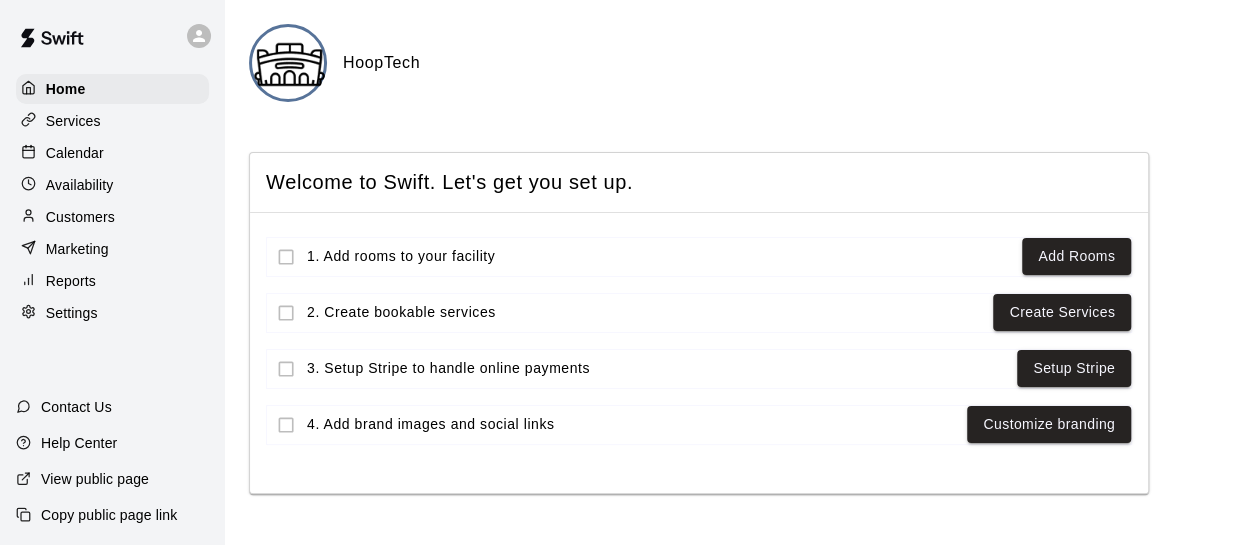 select on "**" 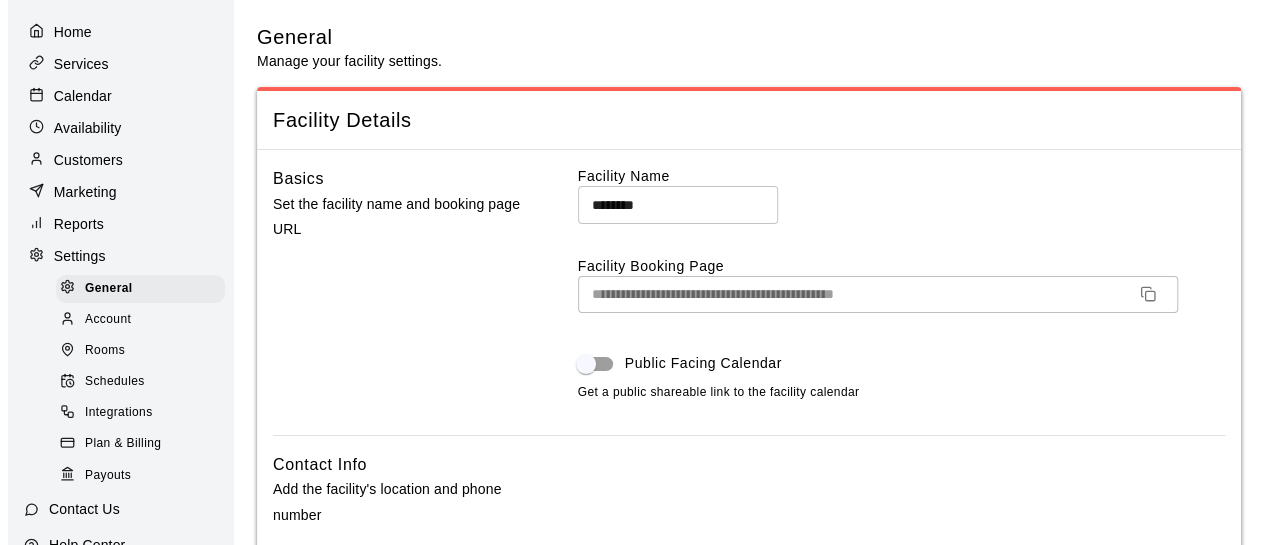 scroll, scrollTop: 100, scrollLeft: 0, axis: vertical 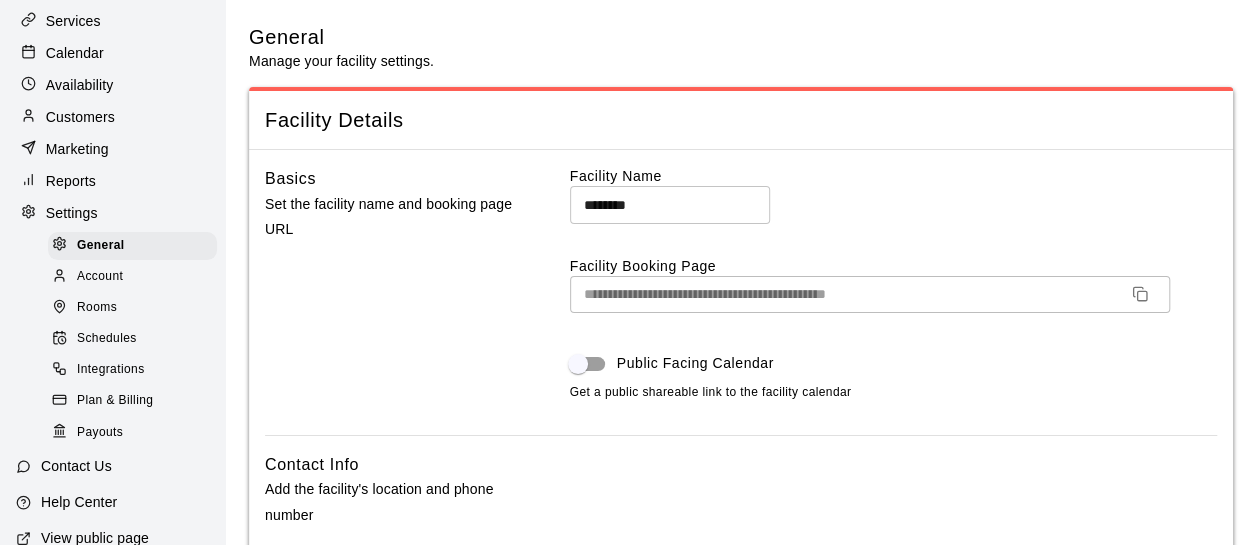 click on "Payouts" at bounding box center (100, 433) 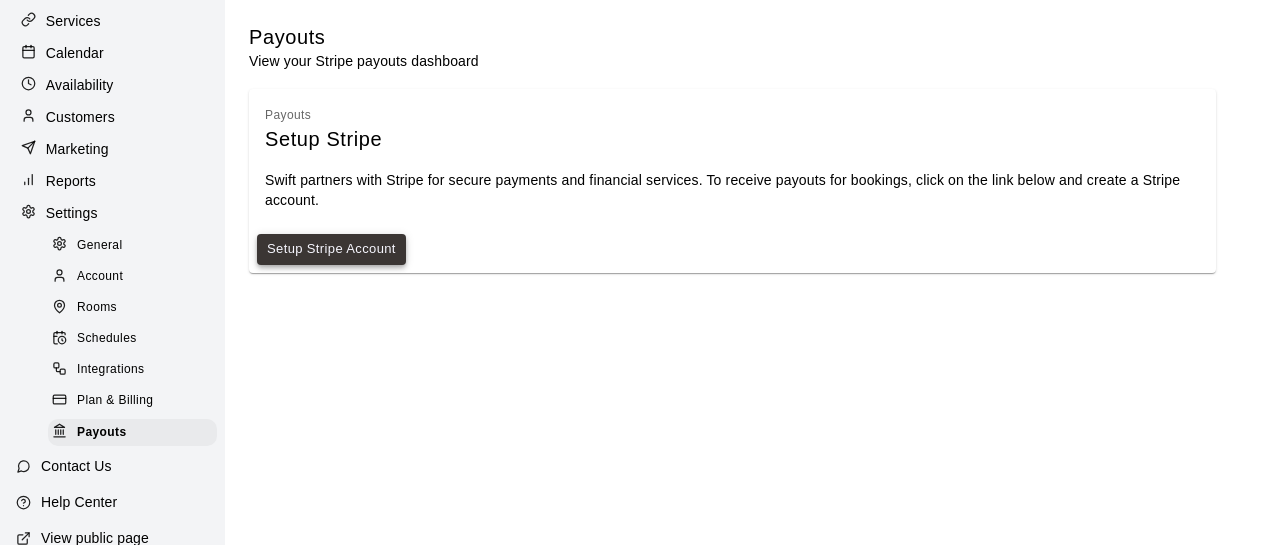 click on "Setup Stripe Account" at bounding box center [331, 249] 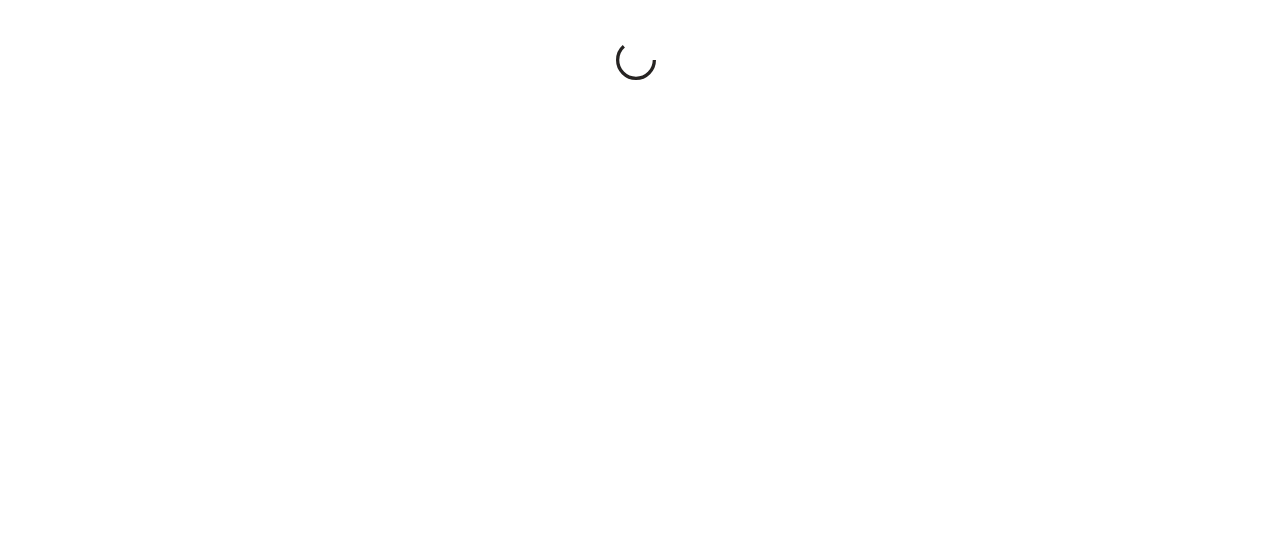 scroll, scrollTop: 0, scrollLeft: 0, axis: both 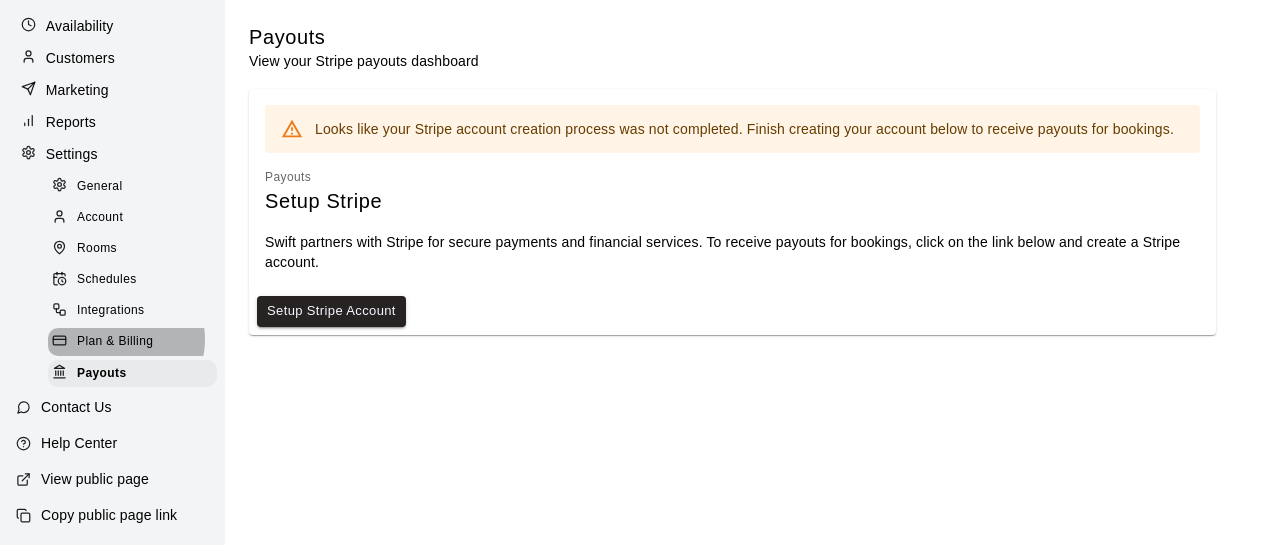 click on "Plan & Billing" at bounding box center [115, 342] 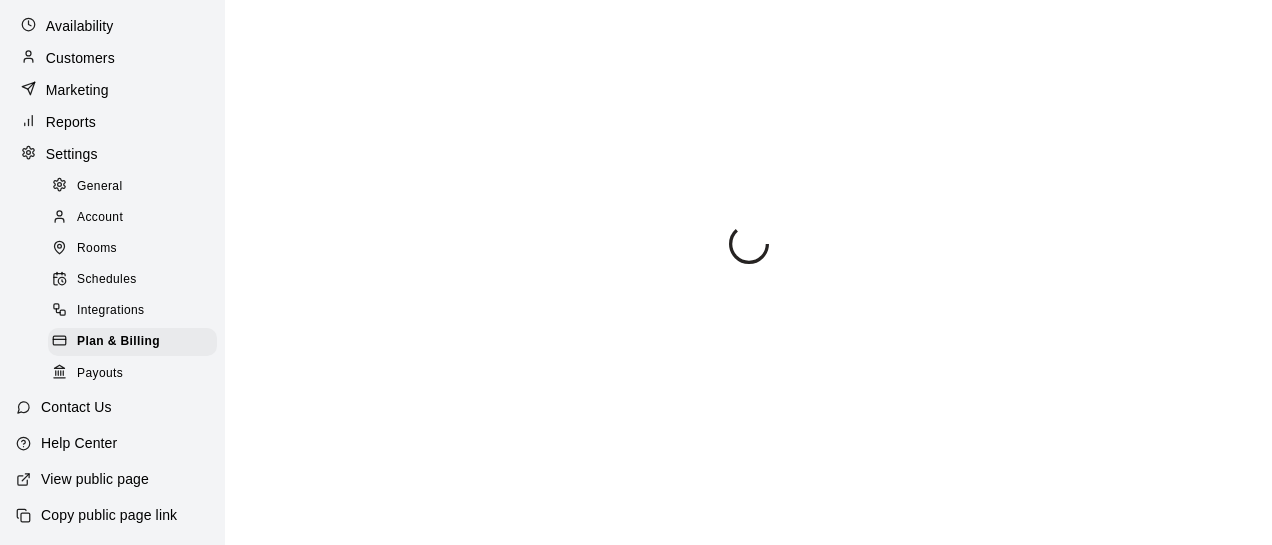 scroll, scrollTop: 152, scrollLeft: 0, axis: vertical 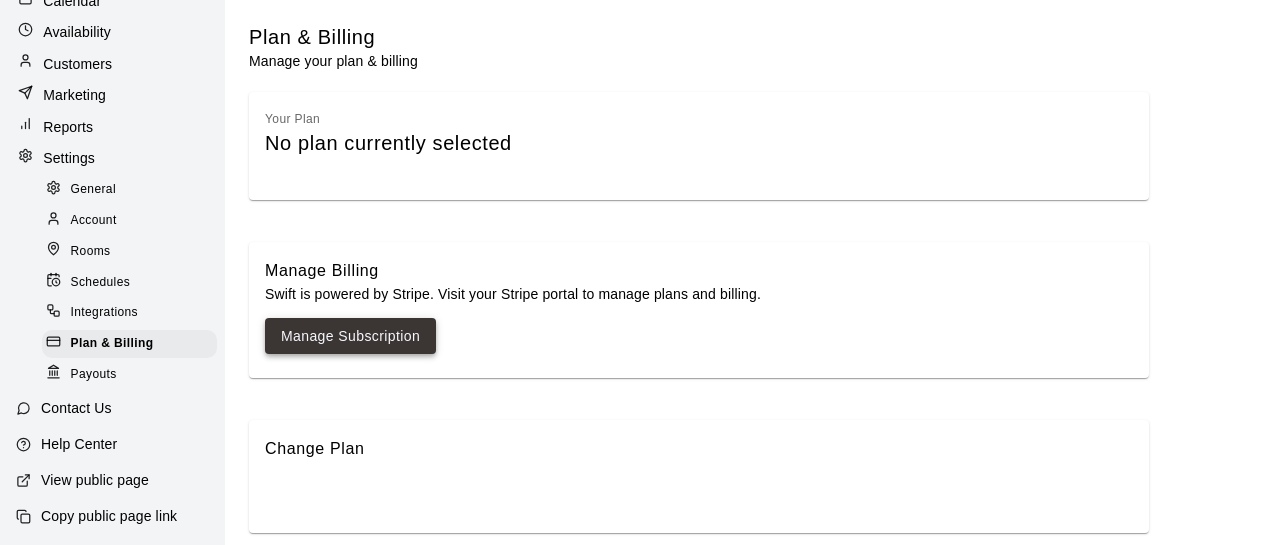 click on "Manage Subscription" at bounding box center [350, 336] 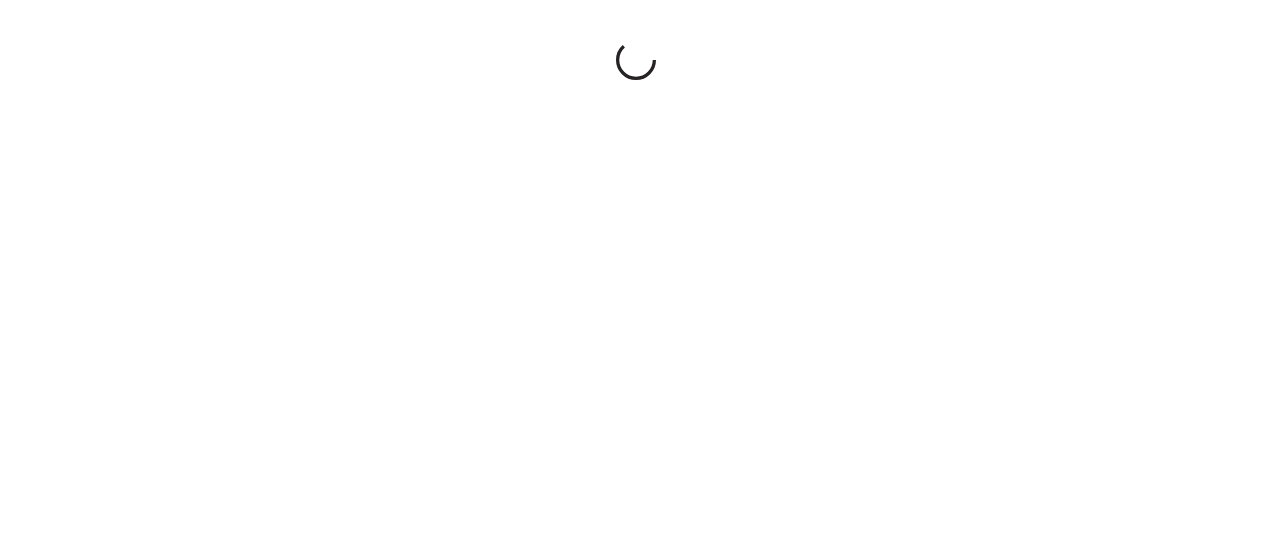 scroll, scrollTop: 0, scrollLeft: 0, axis: both 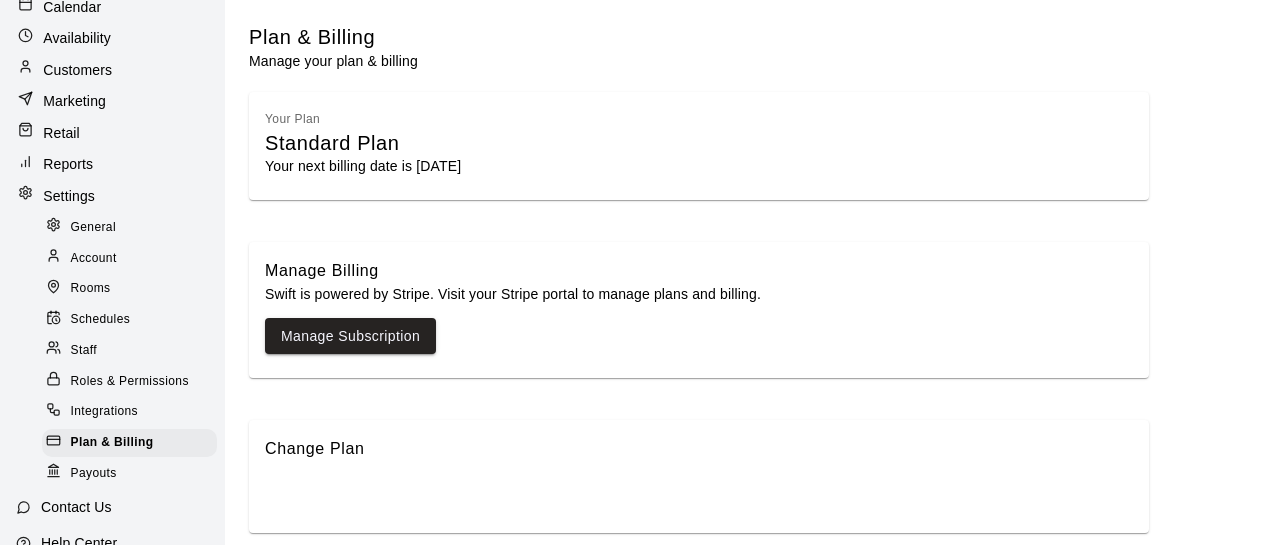 click on "Rooms" at bounding box center (91, 289) 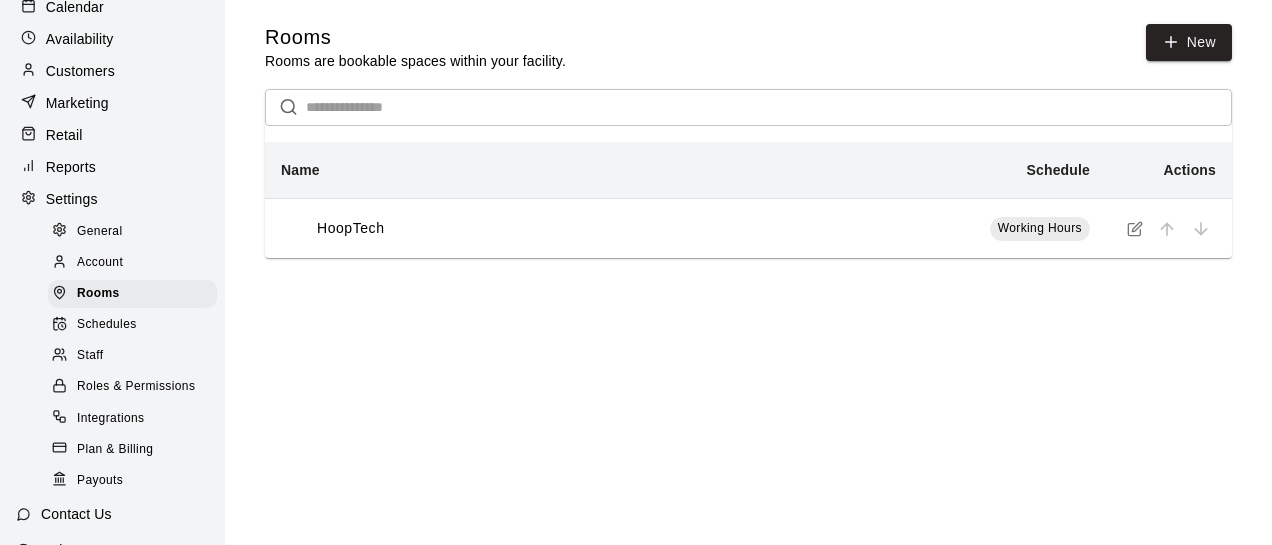 click on "Home Services Calendar Availability Customers Marketing Retail Reports Settings General Account Rooms Schedules Staff Roles & Permissions Integrations Plan & Billing Payouts Contact Us Help Center View public page Copy public page link Rooms Rooms are bookable spaces within your facility.   New ​ Name Schedule Actions HoopTech Working Hours Swift Admin Close cross-small" at bounding box center (636, 149) 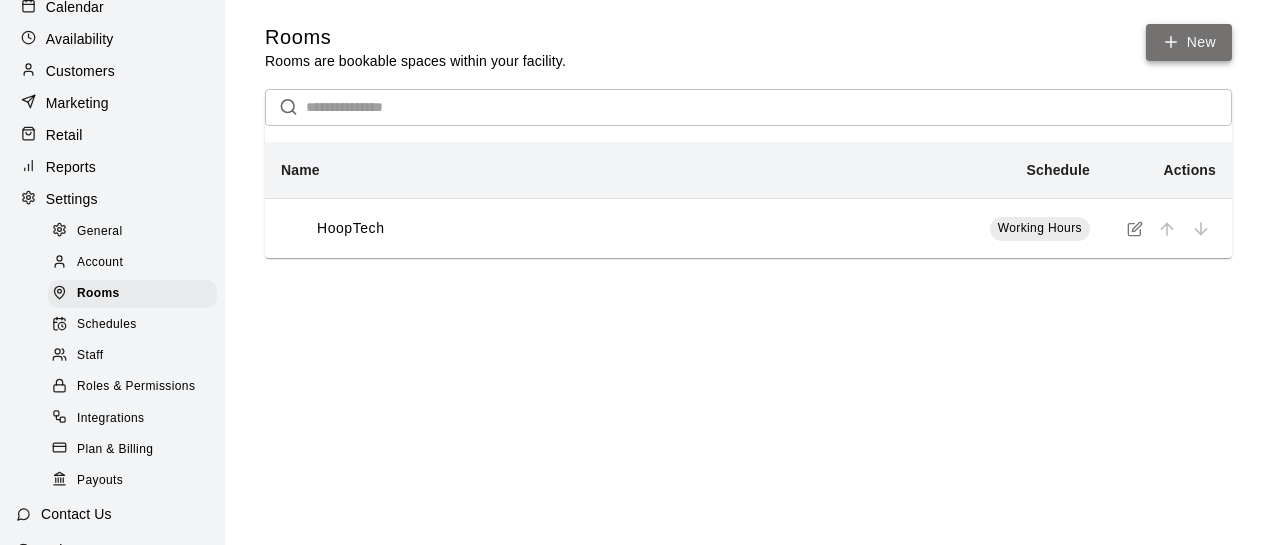 click on "New" at bounding box center (1189, 42) 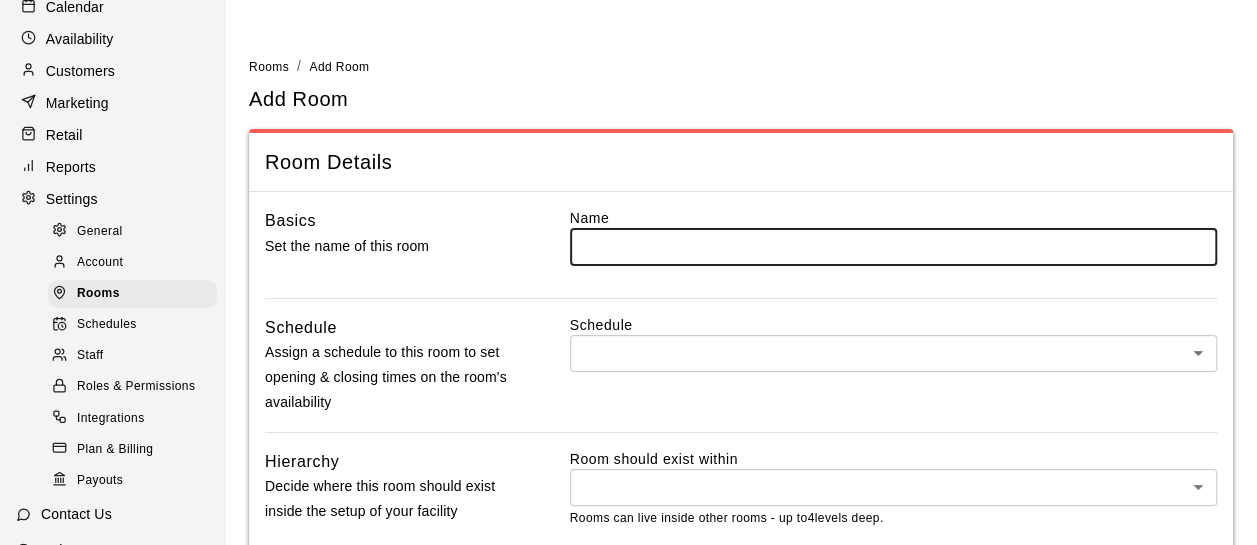 click at bounding box center (893, 246) 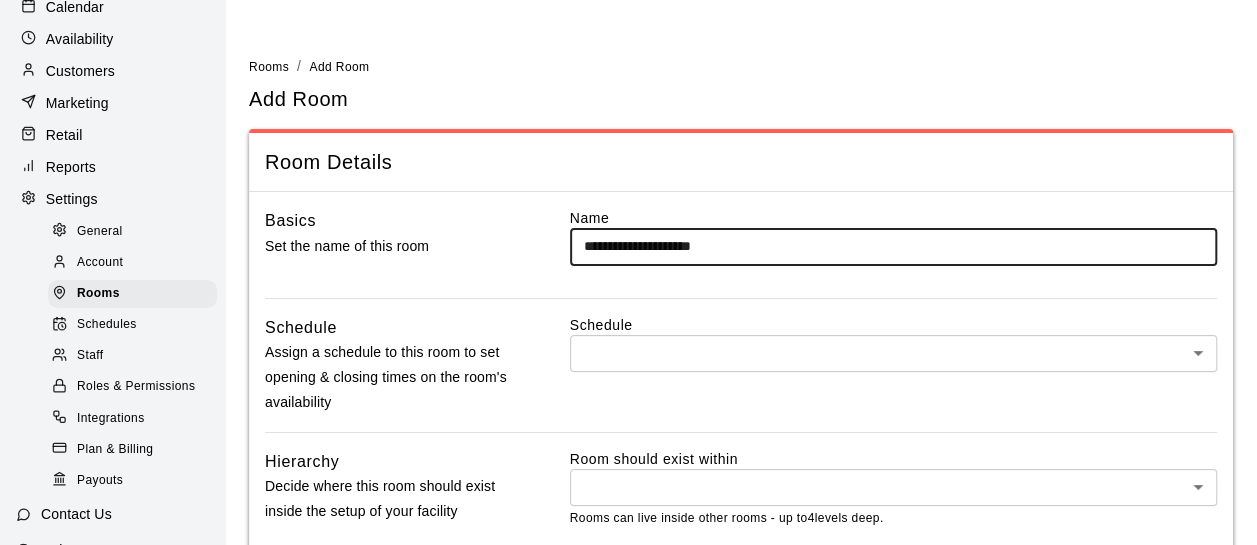 type on "**********" 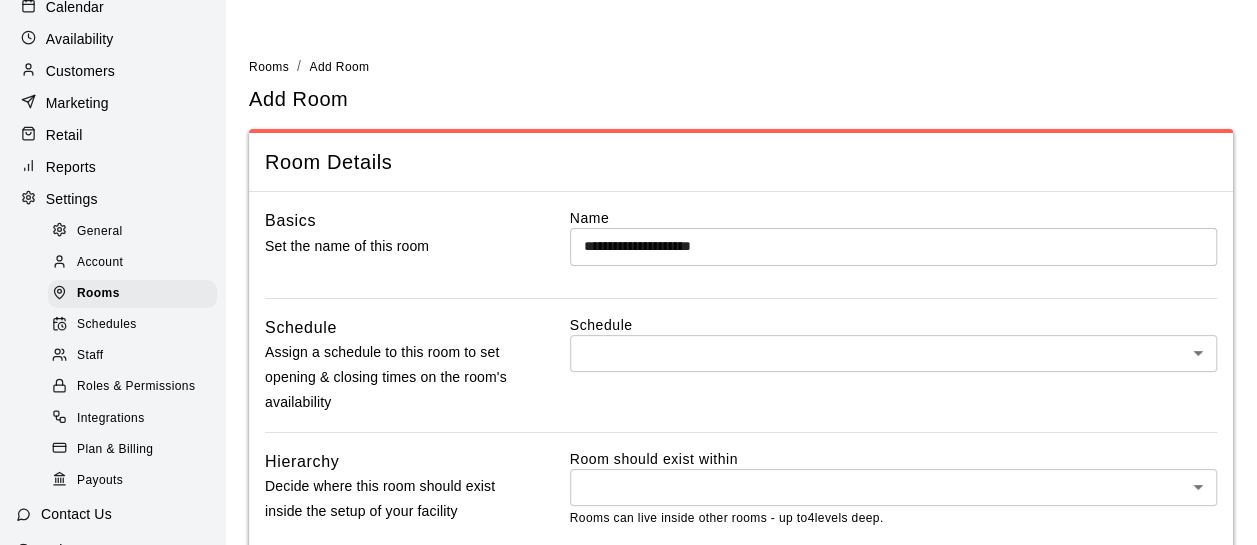 click on "**********" at bounding box center [741, 384] 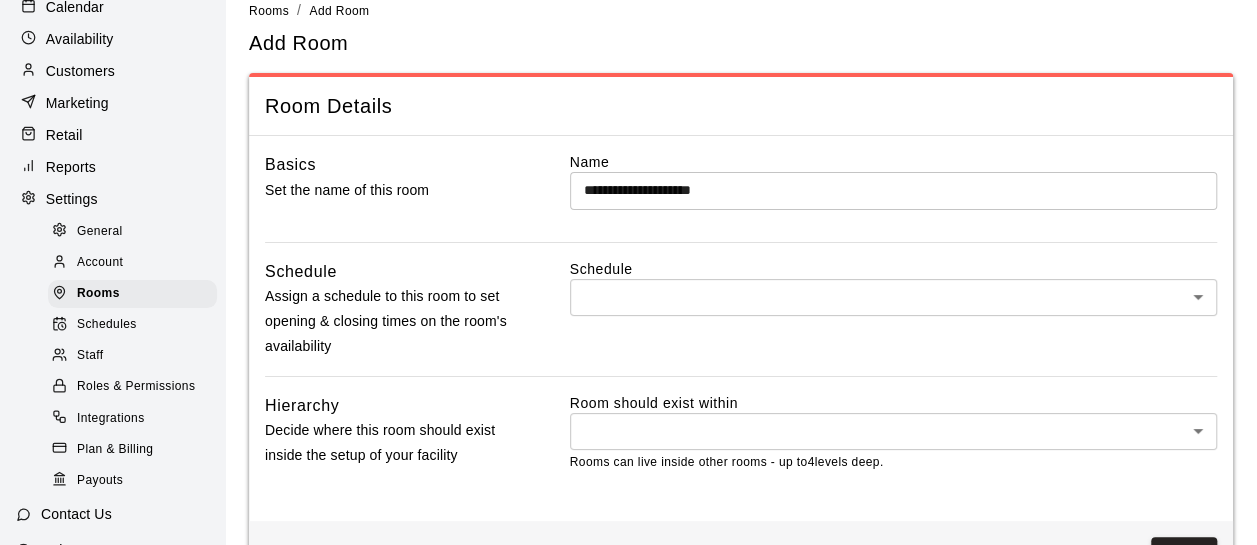 scroll, scrollTop: 100, scrollLeft: 0, axis: vertical 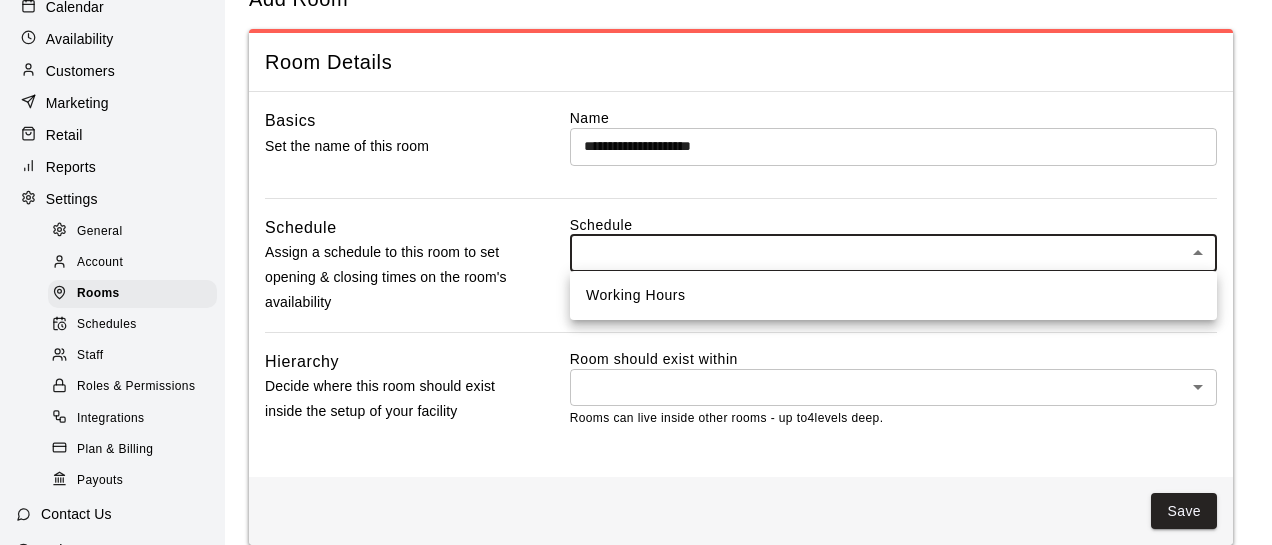 click on "**********" at bounding box center [636, 234] 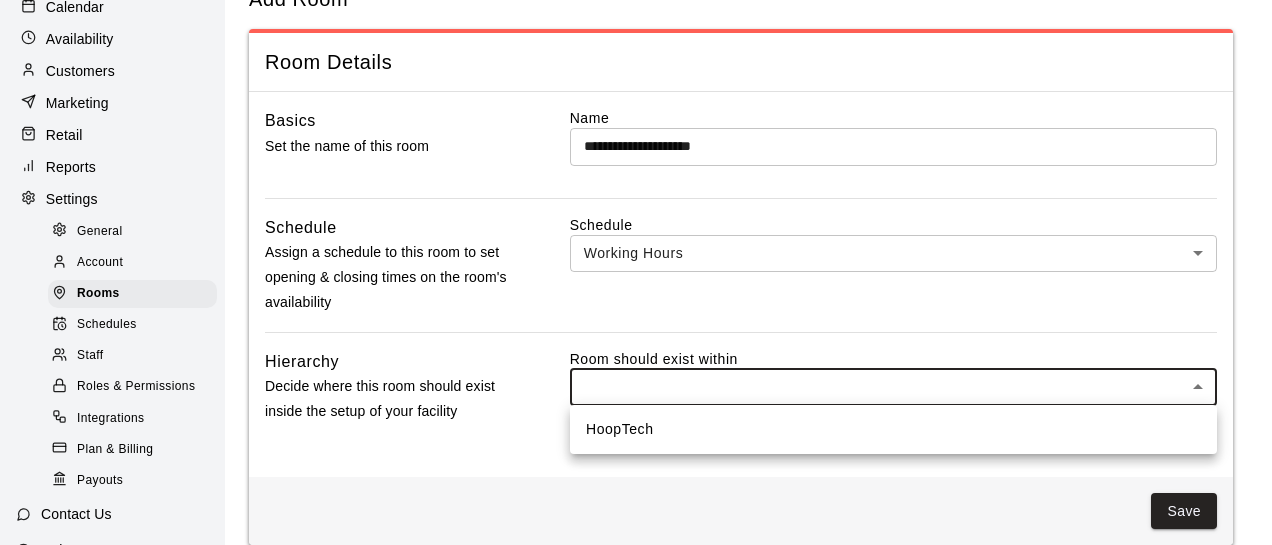click on "**********" at bounding box center [636, 234] 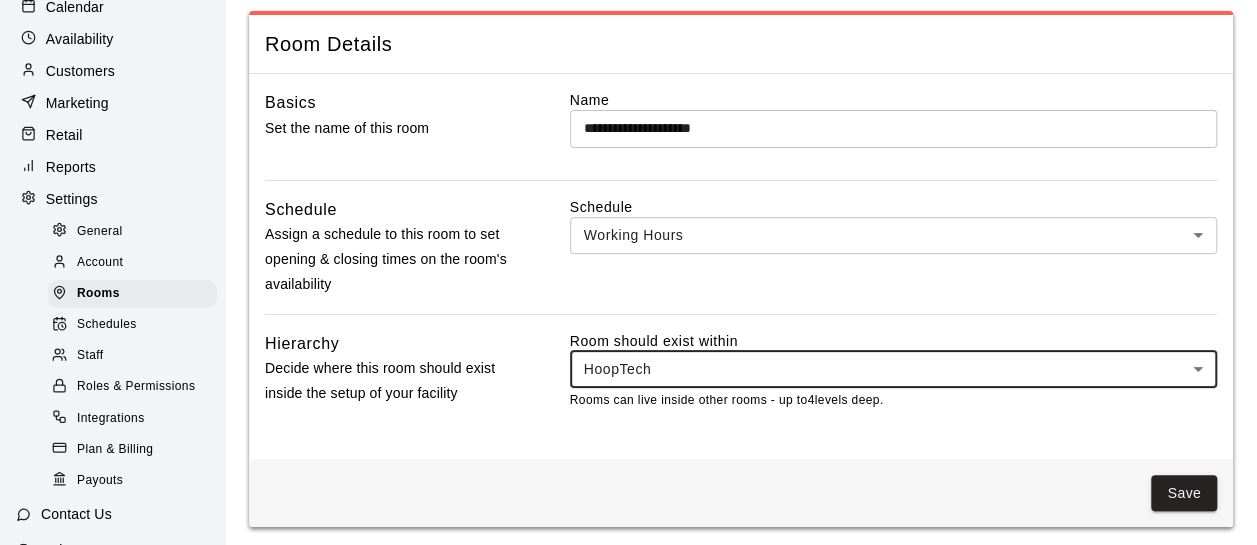scroll, scrollTop: 123, scrollLeft: 0, axis: vertical 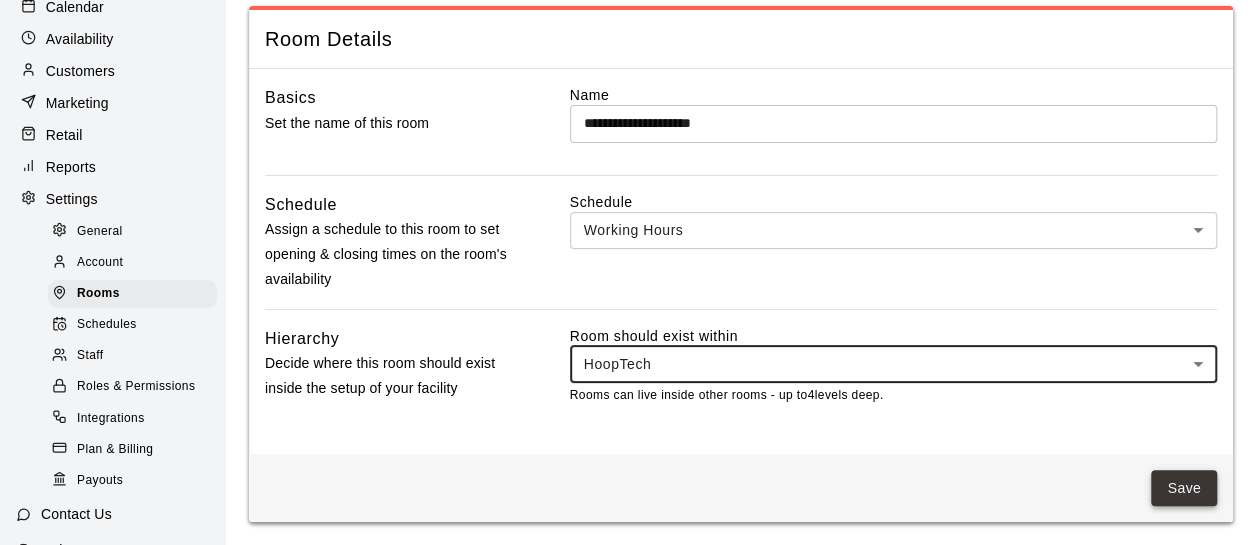 click on "Save" at bounding box center (1184, 488) 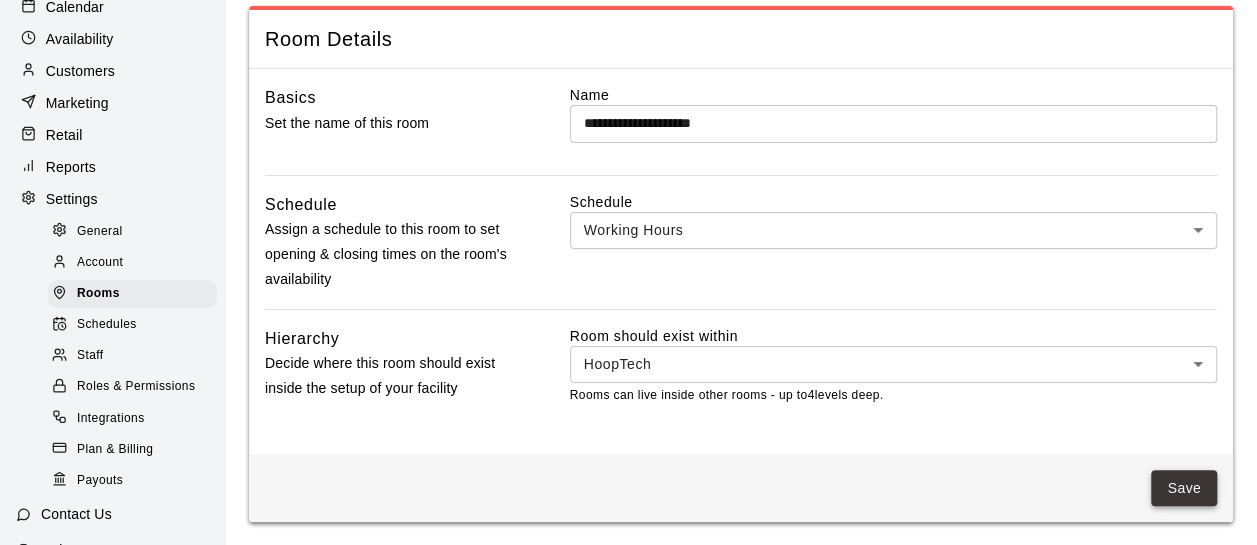 scroll, scrollTop: 0, scrollLeft: 0, axis: both 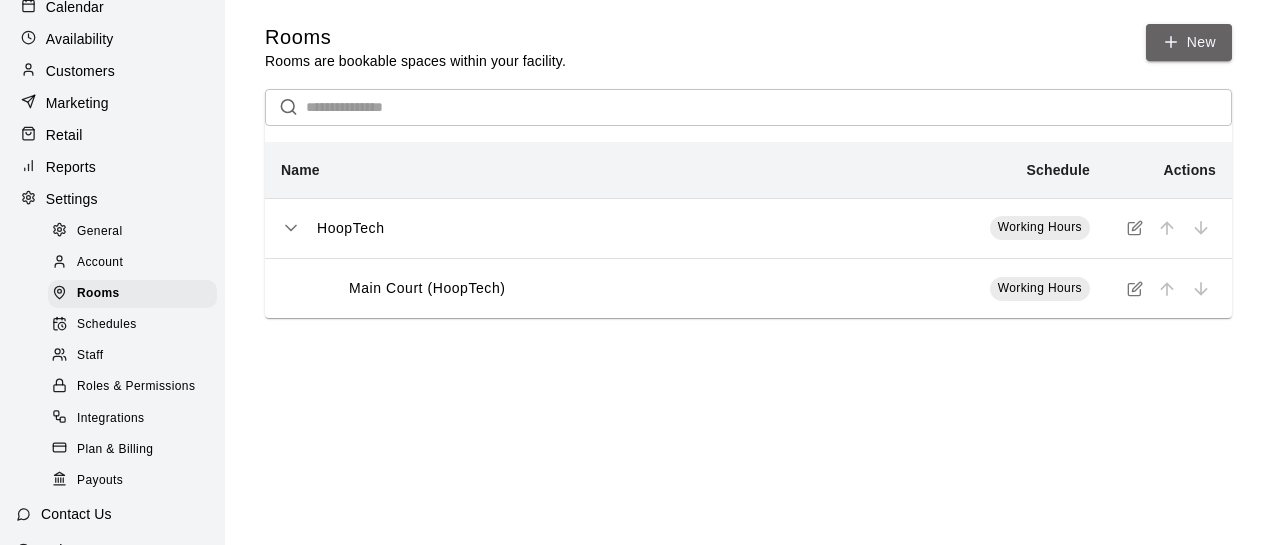 click on "New" at bounding box center [1189, 42] 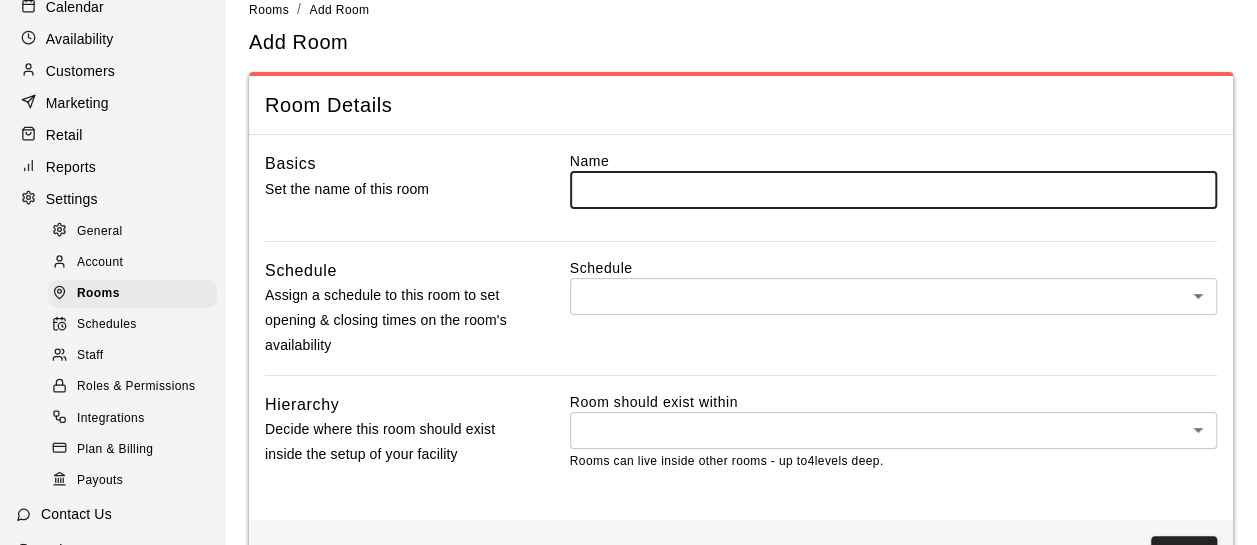 scroll, scrollTop: 0, scrollLeft: 0, axis: both 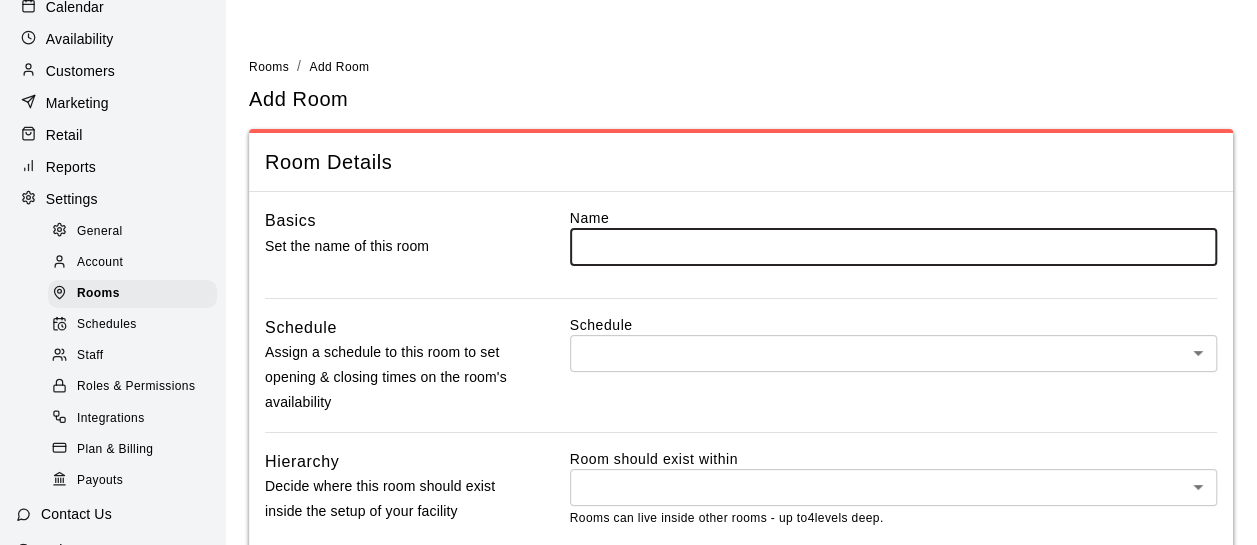 click at bounding box center (893, 246) 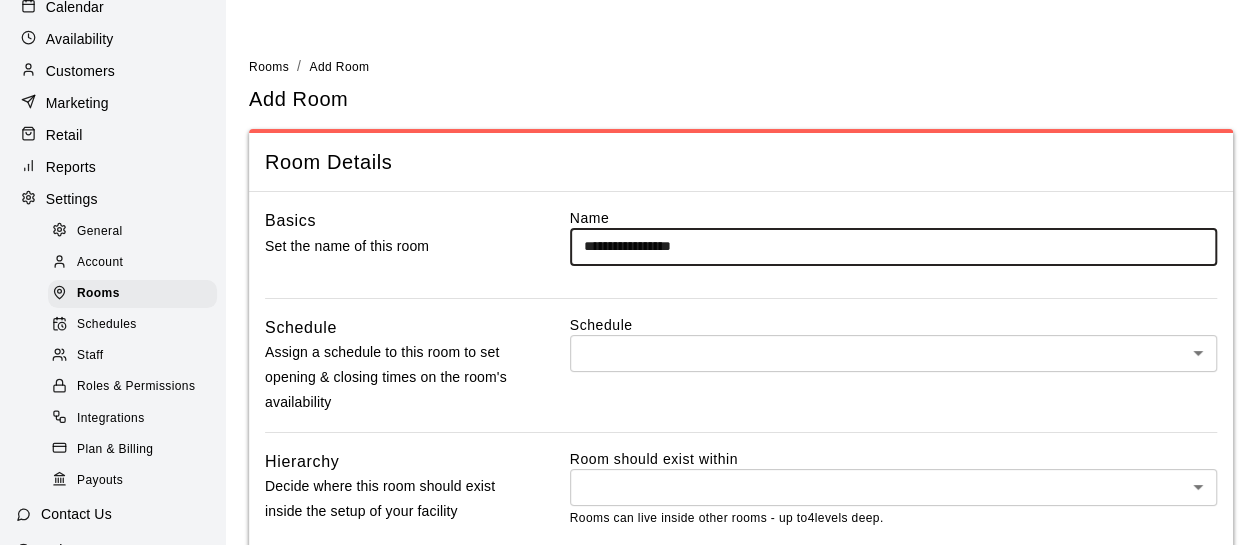 type on "**********" 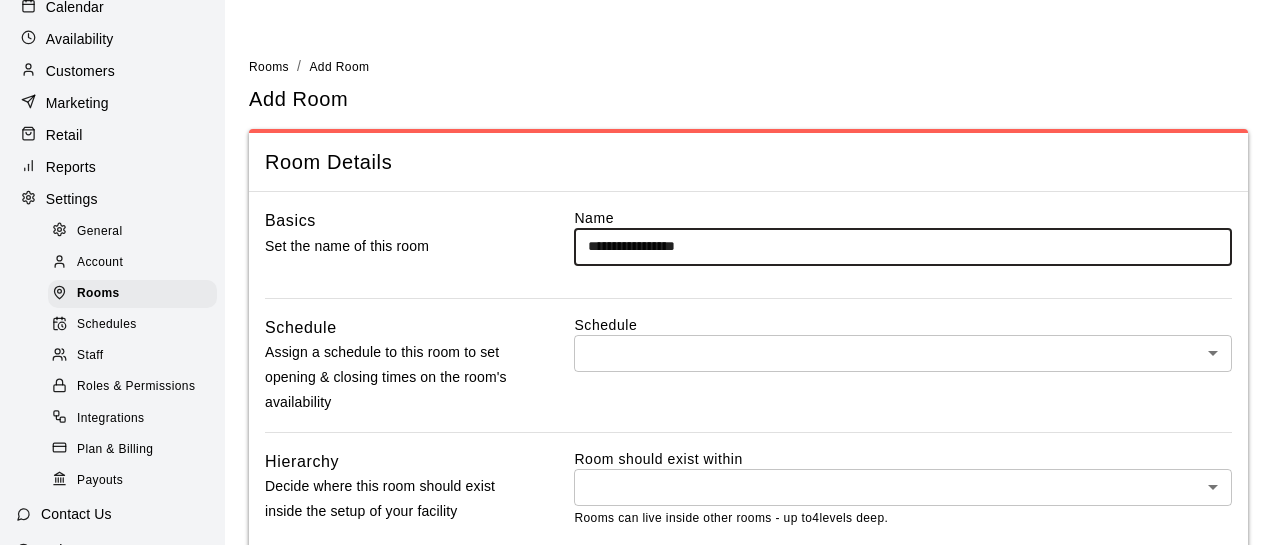 click on "**********" at bounding box center [636, 334] 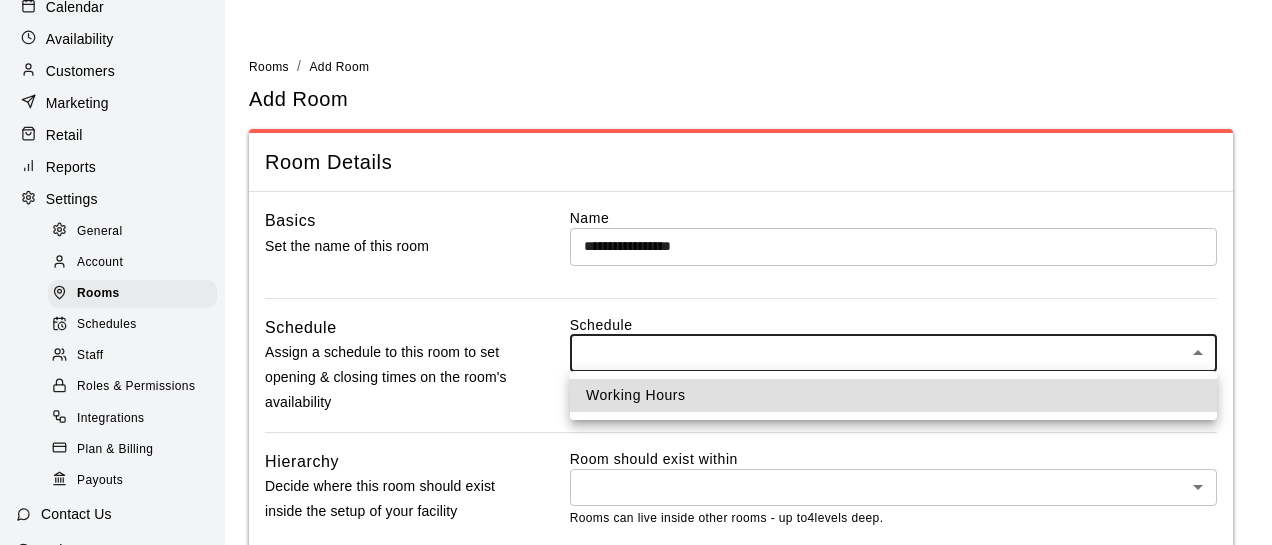 click on "Working Hours" at bounding box center [893, 395] 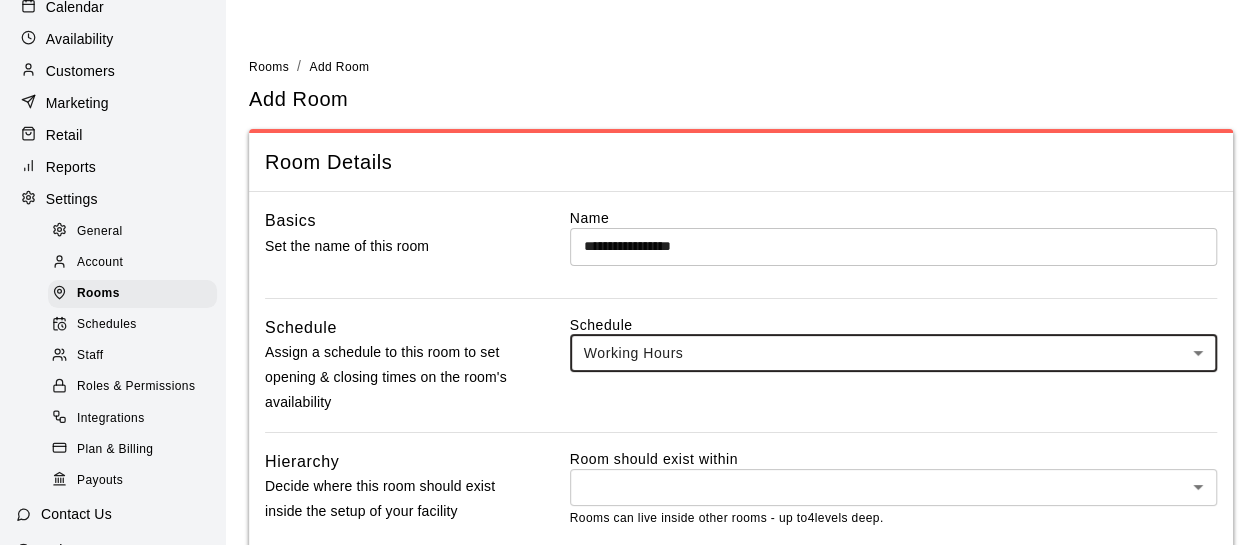 click on "**********" at bounding box center [628, 334] 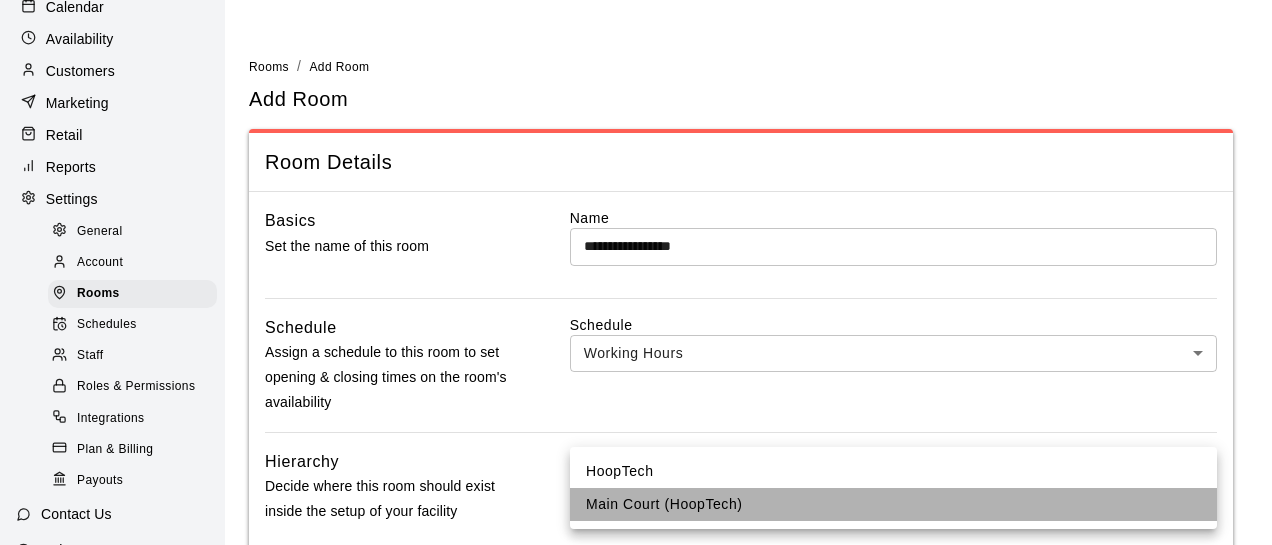 click on "Main Court (HoopTech)" at bounding box center (893, 504) 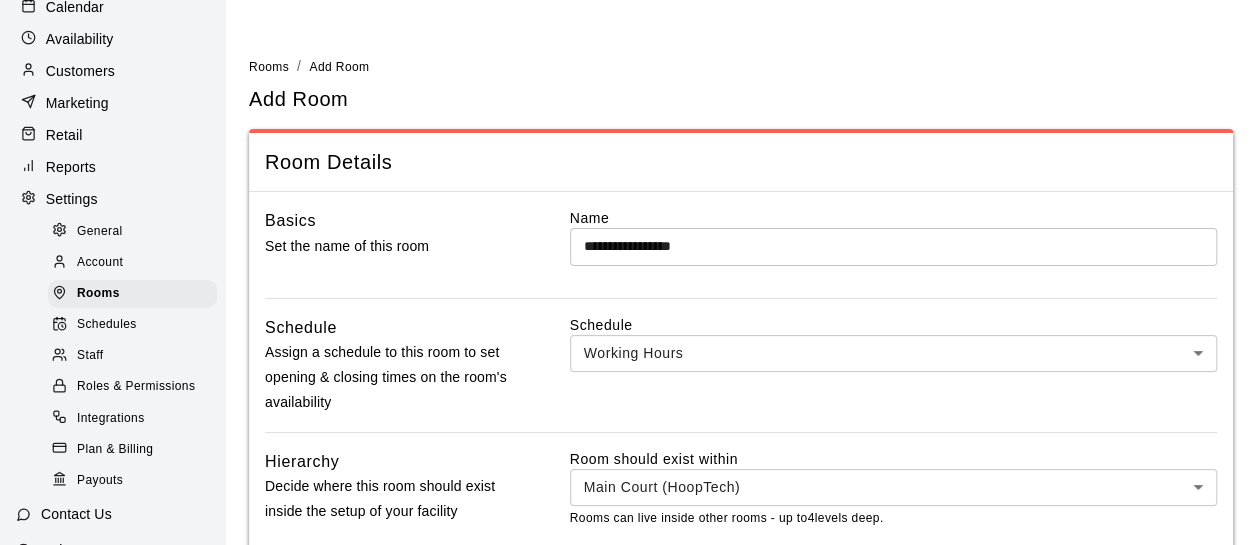 drag, startPoint x: 640, startPoint y: 410, endPoint x: 640, endPoint y: 389, distance: 21 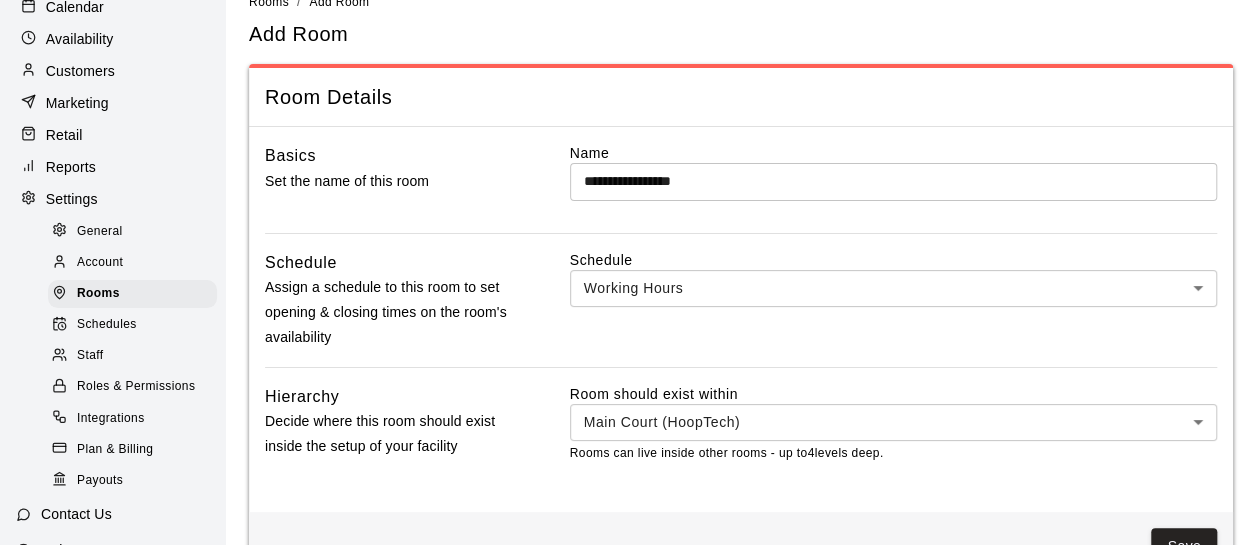 scroll, scrollTop: 123, scrollLeft: 0, axis: vertical 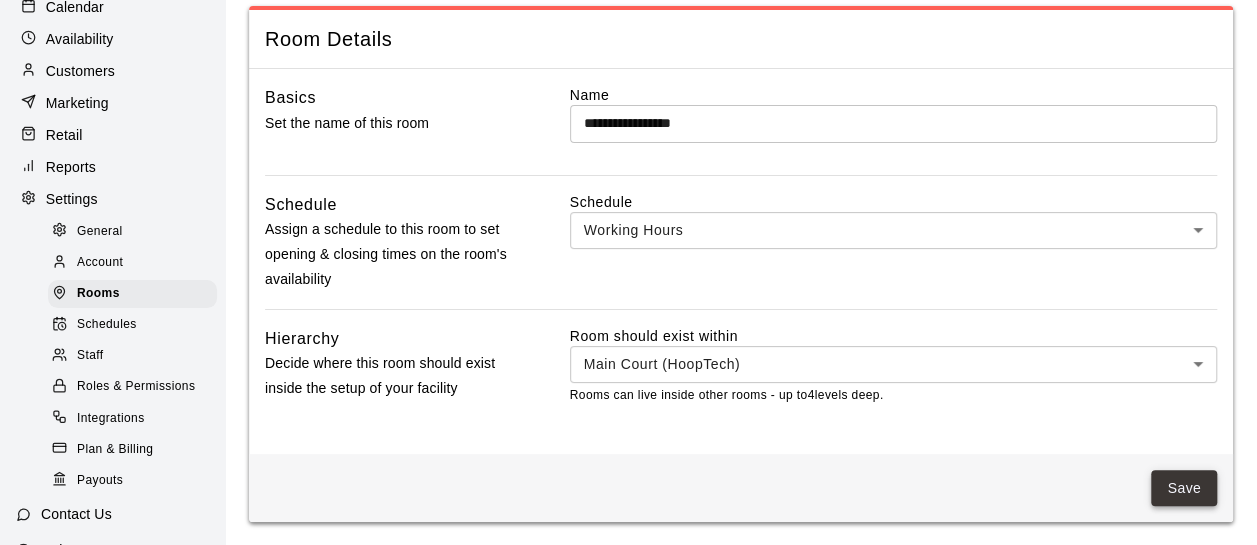 click on "Save" at bounding box center [1184, 488] 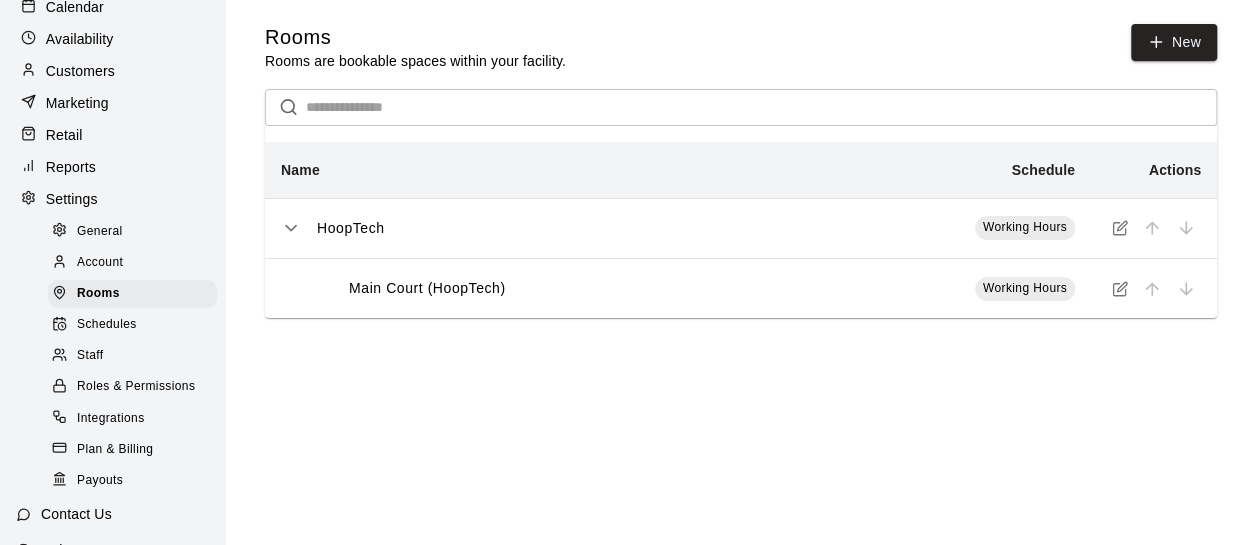 scroll, scrollTop: 0, scrollLeft: 0, axis: both 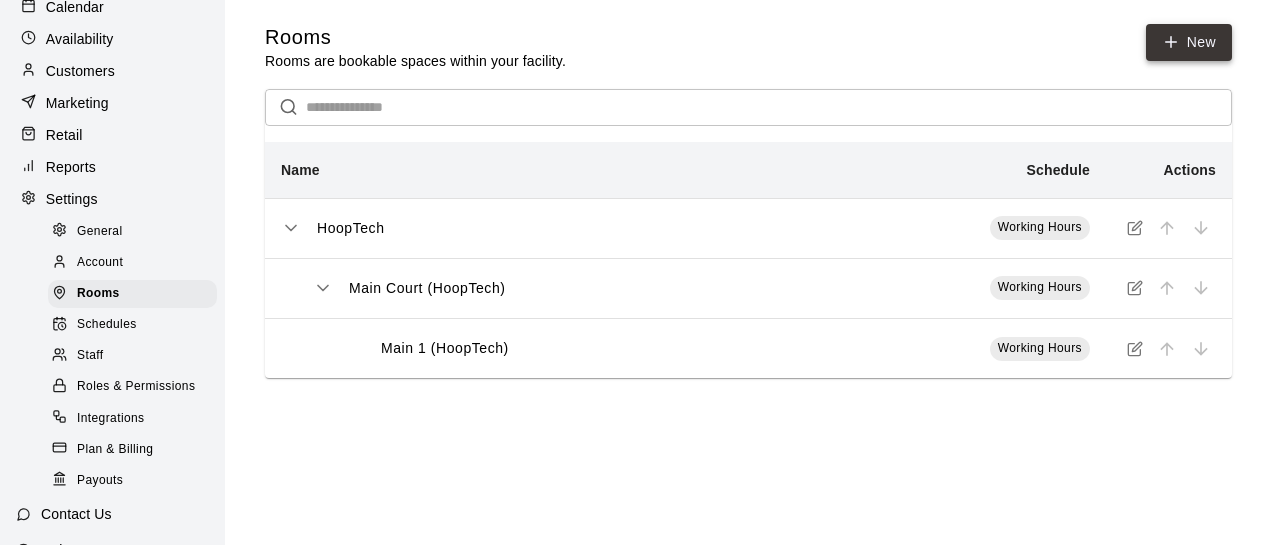 click on "New" at bounding box center (1189, 42) 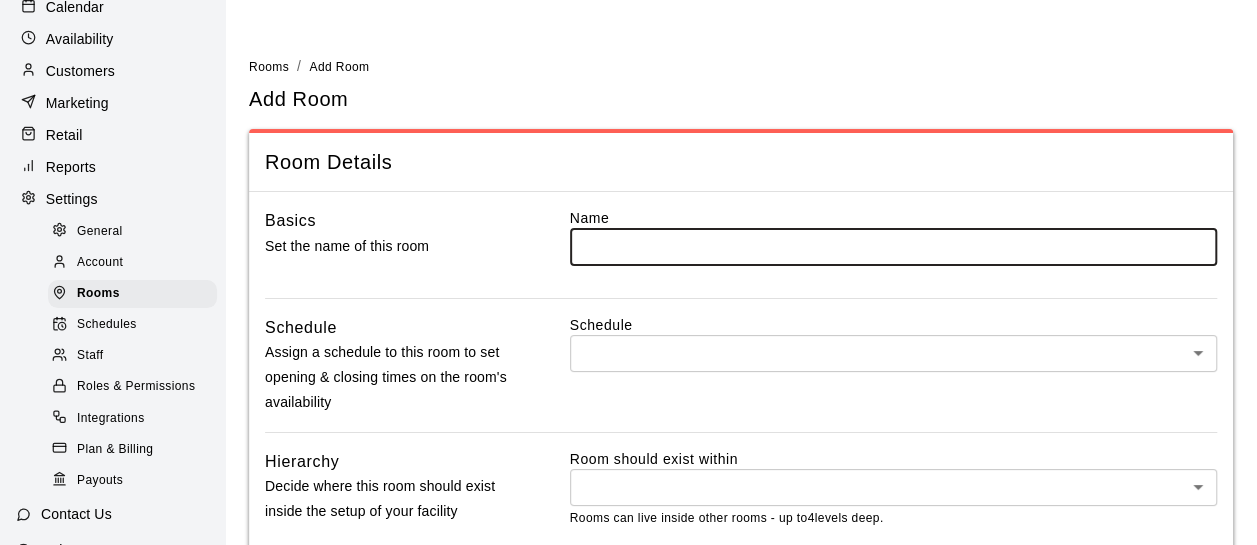 click at bounding box center (893, 246) 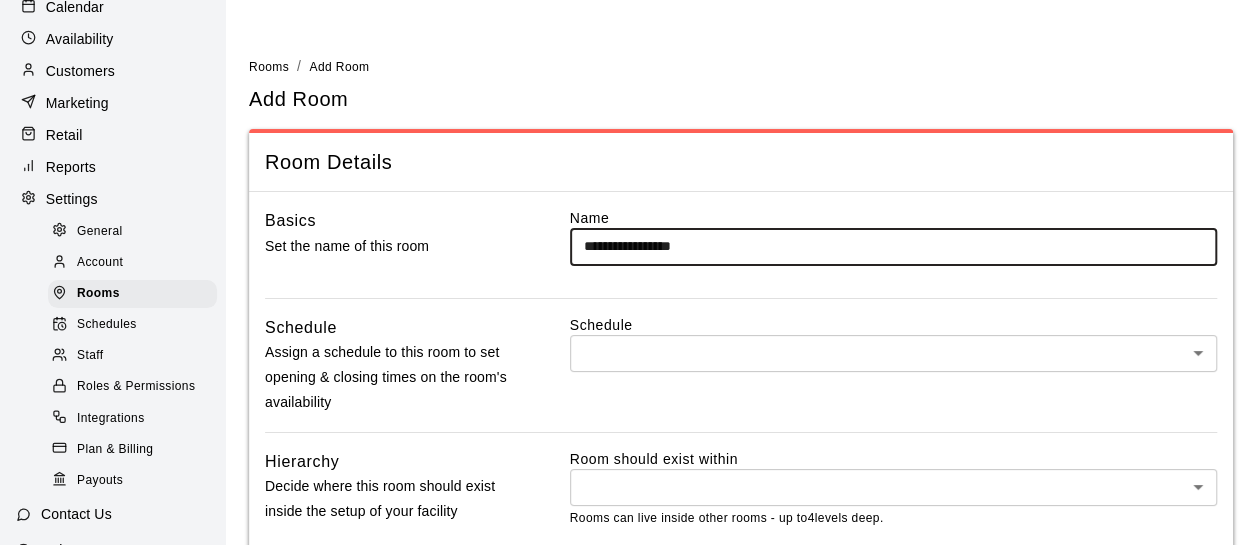 click on "**********" at bounding box center [893, 246] 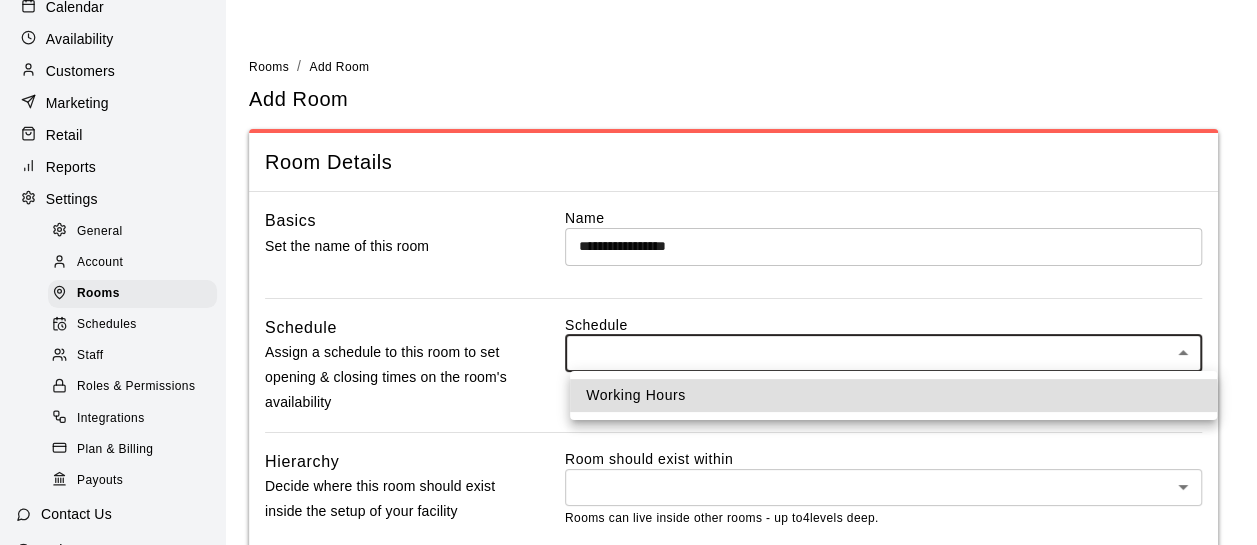 click on "**********" at bounding box center (628, 334) 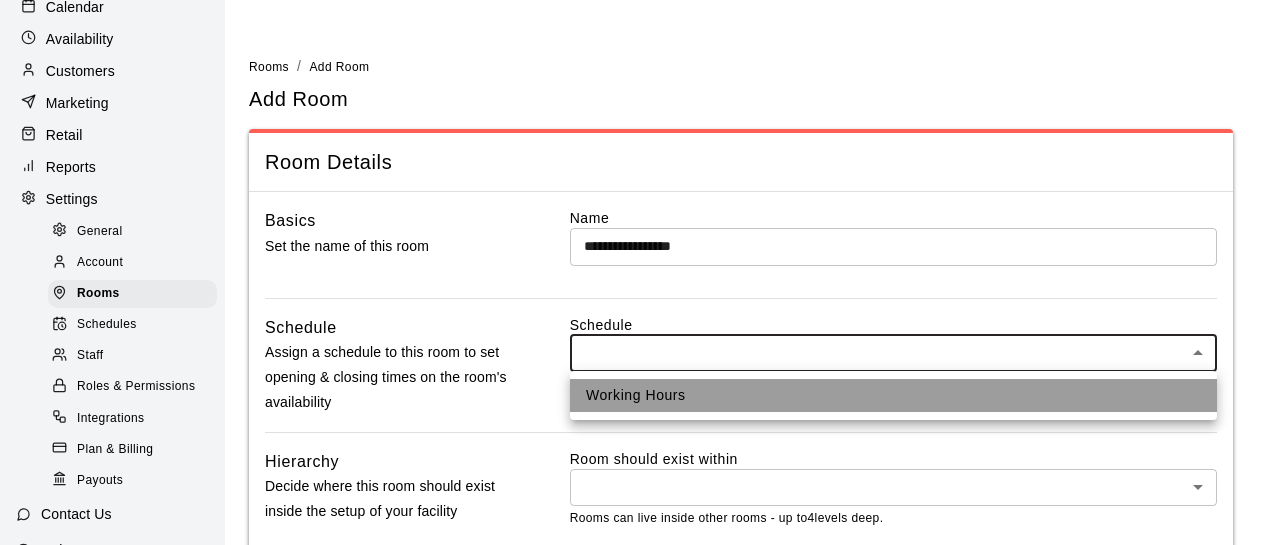 click on "Working Hours" at bounding box center [893, 395] 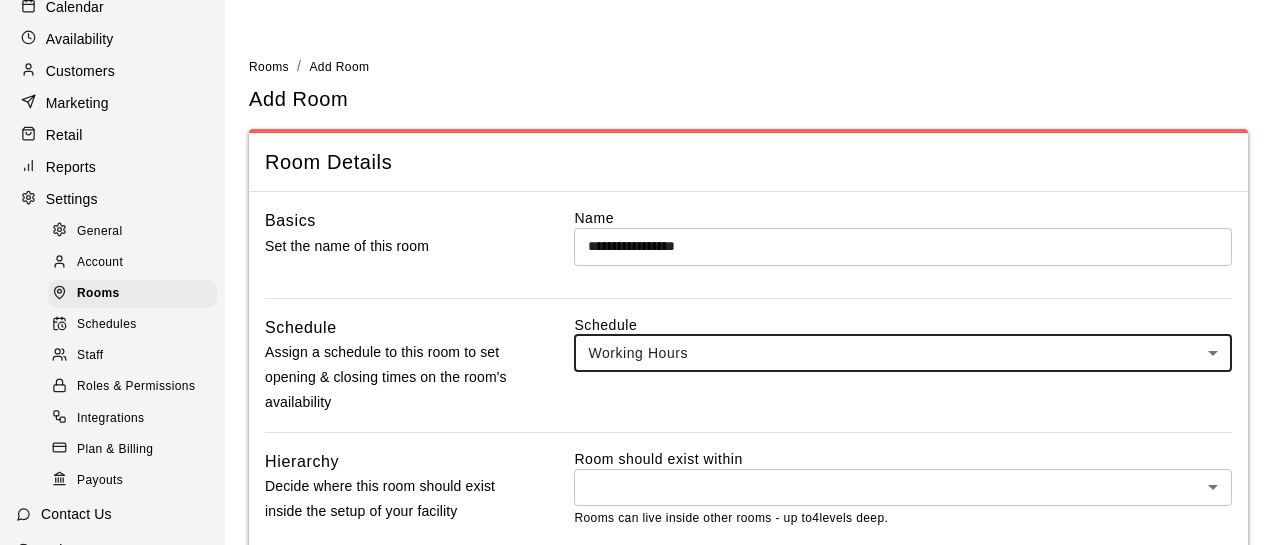 click on "**********" at bounding box center [636, 334] 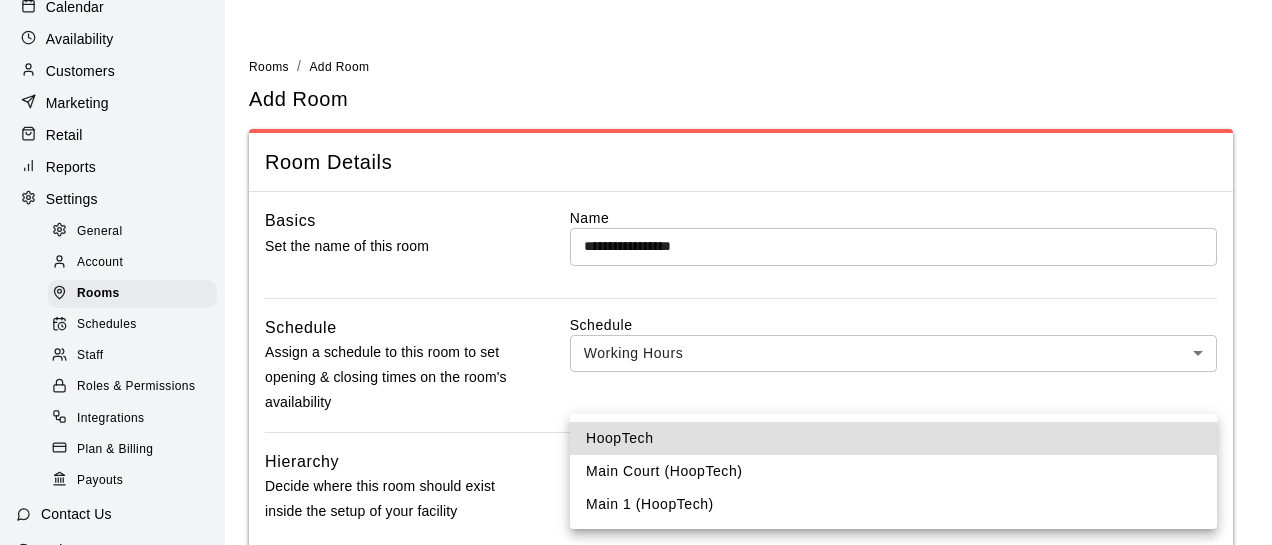 click on "Main Court (HoopTech)" at bounding box center [893, 471] 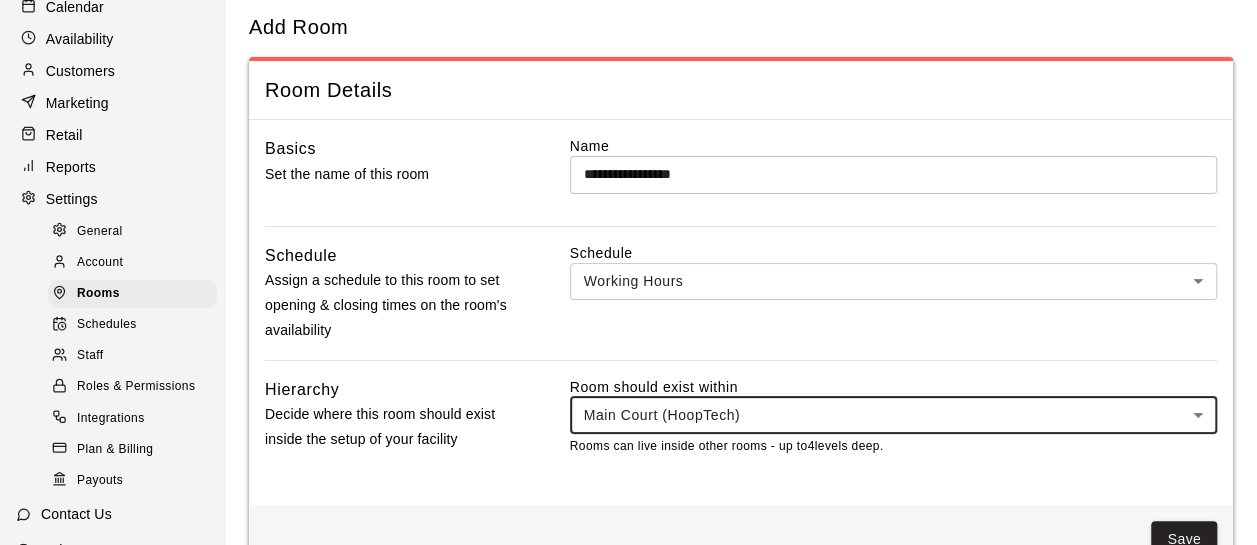 scroll, scrollTop: 123, scrollLeft: 0, axis: vertical 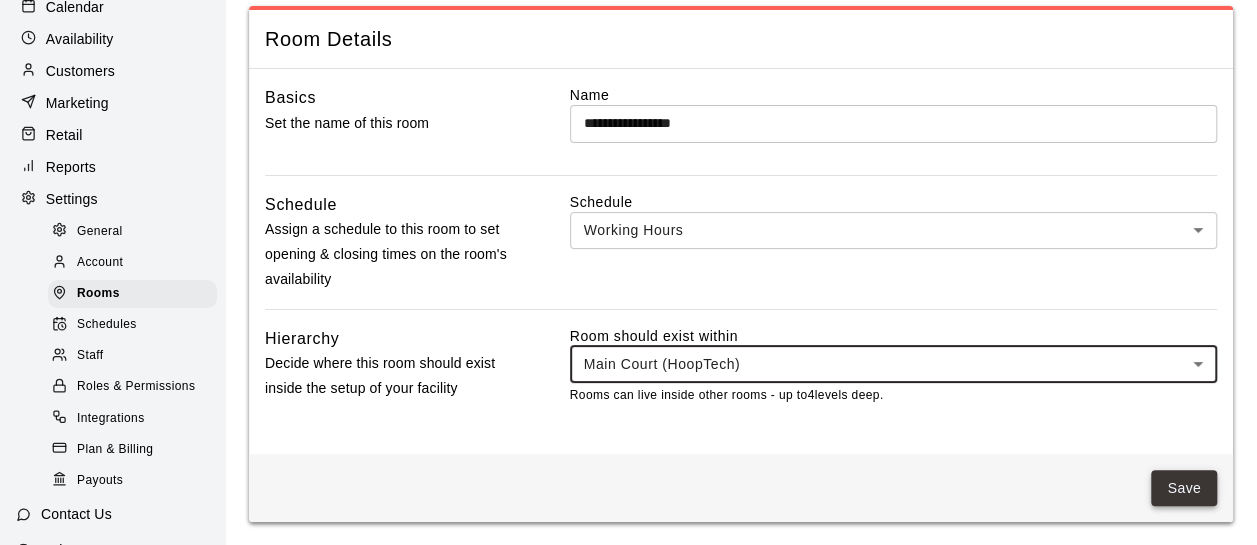 click on "Save" at bounding box center (1184, 488) 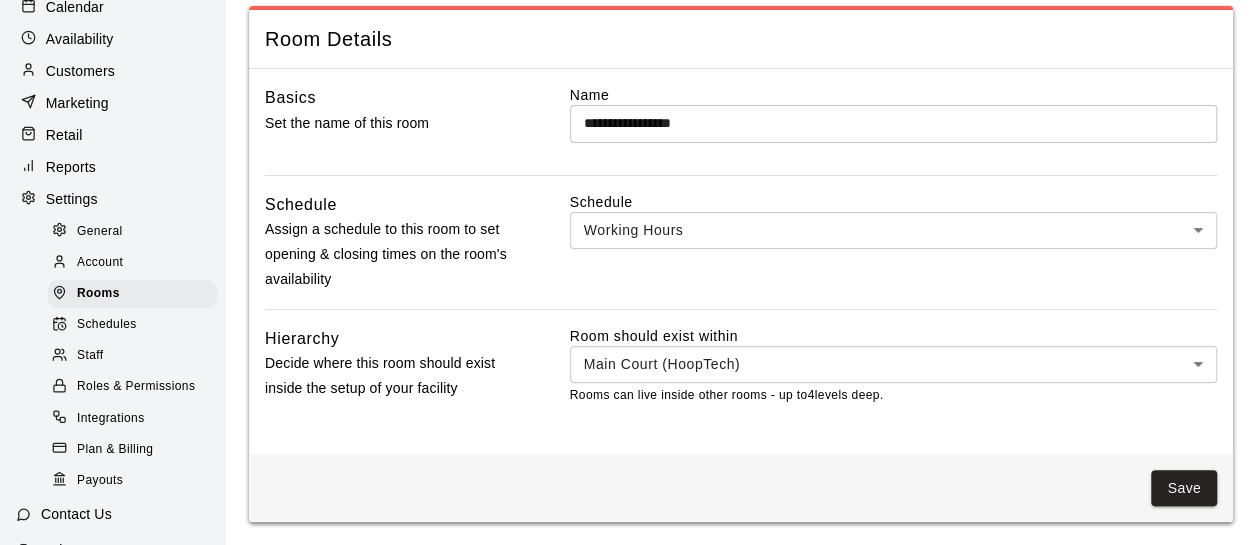 scroll, scrollTop: 0, scrollLeft: 0, axis: both 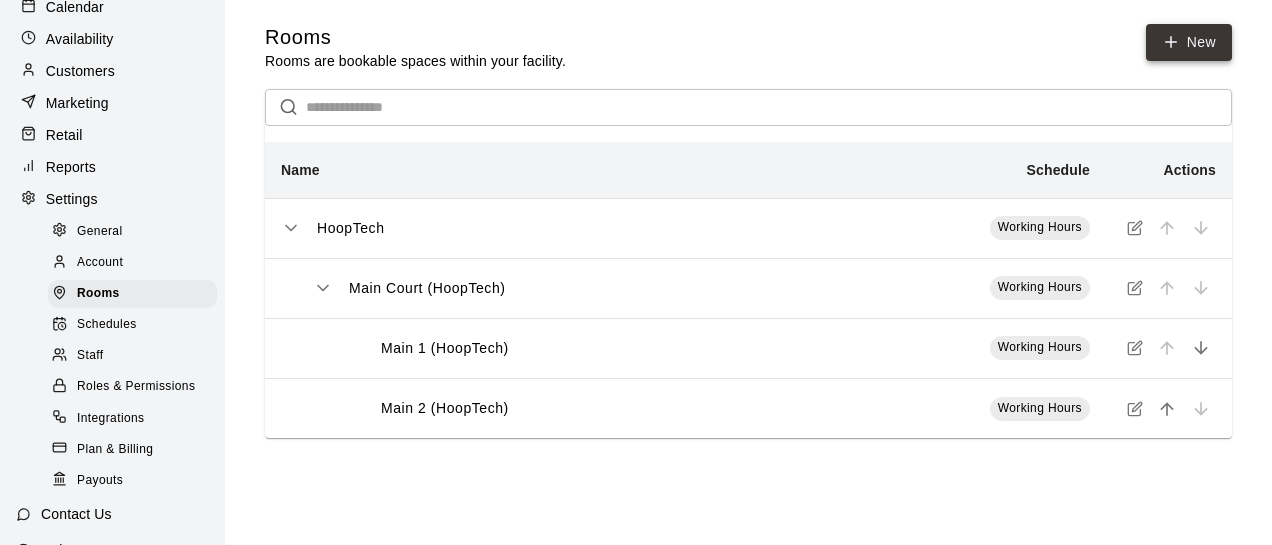 click on "New" at bounding box center (1189, 42) 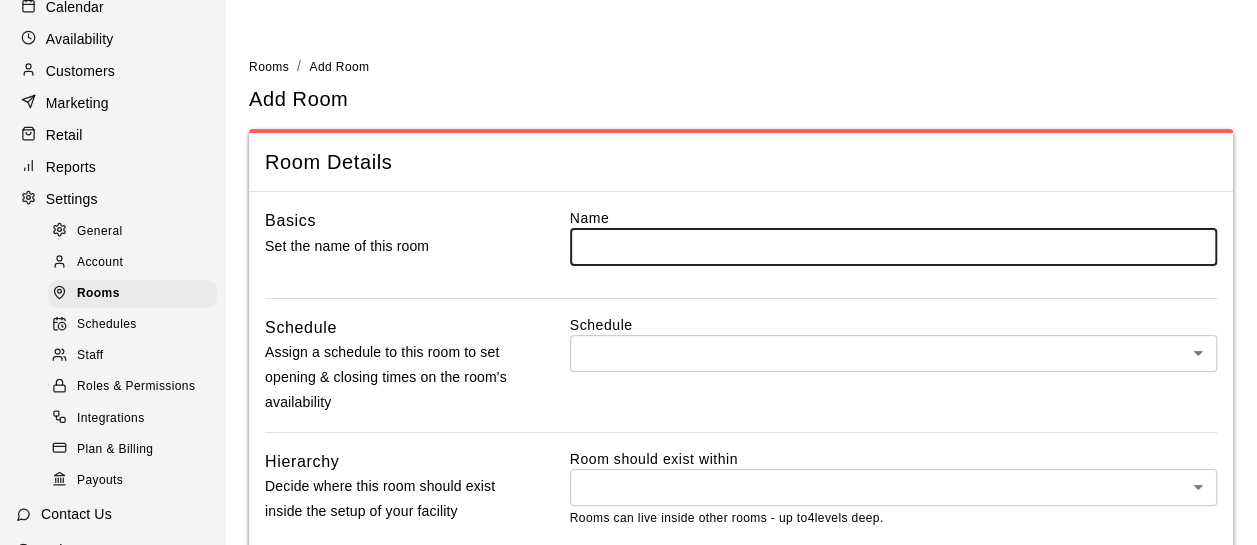 click at bounding box center (893, 246) 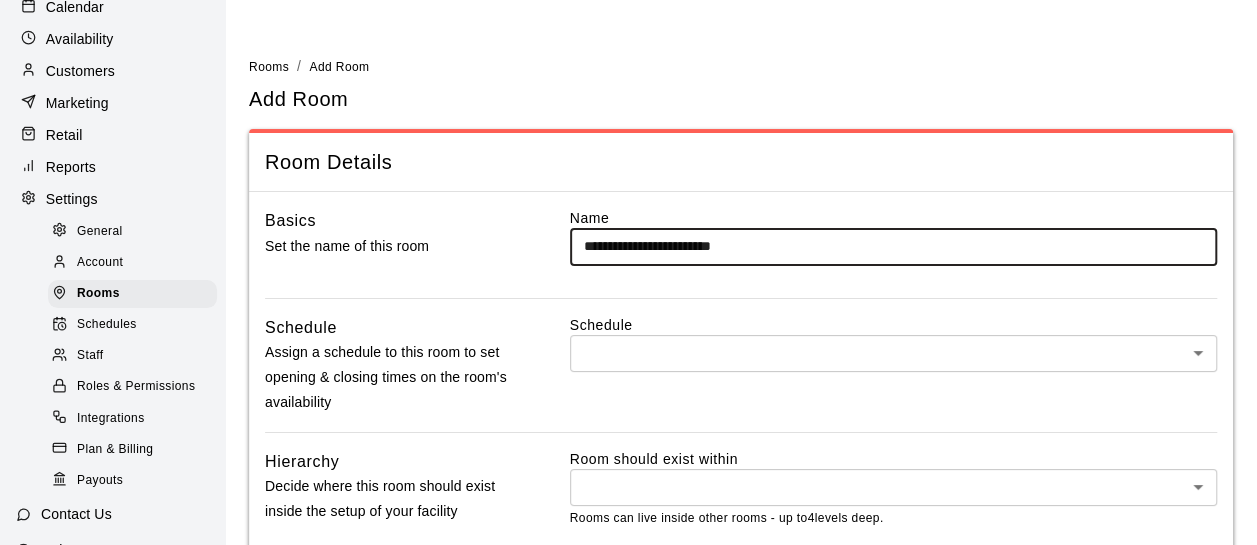 type on "**********" 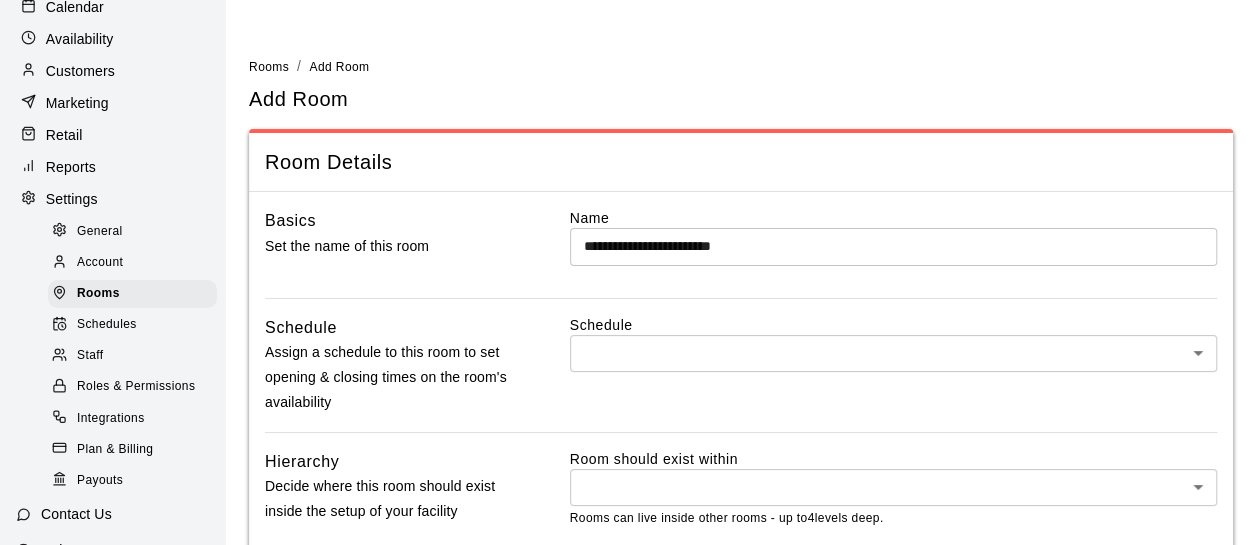 click on "**********" at bounding box center (628, 334) 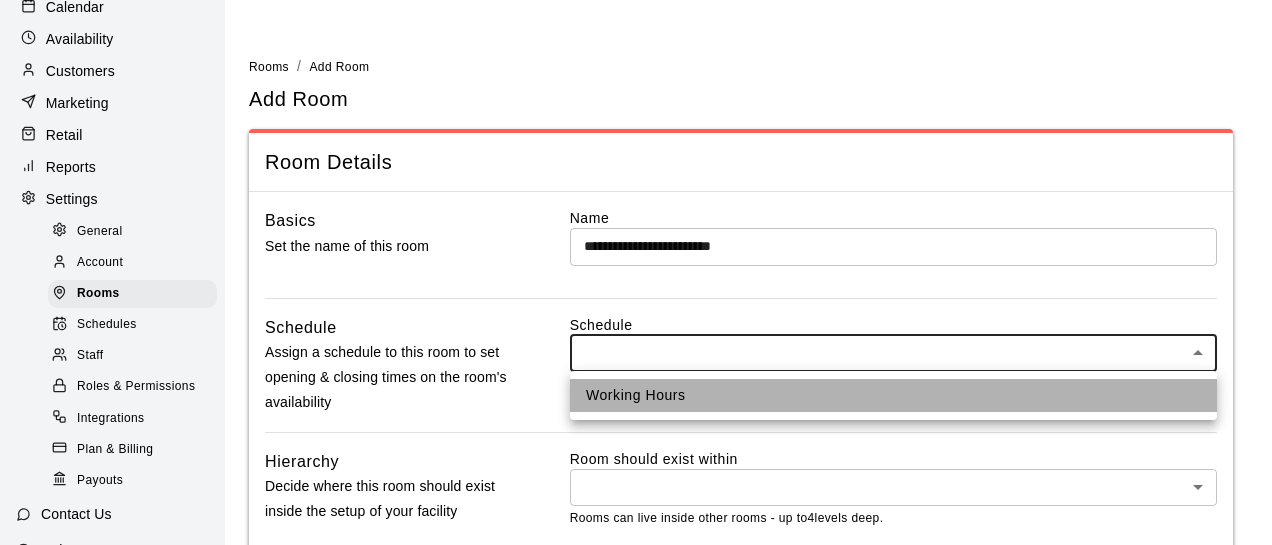 click on "Working Hours" at bounding box center [893, 395] 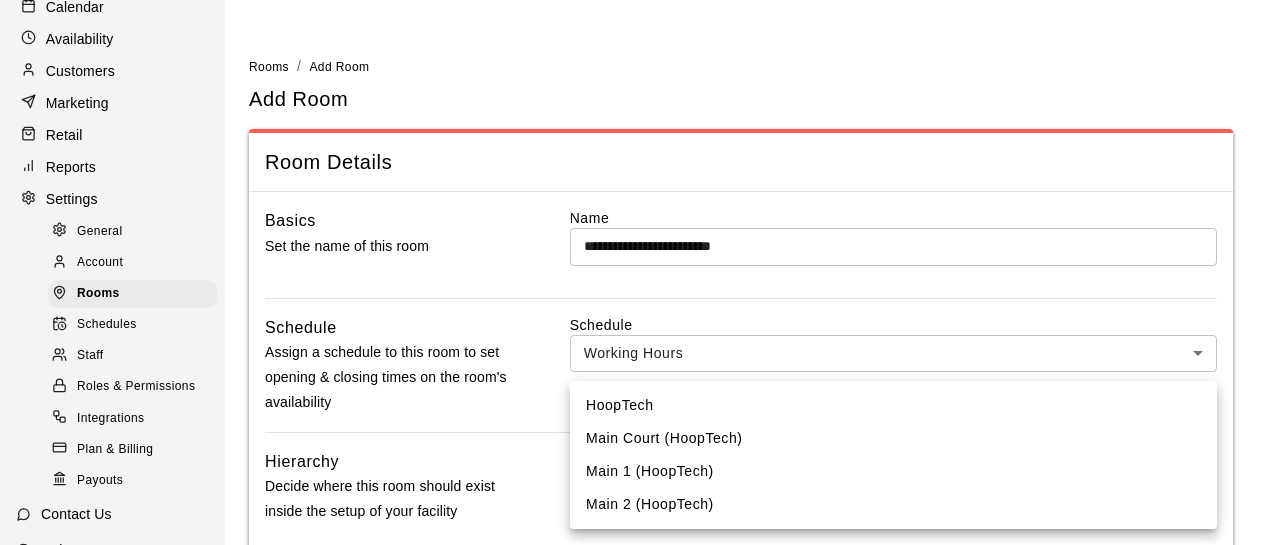 click on "**********" at bounding box center (636, 334) 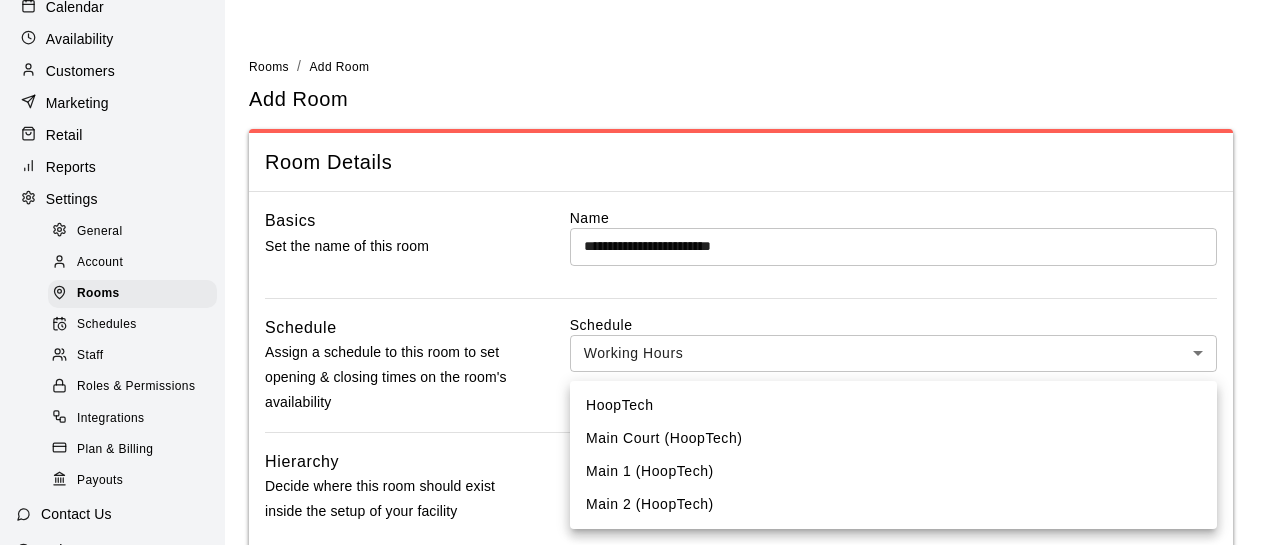 click on "HoopTech" at bounding box center [893, 405] 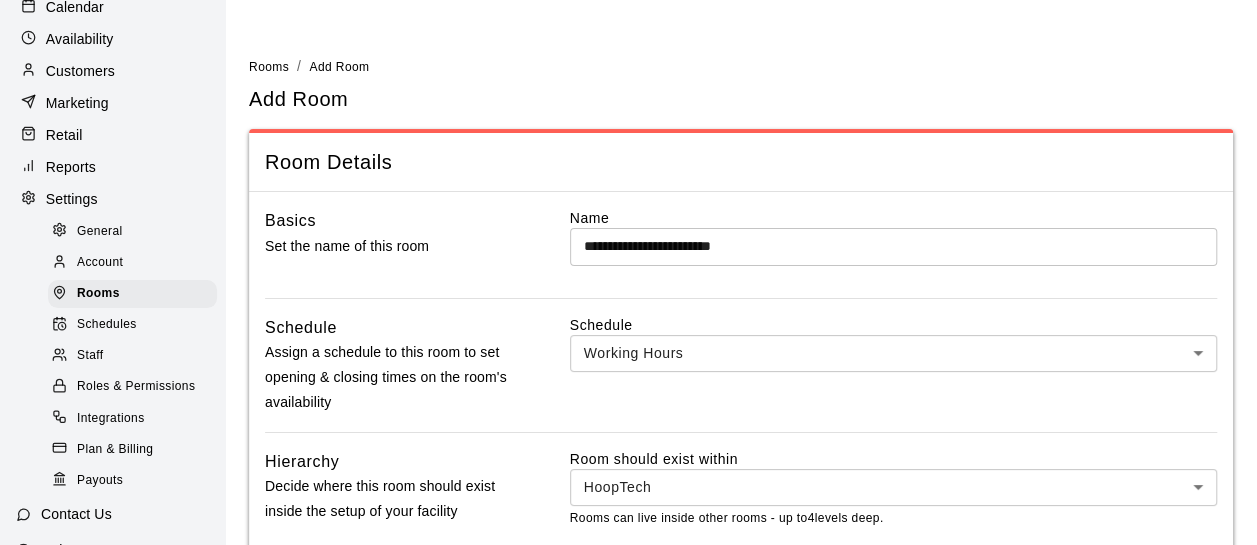 click on "Schedule Working Hours *** ​" at bounding box center (893, 365) 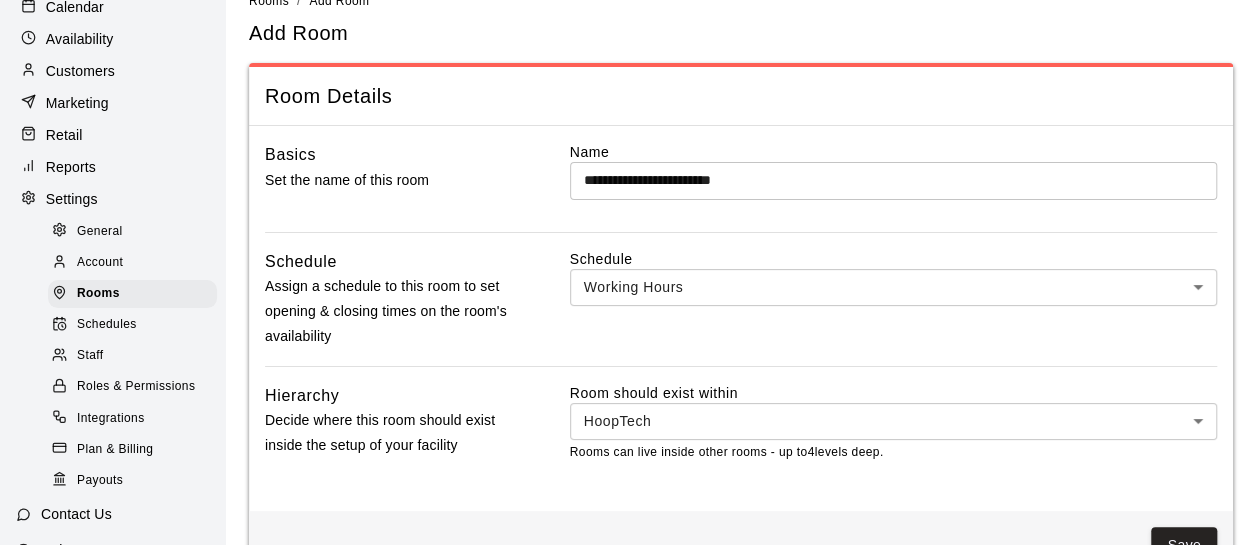 scroll, scrollTop: 123, scrollLeft: 0, axis: vertical 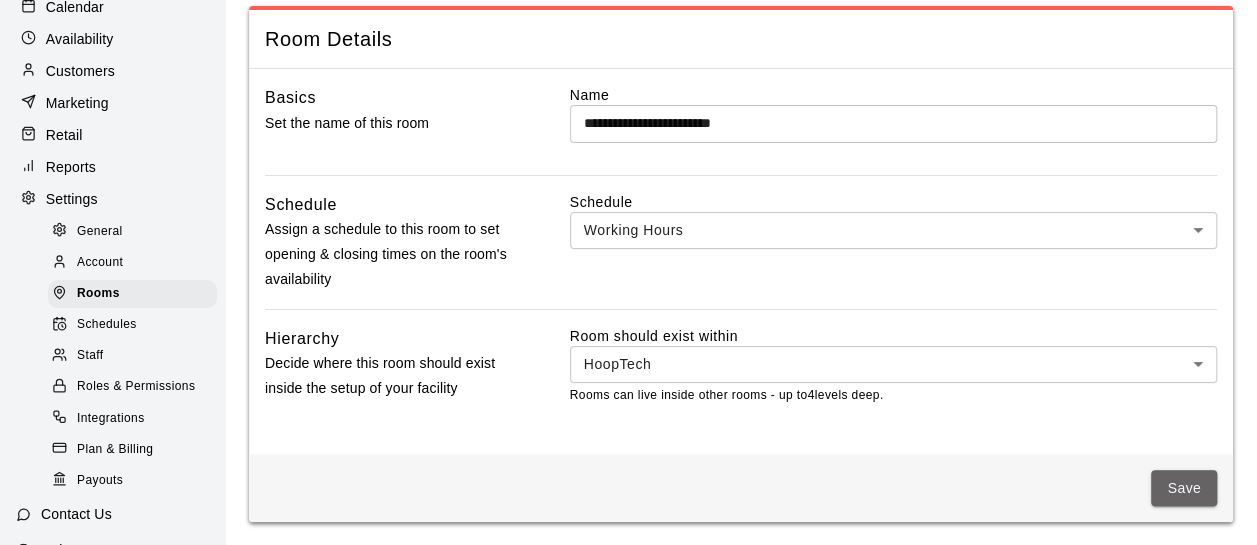 click on "Save" at bounding box center [1184, 488] 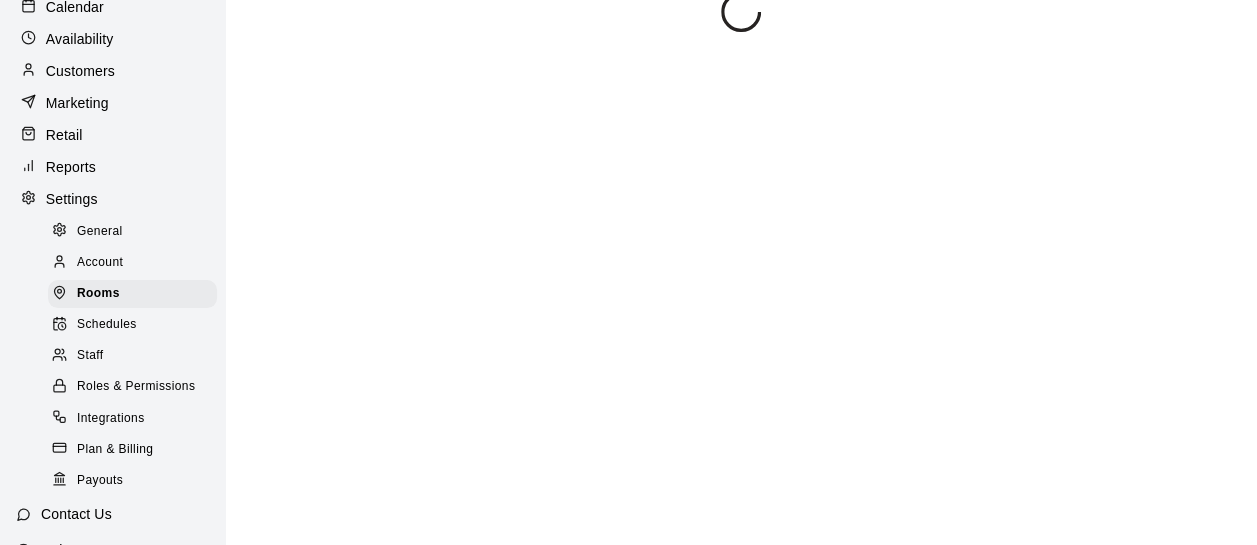 scroll, scrollTop: 0, scrollLeft: 0, axis: both 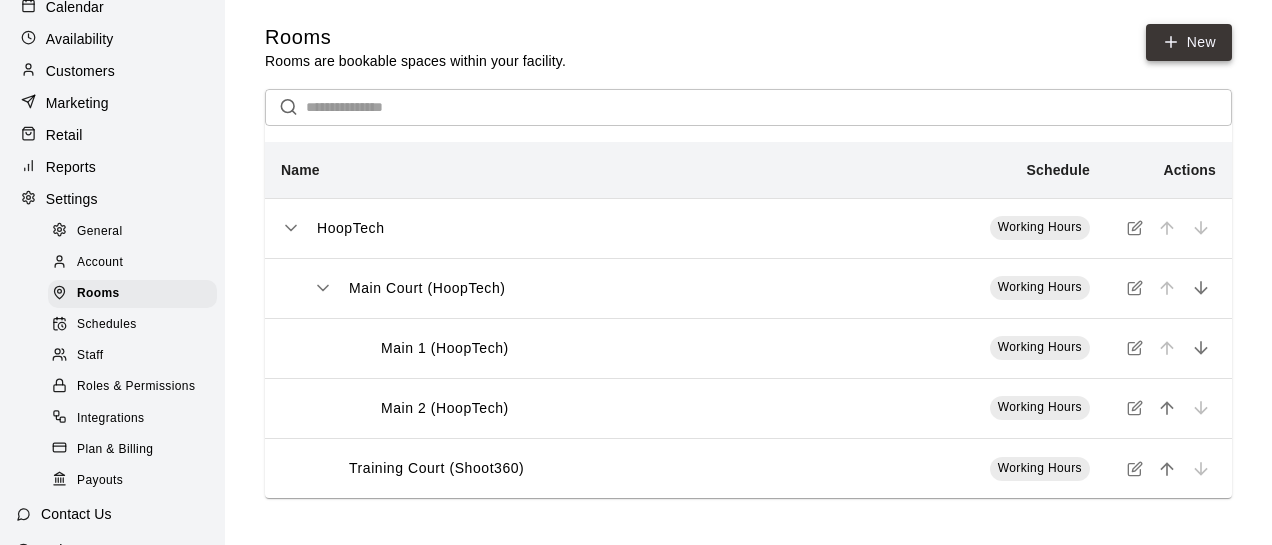 click on "New" at bounding box center [1189, 42] 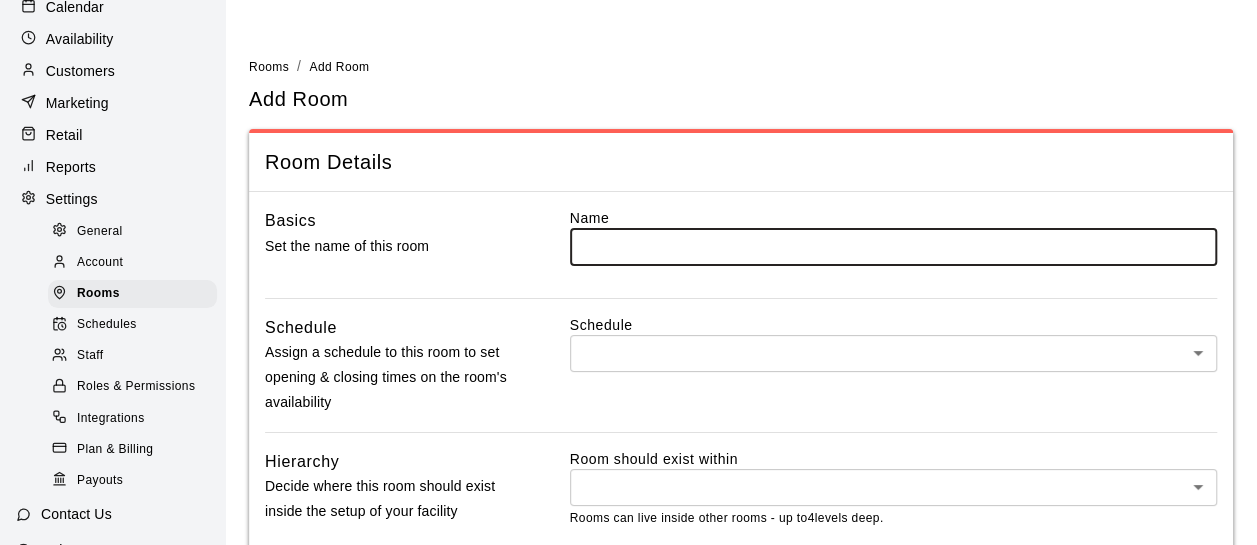 click at bounding box center (893, 246) 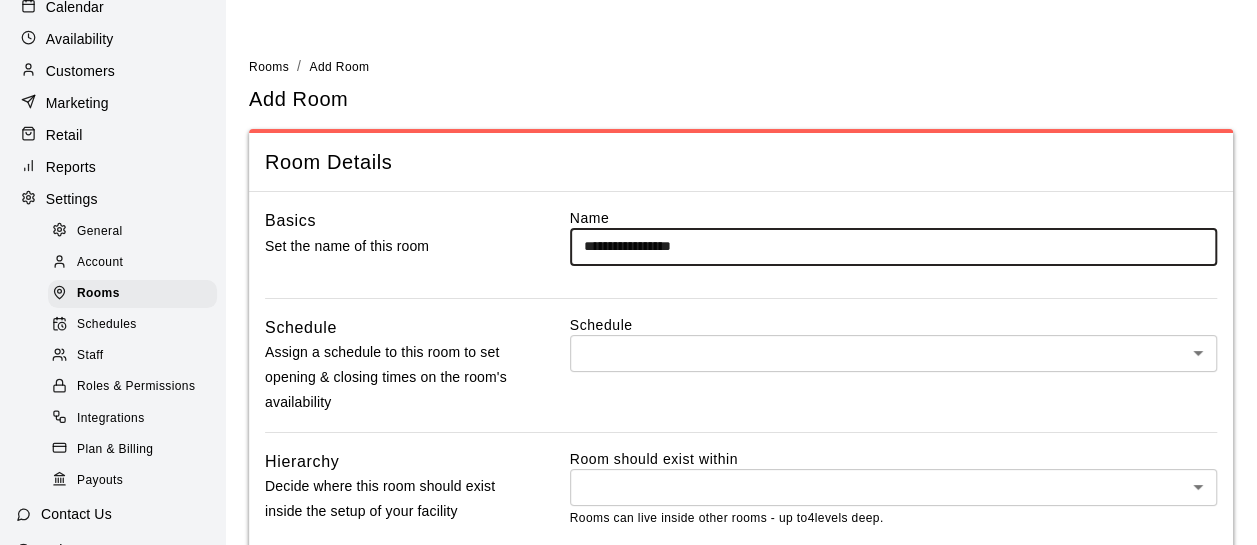 type on "**********" 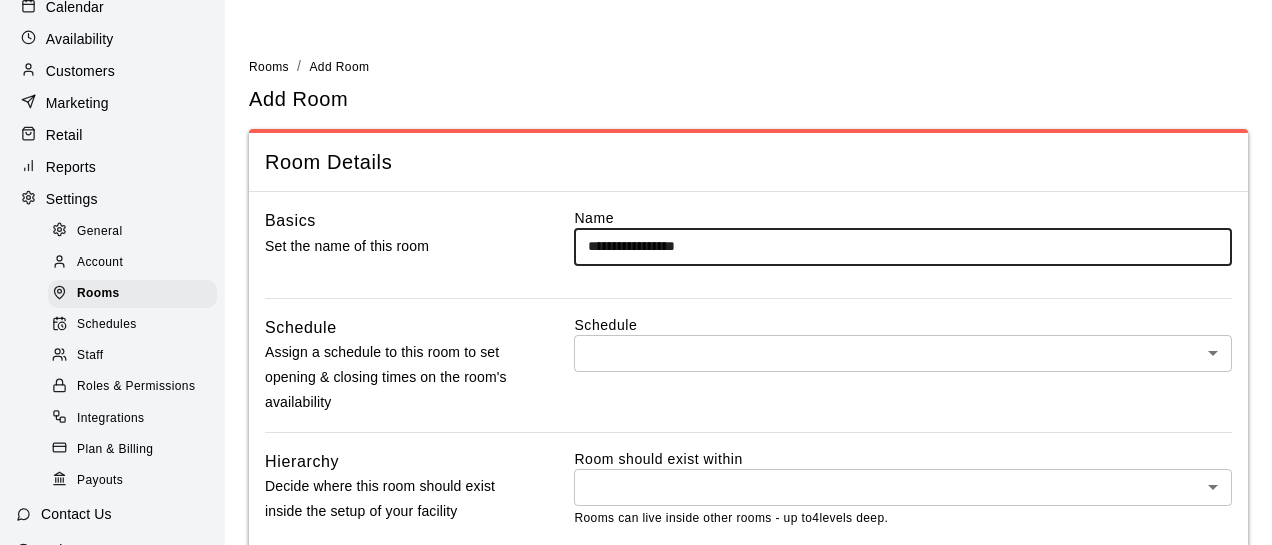 click on "**********" at bounding box center [636, 334] 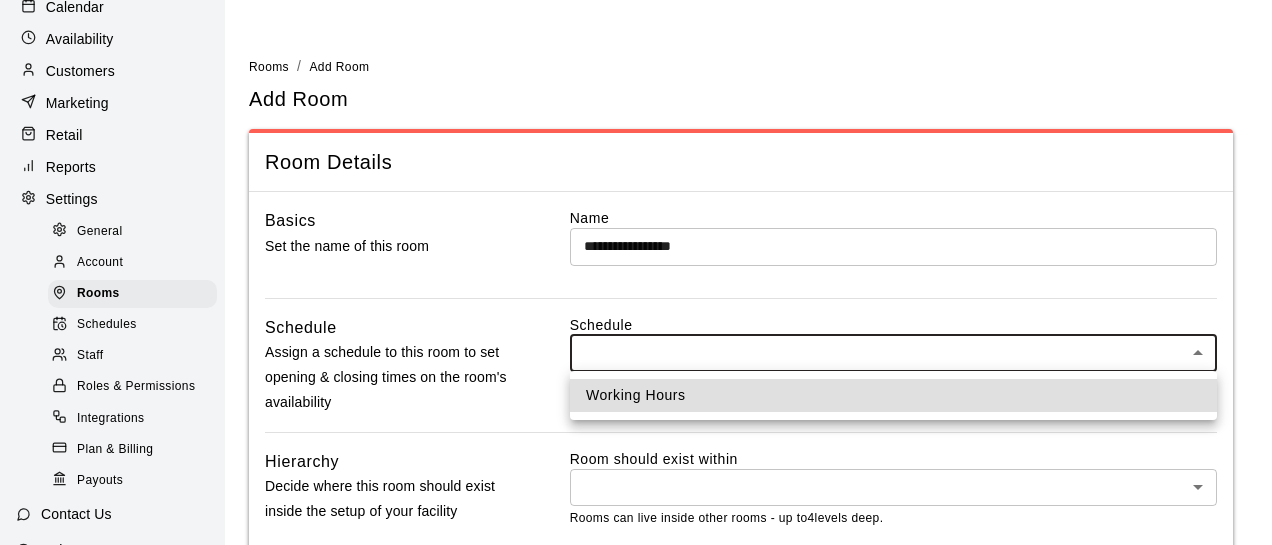 click on "Working Hours" at bounding box center (893, 395) 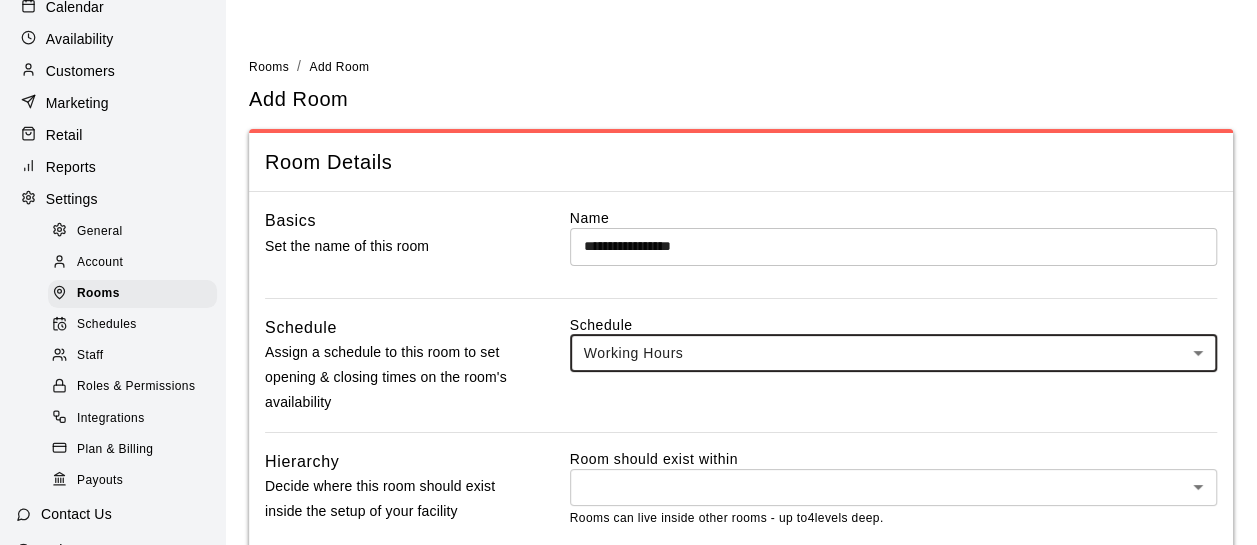 click on "**********" at bounding box center (628, 334) 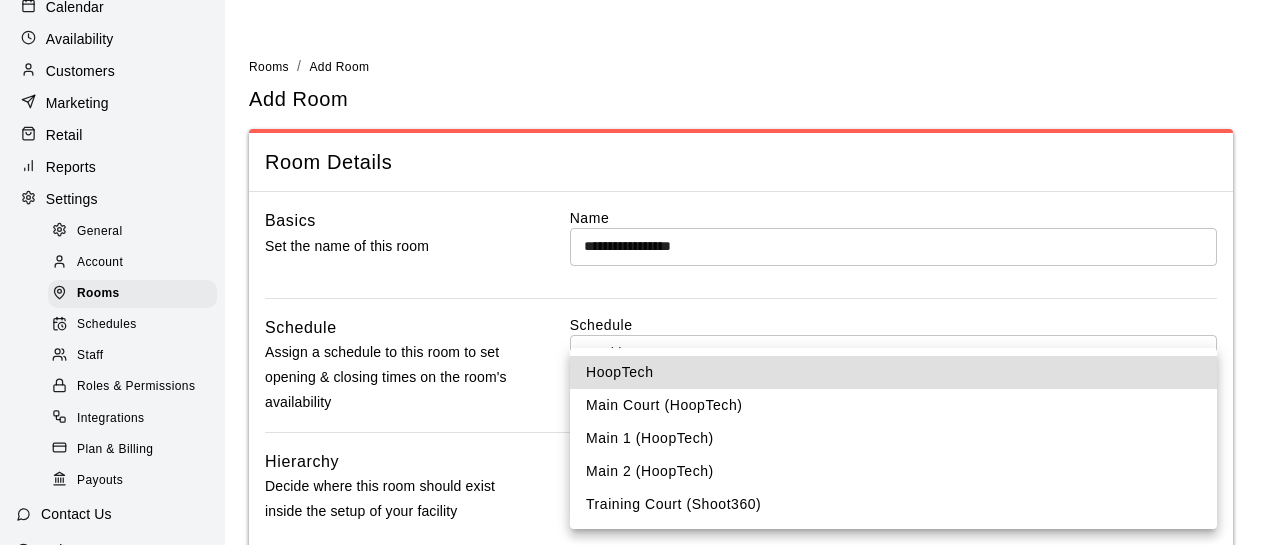 click on "Training Court (Shoot360)" at bounding box center [893, 504] 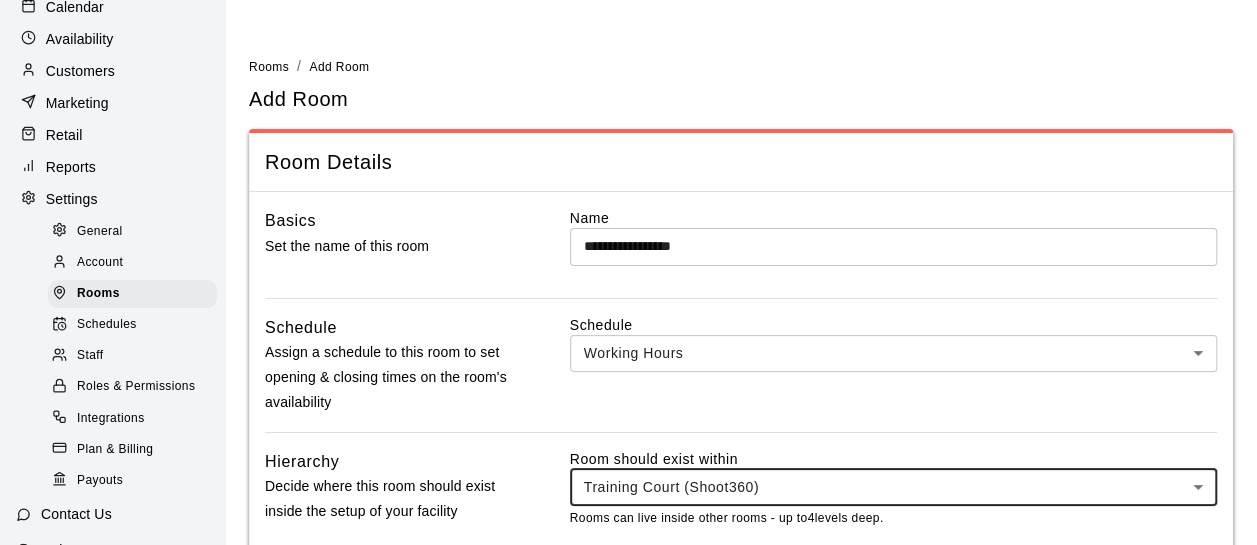 click on "Schedule Working Hours *** ​" at bounding box center [893, 365] 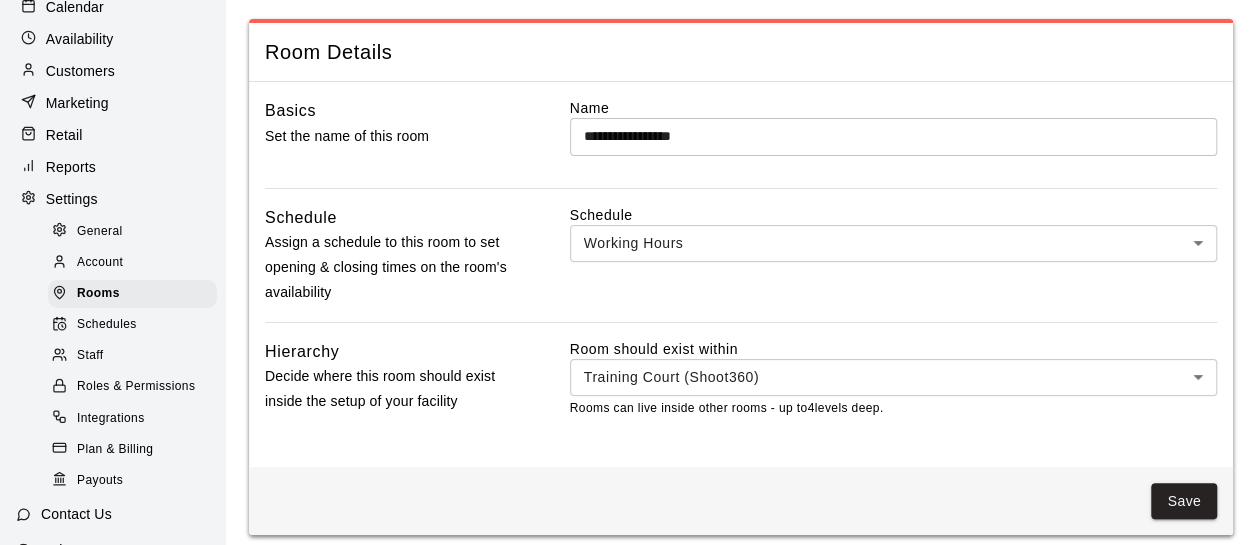 scroll, scrollTop: 123, scrollLeft: 0, axis: vertical 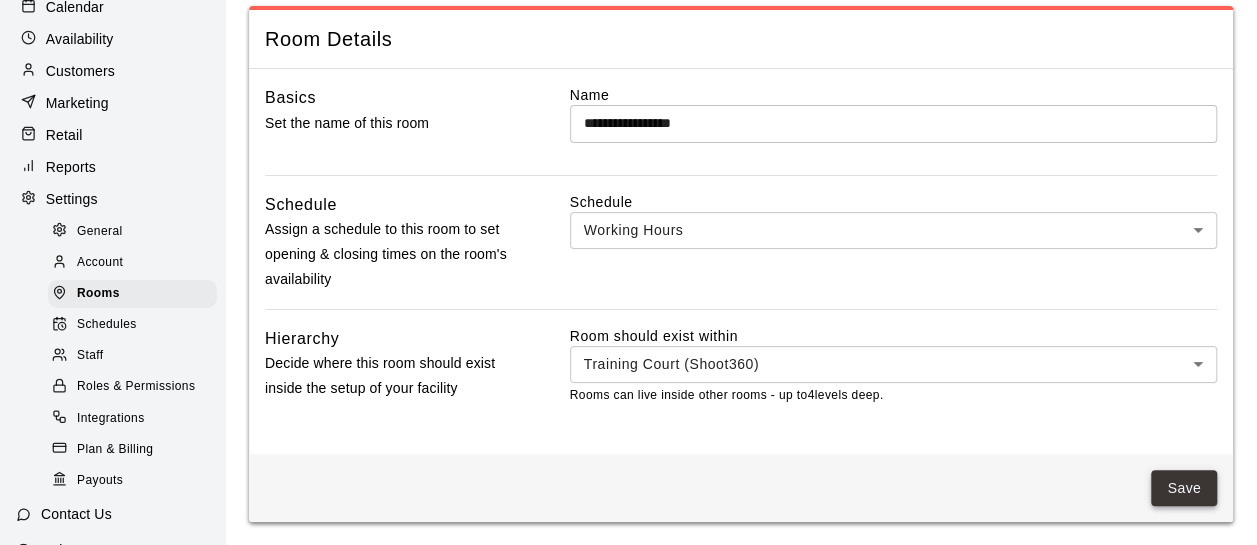 click on "Save" at bounding box center (1184, 488) 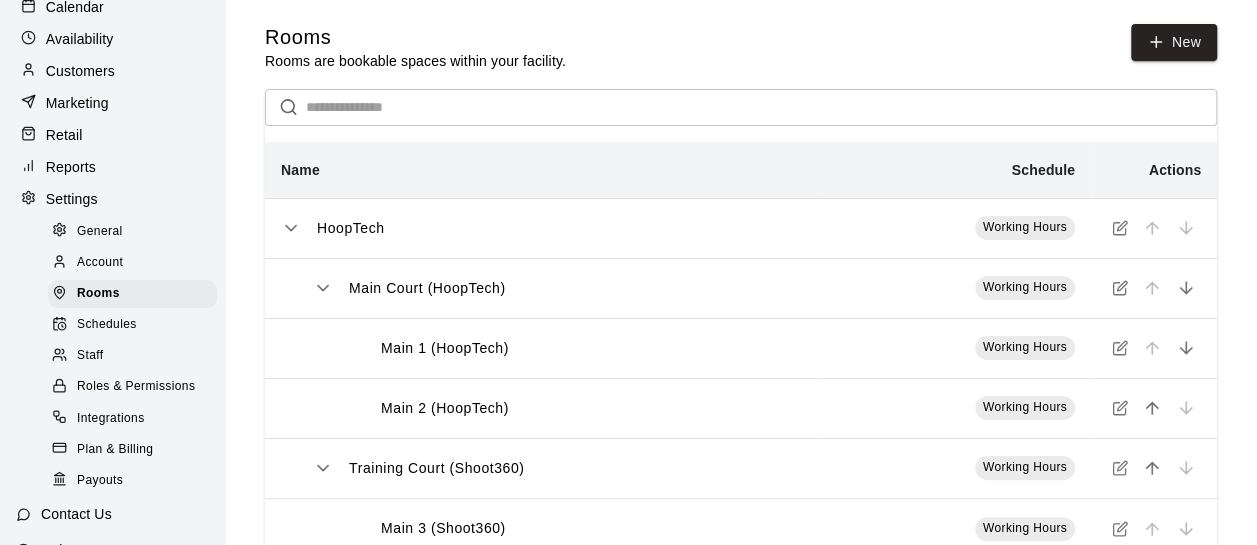 click on "New" at bounding box center [1174, 42] 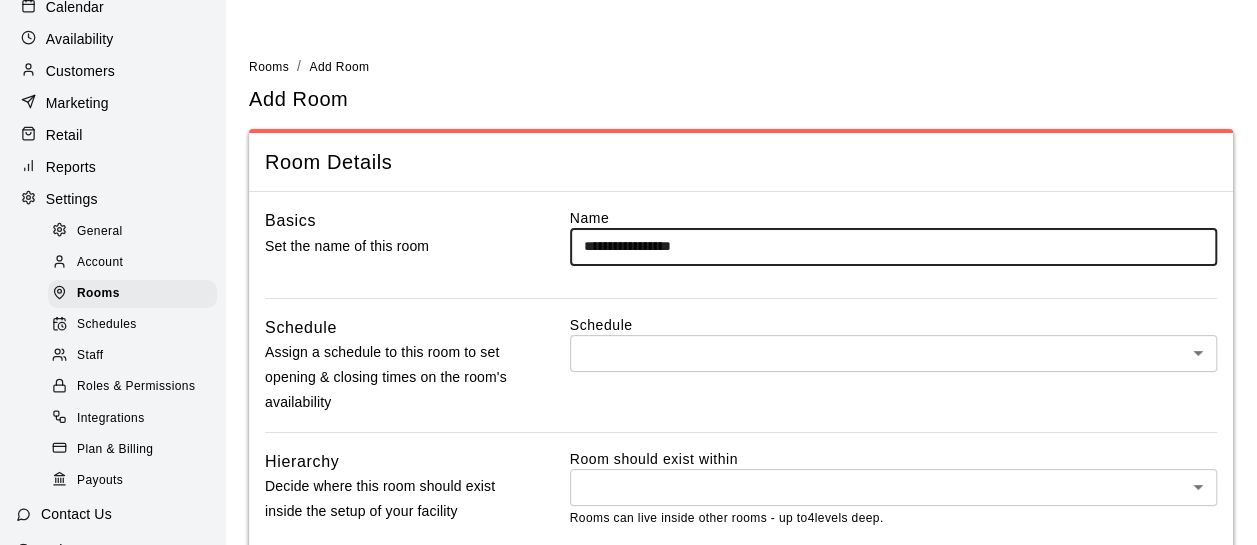 click on "**********" at bounding box center [893, 246] 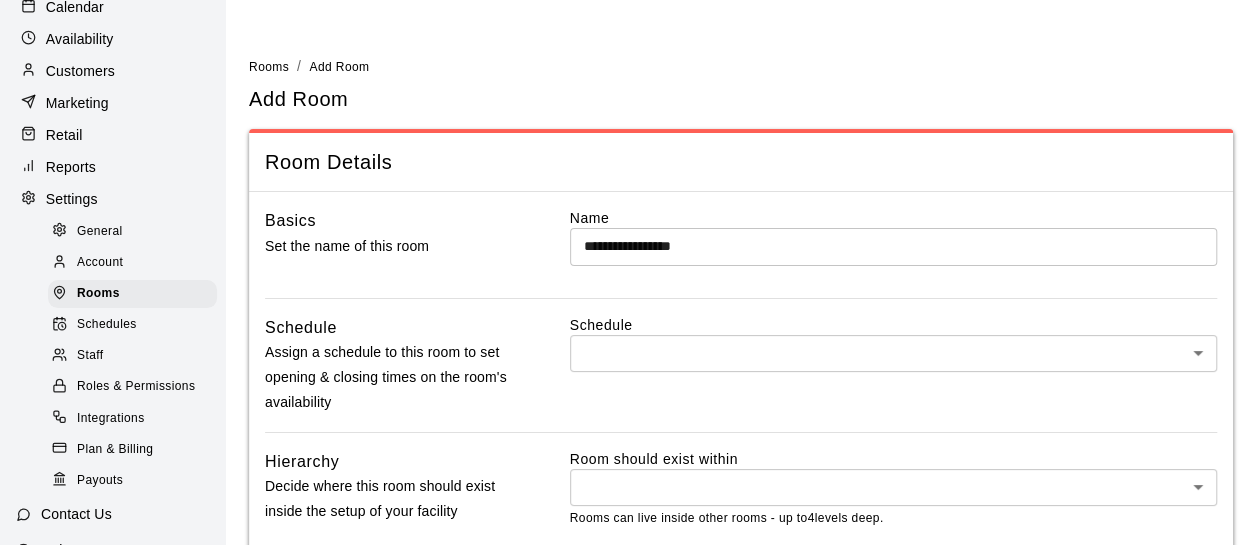 click on "**********" at bounding box center (628, 334) 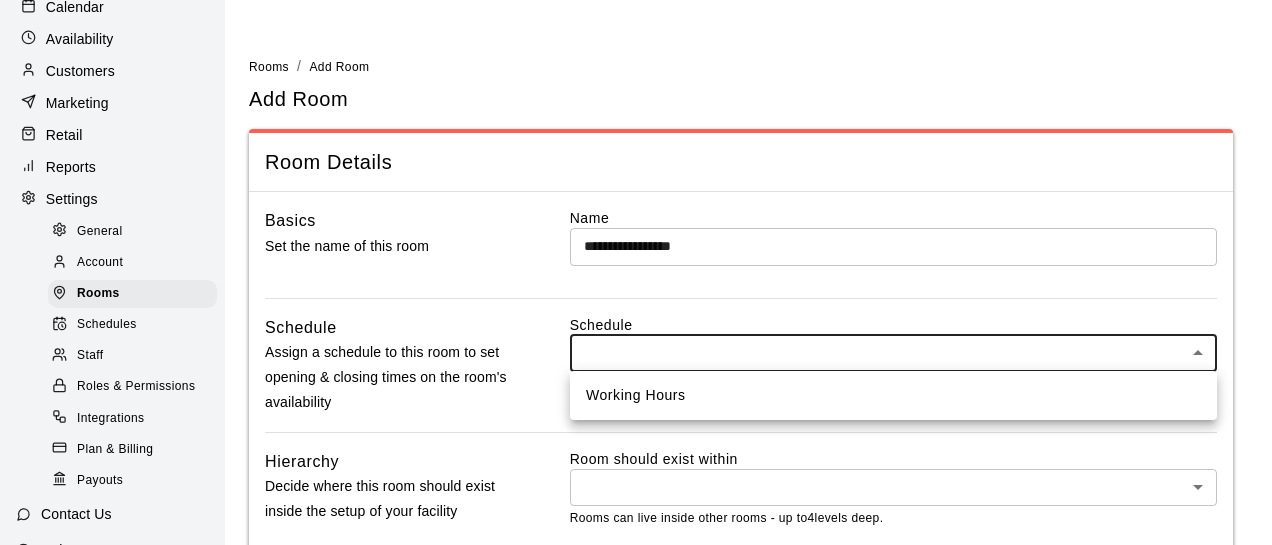 click on "Working Hours" at bounding box center (893, 395) 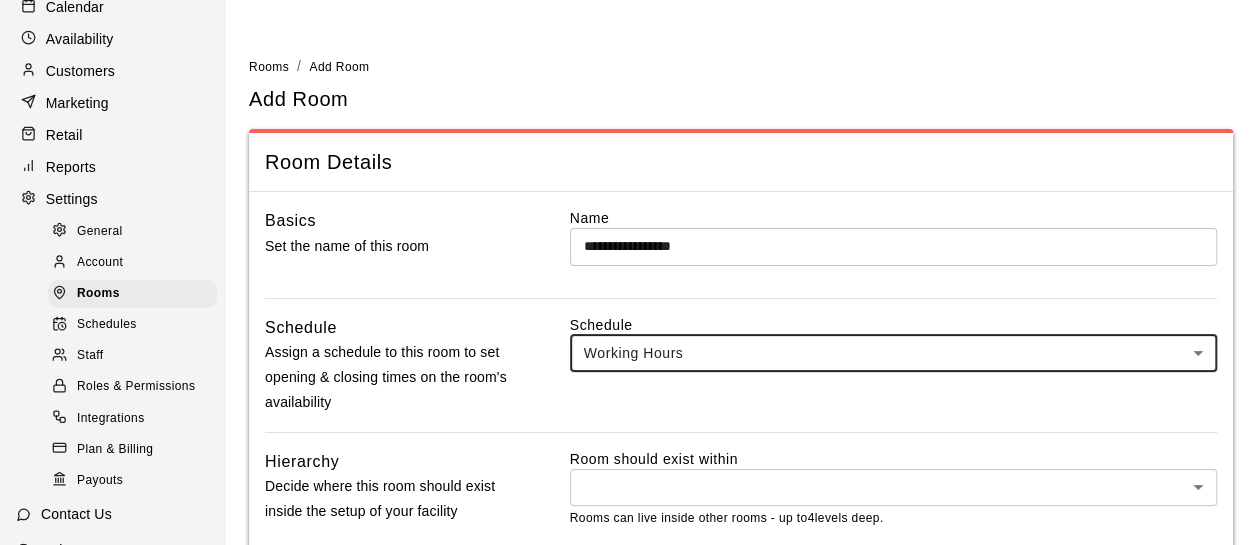 click on "**********" at bounding box center [628, 334] 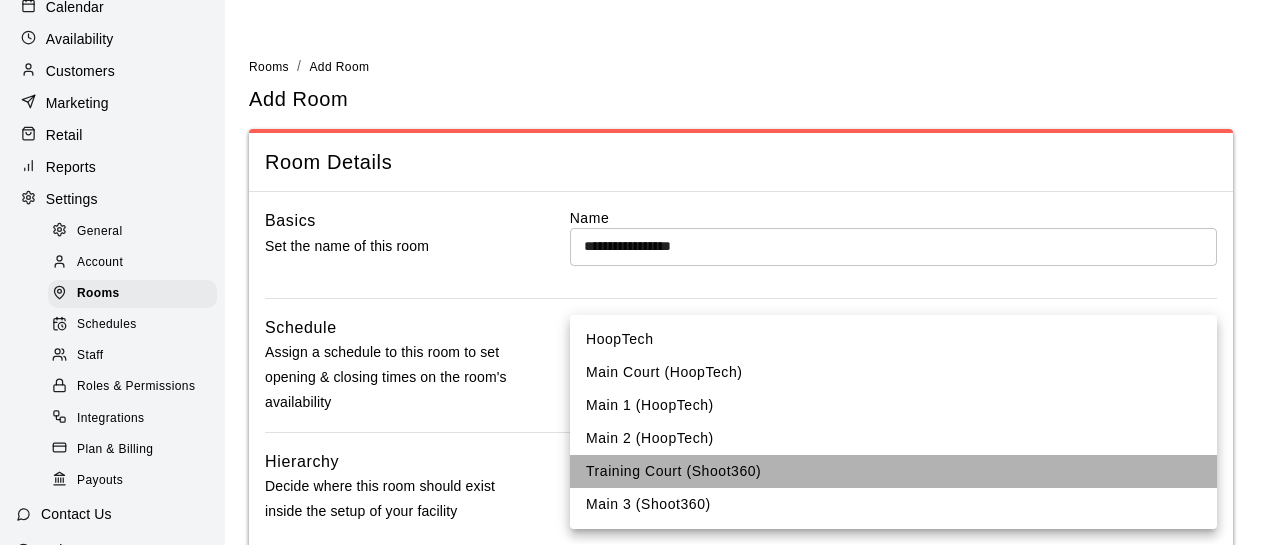 click on "Training Court (Shoot360)" at bounding box center [893, 471] 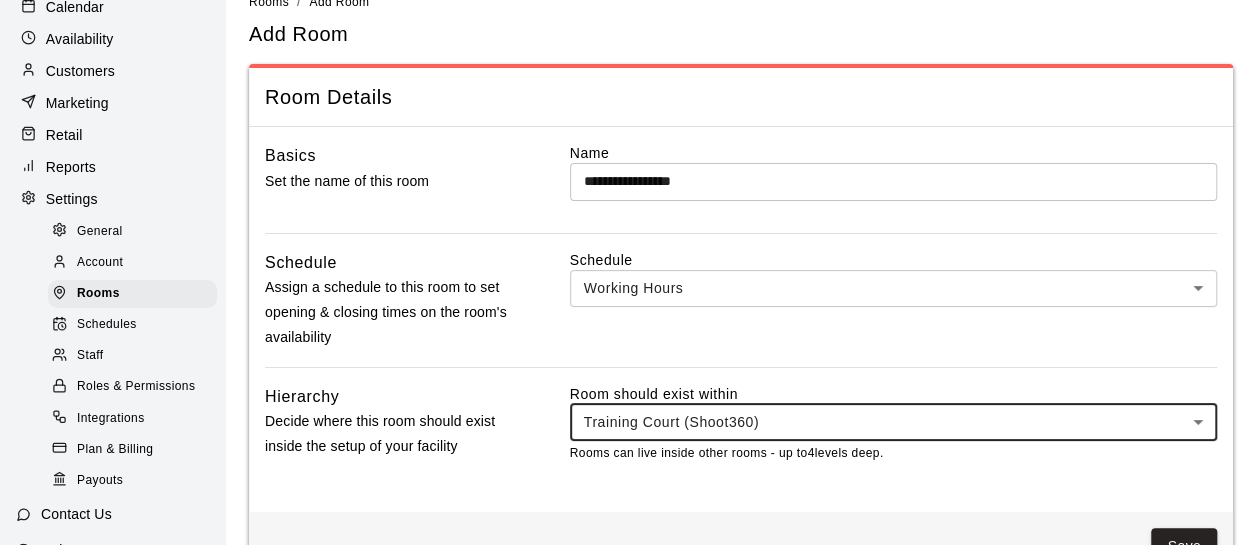 scroll, scrollTop: 123, scrollLeft: 0, axis: vertical 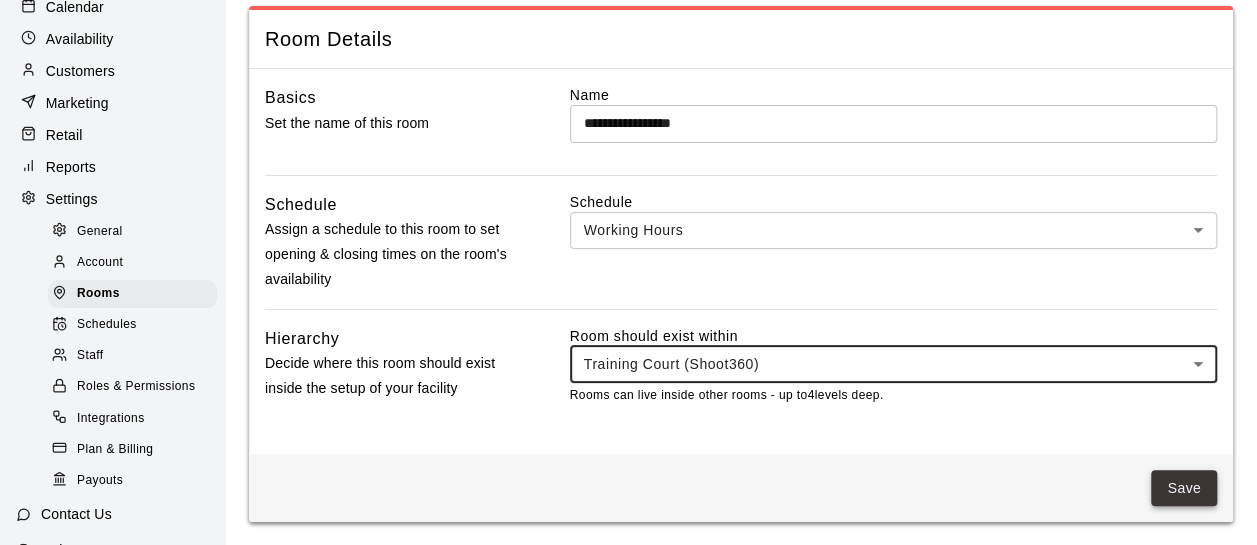 click on "Save" at bounding box center [1184, 488] 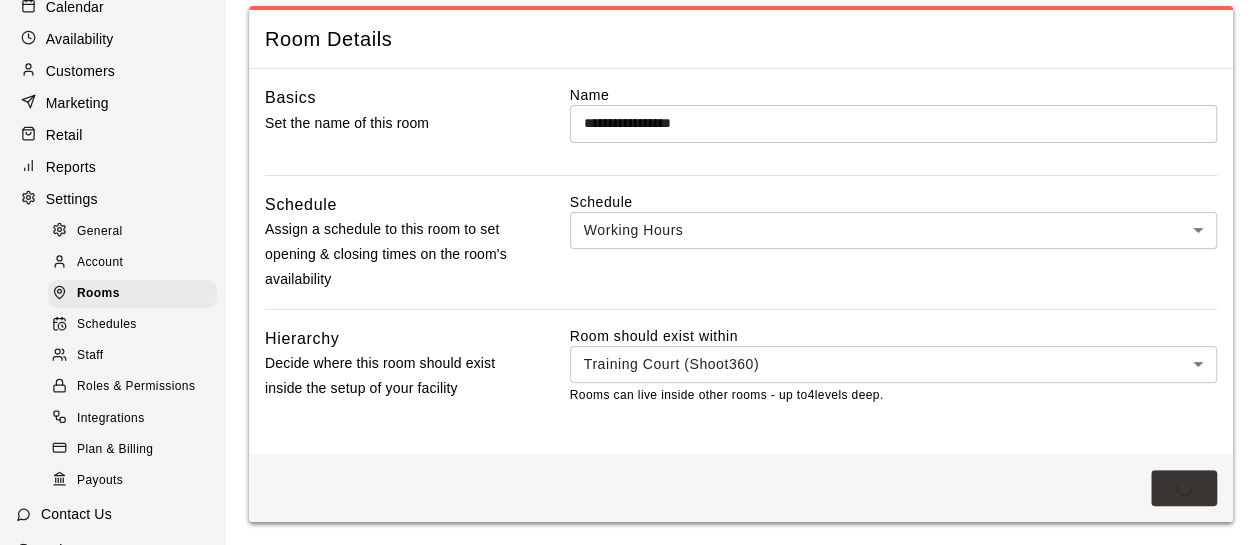 scroll, scrollTop: 0, scrollLeft: 0, axis: both 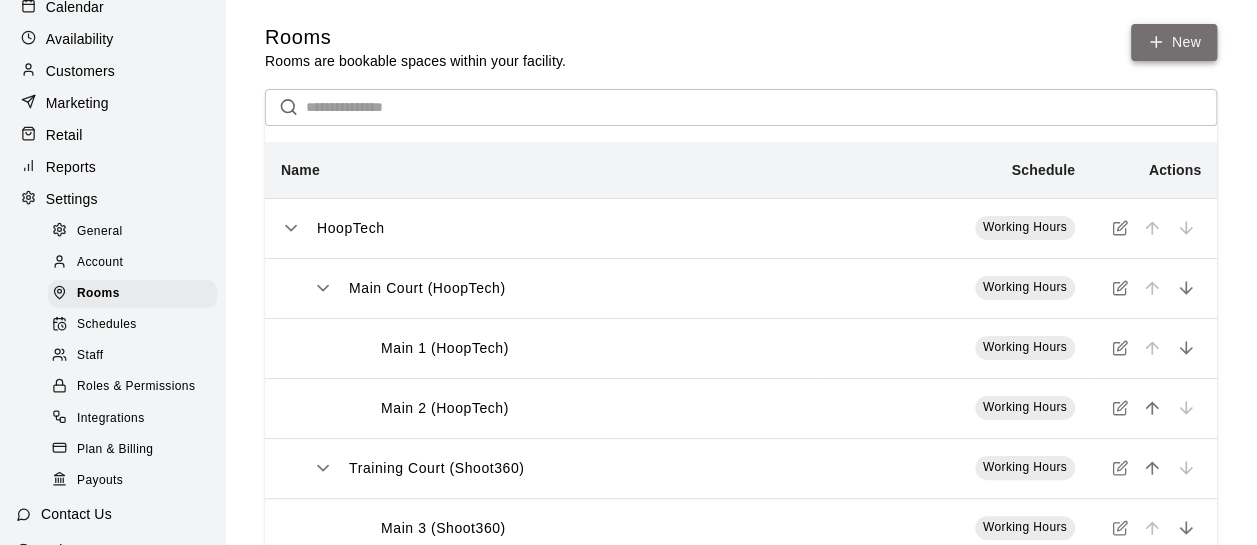 click on "New" at bounding box center (1174, 42) 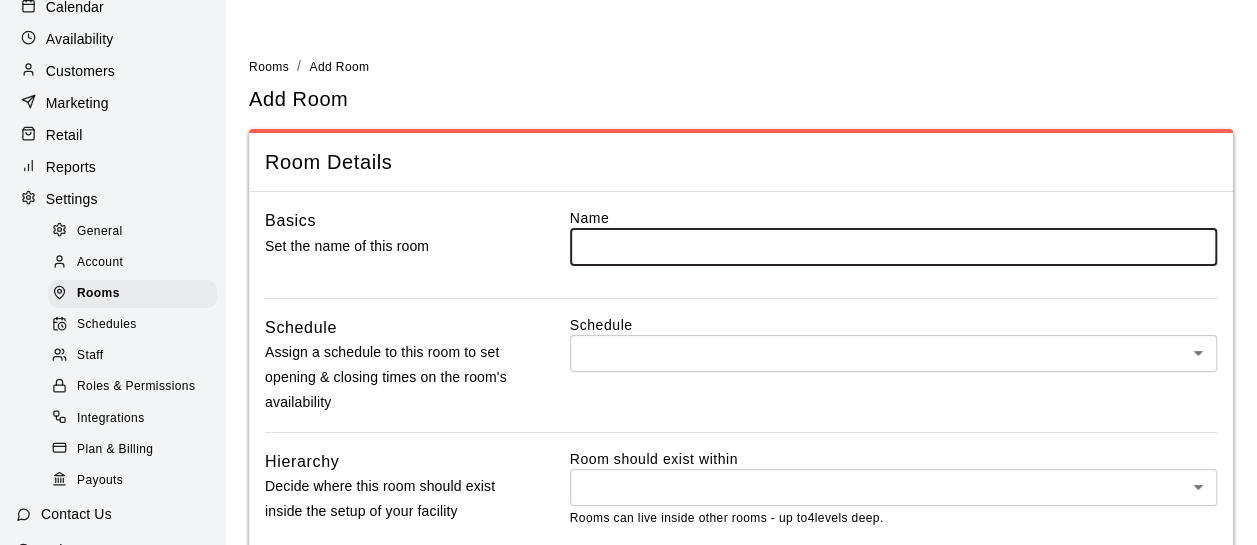 click at bounding box center [893, 246] 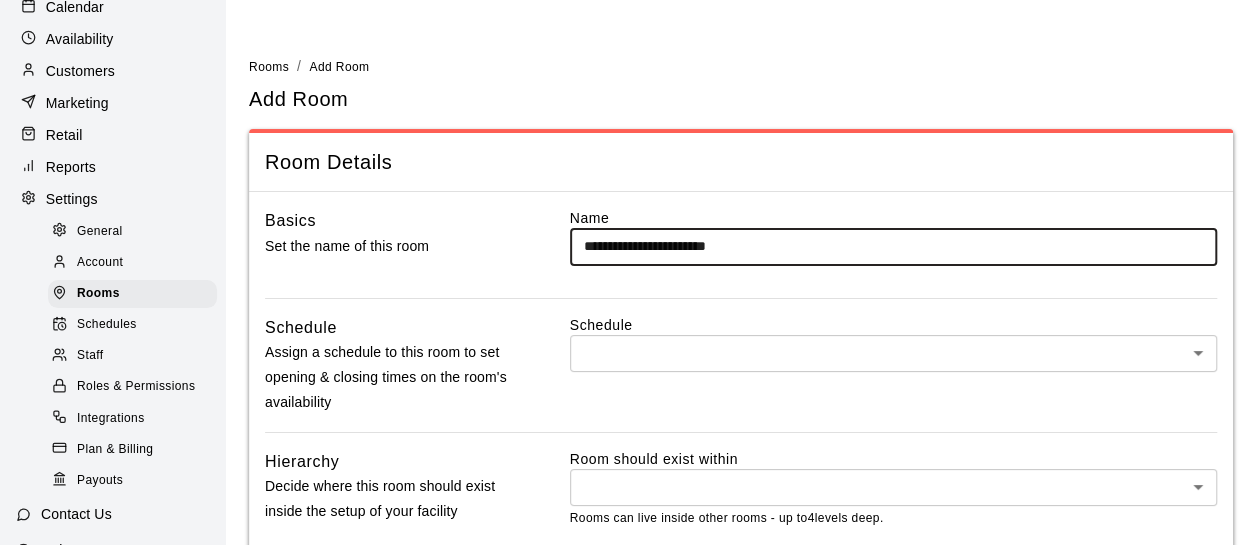type on "**********" 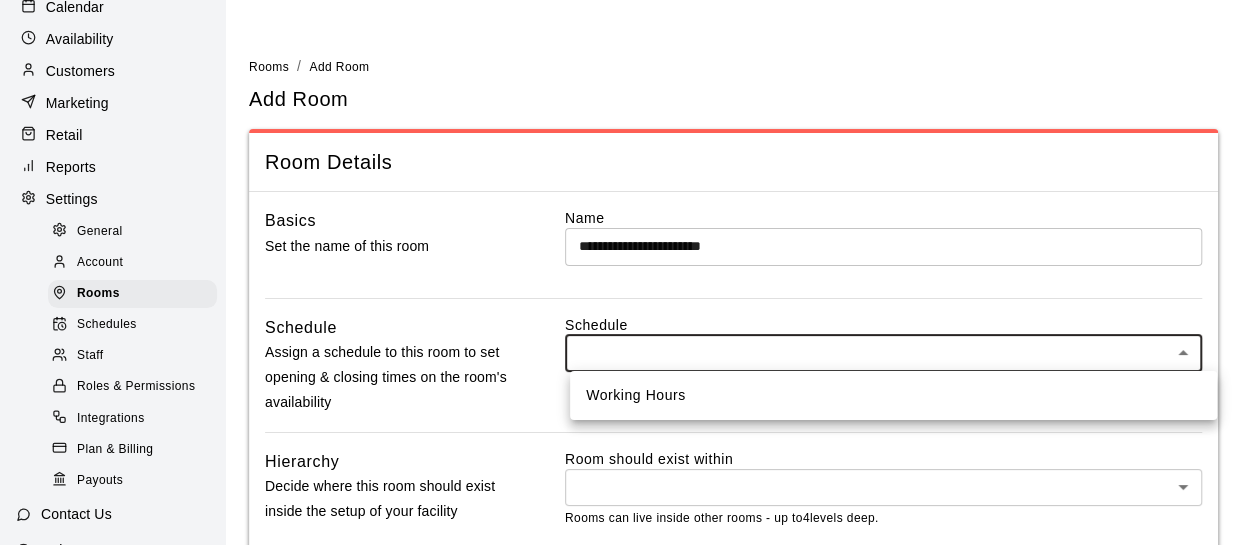 click on "**********" at bounding box center [628, 334] 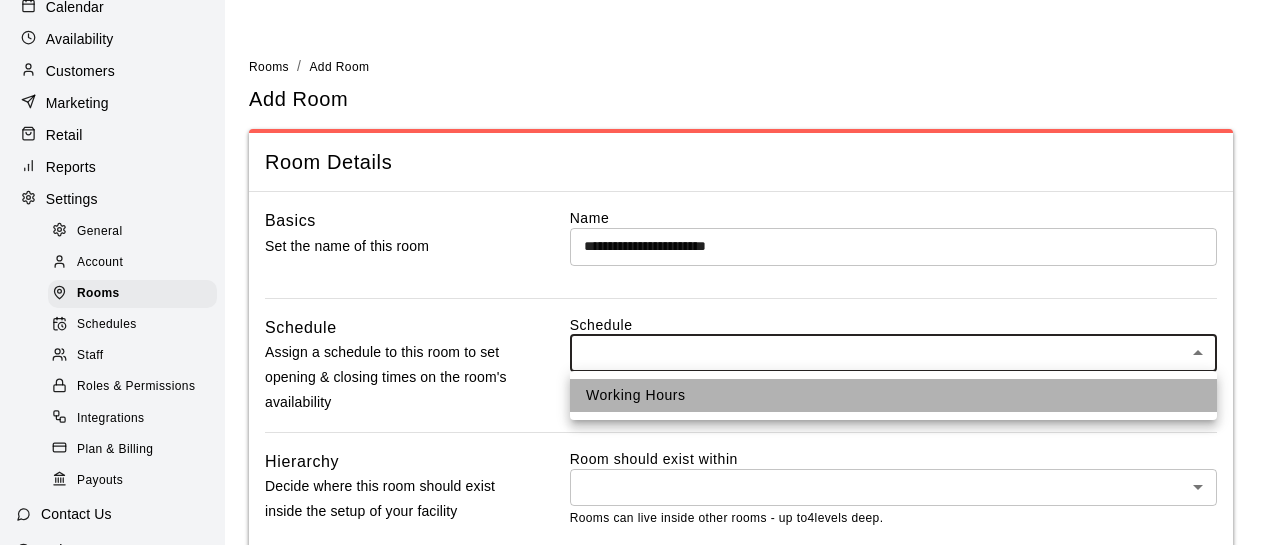 click on "Working Hours" at bounding box center [893, 395] 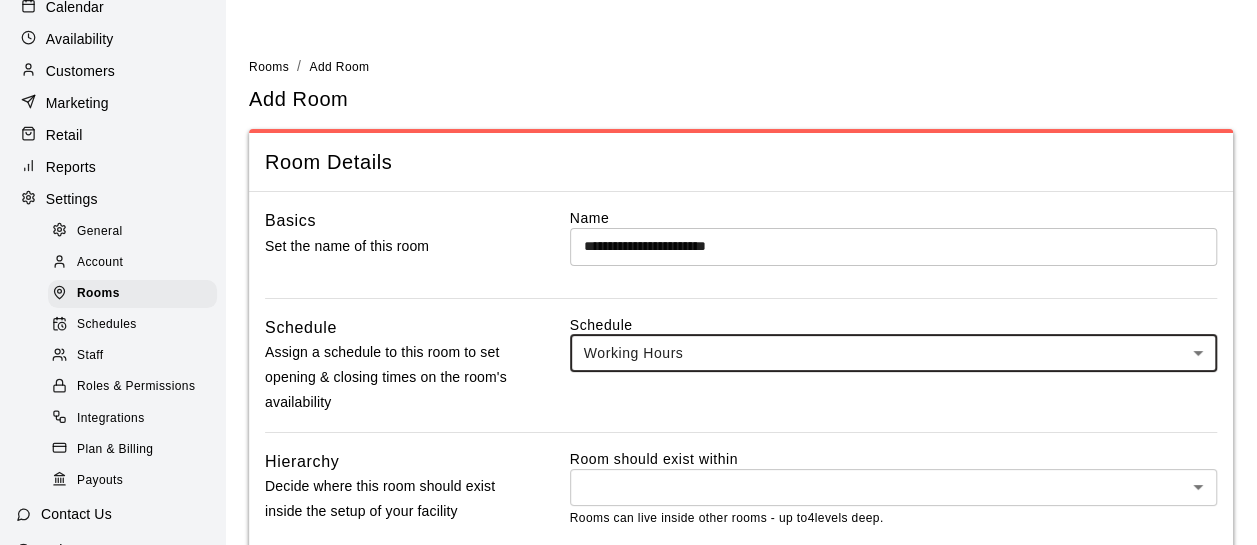 click on "**********" at bounding box center [628, 334] 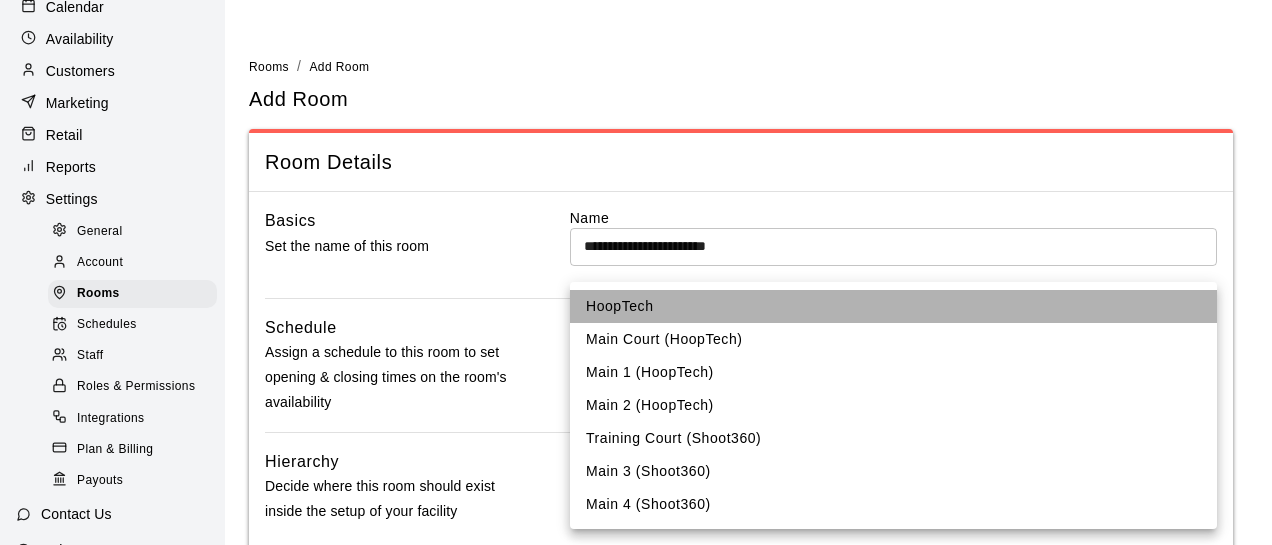 click on "HoopTech" at bounding box center (893, 306) 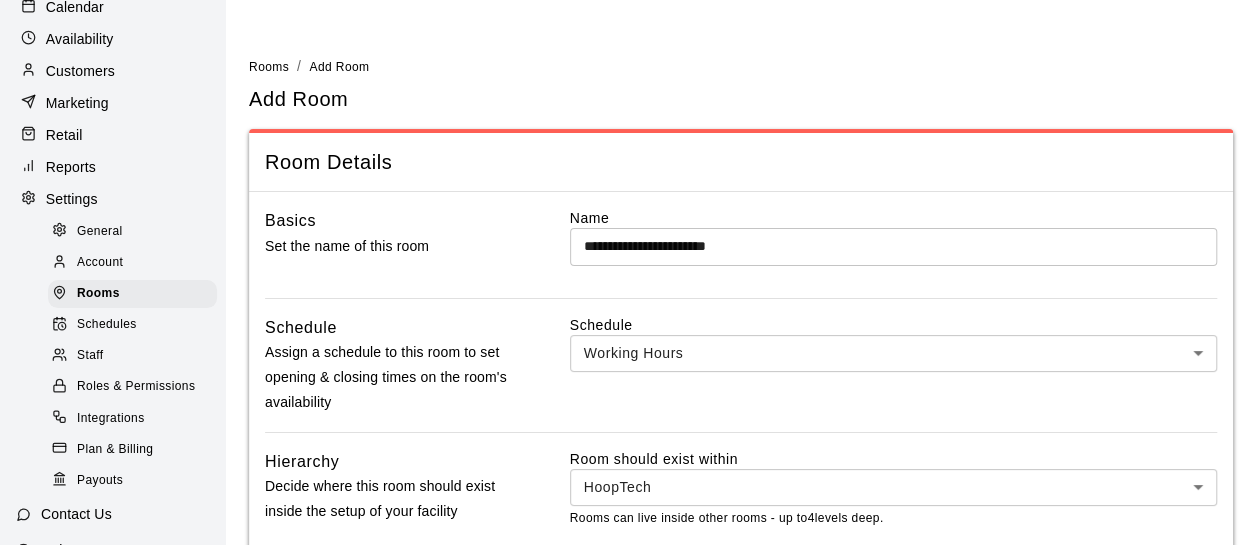 click on "**********" at bounding box center (741, 384) 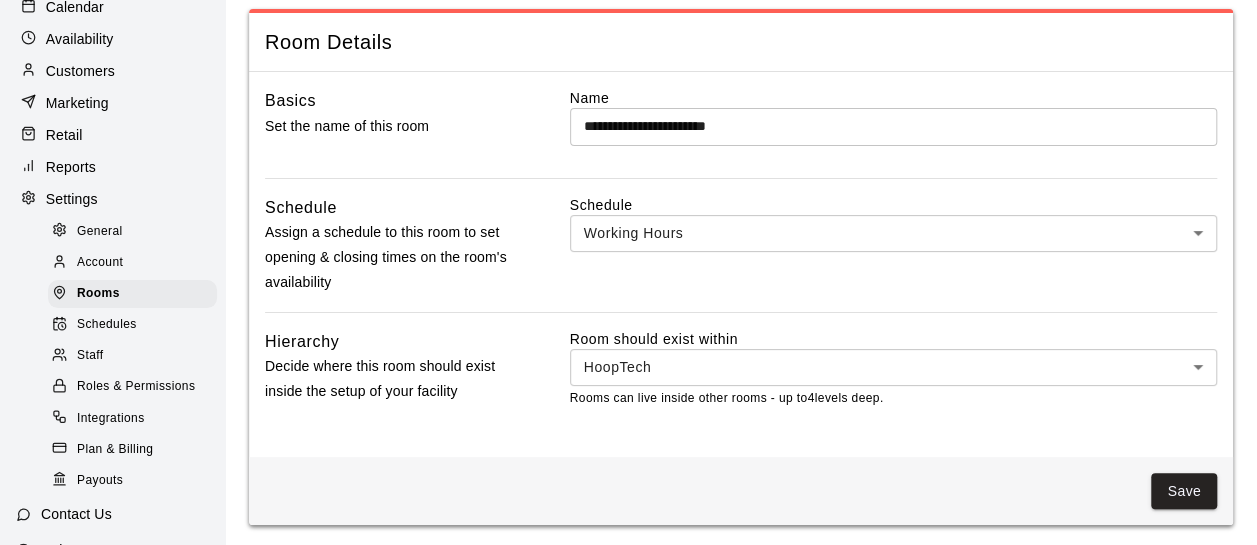 scroll, scrollTop: 123, scrollLeft: 0, axis: vertical 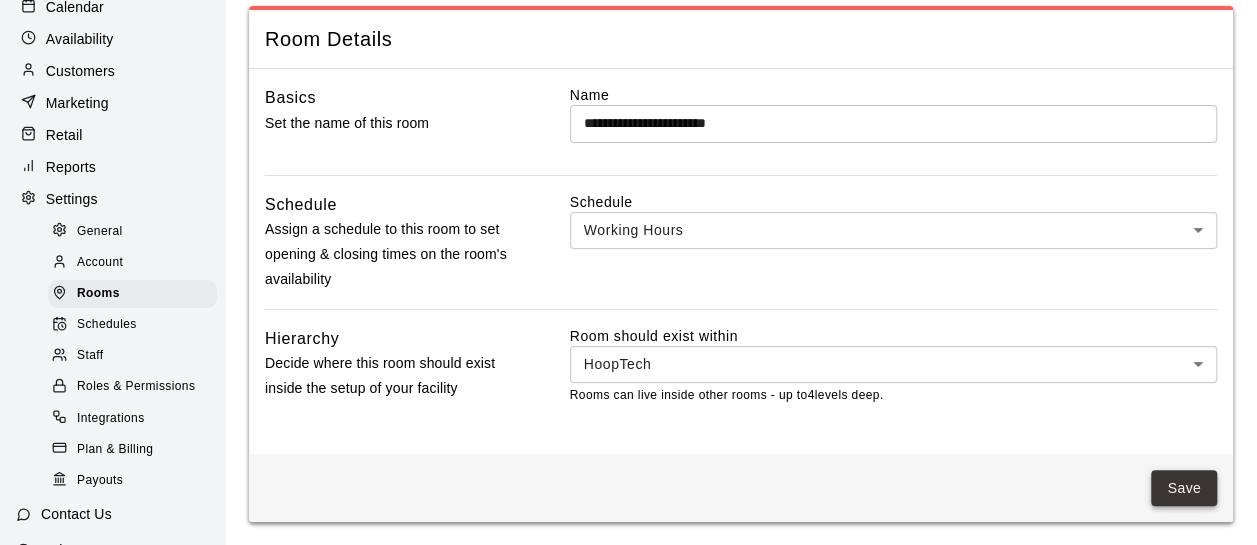 click on "Save" at bounding box center [1184, 488] 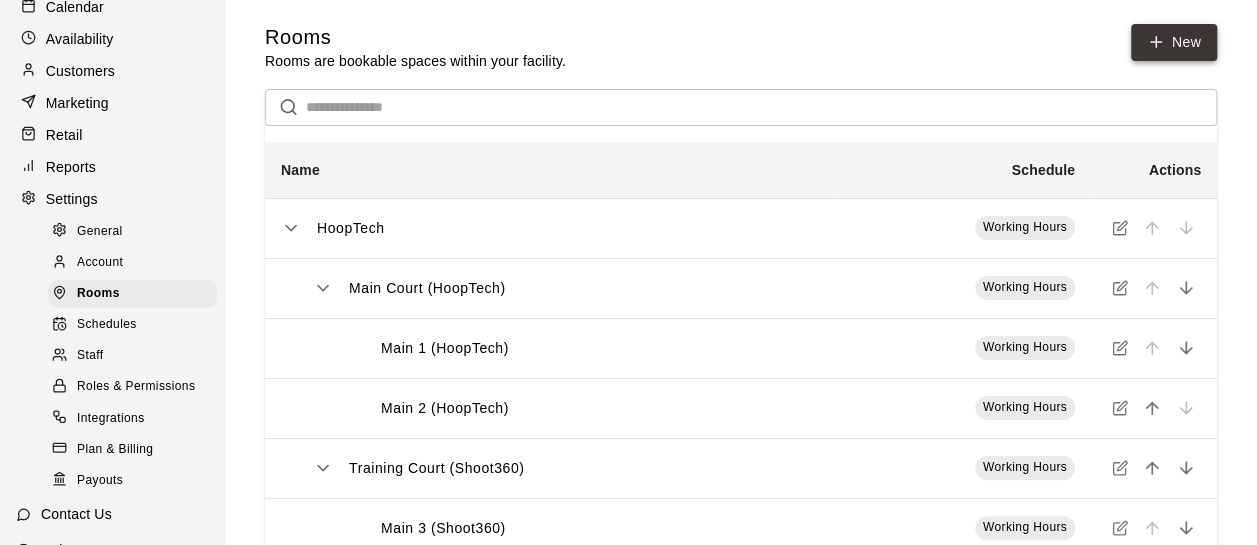 click on "New" at bounding box center [1174, 42] 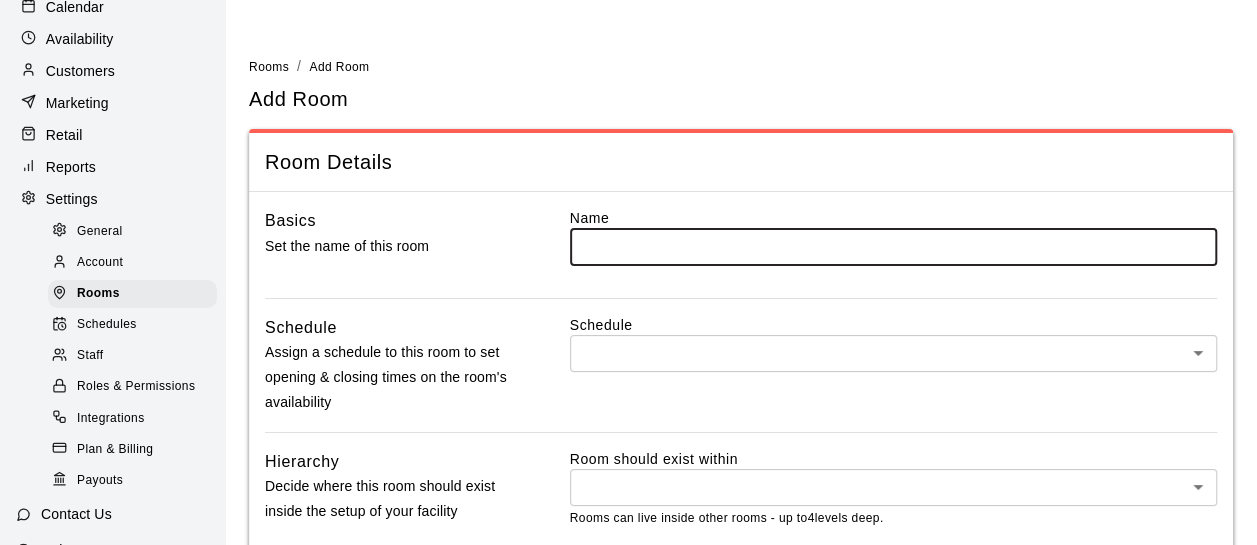 click at bounding box center (893, 246) 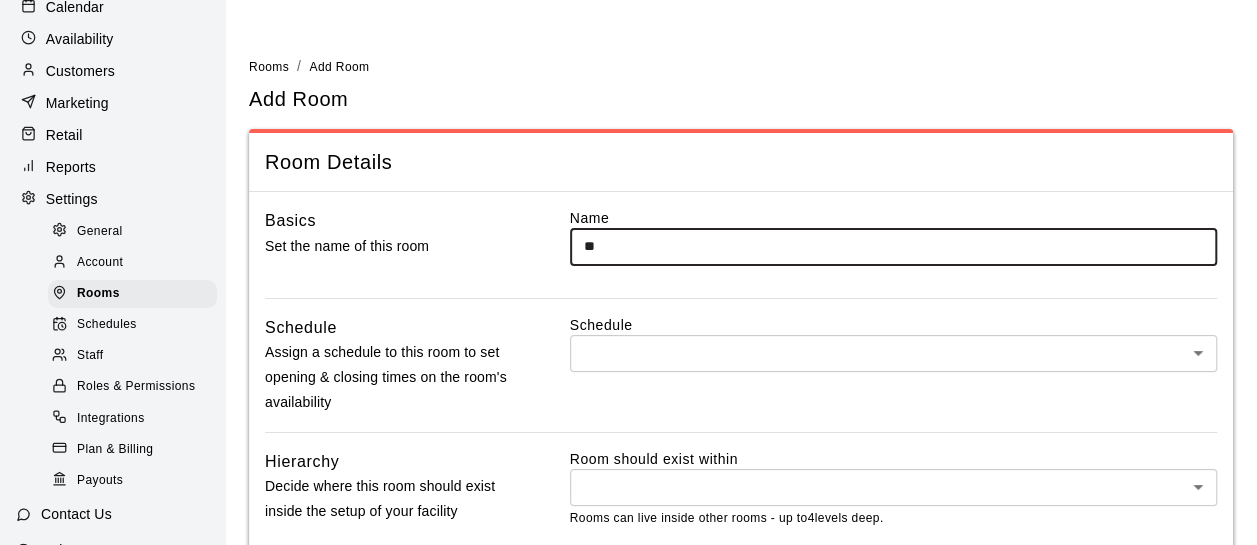 type on "*" 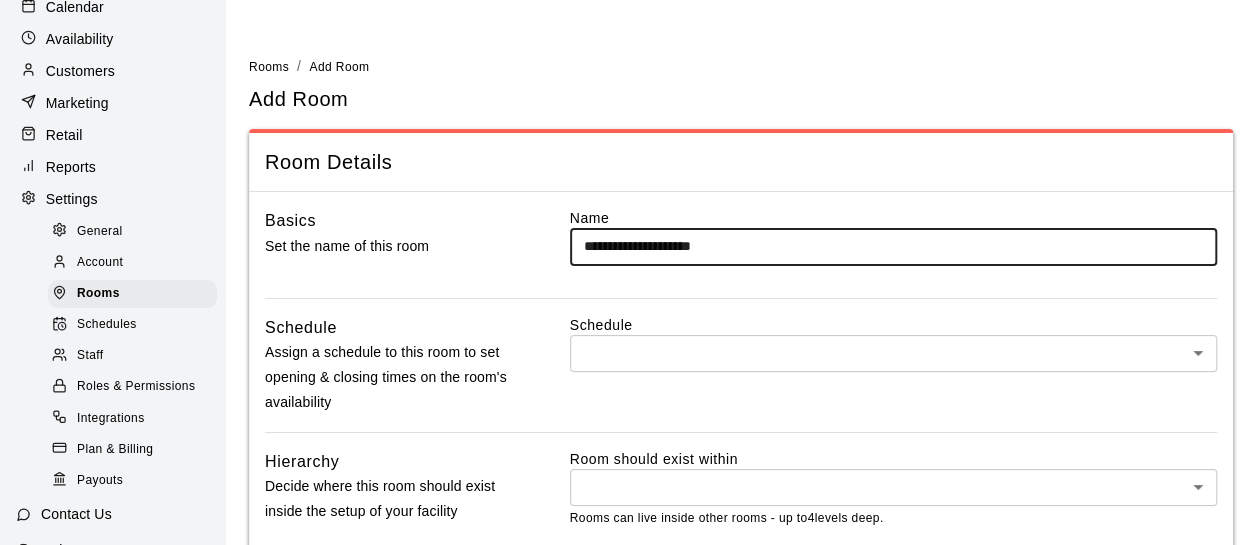type on "**********" 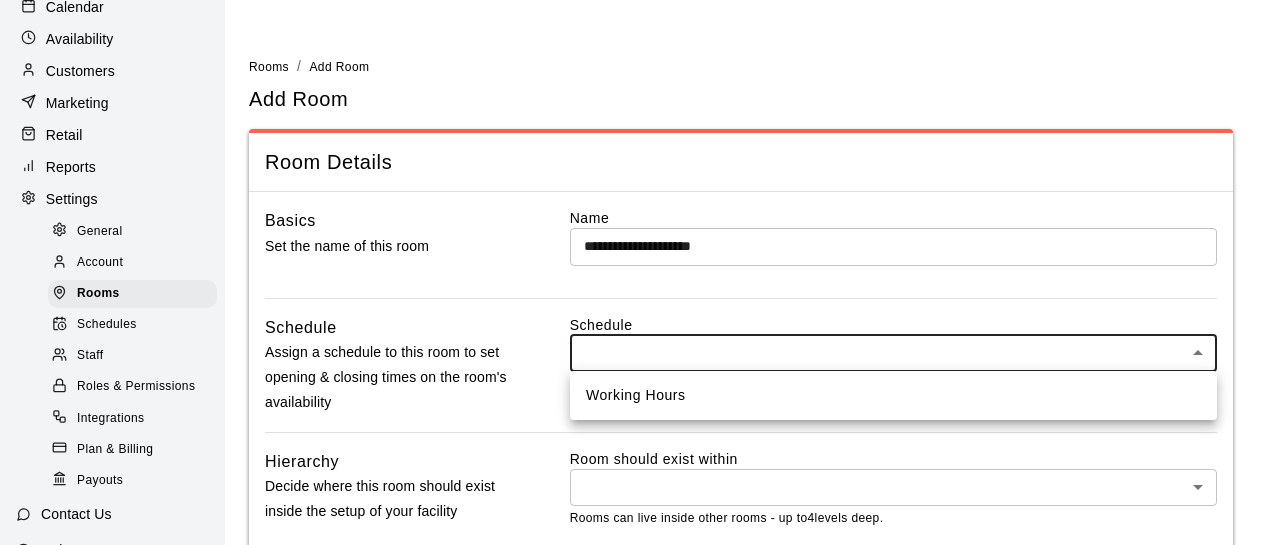 click on "**********" at bounding box center (636, 334) 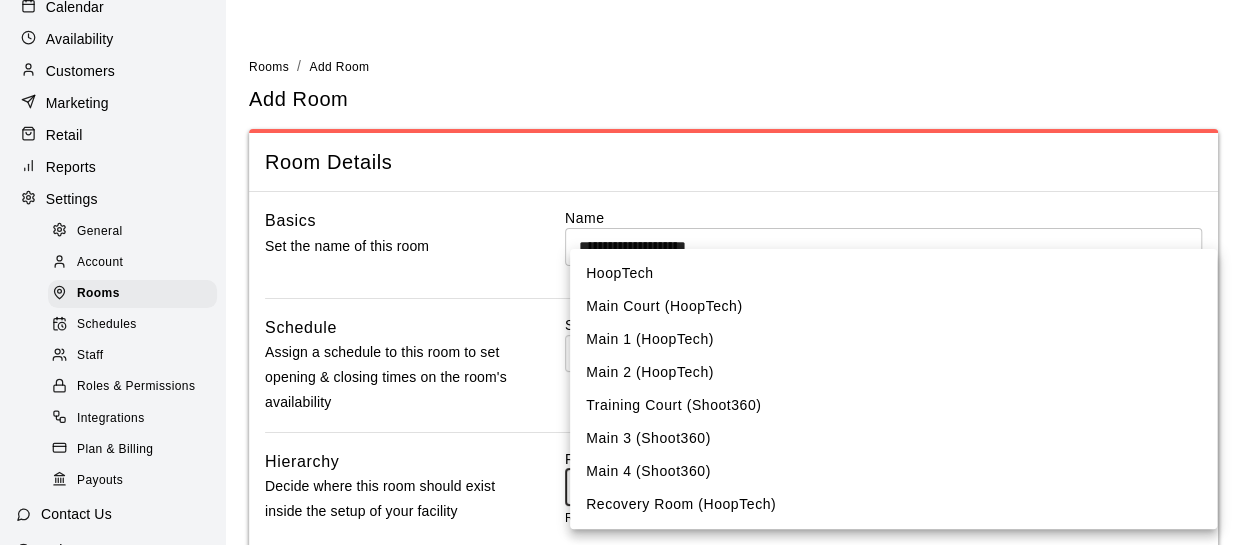 click on "**********" at bounding box center [628, 334] 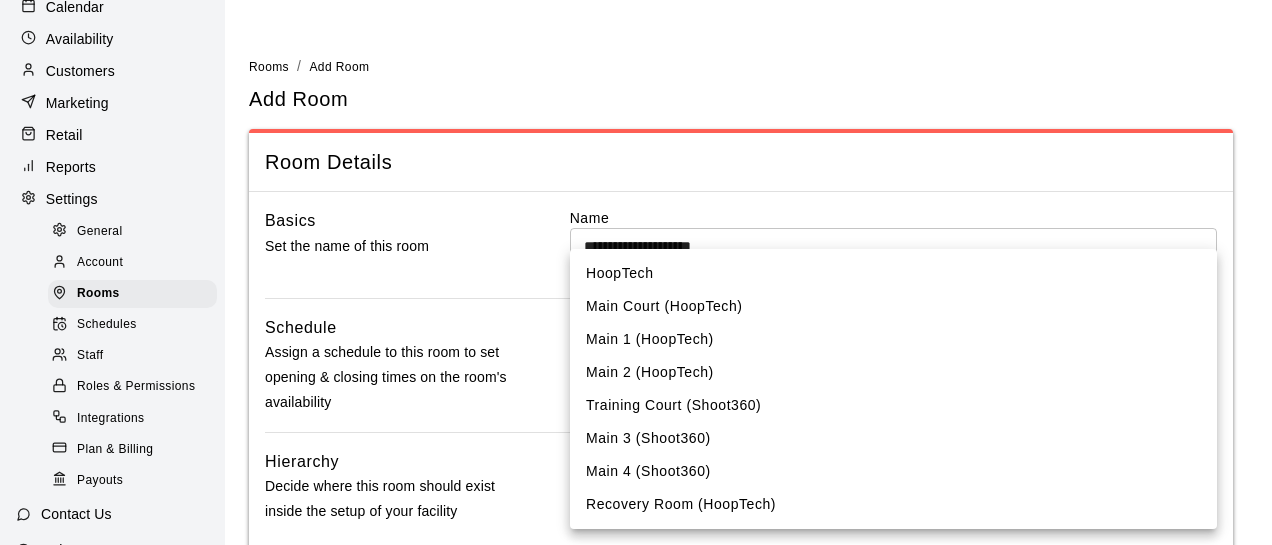 click on "HoopTech" at bounding box center (893, 273) 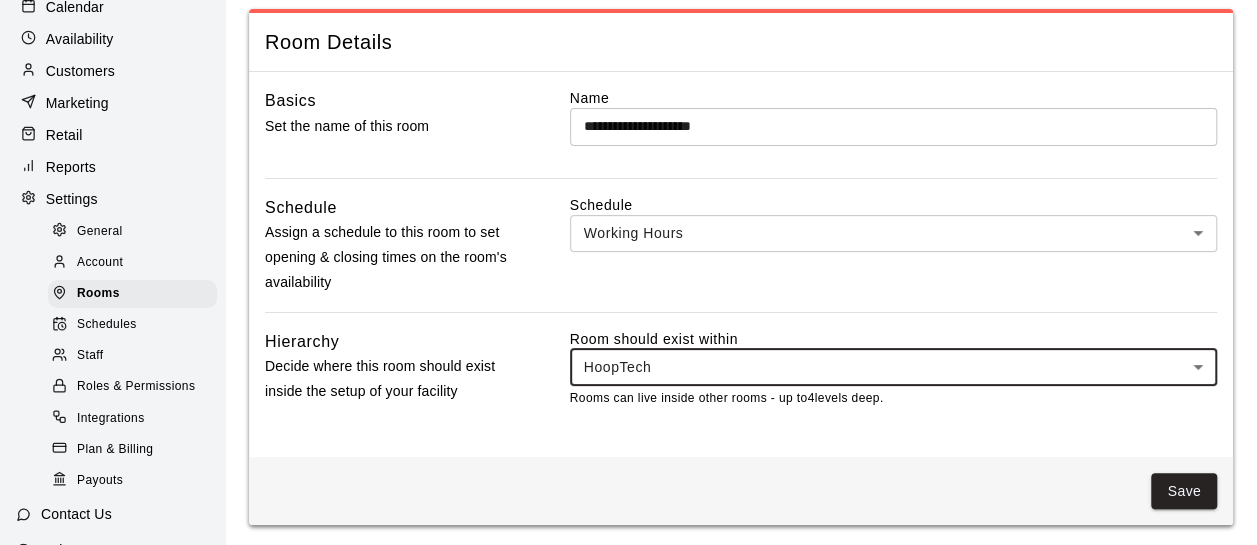 scroll, scrollTop: 123, scrollLeft: 0, axis: vertical 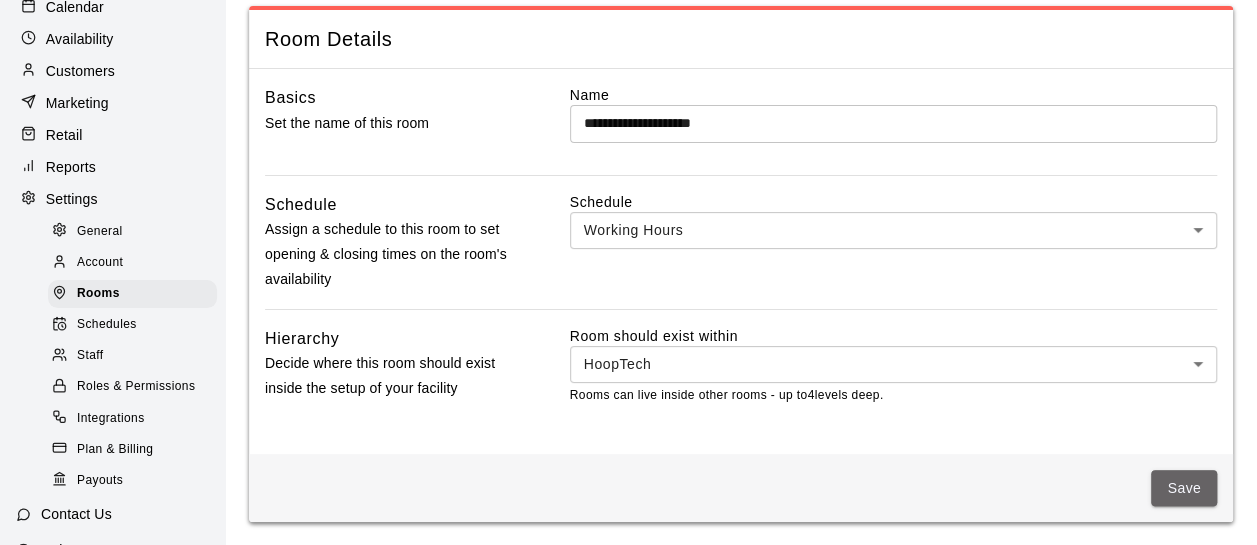 click on "Save" at bounding box center [1184, 488] 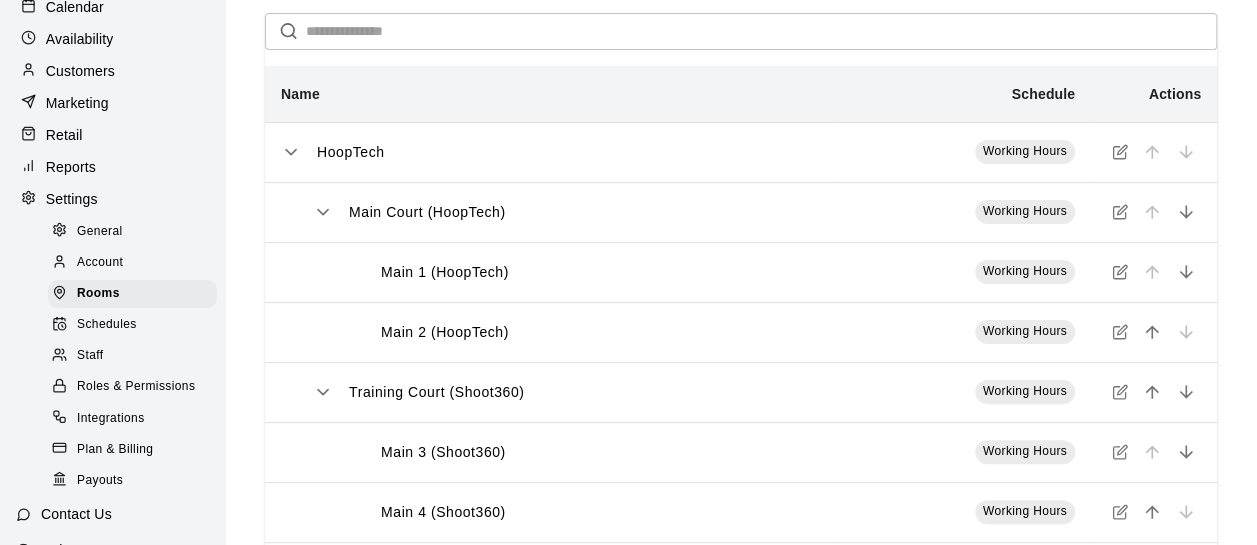 scroll, scrollTop: 0, scrollLeft: 0, axis: both 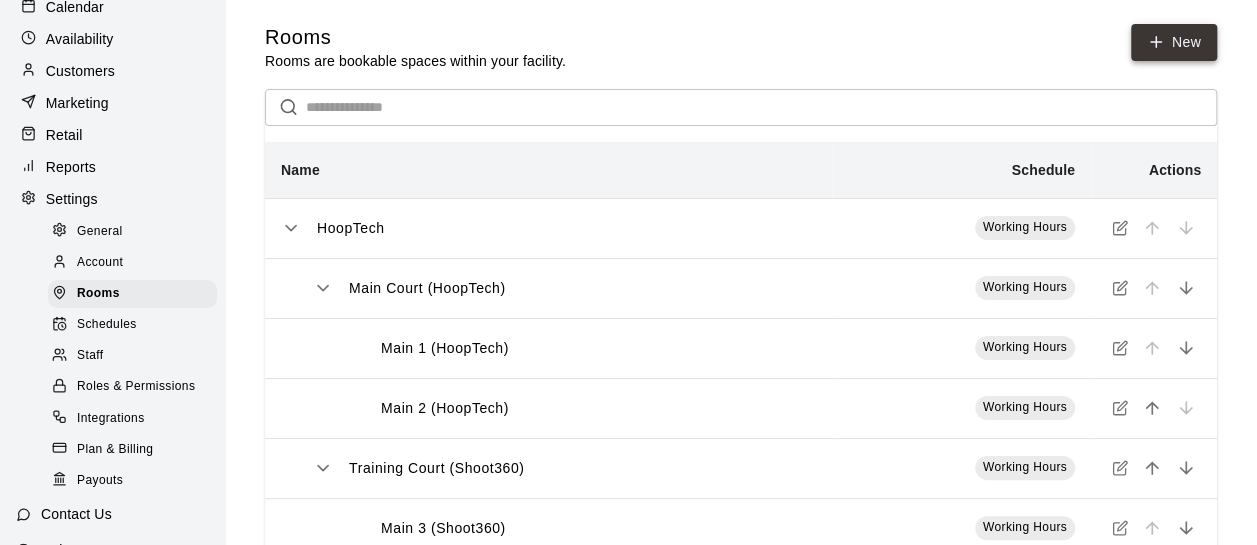 click on "New" at bounding box center (1174, 42) 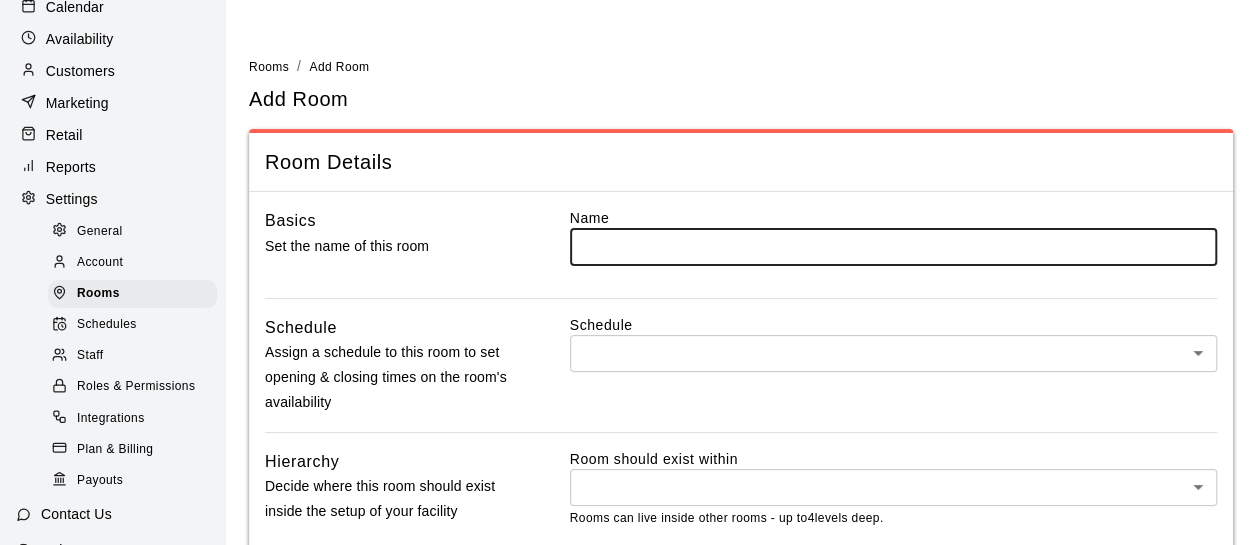 click at bounding box center (893, 246) 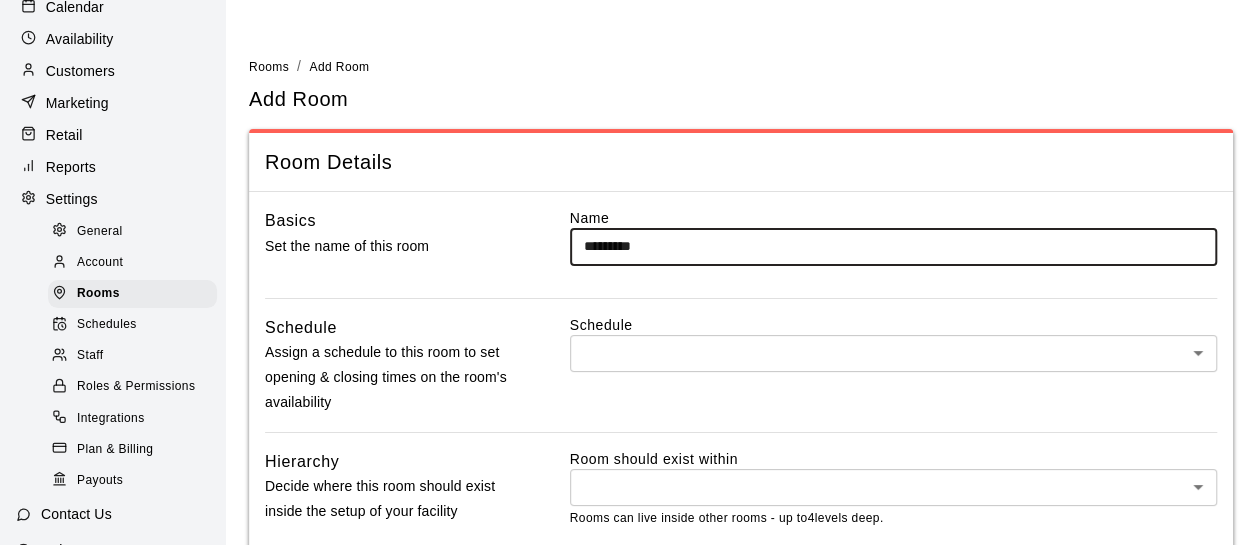 type on "*********" 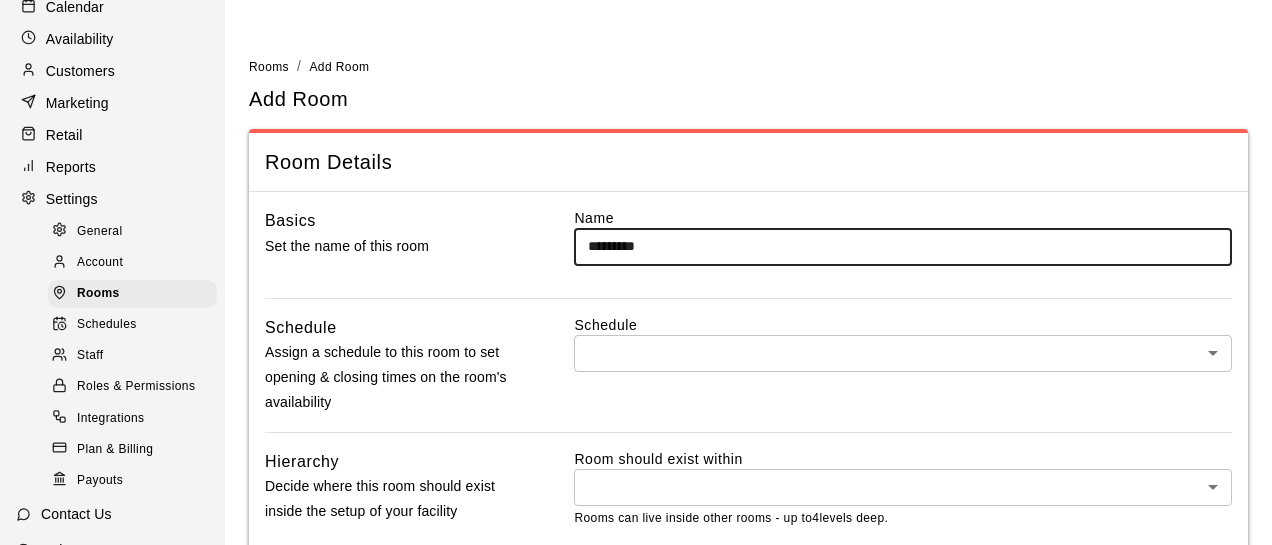 click on "Home Services Calendar Availability Customers Marketing Retail Reports Settings General Account Rooms Schedules Staff Roles & Permissions Integrations Plan & Billing Payouts Contact Us Help Center View public page Copy public page link Rooms / Add Room Add Room Room Details Basics Set the name of this room Name ********* ​ Schedule Assign a schedule to this room to set opening & closing times on the room's availability Schedule ​ * ​ Hierarchy Decide where this room should exist inside the setup of your facility Room should exist within ​ * ​ Rooms can live inside other rooms - up to  4  levels deep. Save [PERSON_NAME] - Add Room Close cross-small" at bounding box center [636, 334] 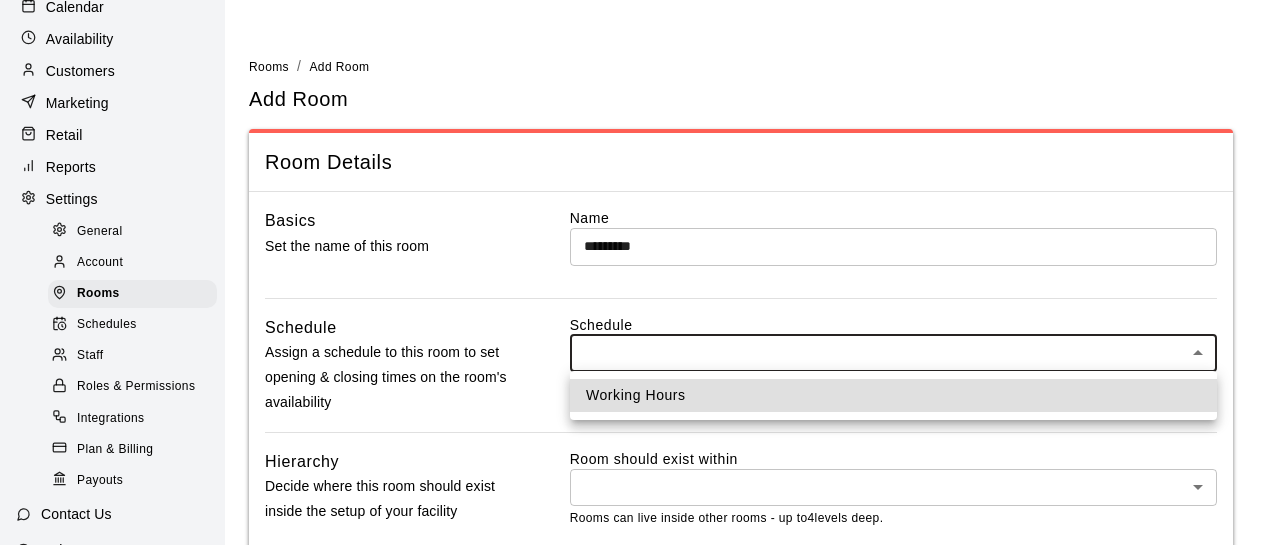 click on "Working Hours" at bounding box center (893, 395) 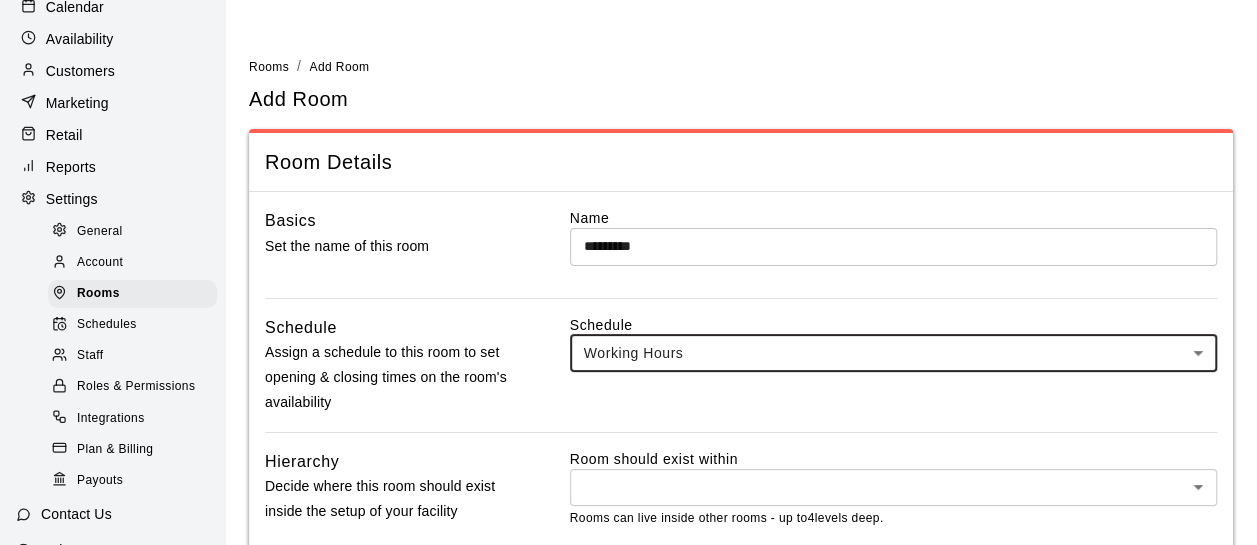 click on "Home Services Calendar Availability Customers Marketing Retail Reports Settings General Account Rooms Schedules Staff Roles & Permissions Integrations Plan & Billing Payouts Contact Us Help Center View public page Copy public page link Rooms / Add Room Add Room Room Details Basics Set the name of this room Name ********* ​ Schedule Assign a schedule to this room to set opening & closing times on the room's availability Schedule Working Hours *** ​ Hierarchy Decide where this room should exist inside the setup of your facility Room should exist within ​ * ​ Rooms can live inside other rooms - up to  4  levels deep. Save [PERSON_NAME] - Add Room Close cross-small" at bounding box center [628, 334] 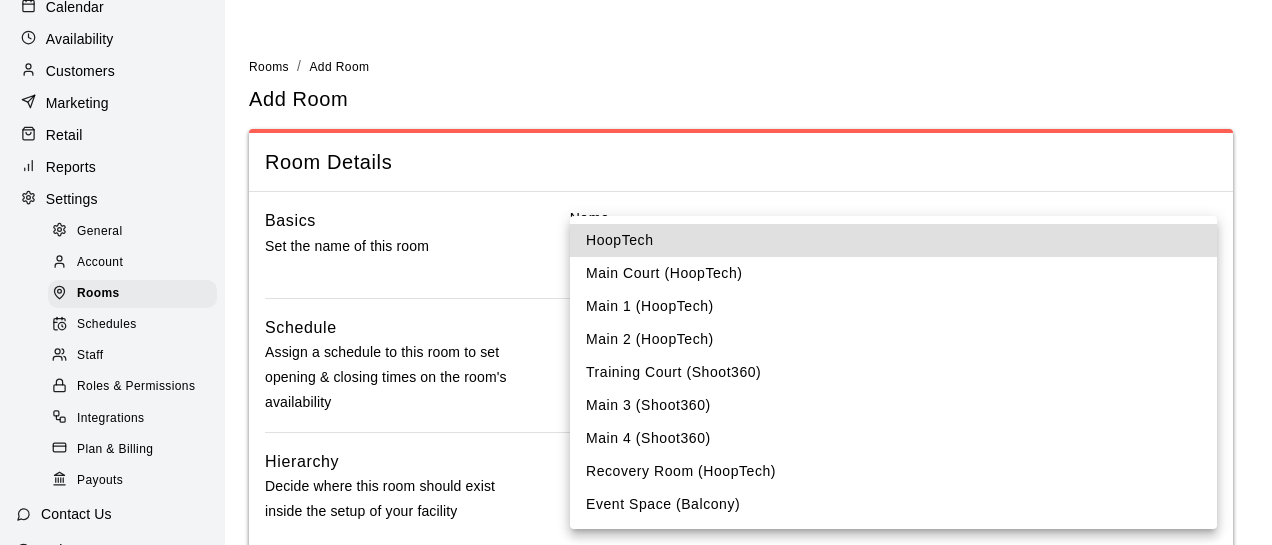 click on "HoopTech" at bounding box center (893, 240) 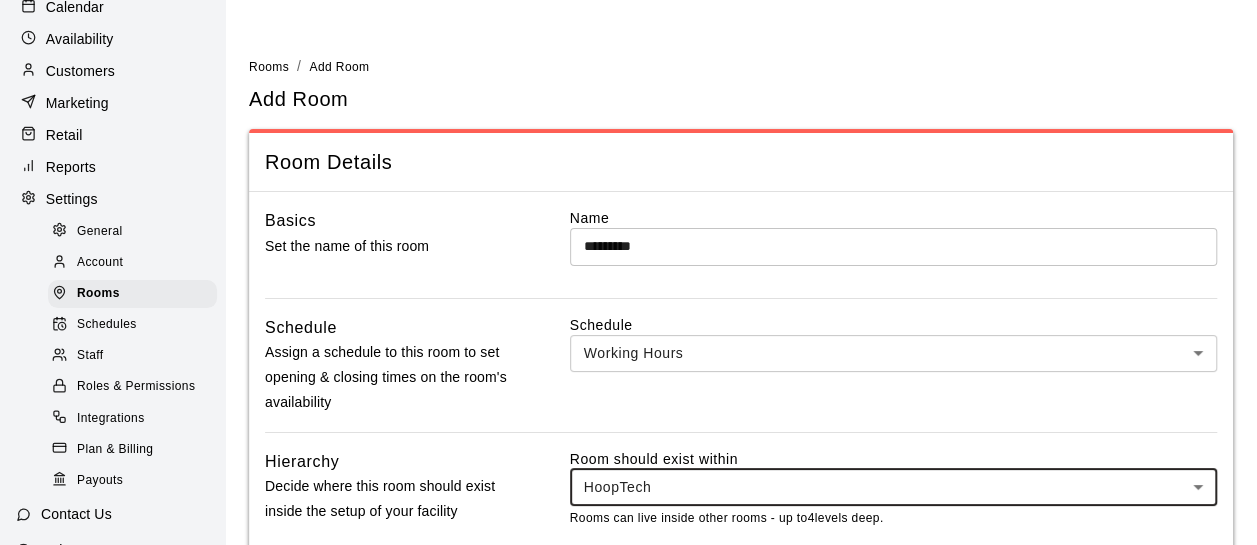 click on "Basics Set the name of this room Name ********* ​ Schedule Assign a schedule to this room to set opening & closing times on the room's availability Schedule Working Hours *** ​ Hierarchy Decide where this room should exist inside the setup of your facility Room should exist within HoopTech **** ​ Rooms can live inside other rooms - up to  4  levels deep." at bounding box center (741, 384) 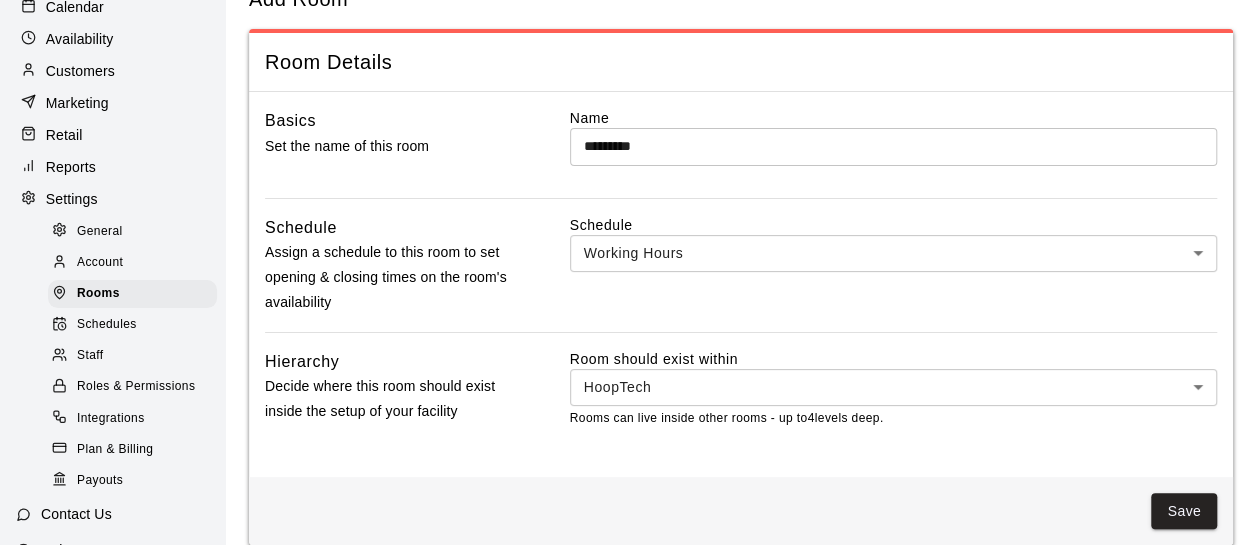 scroll, scrollTop: 123, scrollLeft: 0, axis: vertical 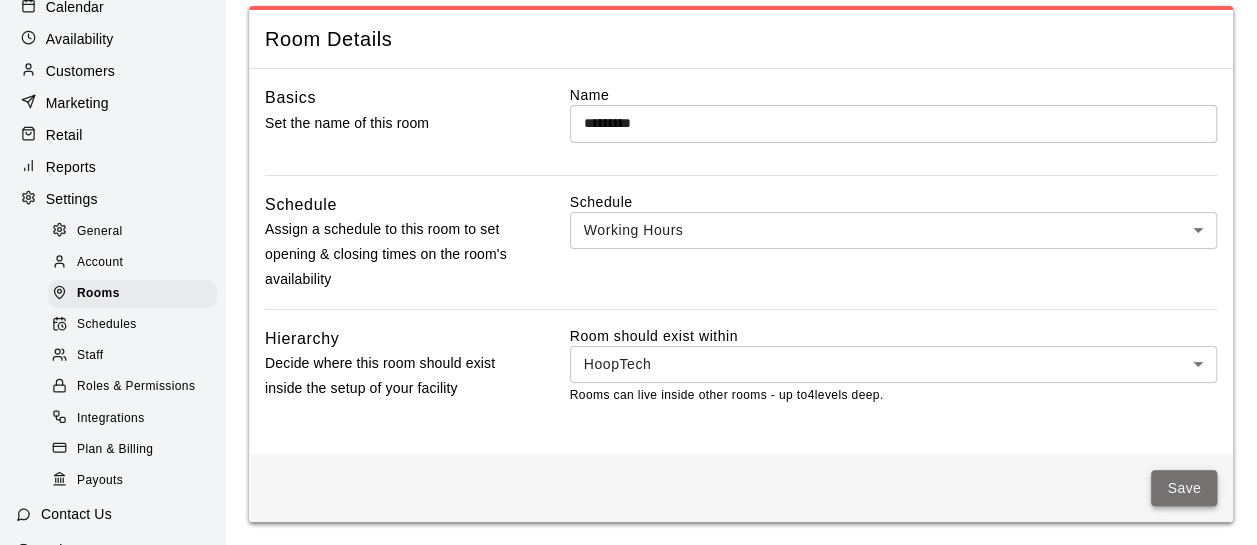 click on "Save" at bounding box center (1184, 488) 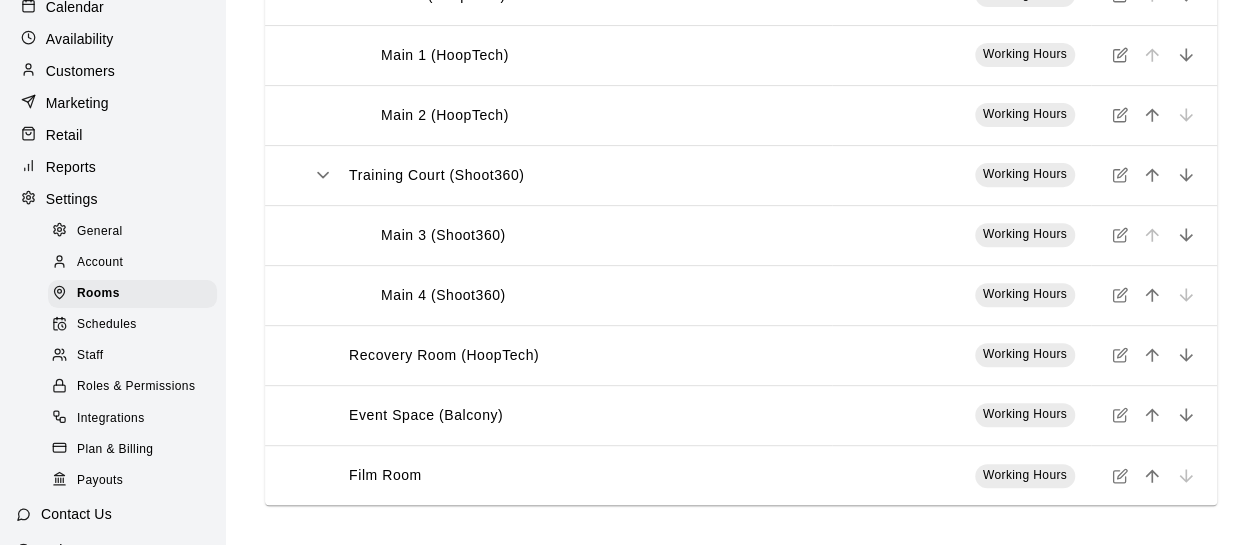 scroll, scrollTop: 0, scrollLeft: 0, axis: both 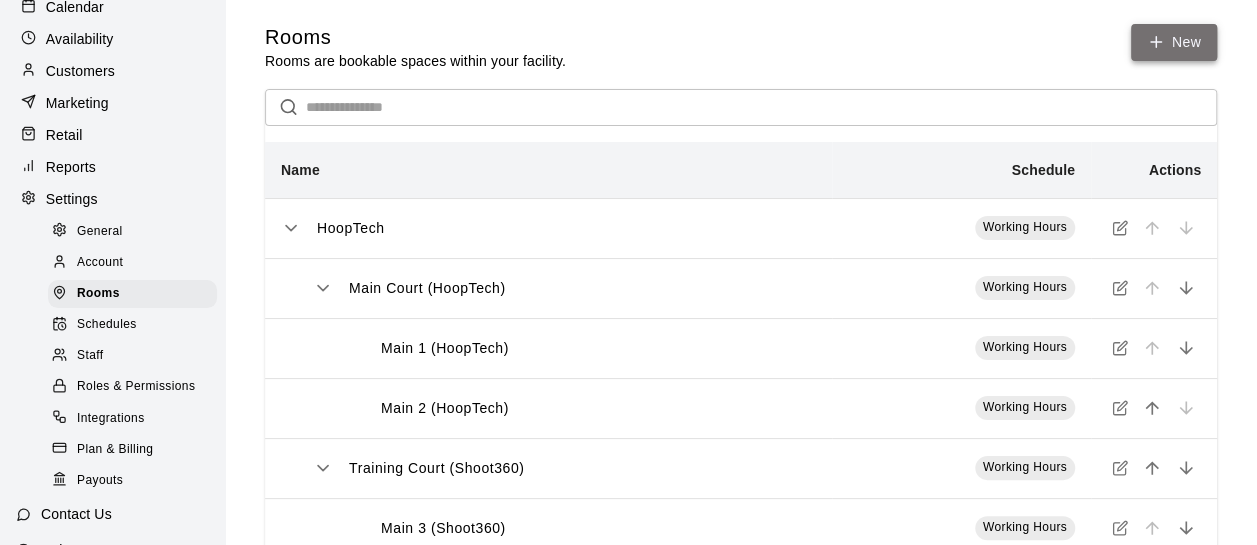 click on "New" at bounding box center (1174, 42) 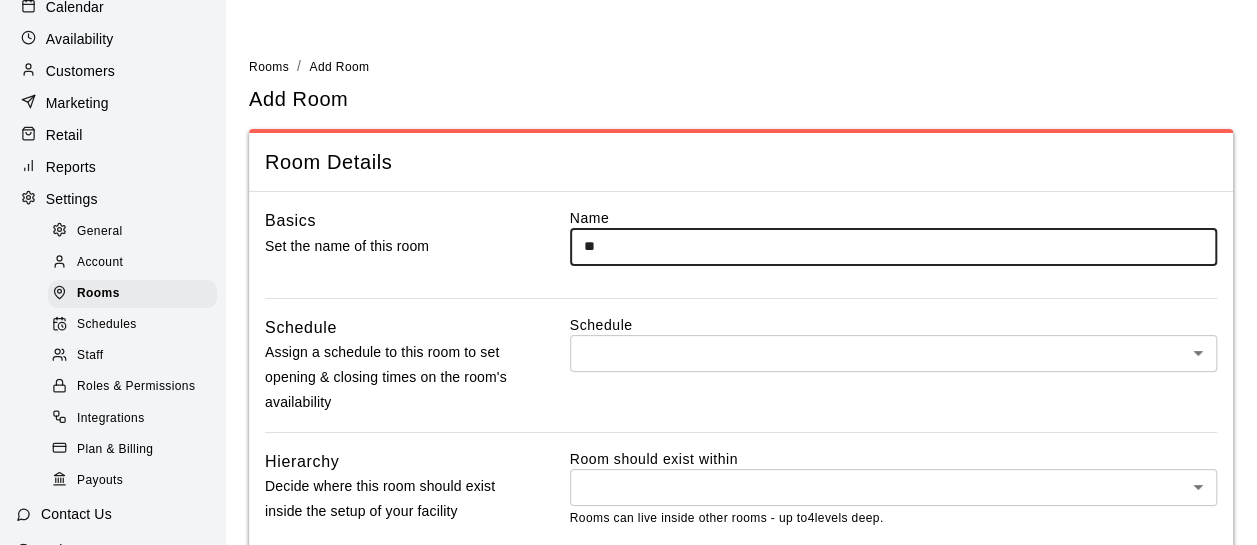 type on "*" 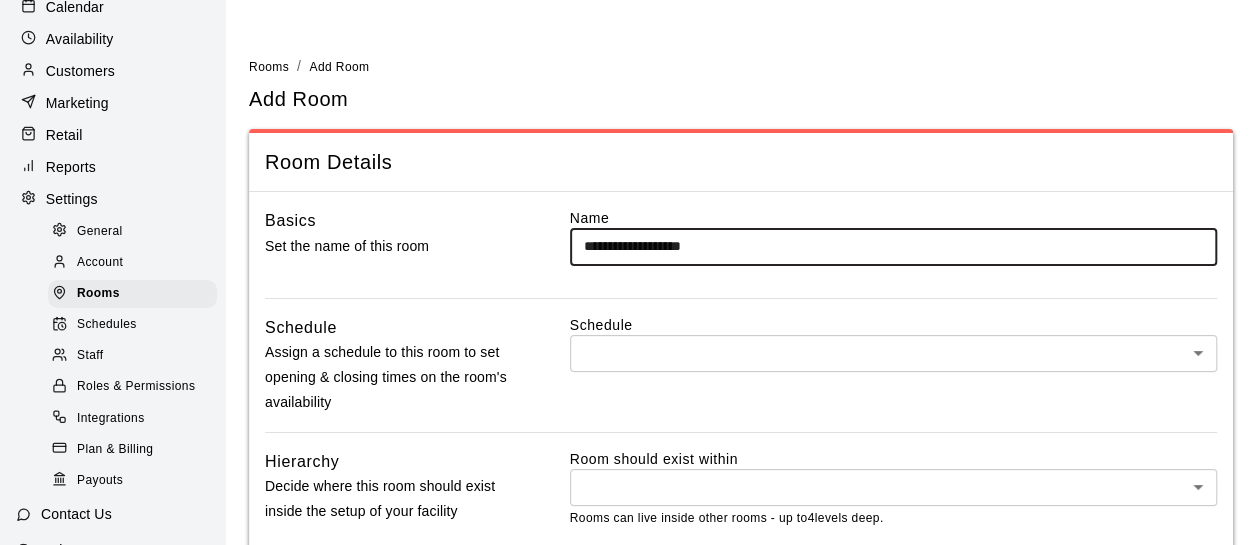 type on "**********" 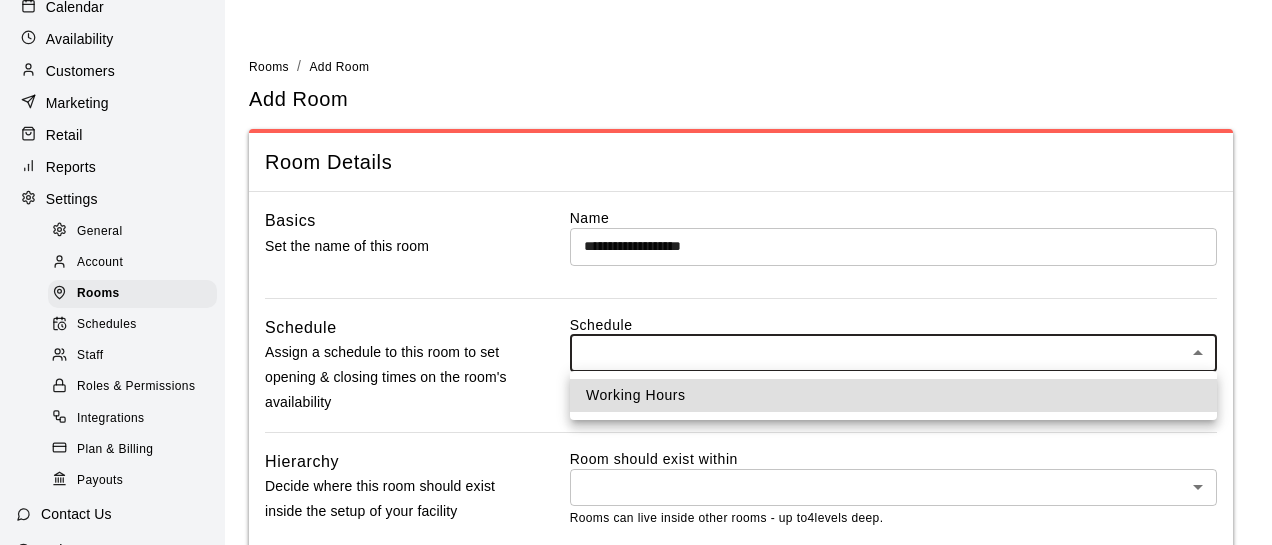 click on "**********" at bounding box center [636, 334] 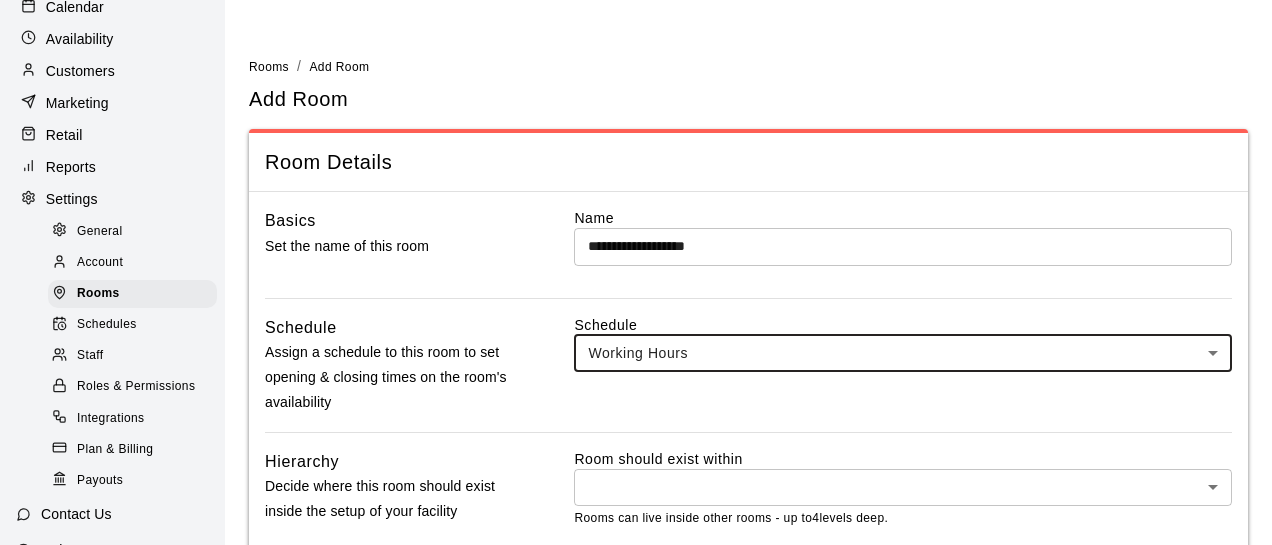type on "***" 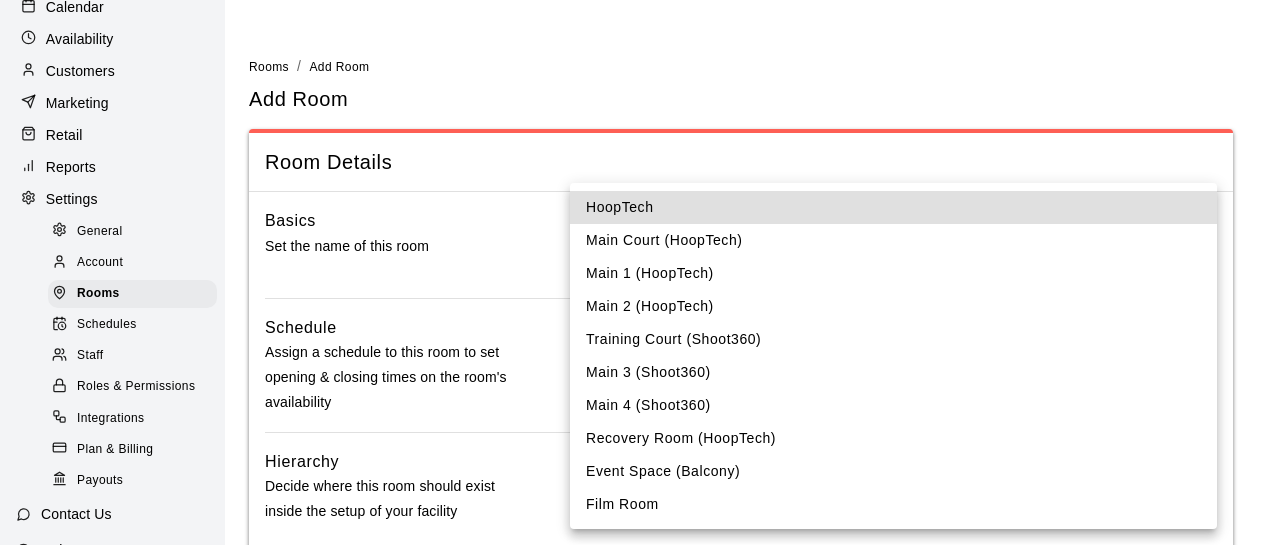 click on "**********" at bounding box center (636, 334) 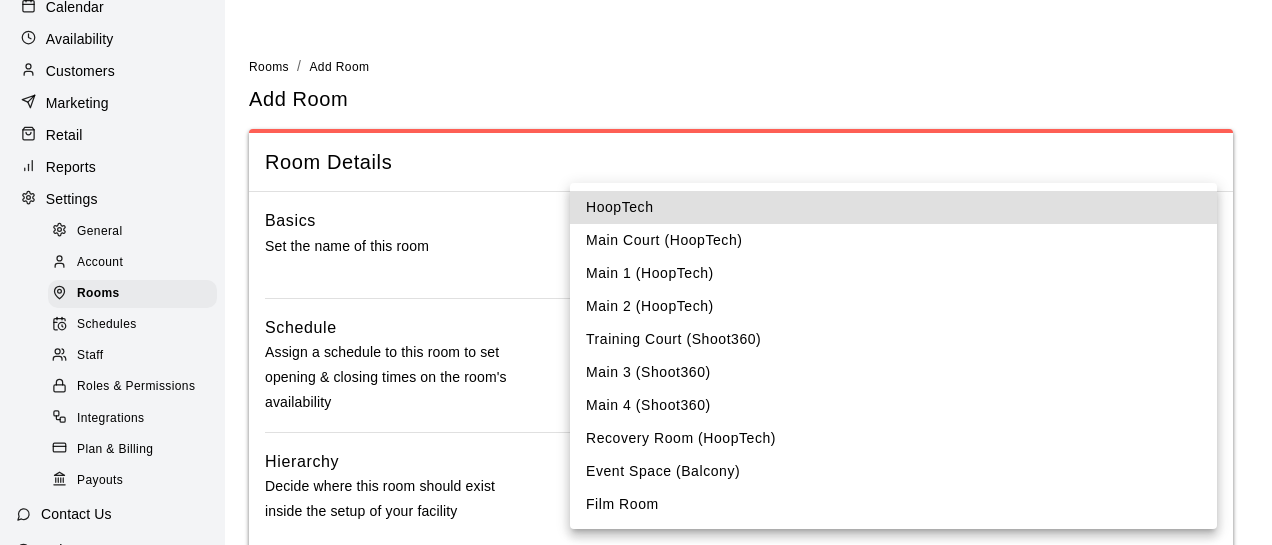 click on "HoopTech" at bounding box center (893, 207) 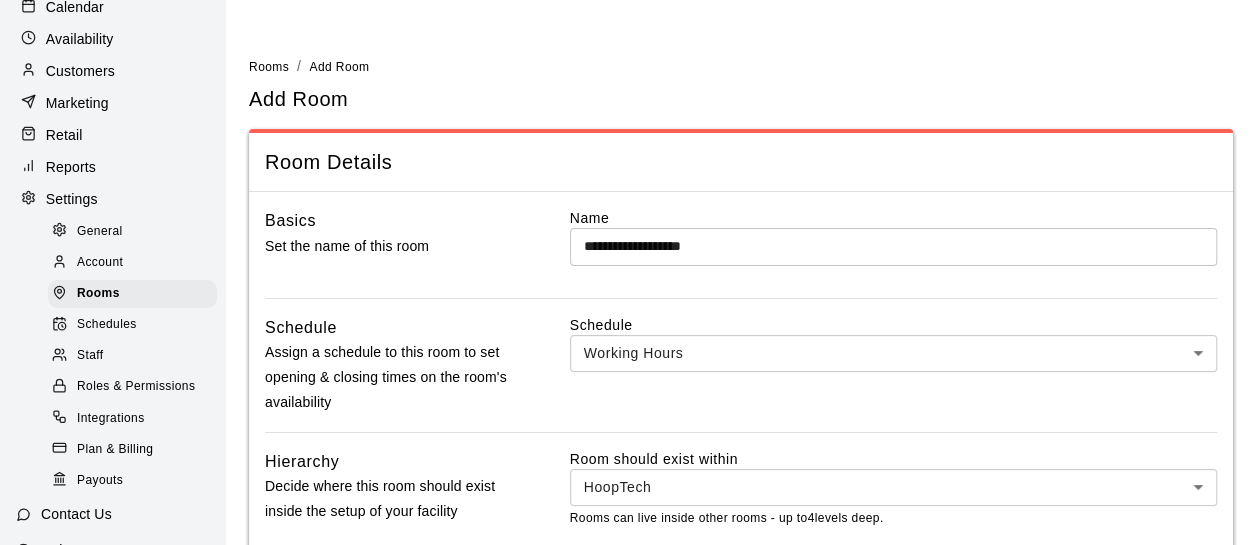 click on "Room Details" at bounding box center [741, 162] 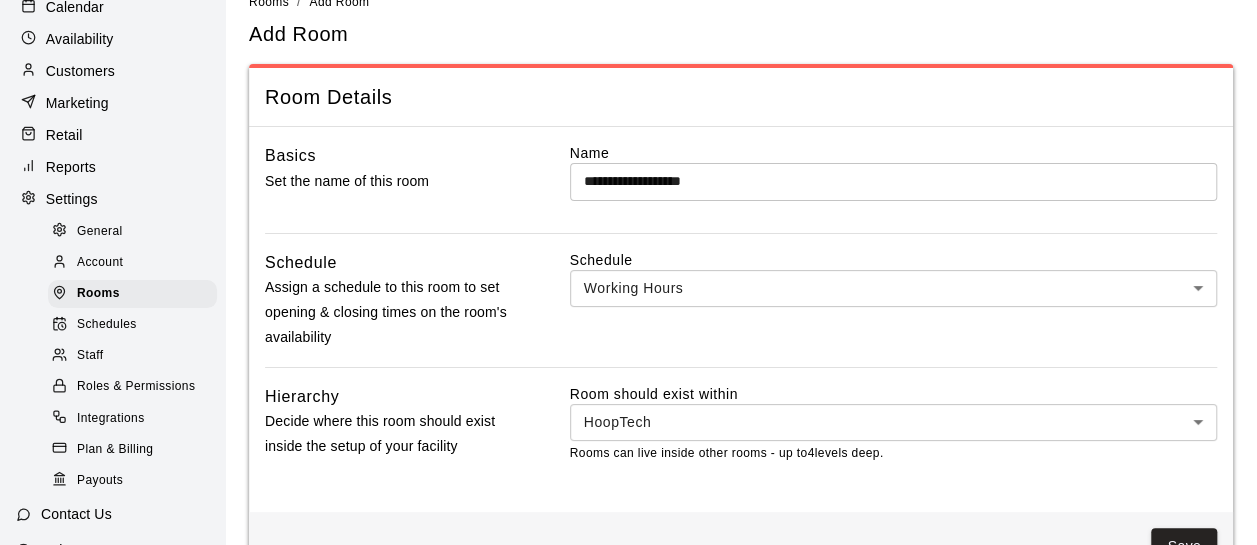 scroll, scrollTop: 123, scrollLeft: 0, axis: vertical 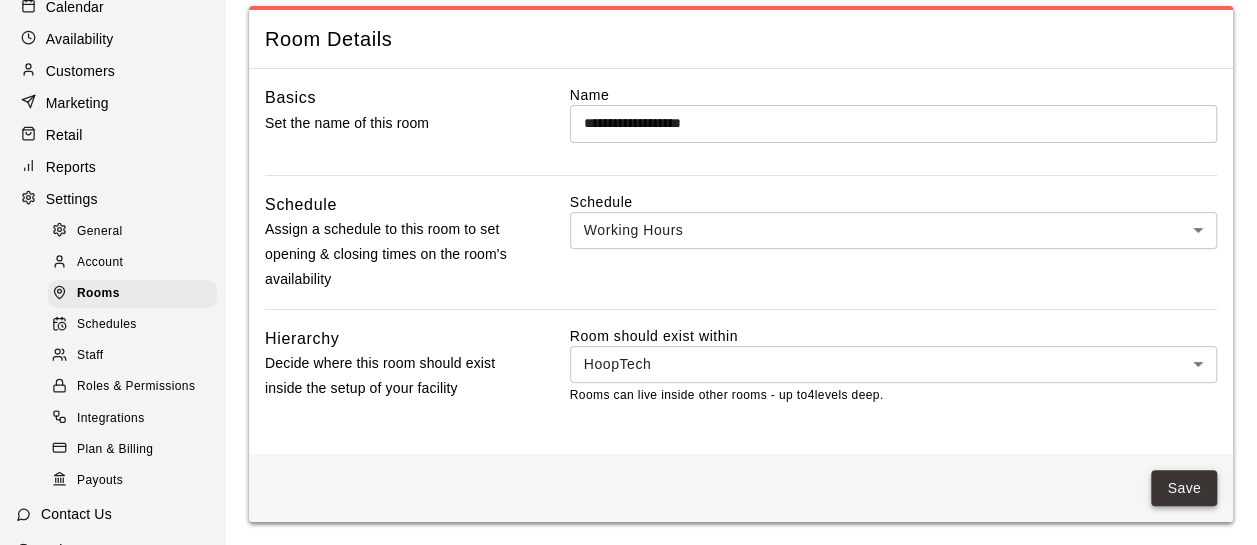 click on "Save" at bounding box center (1184, 488) 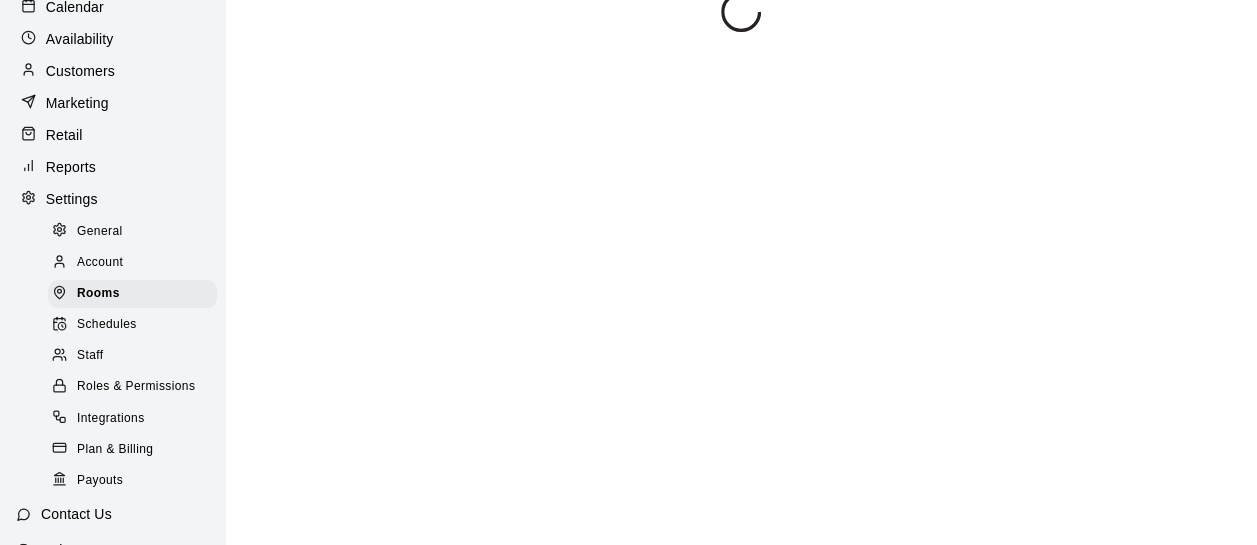scroll, scrollTop: 0, scrollLeft: 0, axis: both 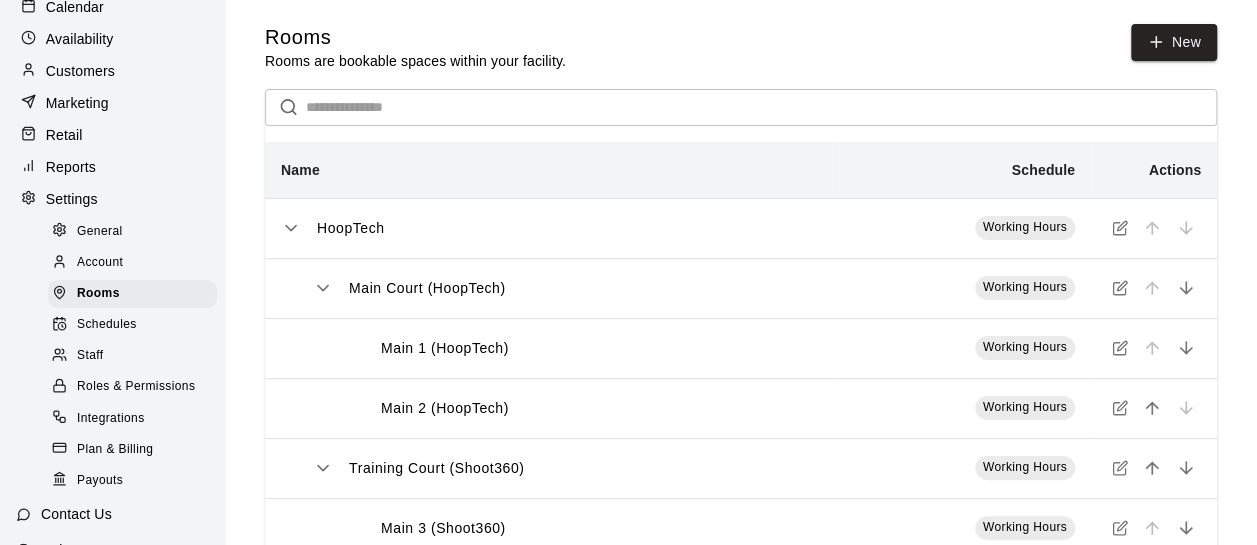 drag, startPoint x: 1182, startPoint y: 38, endPoint x: 1104, endPoint y: 43, distance: 78.160095 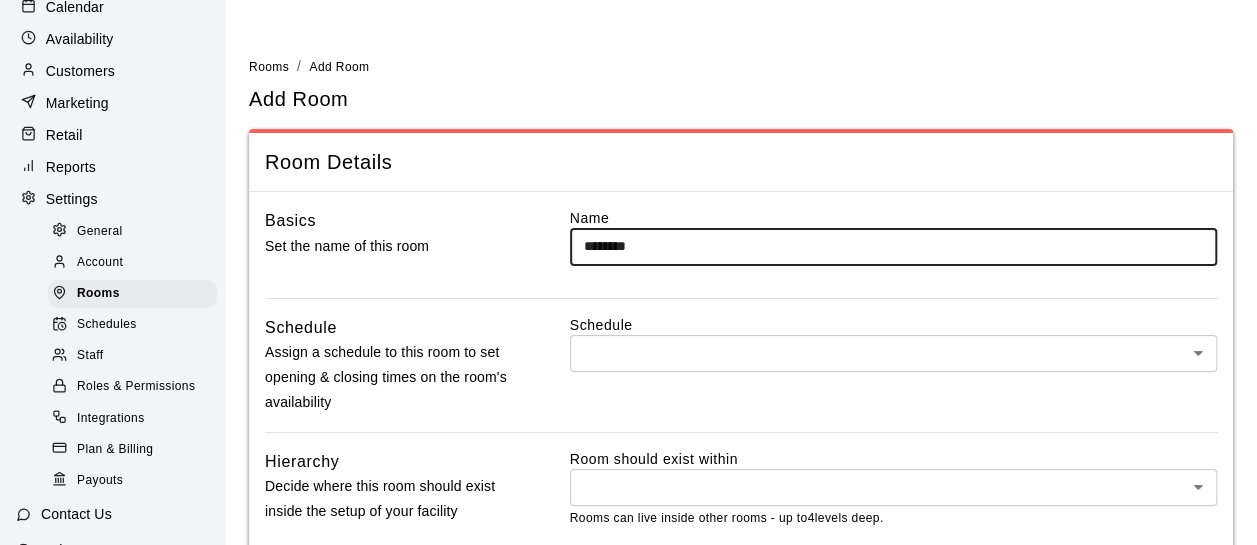 type on "********" 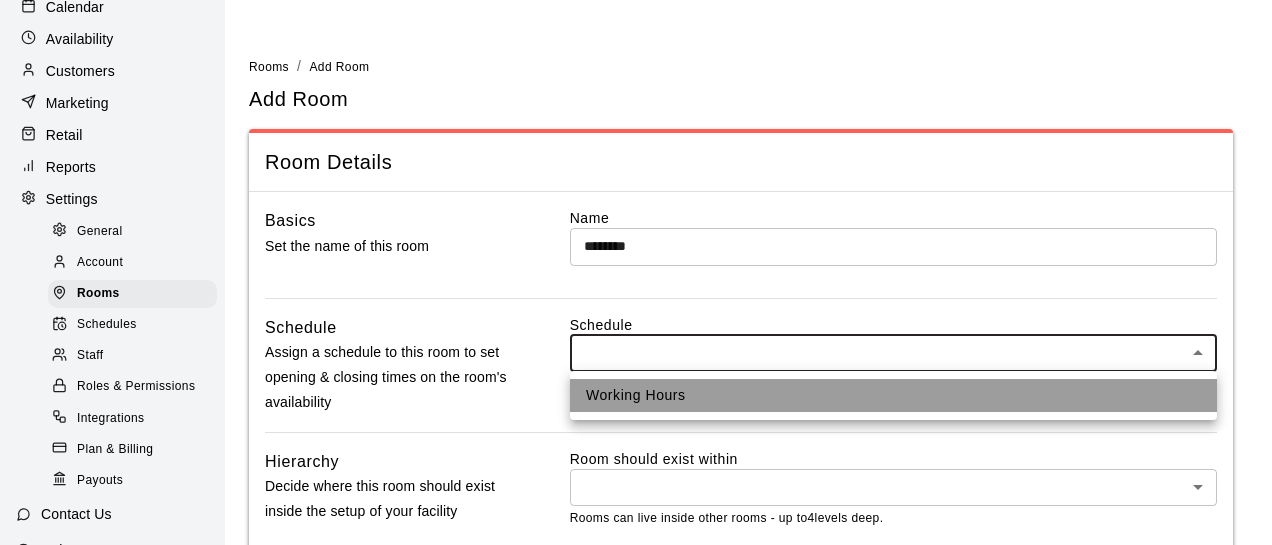 click on "Working Hours" at bounding box center [893, 395] 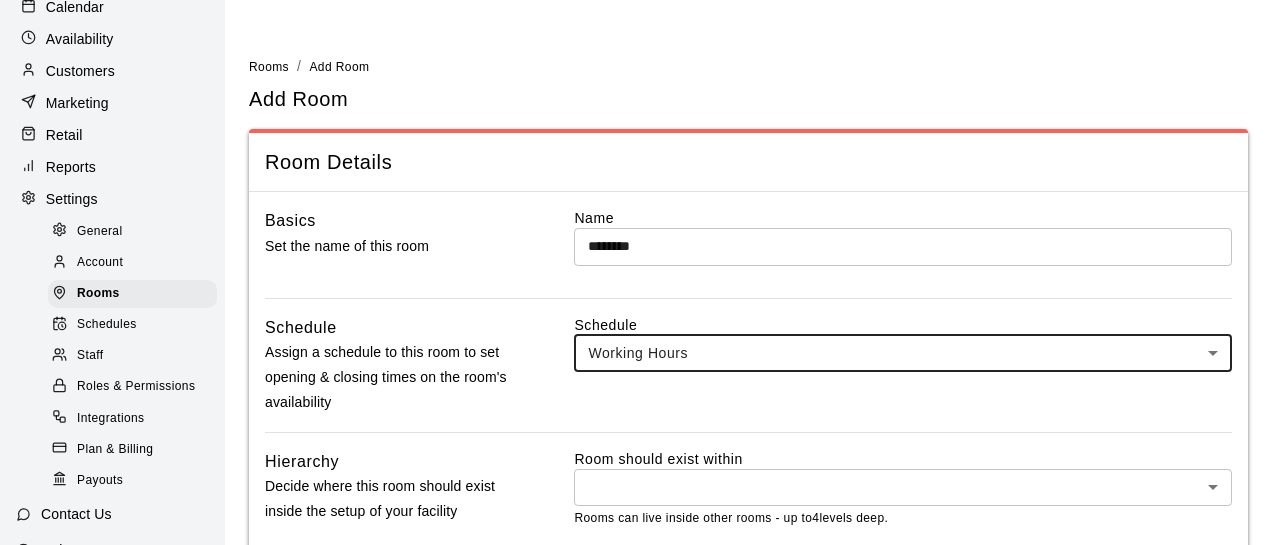 click on "Home Services Calendar Availability Customers Marketing Retail Reports Settings General Account Rooms Schedules Staff Roles & Permissions Integrations Plan & Billing Payouts Contact Us Help Center View public page Copy public page link Rooms / Add Room Add Room Room Details Basics Set the name of this room Name ******** ​ Schedule Assign a schedule to this room to set opening & closing times on the room's availability Schedule Working Hours *** ​ Hierarchy Decide where this room should exist inside the setup of your facility Room should exist within ​ * ​ Rooms can live inside other rooms - up to  4  levels deep. Save [PERSON_NAME] - Add Room Close cross-small" at bounding box center (636, 334) 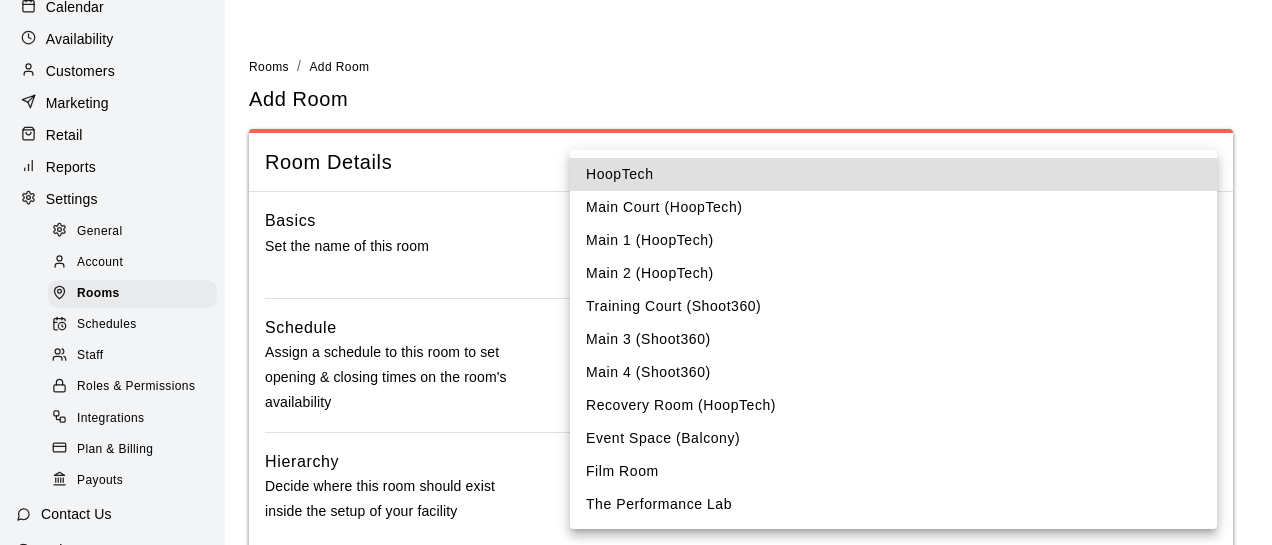 click on "HoopTech" at bounding box center (893, 174) 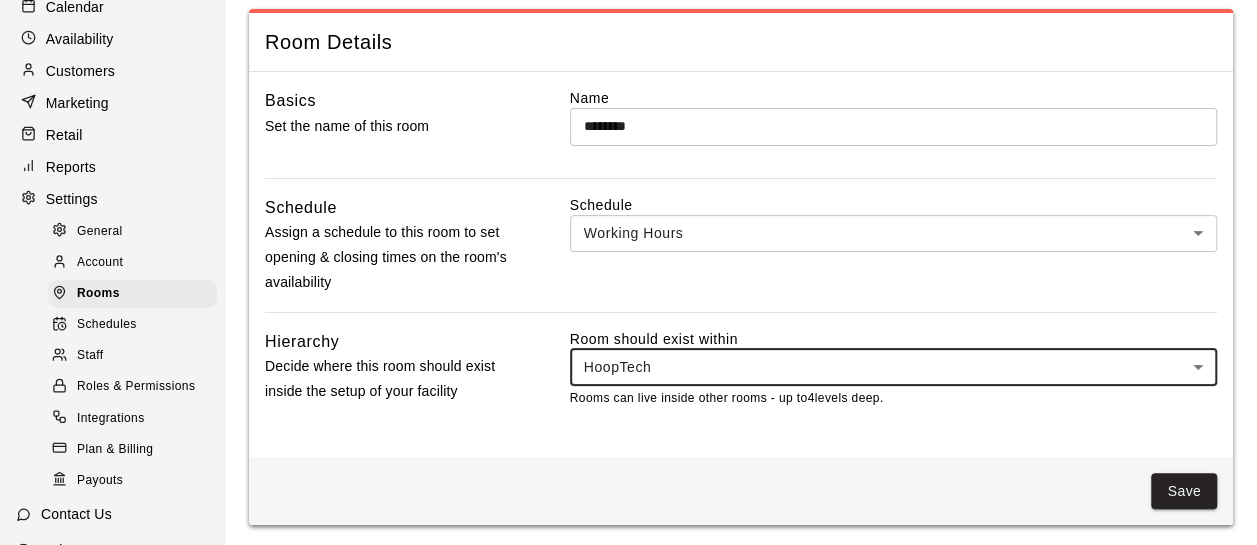 scroll, scrollTop: 123, scrollLeft: 0, axis: vertical 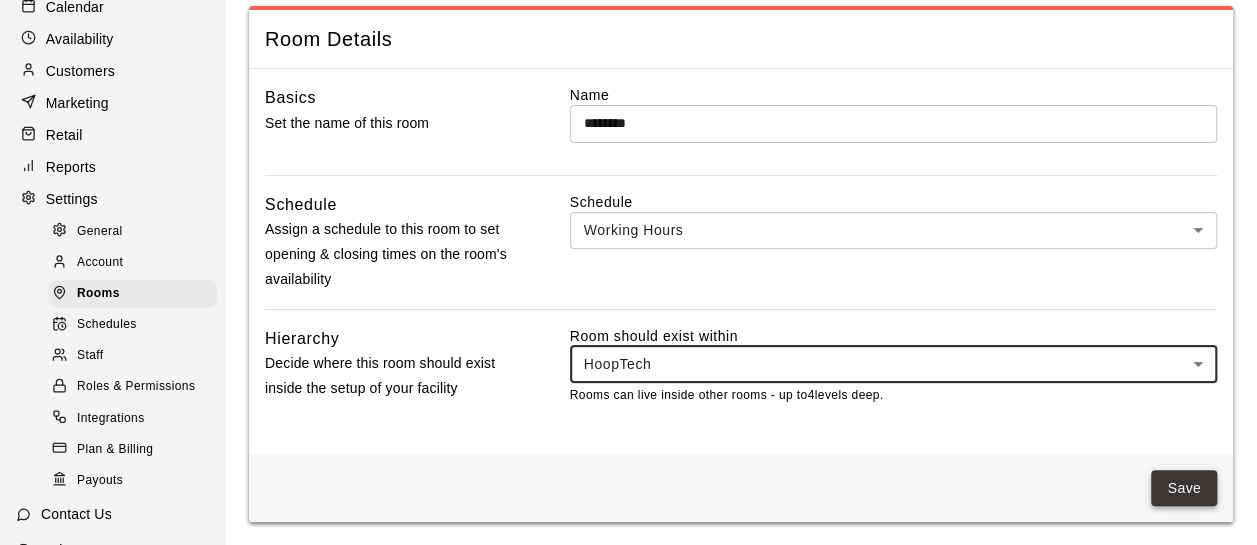 click on "Save" at bounding box center [1184, 488] 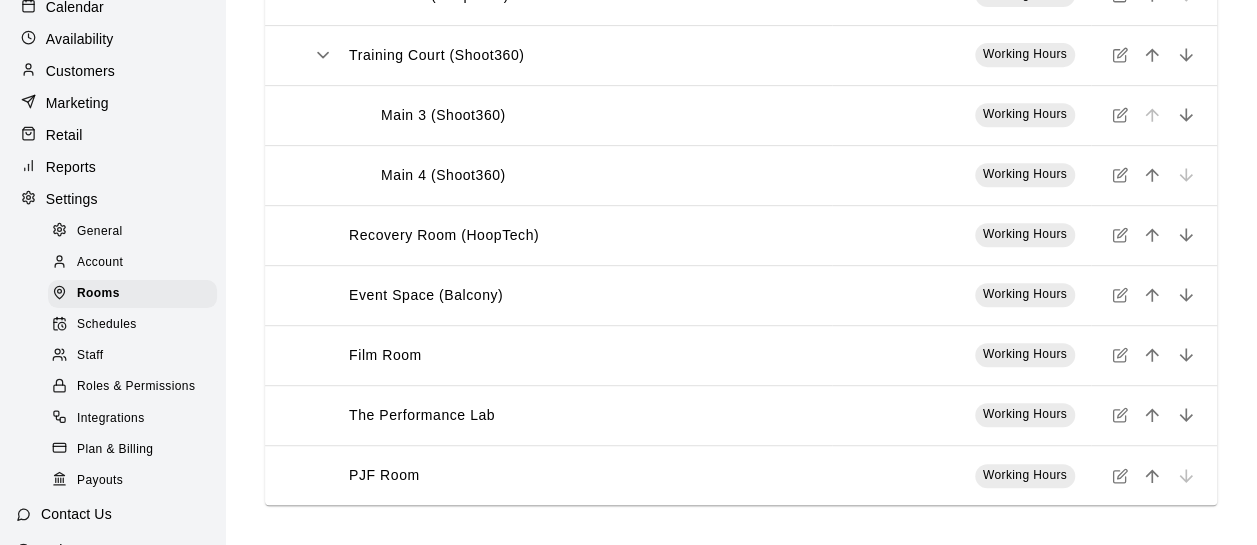 scroll, scrollTop: 416, scrollLeft: 0, axis: vertical 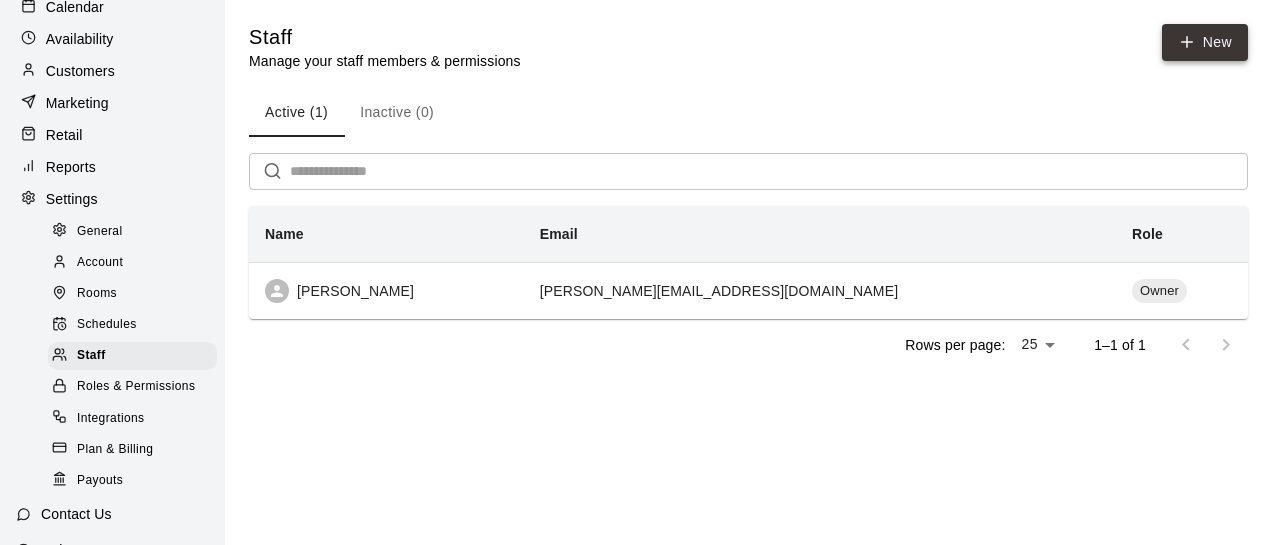 click on "New" at bounding box center [1205, 42] 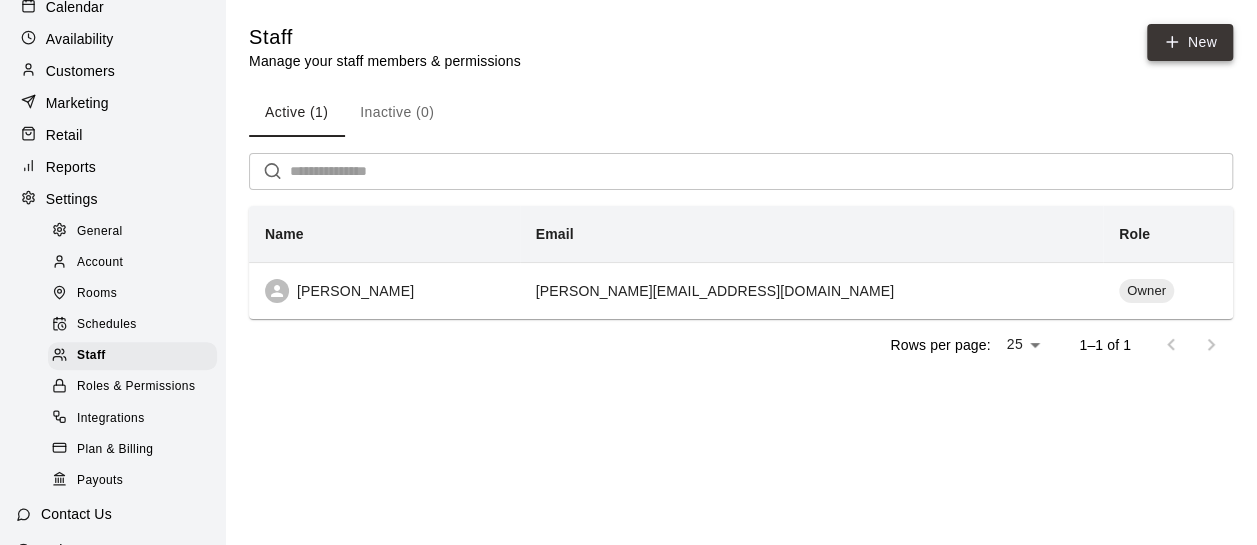 select on "**" 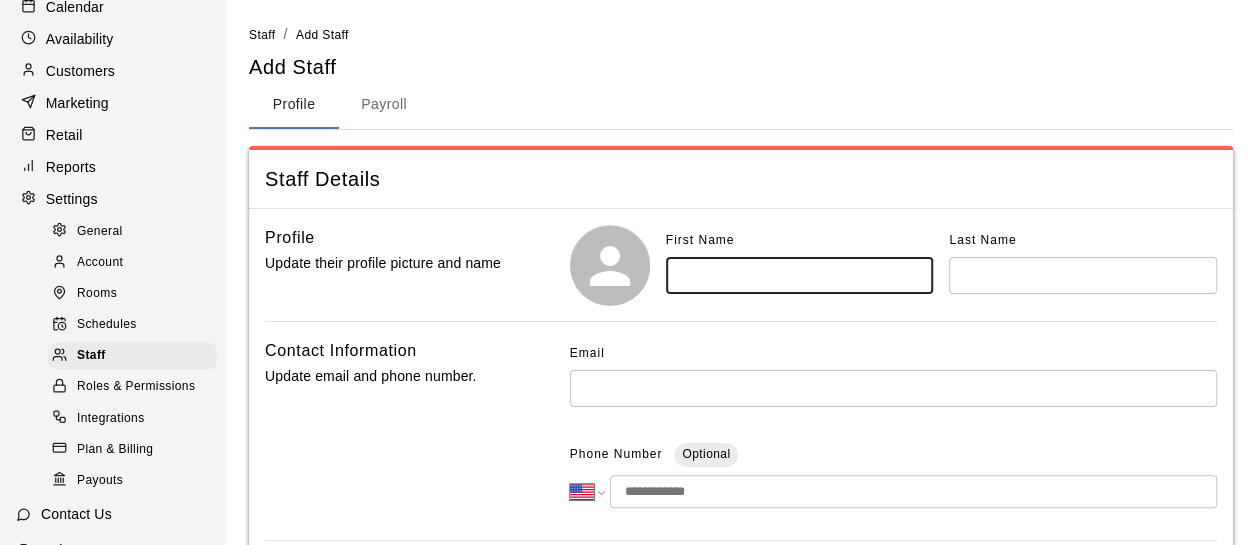 click at bounding box center (800, 275) 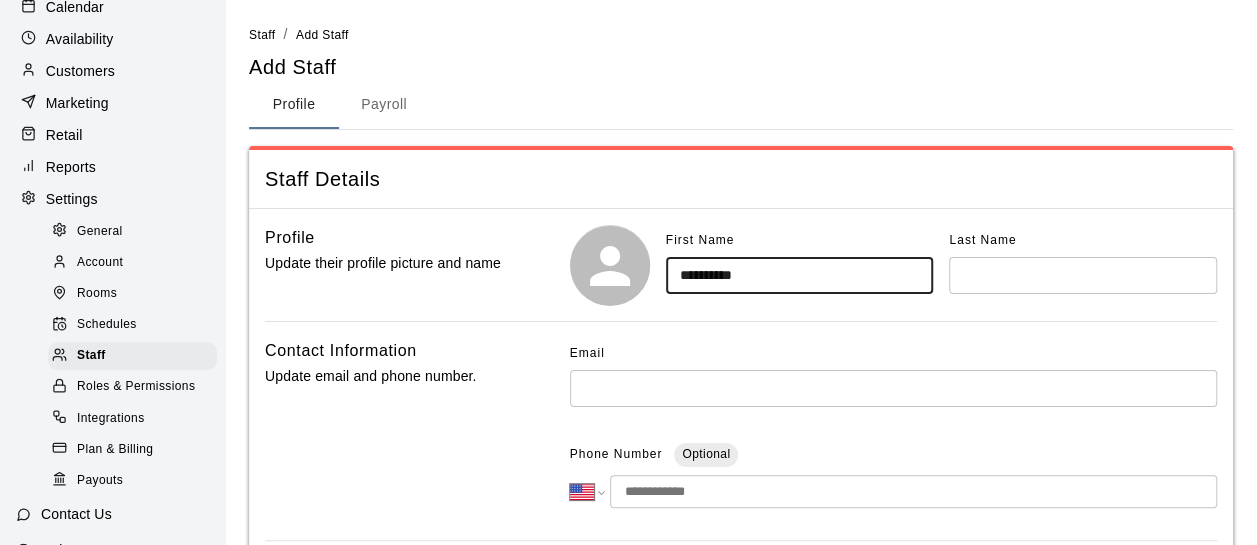 type on "*********" 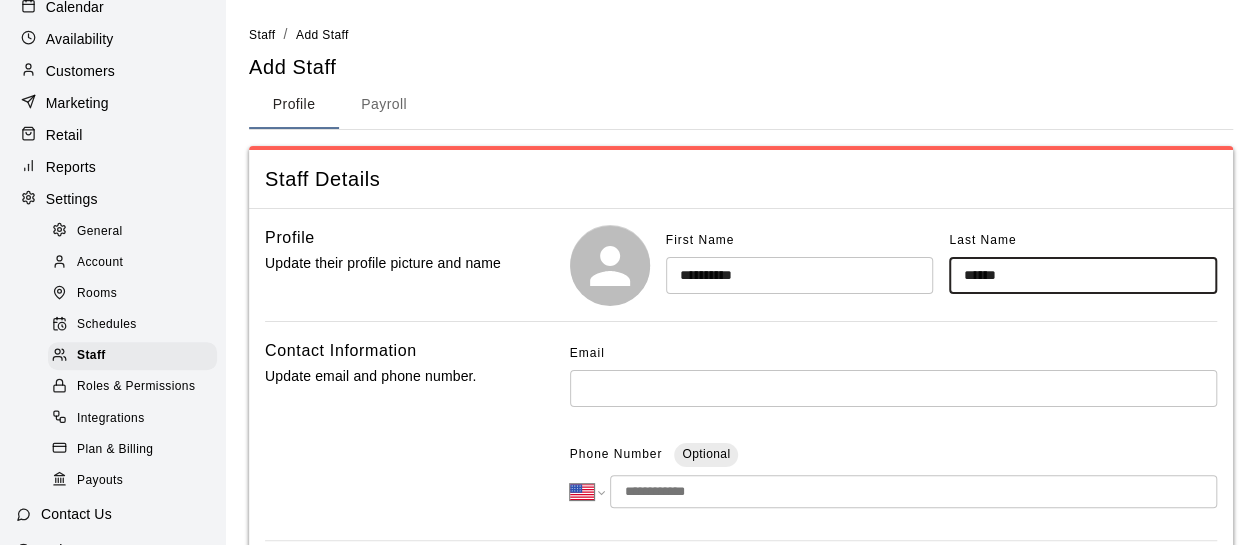 type on "******" 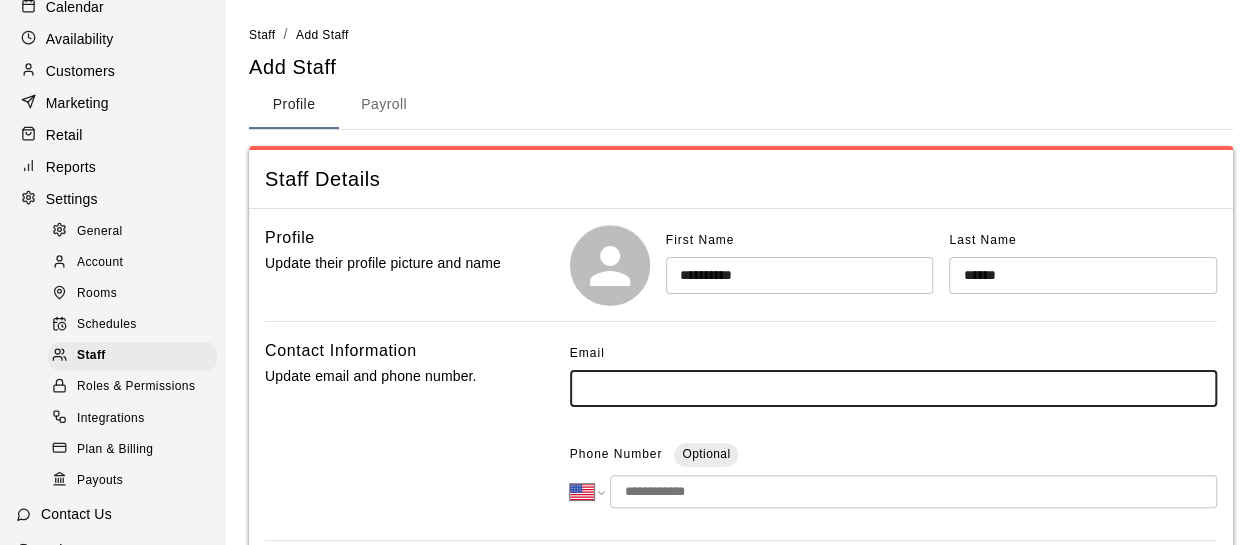 click at bounding box center (893, 388) 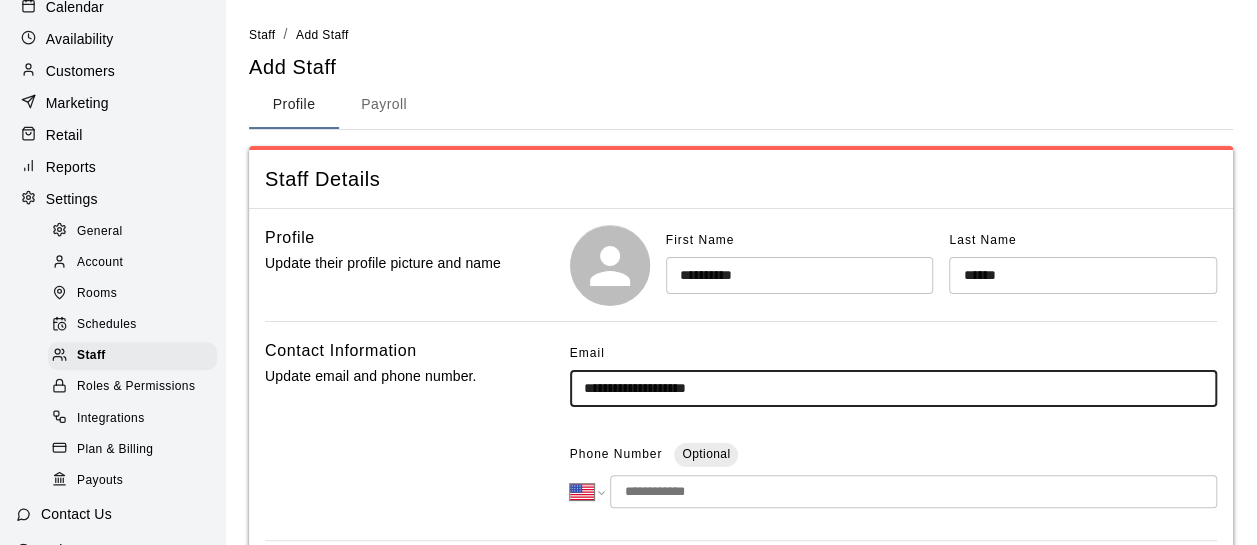 type on "**********" 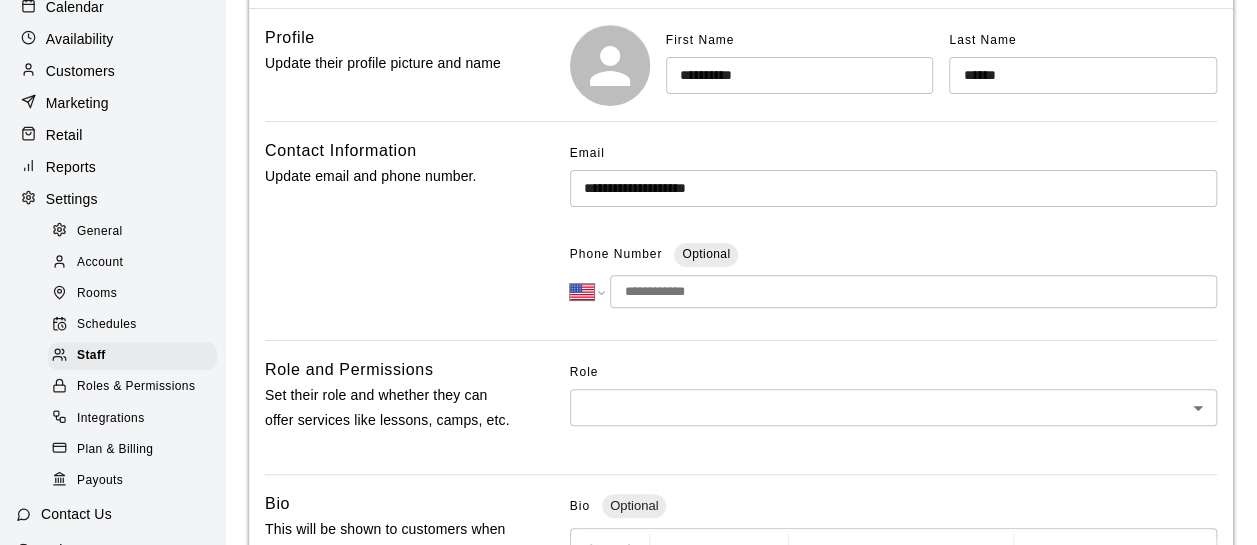 scroll, scrollTop: 300, scrollLeft: 0, axis: vertical 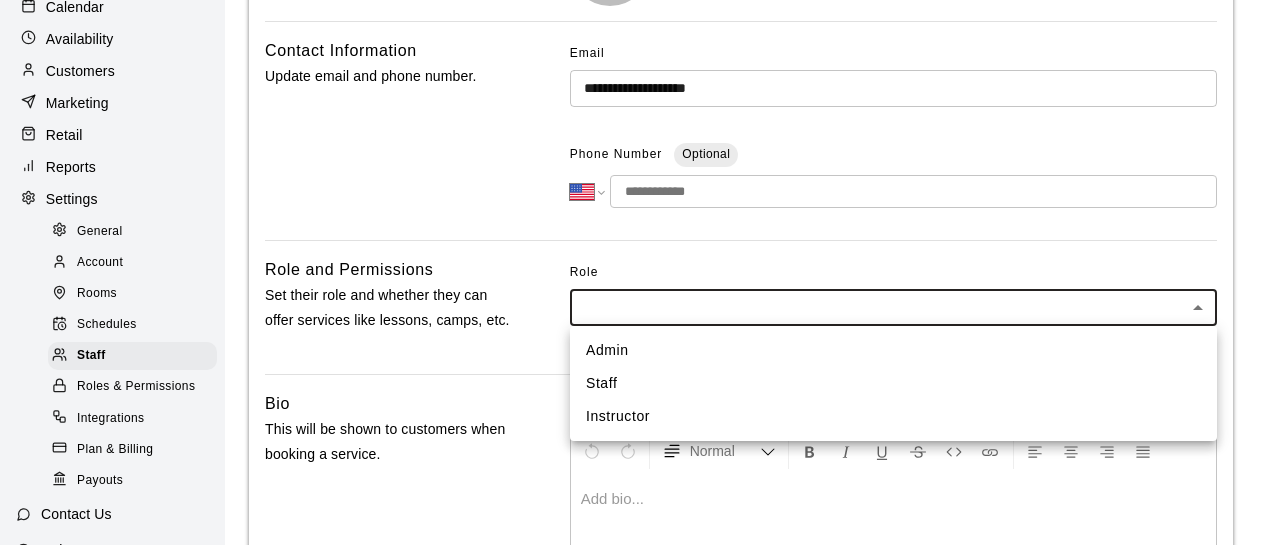 click on "**********" at bounding box center [636, 355] 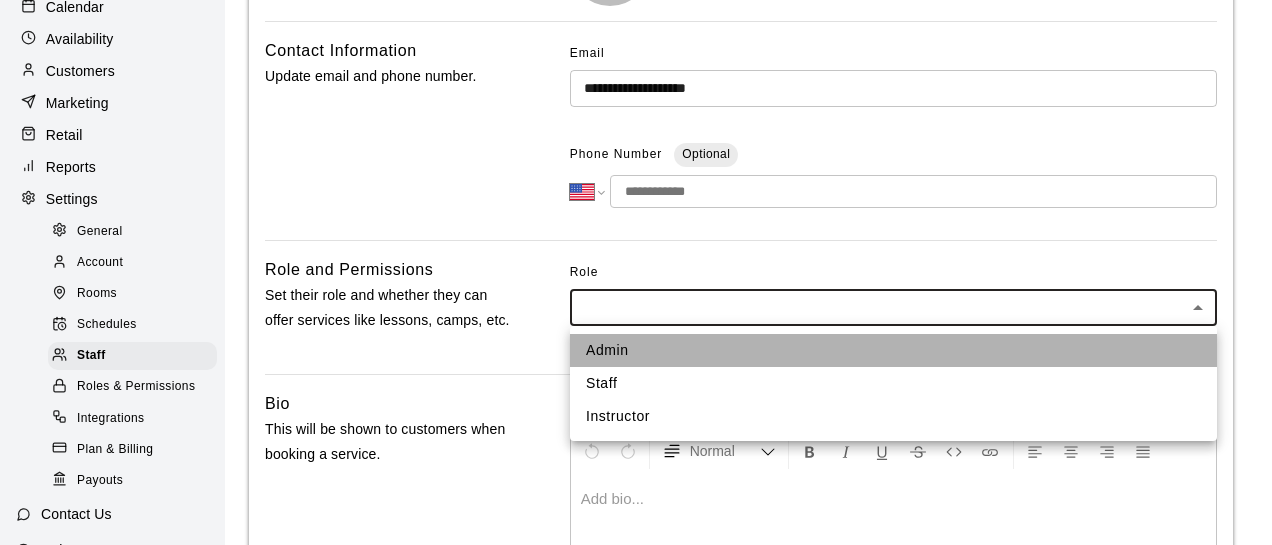 click on "Admin" at bounding box center [893, 350] 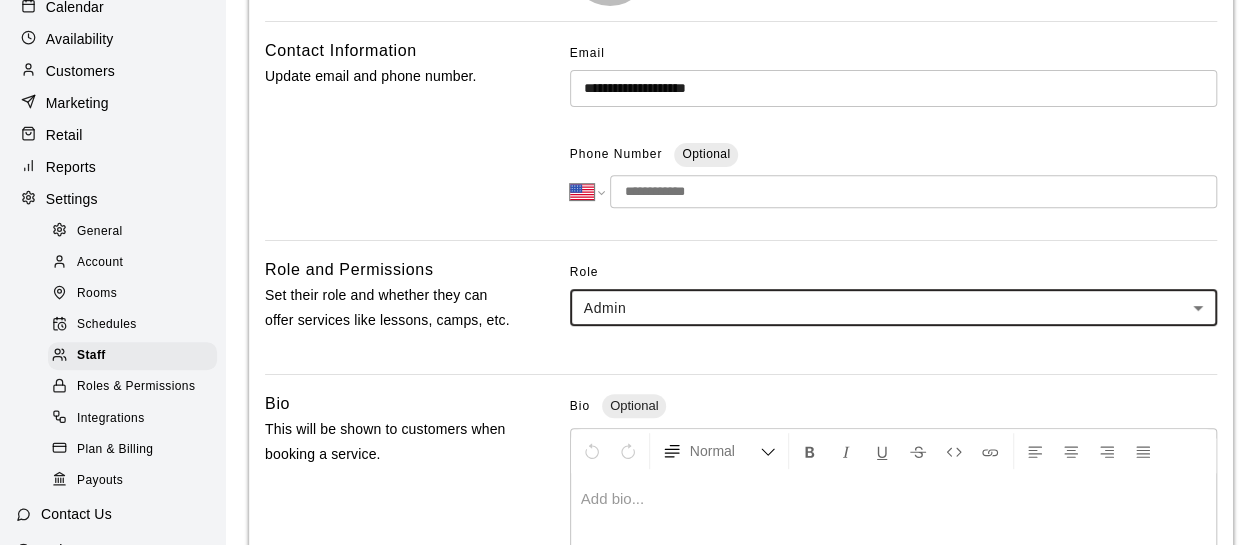 click on "Contact Information Update email and phone number." at bounding box center (389, 131) 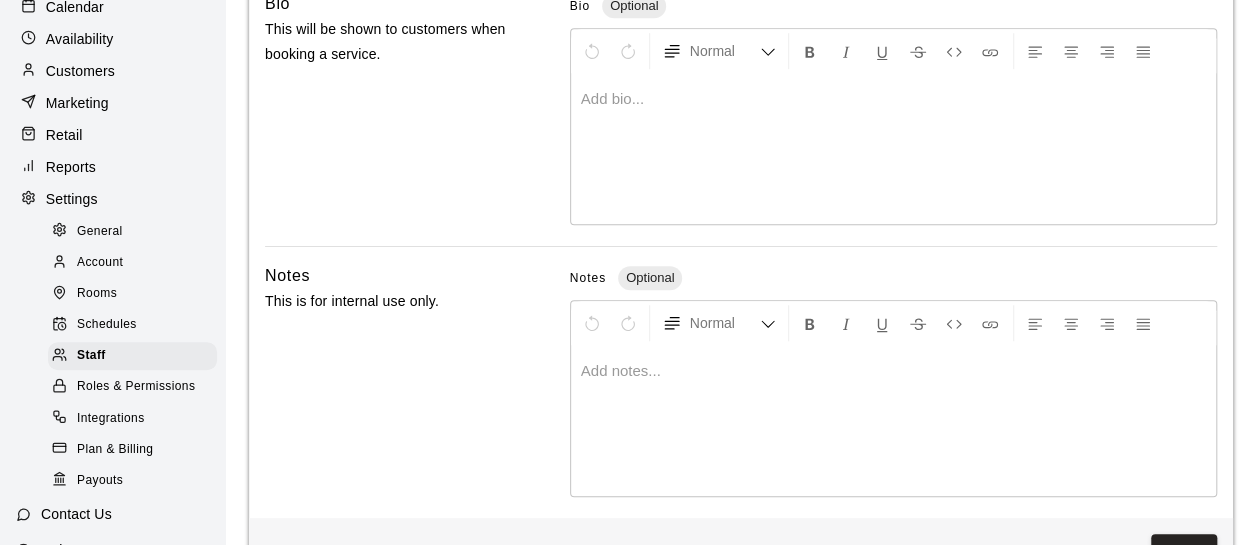 scroll, scrollTop: 762, scrollLeft: 0, axis: vertical 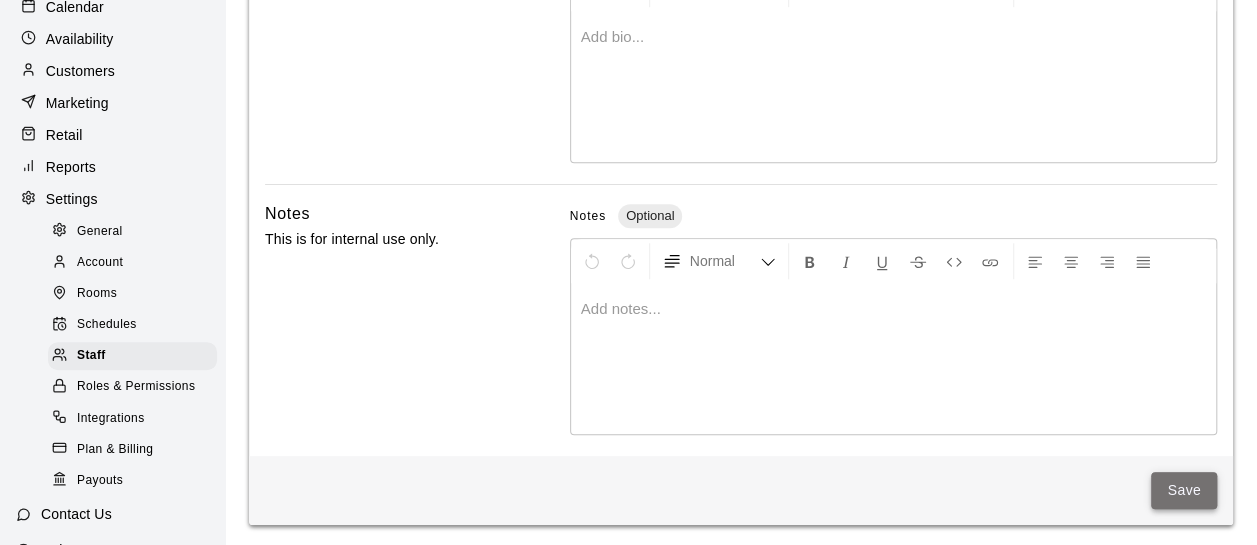 click on "Save" at bounding box center (1184, 490) 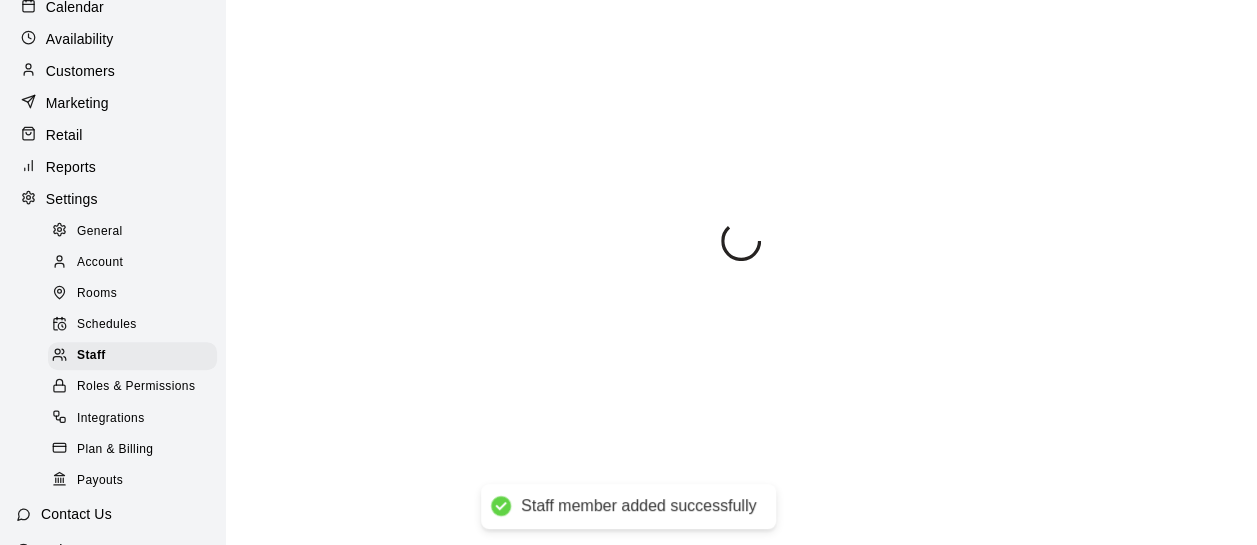 scroll, scrollTop: 0, scrollLeft: 0, axis: both 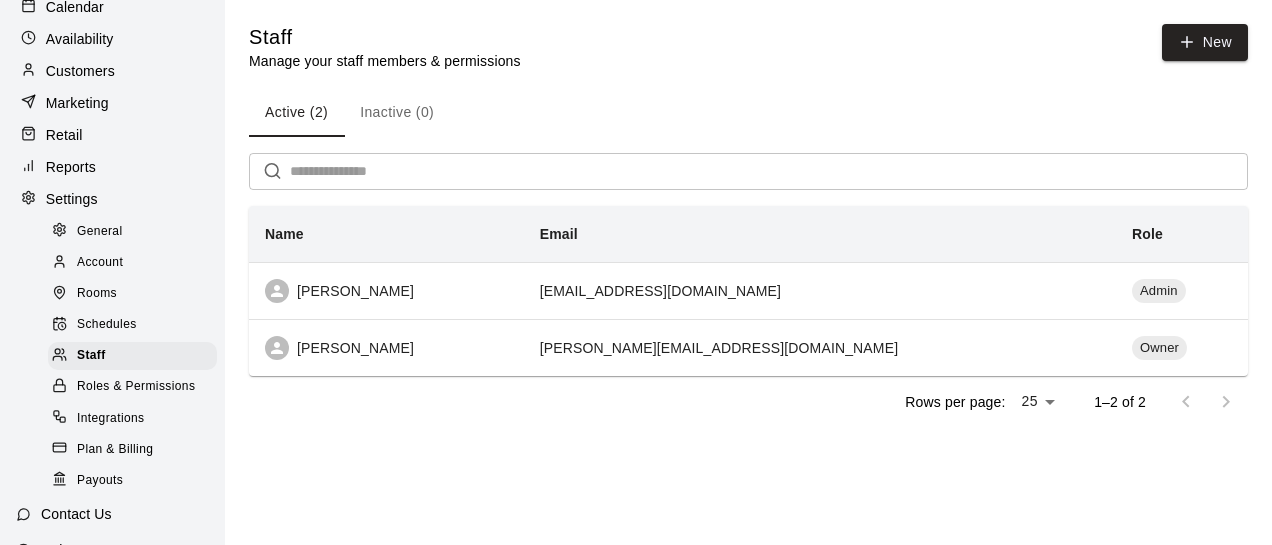 click on "Roles & Permissions" at bounding box center (136, 387) 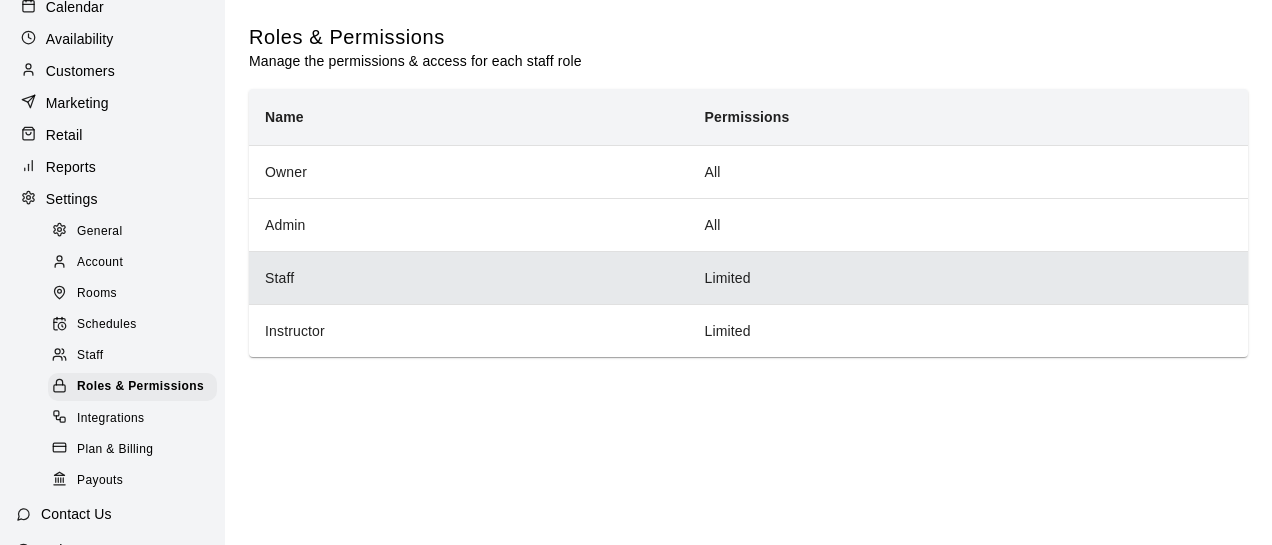 click on "Limited" at bounding box center [968, 277] 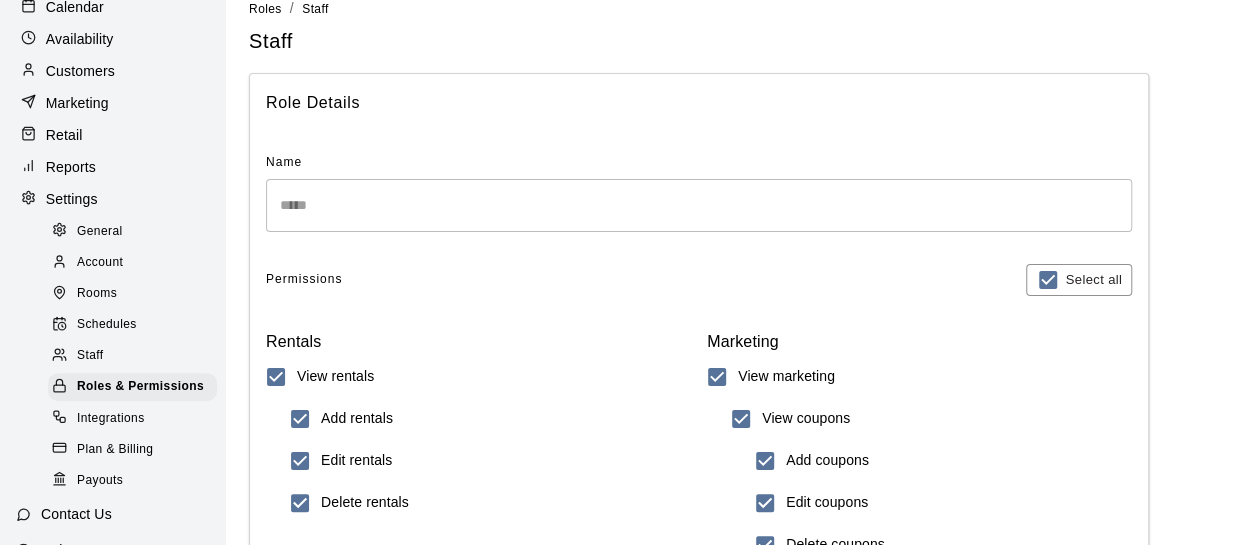 scroll, scrollTop: 0, scrollLeft: 0, axis: both 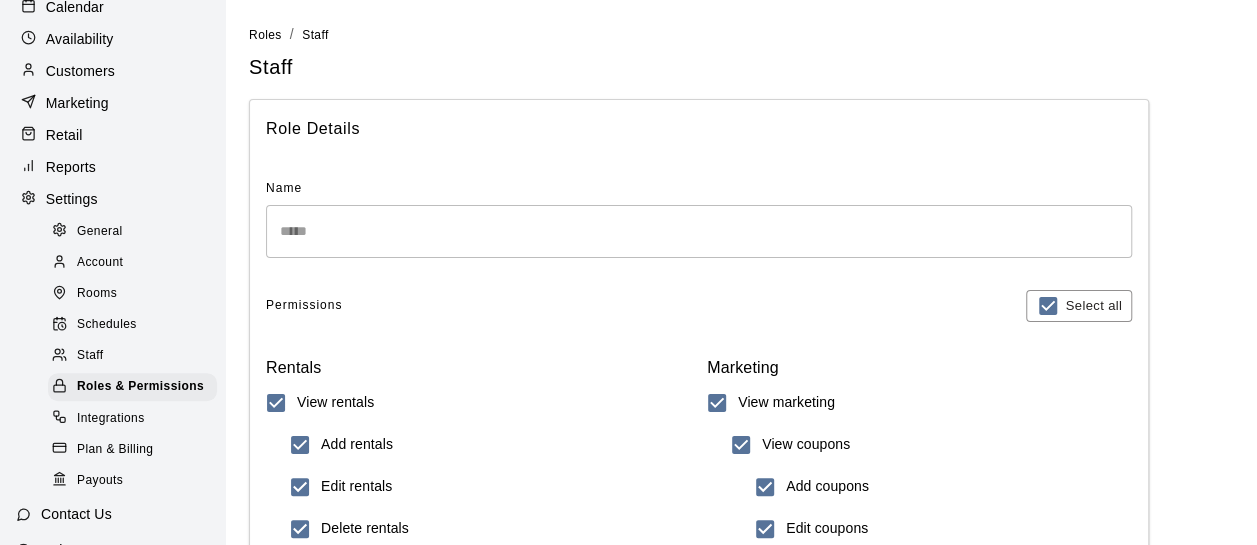 click on "General" at bounding box center (100, 232) 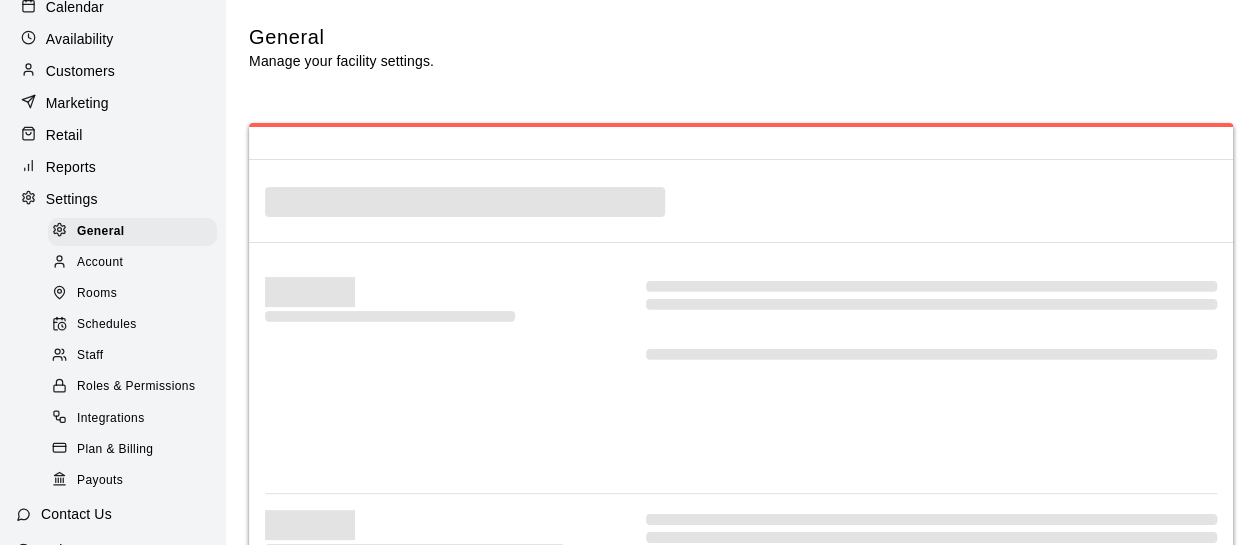 select on "**" 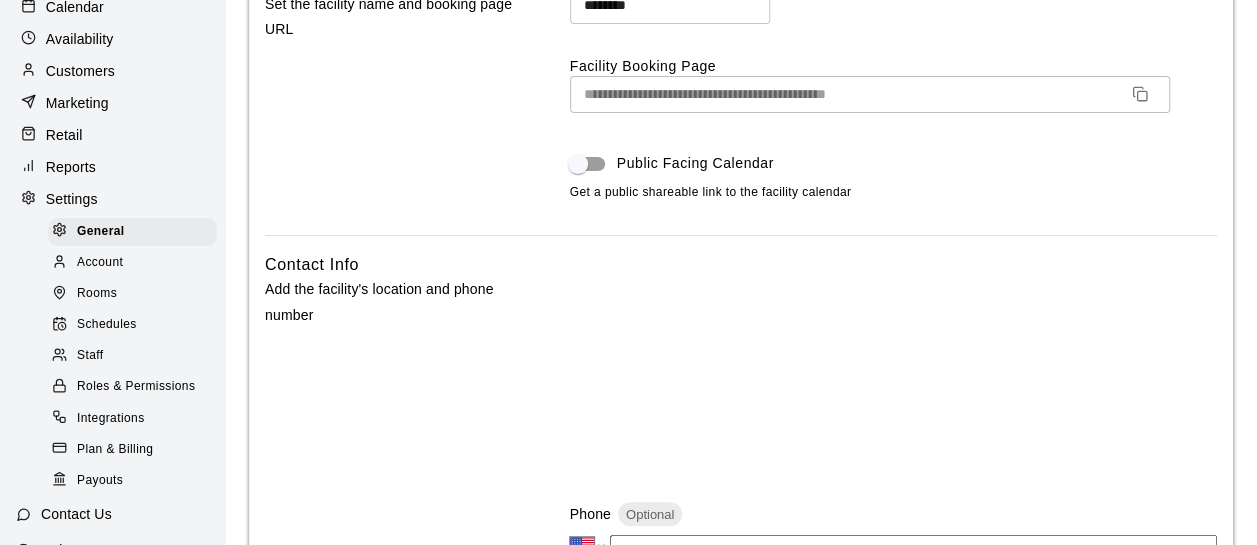 scroll, scrollTop: 100, scrollLeft: 0, axis: vertical 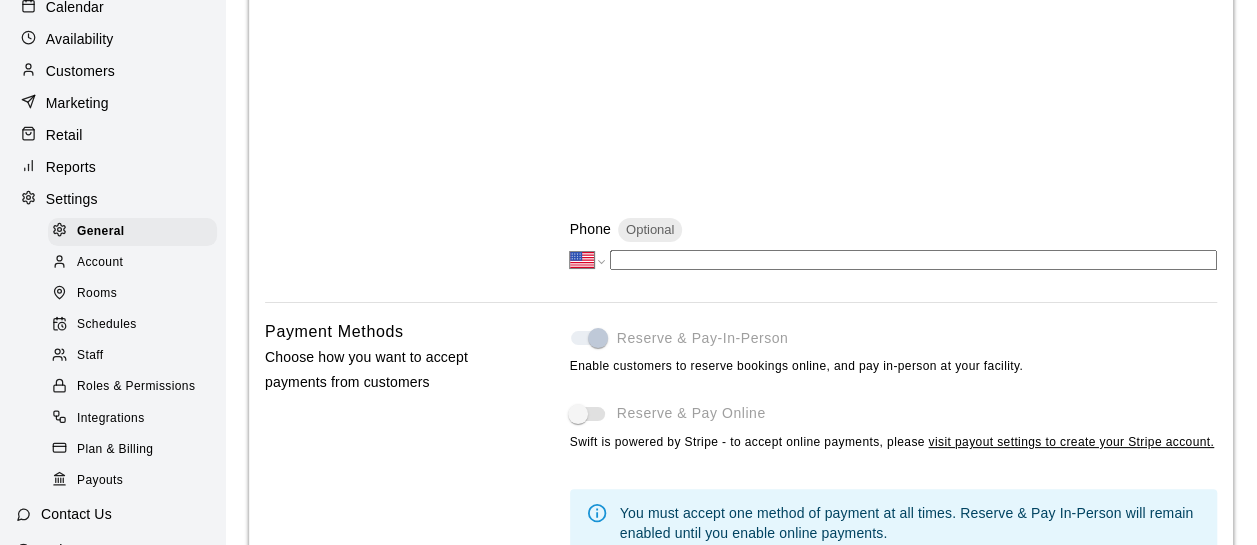 click at bounding box center [913, 260] 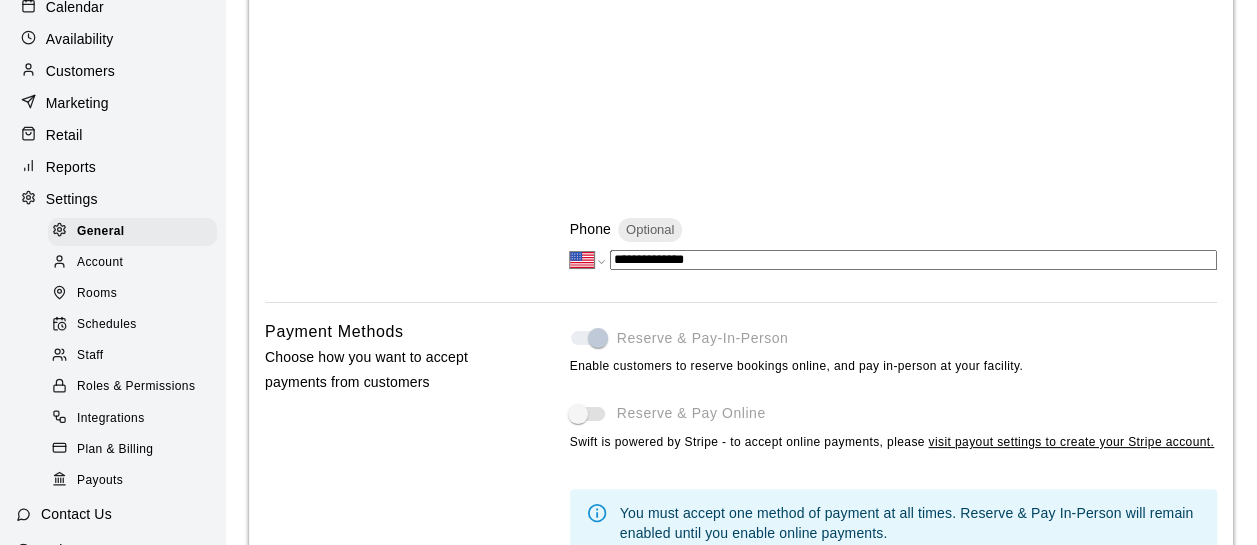 type on "**********" 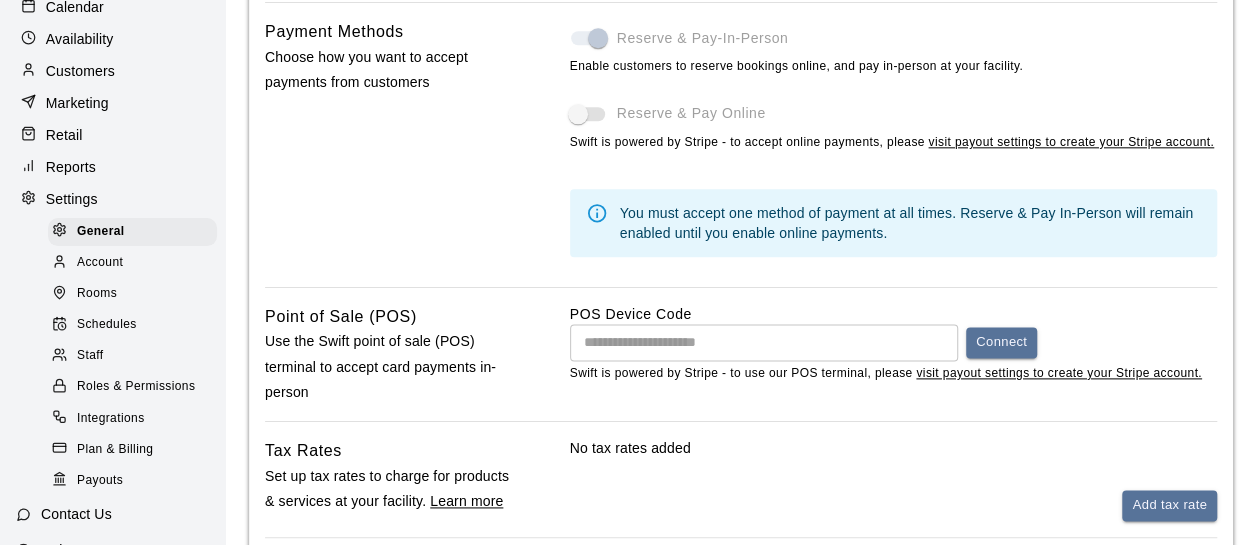 scroll, scrollTop: 1200, scrollLeft: 0, axis: vertical 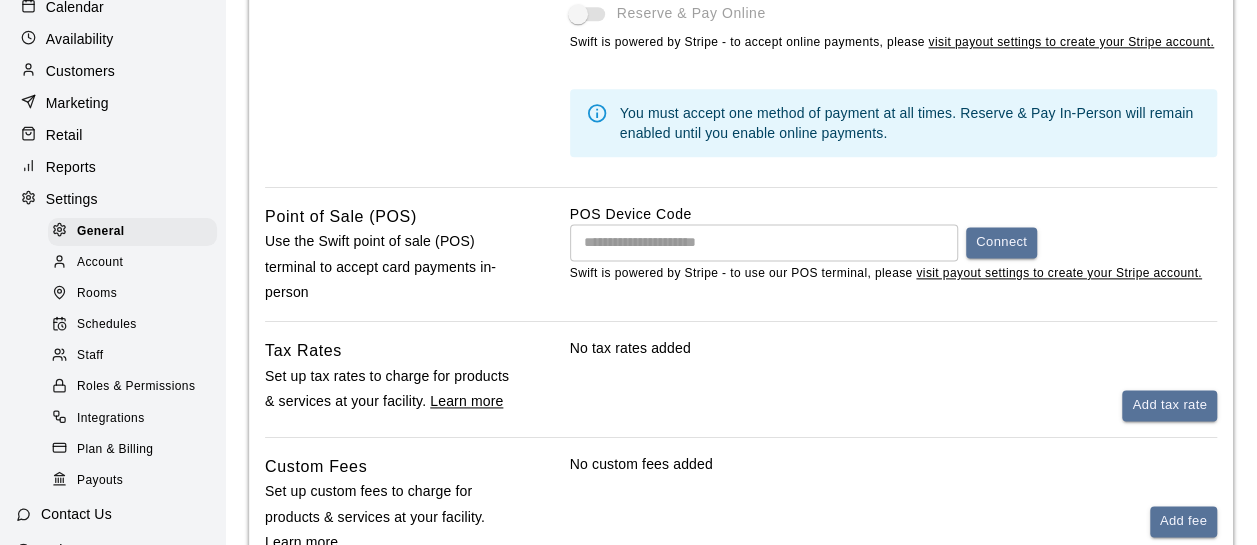 click at bounding box center [764, 242] 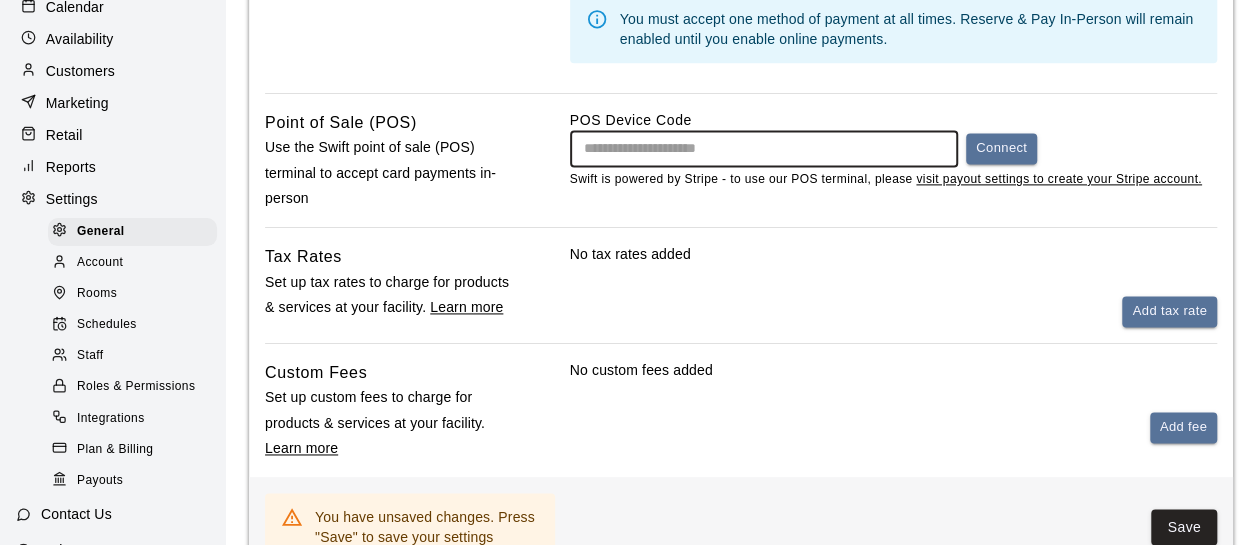 scroll, scrollTop: 1300, scrollLeft: 0, axis: vertical 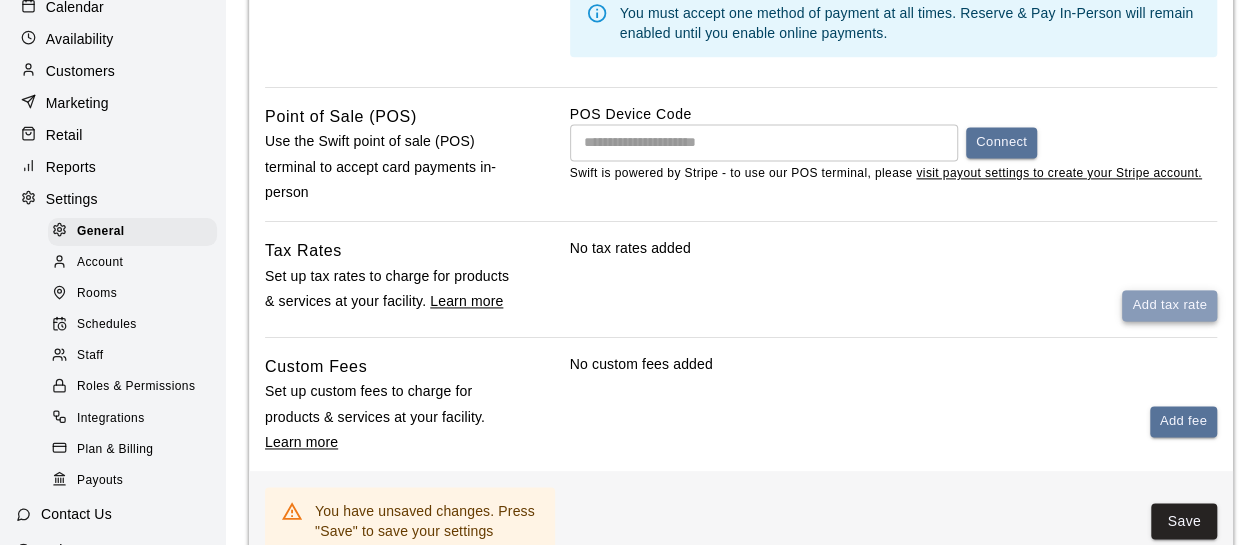 click on "Add tax rate" at bounding box center (1169, 305) 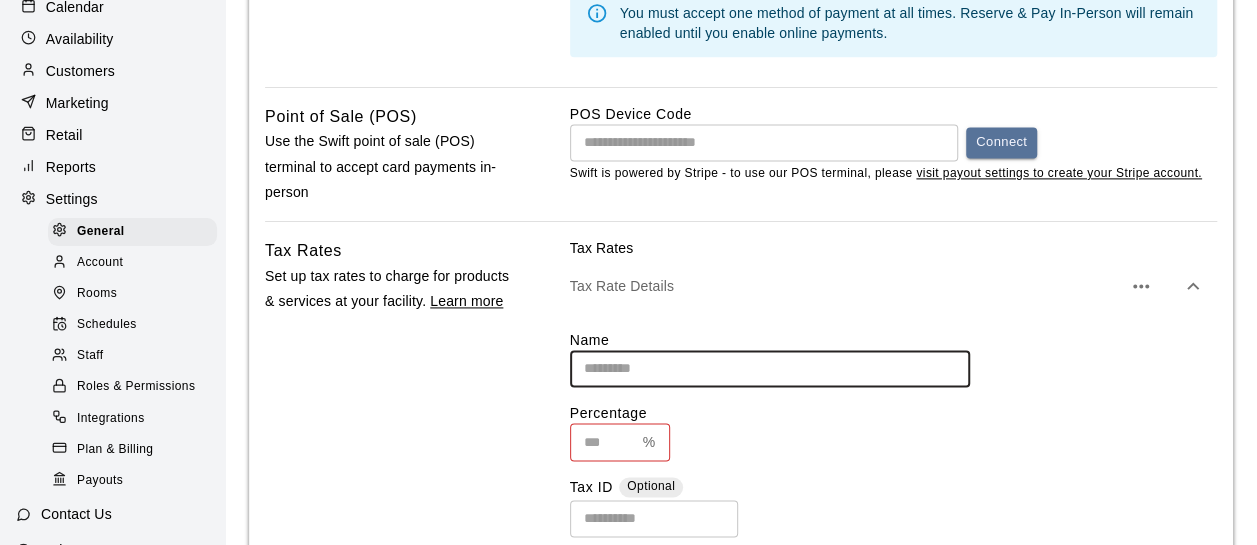 click at bounding box center (770, 368) 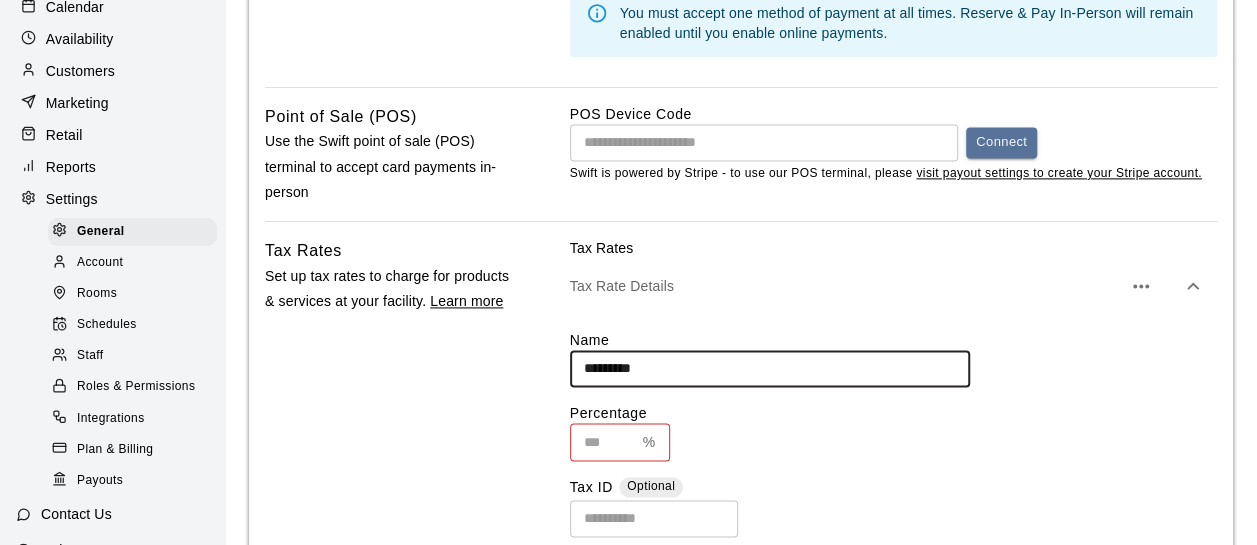 type on "*********" 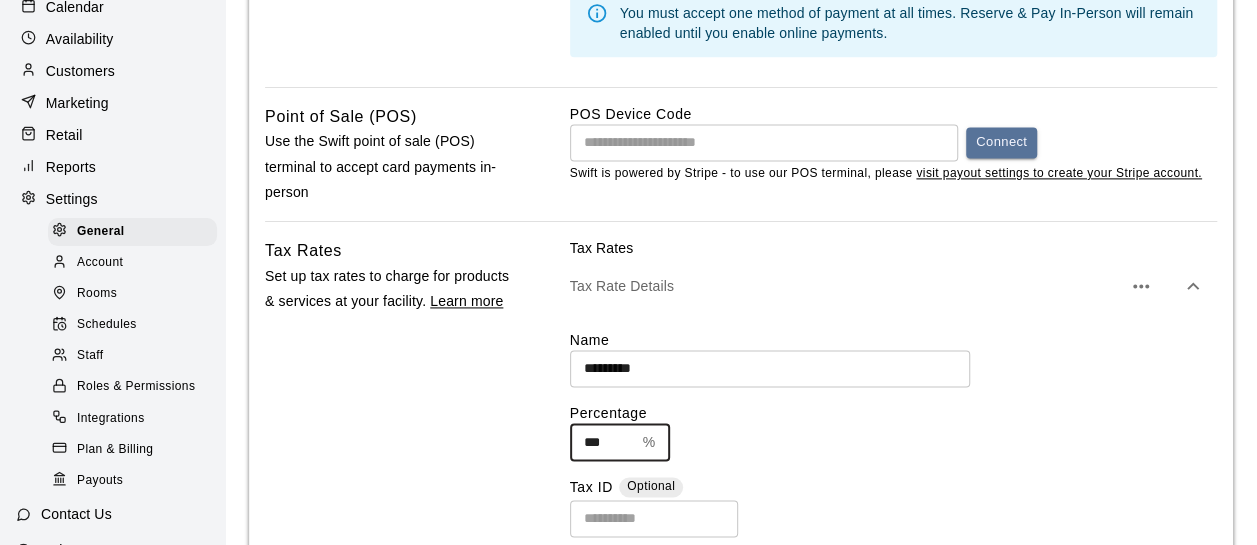 type on "***" 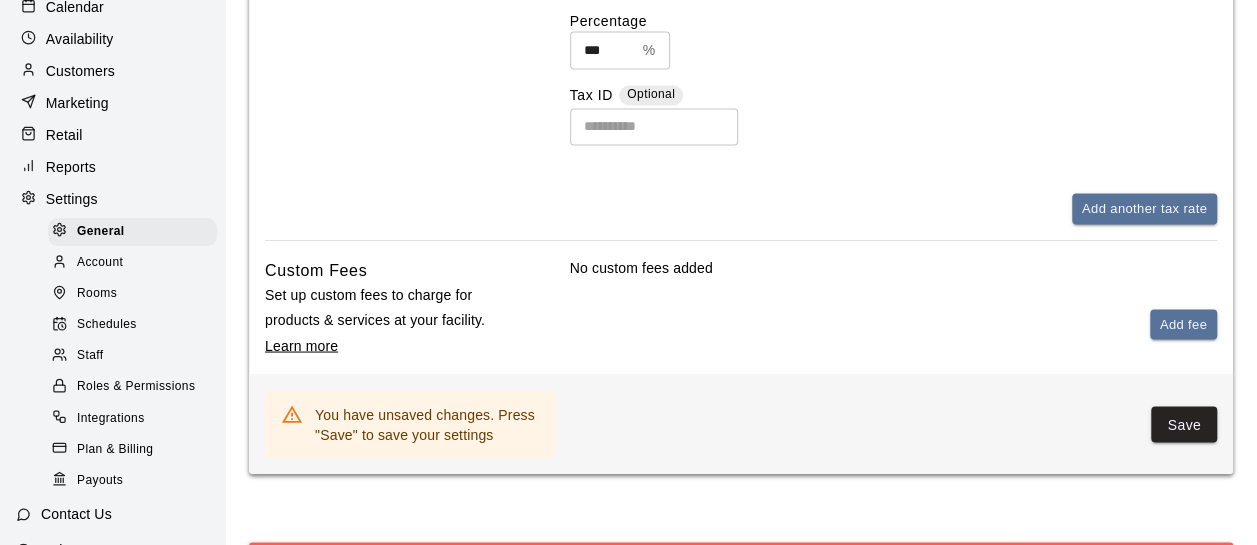scroll, scrollTop: 1700, scrollLeft: 0, axis: vertical 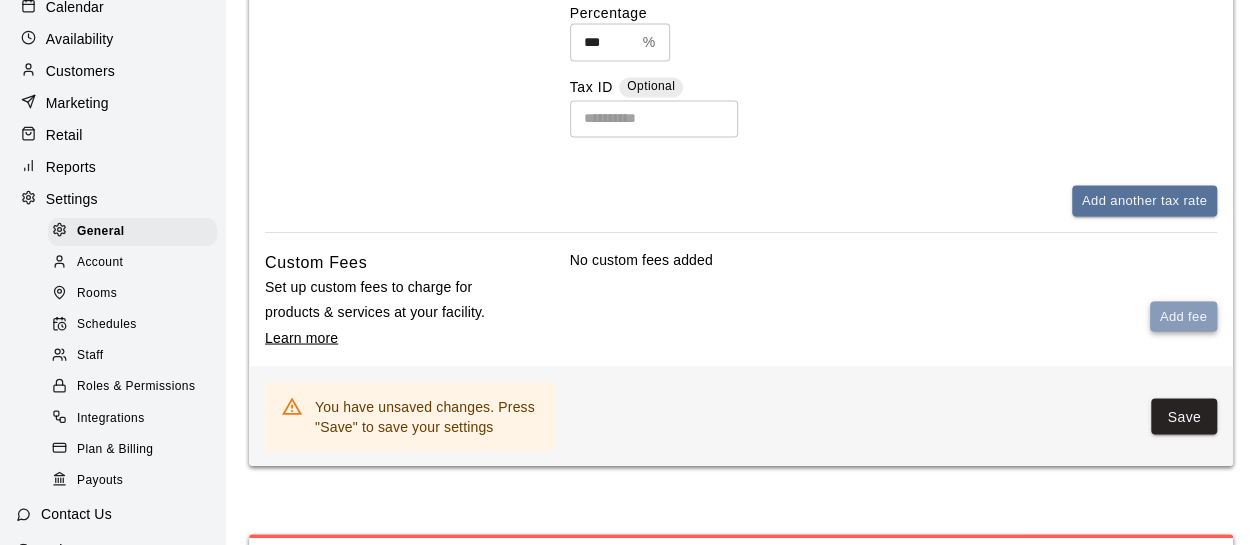 click on "Add fee" at bounding box center [1183, 316] 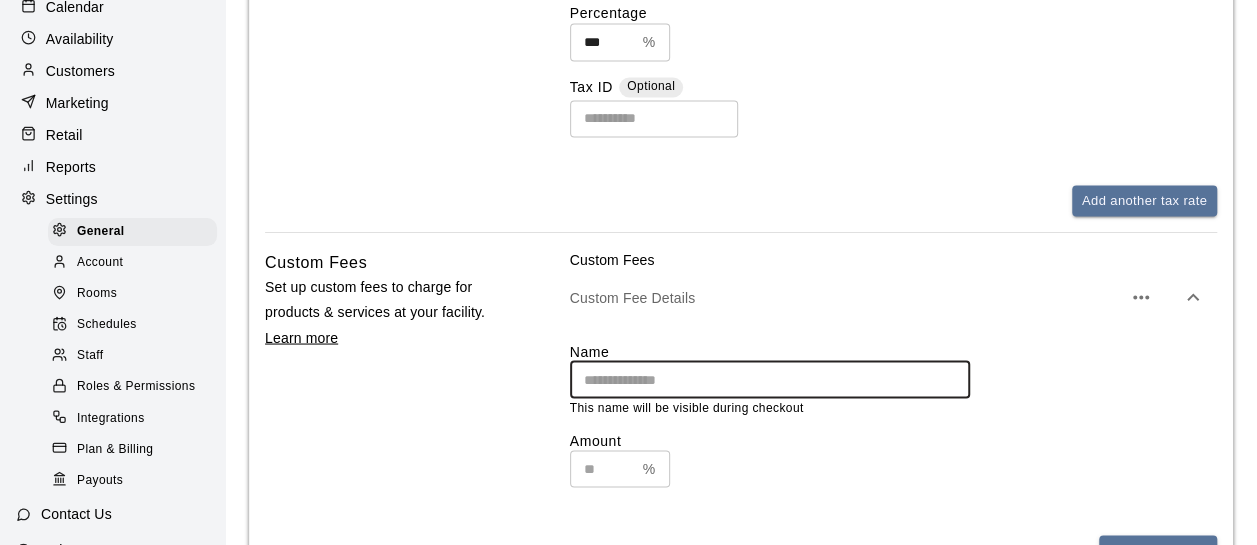 click at bounding box center (770, 379) 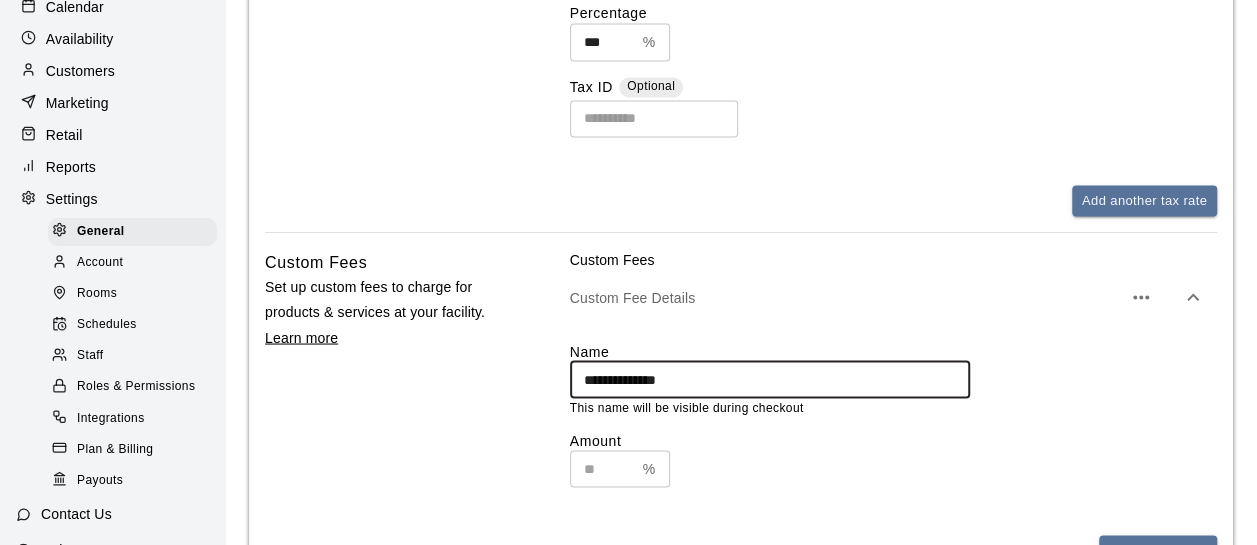 type on "**********" 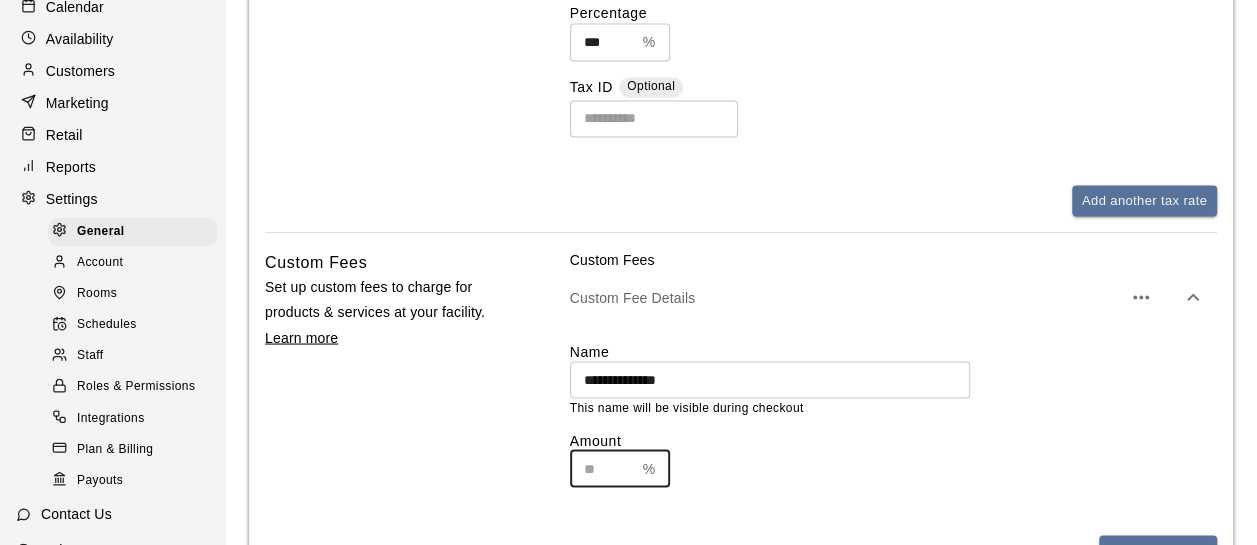 click at bounding box center (602, 468) 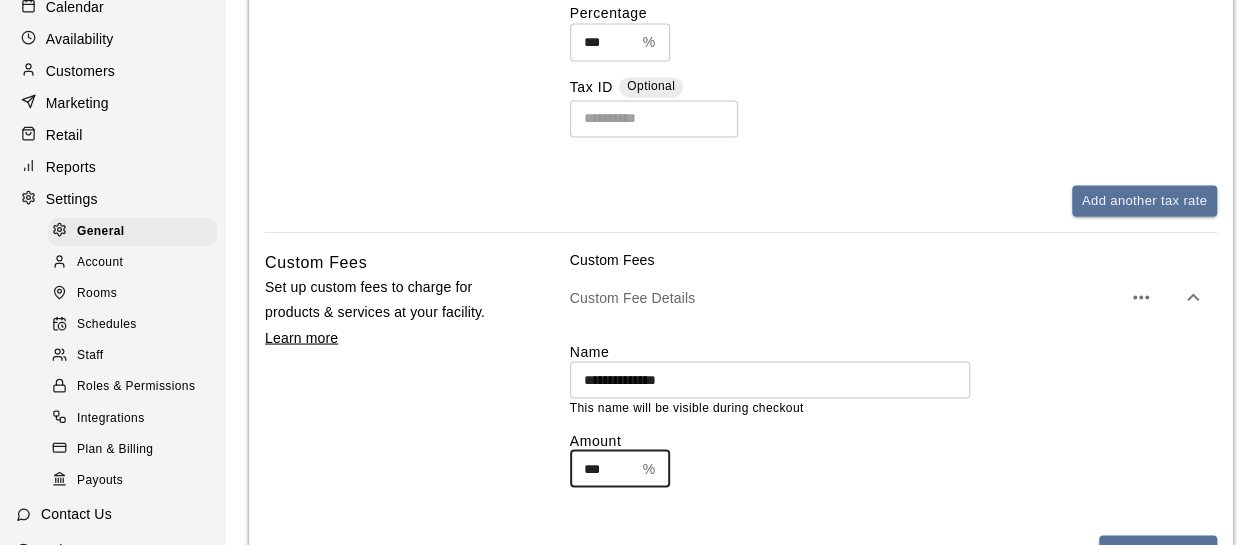 type on "***" 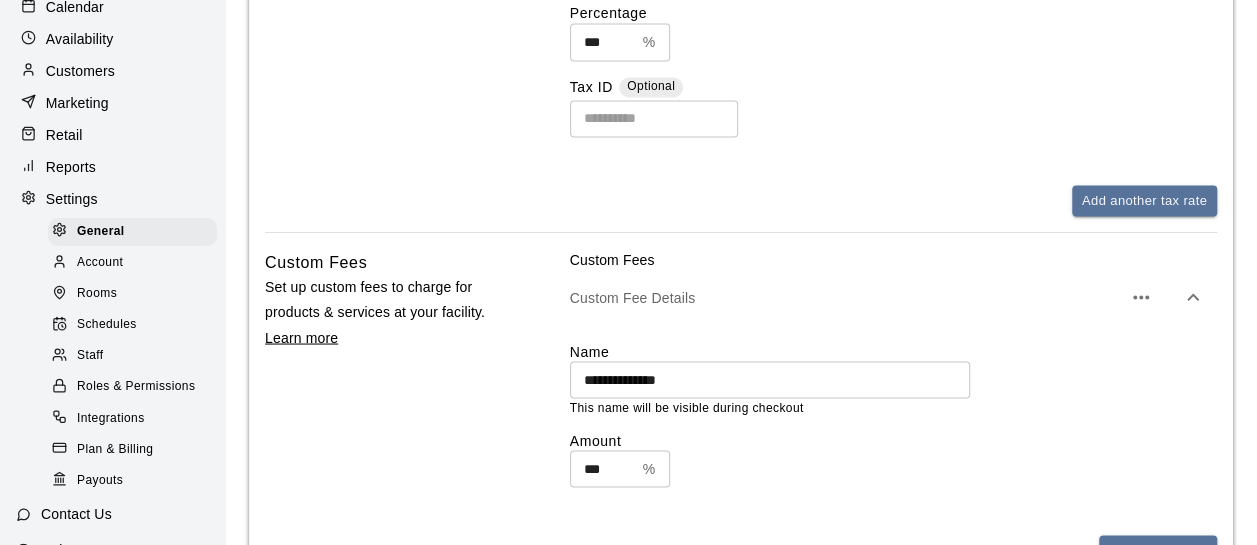 click on "Custom Fees Set up custom fees to charge for products & services at your facility.   Learn more" at bounding box center (389, 407) 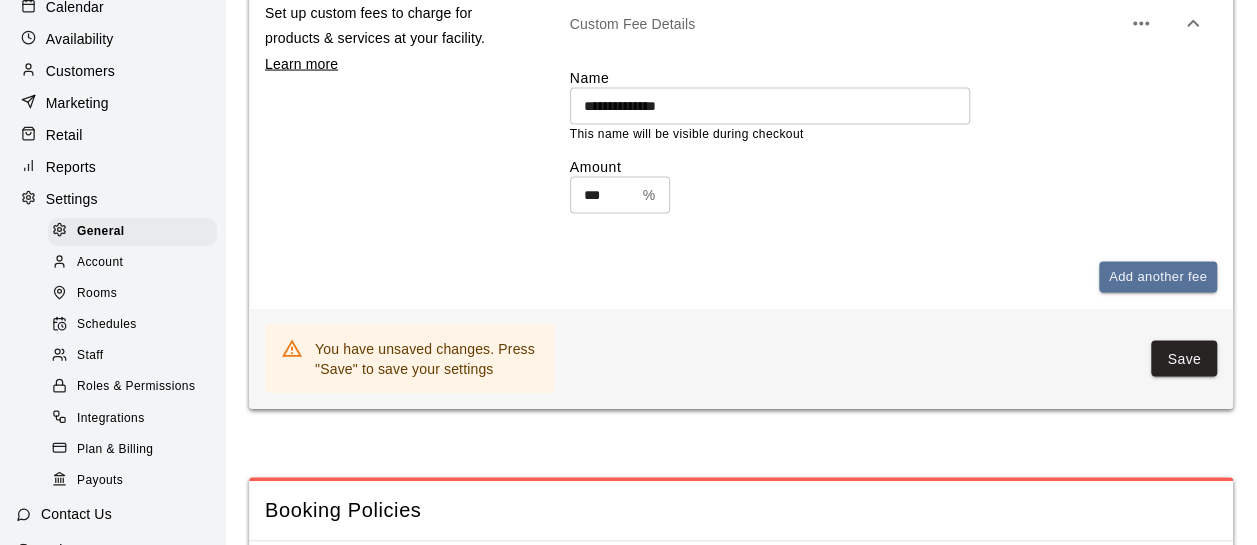 scroll, scrollTop: 1900, scrollLeft: 0, axis: vertical 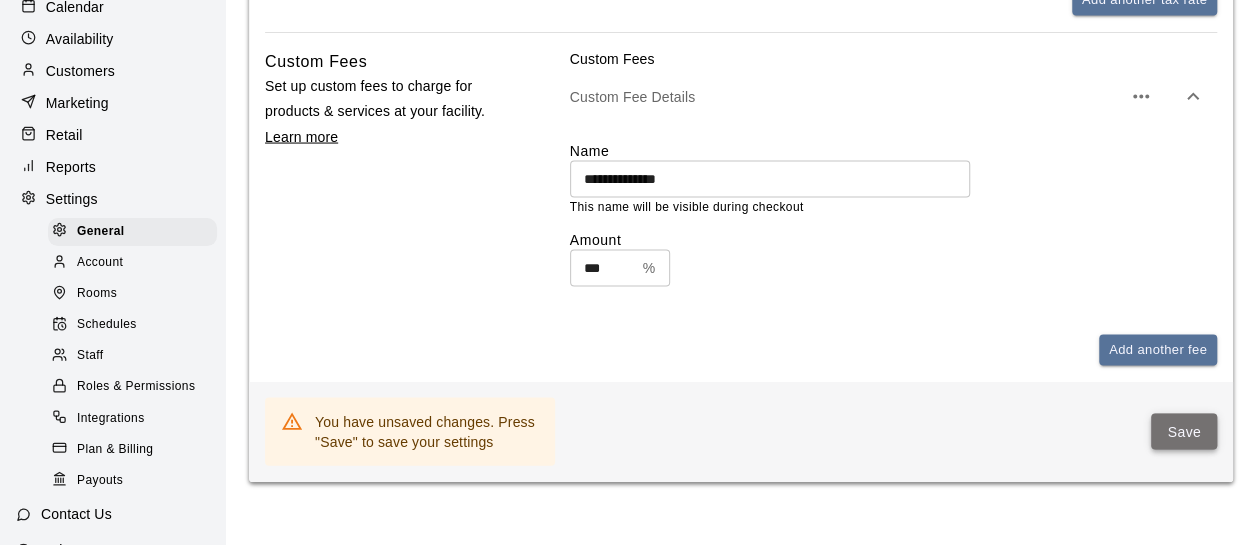 click on "Save" at bounding box center [1184, 432] 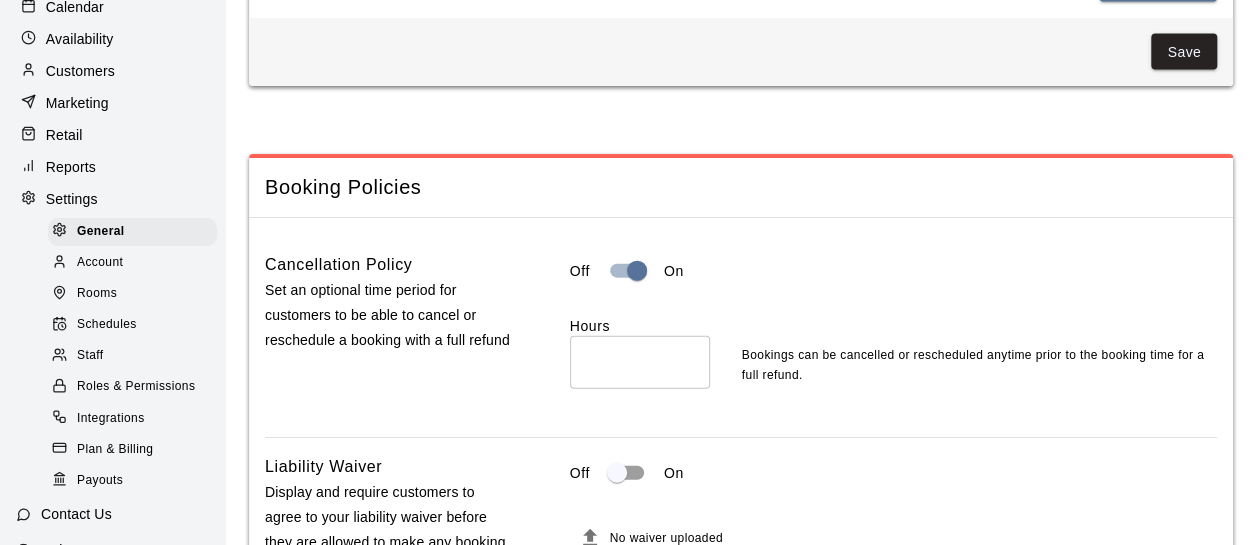 scroll, scrollTop: 2300, scrollLeft: 0, axis: vertical 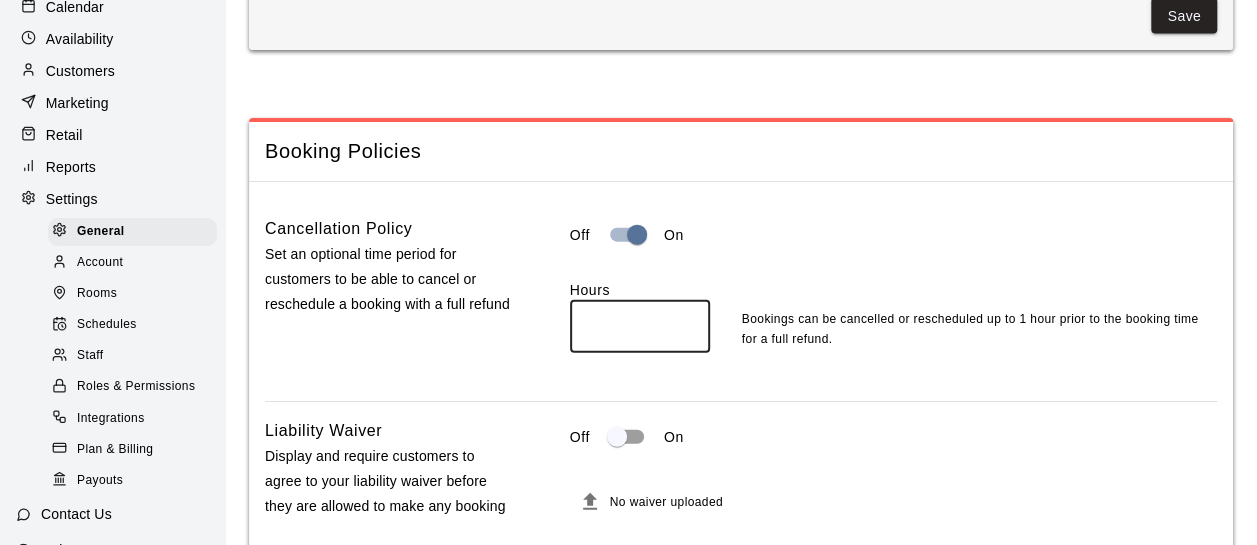 click on "*" at bounding box center [640, 326] 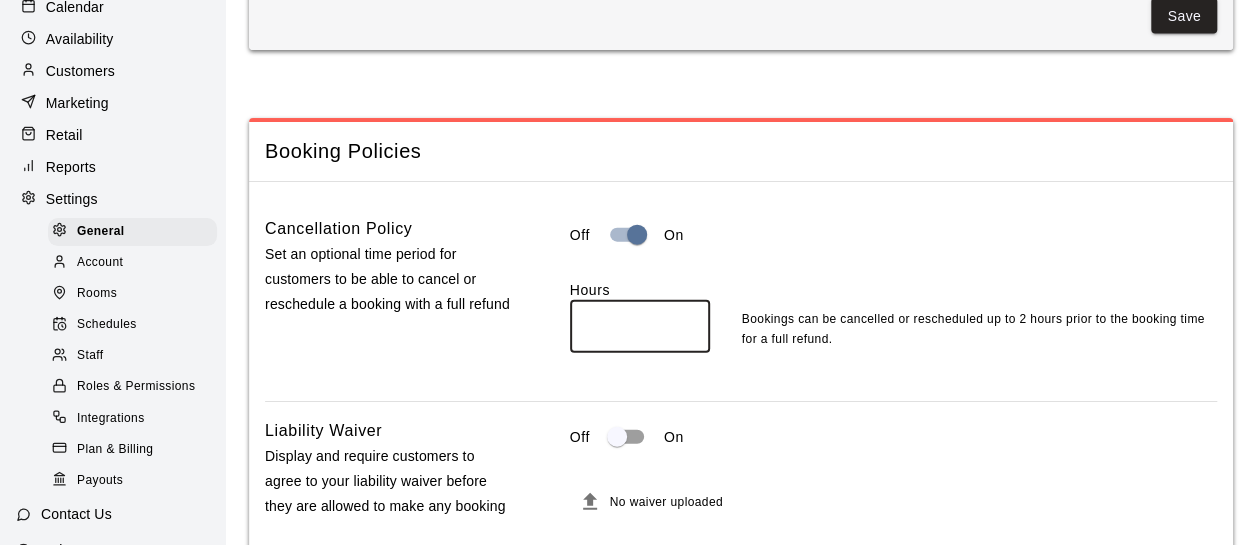 click on "*" at bounding box center (640, 326) 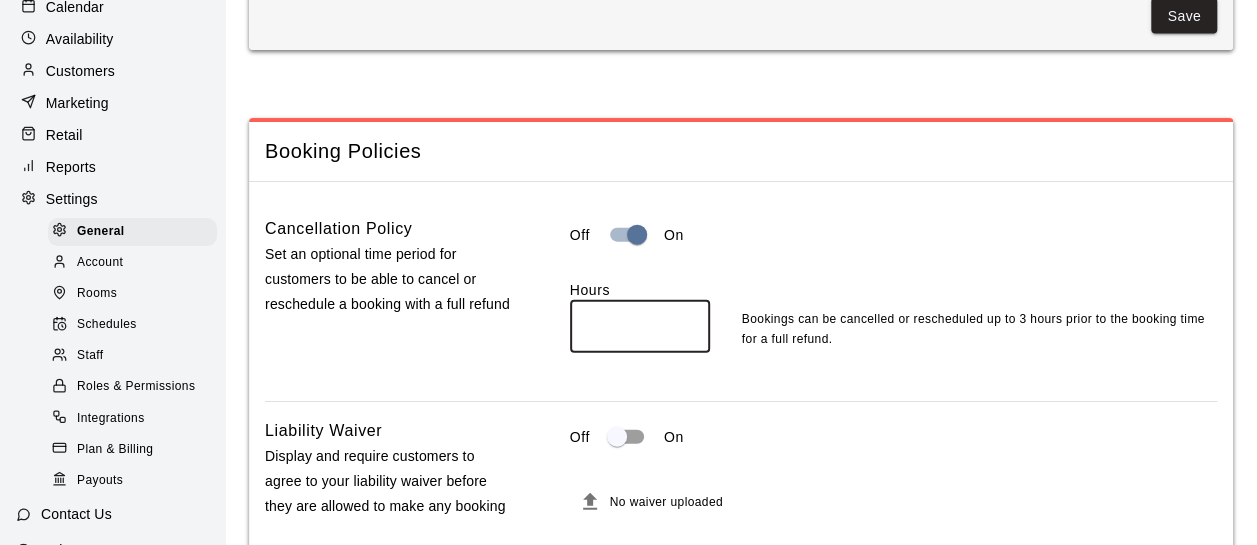click on "*" at bounding box center [640, 326] 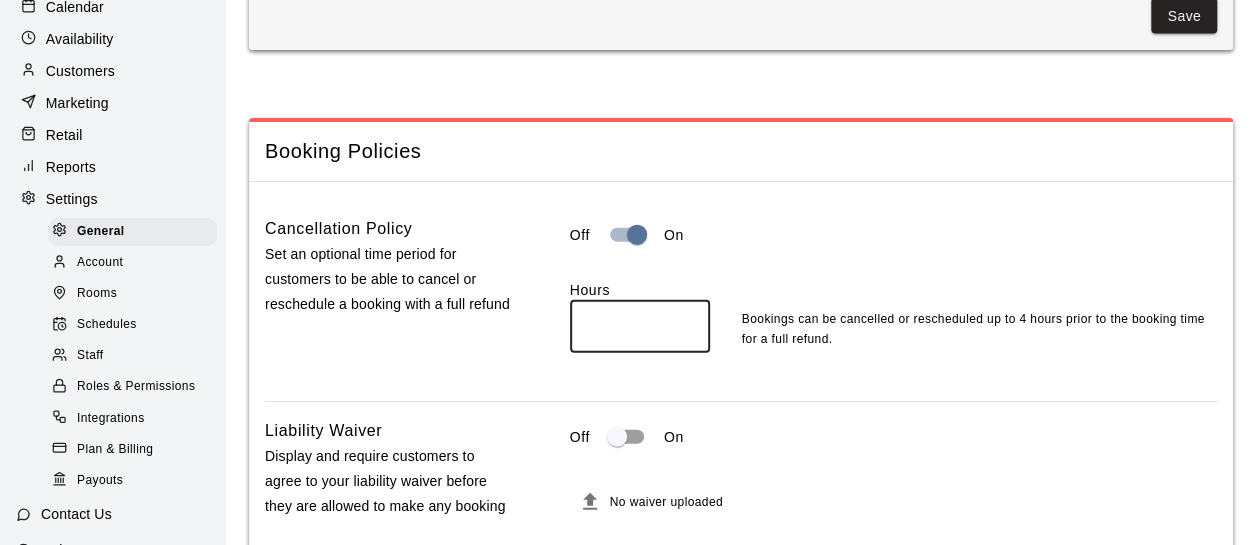click on "*" at bounding box center [640, 326] 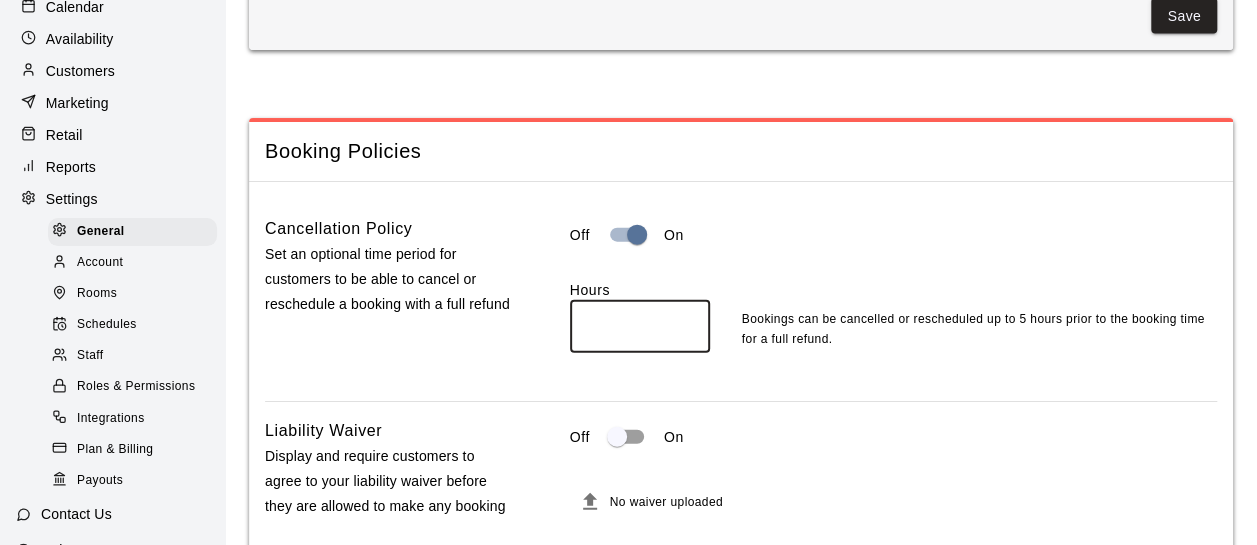 click on "*" at bounding box center (640, 326) 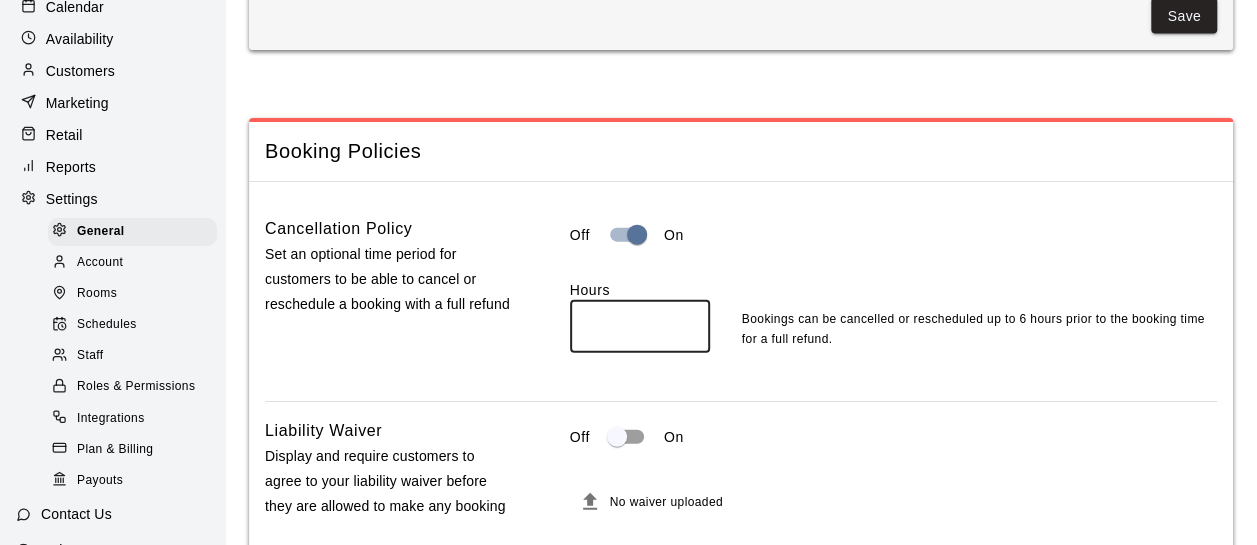 click on "*" at bounding box center [640, 326] 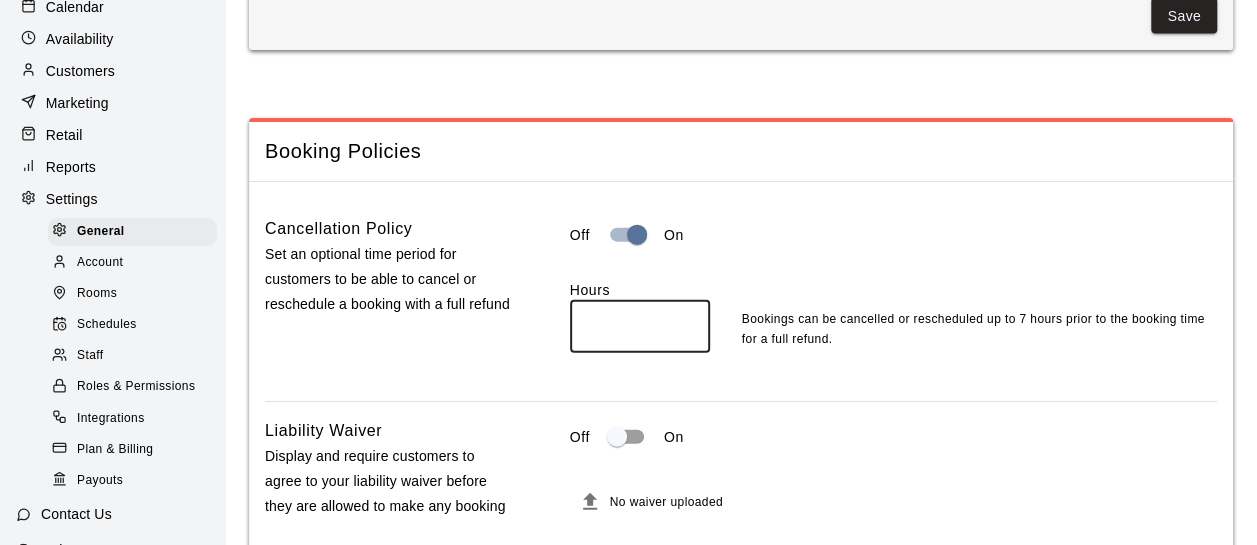 click on "*" at bounding box center [640, 326] 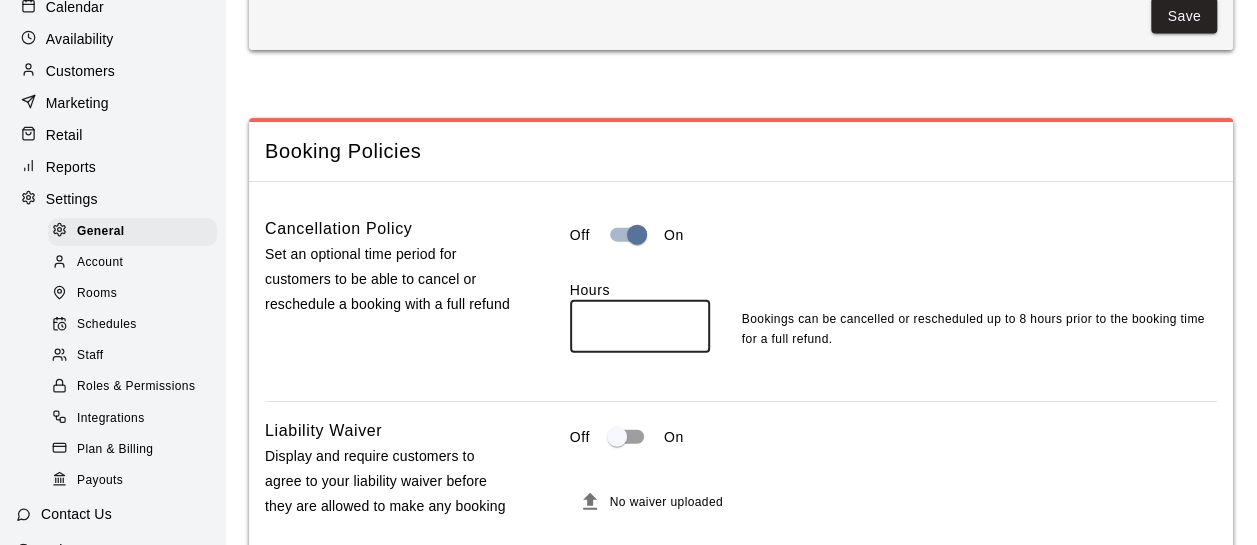 click on "*" at bounding box center [640, 326] 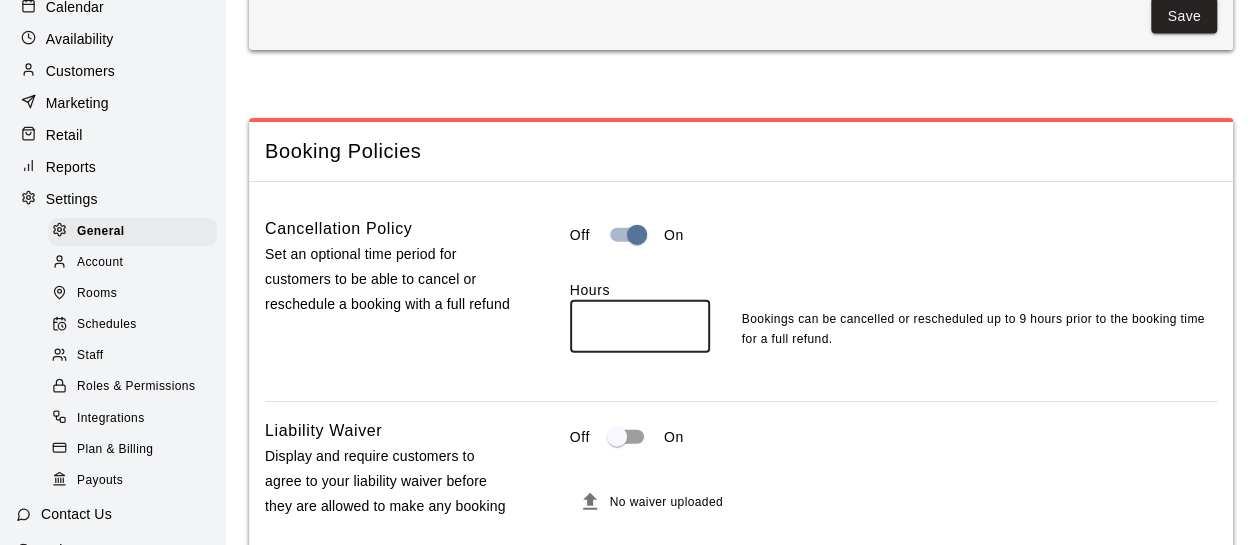 click on "**" at bounding box center (640, 326) 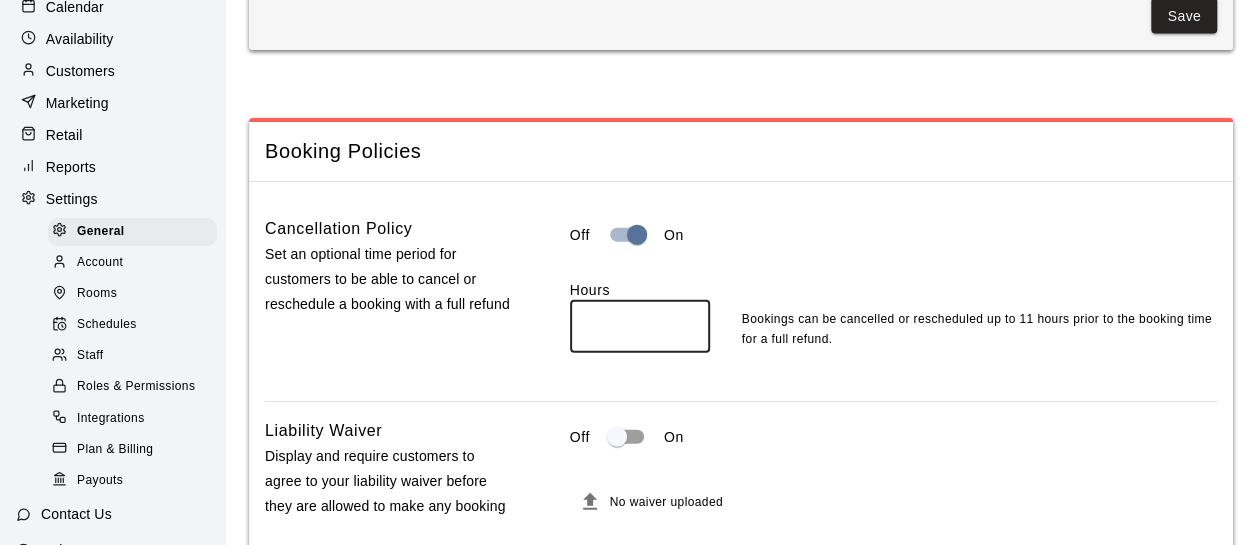 click on "**" at bounding box center (640, 326) 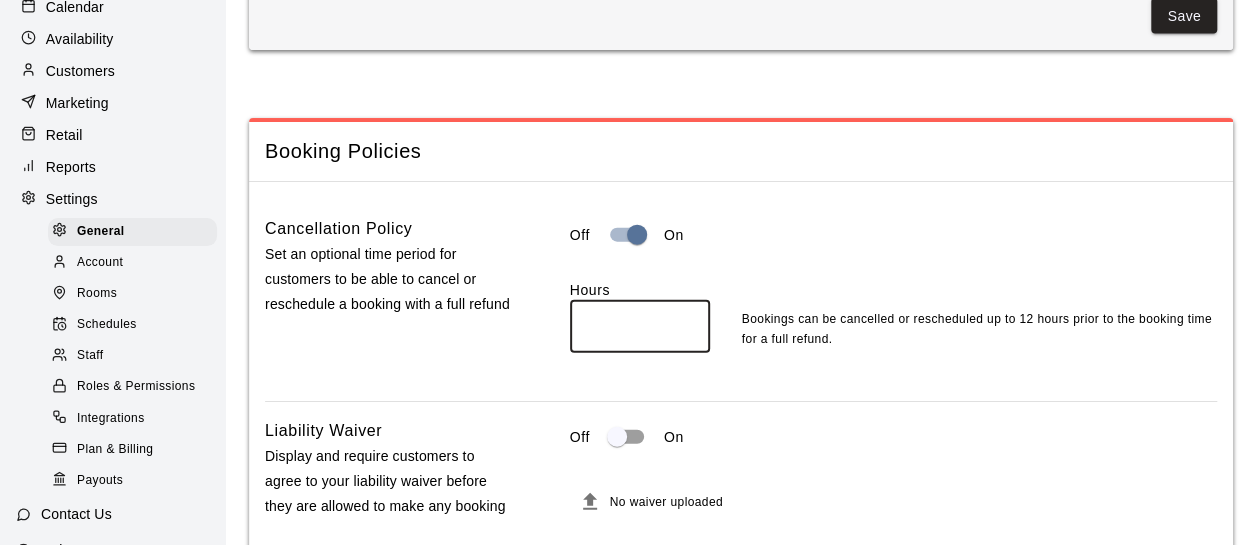type on "**" 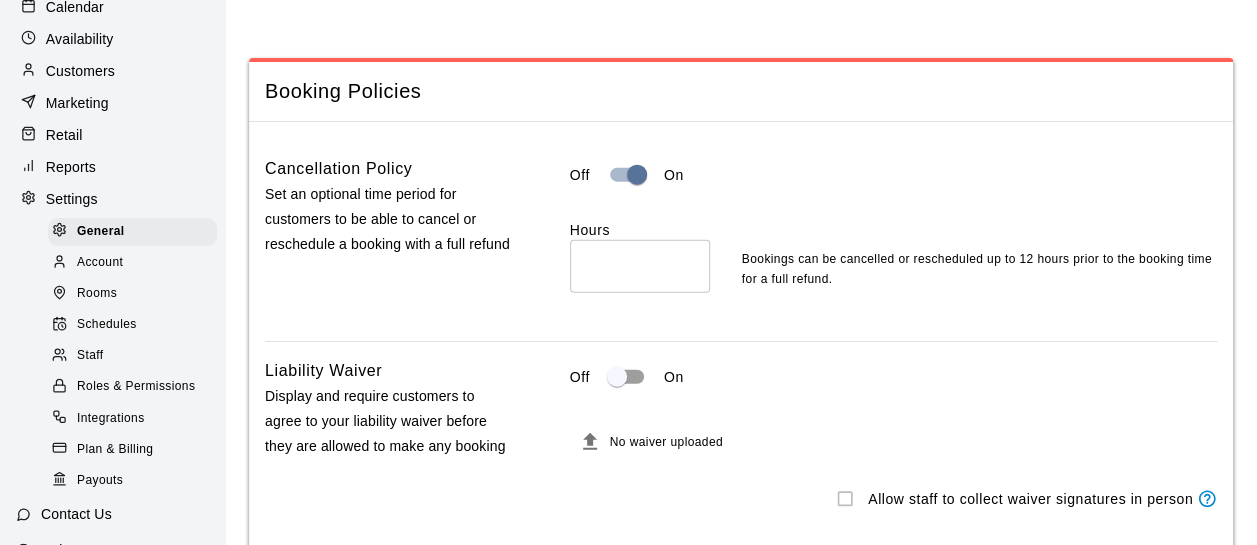 scroll, scrollTop: 2400, scrollLeft: 0, axis: vertical 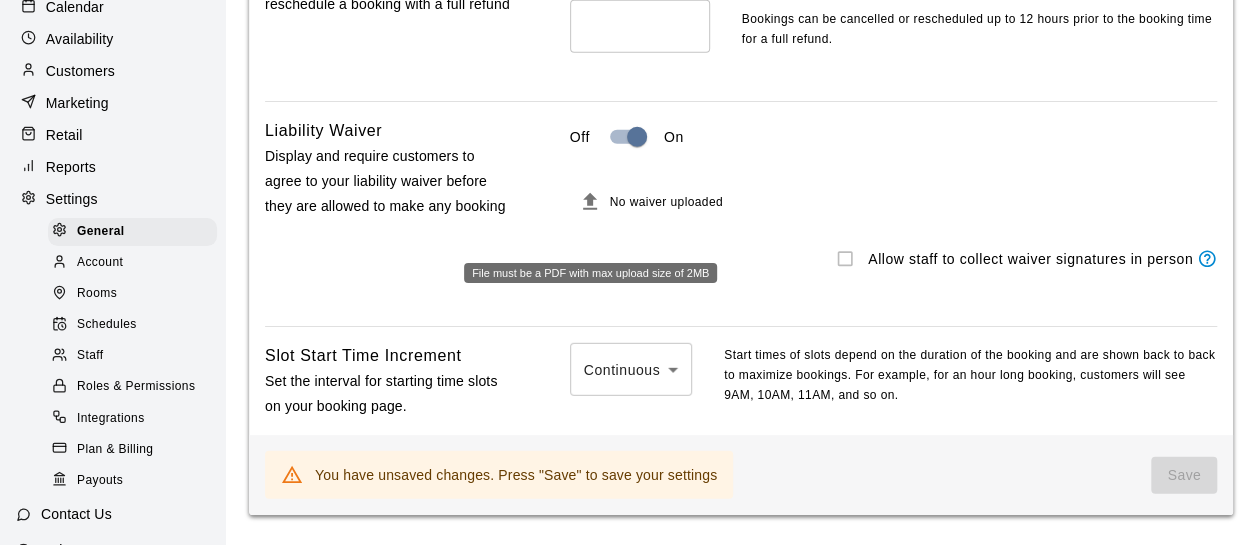 click at bounding box center (590, 202) 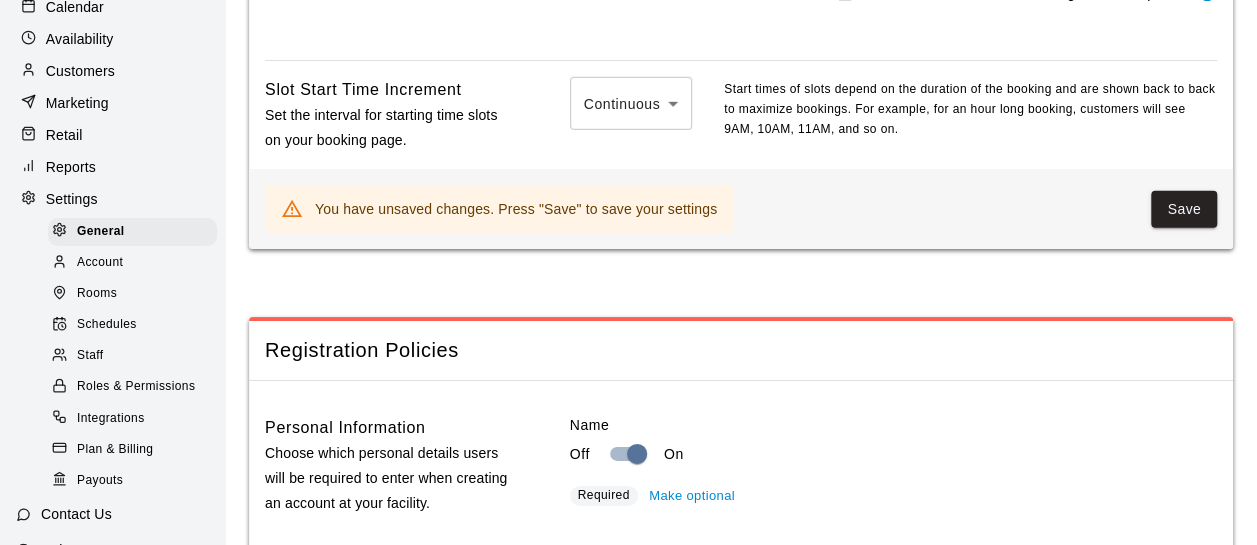 scroll, scrollTop: 2900, scrollLeft: 0, axis: vertical 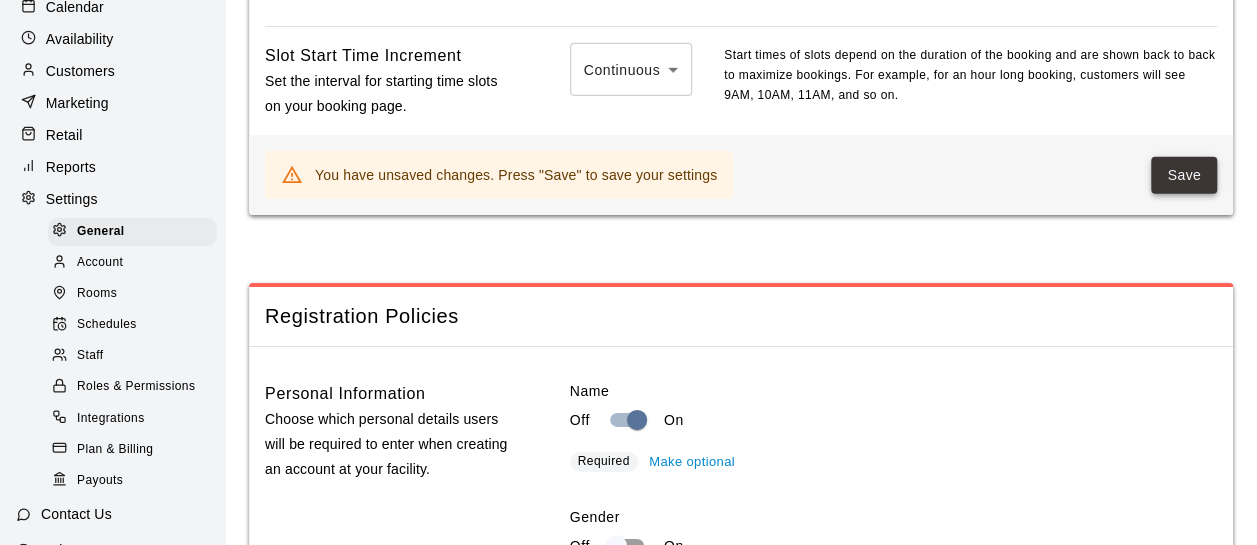 click on "Save" at bounding box center (1184, 175) 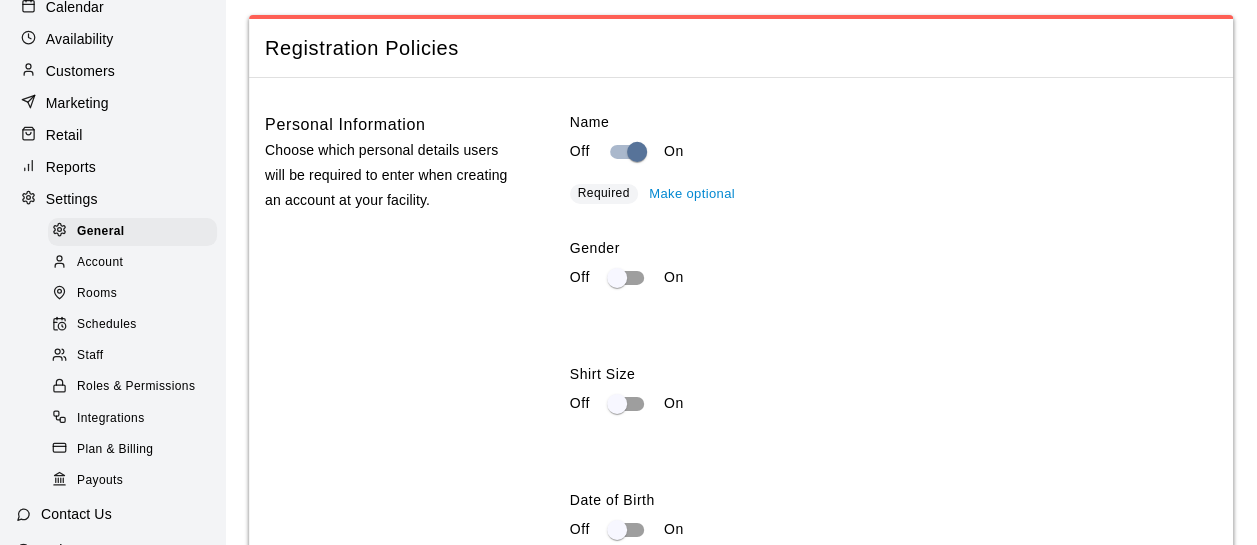 scroll, scrollTop: 3200, scrollLeft: 0, axis: vertical 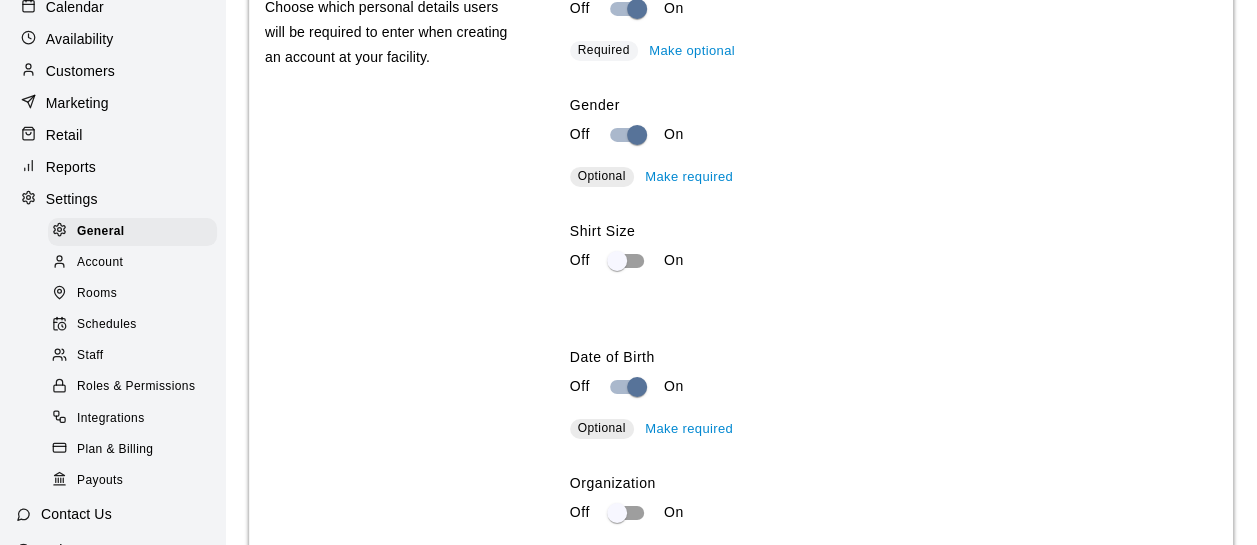 click on "Make required" at bounding box center [689, 429] 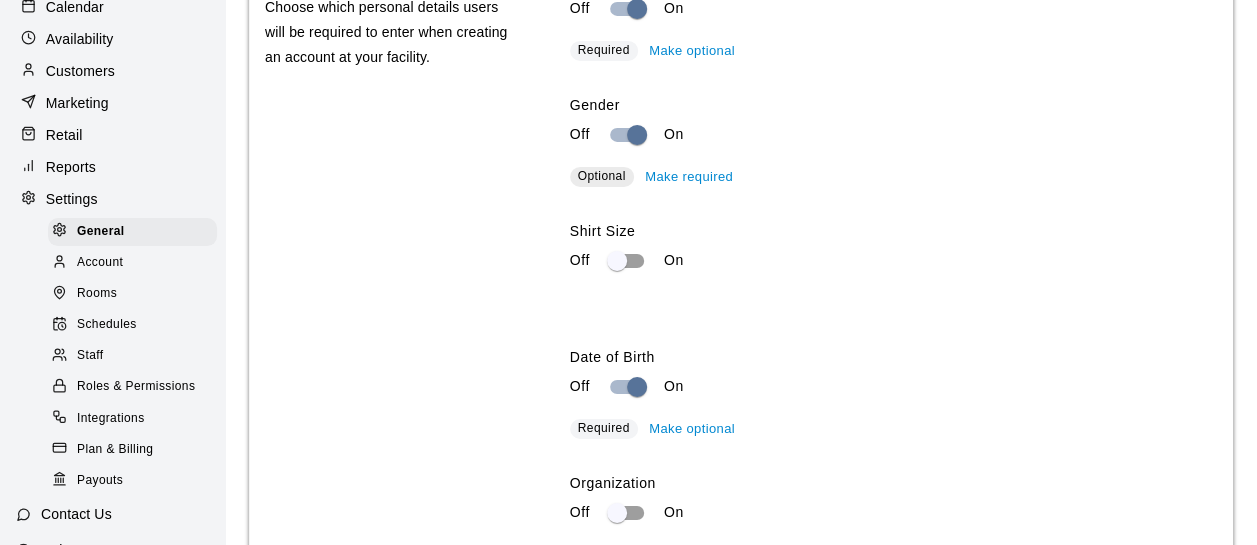 click on "Make required" at bounding box center (689, 177) 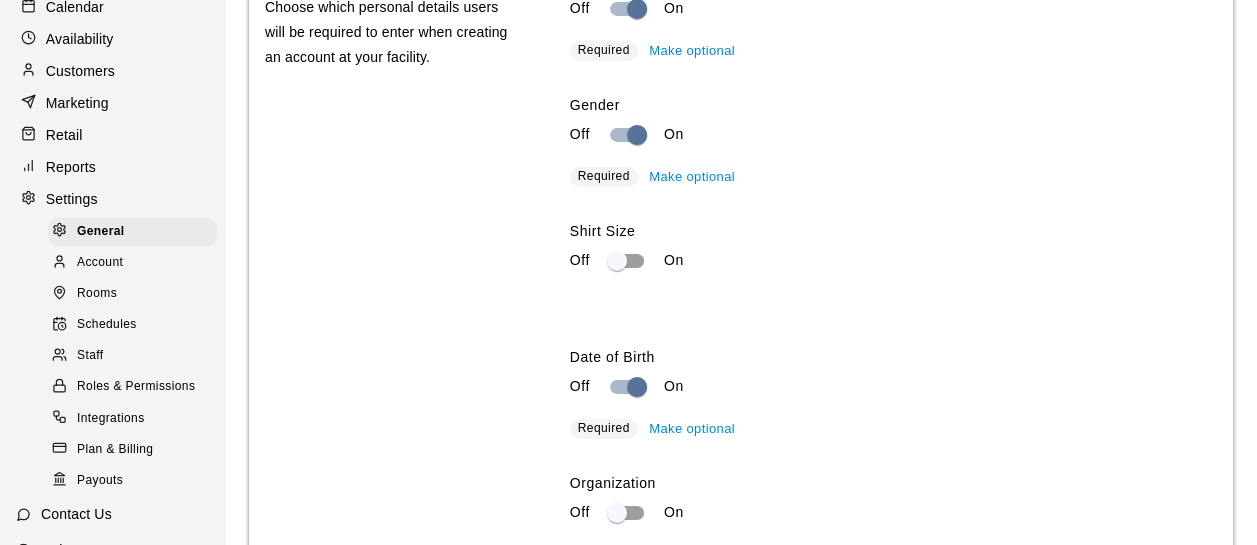 click on "Make optional" at bounding box center (692, 51) 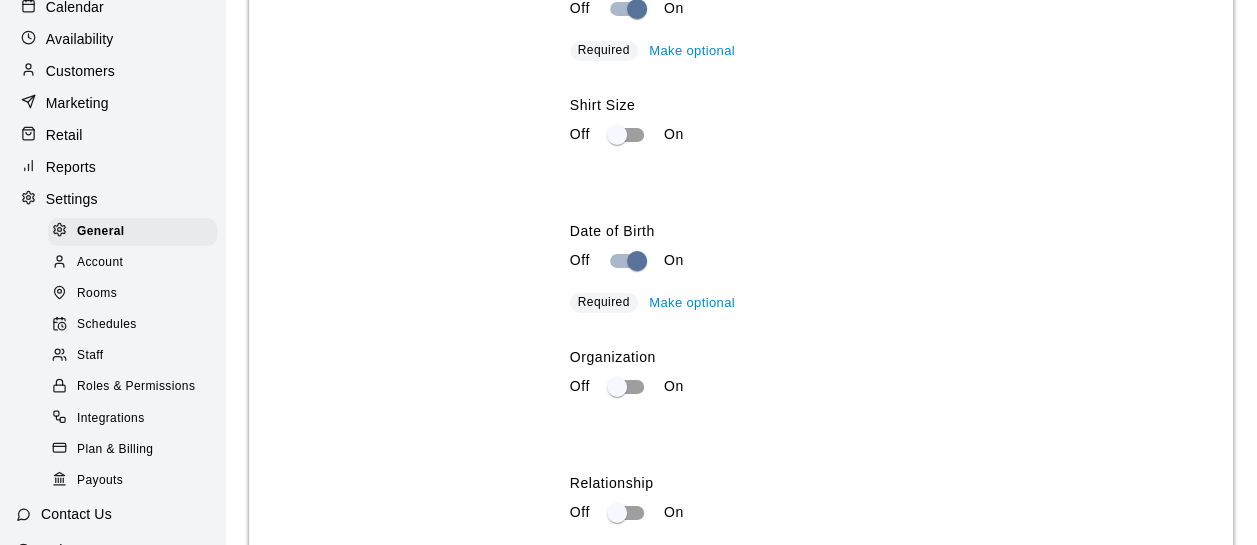 scroll, scrollTop: 3400, scrollLeft: 0, axis: vertical 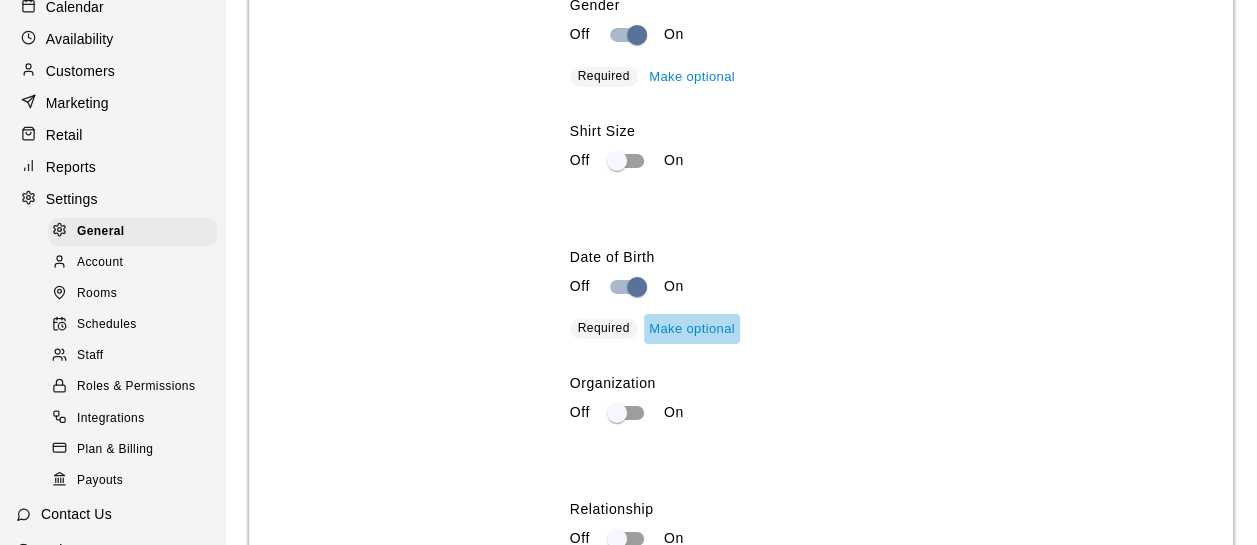click on "Make optional" at bounding box center [692, 329] 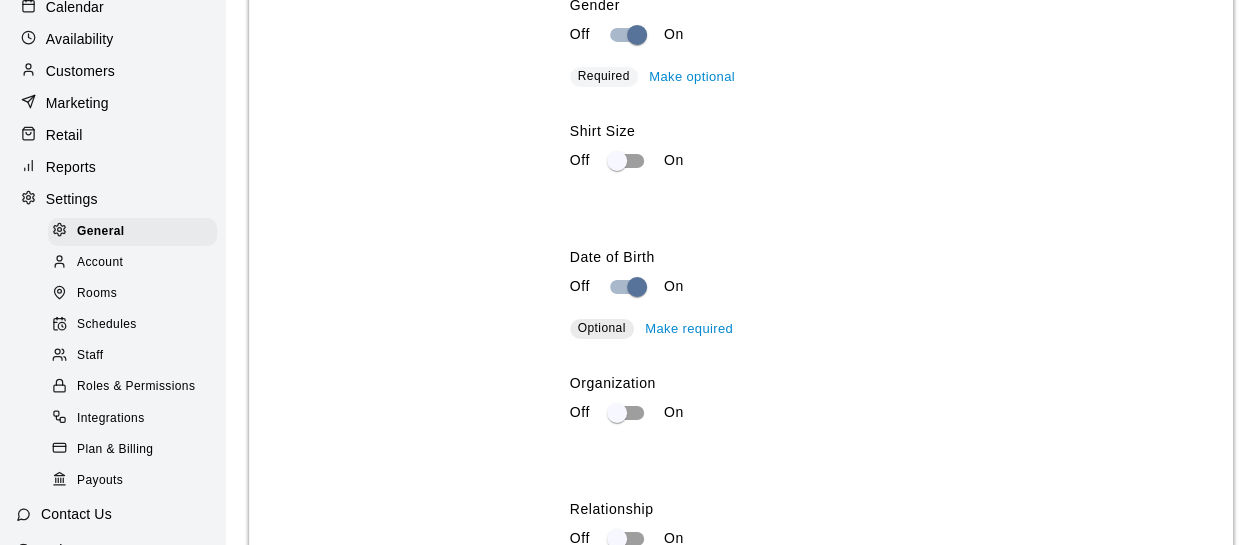 click on "Make optional" at bounding box center [692, 77] 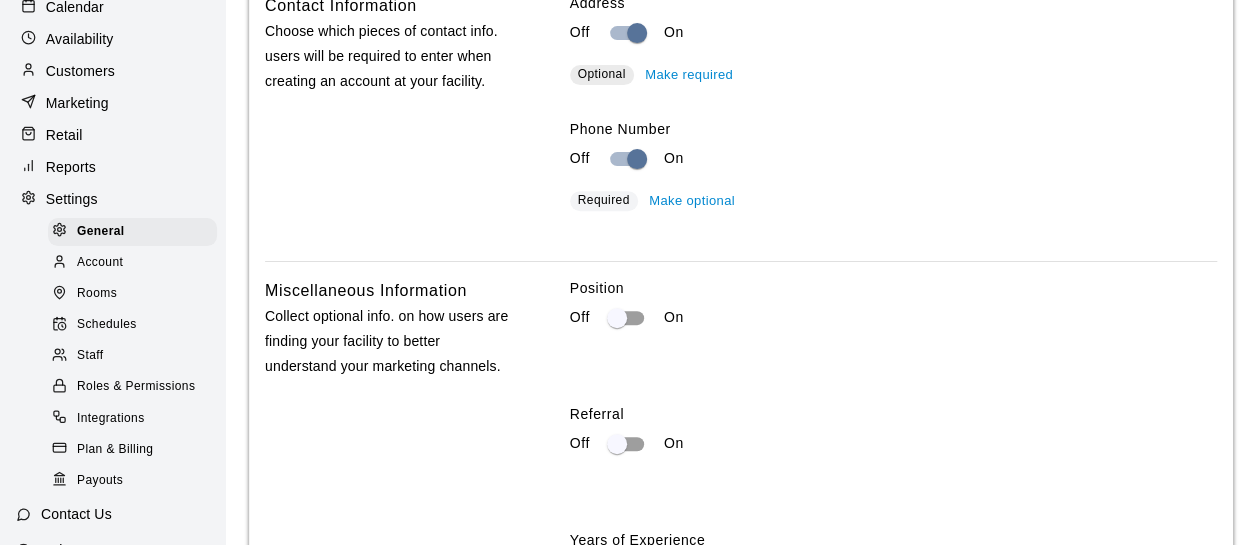 scroll, scrollTop: 4100, scrollLeft: 0, axis: vertical 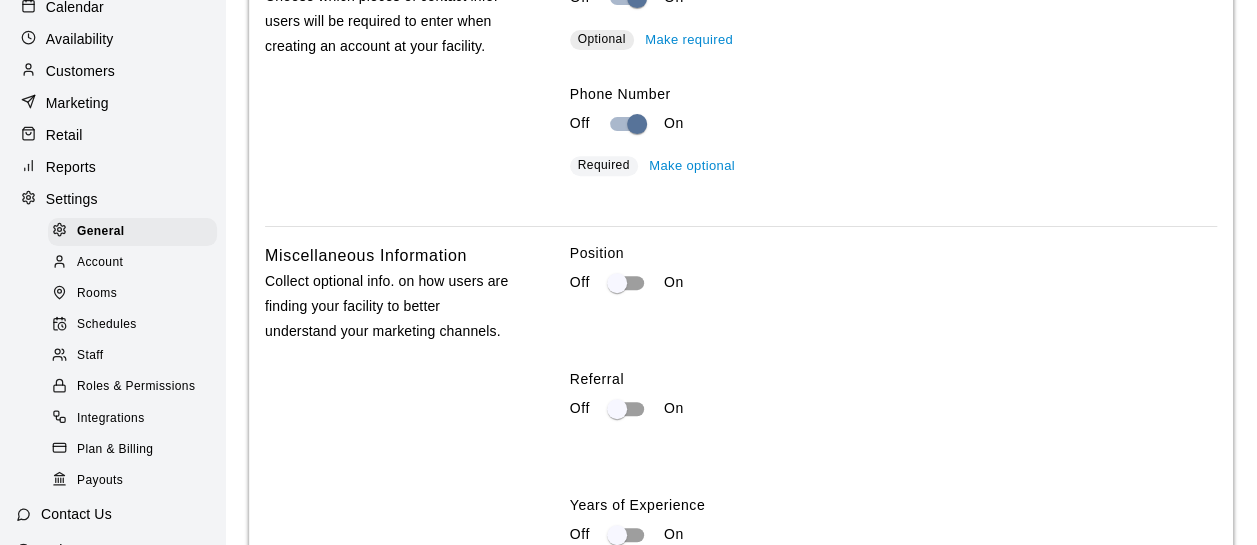 click on "Make optional" at bounding box center [692, 166] 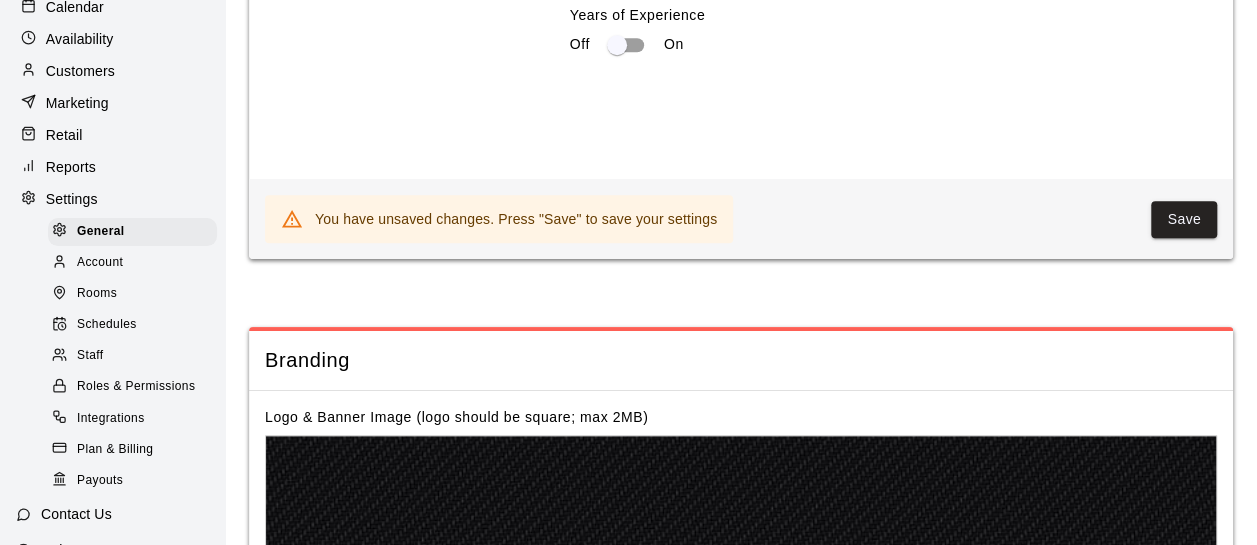 scroll, scrollTop: 4600, scrollLeft: 0, axis: vertical 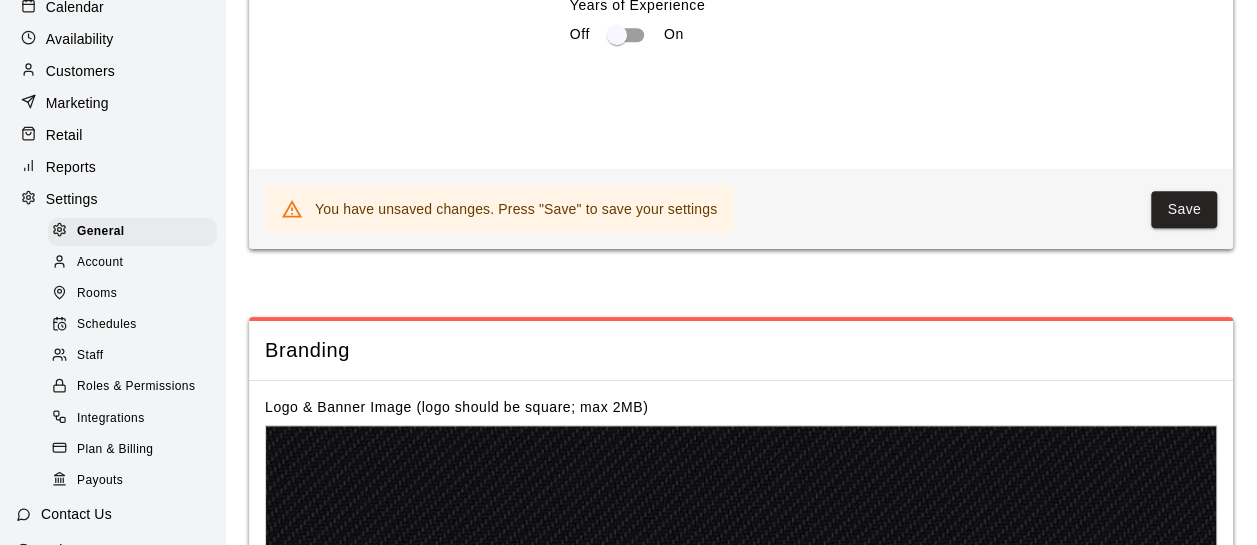 click on "Save" at bounding box center (1184, 209) 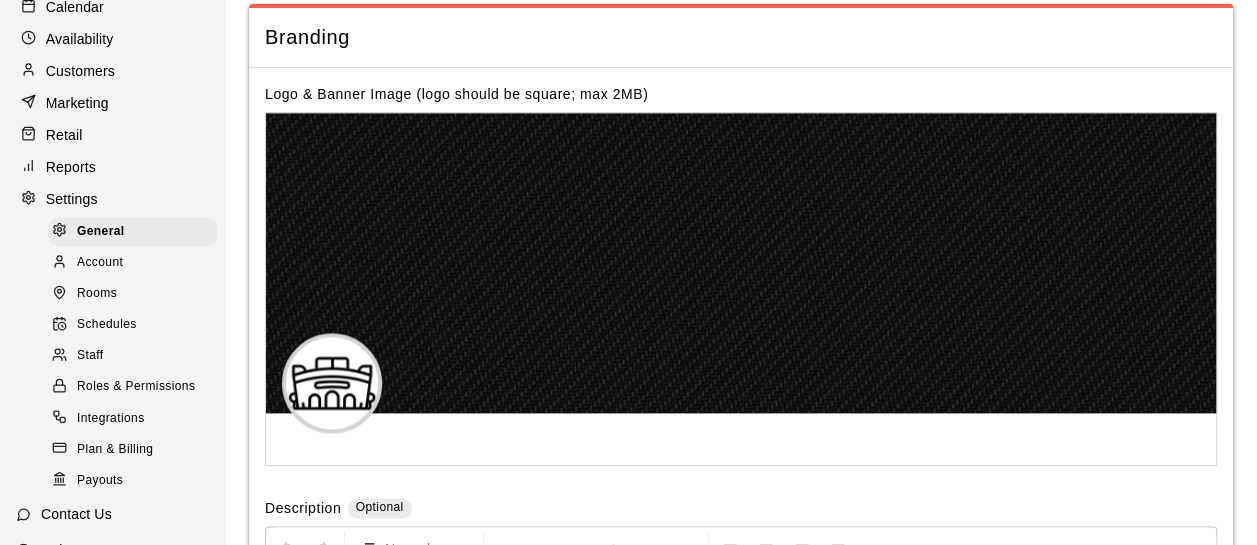 scroll, scrollTop: 4900, scrollLeft: 0, axis: vertical 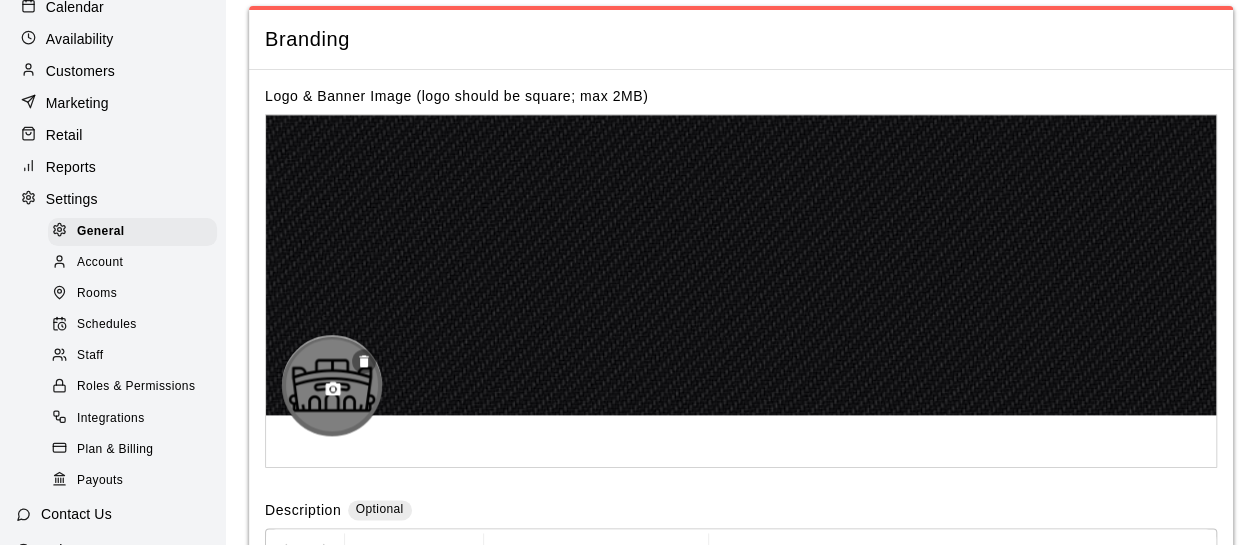 click 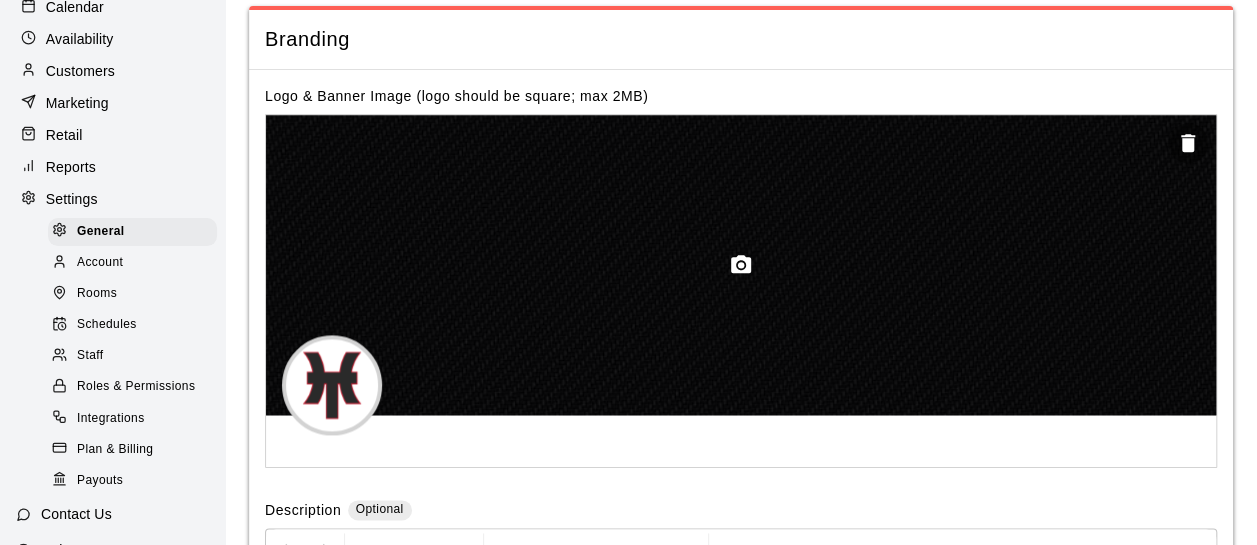 click at bounding box center (741, 265) 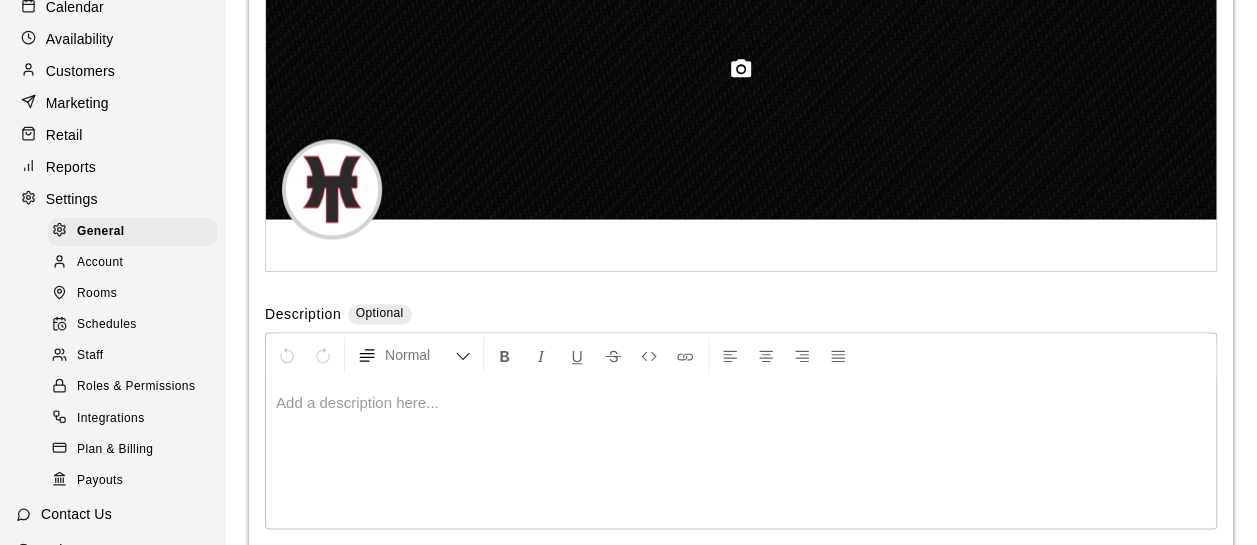 scroll, scrollTop: 5100, scrollLeft: 0, axis: vertical 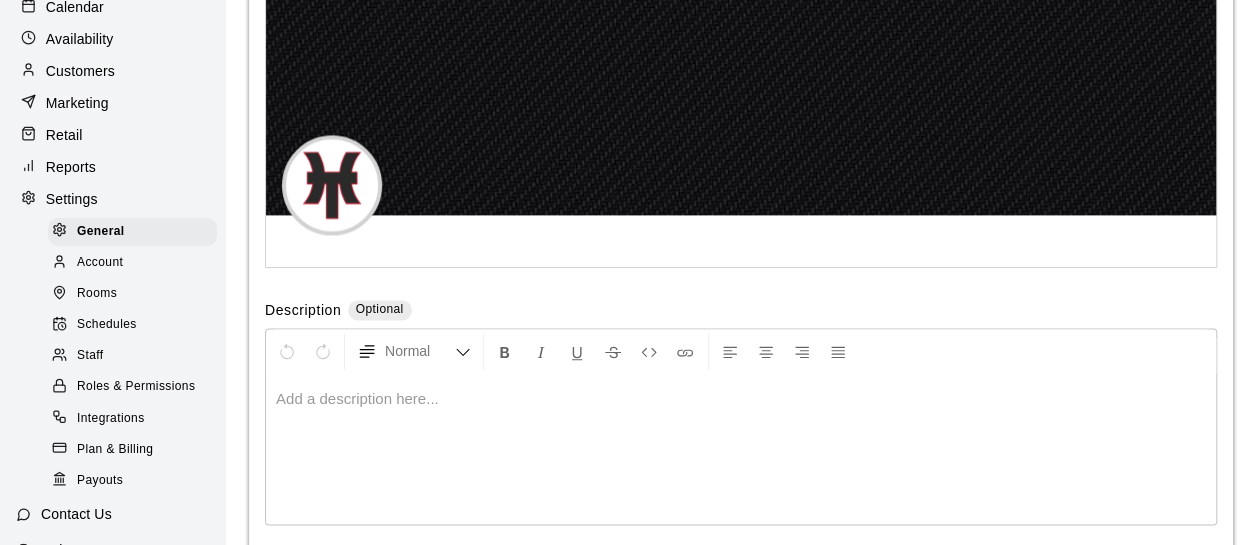 click at bounding box center (741, 399) 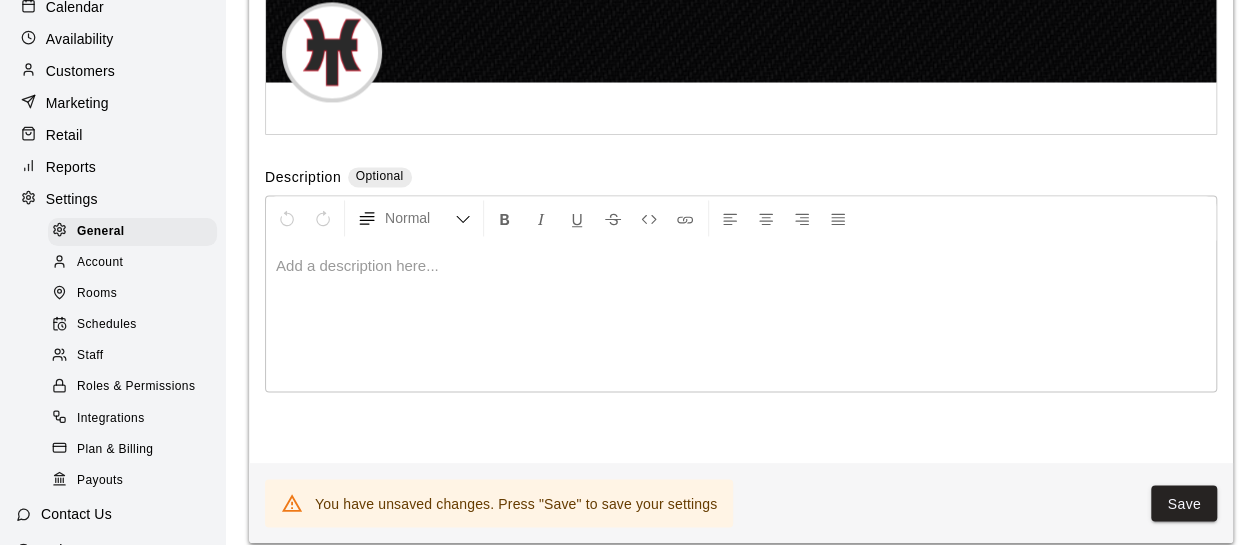 scroll, scrollTop: 5500, scrollLeft: 0, axis: vertical 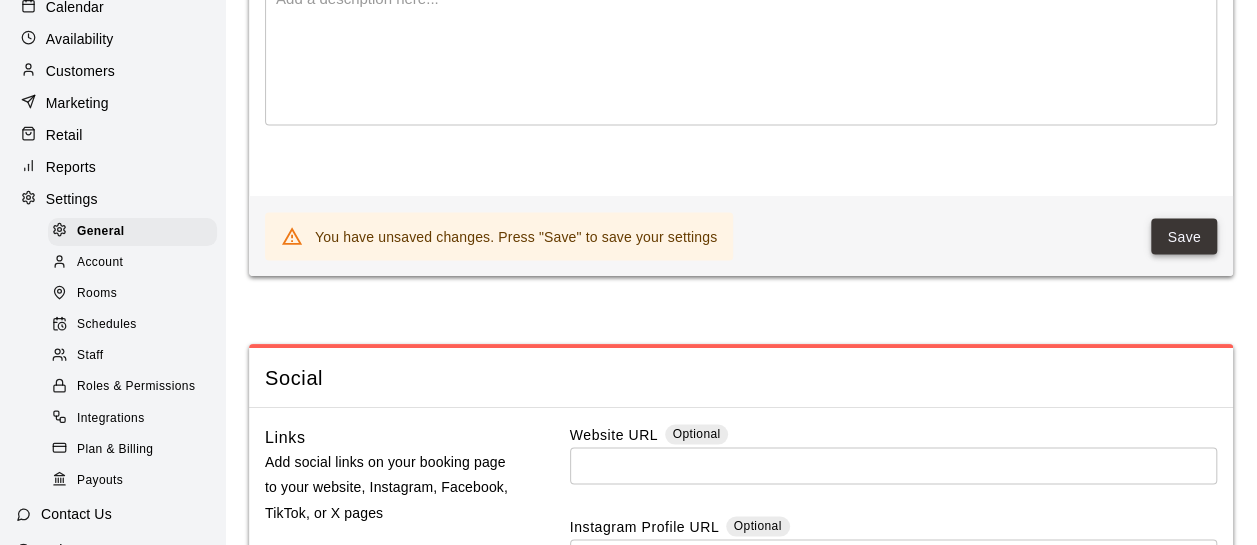 click on "Save" at bounding box center [1184, 236] 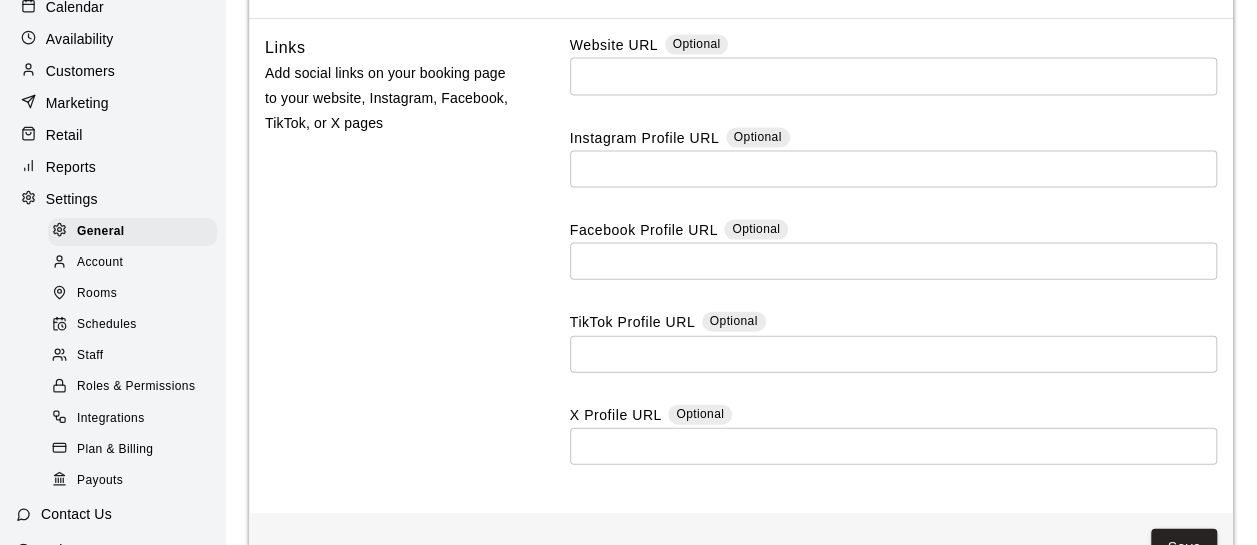 scroll, scrollTop: 5993, scrollLeft: 0, axis: vertical 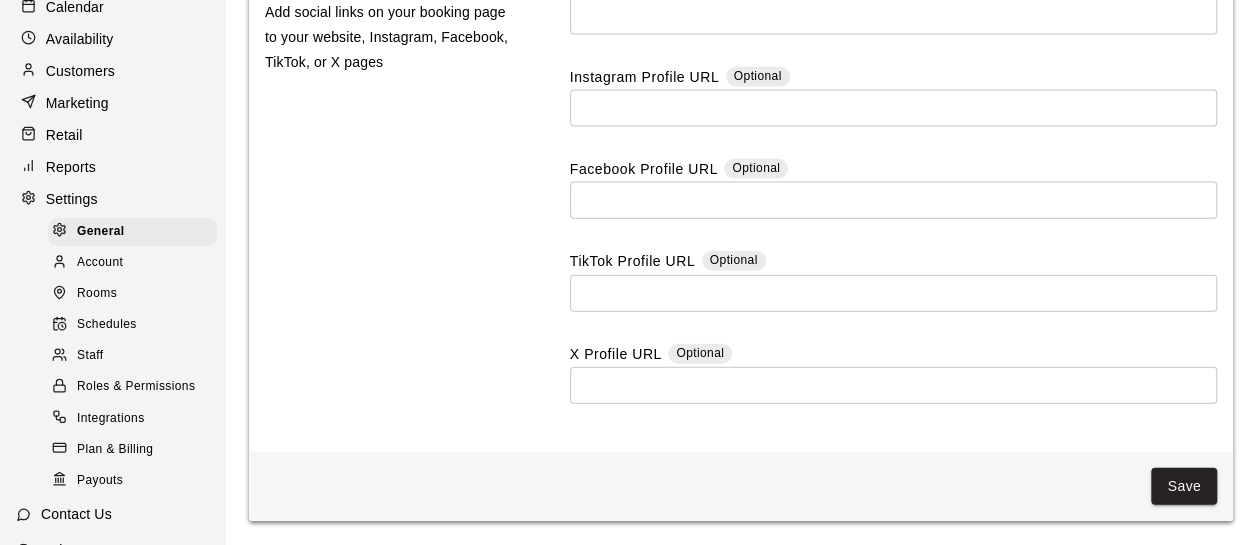 click on "Save" at bounding box center [1184, 486] 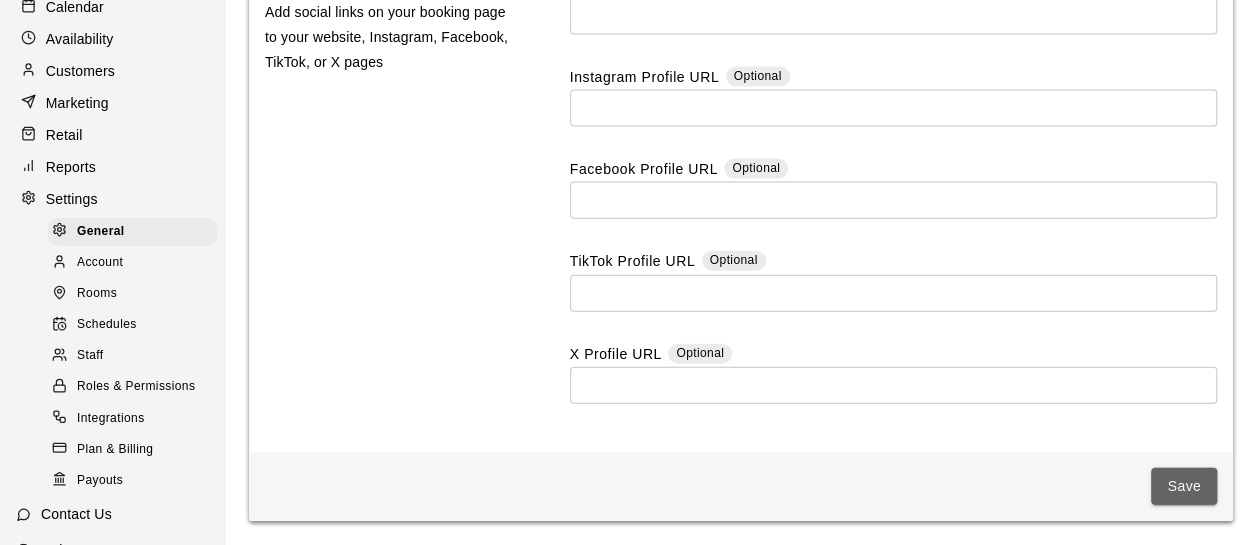 drag, startPoint x: 1170, startPoint y: 495, endPoint x: 936, endPoint y: 409, distance: 249.30302 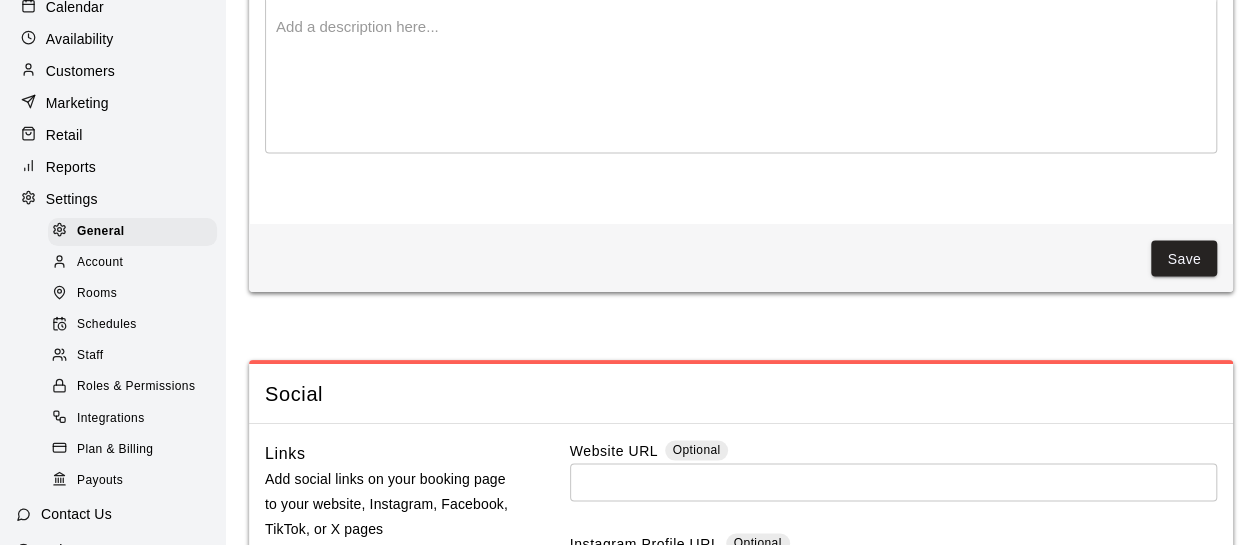 scroll, scrollTop: 5993, scrollLeft: 0, axis: vertical 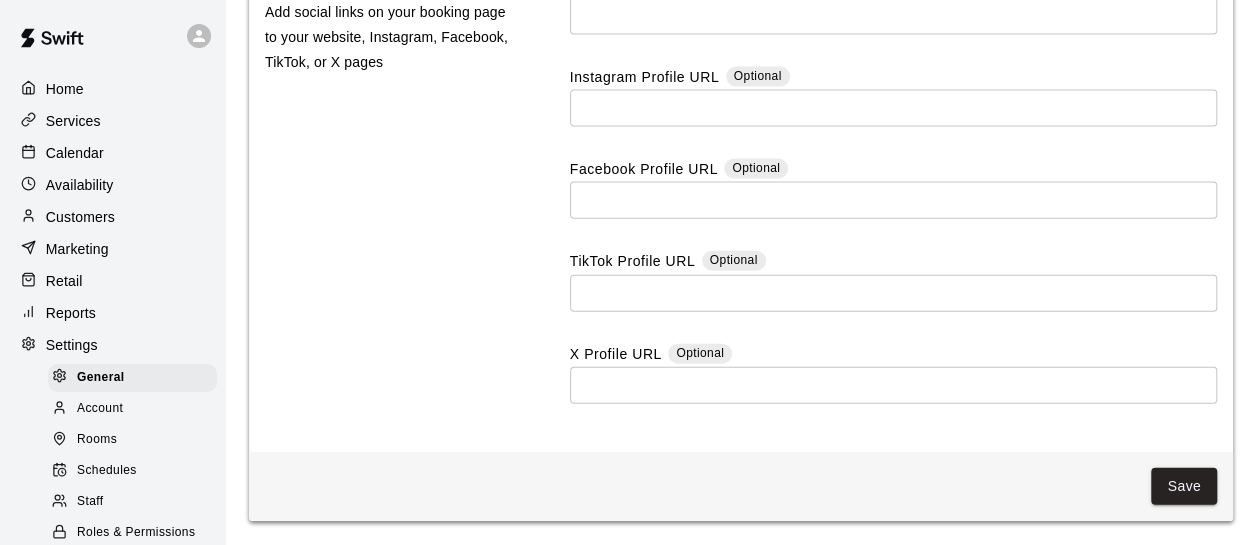 click on "Services" at bounding box center [73, 121] 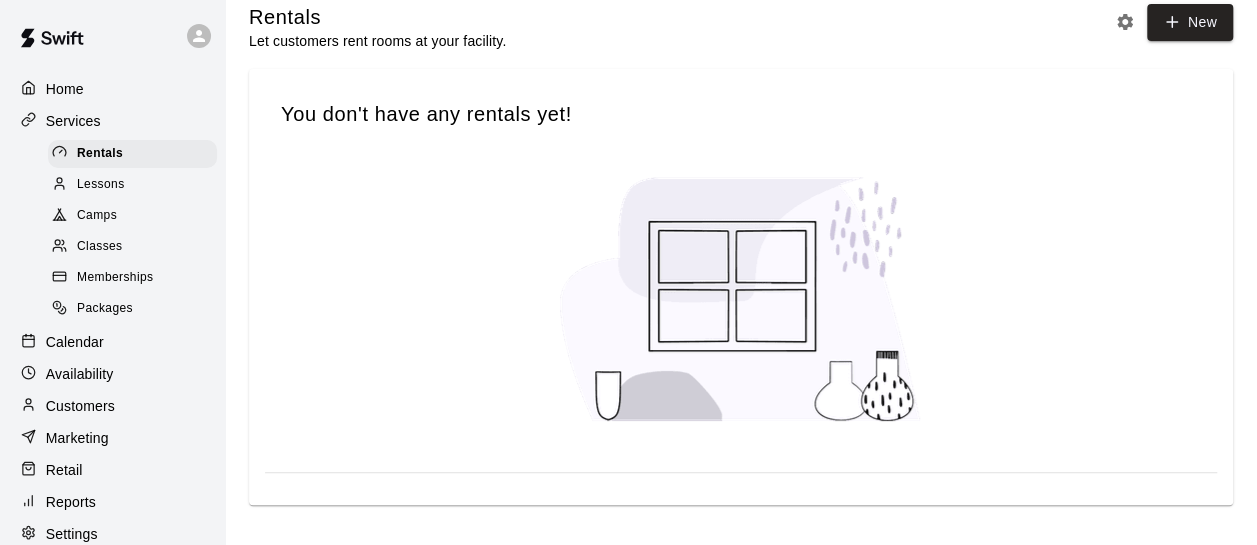 scroll, scrollTop: 0, scrollLeft: 0, axis: both 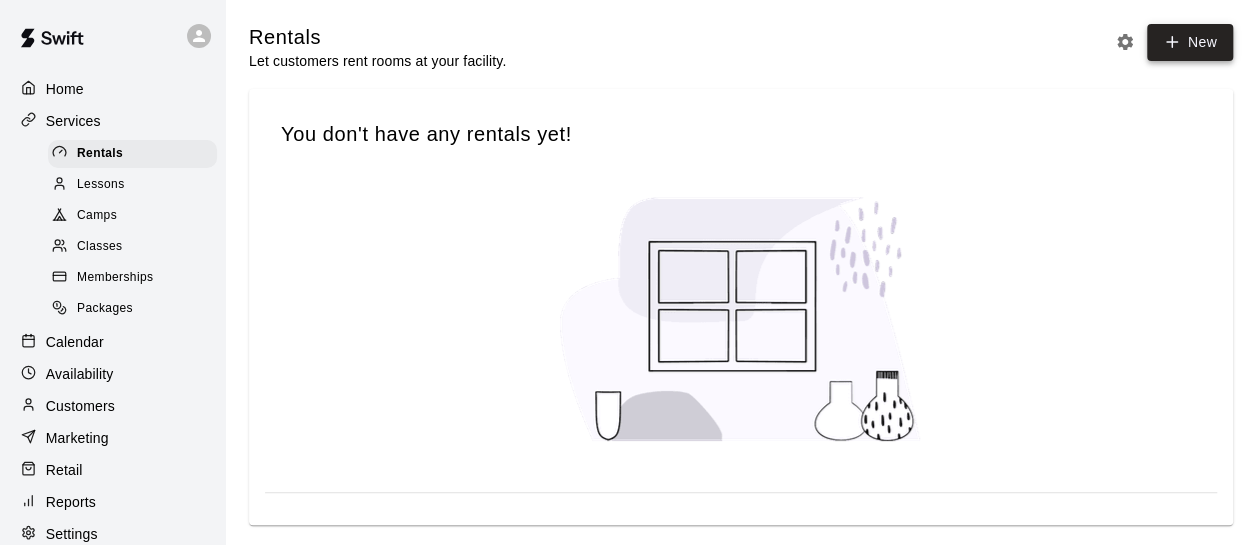 click on "New" at bounding box center (1190, 42) 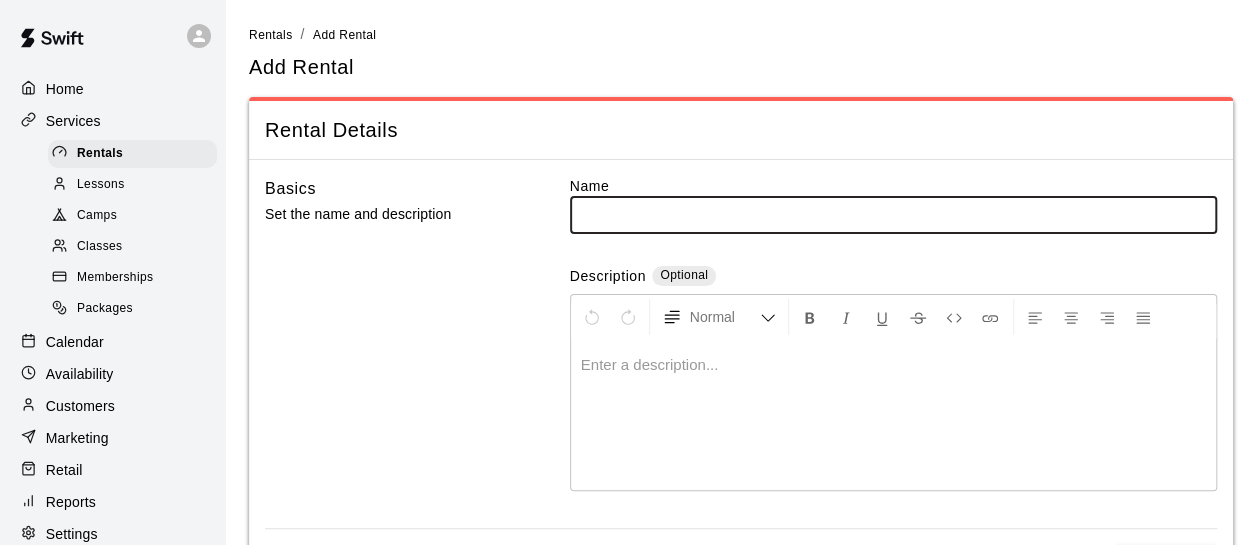 click at bounding box center [893, 214] 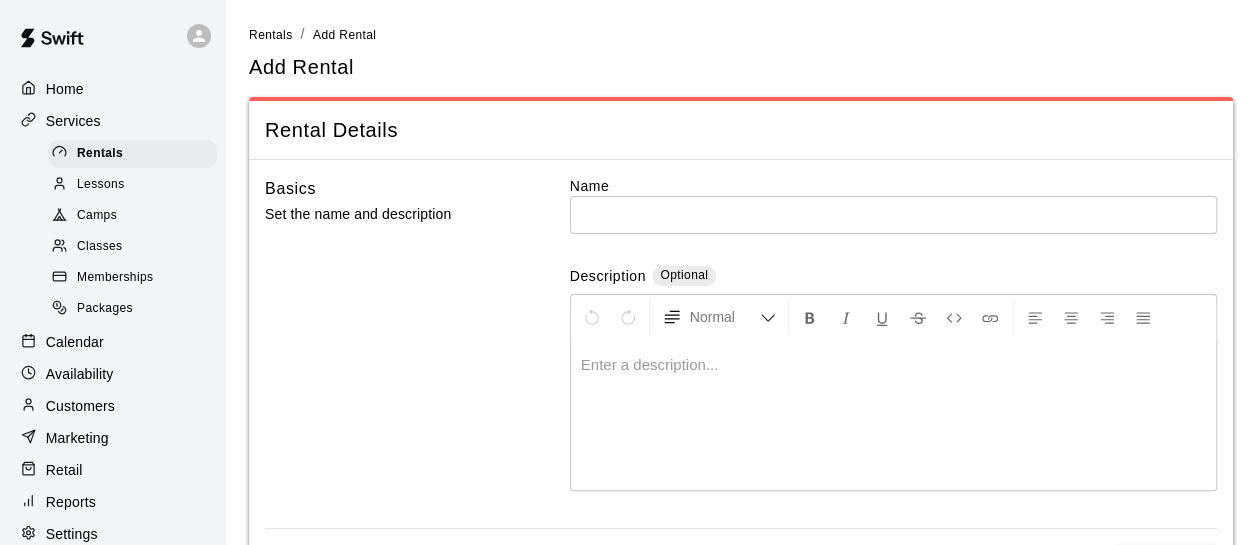 click on "Rental Details" at bounding box center [741, 130] 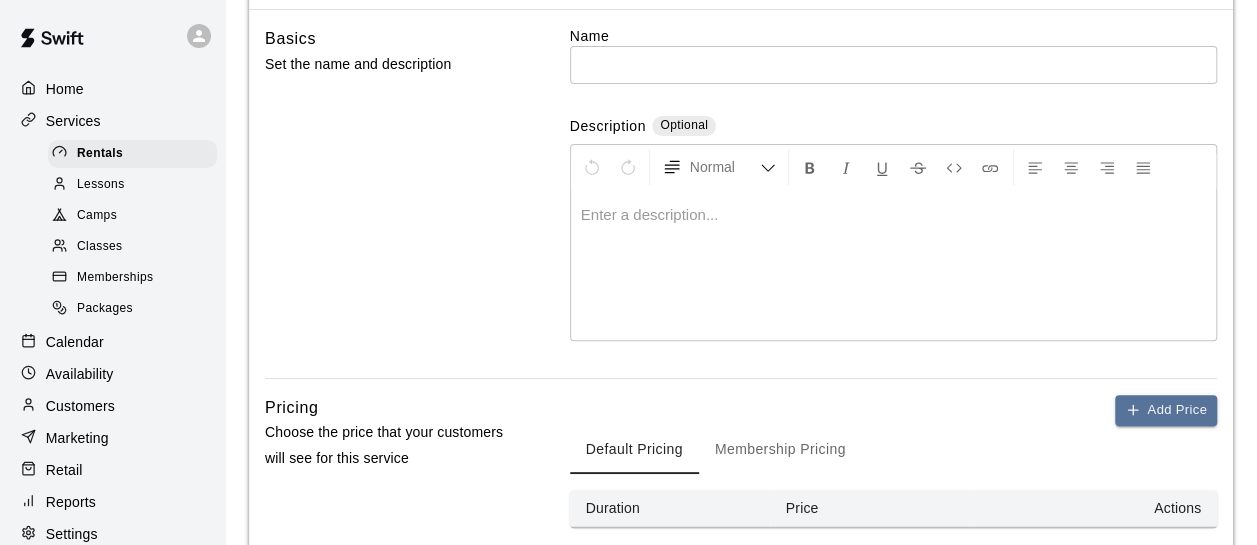 scroll, scrollTop: 0, scrollLeft: 0, axis: both 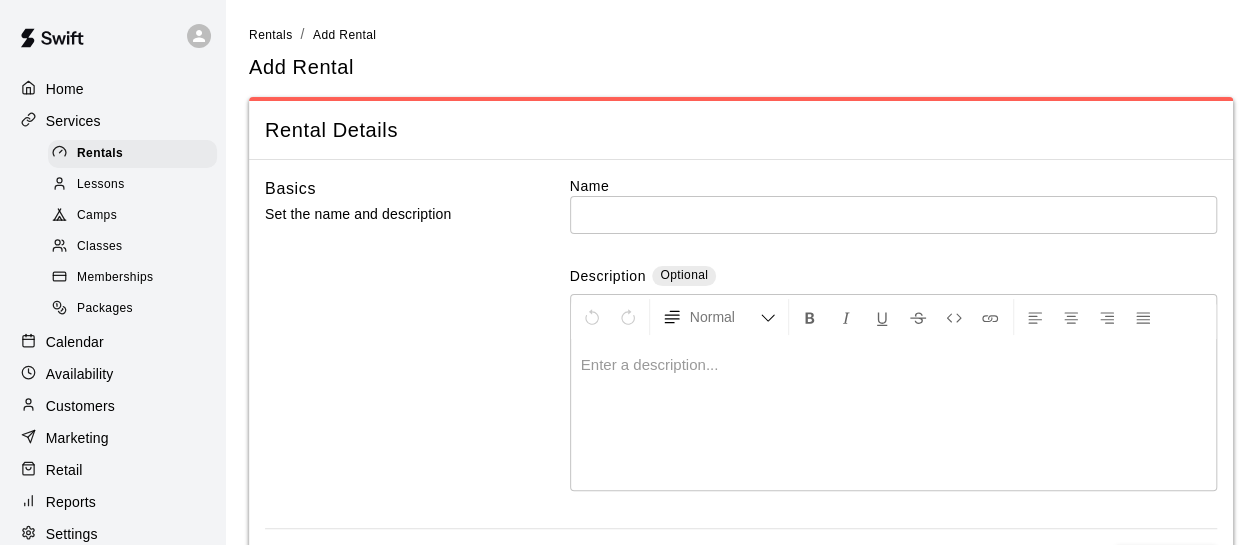 click at bounding box center (893, 214) 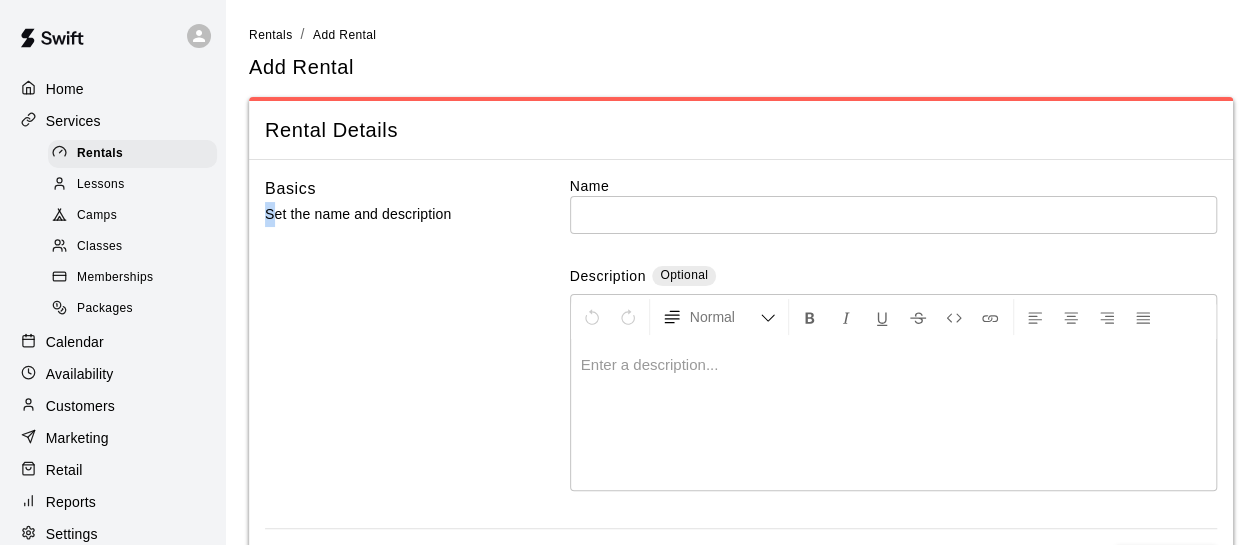 click on "Basics Set the name and description" at bounding box center (389, 352) 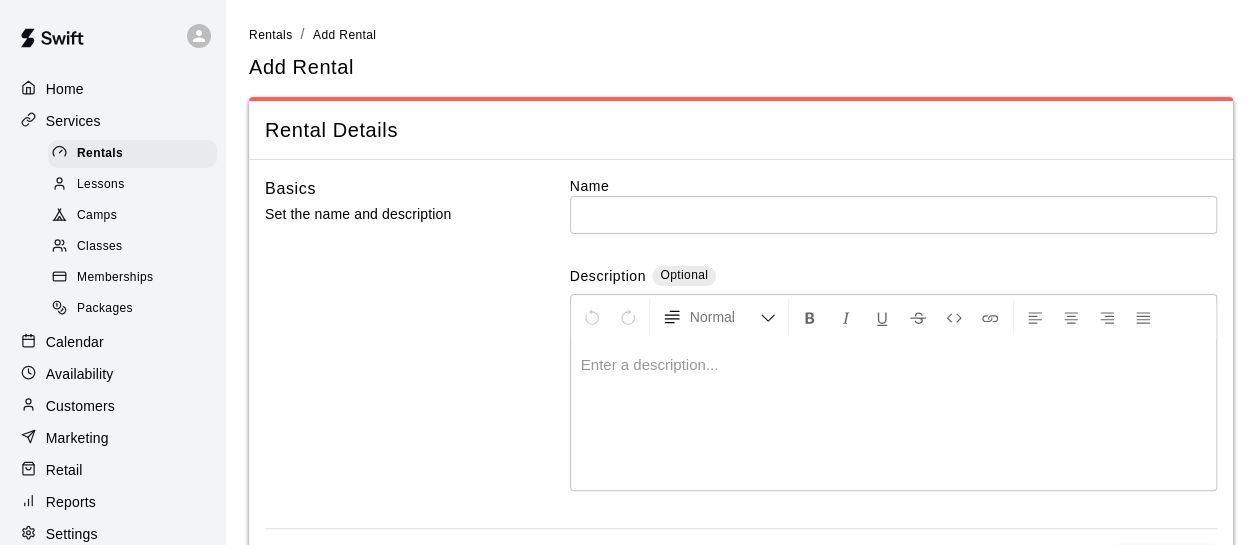 drag, startPoint x: 270, startPoint y: 403, endPoint x: 490, endPoint y: 126, distance: 353.73578 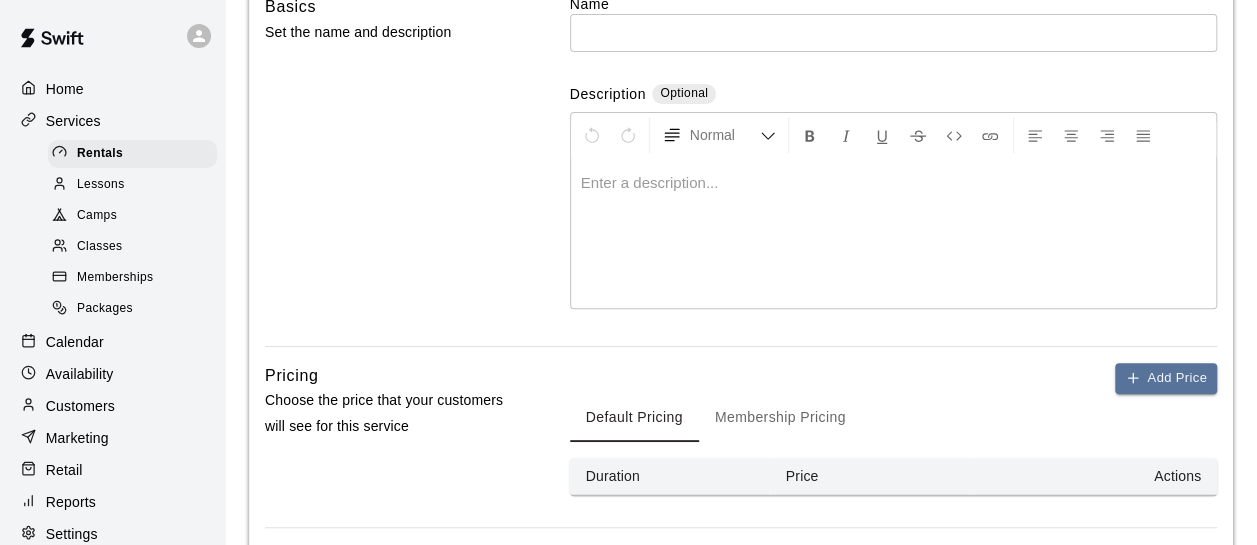 scroll, scrollTop: 0, scrollLeft: 0, axis: both 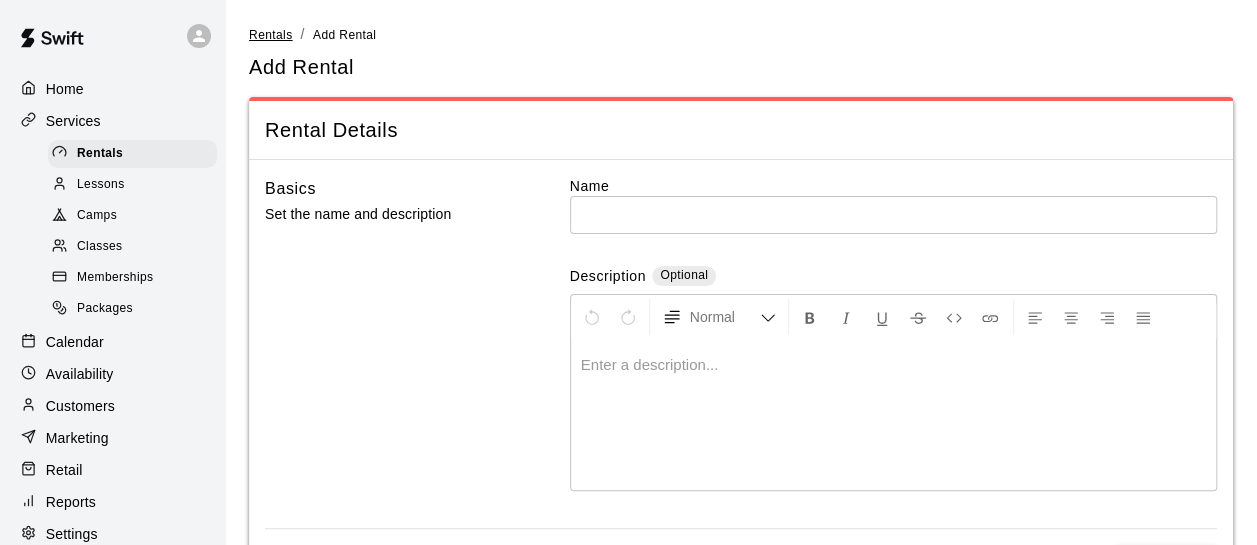 click on "Rentals" at bounding box center [271, 35] 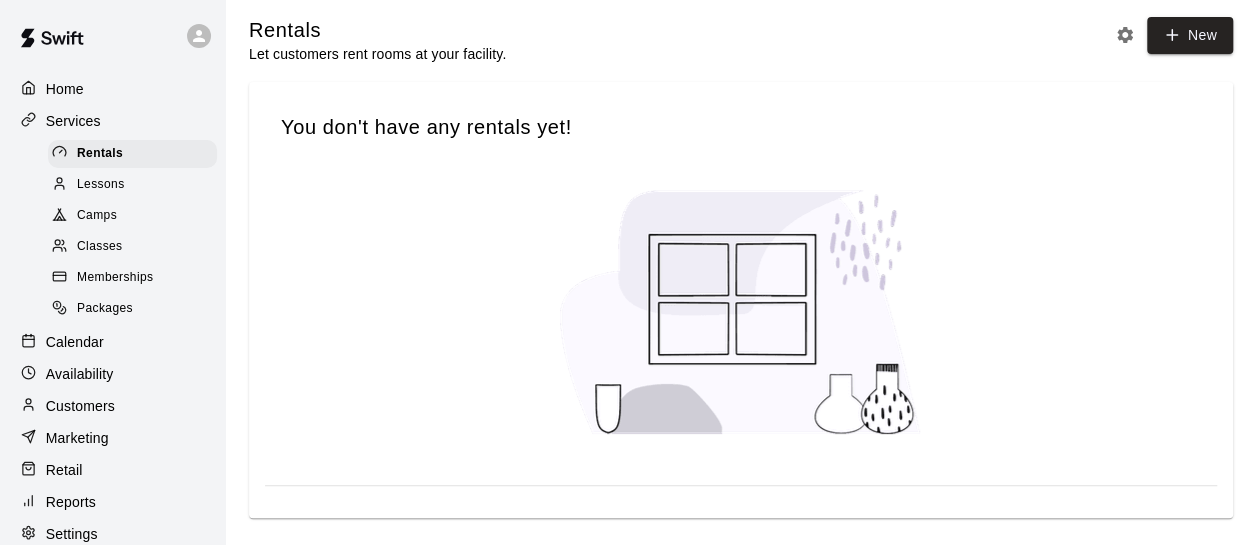 scroll, scrollTop: 0, scrollLeft: 0, axis: both 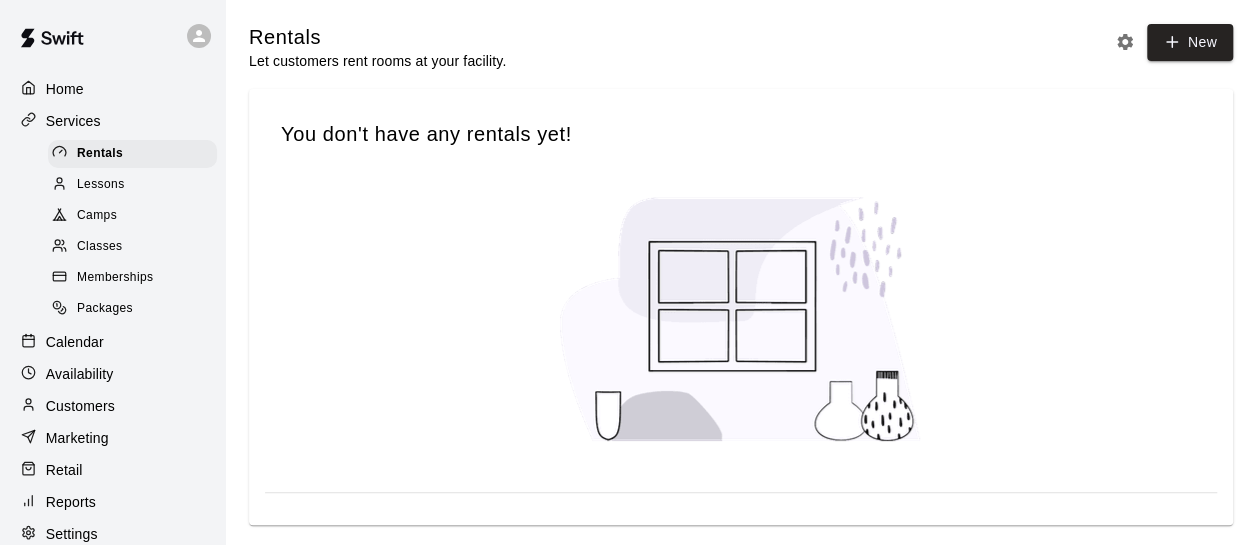 click on "Rentals" at bounding box center [377, 37] 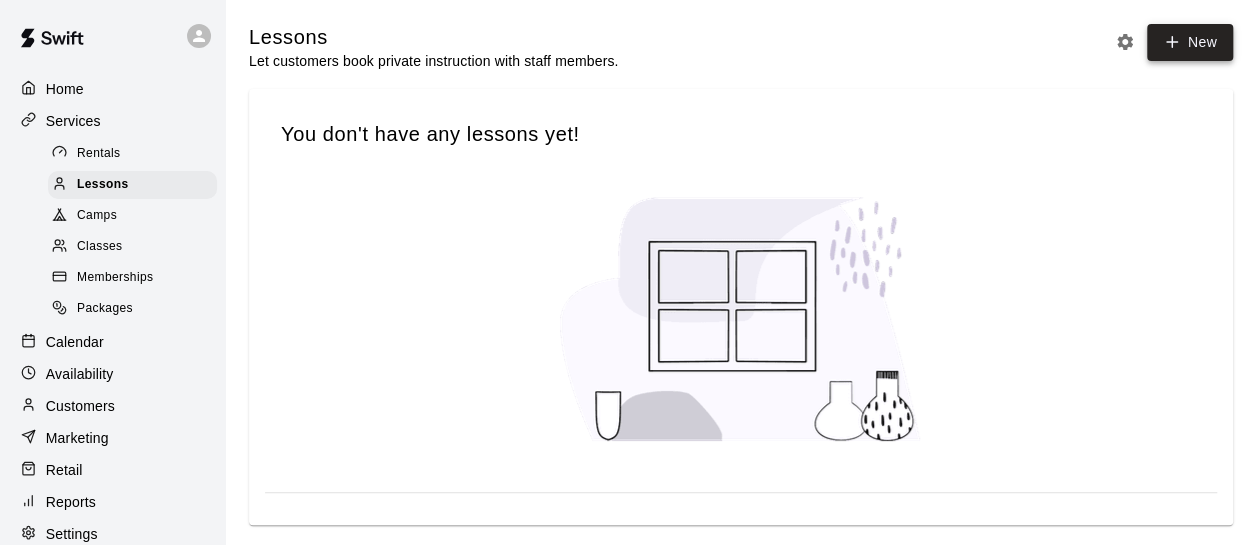 click on "New" at bounding box center [1190, 42] 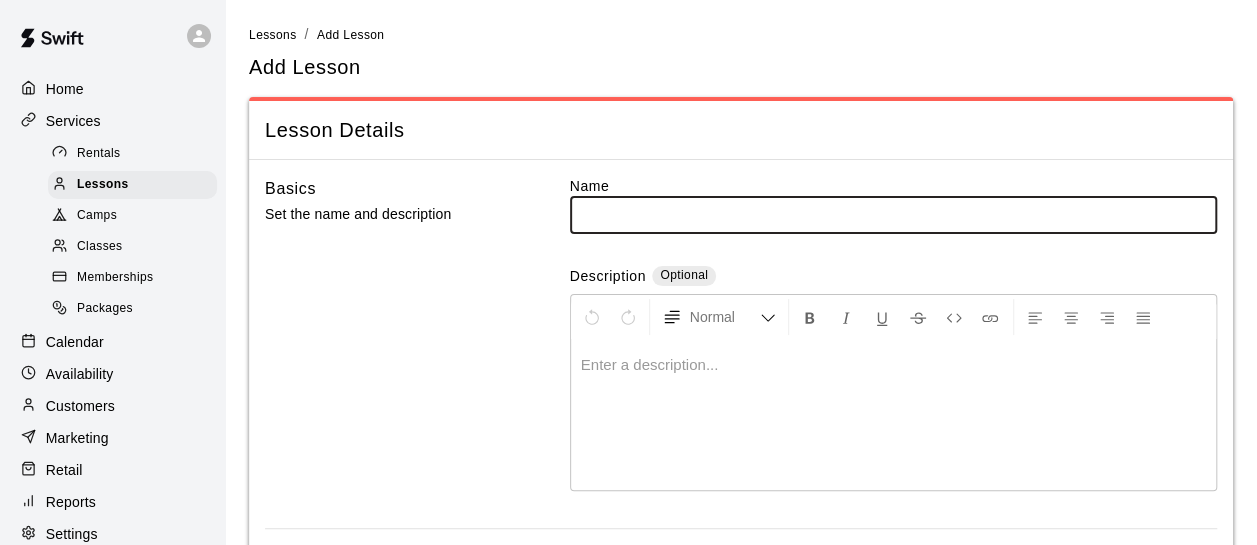 click at bounding box center (893, 214) 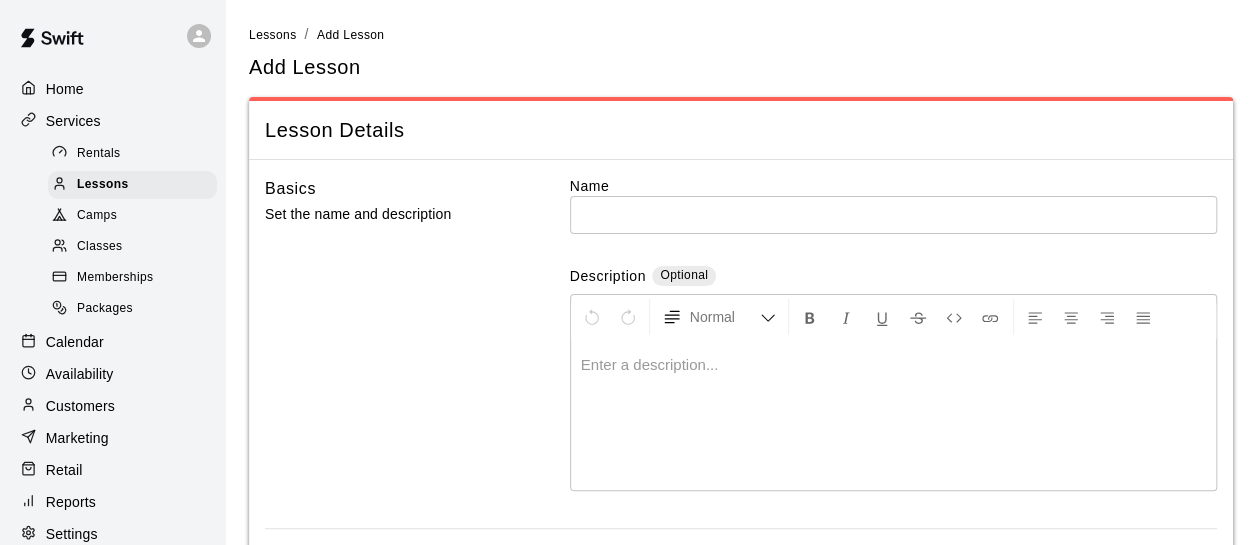 click on "Lesson Details" at bounding box center (741, 130) 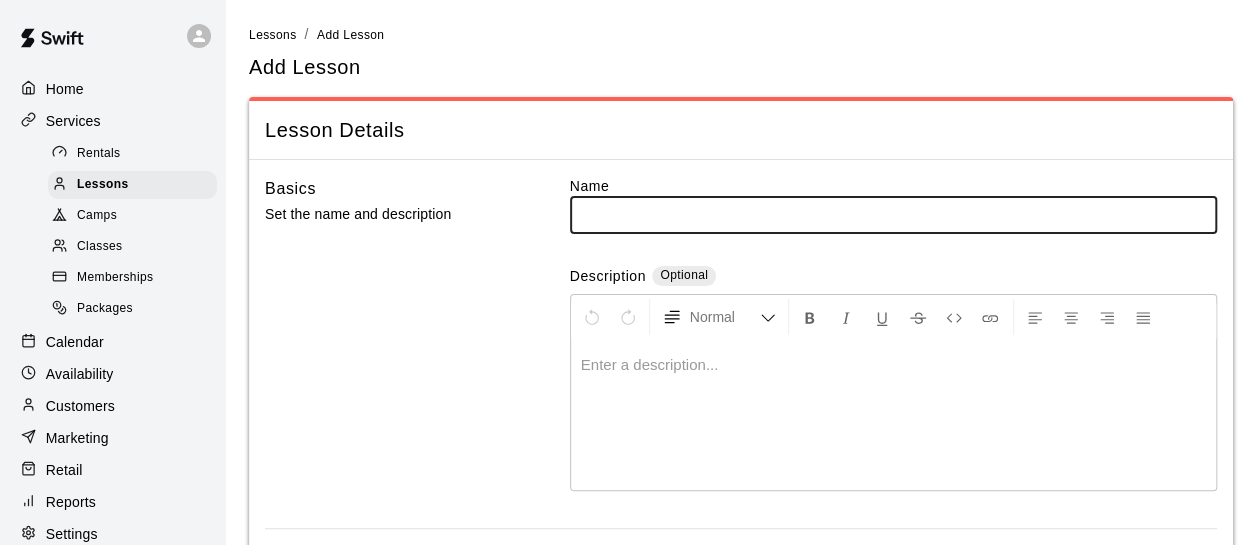 click at bounding box center (893, 214) 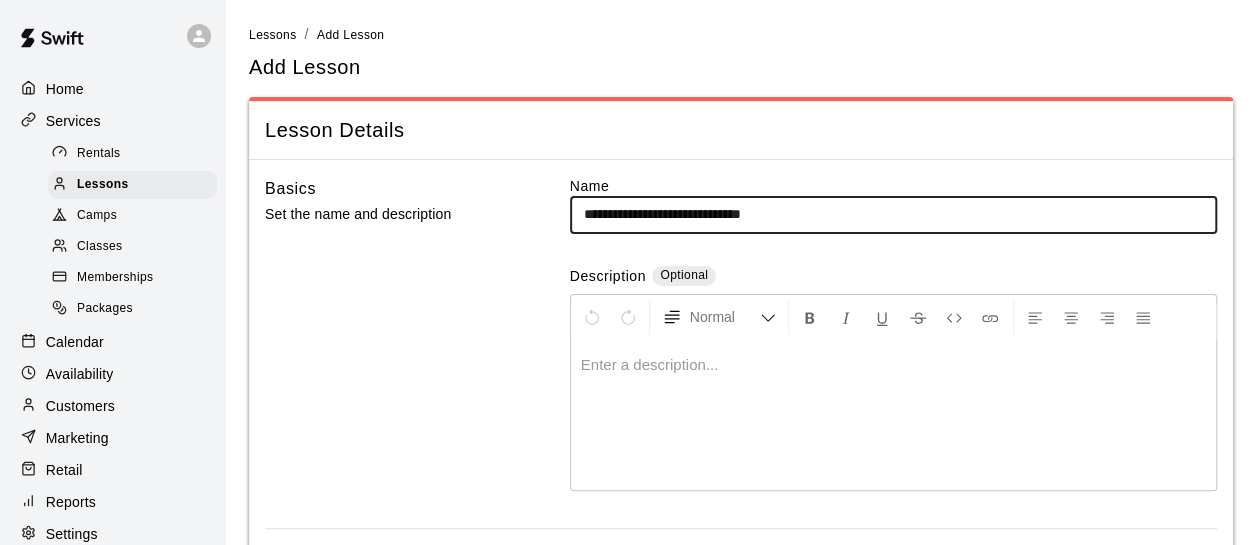 click on "**********" at bounding box center [893, 214] 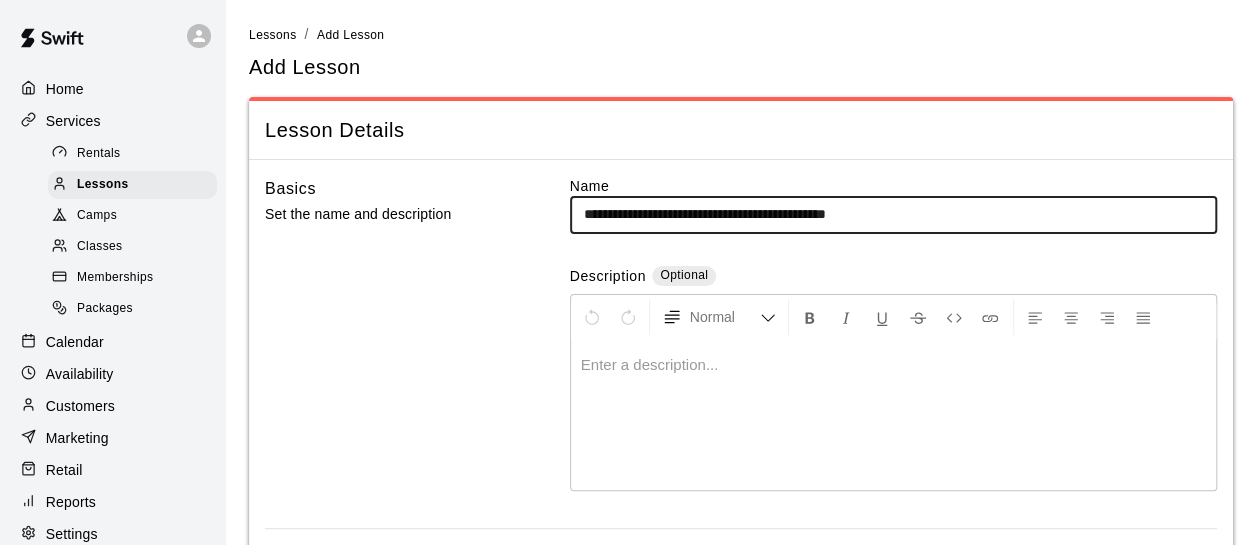 type on "**********" 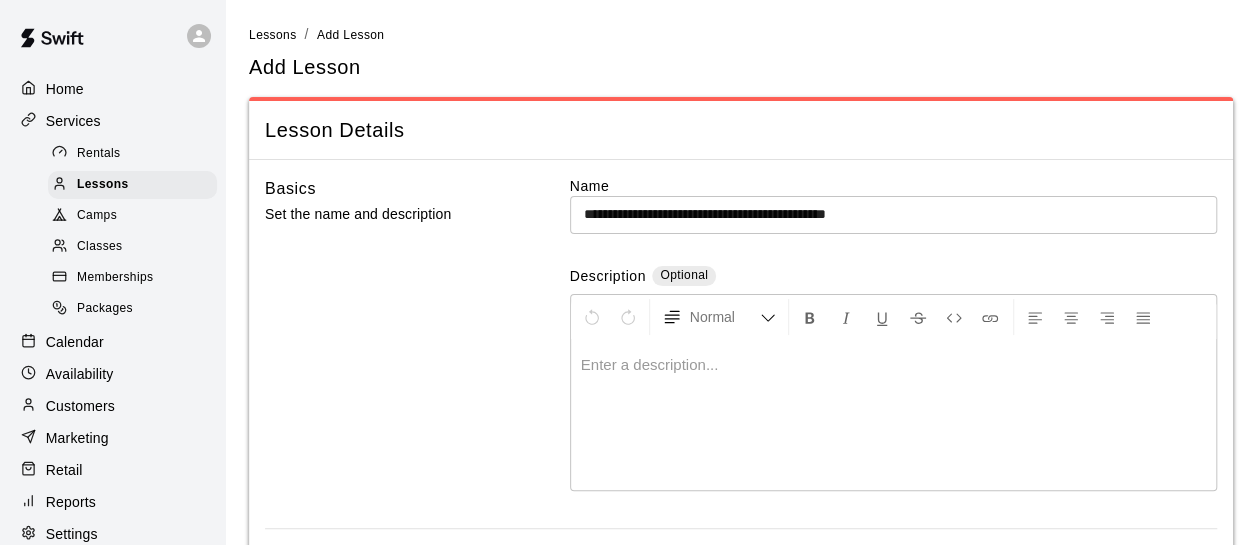 click at bounding box center (893, 365) 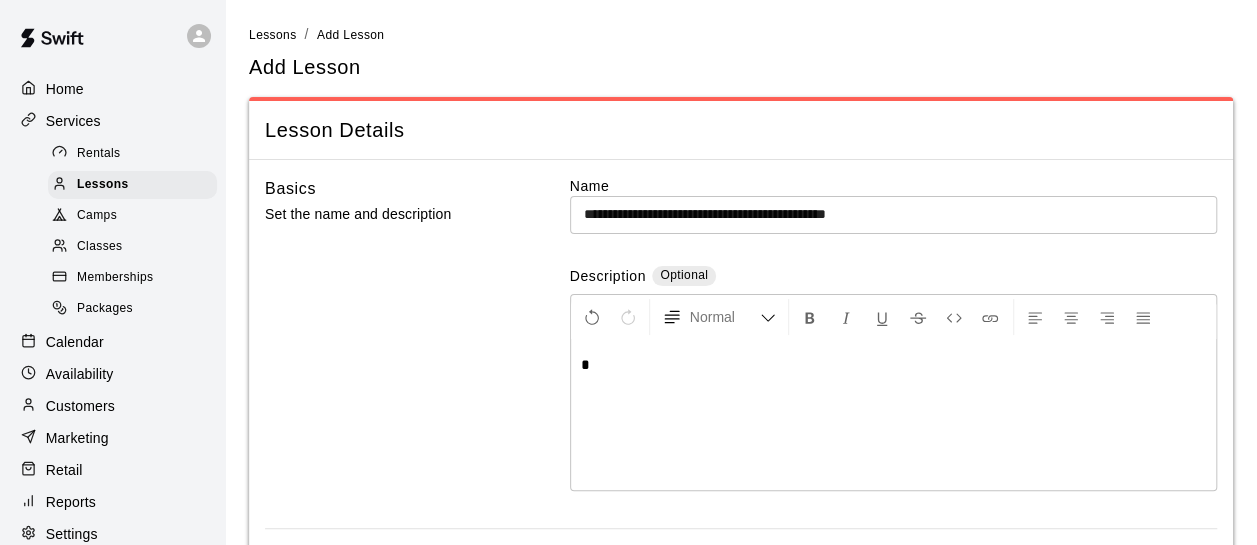 type 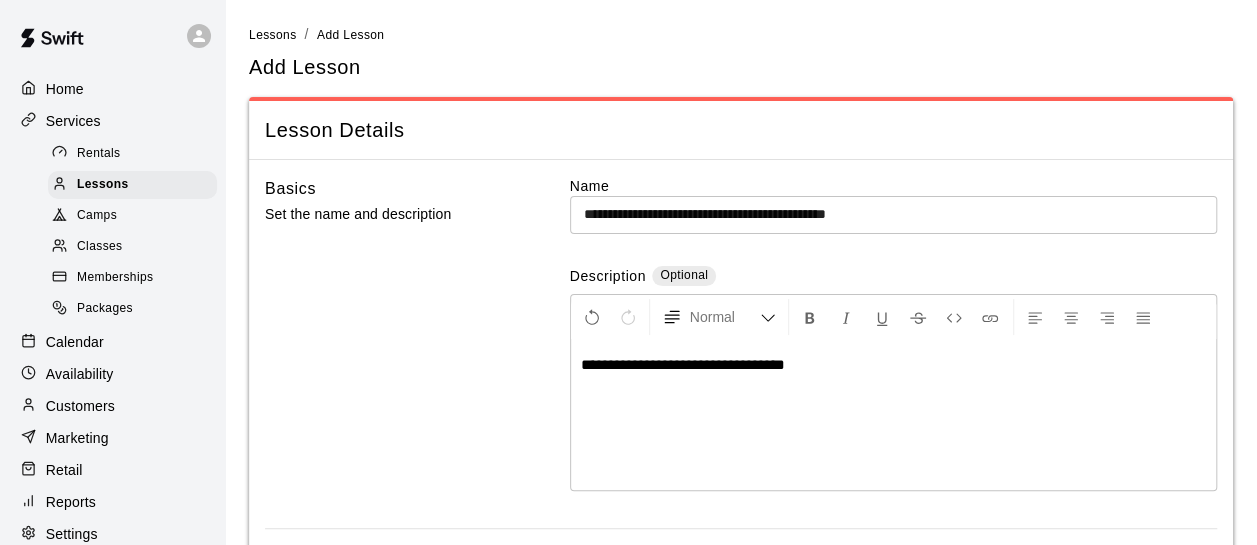 click on "**********" at bounding box center (893, 352) 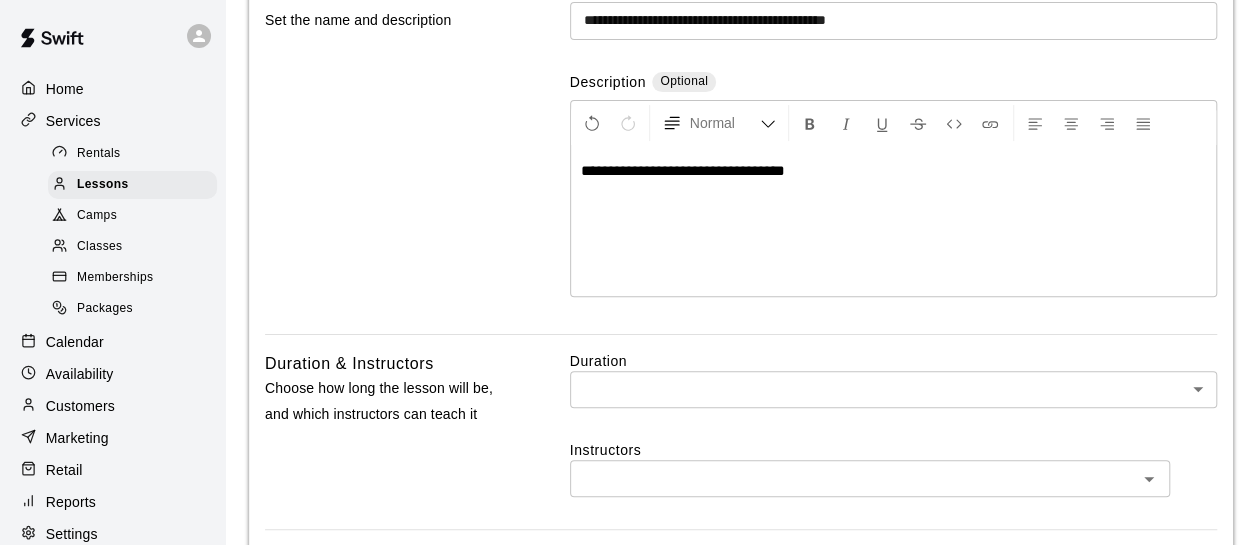scroll, scrollTop: 200, scrollLeft: 0, axis: vertical 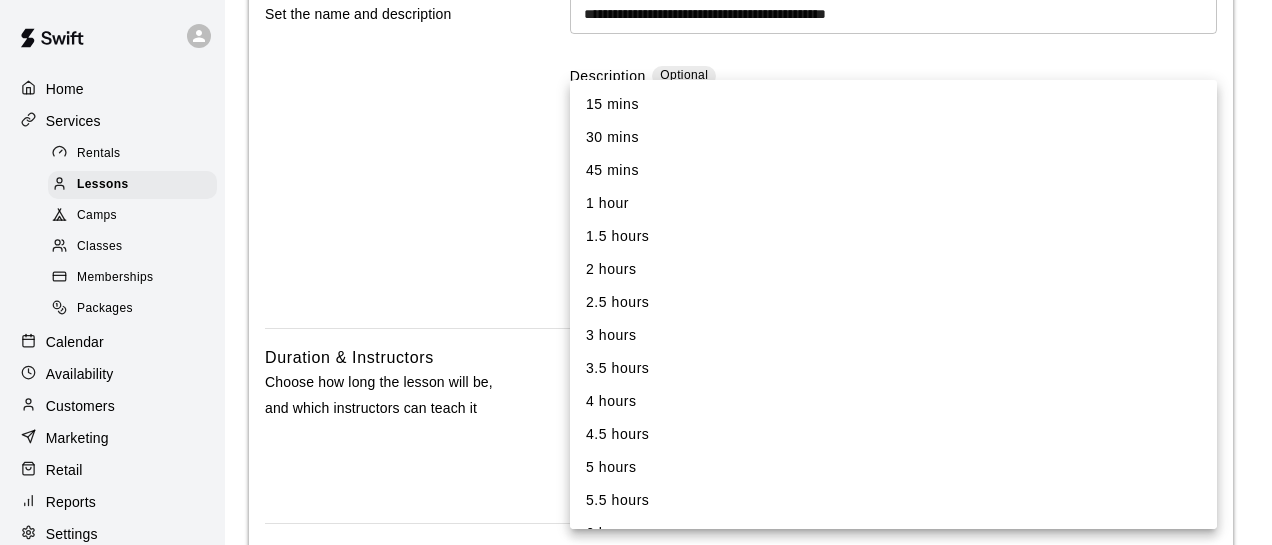 click on "**********" at bounding box center (636, 718) 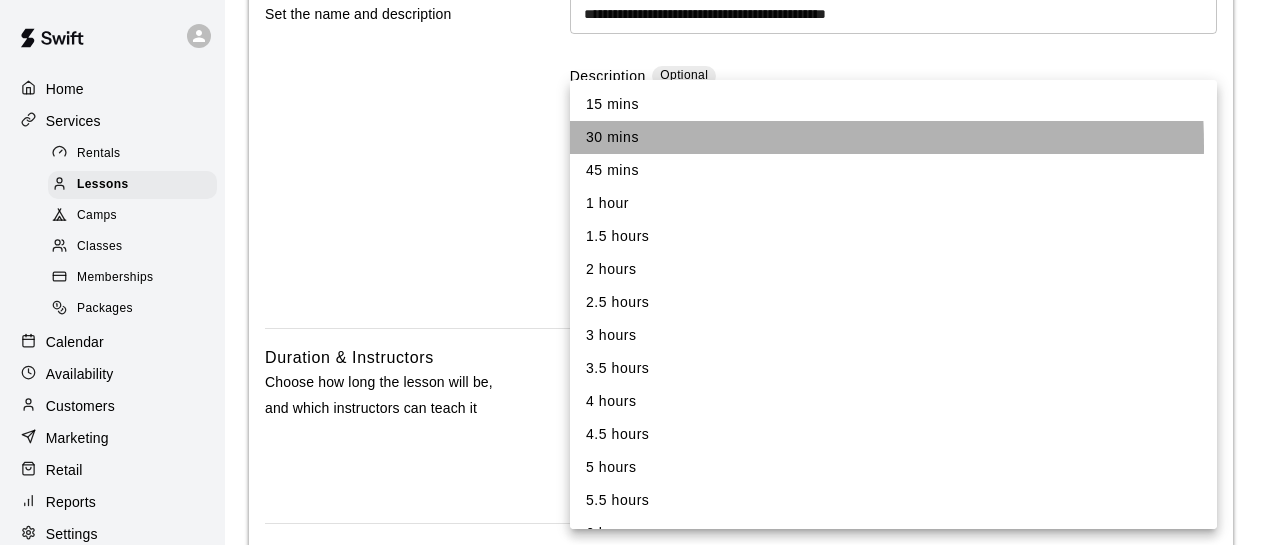 click on "30 mins" at bounding box center (893, 137) 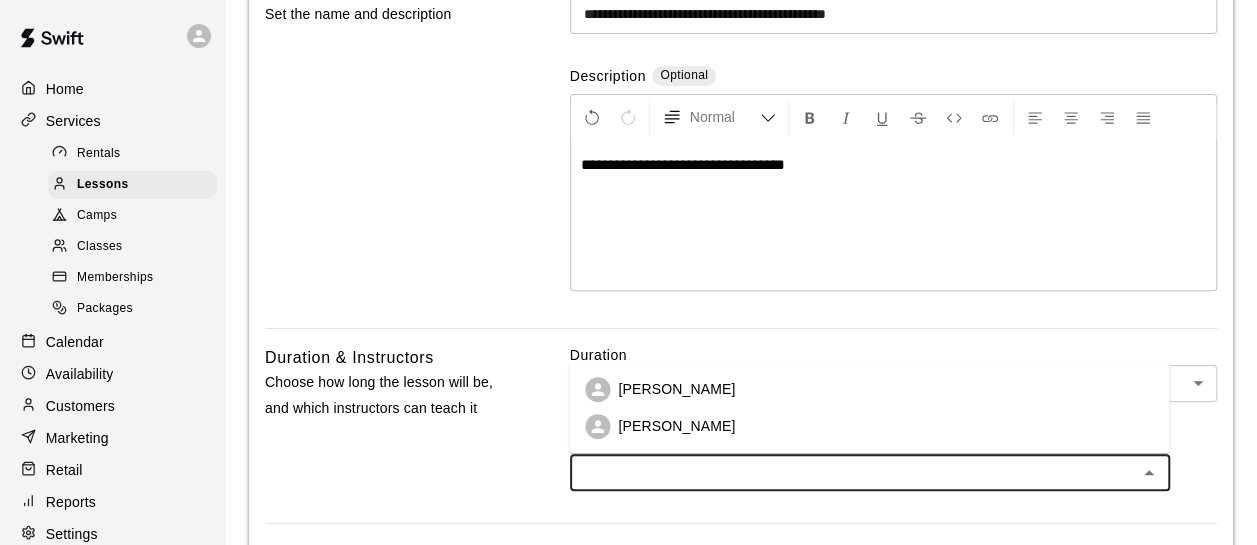click at bounding box center [853, 472] 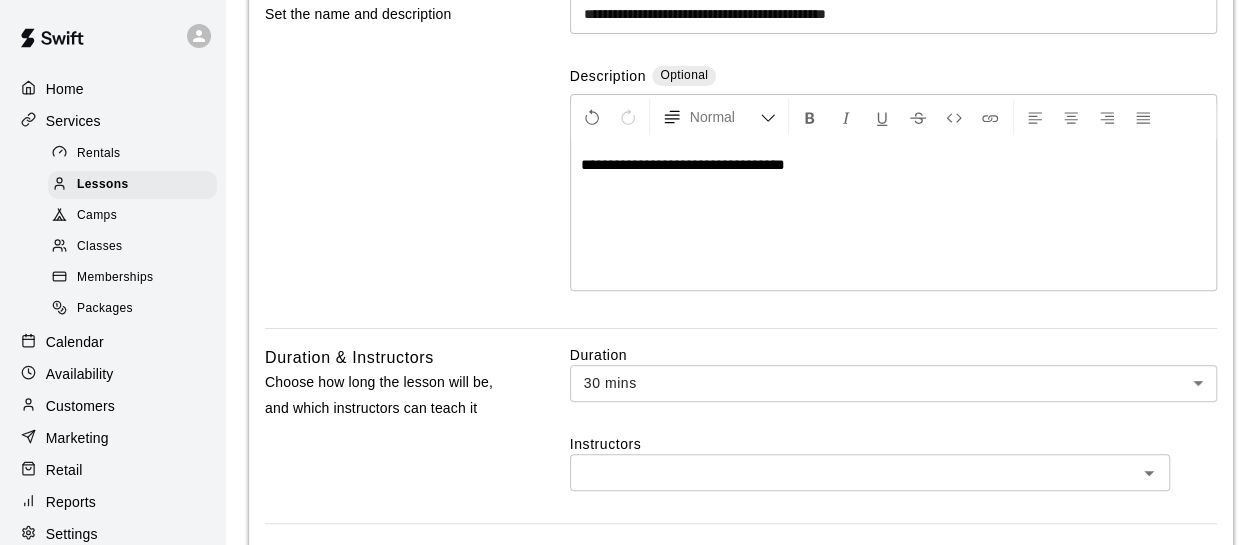 click on "Basics Set the name and description" at bounding box center (389, 152) 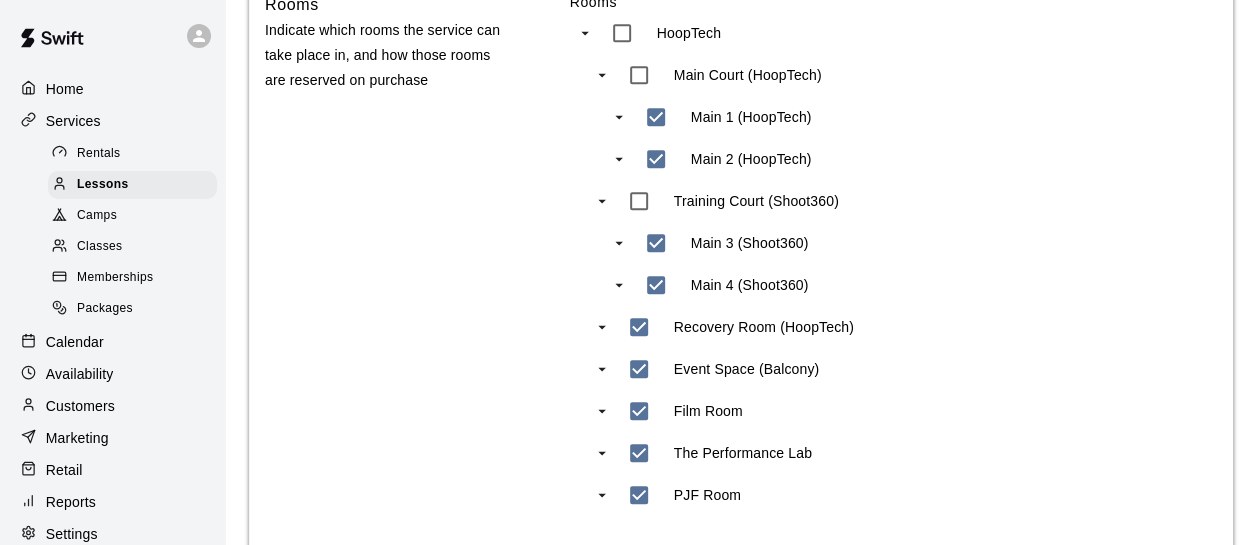 scroll, scrollTop: 800, scrollLeft: 0, axis: vertical 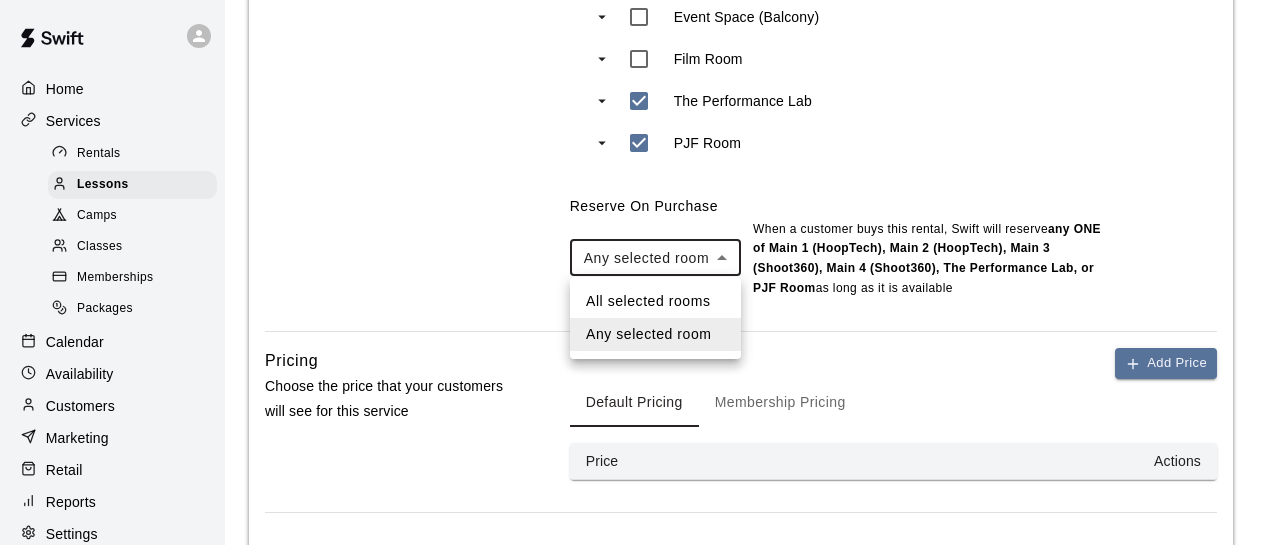 click on "**********" at bounding box center [636, -192] 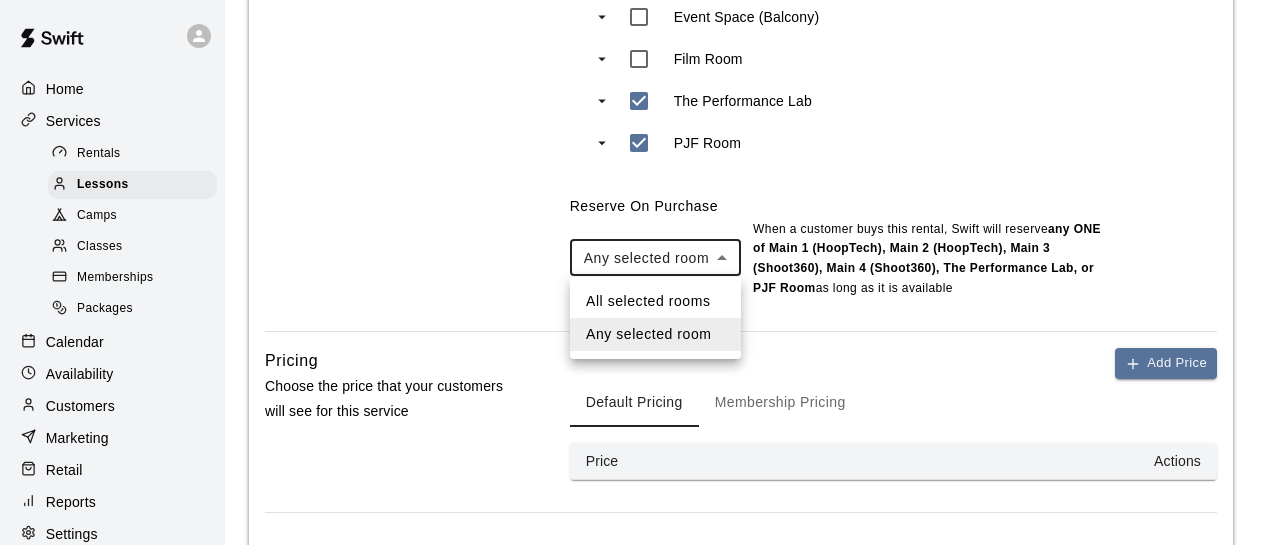 click at bounding box center [636, 272] 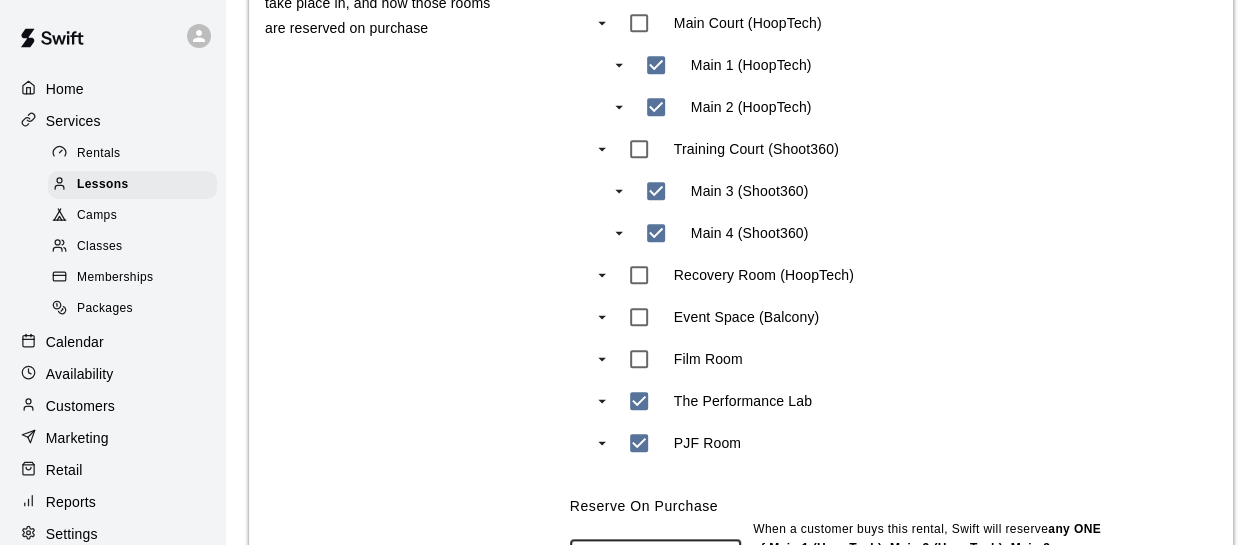 scroll, scrollTop: 900, scrollLeft: 0, axis: vertical 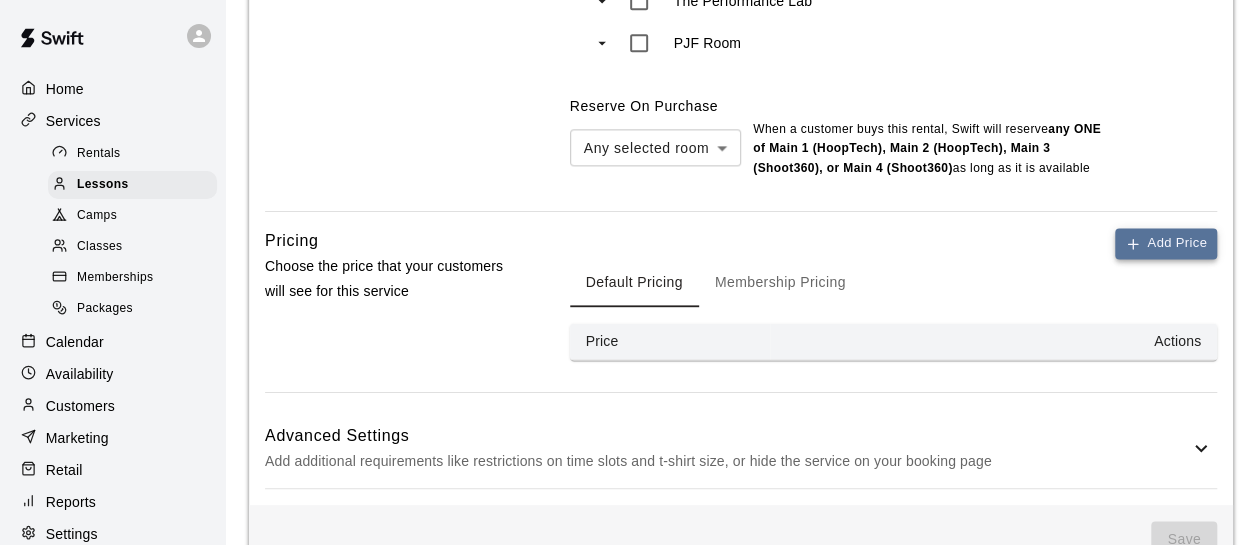 click on "Add Price" at bounding box center (1166, 243) 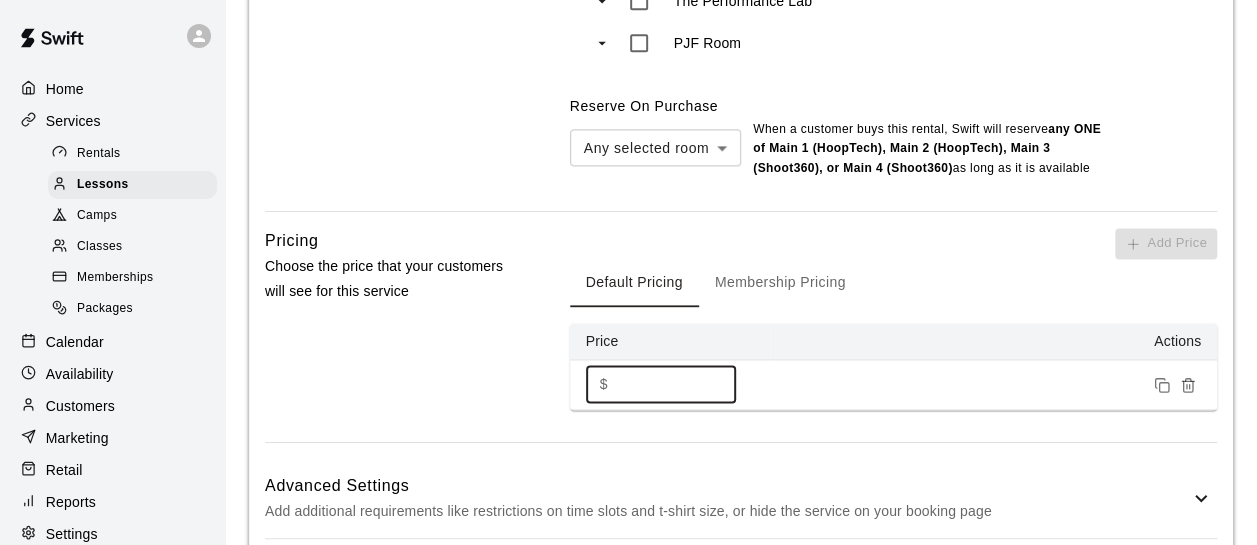 drag, startPoint x: 673, startPoint y: 381, endPoint x: 606, endPoint y: 381, distance: 67 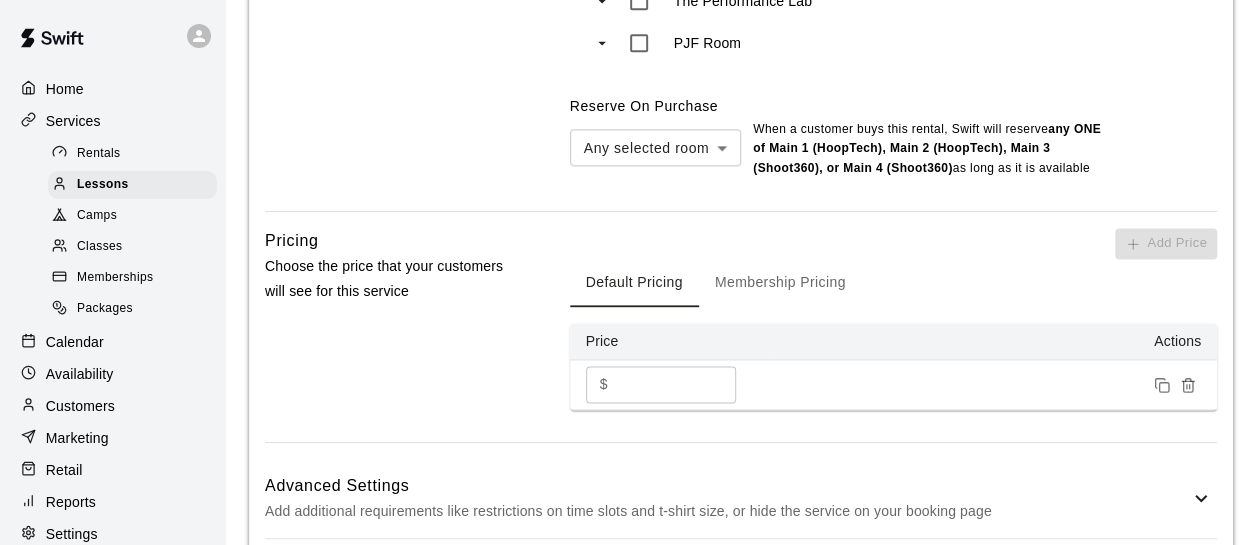 click on "Add Price Default Pricing Membership Pricing Price Actions $ ** ​" at bounding box center (893, 319) 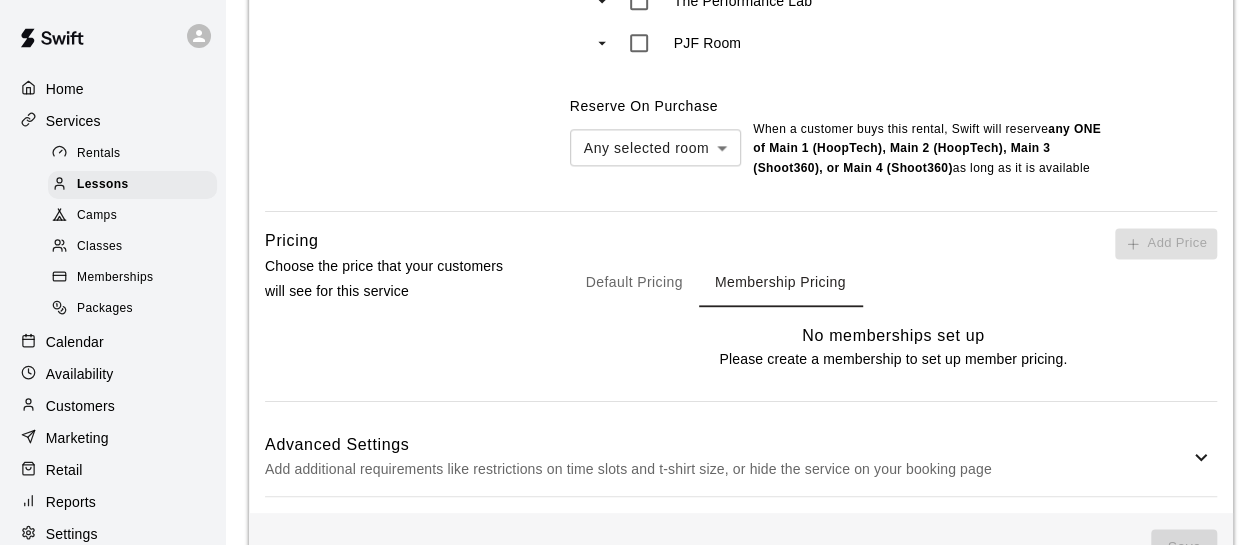 click on "Default Pricing" at bounding box center (634, 283) 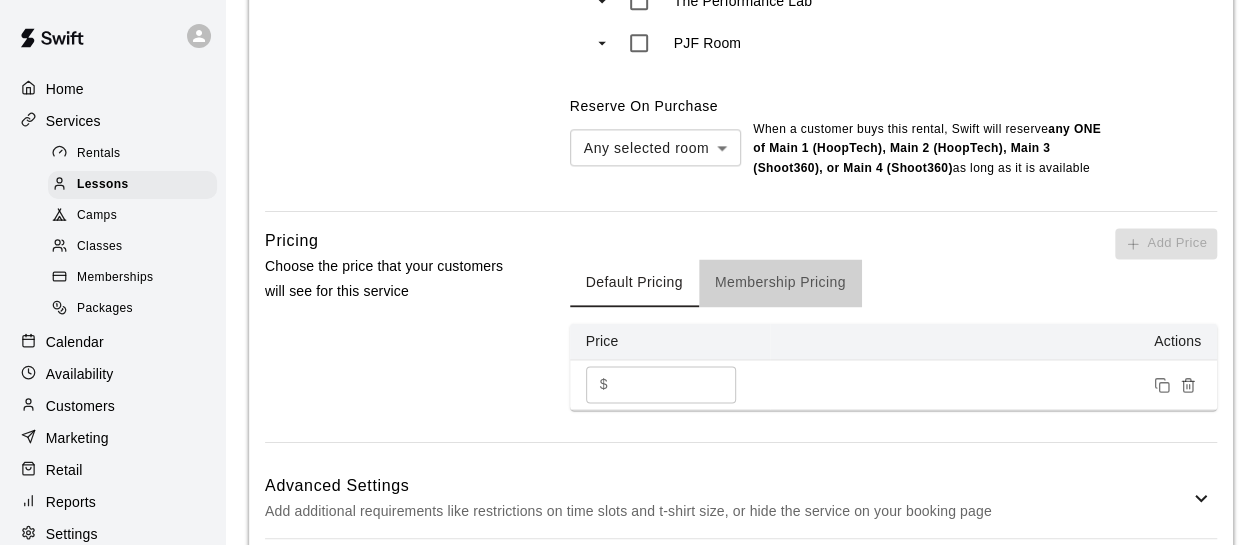 click on "Membership Pricing" at bounding box center [780, 283] 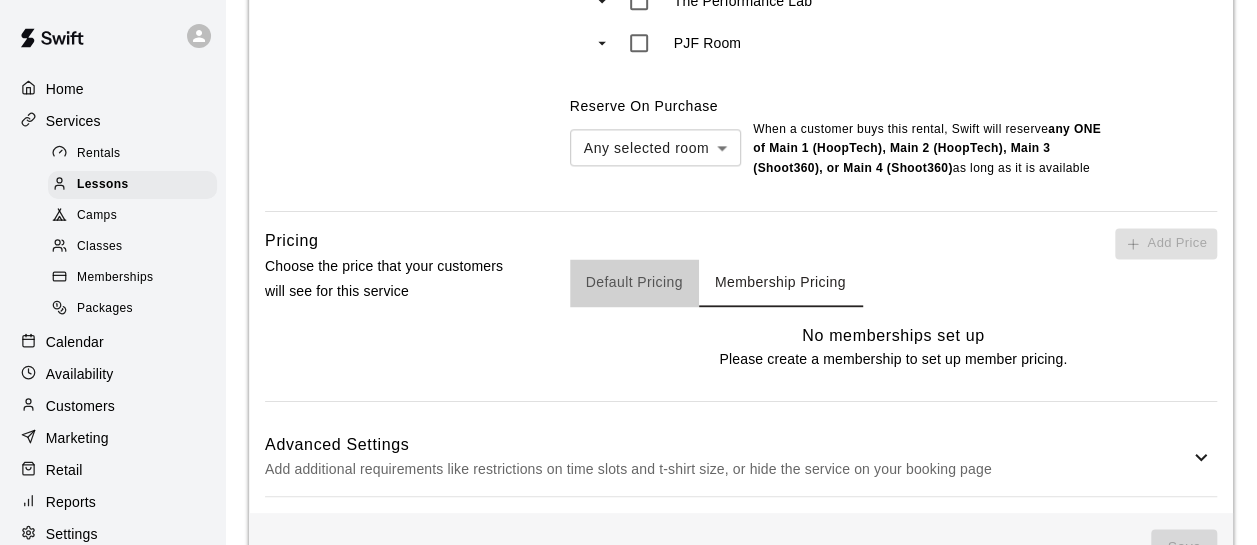 click on "Default Pricing" at bounding box center [634, 283] 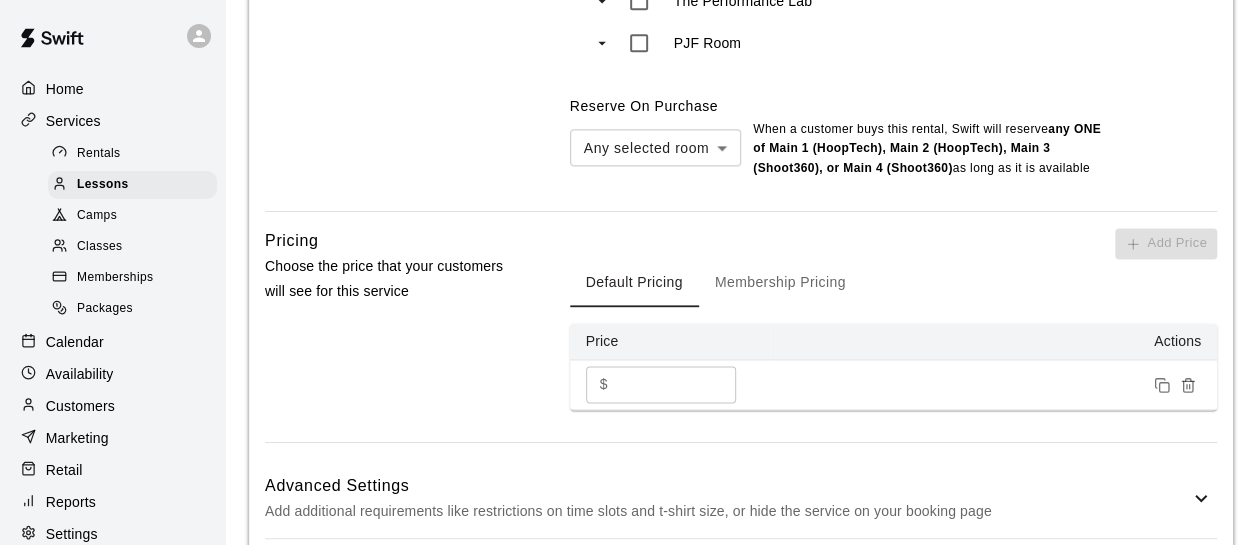 click at bounding box center (741, 211) 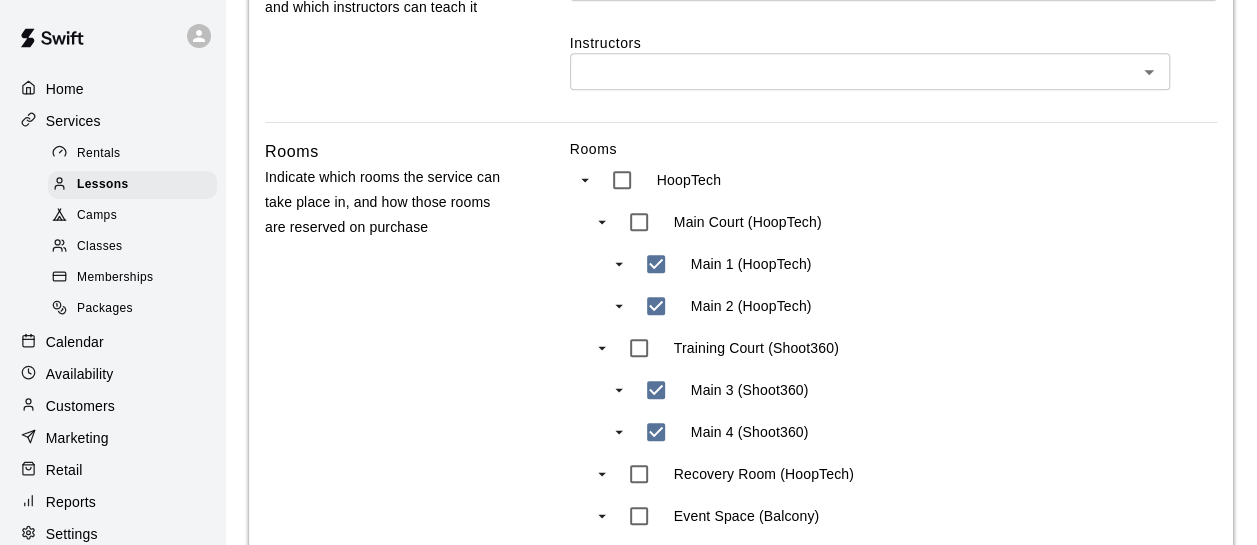 scroll, scrollTop: 501, scrollLeft: 0, axis: vertical 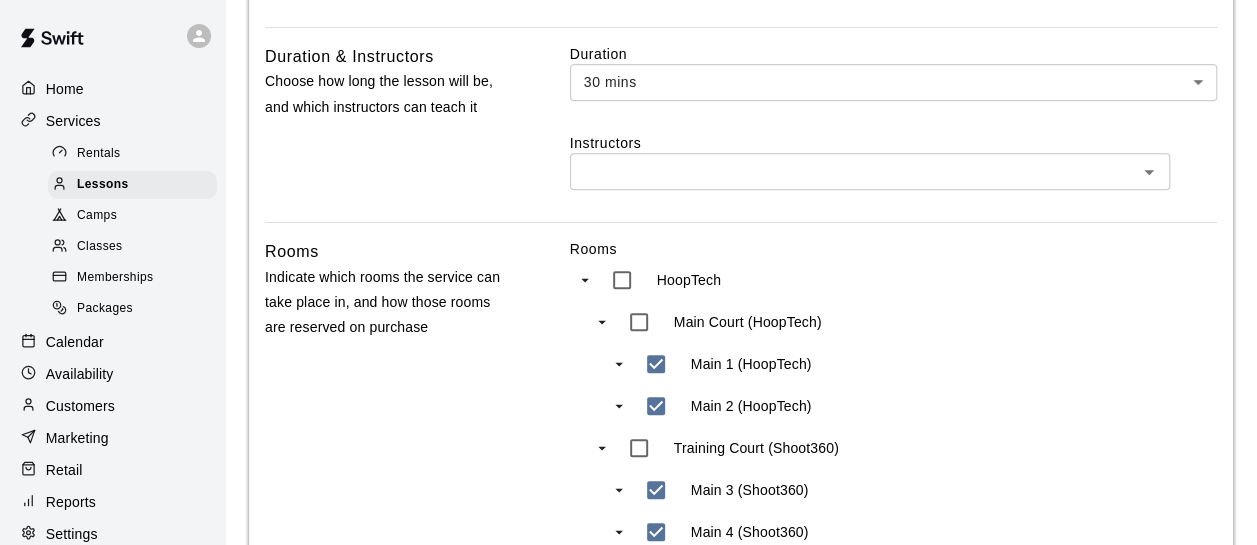 click on "​" at bounding box center [870, 171] 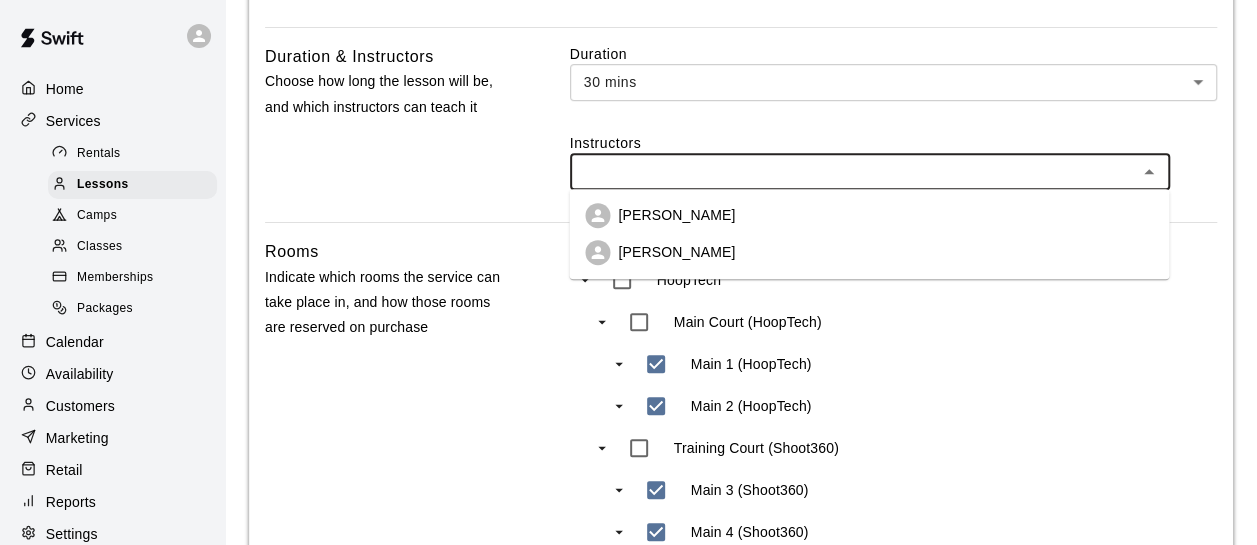 click at bounding box center [853, 171] 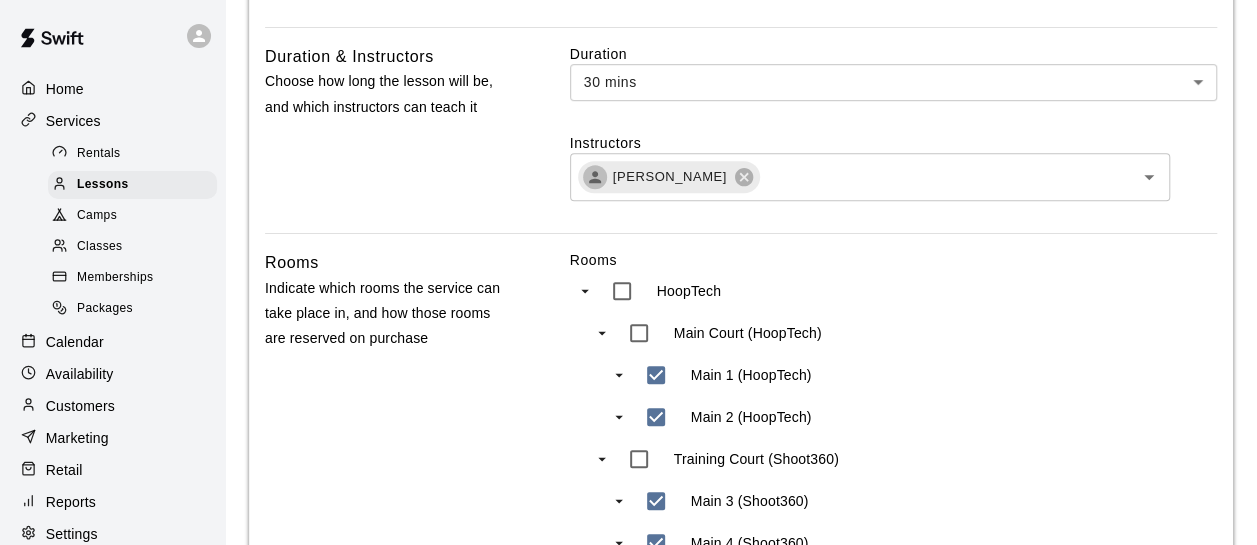 click on "Duration & Instructors Choose how long the lesson will be, and which instructors can teach it" at bounding box center [389, 138] 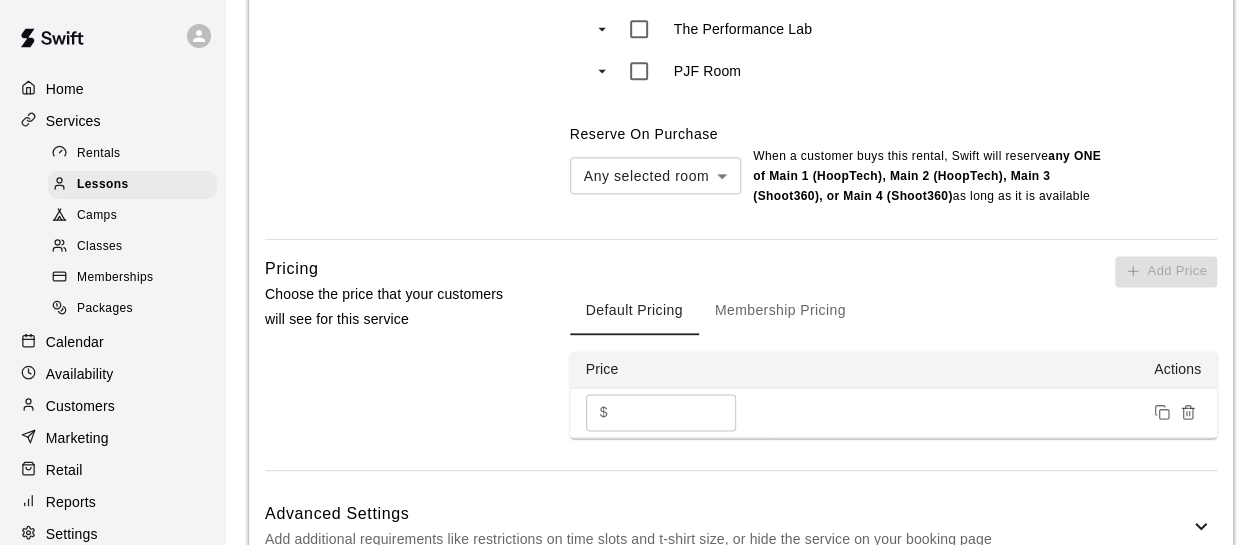 scroll, scrollTop: 1312, scrollLeft: 0, axis: vertical 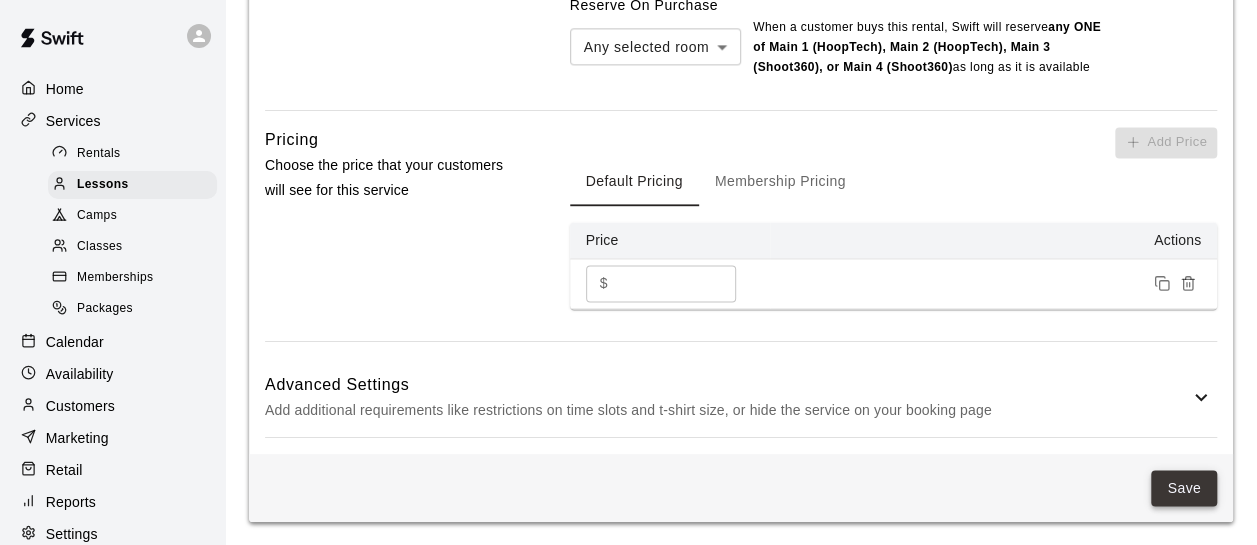 click on "Save" at bounding box center [1184, 488] 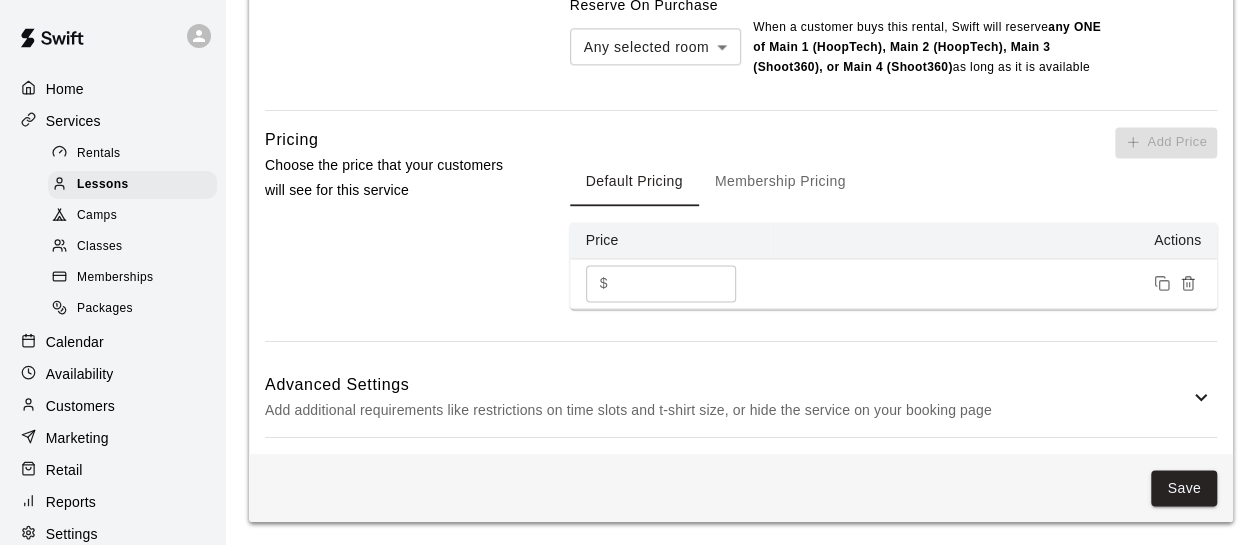 scroll, scrollTop: 0, scrollLeft: 0, axis: both 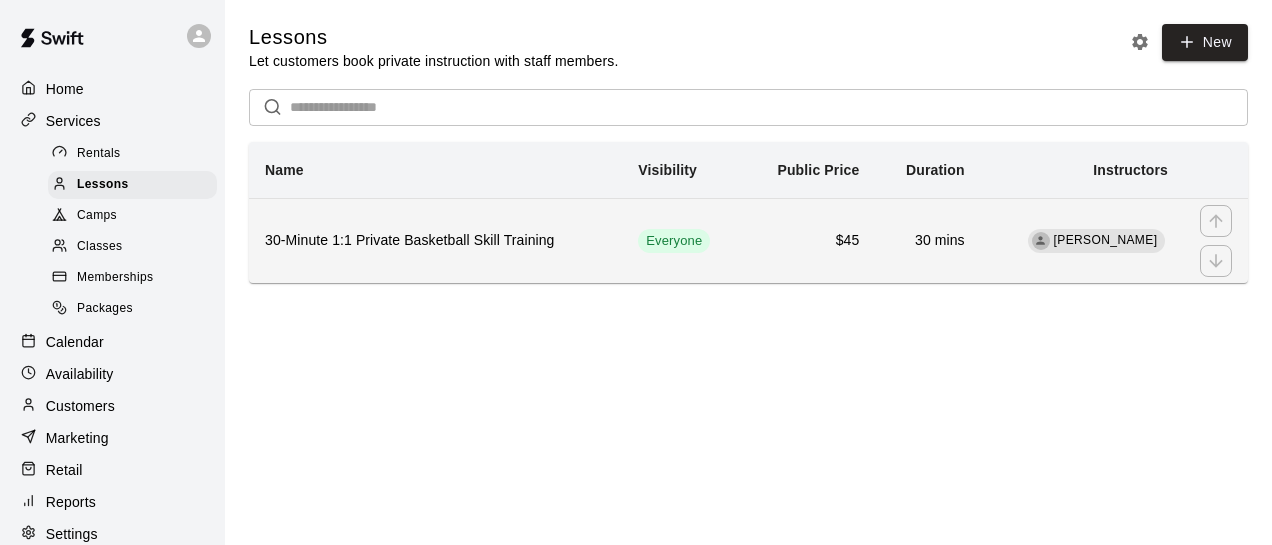 click on "30-Minute 1:1 Private Basketball Skill Training" at bounding box center (435, 241) 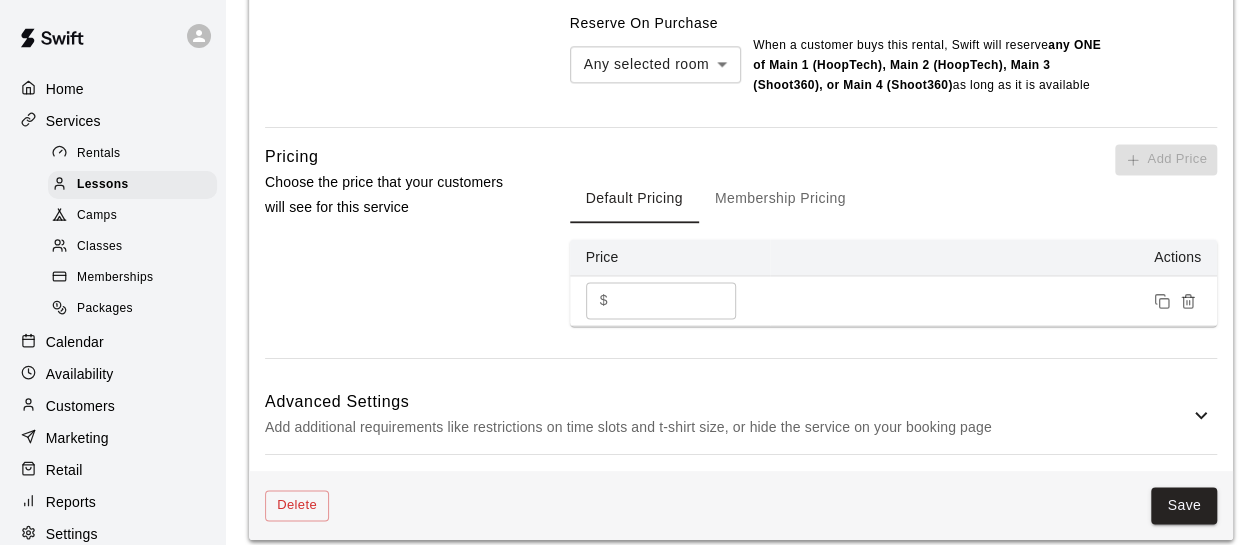 scroll, scrollTop: 1400, scrollLeft: 0, axis: vertical 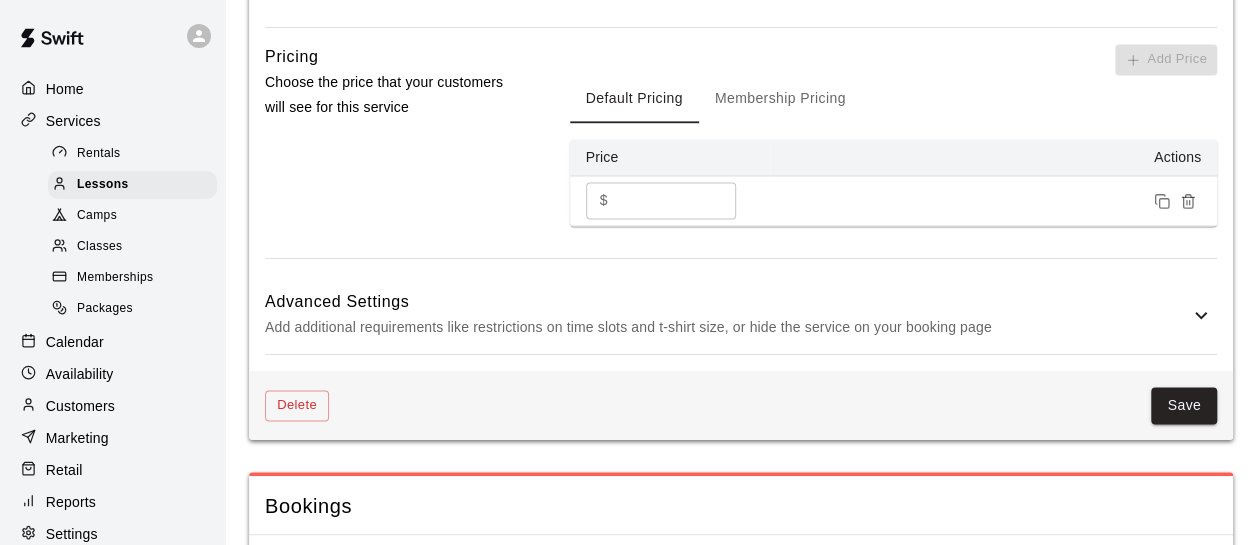 click on "Add additional requirements like restrictions on time slots and t-shirt size, or hide the service on your booking page" at bounding box center [727, 327] 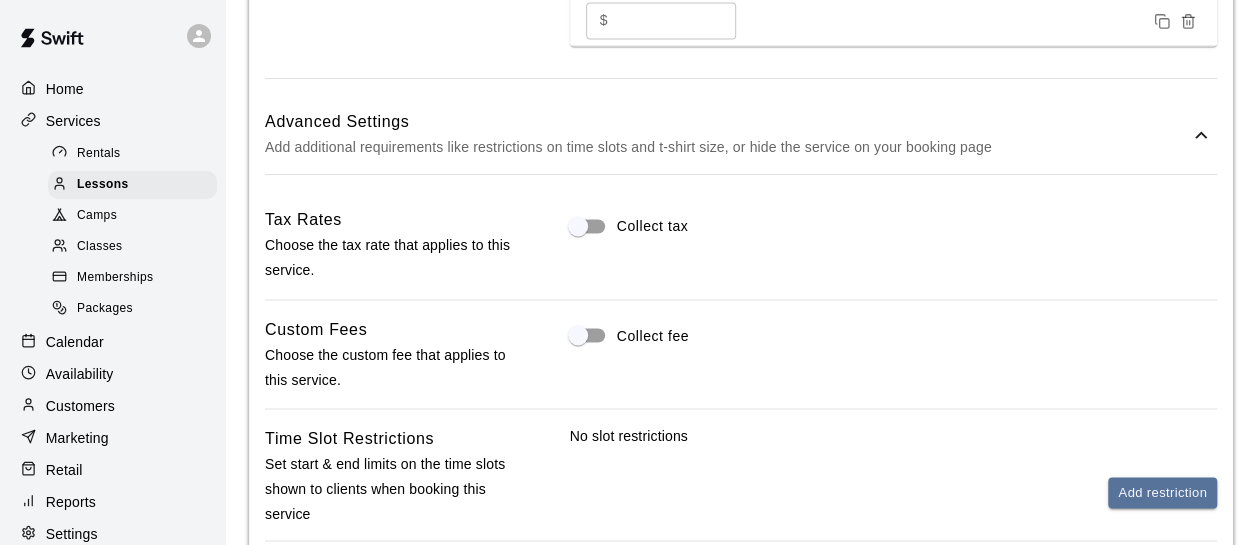 scroll, scrollTop: 1600, scrollLeft: 0, axis: vertical 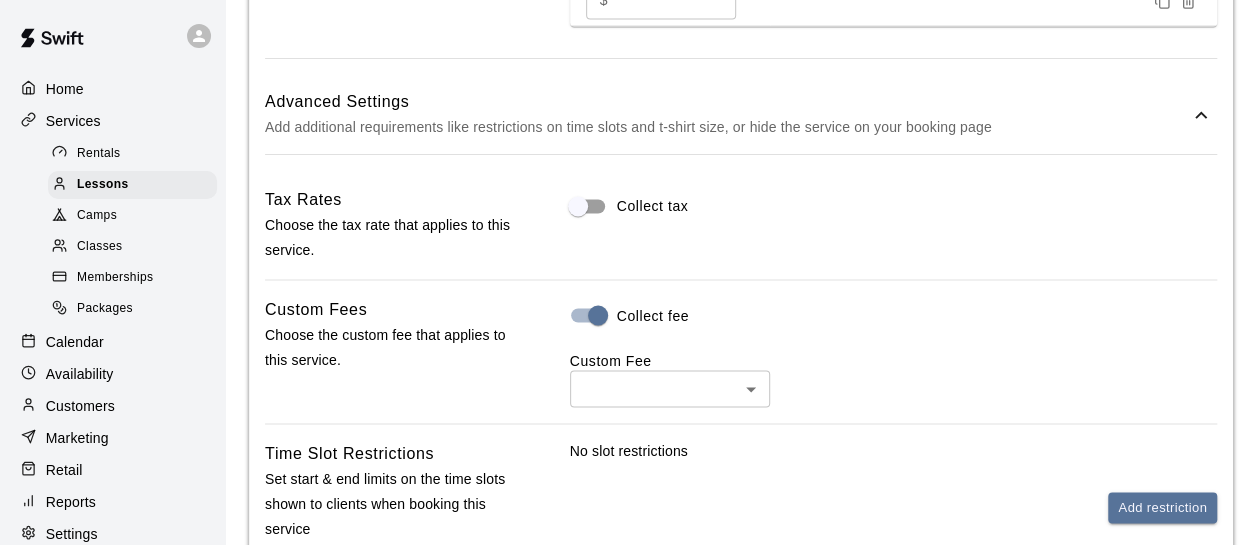 click on "**********" at bounding box center [628, -127] 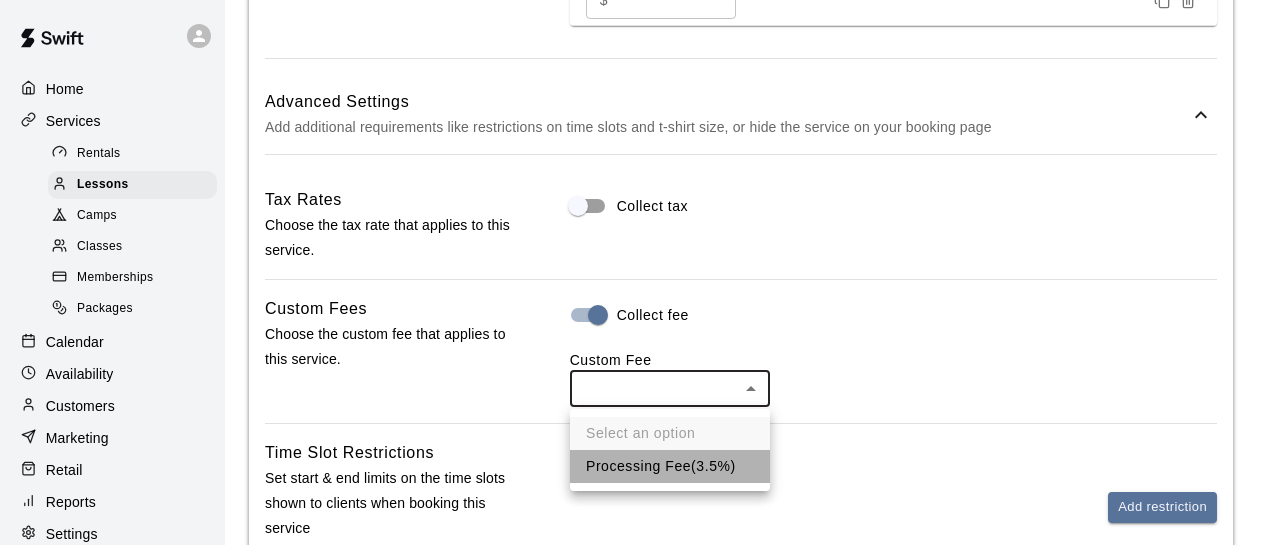 drag, startPoint x: 620, startPoint y: 470, endPoint x: 590, endPoint y: 408, distance: 68.8767 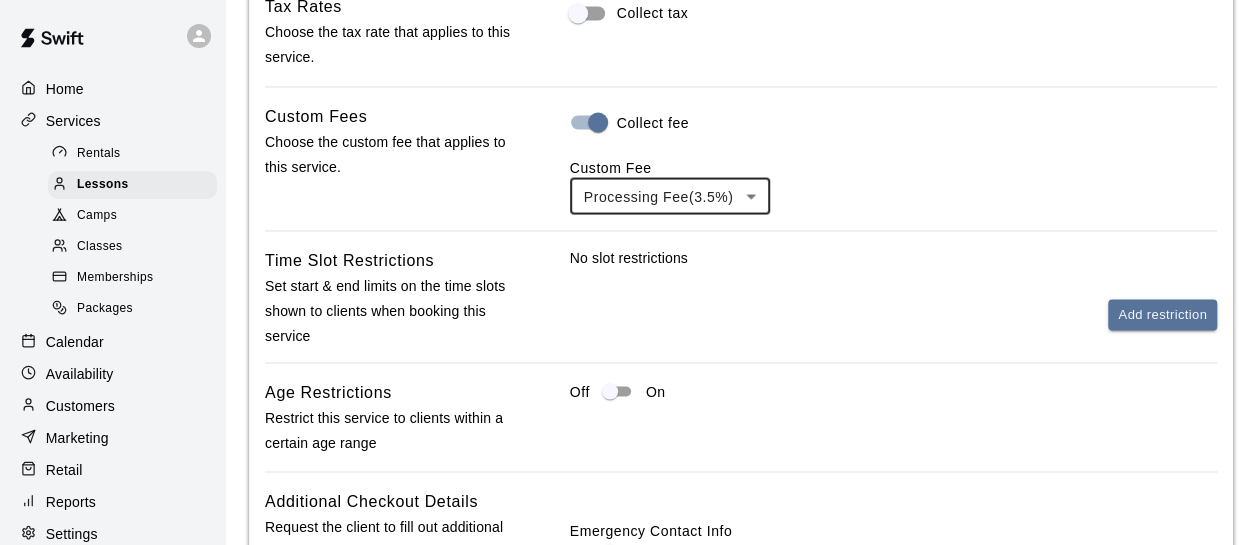 scroll, scrollTop: 1800, scrollLeft: 0, axis: vertical 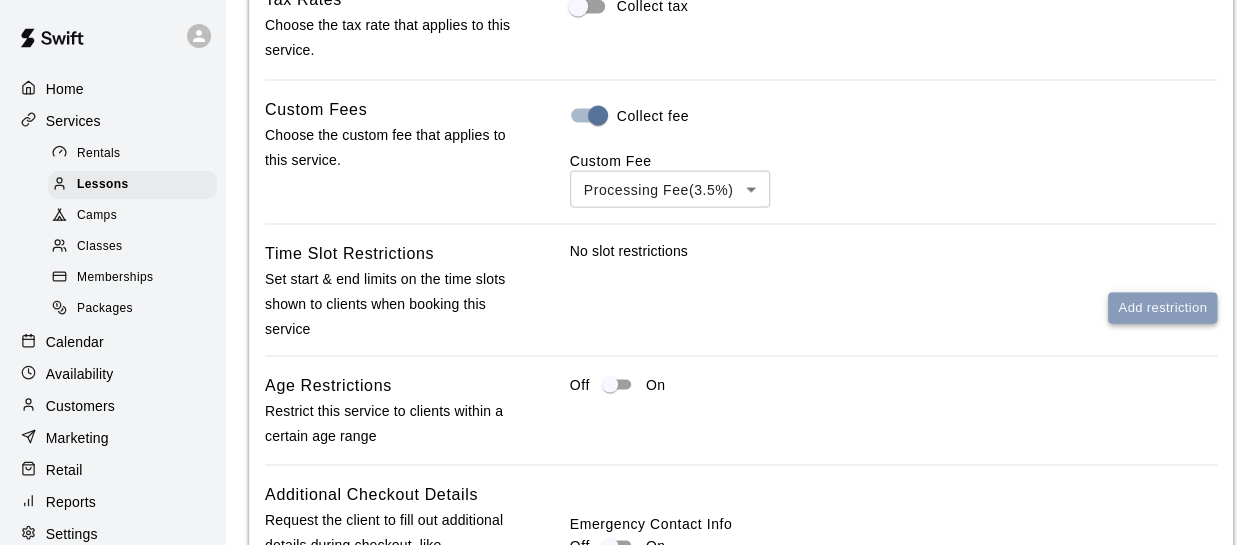 click on "Add restriction" at bounding box center (1162, 307) 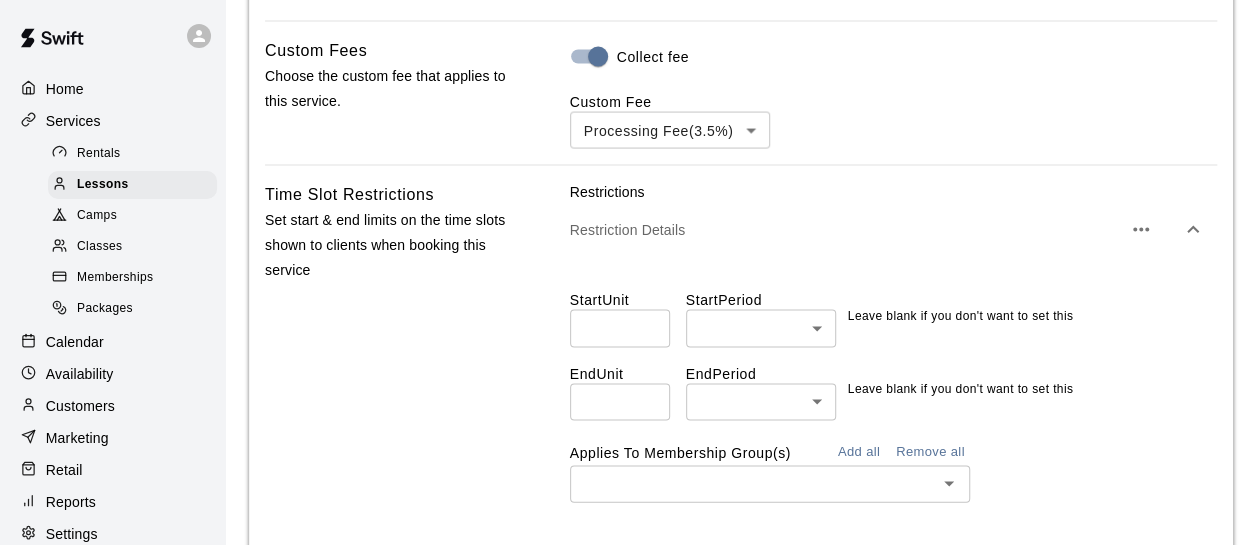 scroll, scrollTop: 1900, scrollLeft: 0, axis: vertical 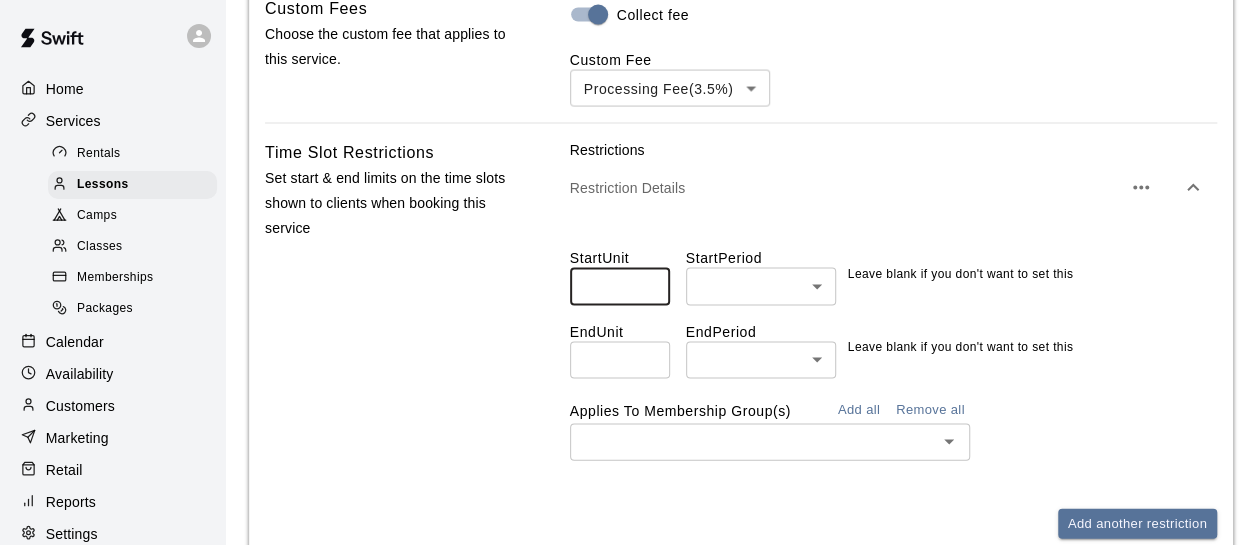 drag, startPoint x: 648, startPoint y: 297, endPoint x: 360, endPoint y: 337, distance: 290.7645 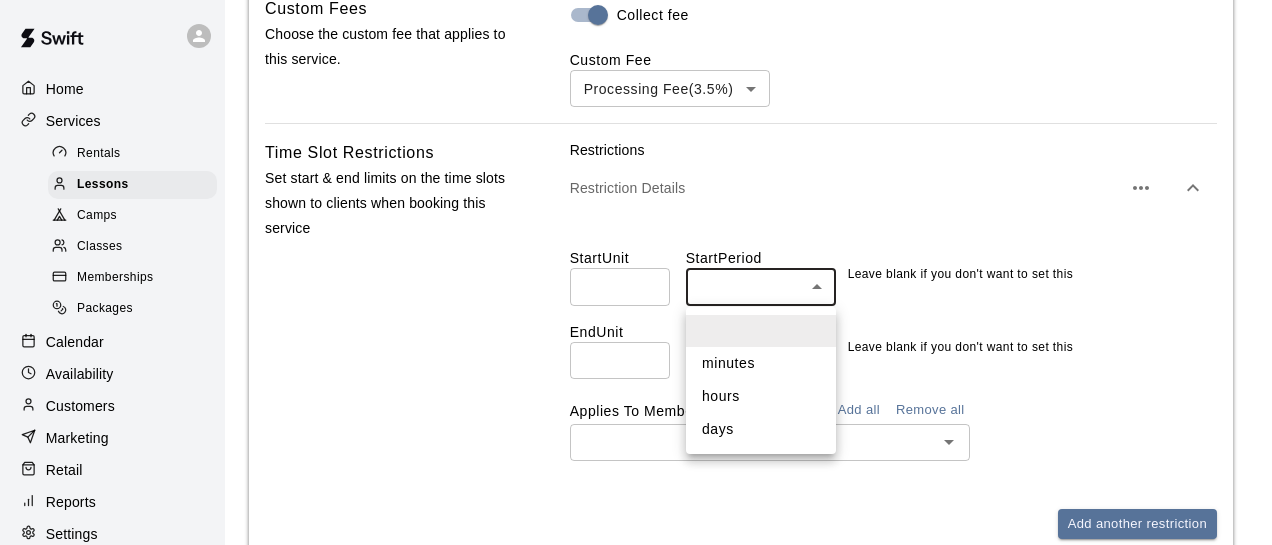 click on "**********" at bounding box center [636, -269] 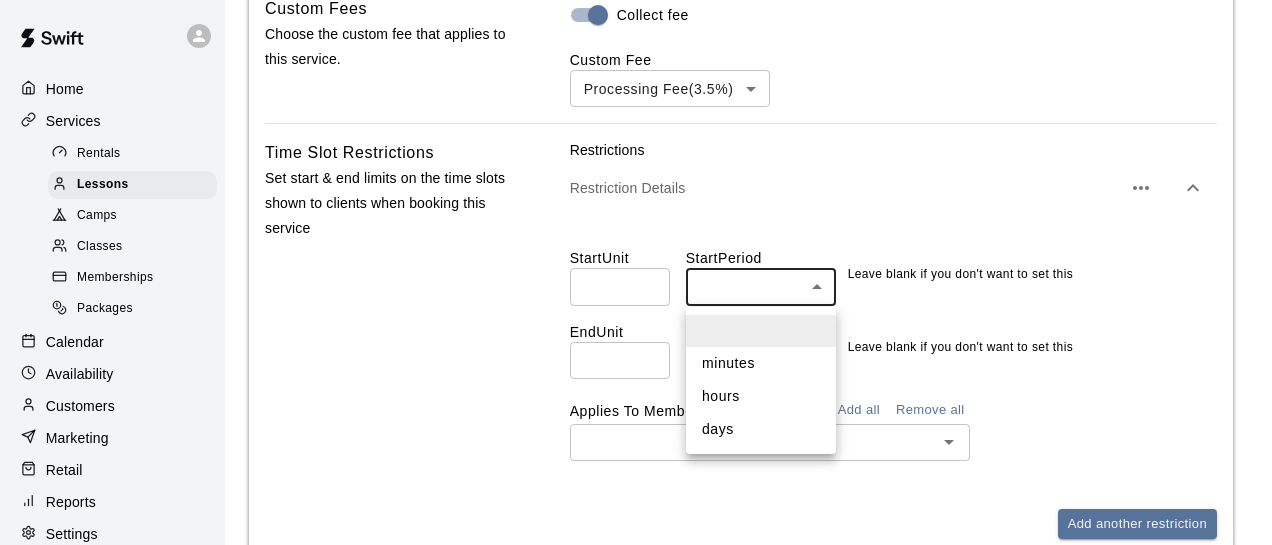 click on "hours" at bounding box center [761, 396] 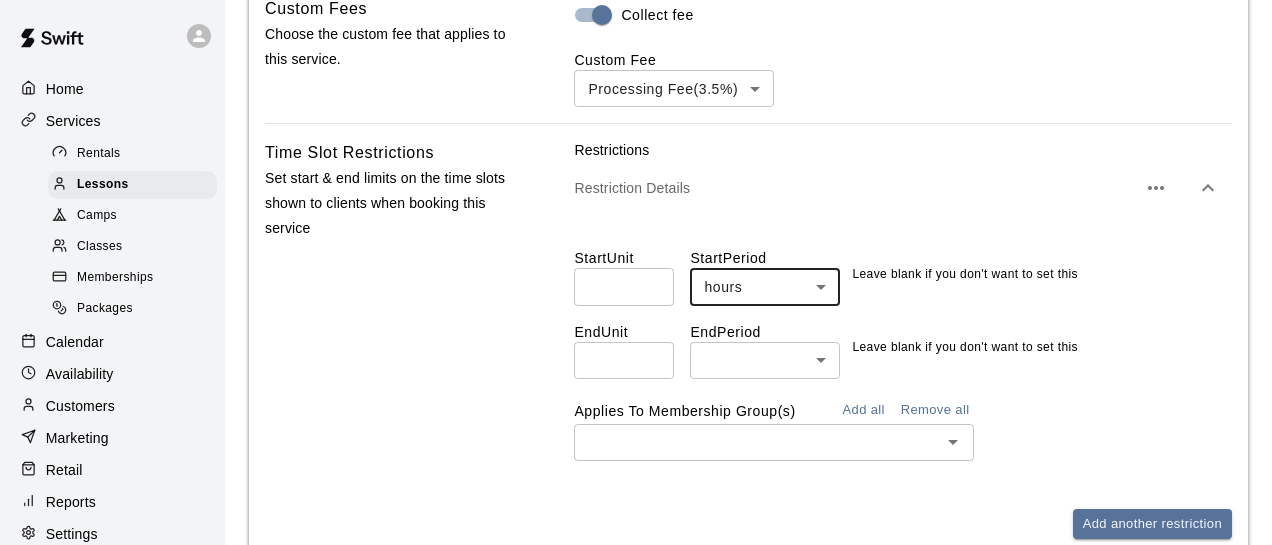 type on "*****" 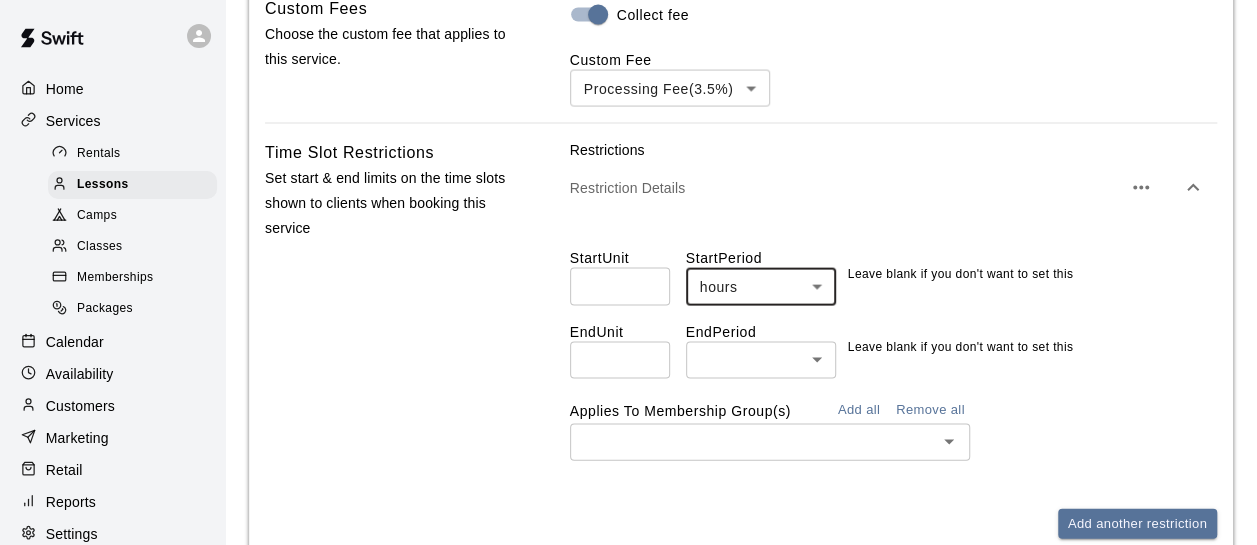 click on "*" at bounding box center (620, 286) 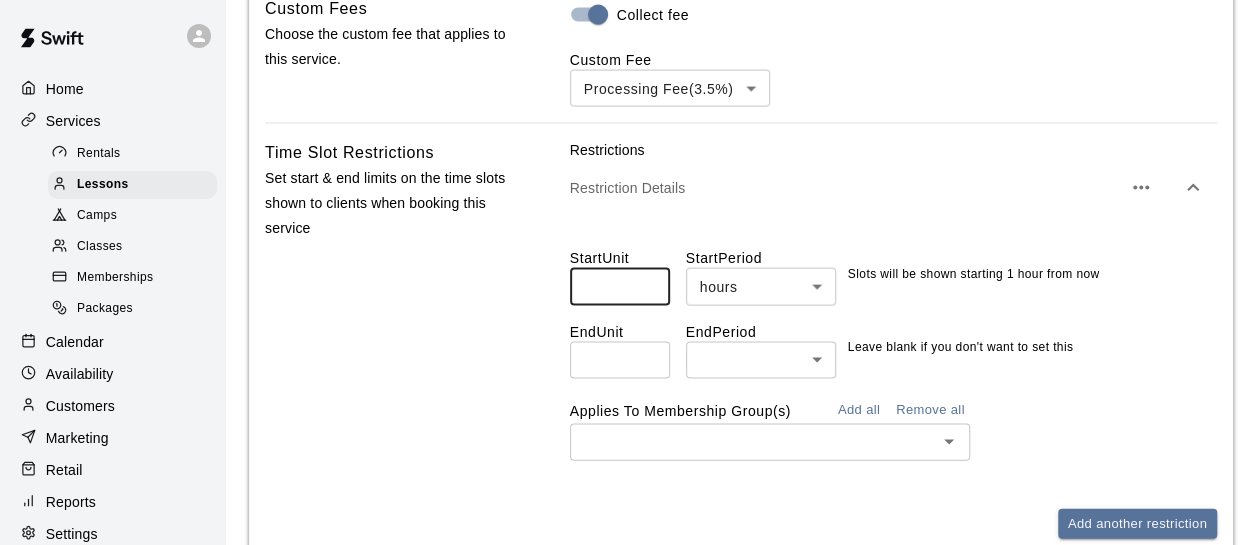 click on "*" at bounding box center [620, 286] 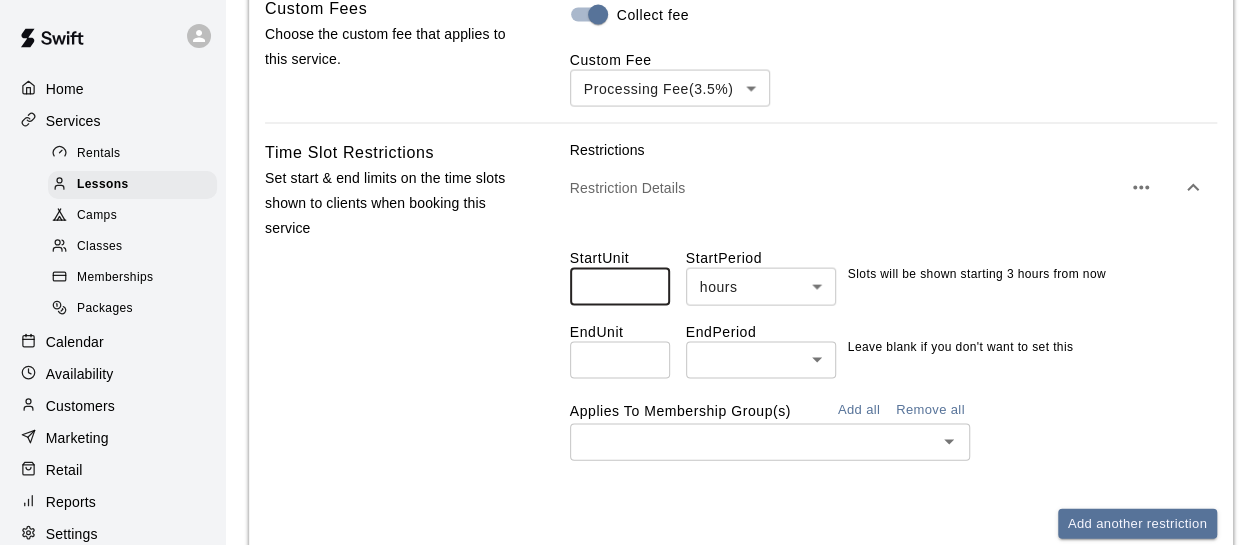 click on "*" at bounding box center [620, 286] 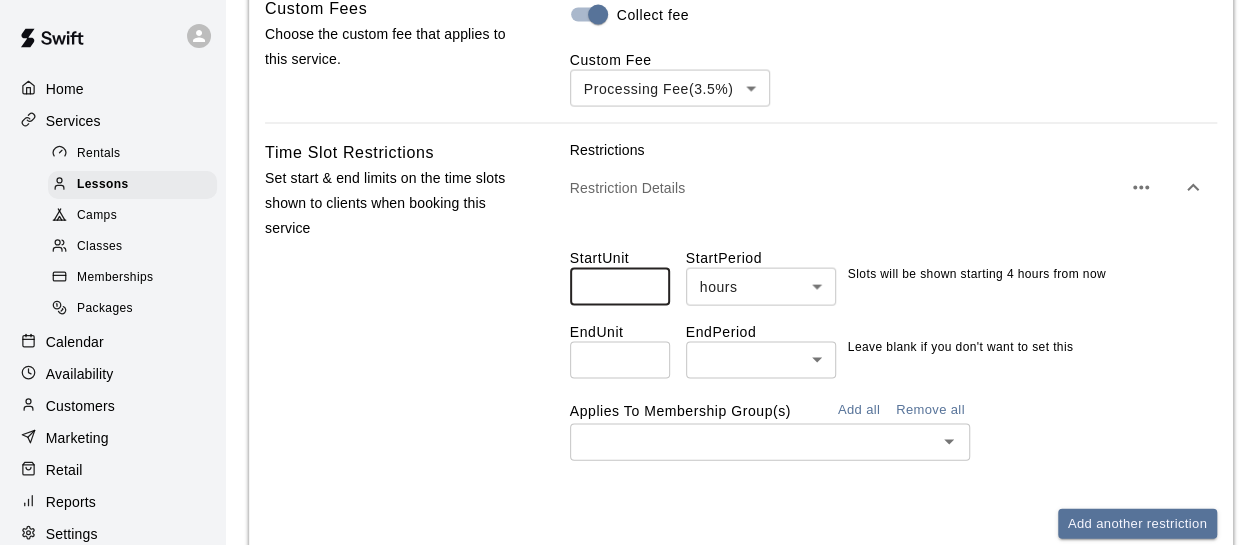 click on "End  Unit ​ End  Period ​ ​ Leave blank if you don't want to set this" at bounding box center (893, 342) 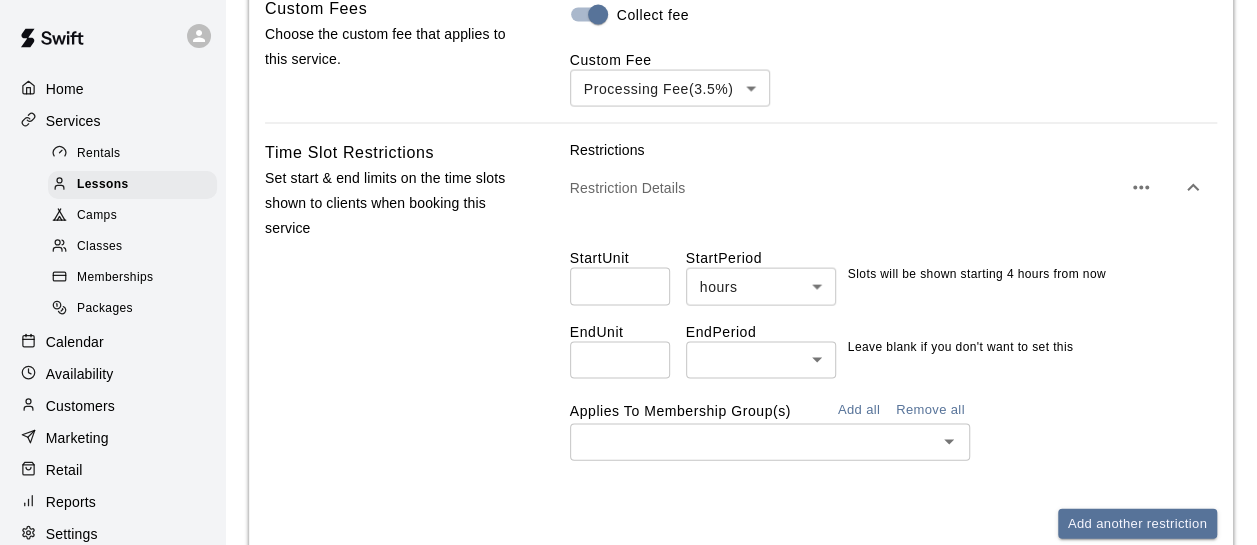 click at bounding box center [620, 360] 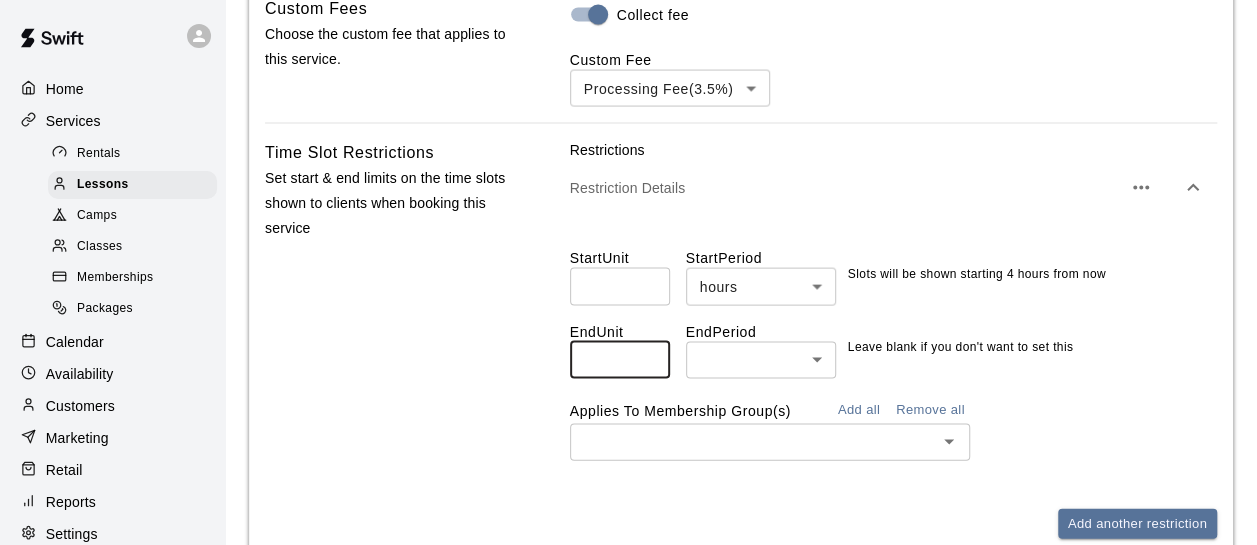 type on "*" 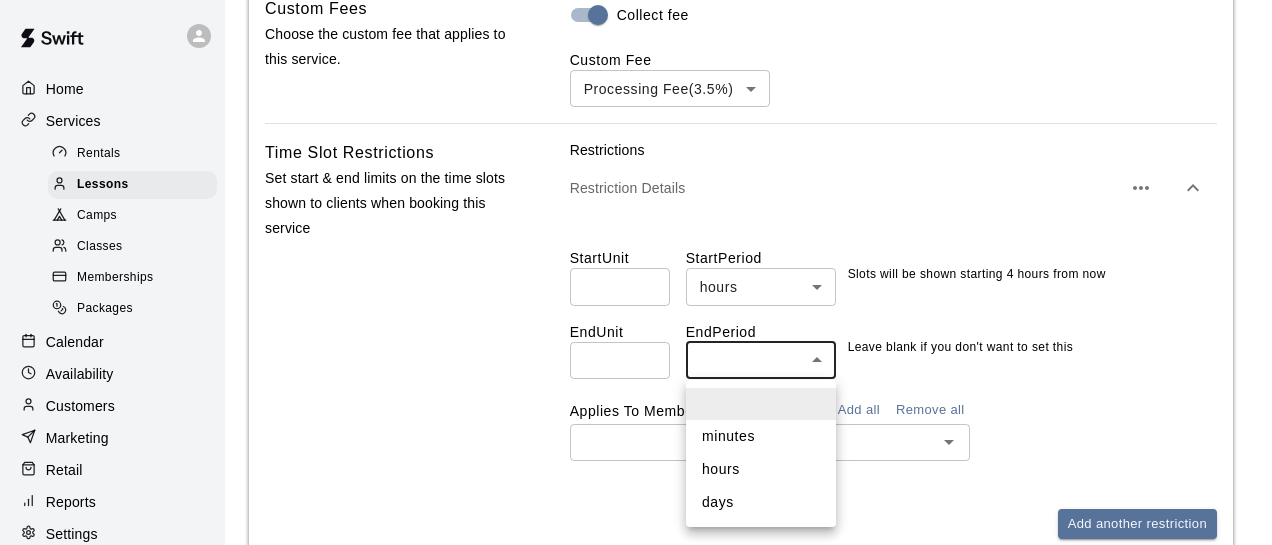 click on "**********" at bounding box center (636, -269) 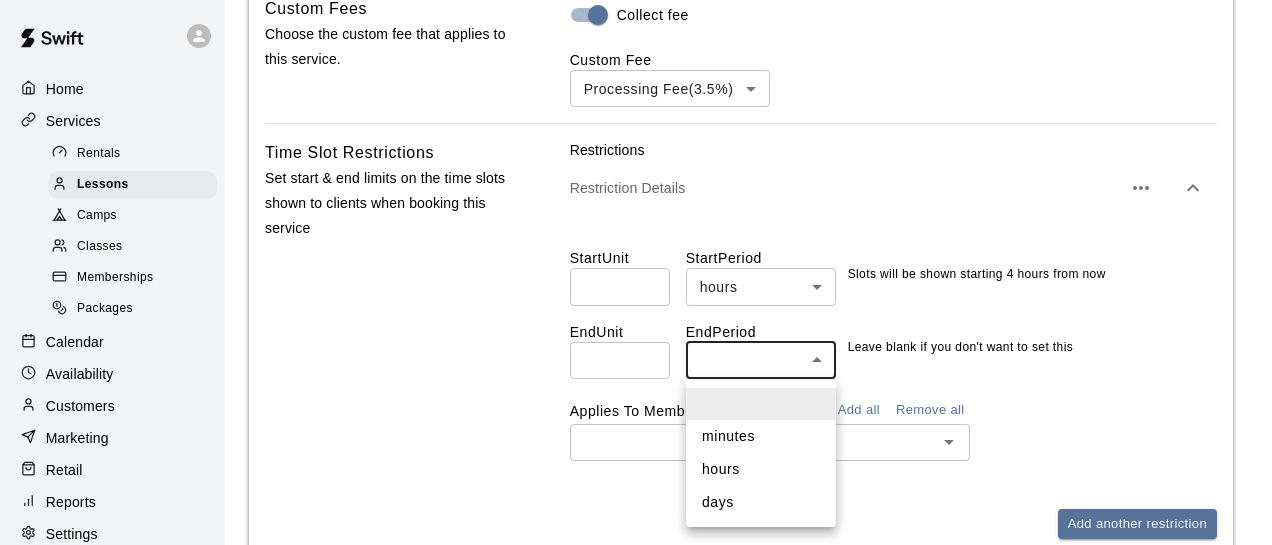 drag, startPoint x: 772, startPoint y: 505, endPoint x: 688, endPoint y: 421, distance: 118.79394 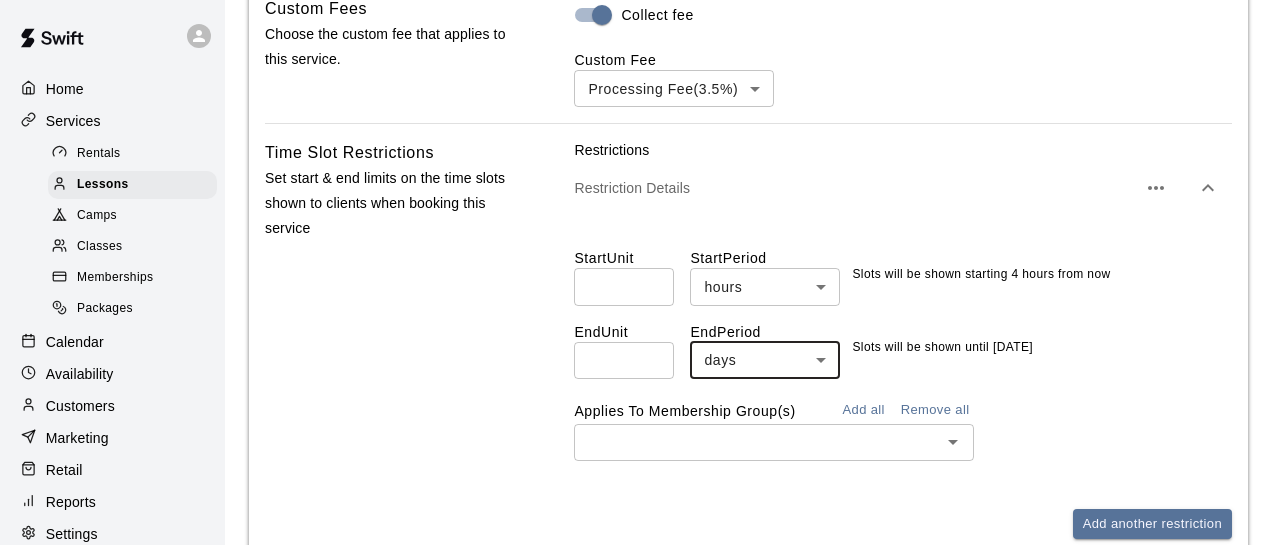 type on "****" 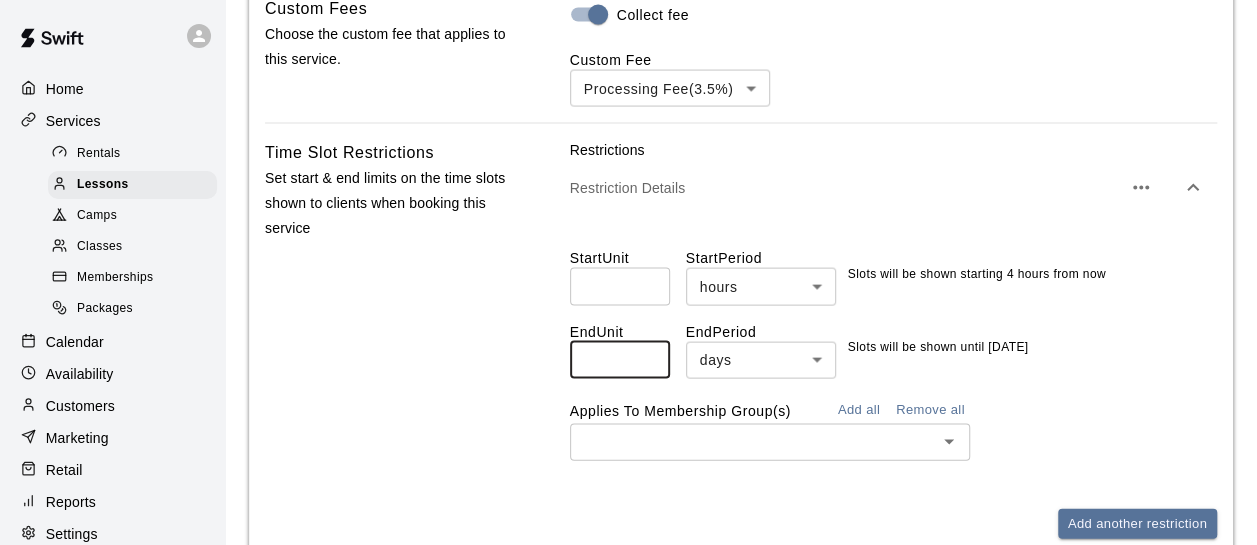 drag, startPoint x: 619, startPoint y: 370, endPoint x: 598, endPoint y: 366, distance: 21.377558 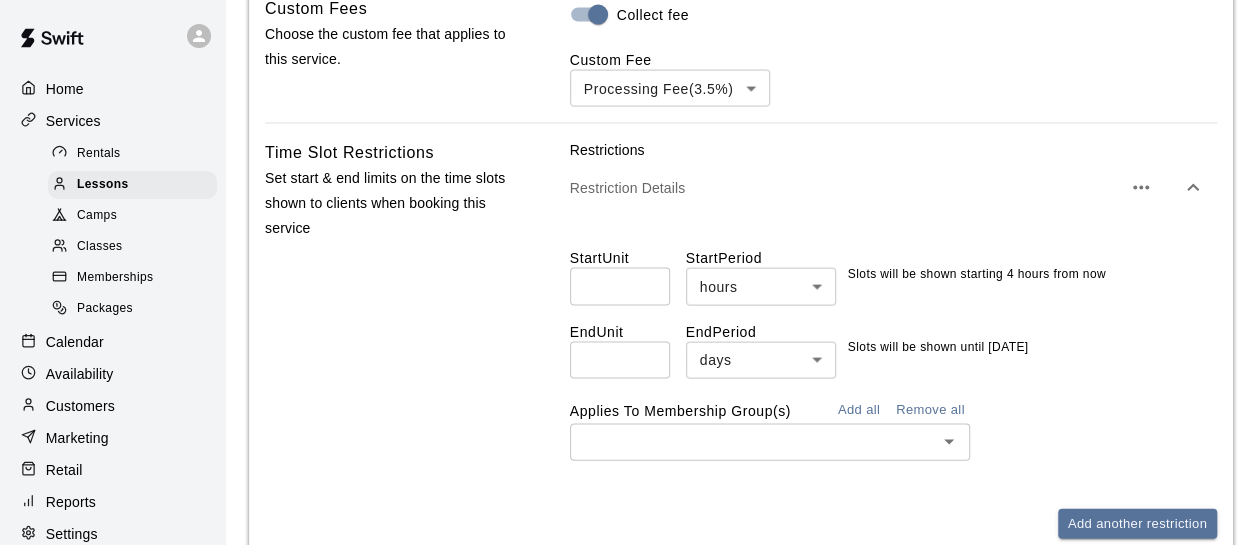click on "Time Slot Restrictions Set start & end limits on the time slots shown to clients when booking this service" at bounding box center (389, 355) 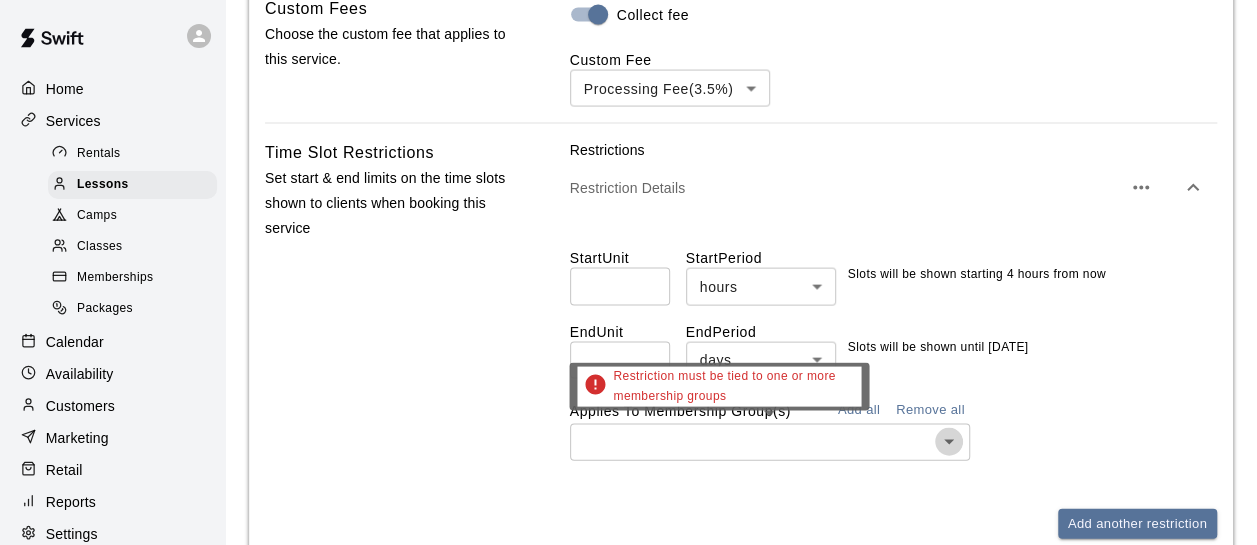 click 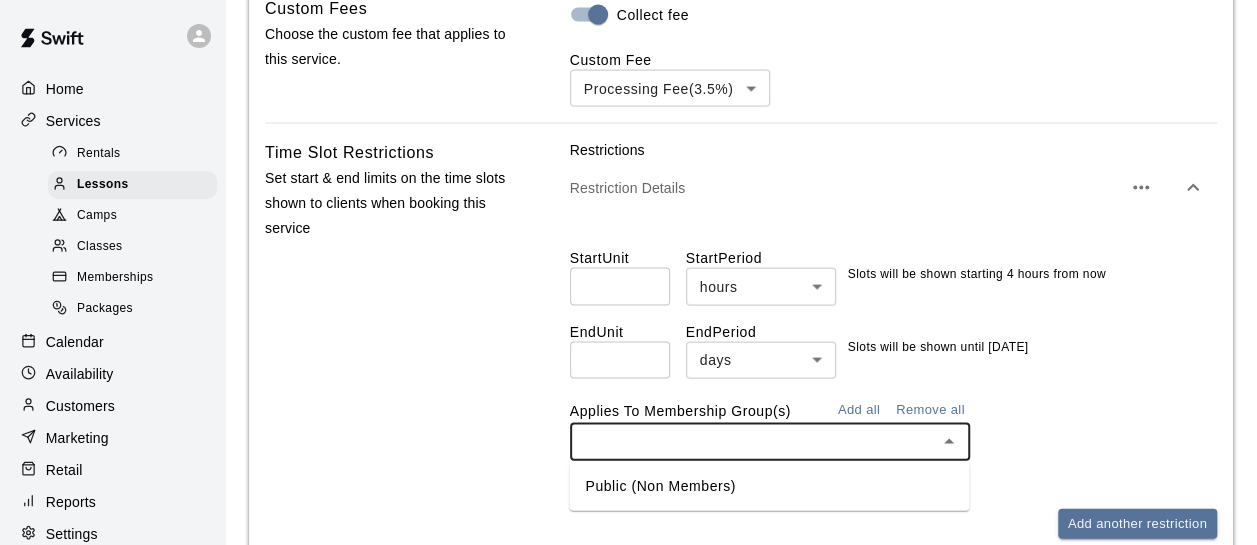 click on "Public (Non Members)" at bounding box center [769, 486] 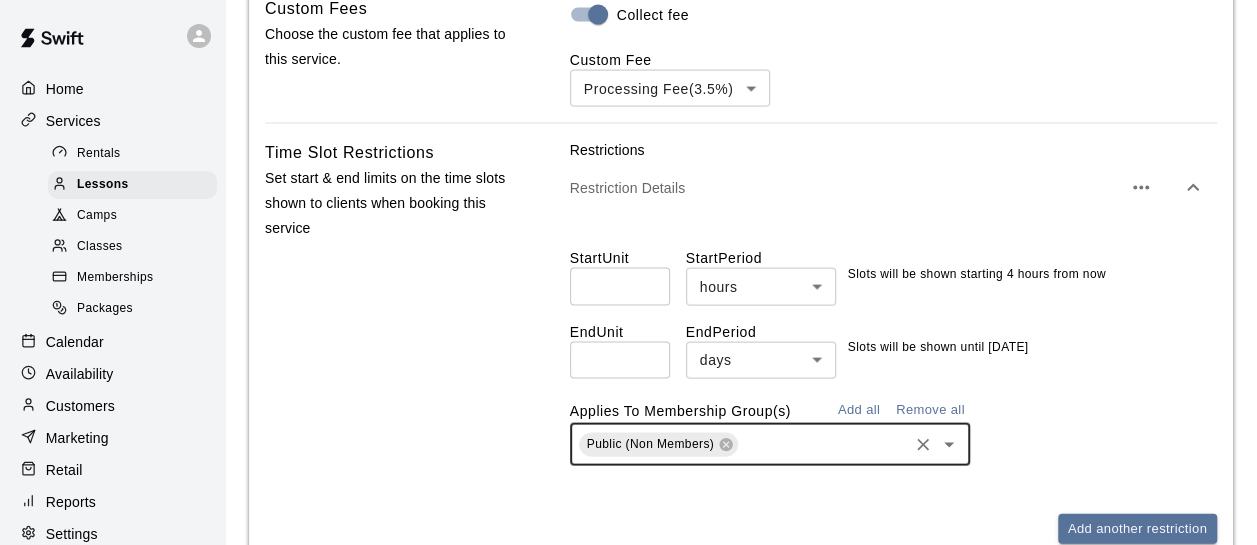 click on "Time Slot Restrictions Set start & end limits on the time slots shown to clients when booking this service" at bounding box center (389, 358) 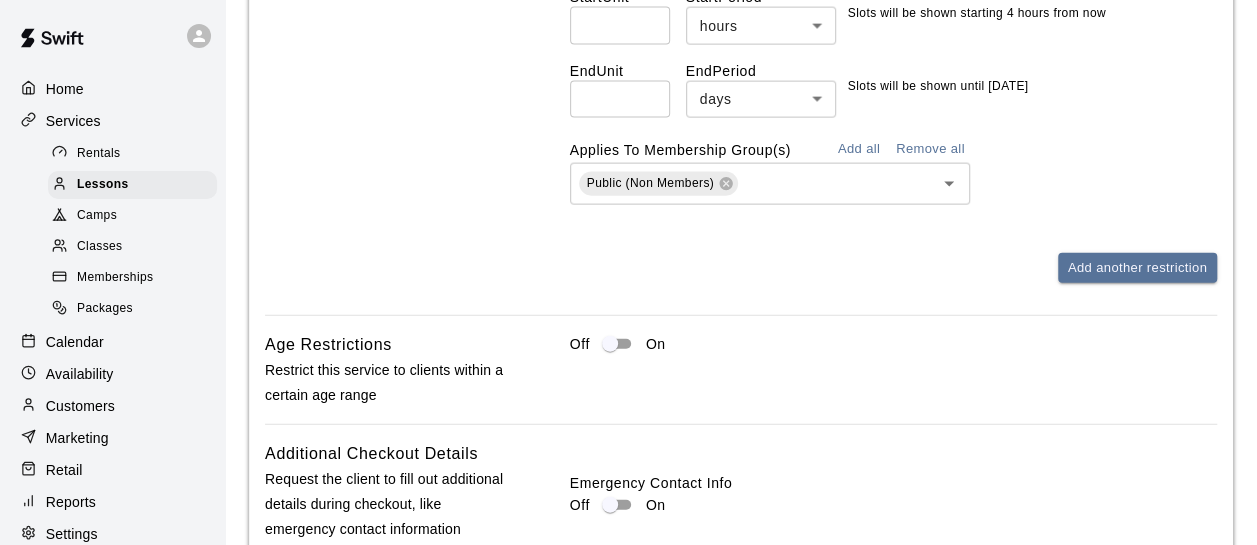 scroll, scrollTop: 2200, scrollLeft: 0, axis: vertical 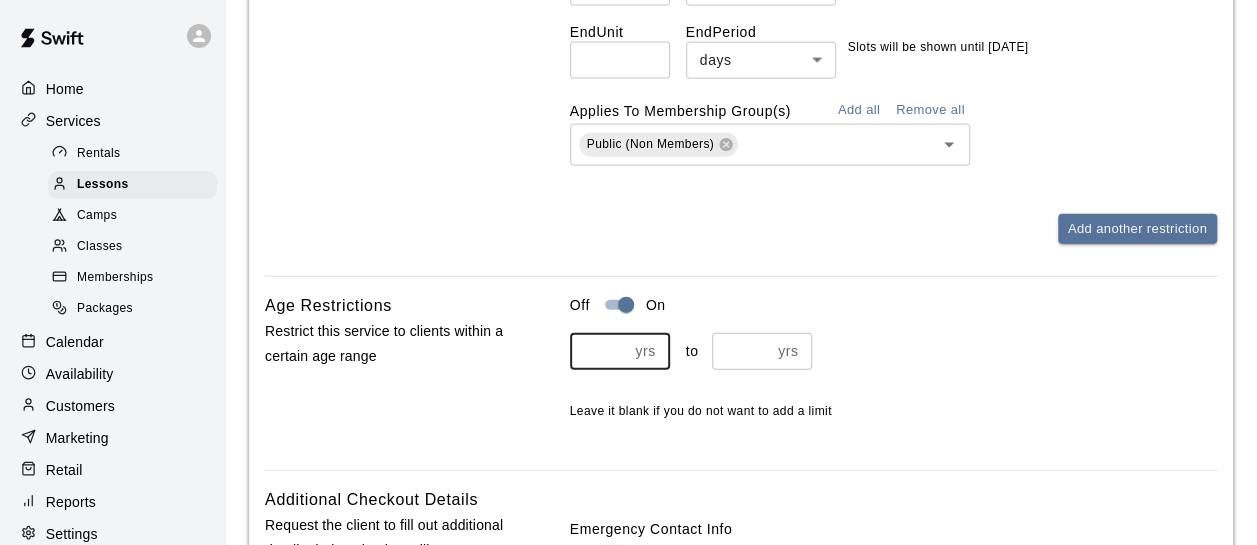 click at bounding box center (599, 351) 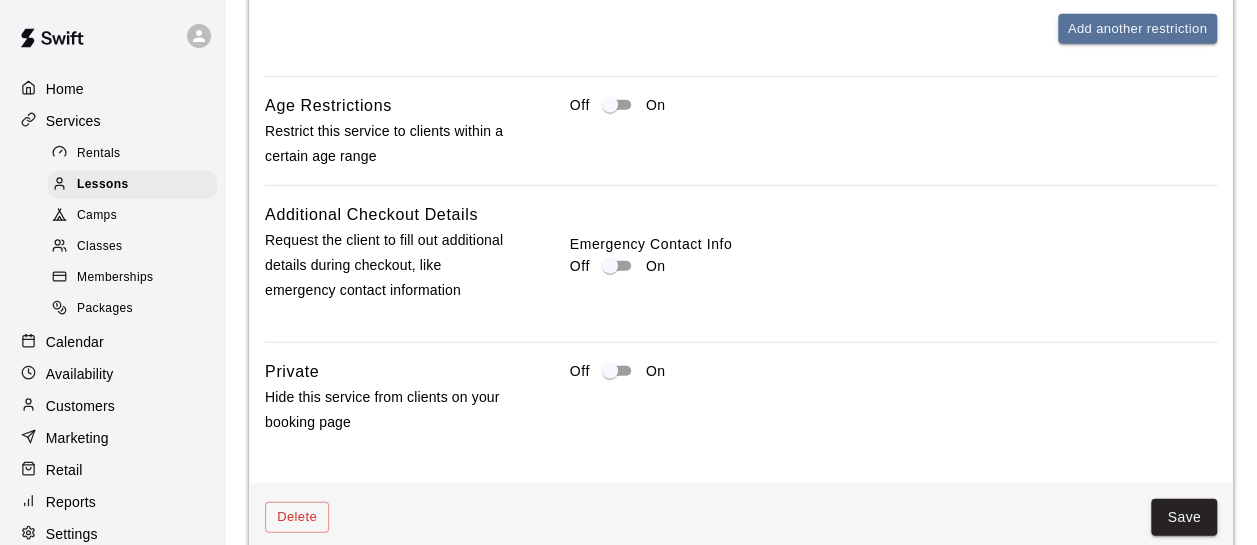 scroll, scrollTop: 2500, scrollLeft: 0, axis: vertical 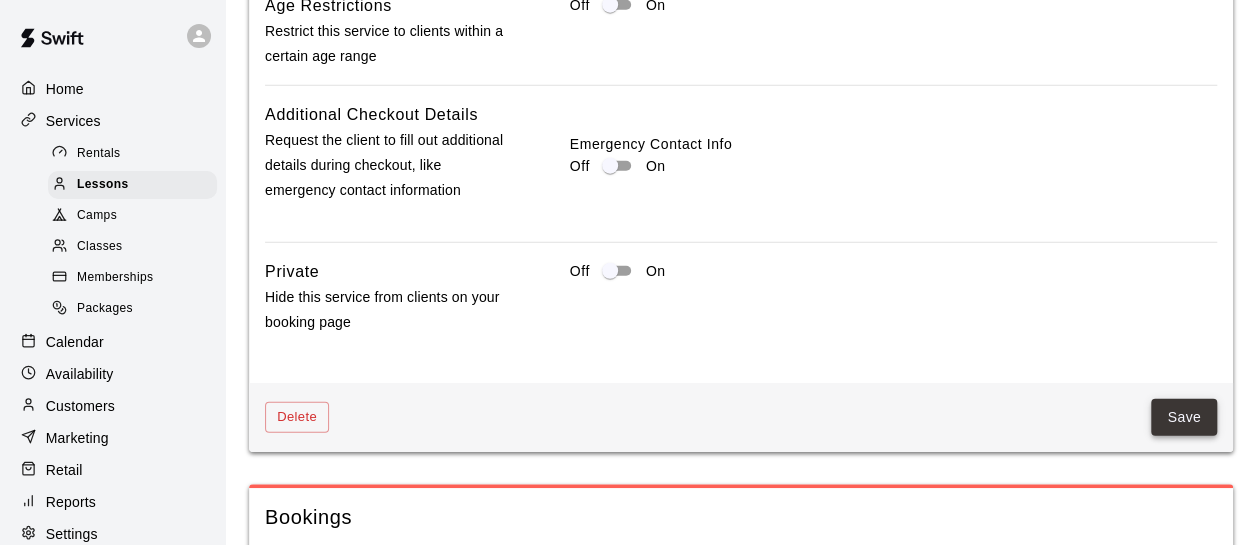 click on "Save" at bounding box center [1184, 417] 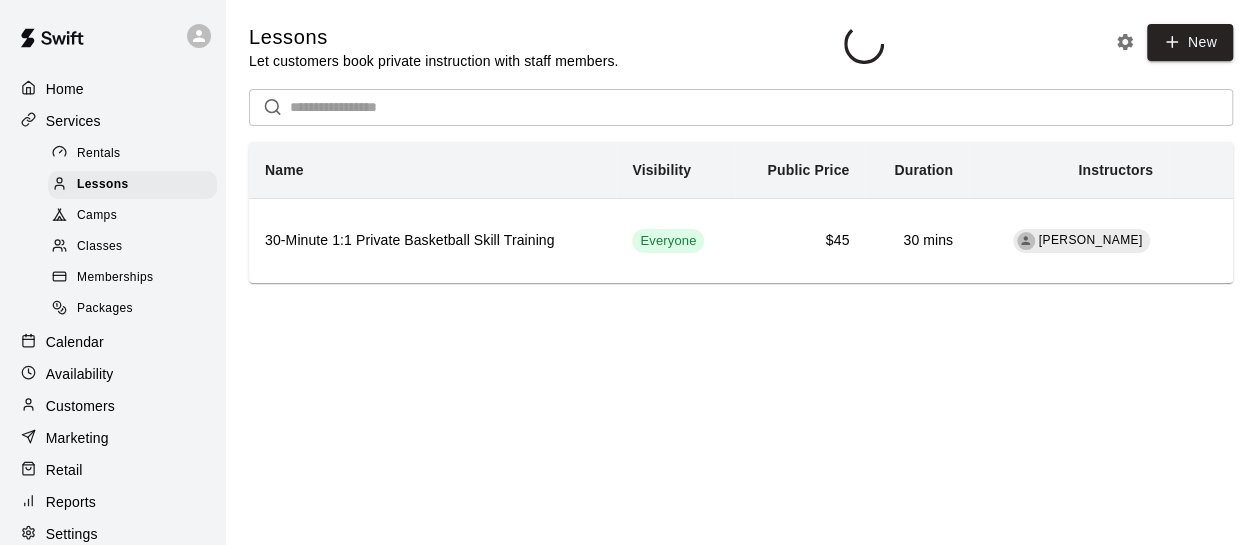 scroll, scrollTop: 0, scrollLeft: 0, axis: both 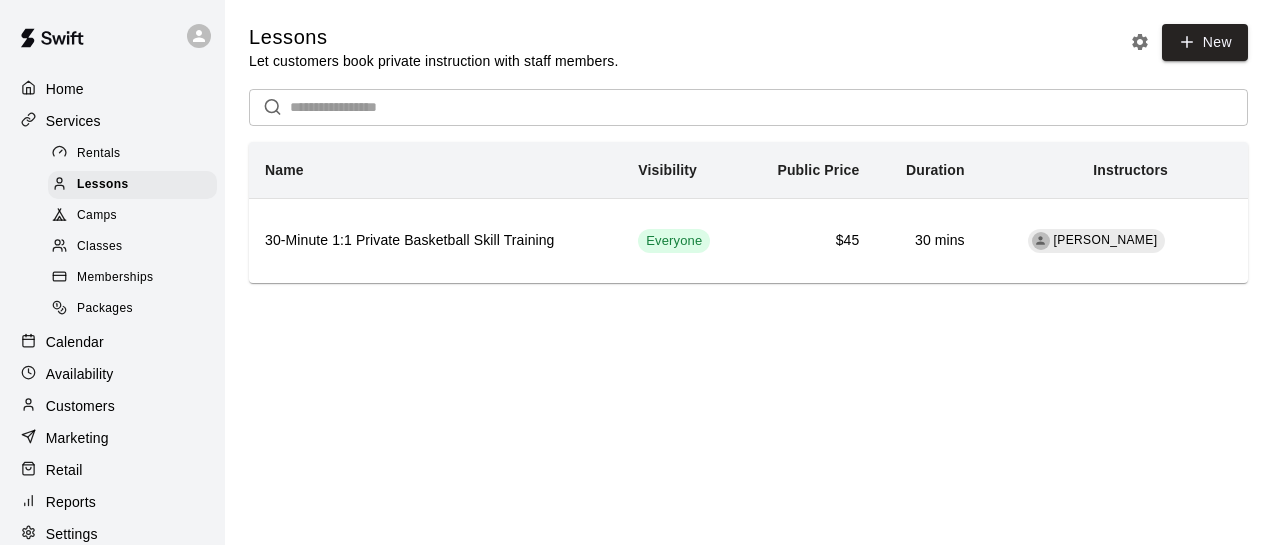 click on "Classes" at bounding box center (99, 247) 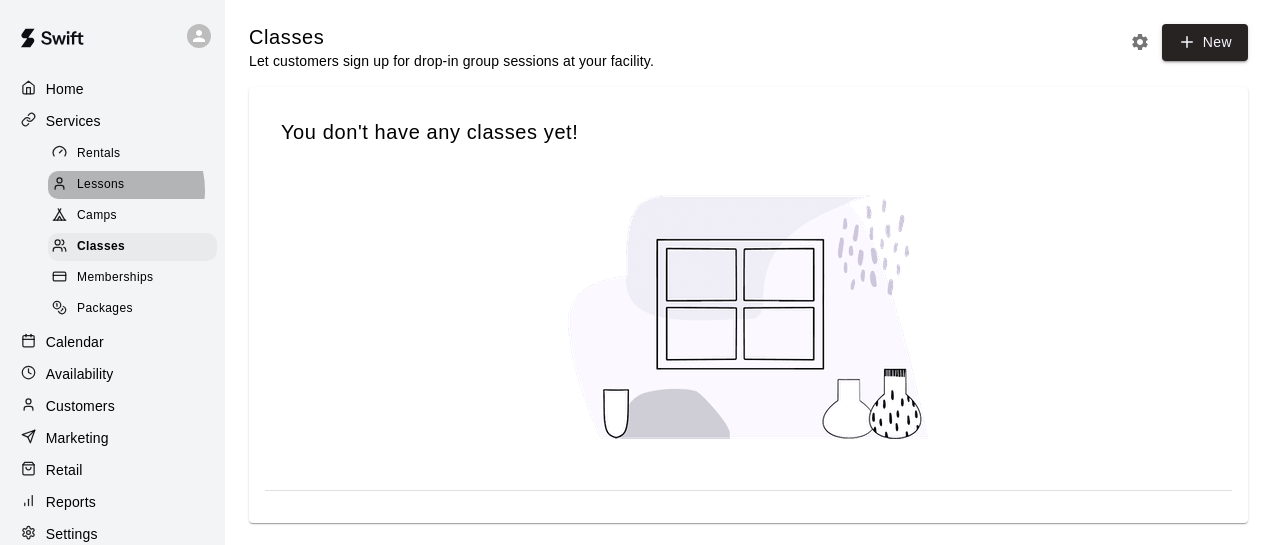 click on "Lessons" at bounding box center [101, 185] 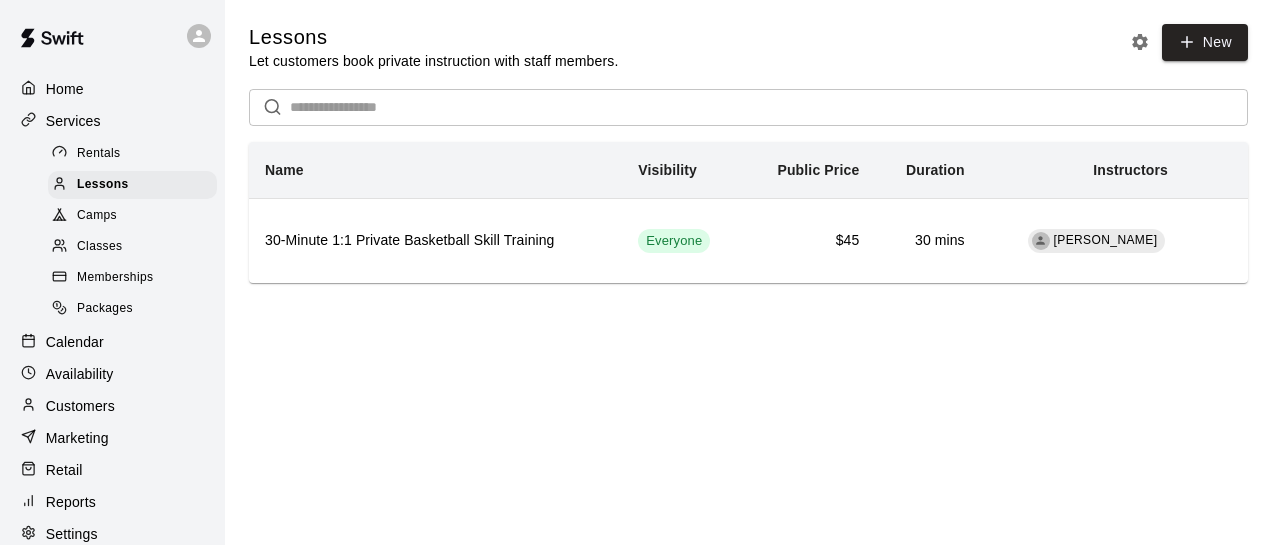 click on "Classes" at bounding box center [99, 247] 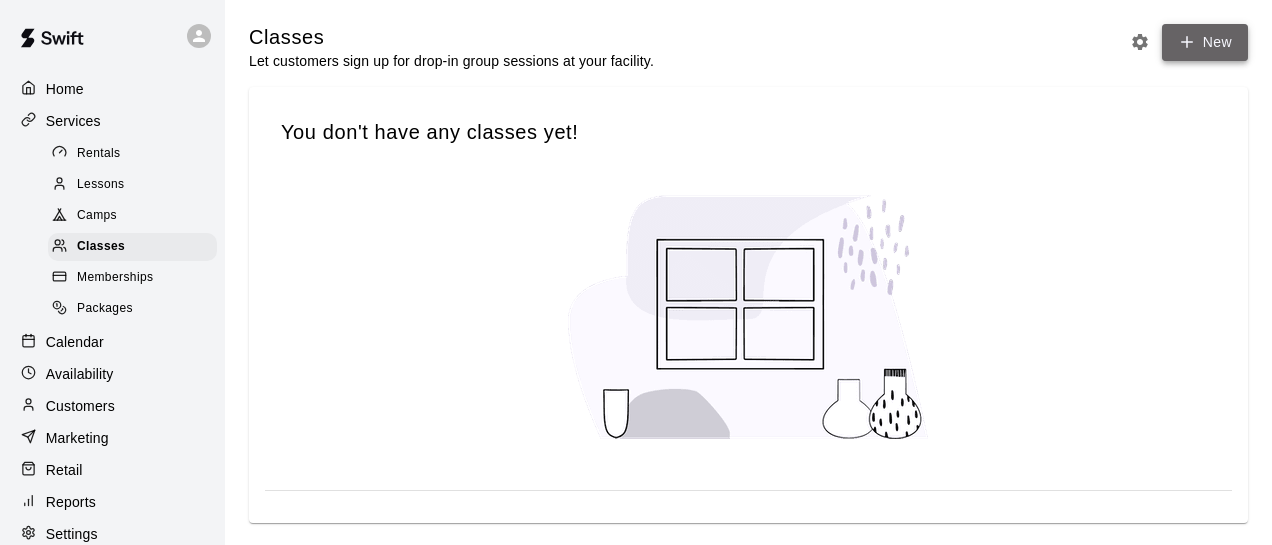 click on "New" at bounding box center (1205, 42) 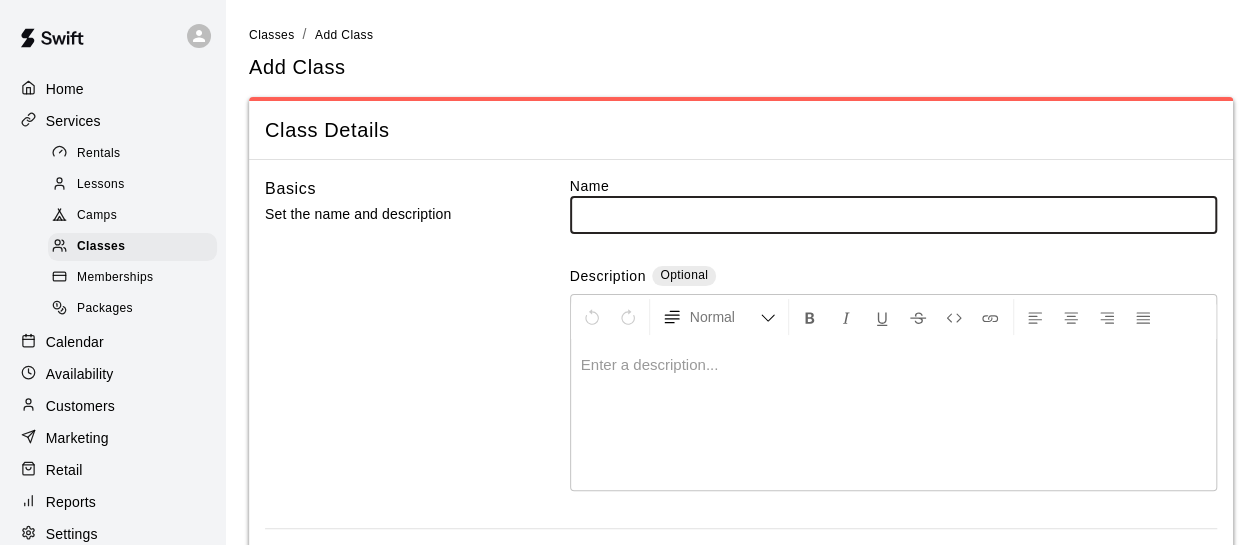 click at bounding box center (893, 214) 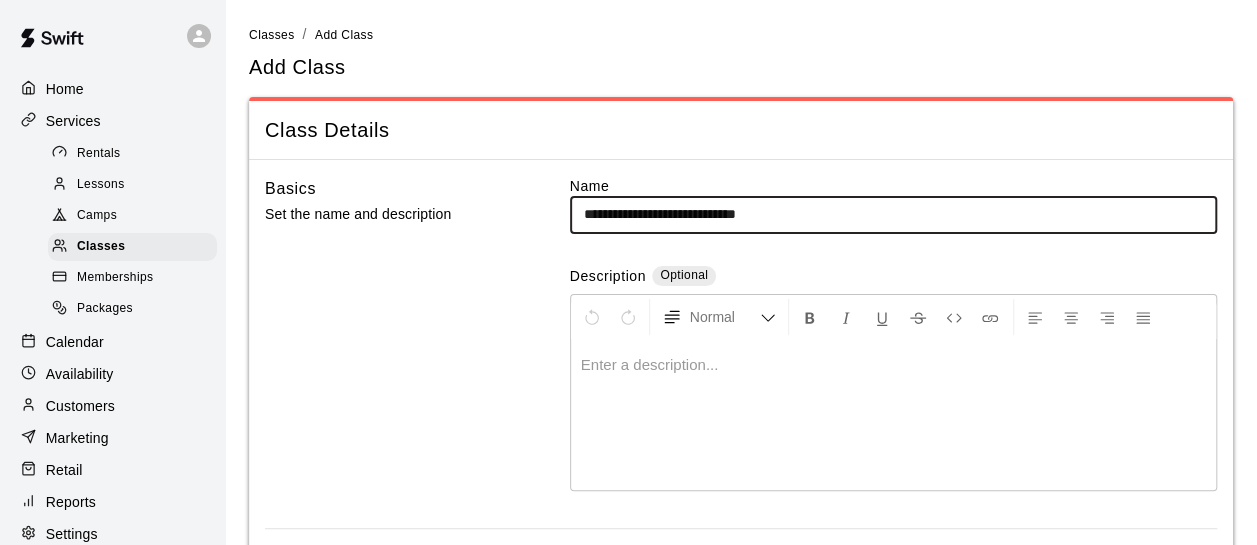 type on "**********" 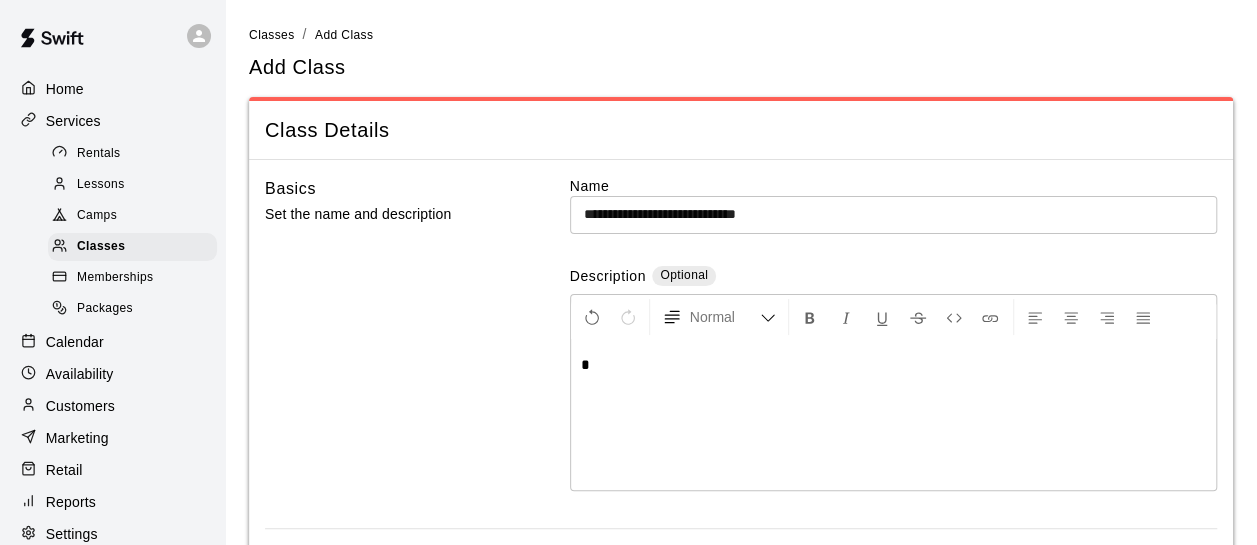 type 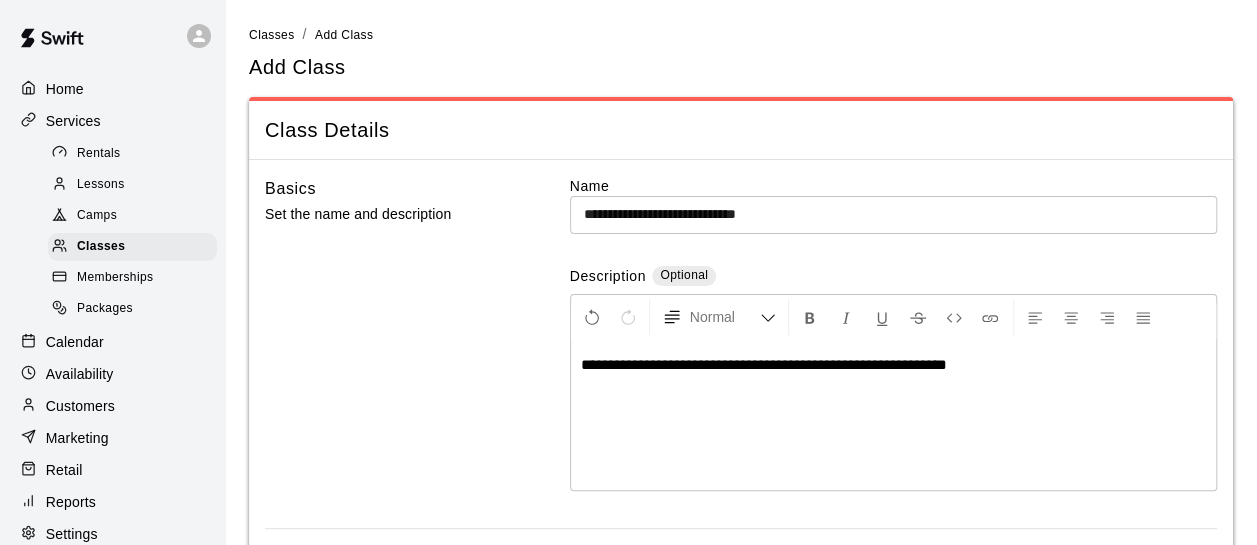 click on "**********" at bounding box center [764, 364] 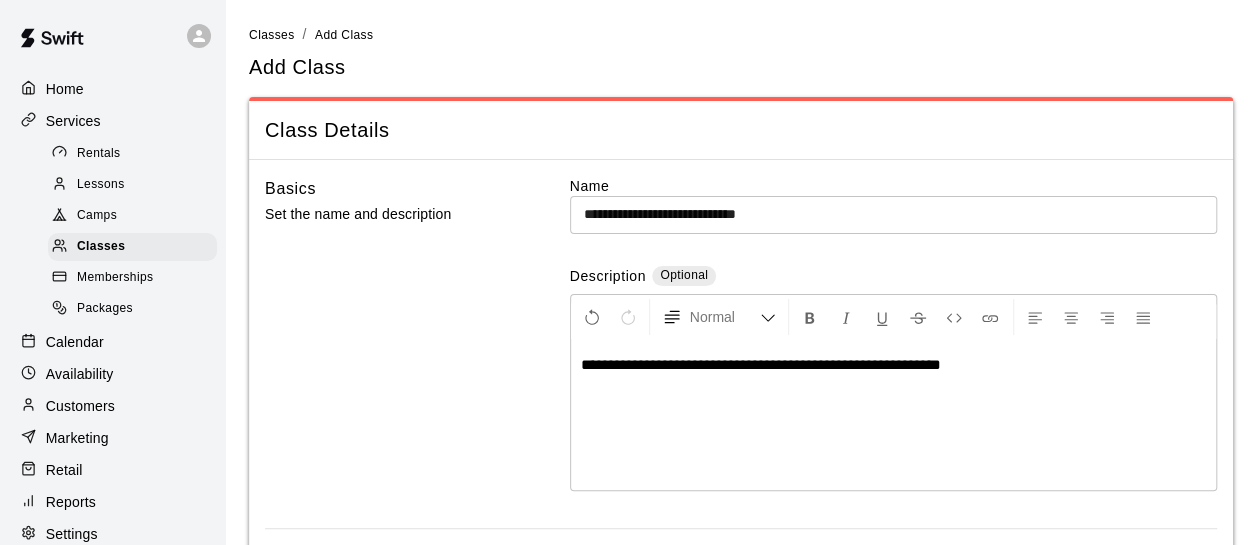 click on "**********" at bounding box center [893, 415] 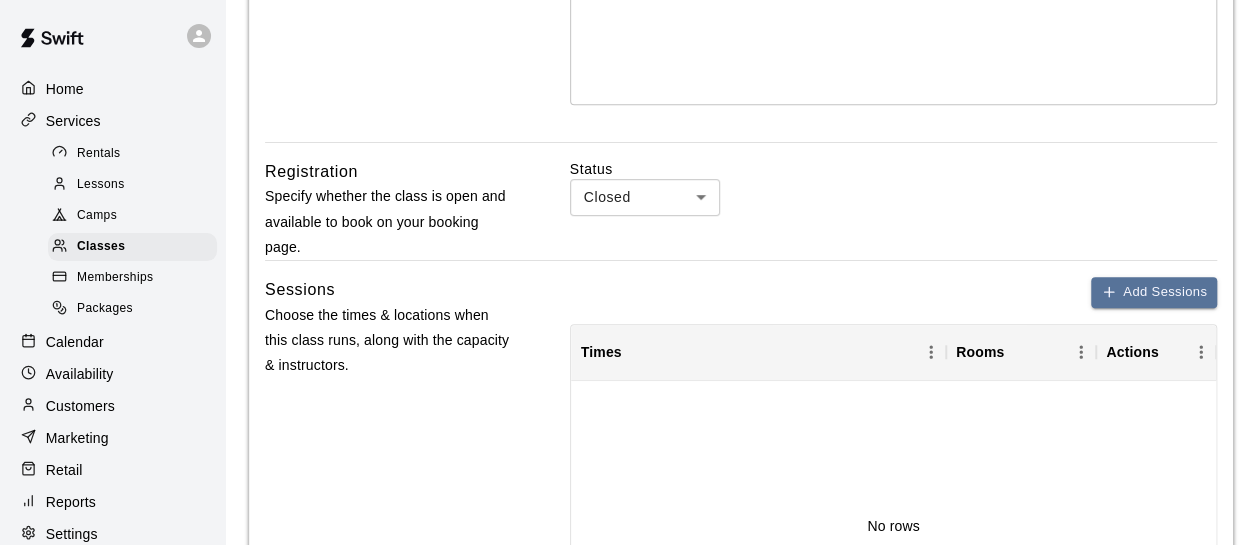 scroll, scrollTop: 400, scrollLeft: 0, axis: vertical 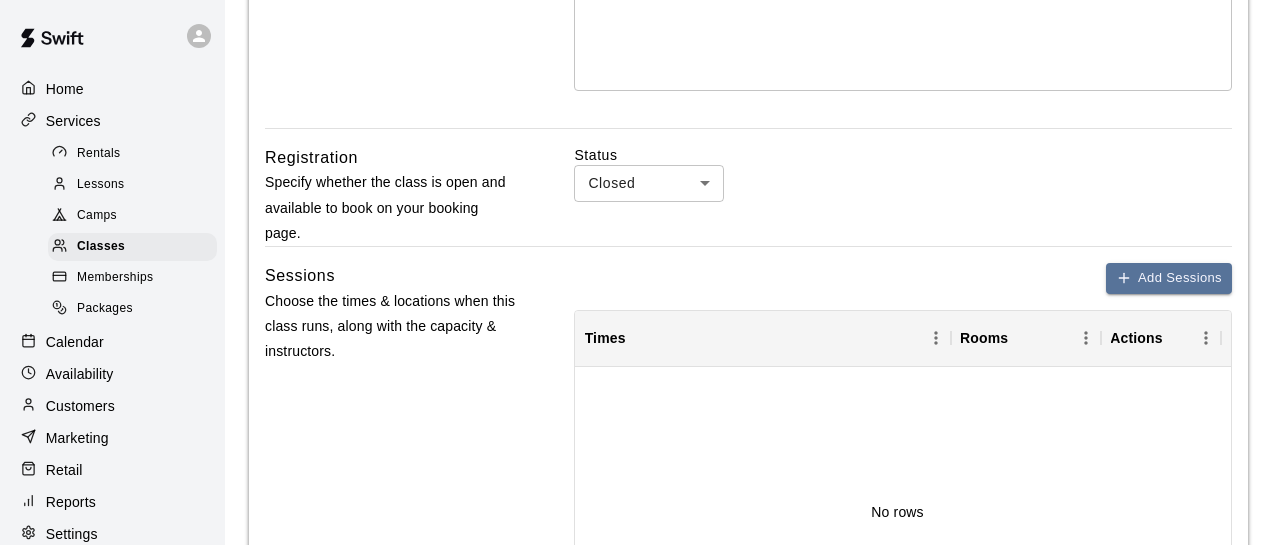 click on "**********" at bounding box center [636, 364] 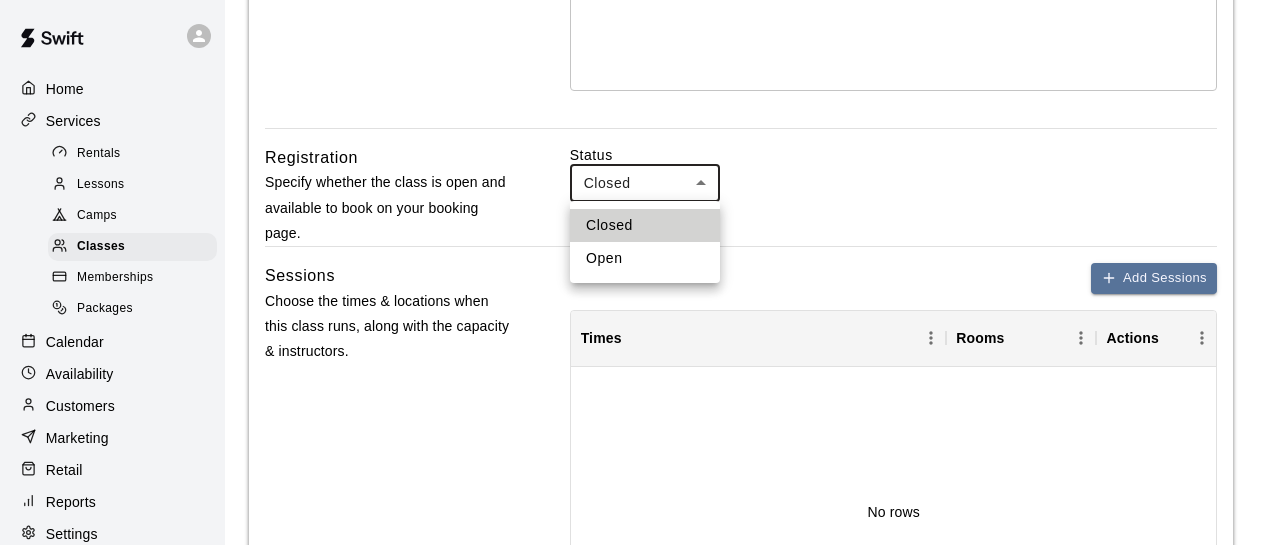 click on "Open" at bounding box center (645, 258) 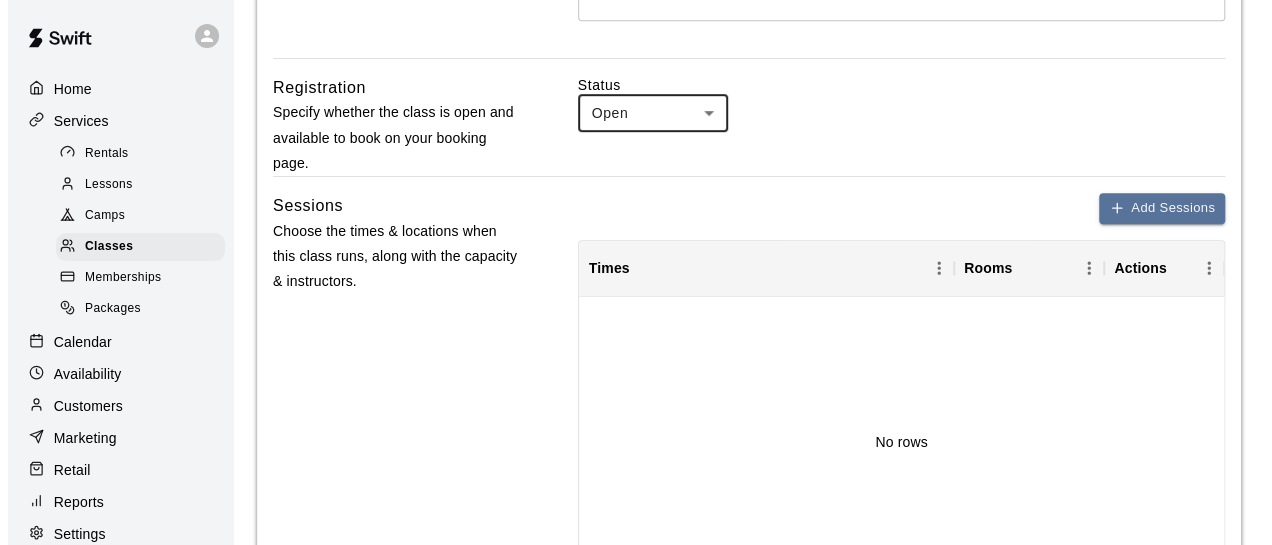 scroll, scrollTop: 500, scrollLeft: 0, axis: vertical 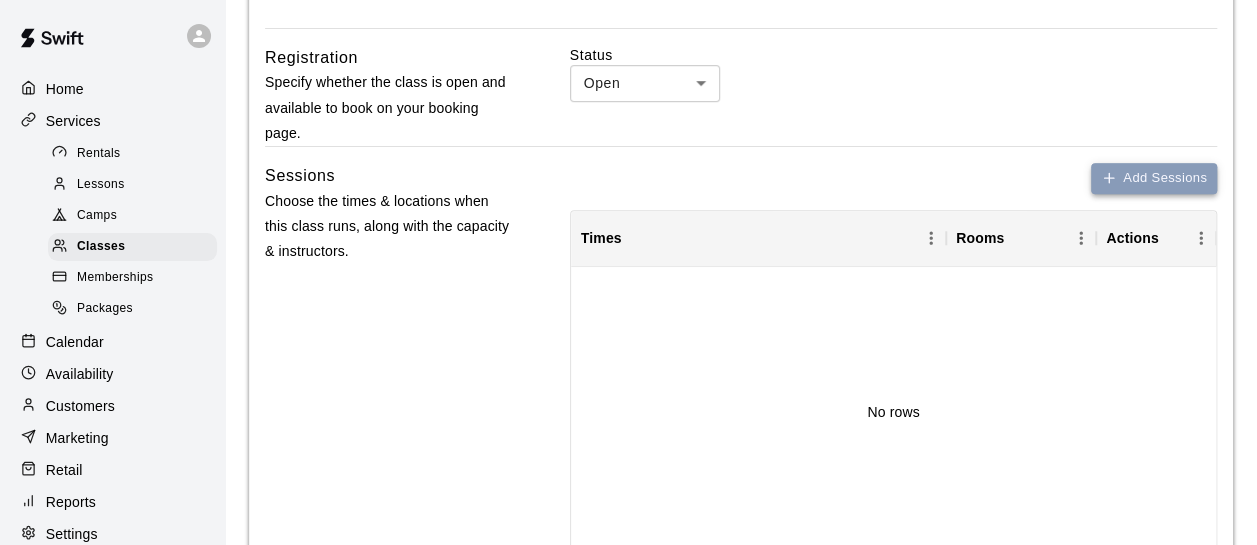 click on "Add Sessions" at bounding box center (1154, 178) 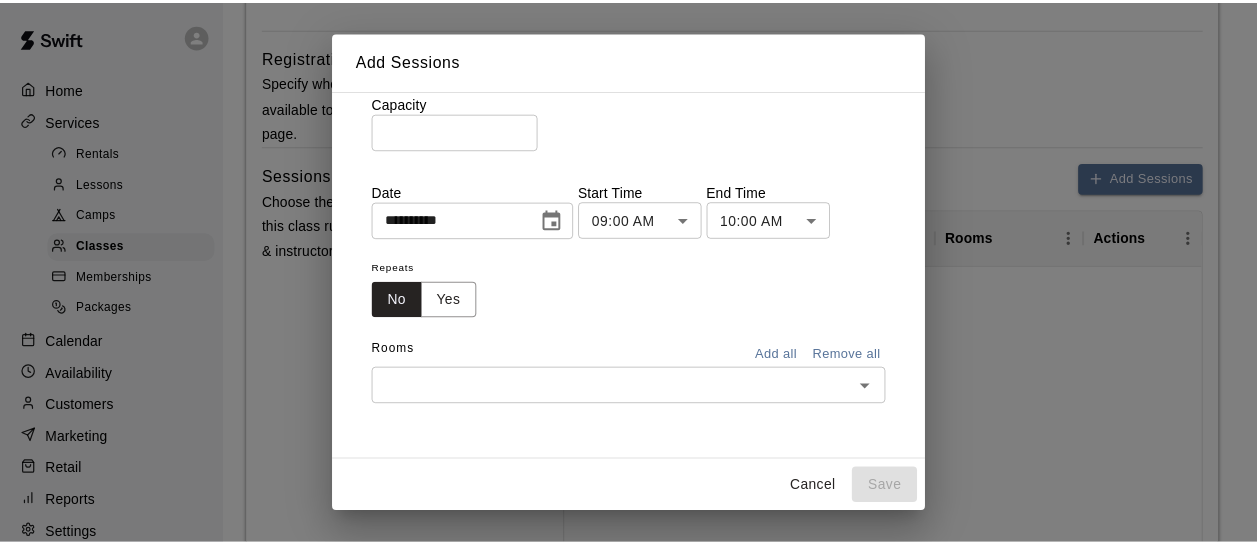 scroll, scrollTop: 0, scrollLeft: 0, axis: both 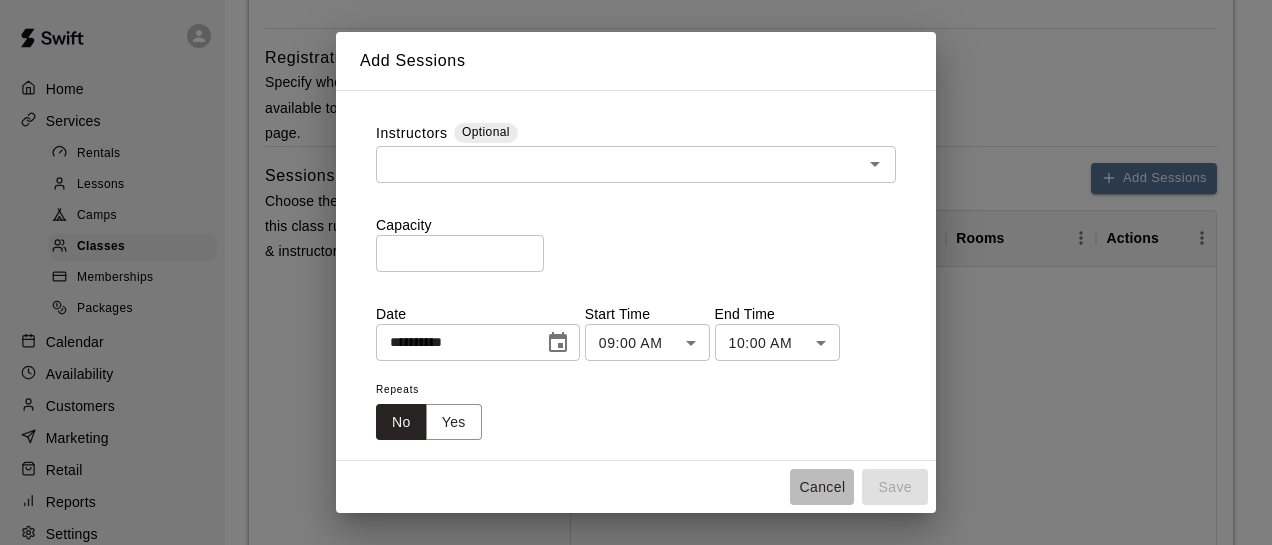 click on "Cancel" at bounding box center [822, 487] 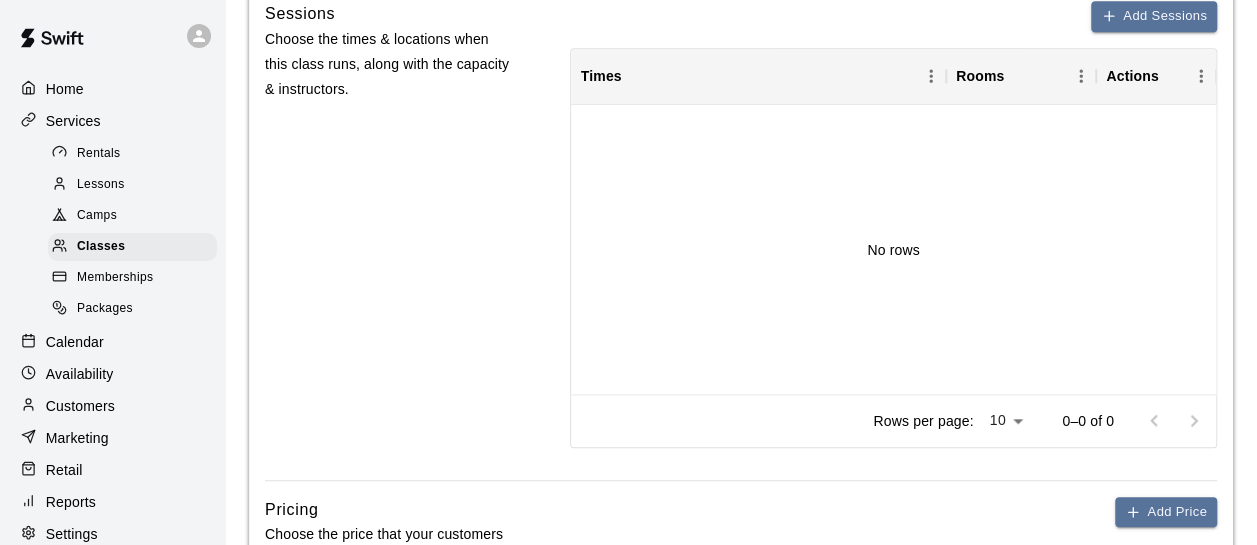 scroll, scrollTop: 979, scrollLeft: 0, axis: vertical 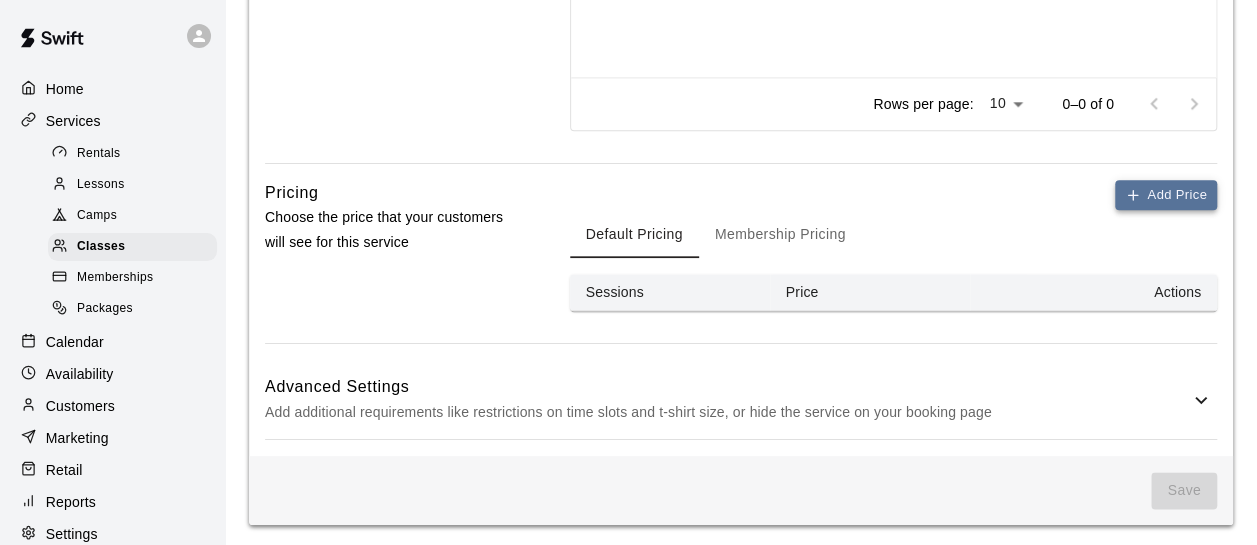 click on "Add Price" at bounding box center (1166, 195) 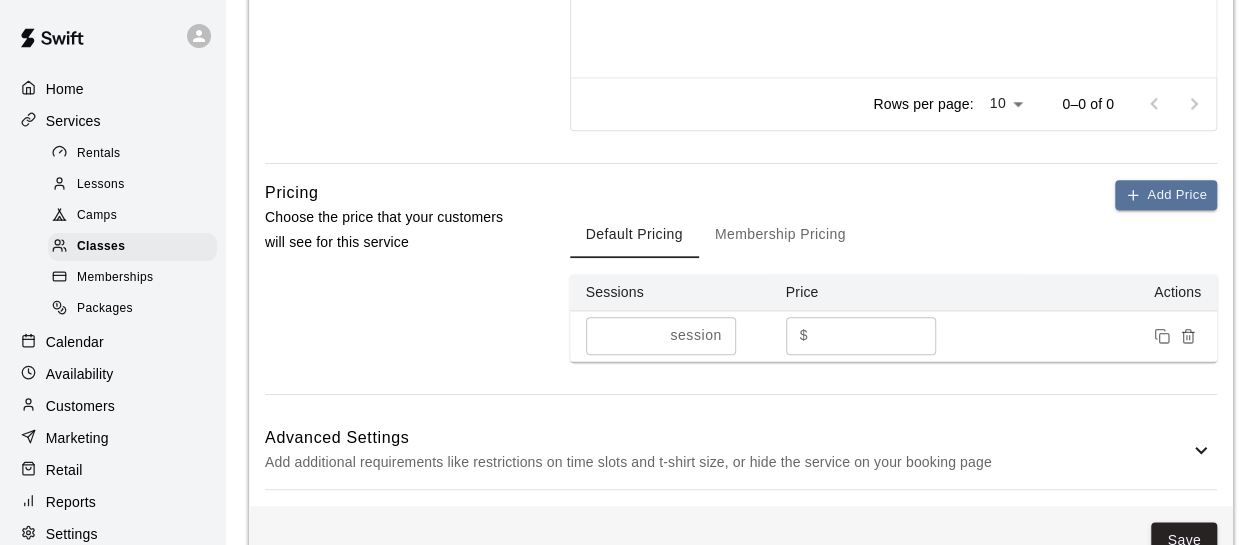 click on "*" at bounding box center [876, 335] 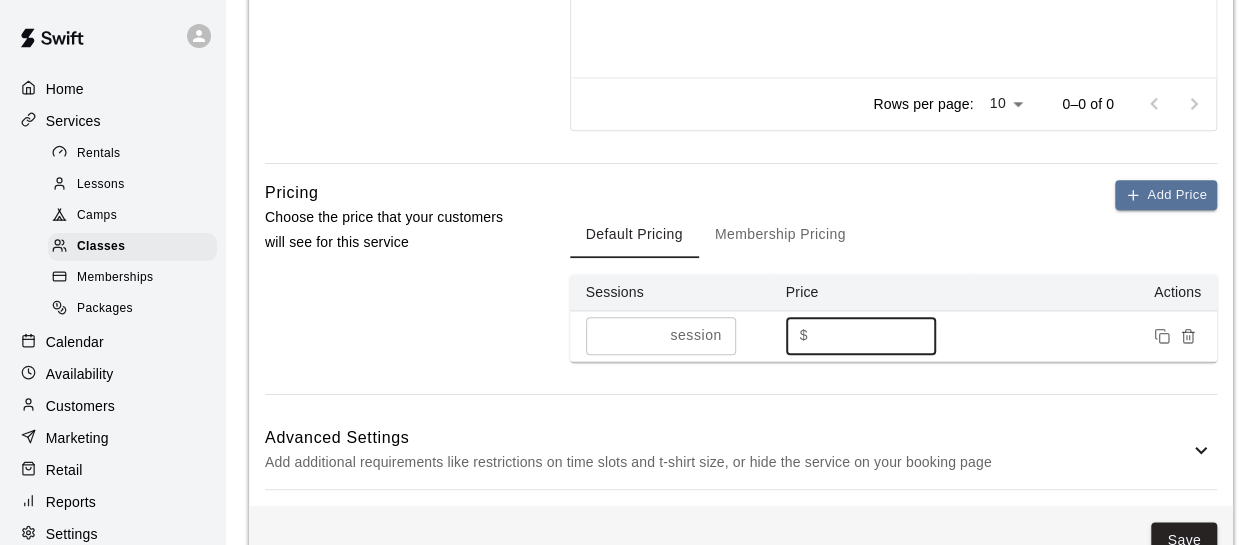 type on "**" 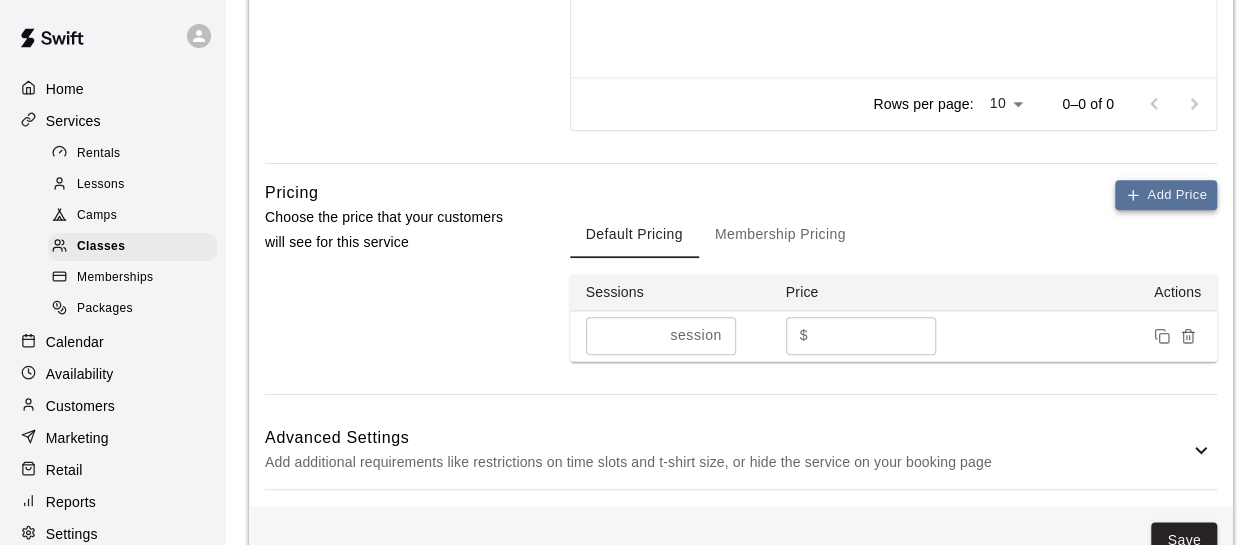click on "Add Price" at bounding box center (1166, 195) 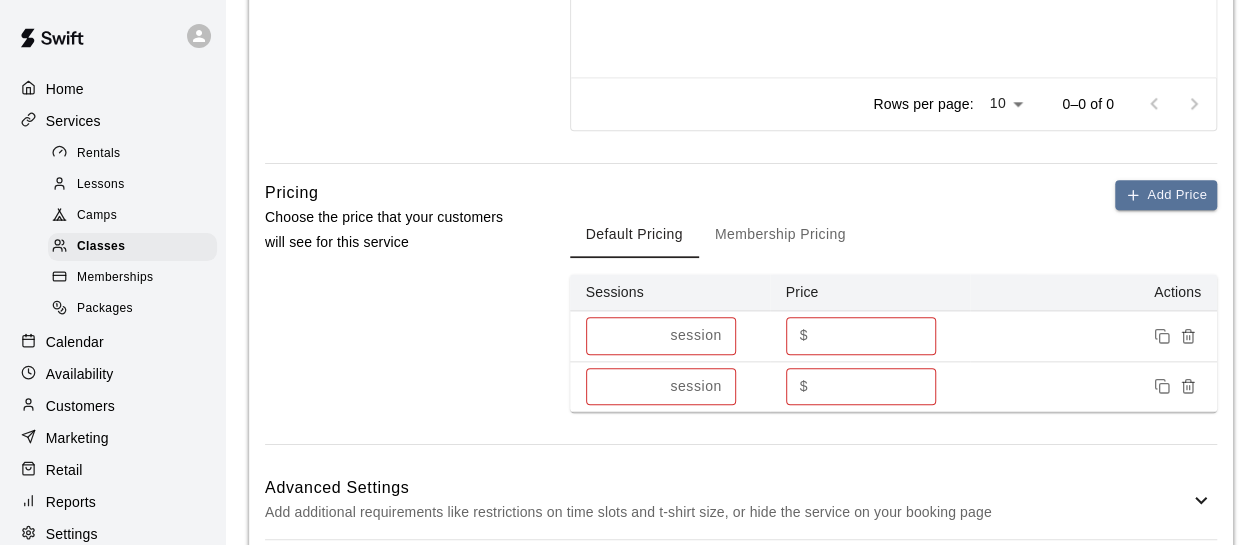 click on "*" at bounding box center [624, 335] 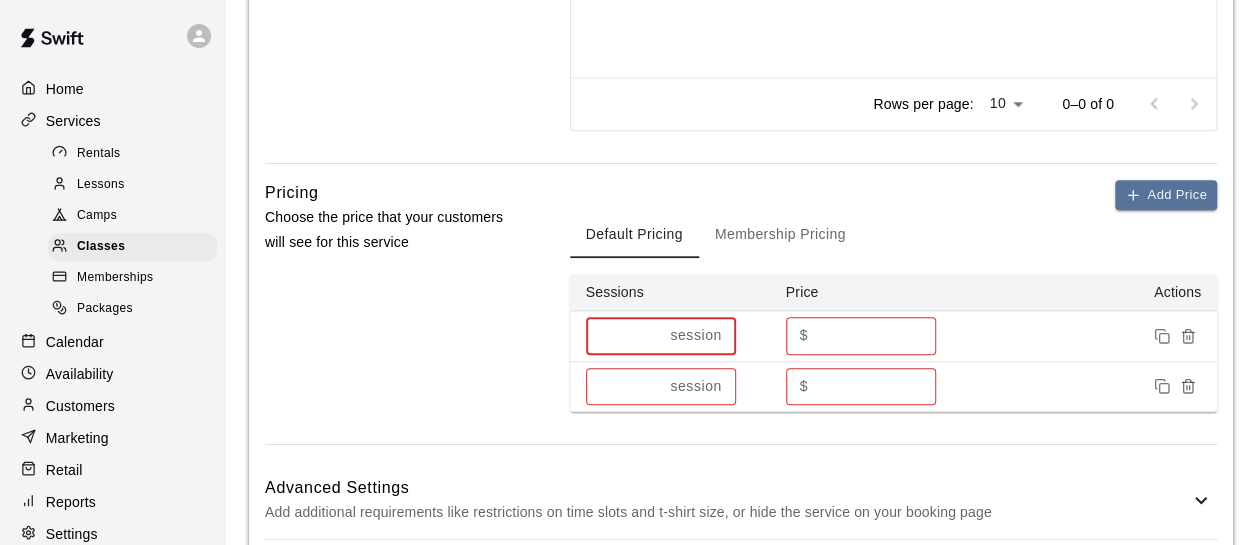 click on "*" at bounding box center [624, 386] 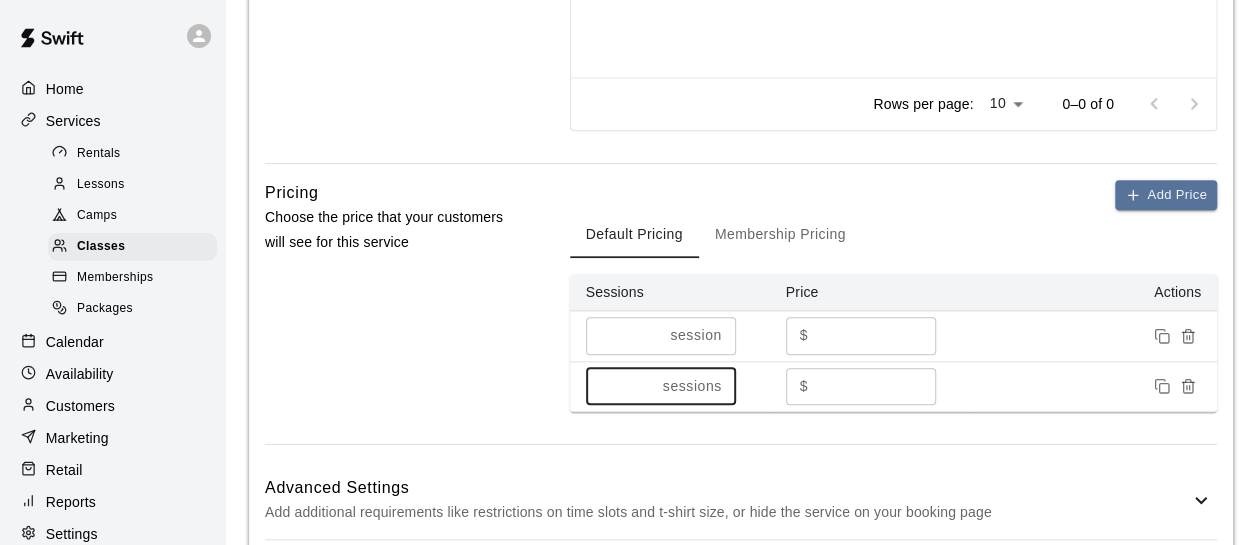 type on "*" 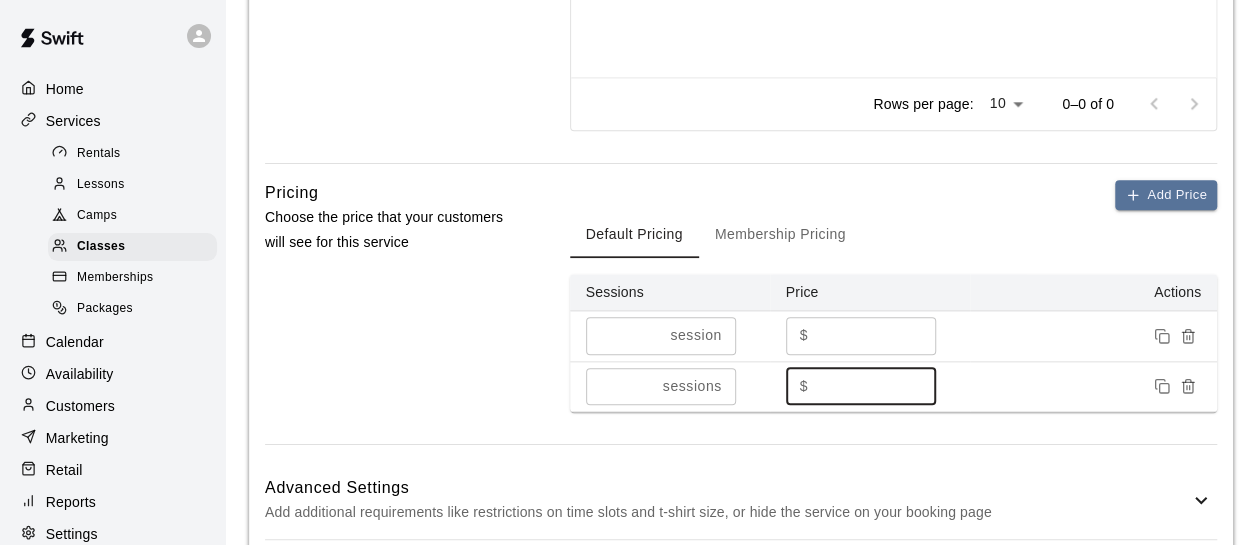 drag, startPoint x: 834, startPoint y: 377, endPoint x: 764, endPoint y: 376, distance: 70.00714 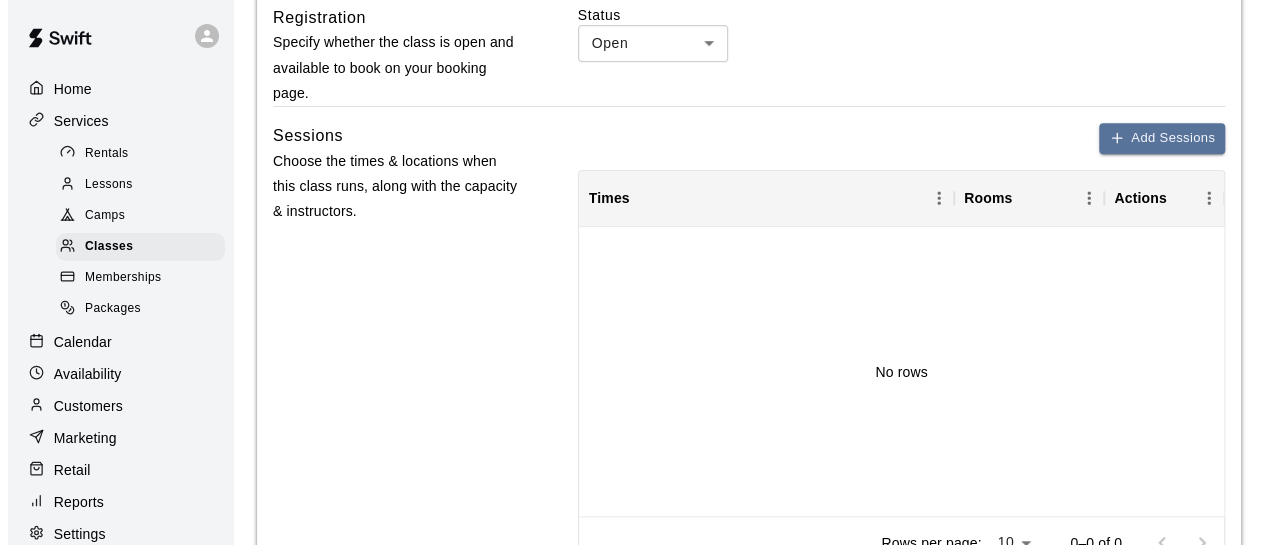 scroll, scrollTop: 479, scrollLeft: 0, axis: vertical 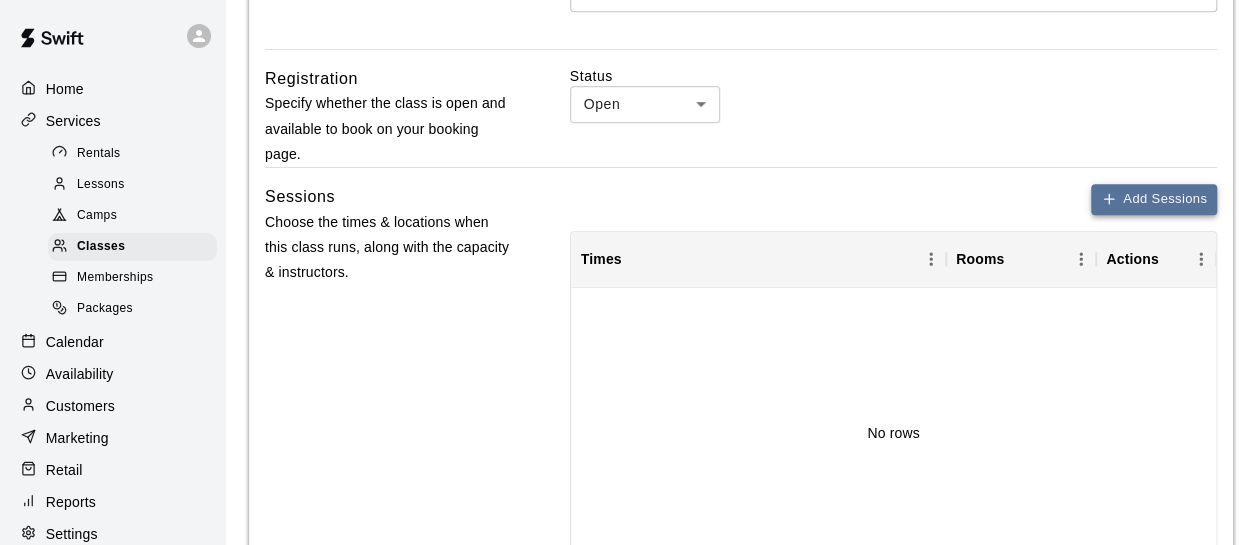 click on "Add Sessions" at bounding box center (1154, 199) 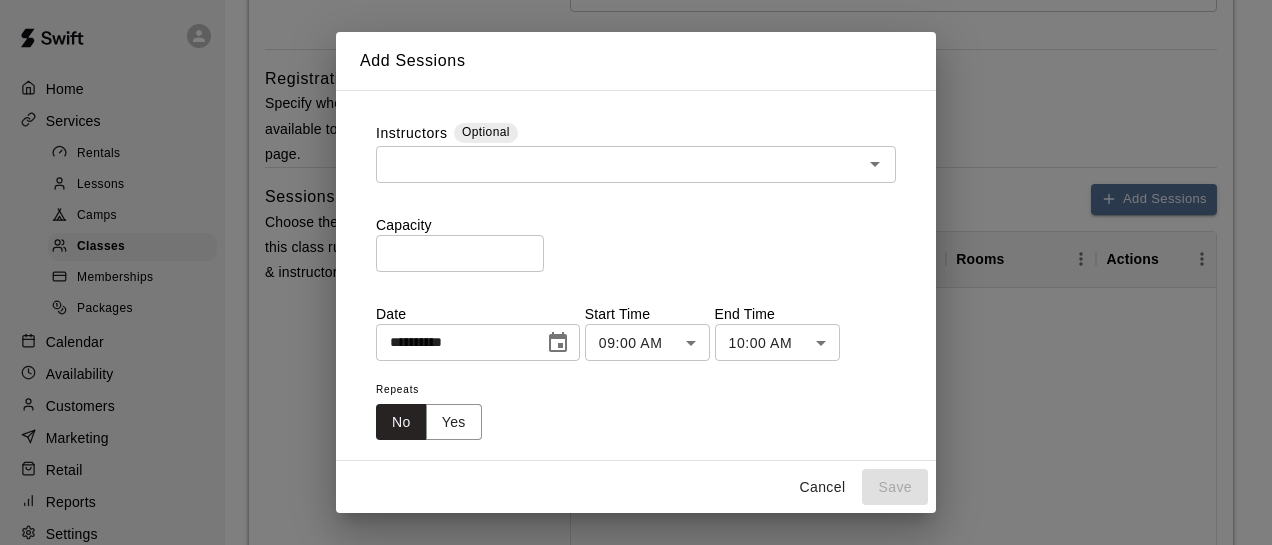 click at bounding box center [619, 164] 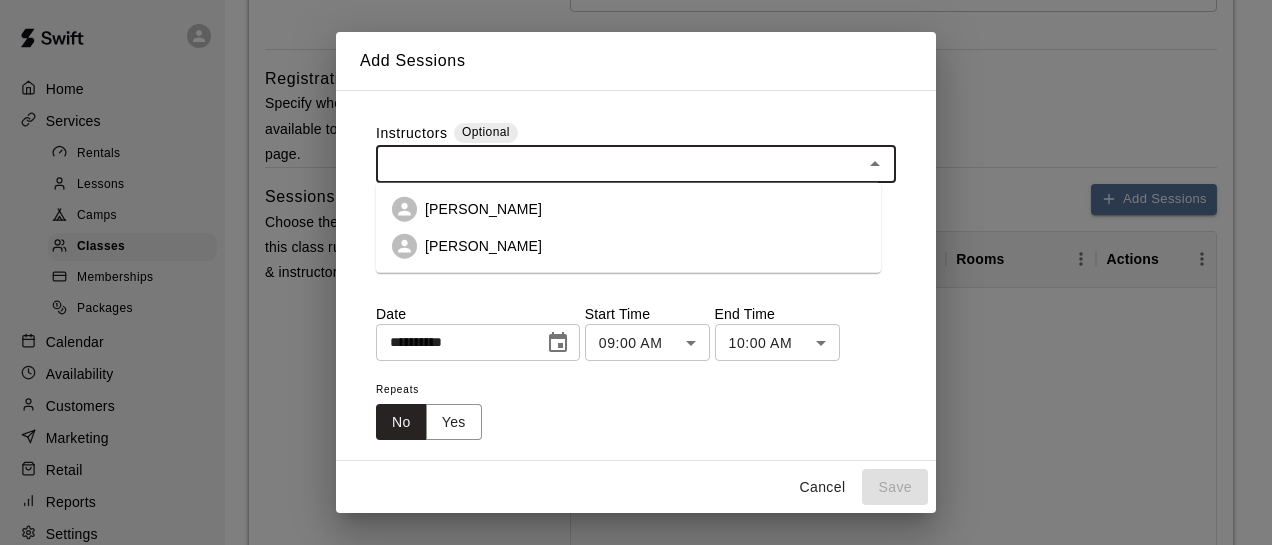 click on "[PERSON_NAME]" at bounding box center [483, 246] 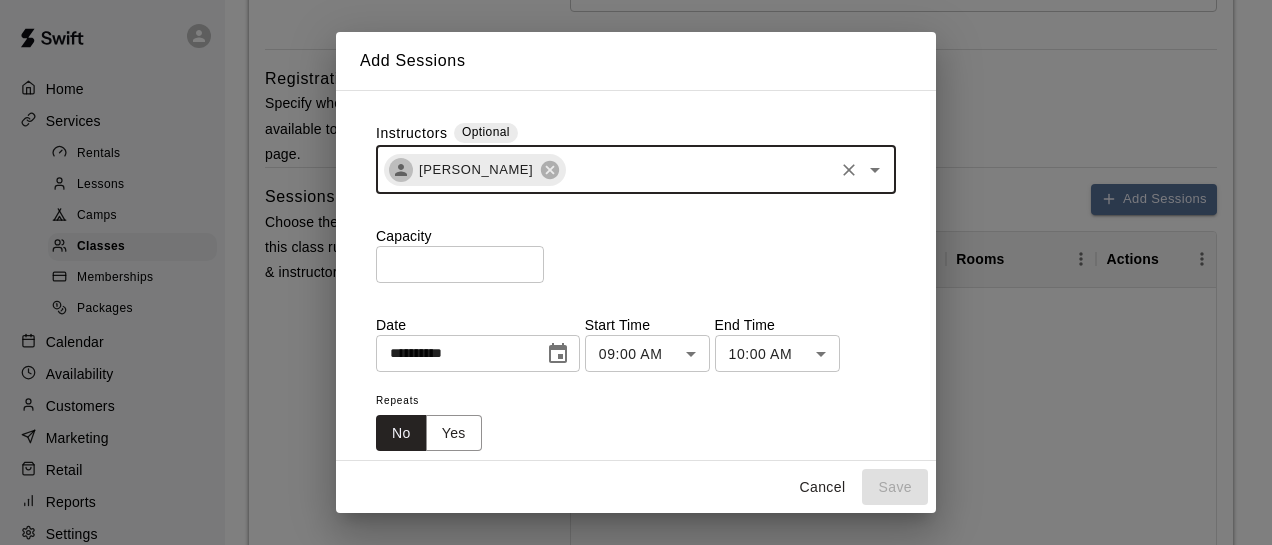 click on "*" at bounding box center (460, 264) 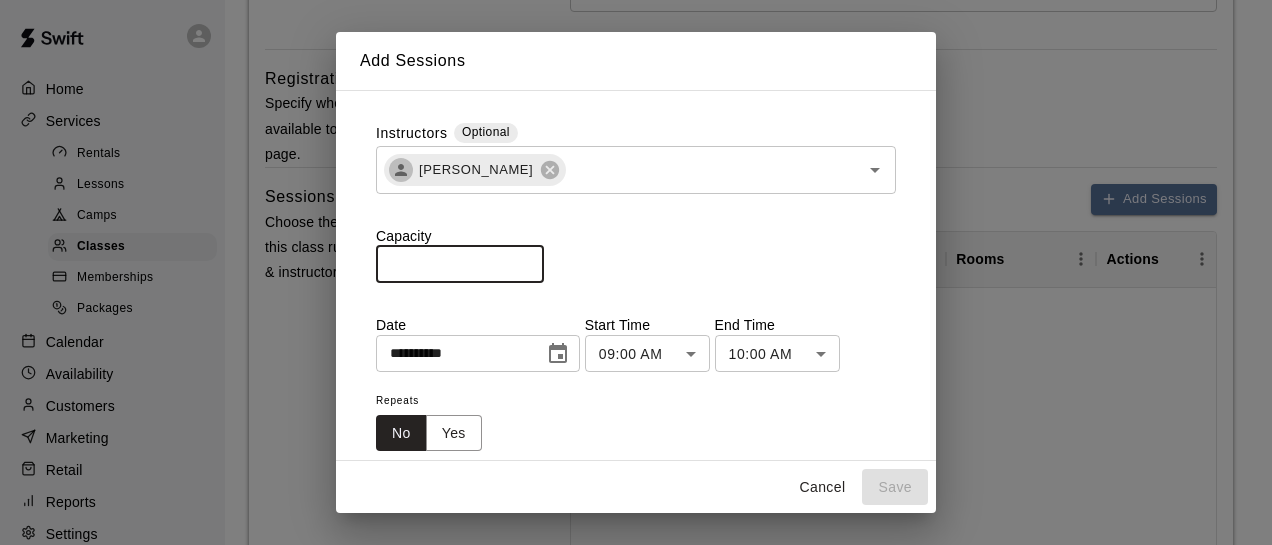 click on "*" at bounding box center (460, 264) 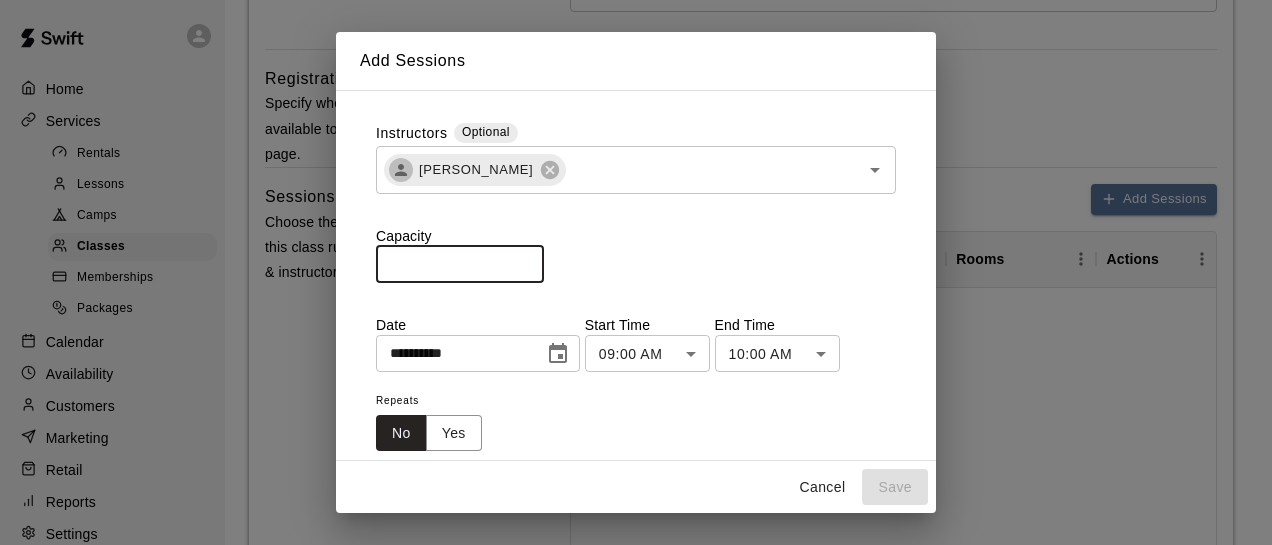 click on "**********" at bounding box center [453, 353] 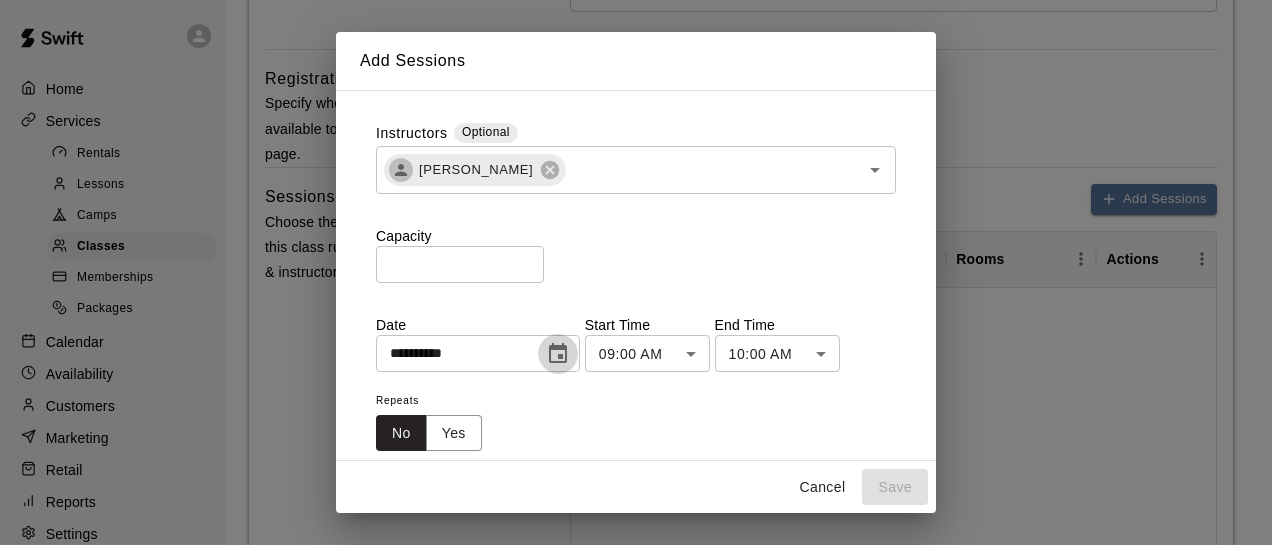 click 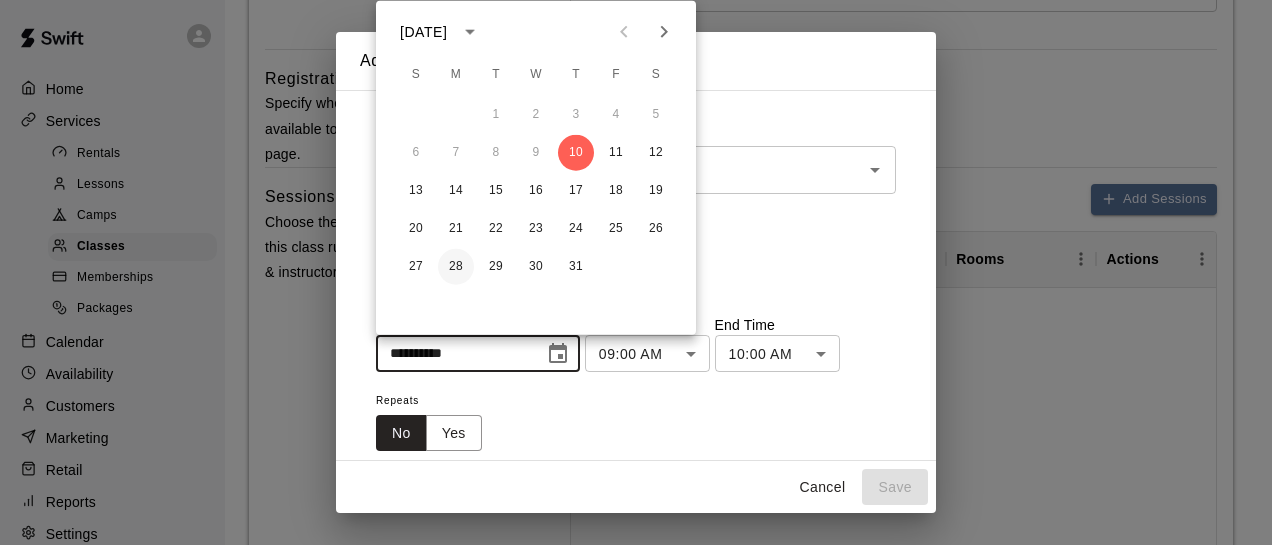 click on "28" at bounding box center [456, 267] 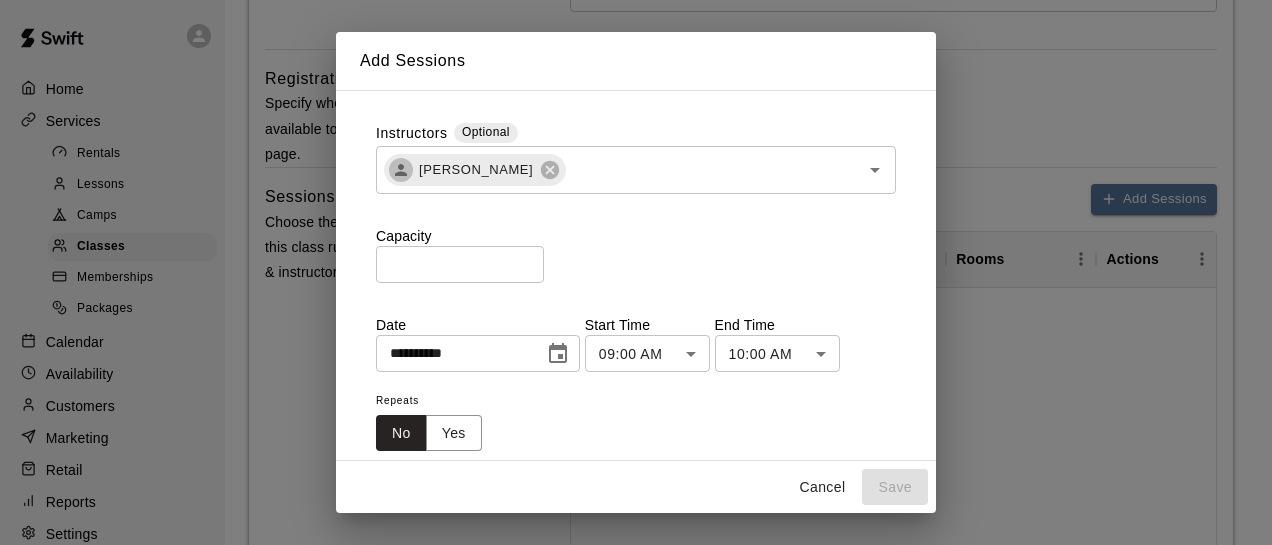 click on "**********" at bounding box center [636, 335] 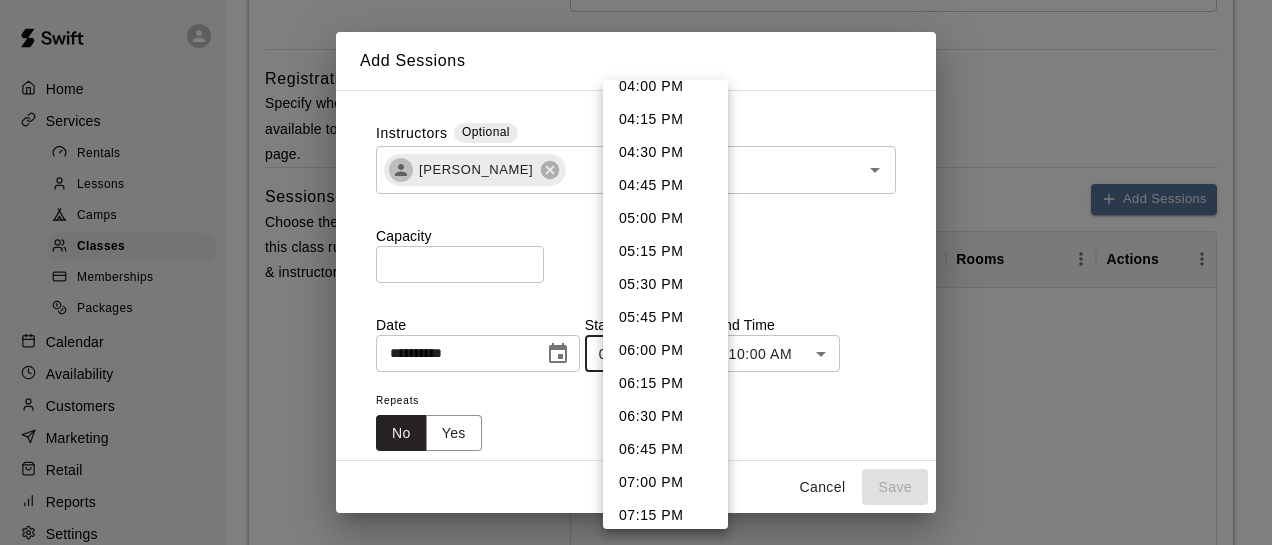 scroll, scrollTop: 2188, scrollLeft: 0, axis: vertical 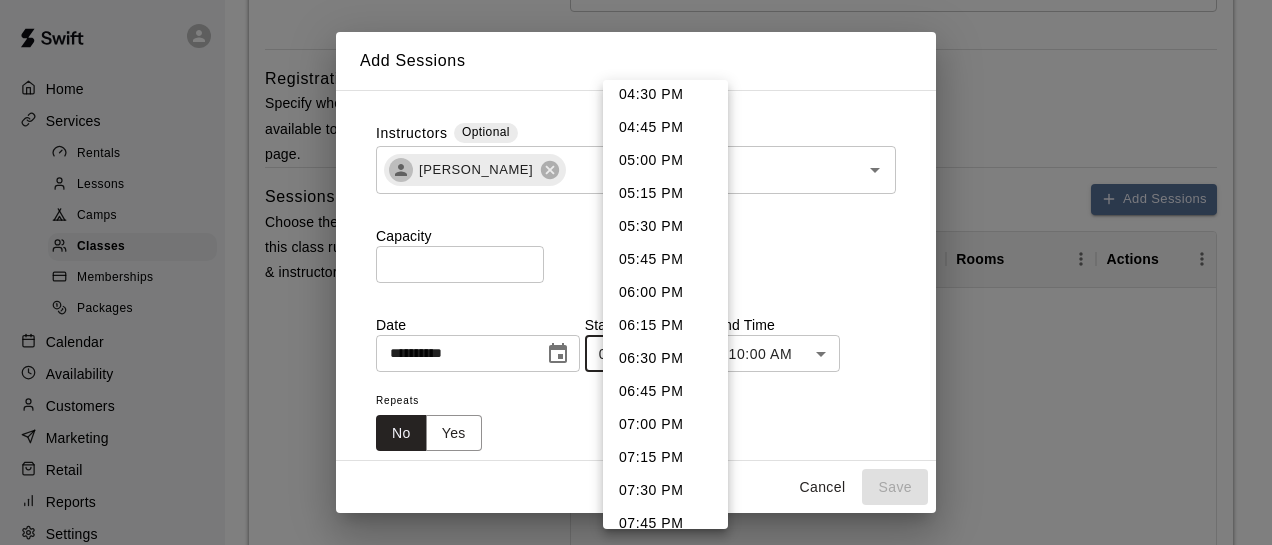 click on "06:30 PM" at bounding box center (665, 358) 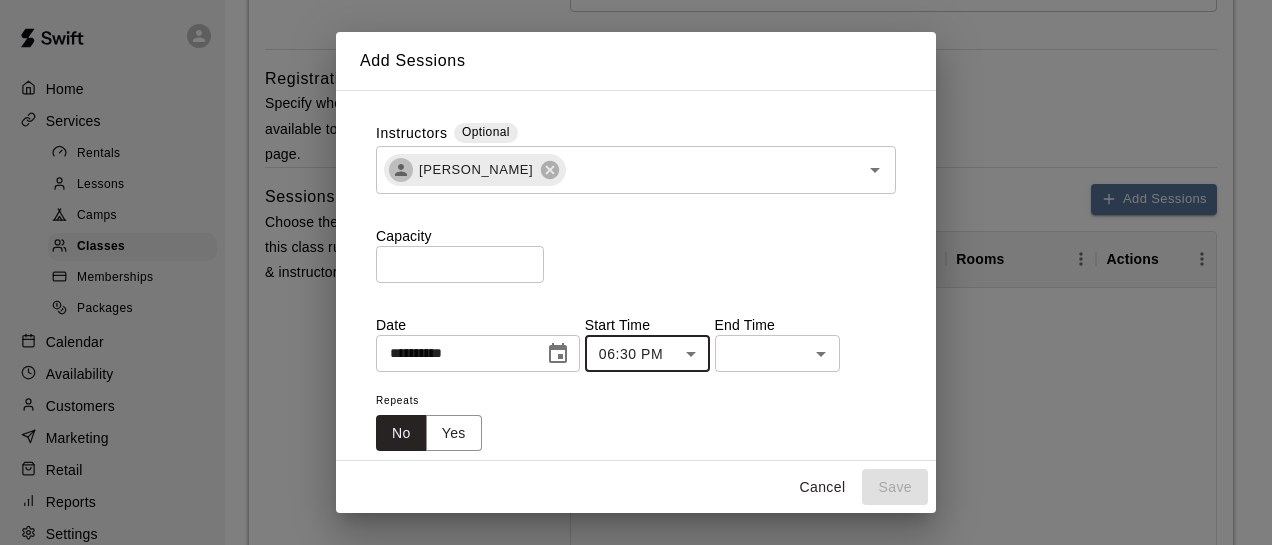 click on "**********" at bounding box center [636, 335] 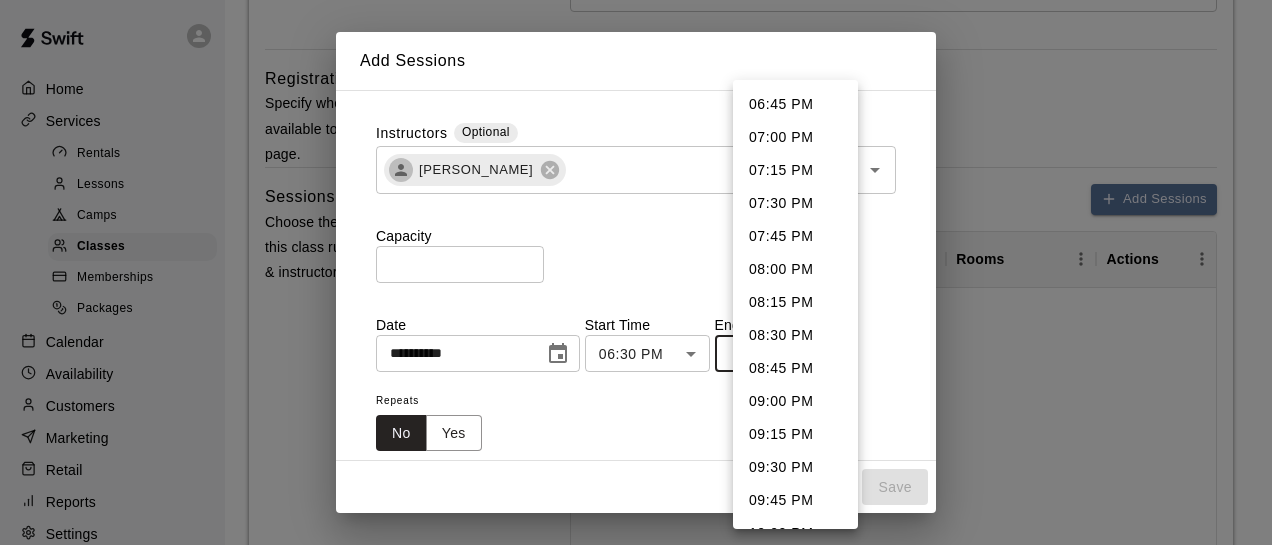 click on "08:00 PM" at bounding box center (795, 269) 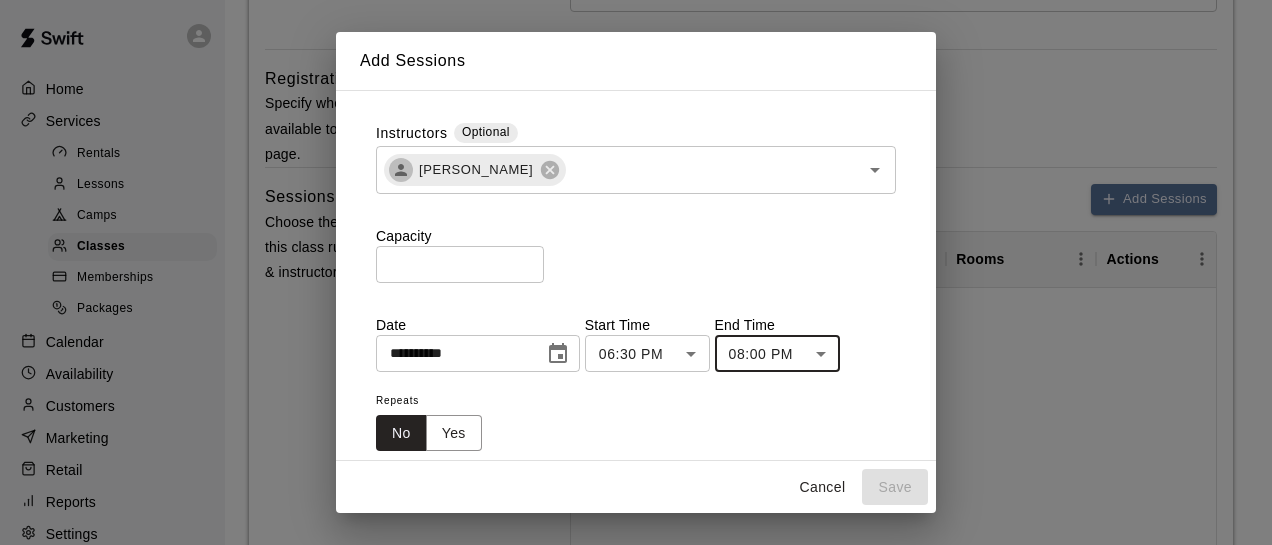 click on "Capacity ** ​" at bounding box center (636, 254) 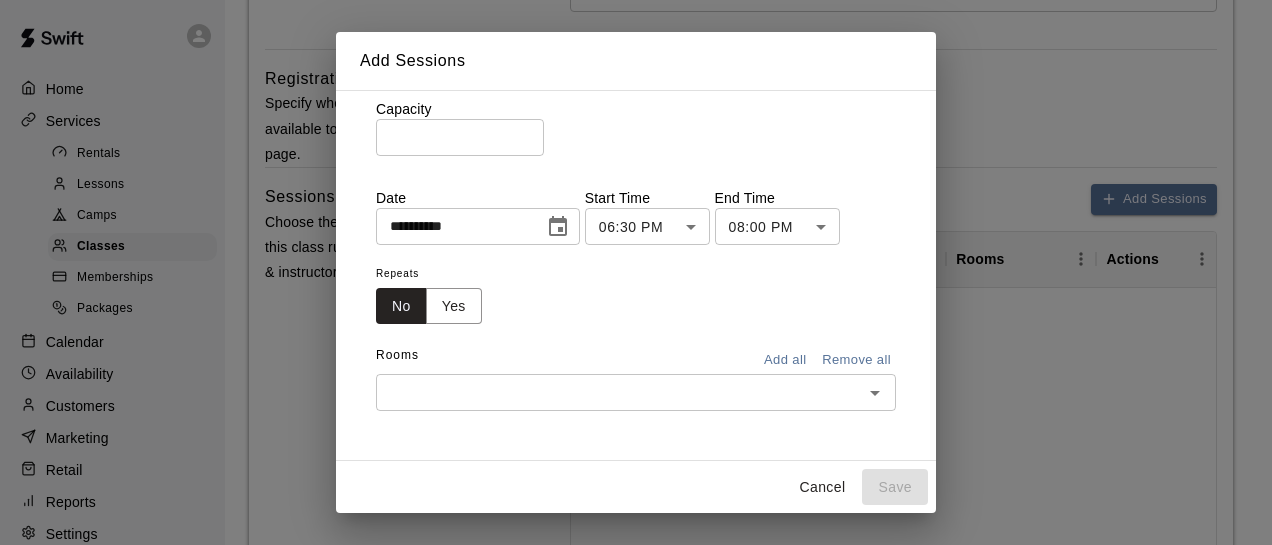 scroll, scrollTop: 132, scrollLeft: 0, axis: vertical 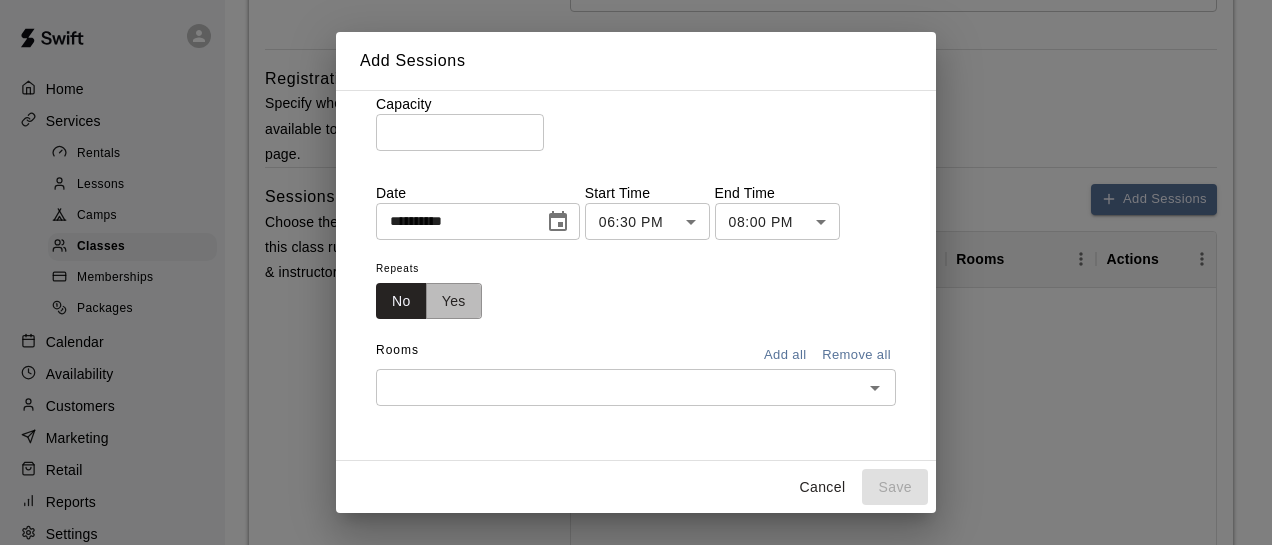 click on "Yes" at bounding box center [454, 301] 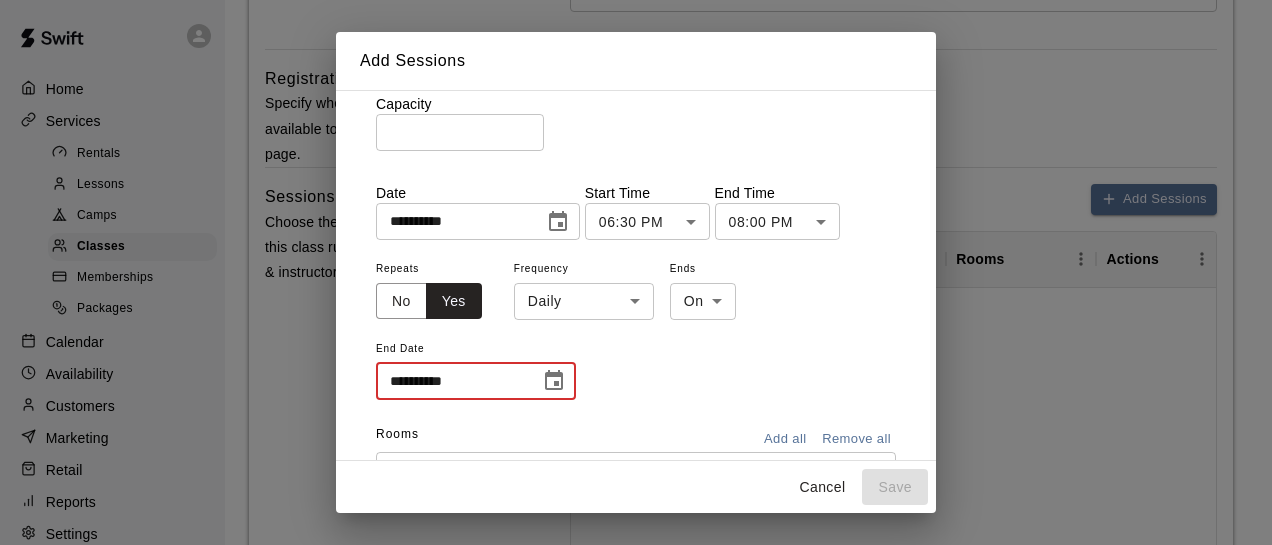 click on "**********" at bounding box center (451, 380) 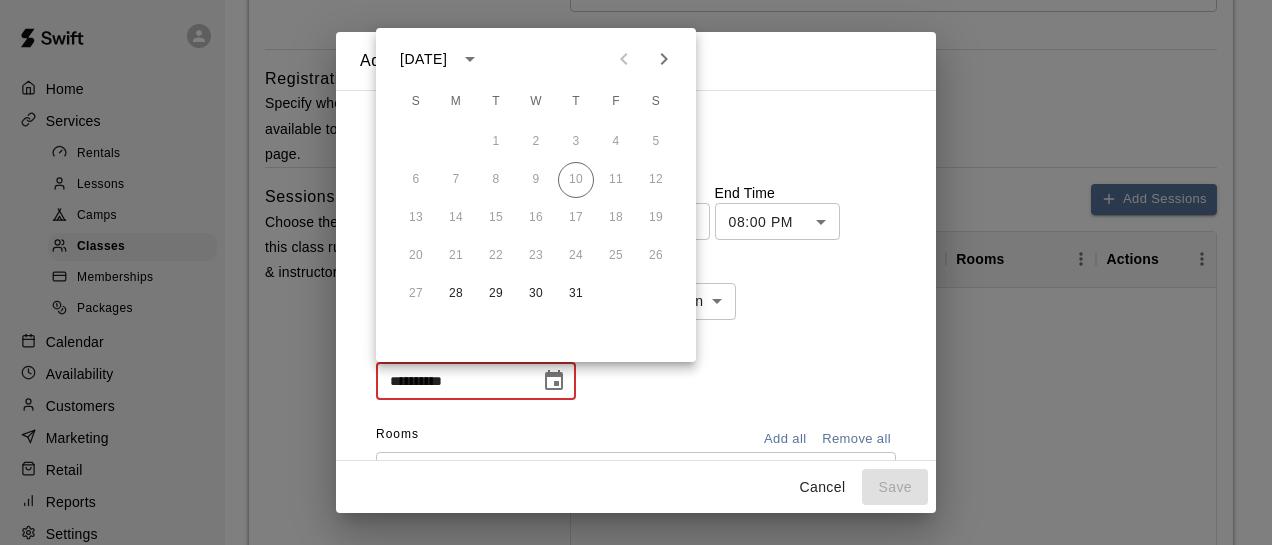click 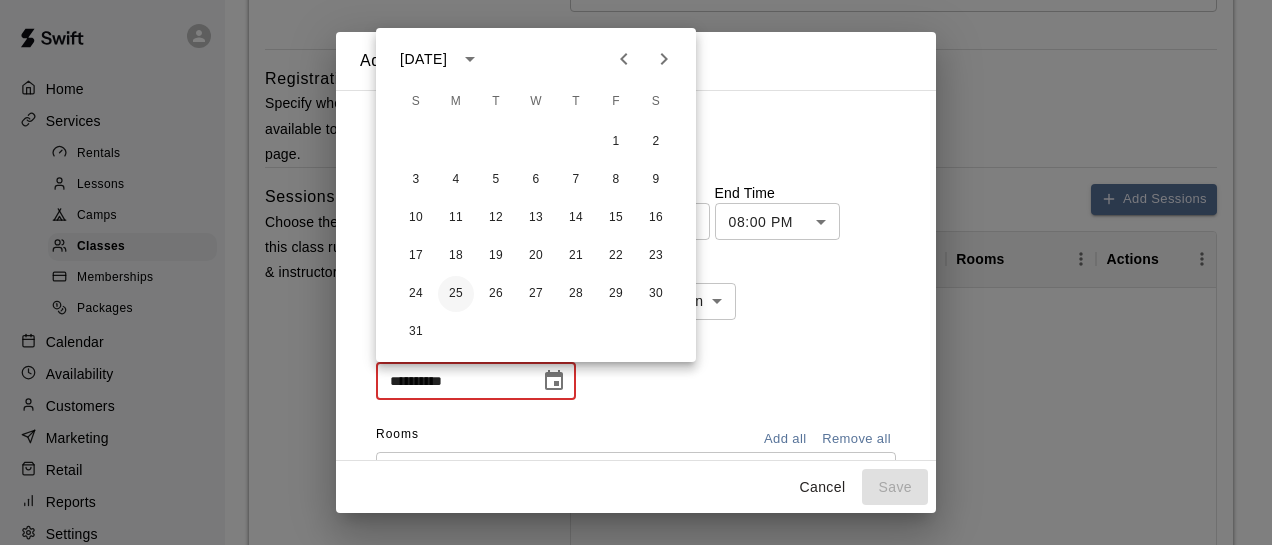 click on "25" at bounding box center (456, 294) 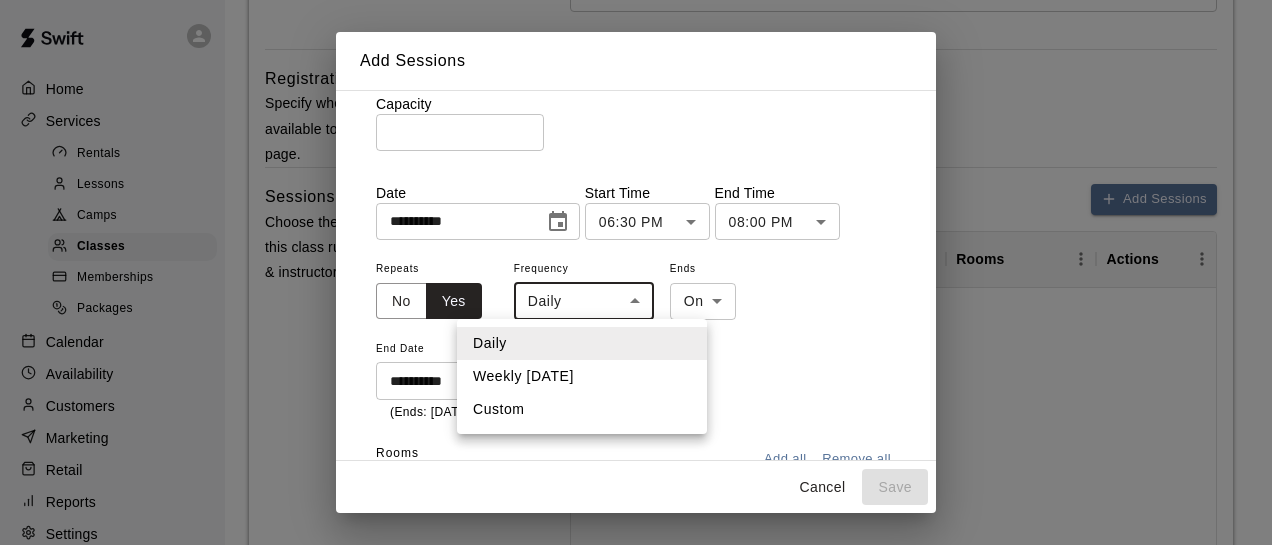 click on "**********" at bounding box center (636, 335) 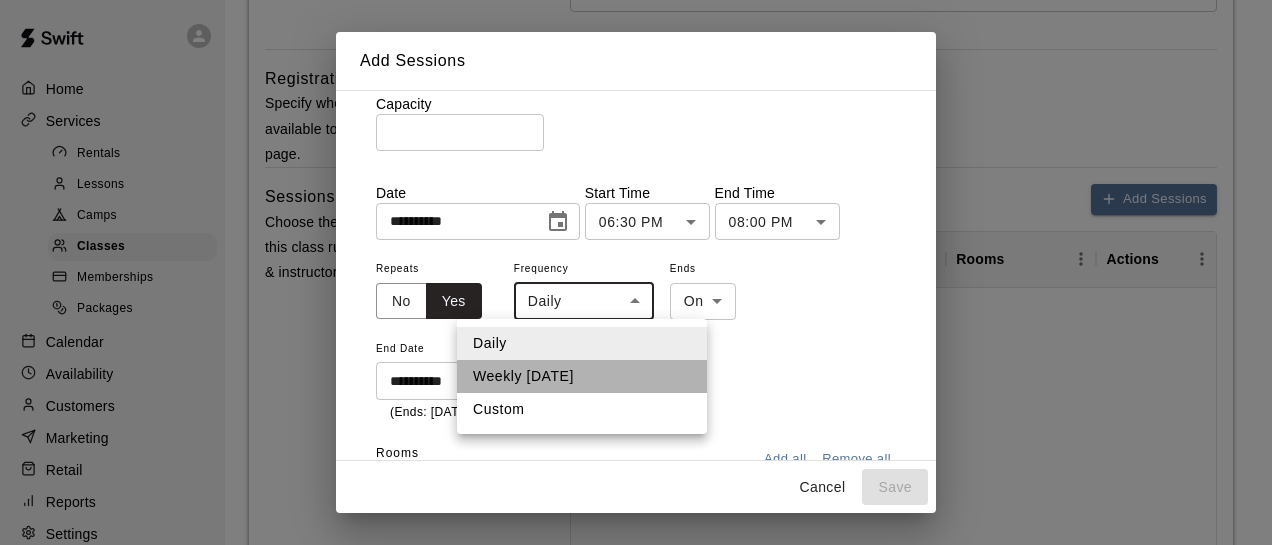 click on "Weekly [DATE]" at bounding box center [582, 376] 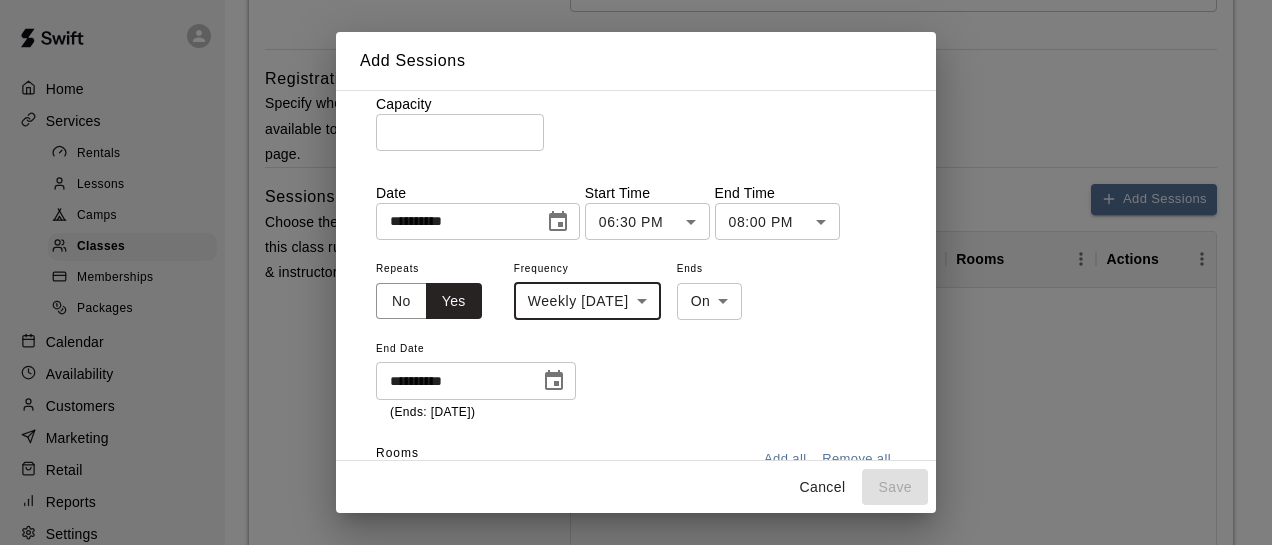 click on "**********" at bounding box center (636, 339) 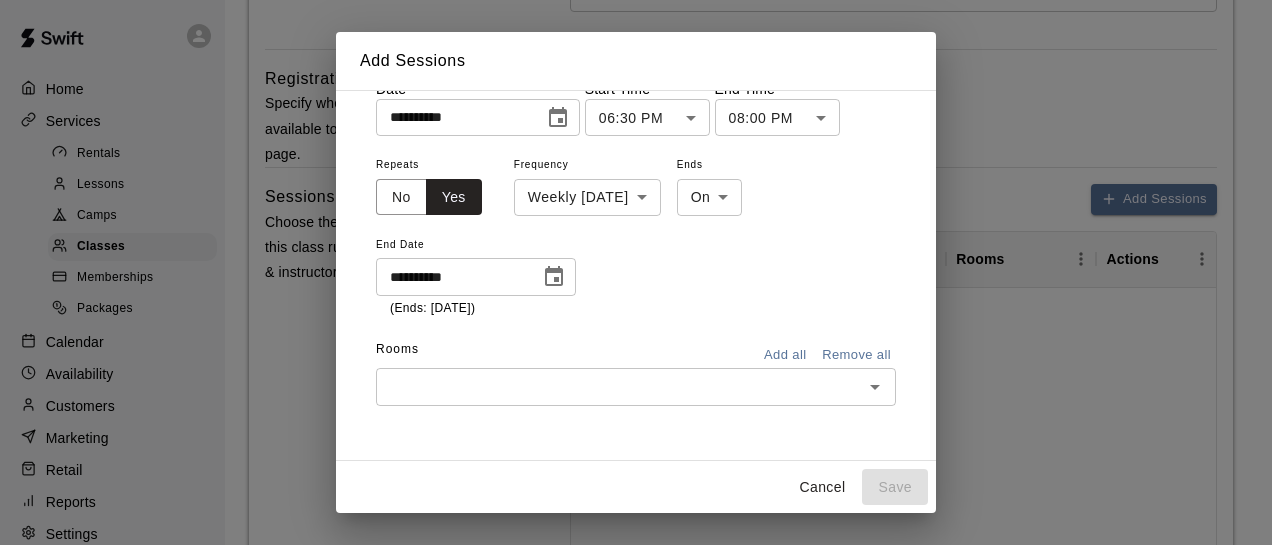 scroll, scrollTop: 236, scrollLeft: 0, axis: vertical 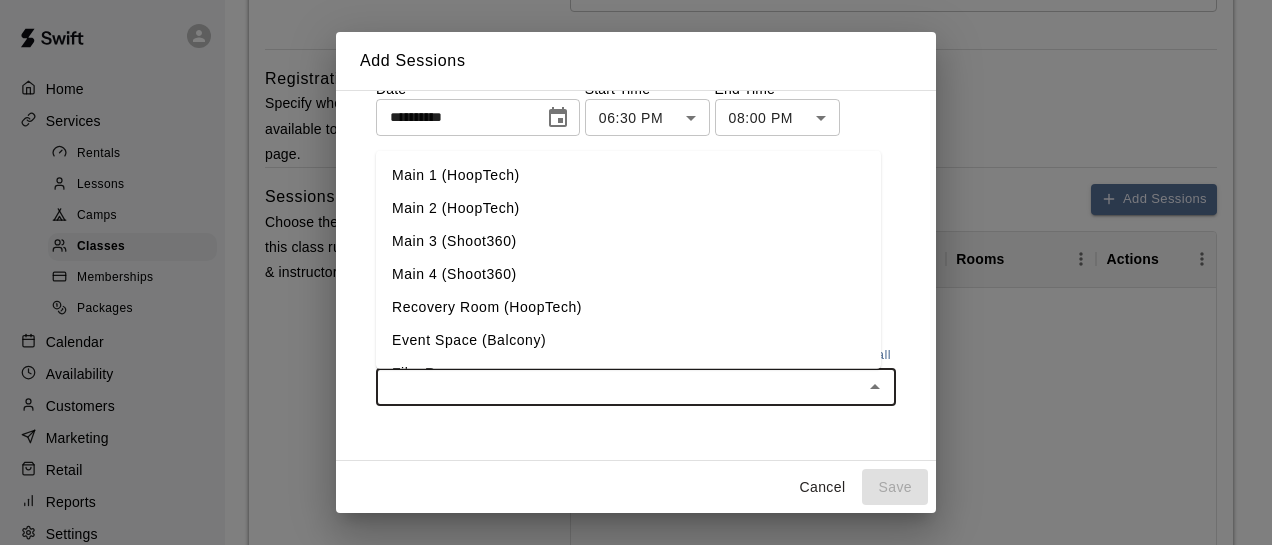 click at bounding box center (619, 386) 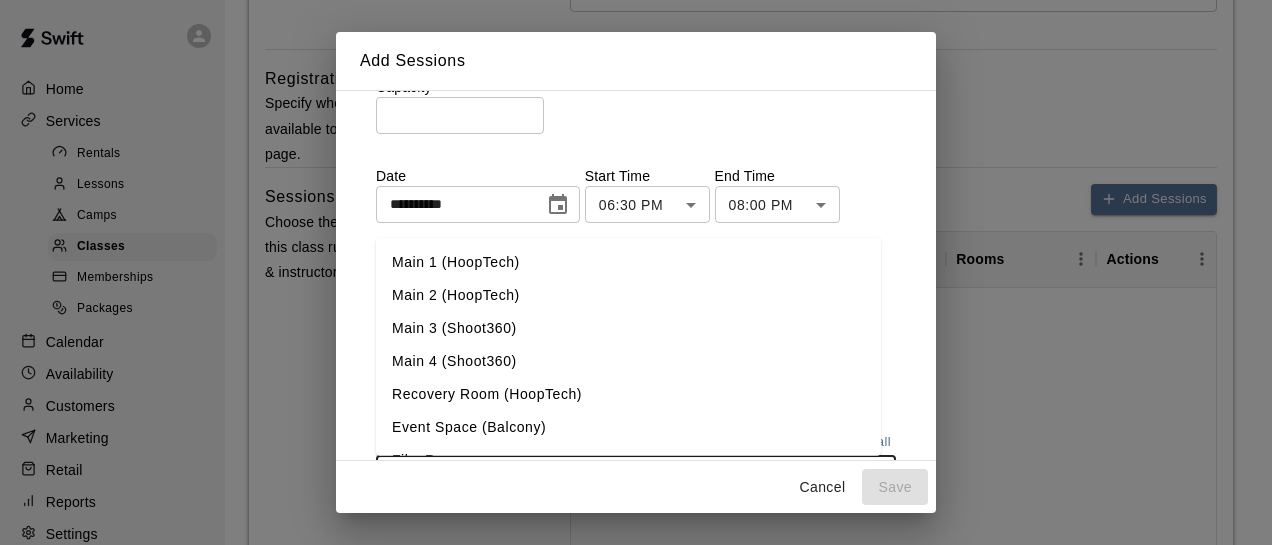 scroll, scrollTop: 136, scrollLeft: 0, axis: vertical 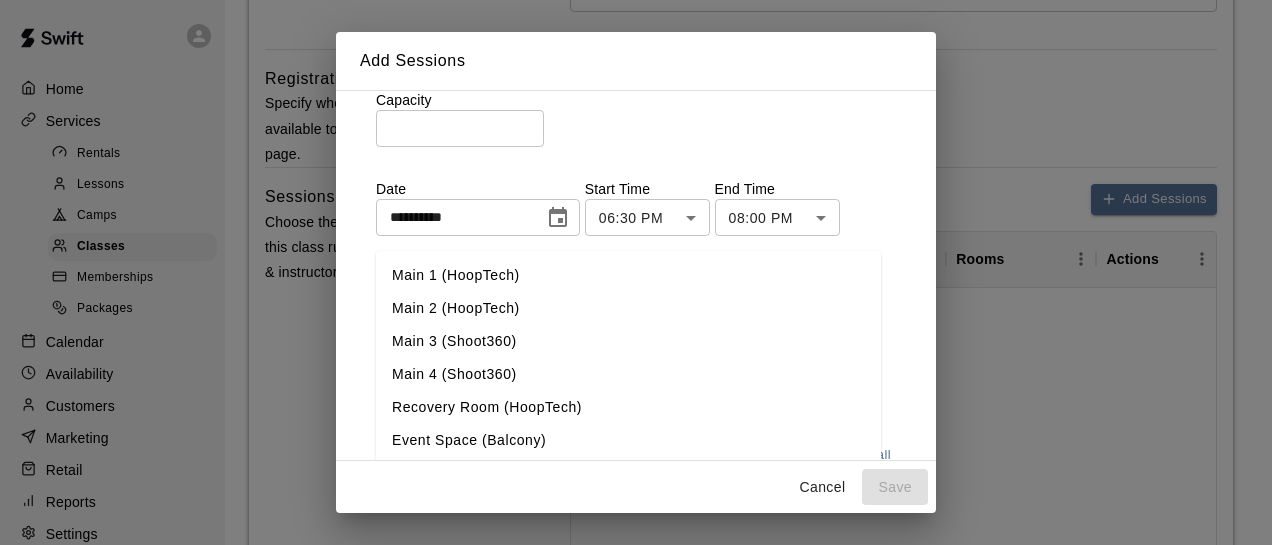 click on "Main 1 (HoopTech)" at bounding box center (628, 274) 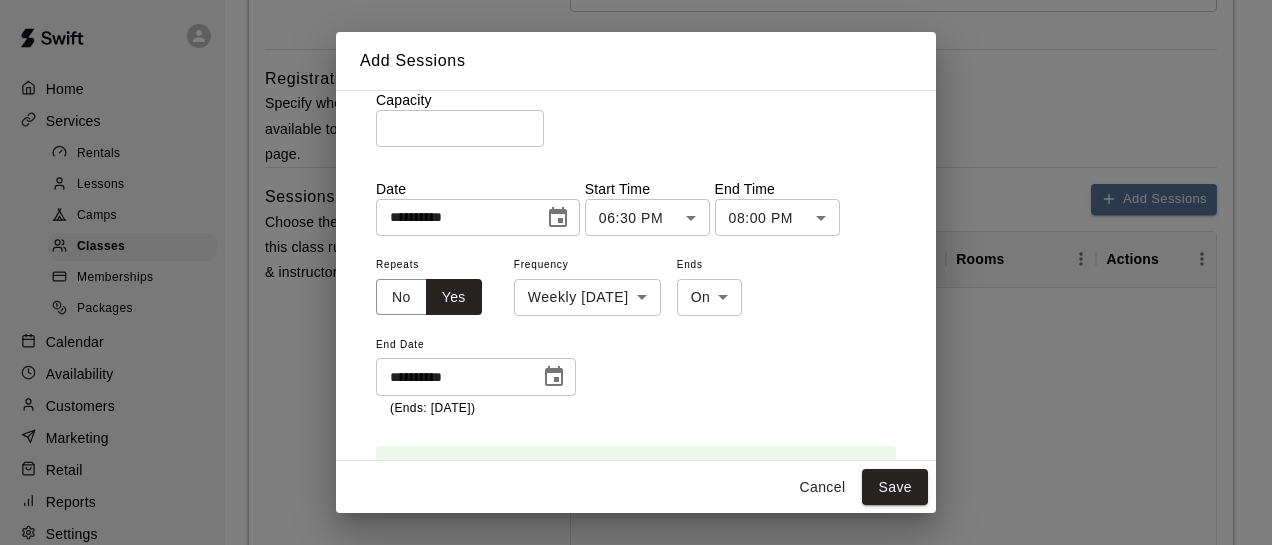 click on "**********" at bounding box center (636, 335) 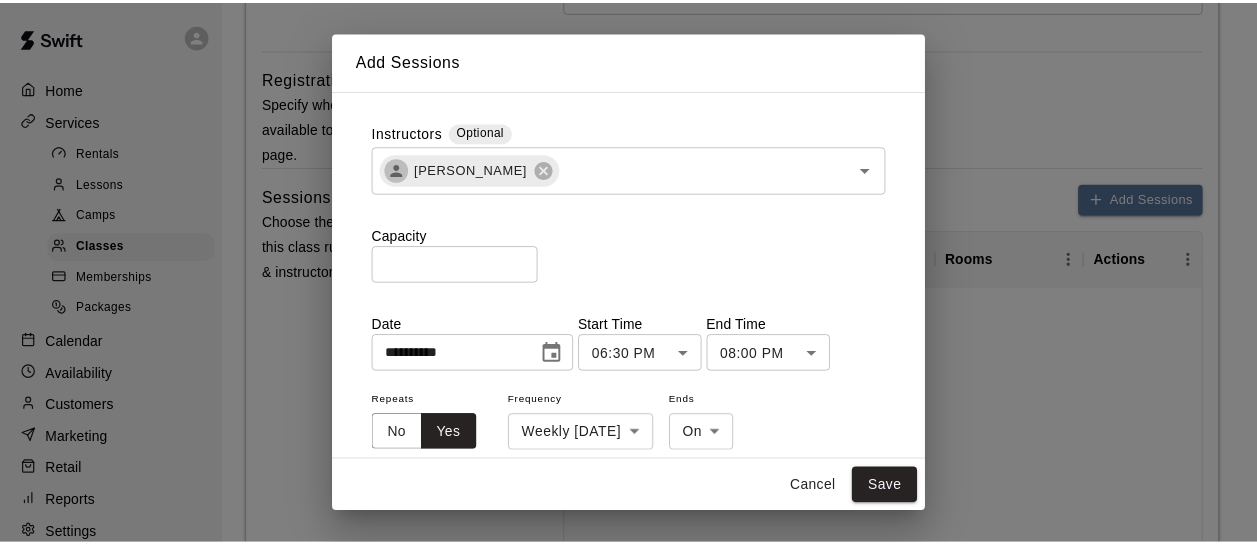 scroll, scrollTop: 0, scrollLeft: 0, axis: both 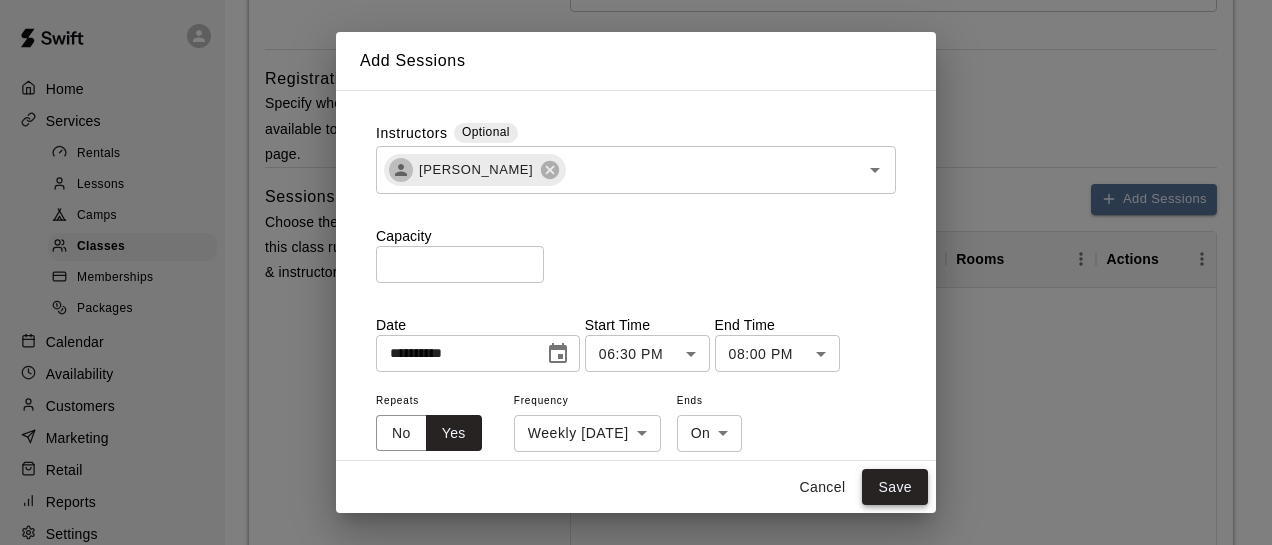 click on "Save" at bounding box center (895, 487) 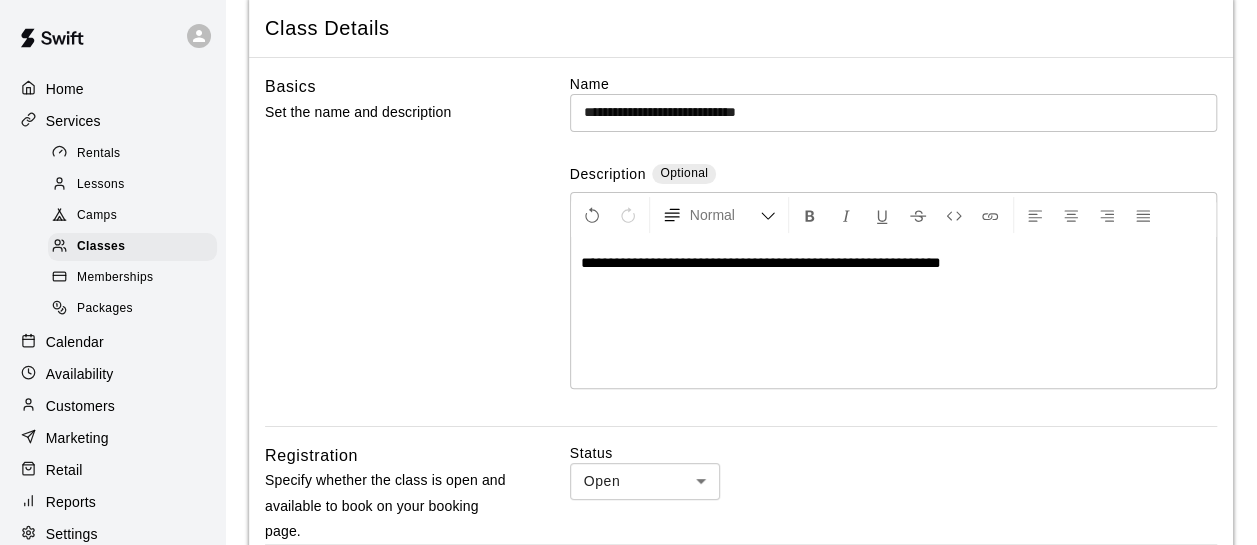 scroll, scrollTop: 0, scrollLeft: 0, axis: both 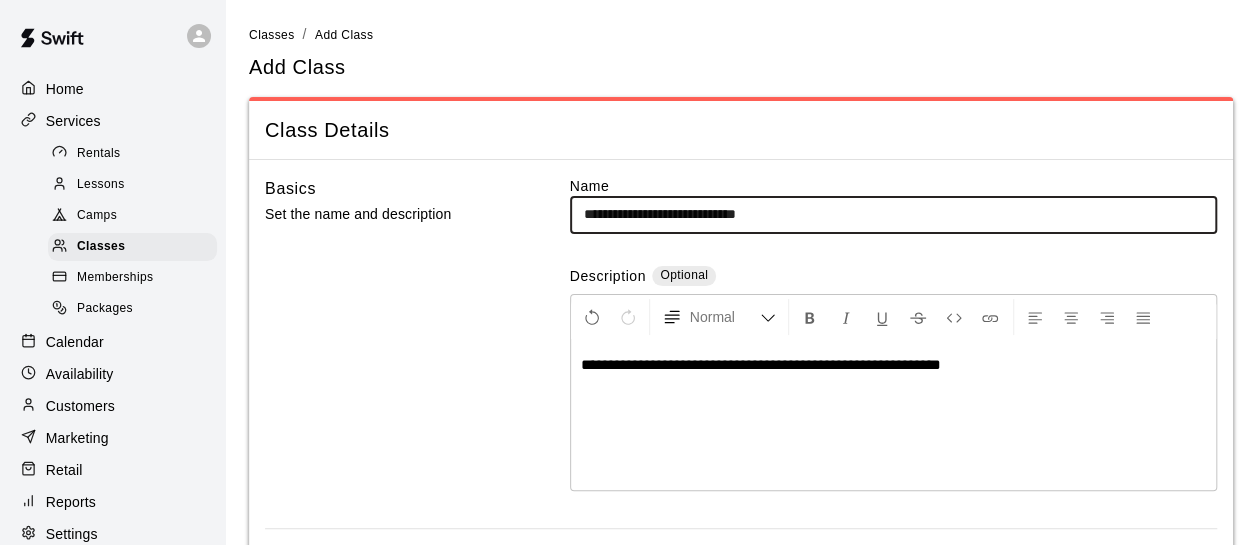 click on "**********" at bounding box center (893, 214) 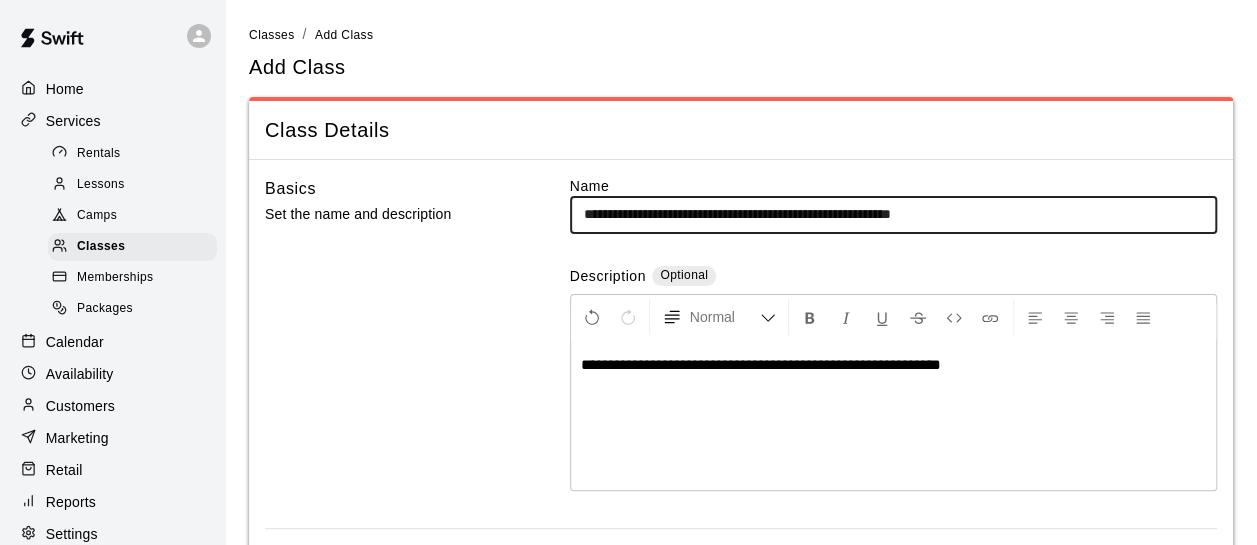 type on "**********" 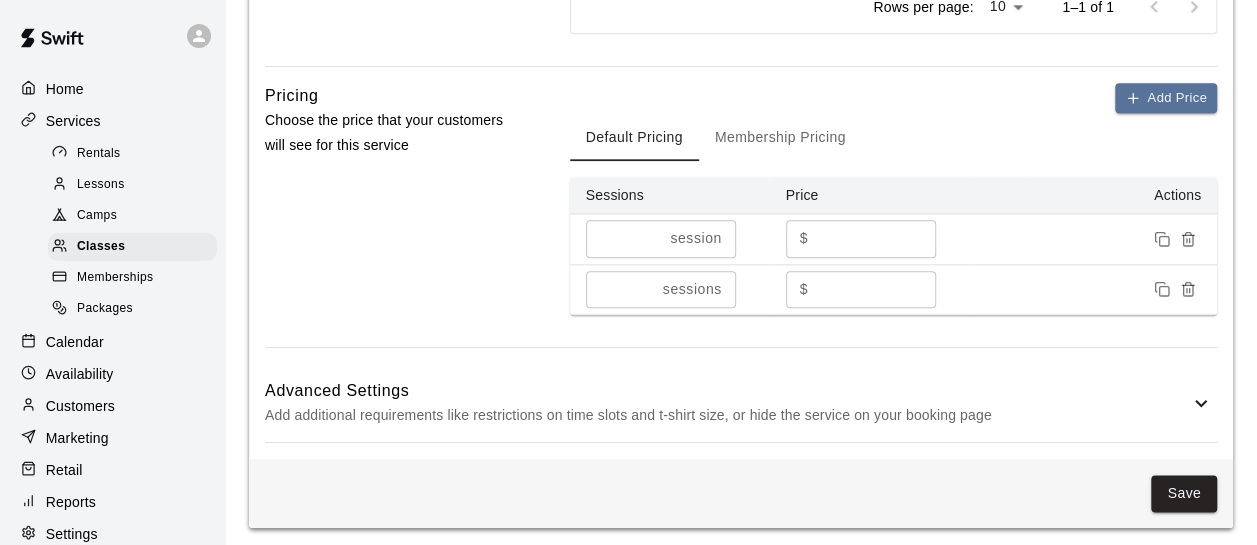 scroll, scrollTop: 1079, scrollLeft: 0, axis: vertical 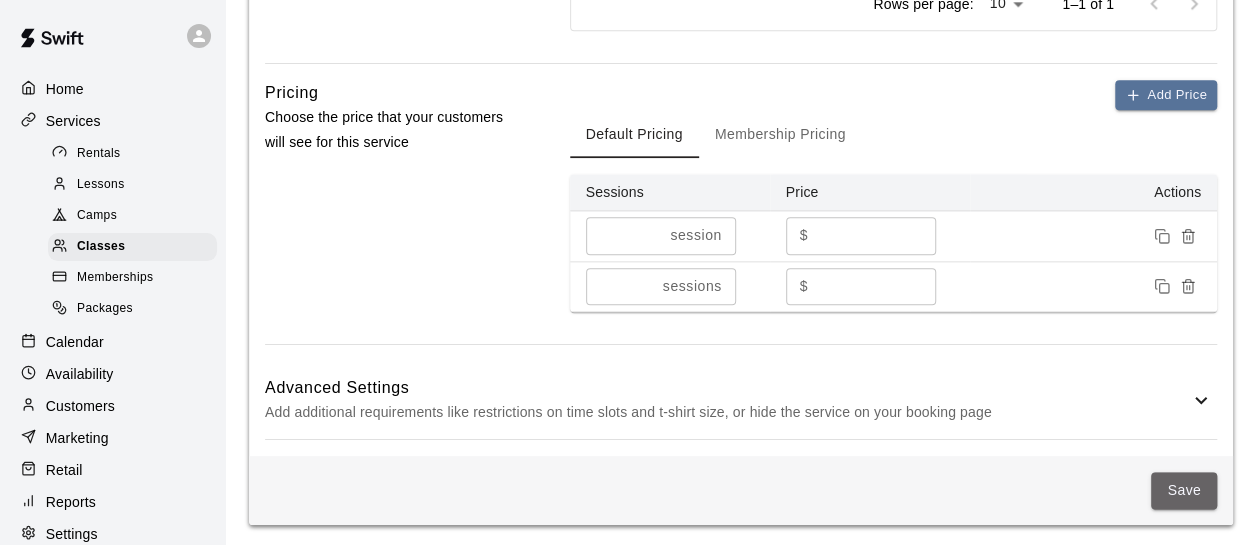 click on "Save" at bounding box center (1184, 490) 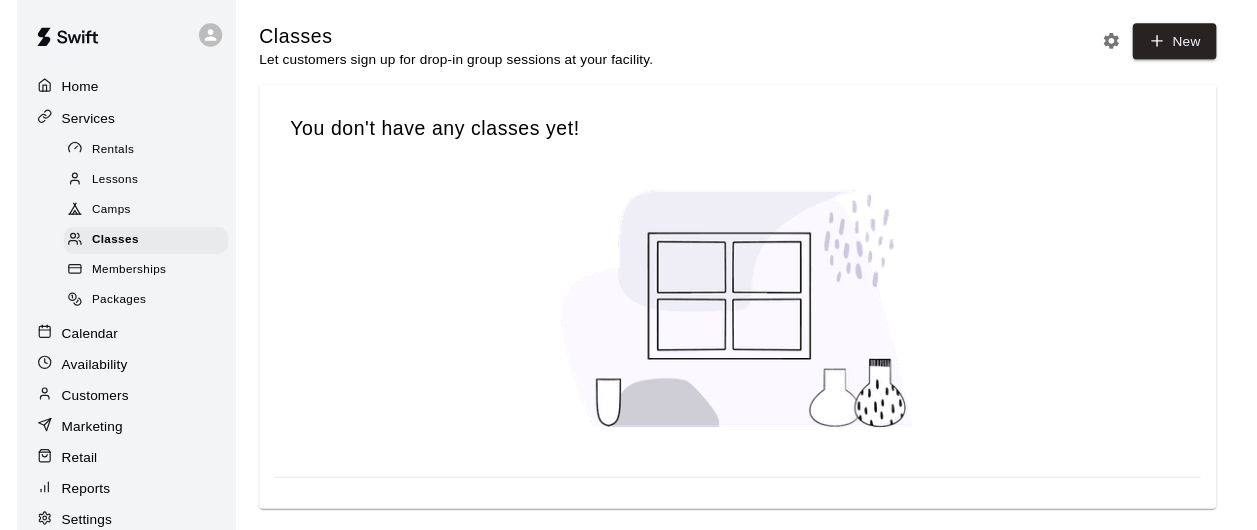 scroll, scrollTop: 0, scrollLeft: 0, axis: both 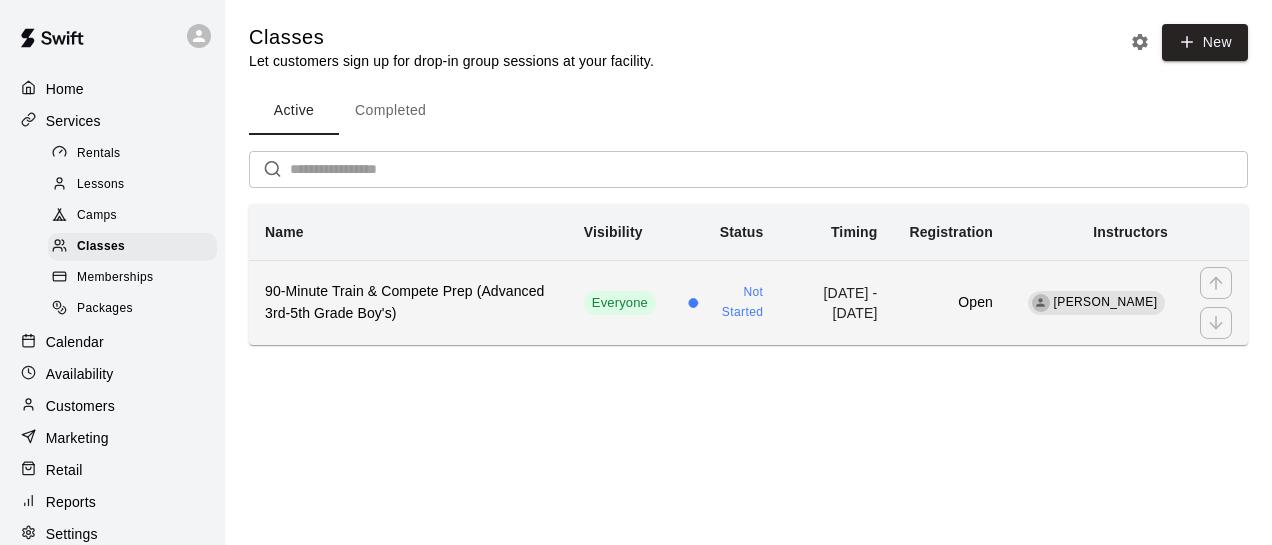 click on "90-Minute Train & Compete Prep (Advanced 3rd-5th Grade Boy's)" at bounding box center (408, 303) 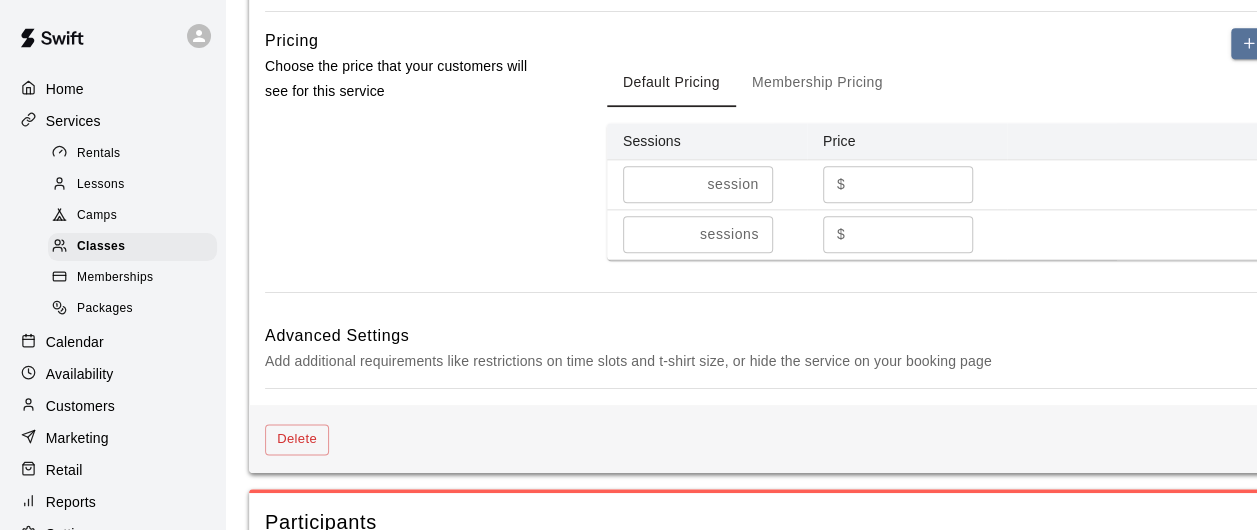scroll, scrollTop: 1200, scrollLeft: 0, axis: vertical 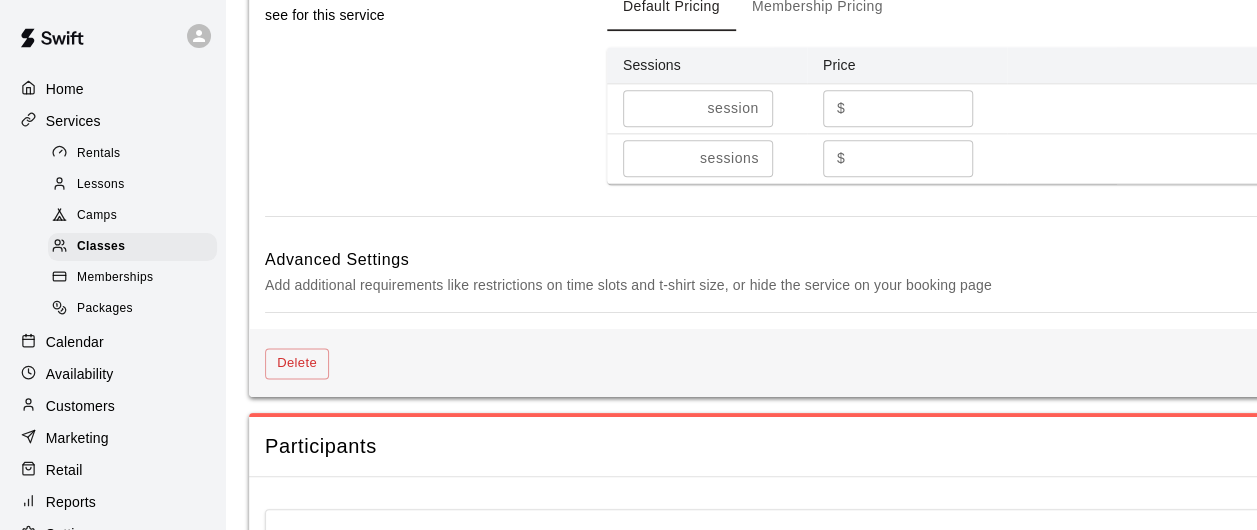 click on "Add additional requirements like restrictions on time slots and t-shirt size, or hide the service on your booking page" at bounding box center [785, 285] 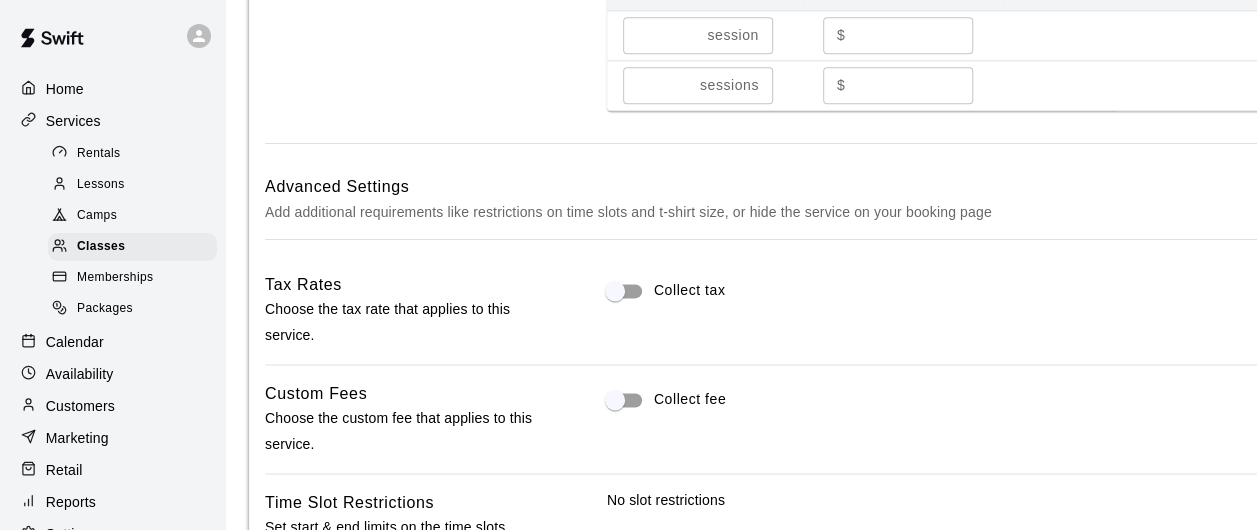 scroll, scrollTop: 1400, scrollLeft: 0, axis: vertical 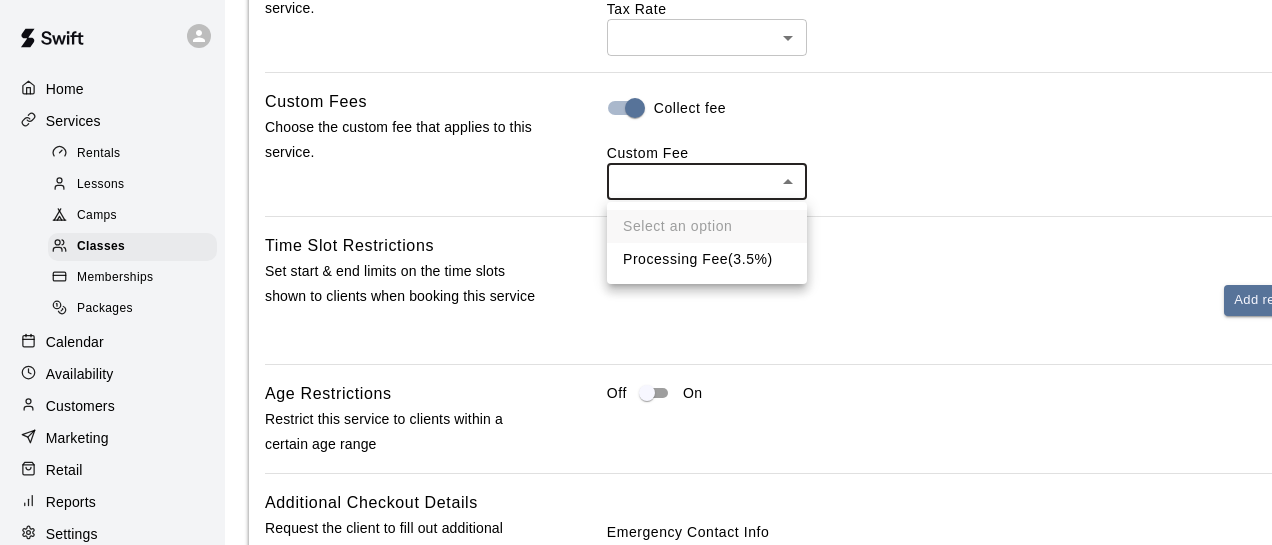 click on "**********" at bounding box center [636, -133] 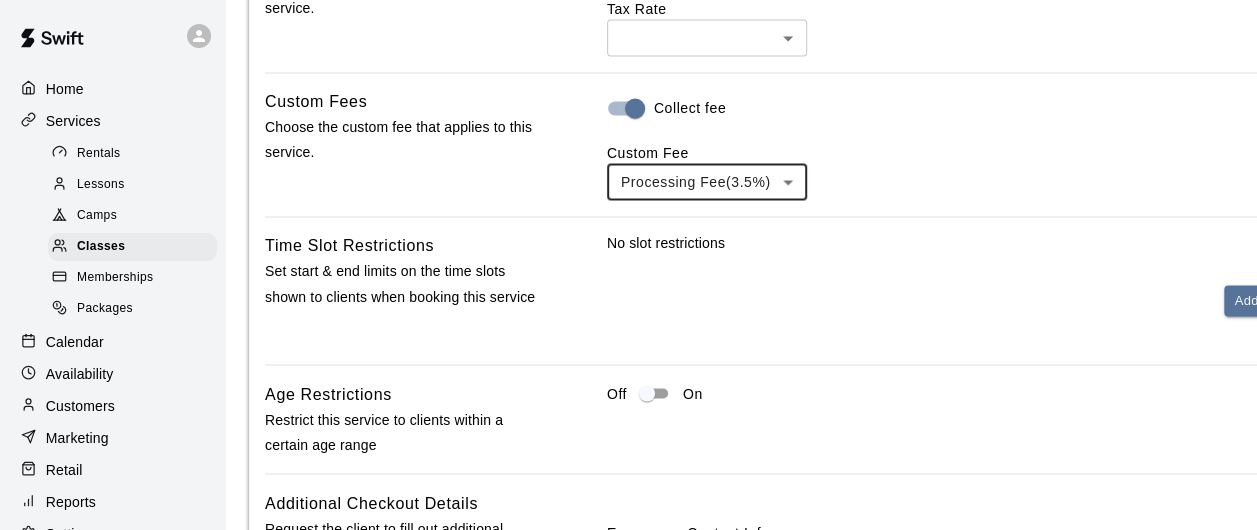 scroll, scrollTop: 1700, scrollLeft: 0, axis: vertical 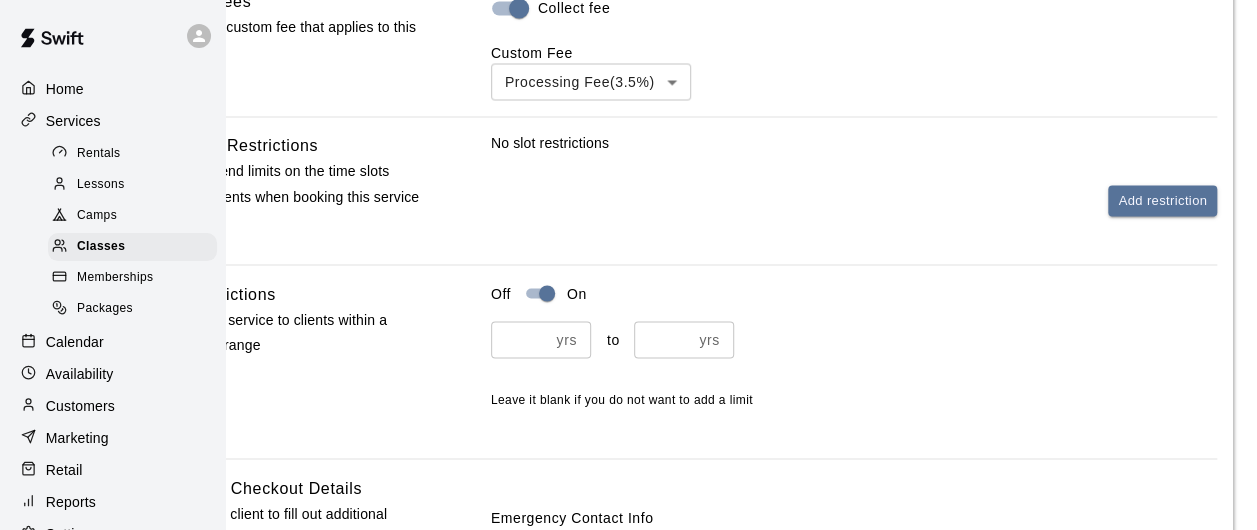 click at bounding box center [663, 339] 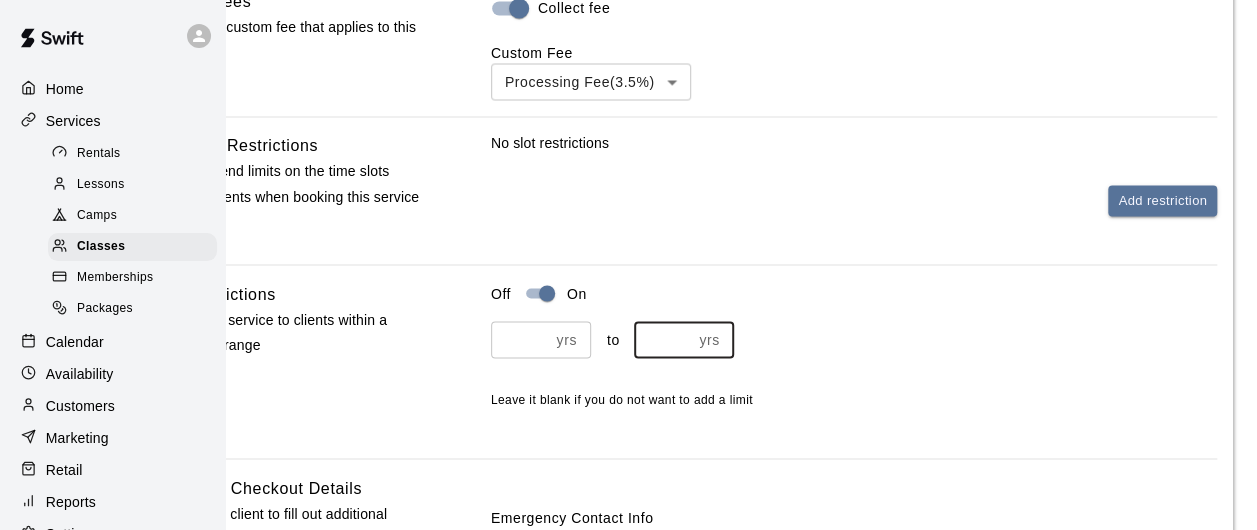 type on "**" 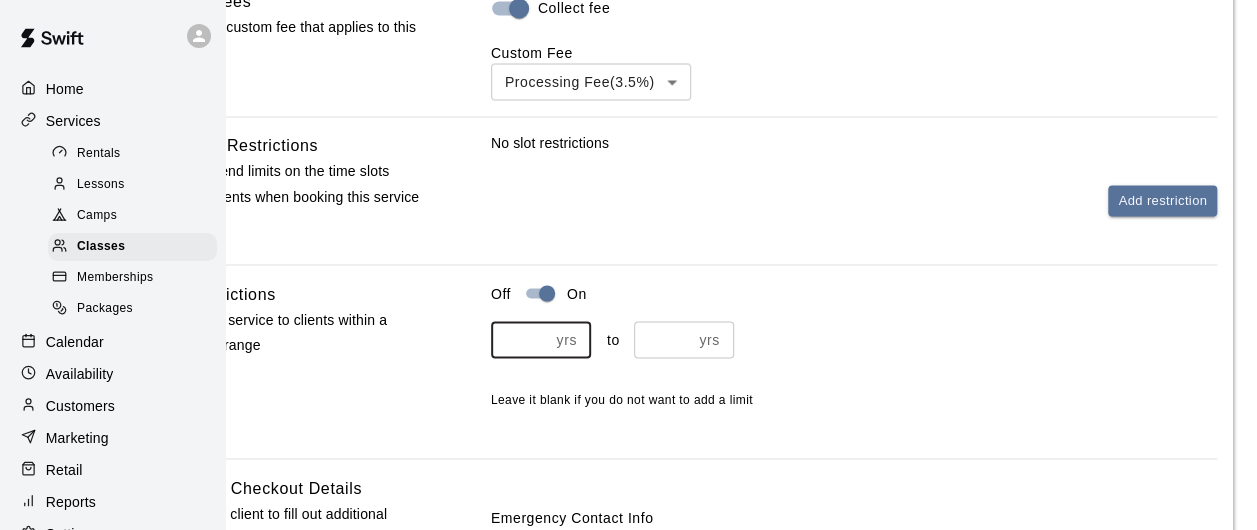 click at bounding box center [520, 339] 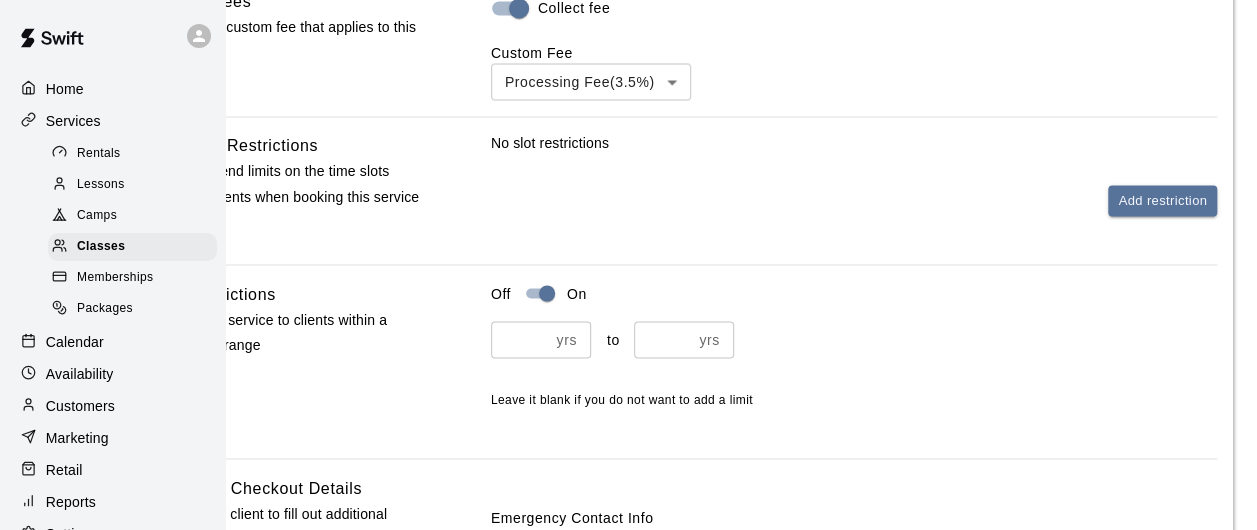 click on "Off On" at bounding box center (854, 293) 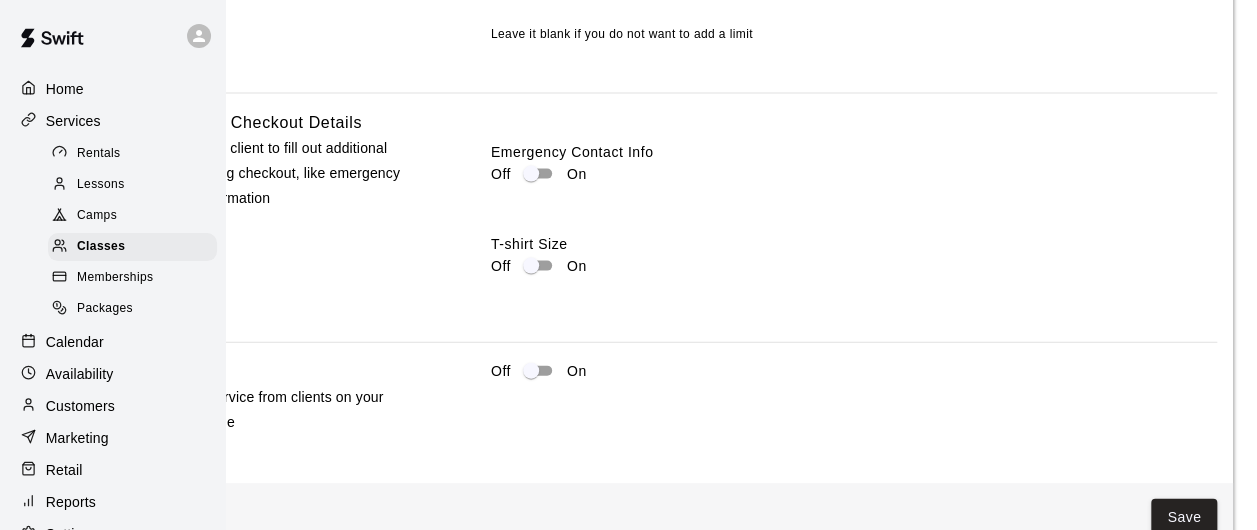 scroll, scrollTop: 2100, scrollLeft: 116, axis: both 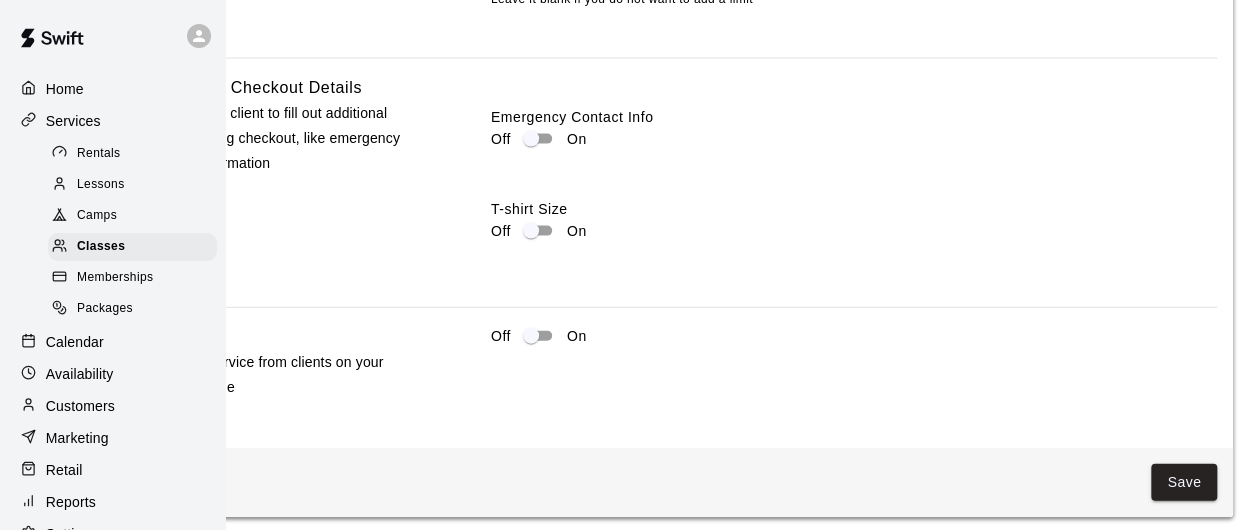 drag, startPoint x: 1172, startPoint y: 477, endPoint x: 1120, endPoint y: 473, distance: 52.153618 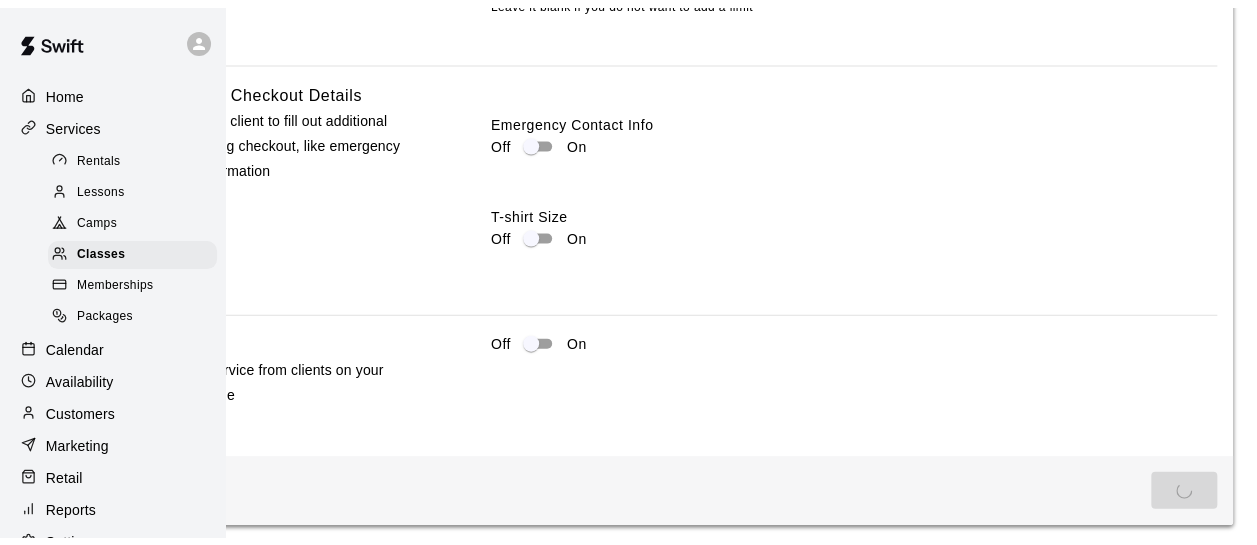 scroll, scrollTop: 0, scrollLeft: 0, axis: both 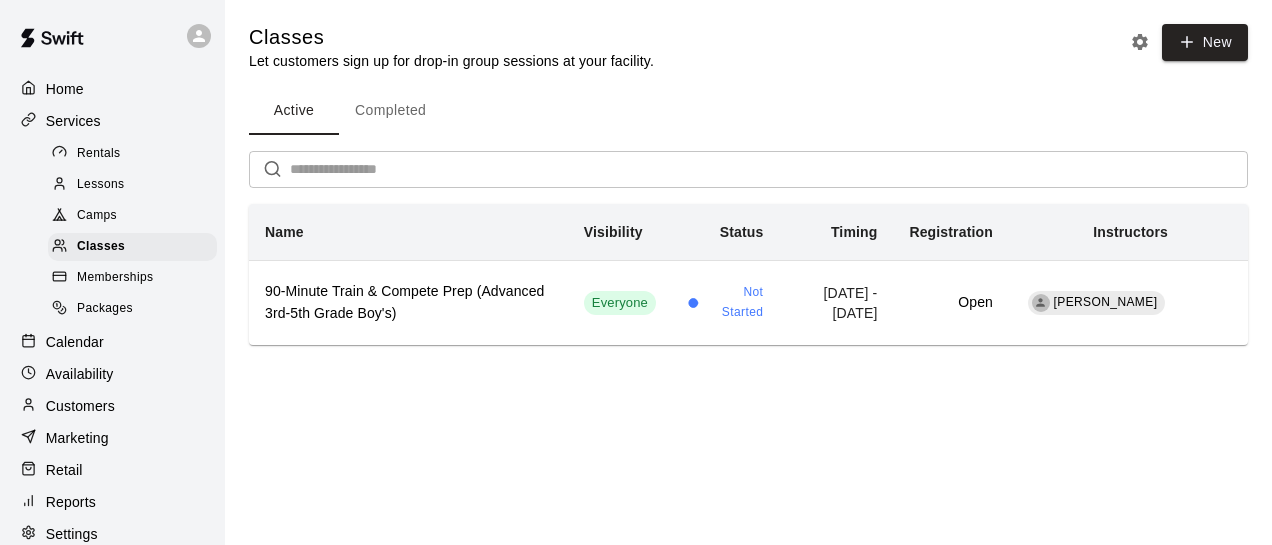 click on "Camps" at bounding box center [97, 216] 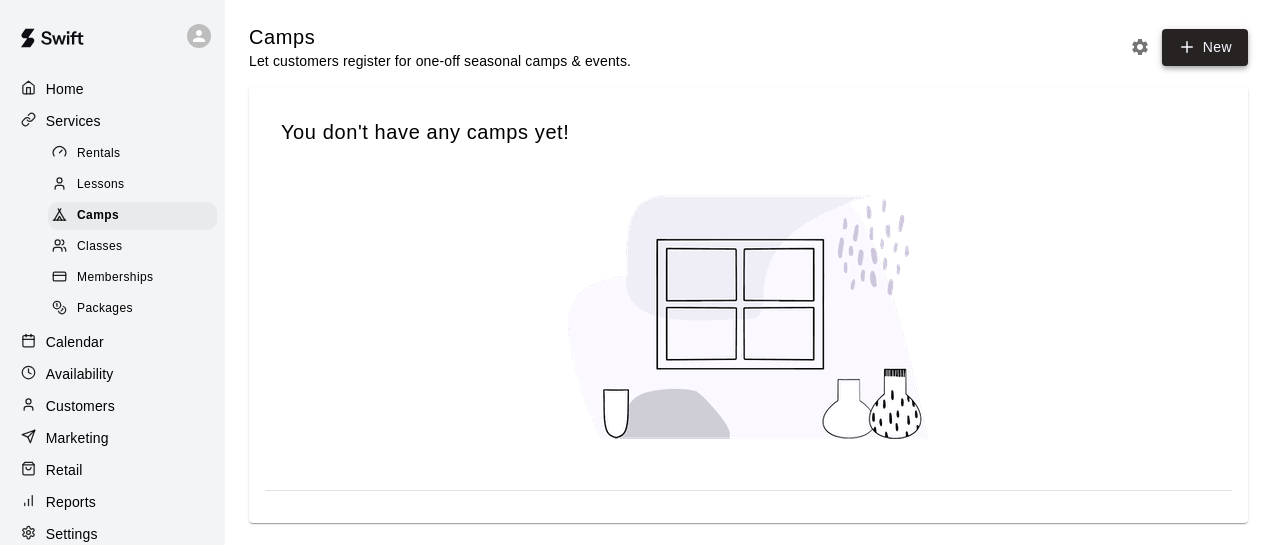 click on "New" at bounding box center (1205, 47) 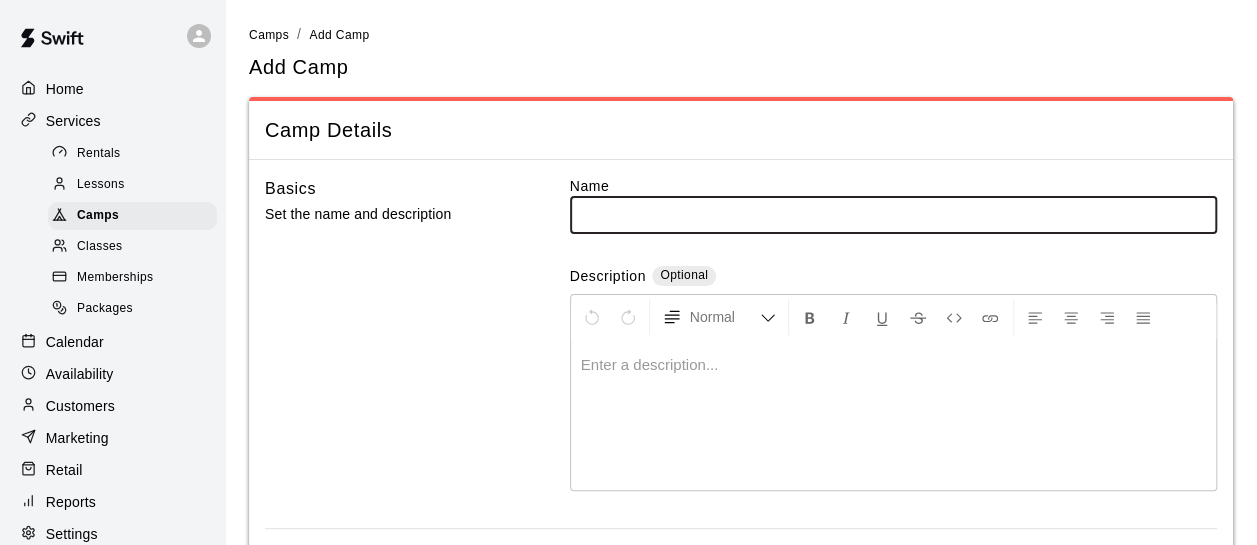 click at bounding box center (893, 214) 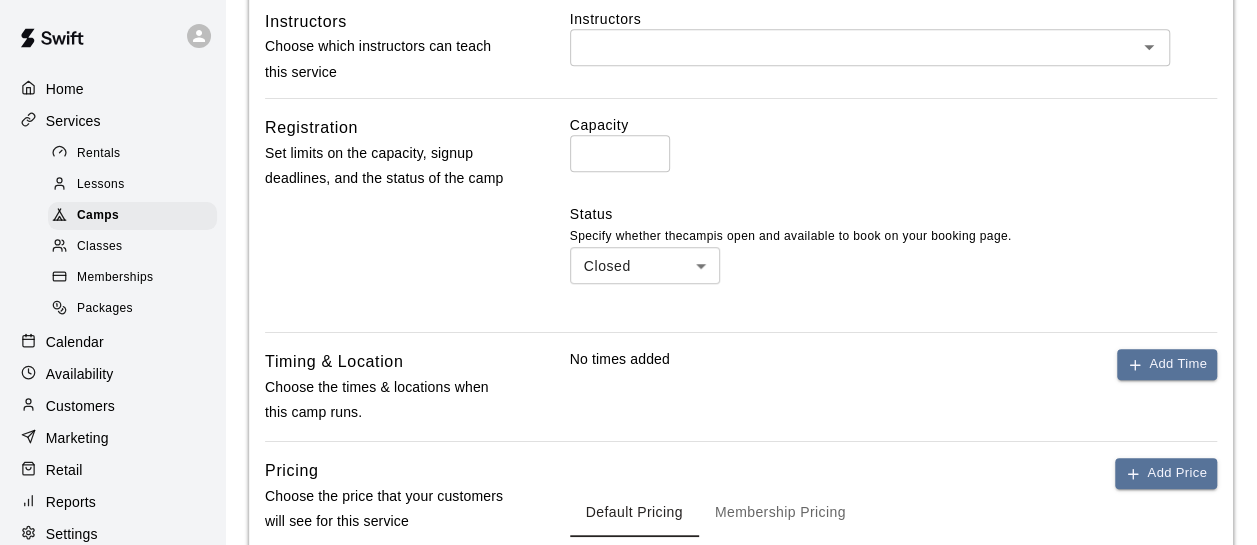 scroll, scrollTop: 514, scrollLeft: 0, axis: vertical 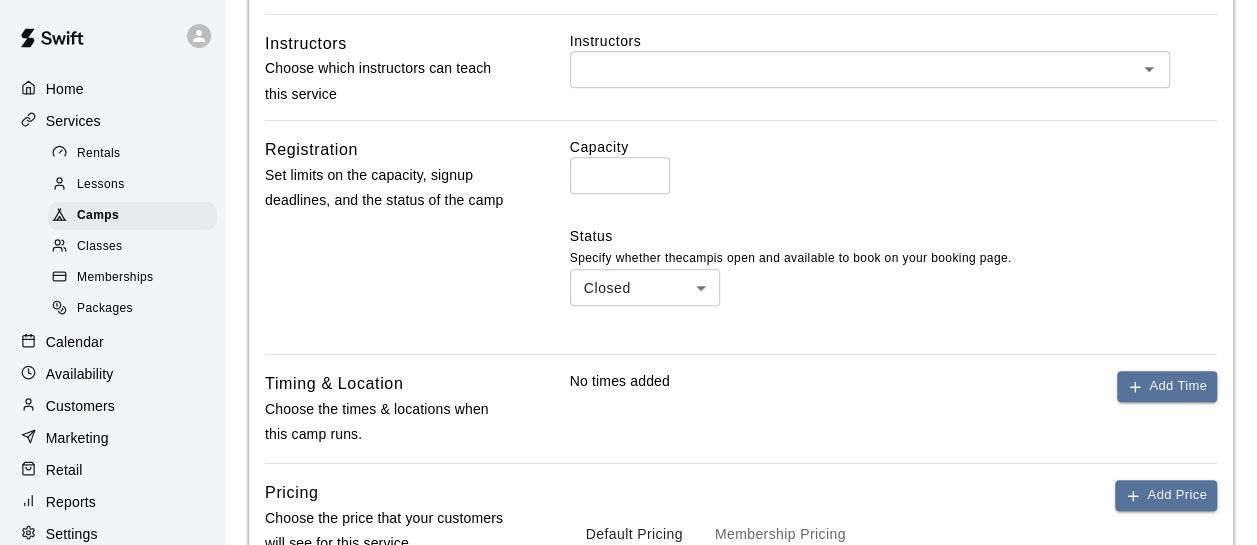 click on "Packages" at bounding box center (105, 309) 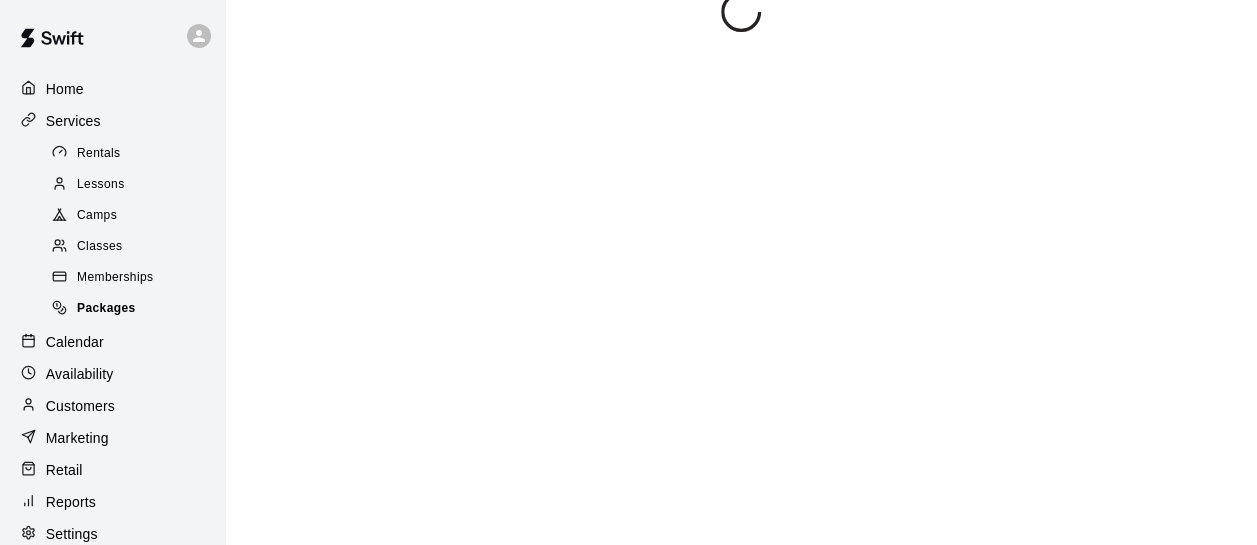 scroll, scrollTop: 0, scrollLeft: 0, axis: both 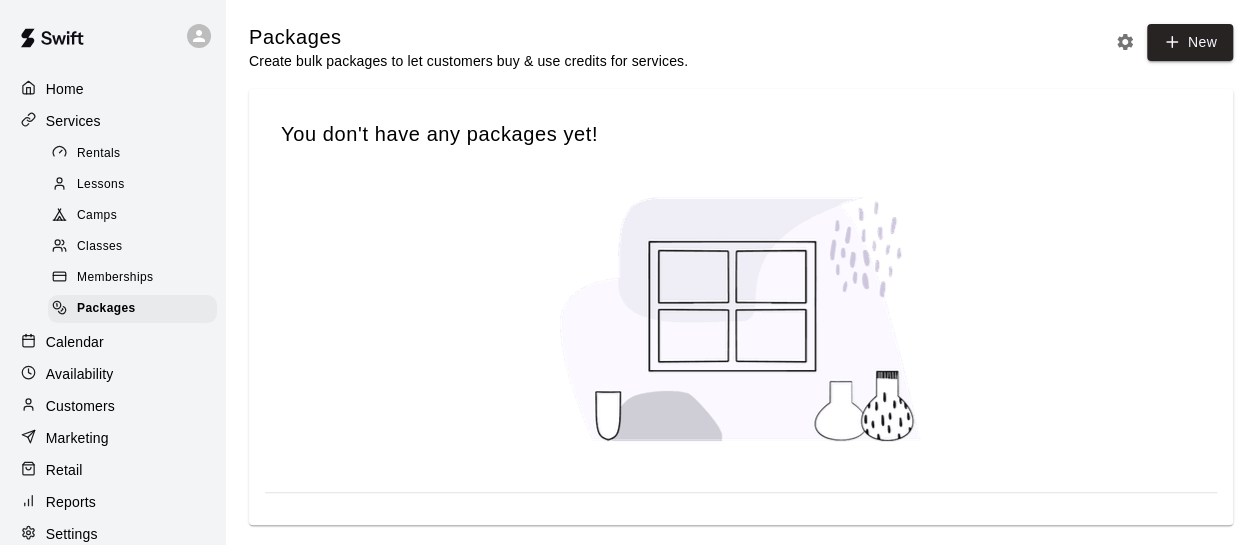 click on "Rentals" at bounding box center [99, 154] 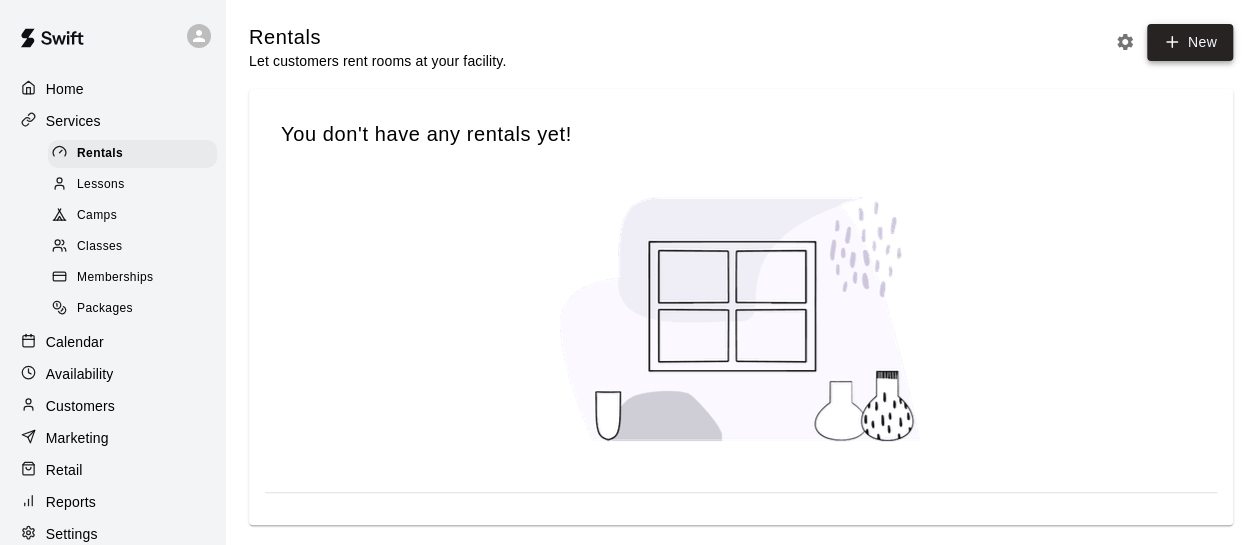 click on "New" at bounding box center (1190, 42) 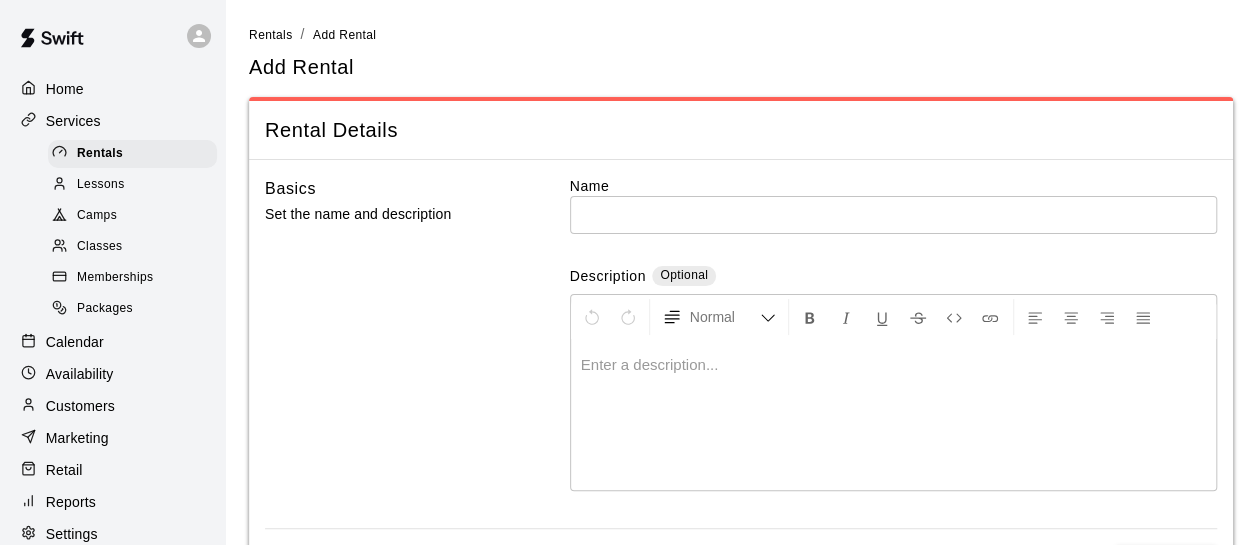 click at bounding box center (893, 365) 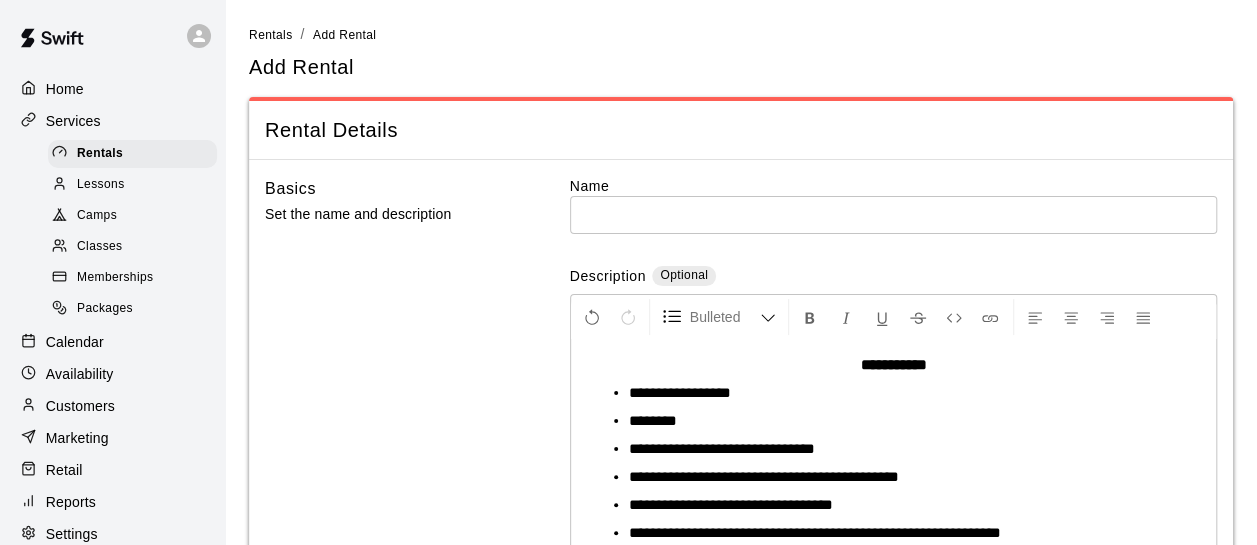 scroll, scrollTop: 81, scrollLeft: 0, axis: vertical 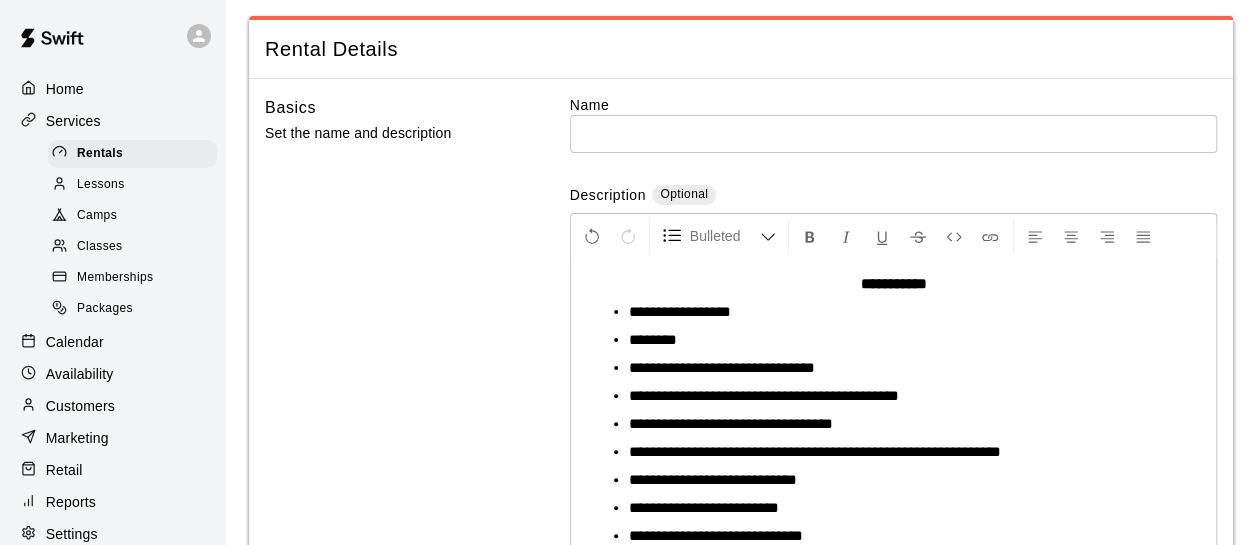 click at bounding box center (893, 133) 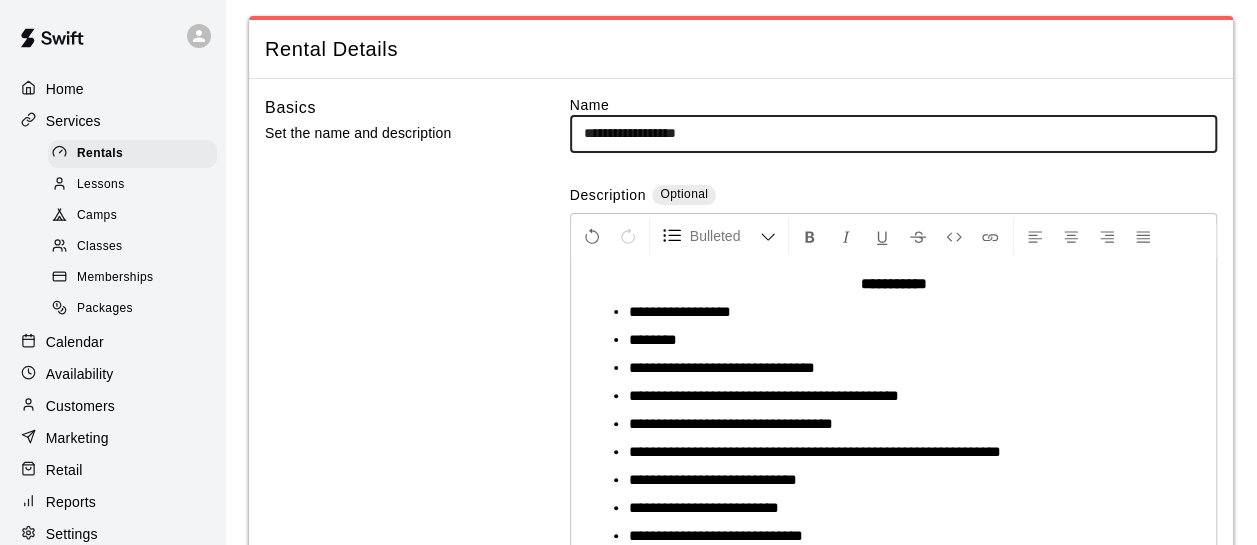 type on "**********" 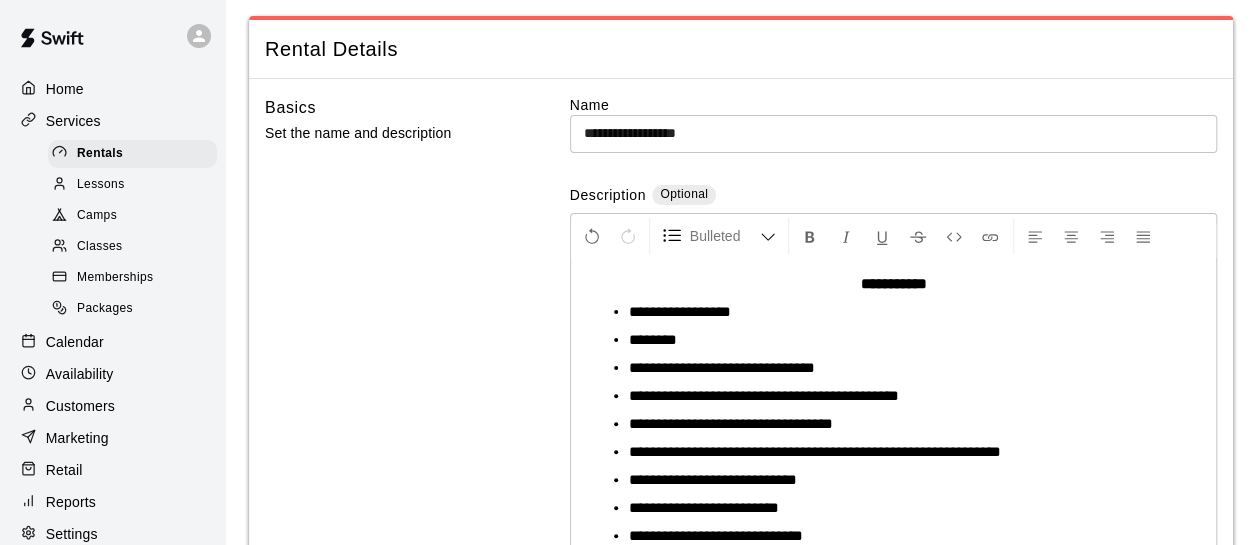 click on "Basics Set the name and description" at bounding box center (389, 351) 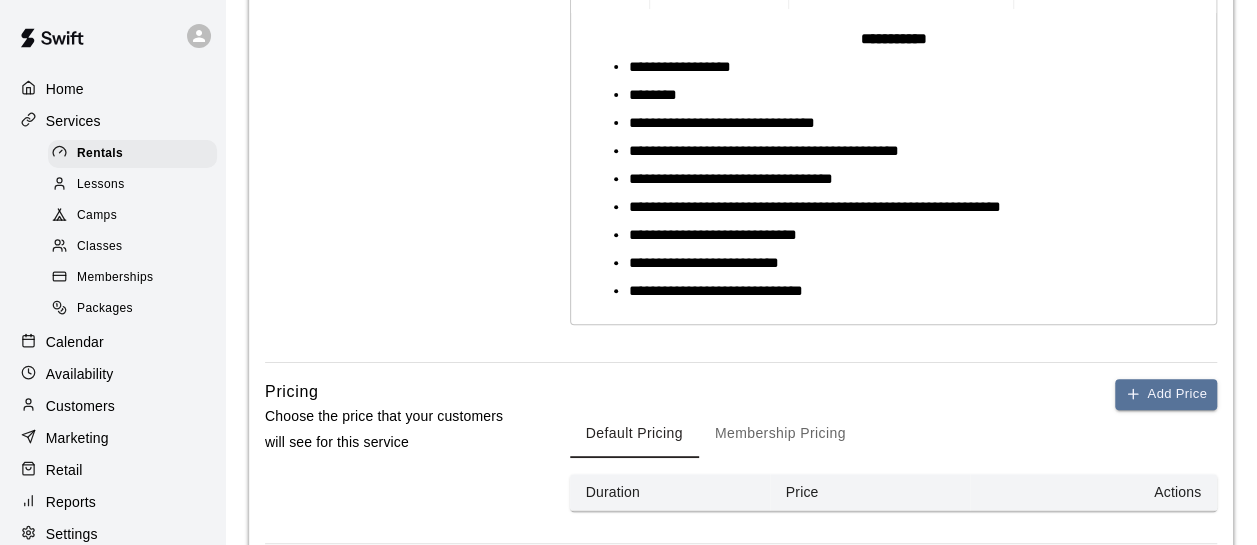 scroll, scrollTop: 381, scrollLeft: 0, axis: vertical 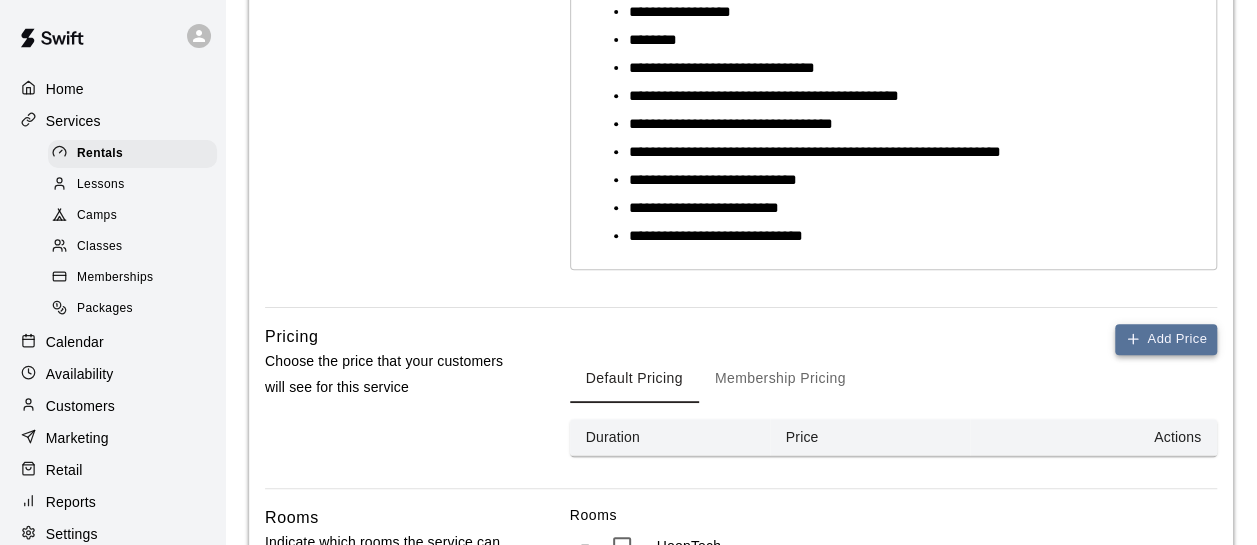 click on "Add Price" at bounding box center [1166, 339] 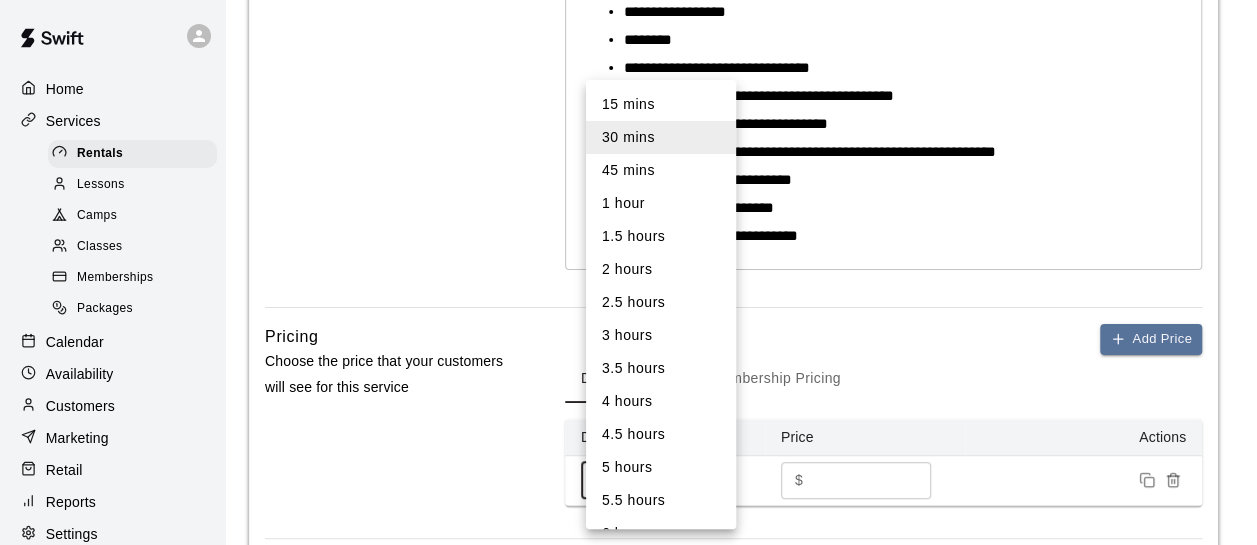click on "**********" at bounding box center [628, 545] 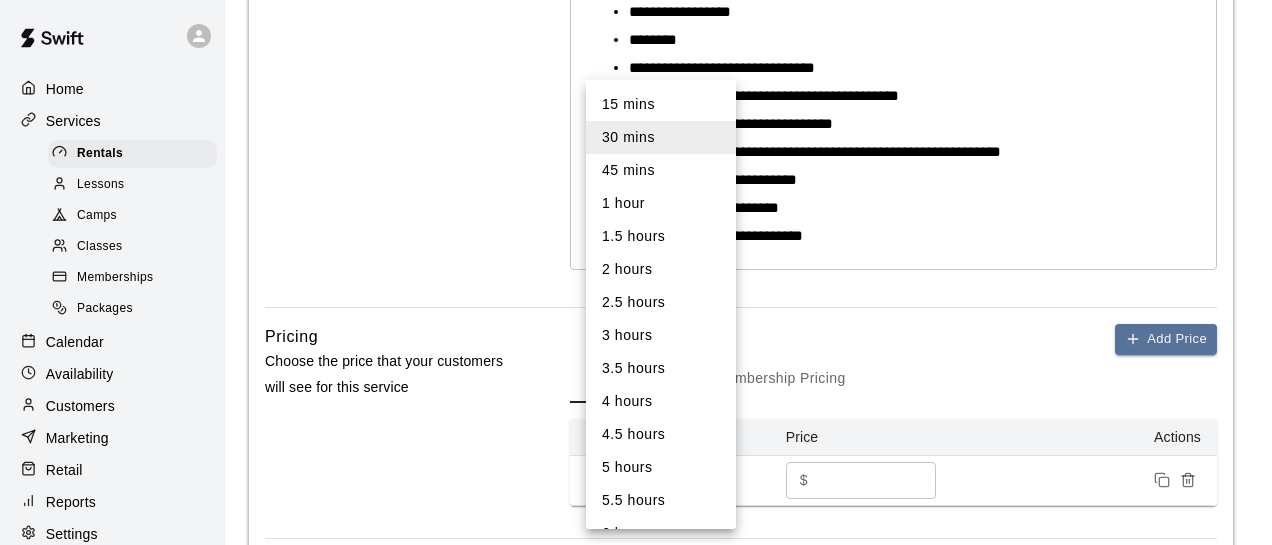click on "1.5 hours" at bounding box center [661, 236] 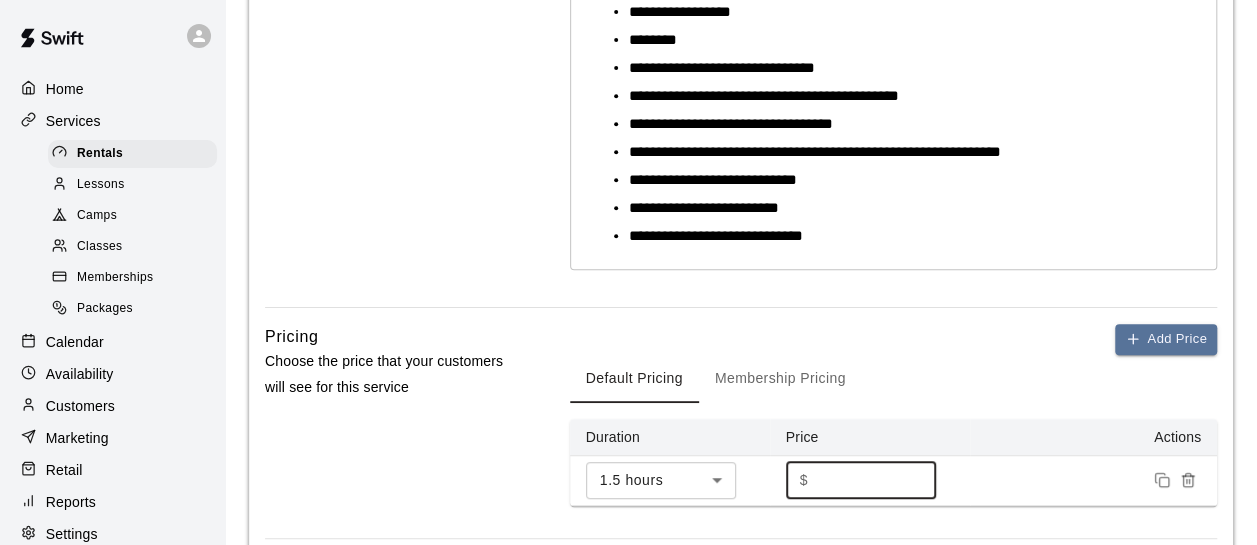 drag, startPoint x: 853, startPoint y: 471, endPoint x: 800, endPoint y: 467, distance: 53.15073 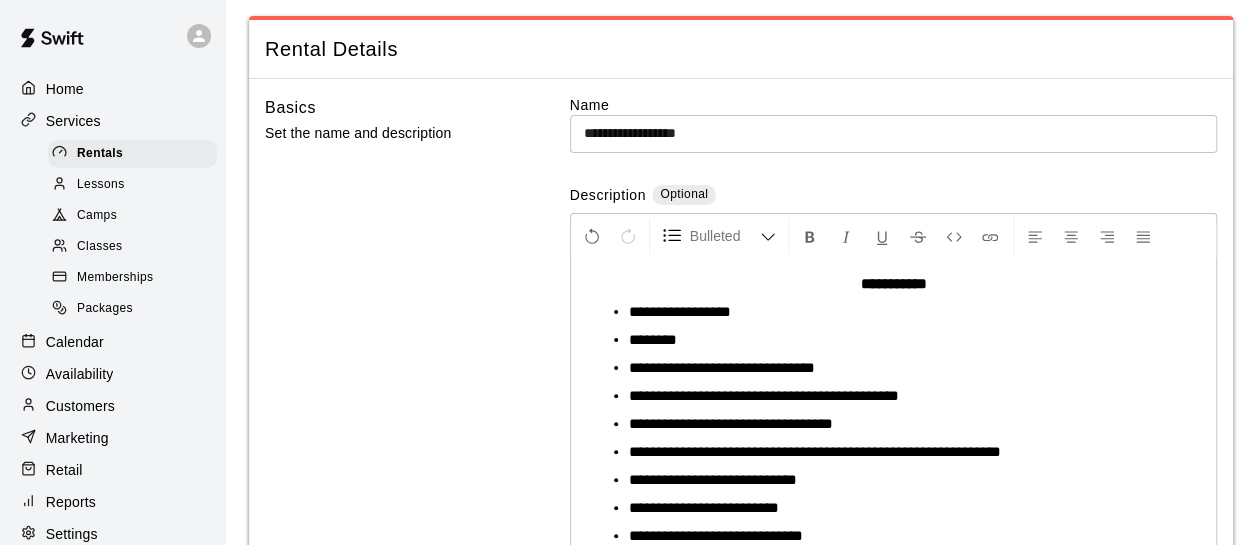 scroll, scrollTop: 0, scrollLeft: 0, axis: both 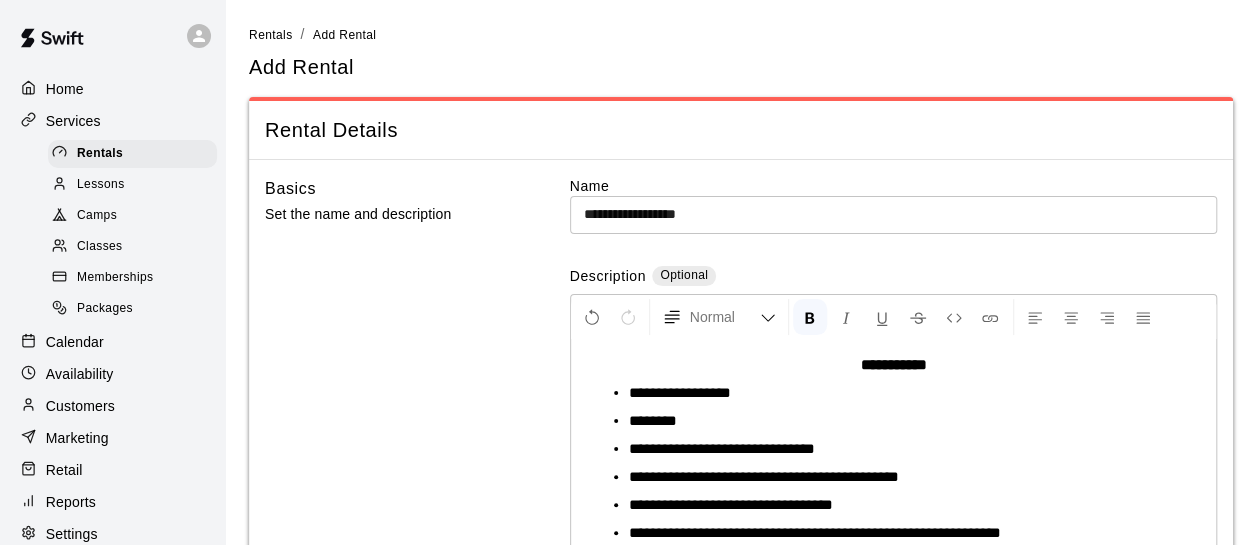click on "**********" at bounding box center (893, 365) 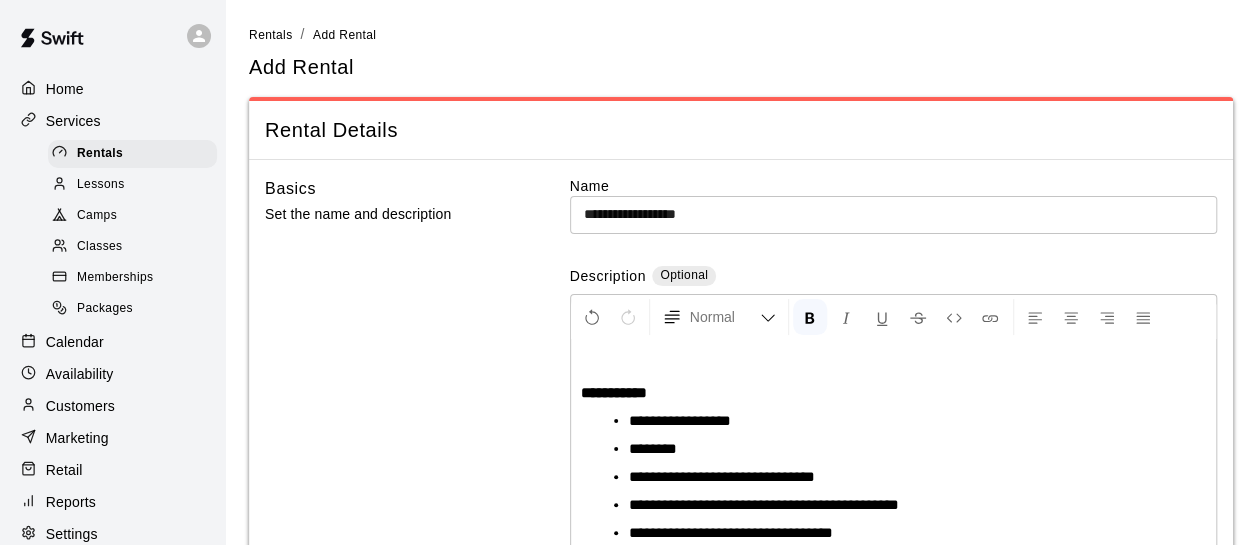 click on "**********" at bounding box center [893, 393] 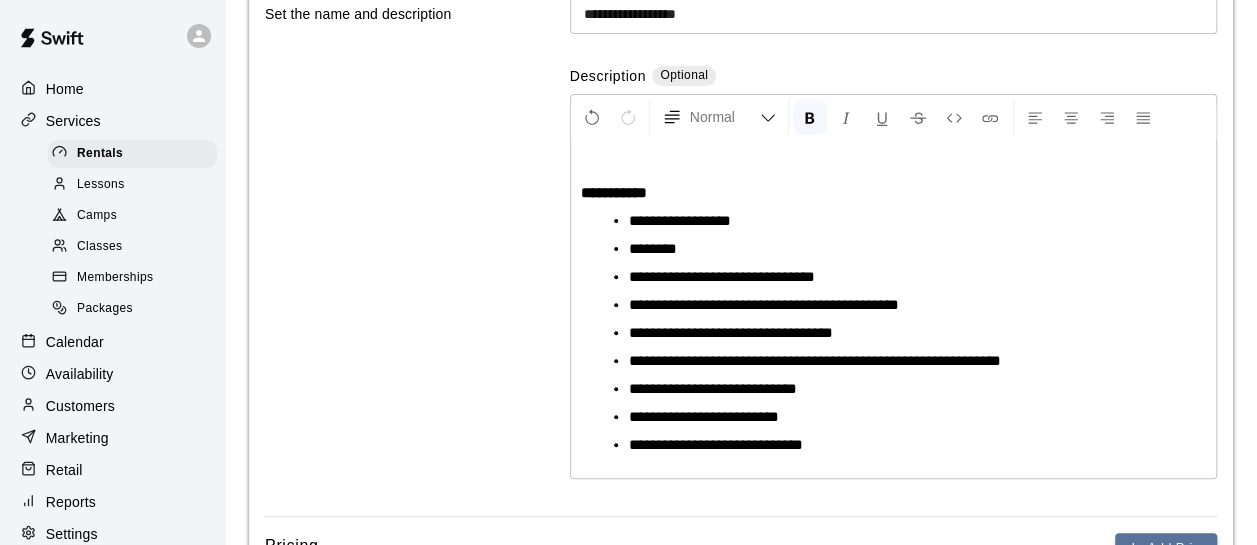 scroll, scrollTop: 300, scrollLeft: 0, axis: vertical 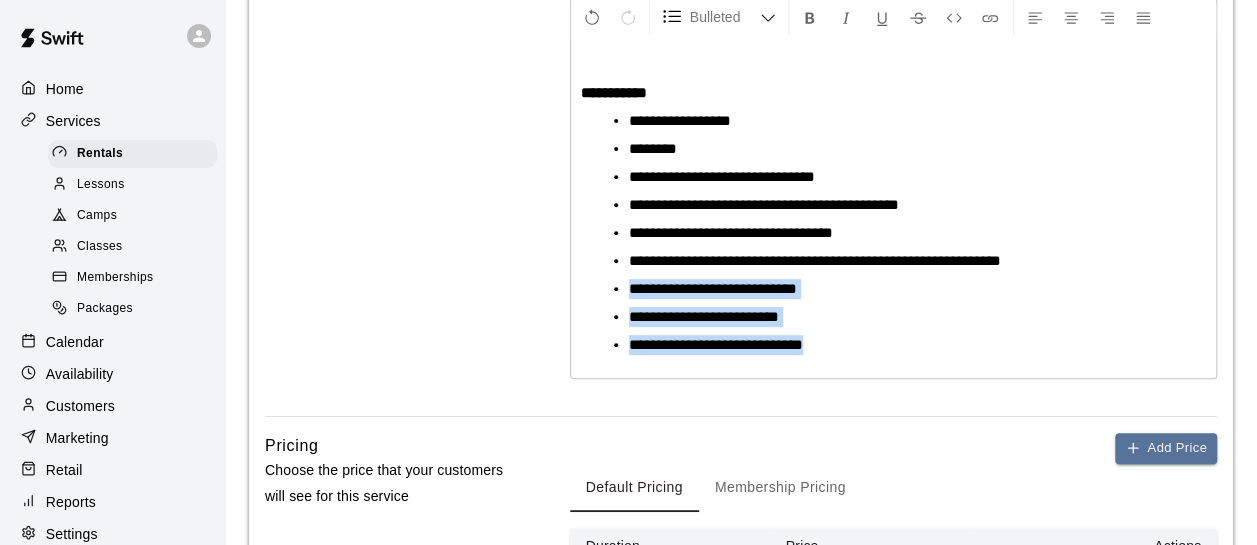 drag, startPoint x: 630, startPoint y: 283, endPoint x: 840, endPoint y: 357, distance: 222.6567 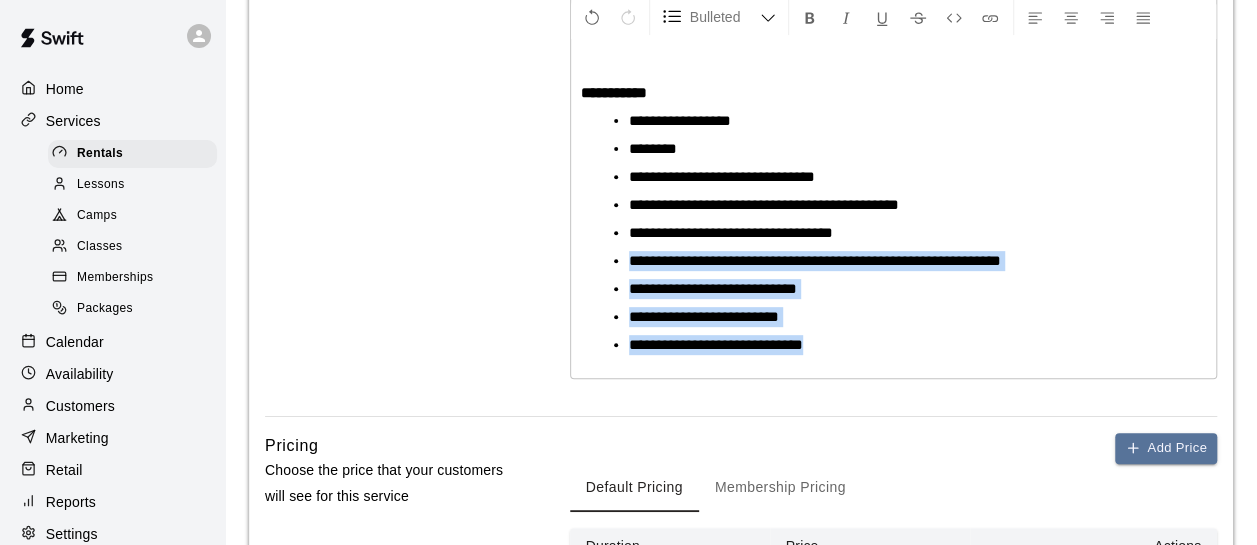 drag, startPoint x: 630, startPoint y: 255, endPoint x: 870, endPoint y: 379, distance: 270.14072 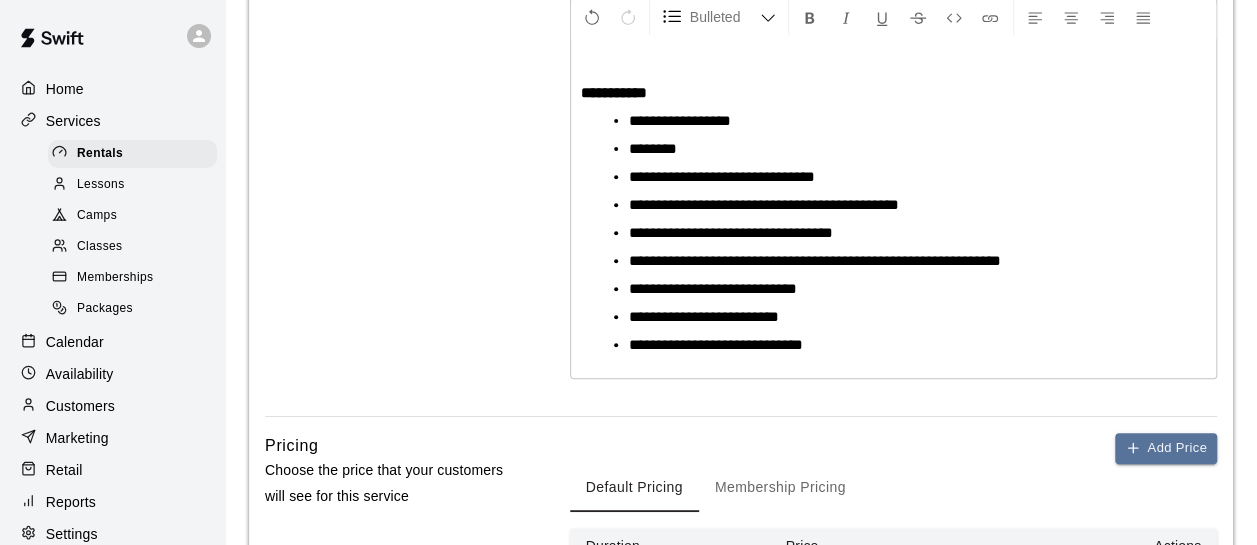 click on "**********" at bounding box center [901, 233] 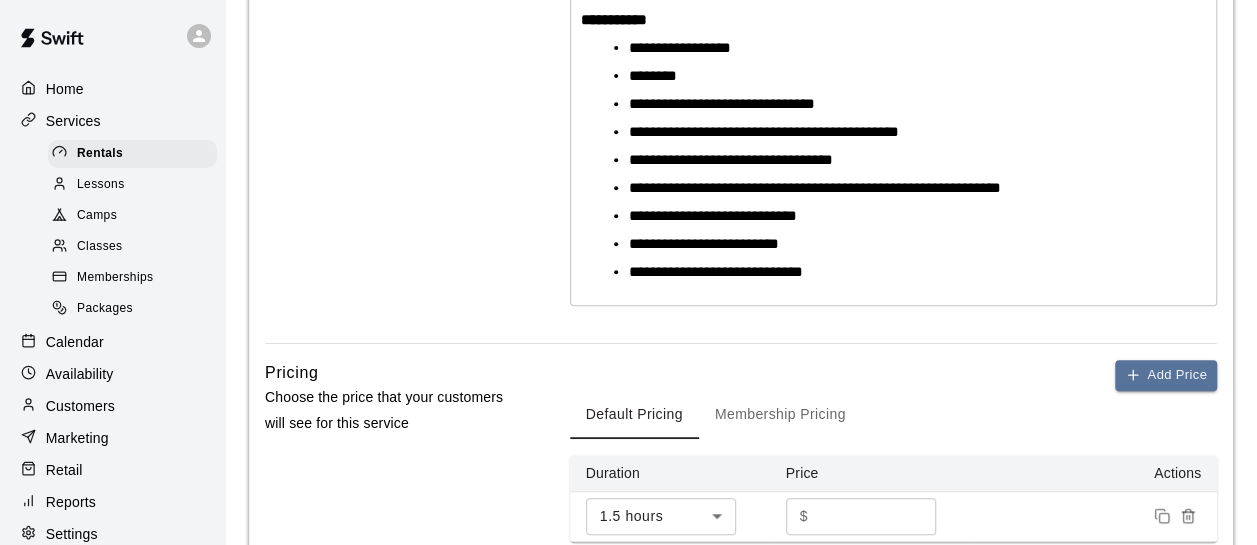 scroll, scrollTop: 400, scrollLeft: 0, axis: vertical 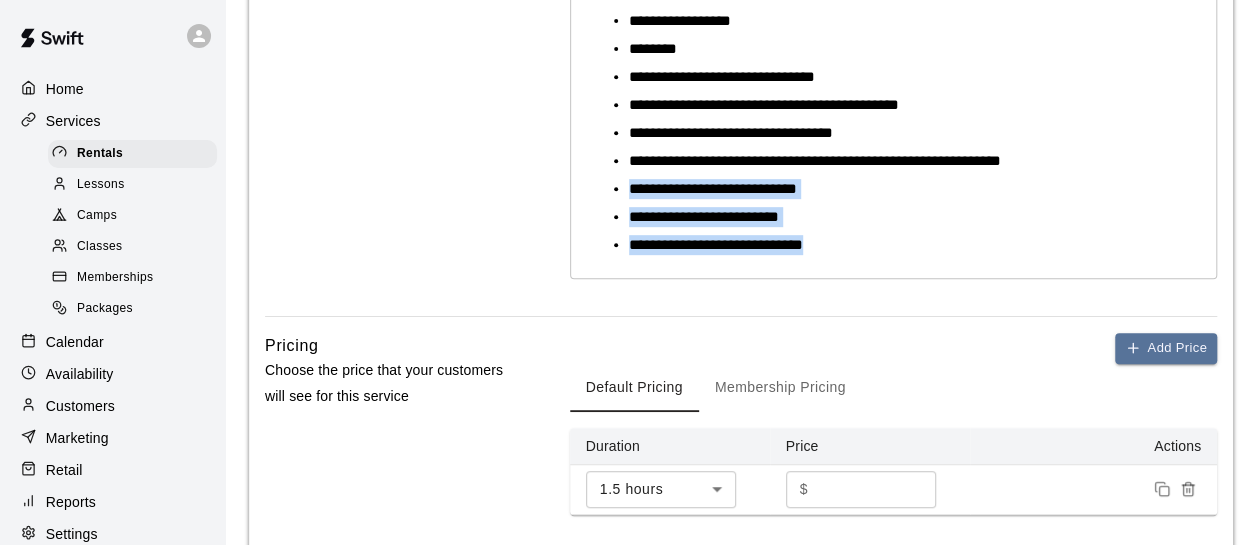 drag, startPoint x: 840, startPoint y: 245, endPoint x: 617, endPoint y: 176, distance: 233.43094 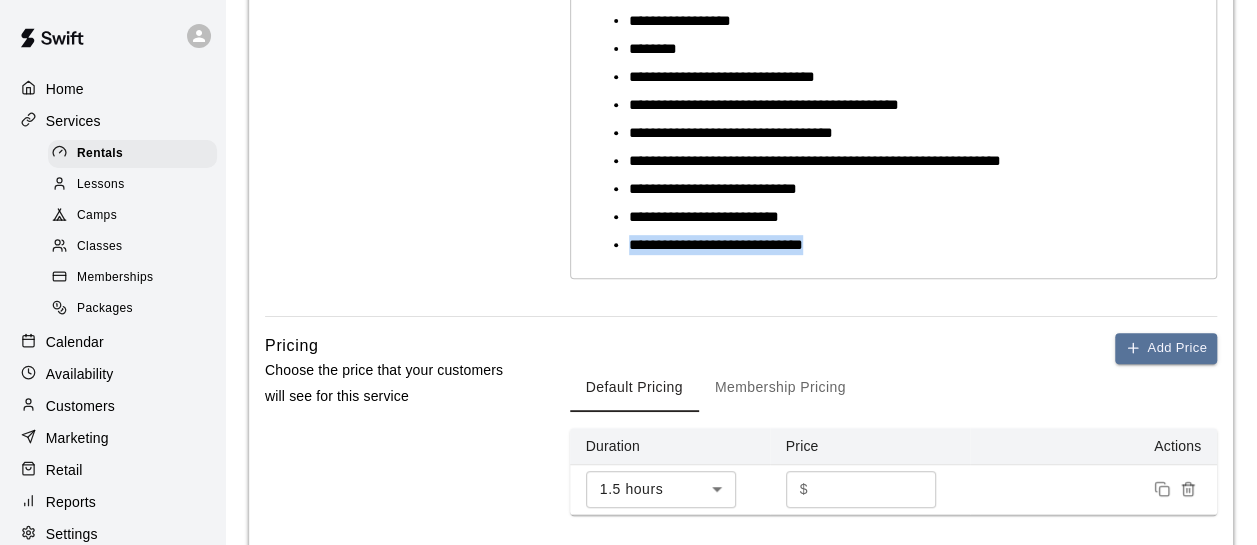 drag, startPoint x: 839, startPoint y: 246, endPoint x: 624, endPoint y: 245, distance: 215.00232 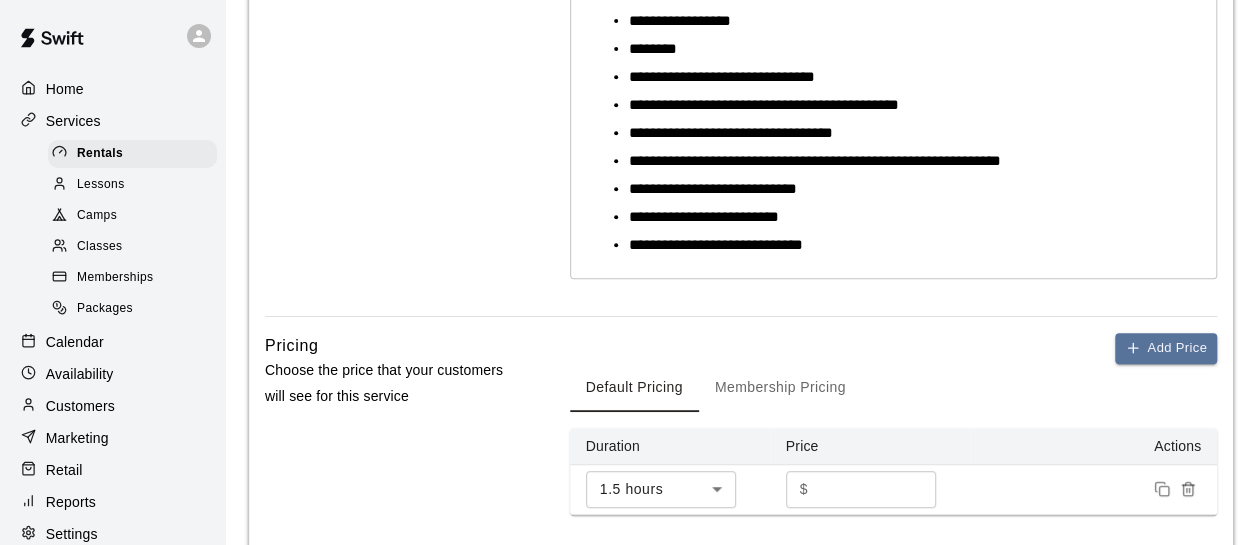 click on "Basics Set the name and description" at bounding box center [389, 46] 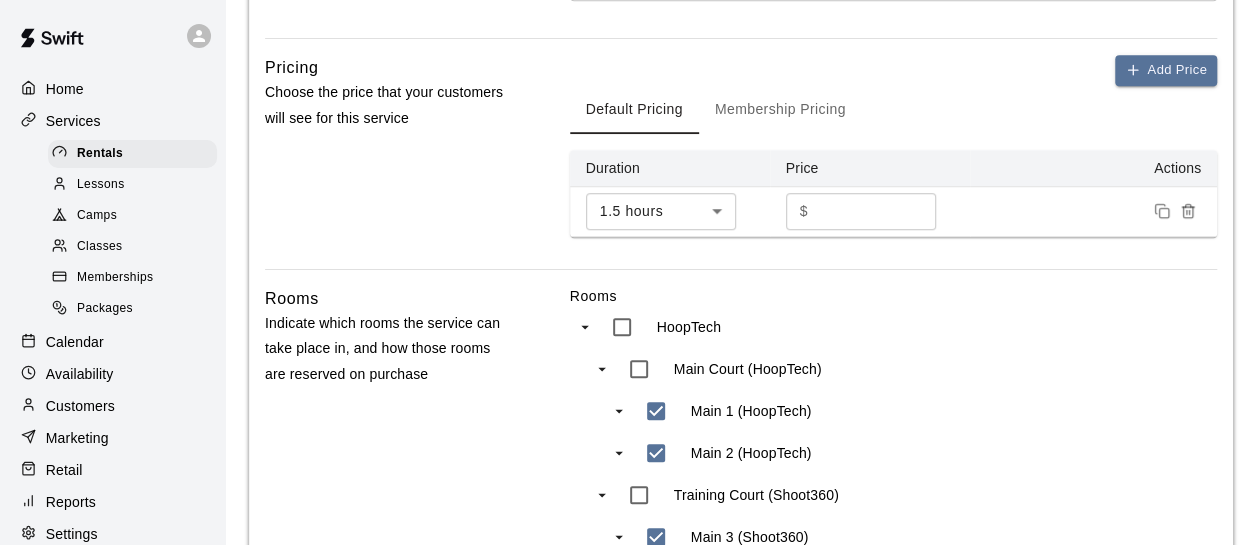 scroll, scrollTop: 800, scrollLeft: 0, axis: vertical 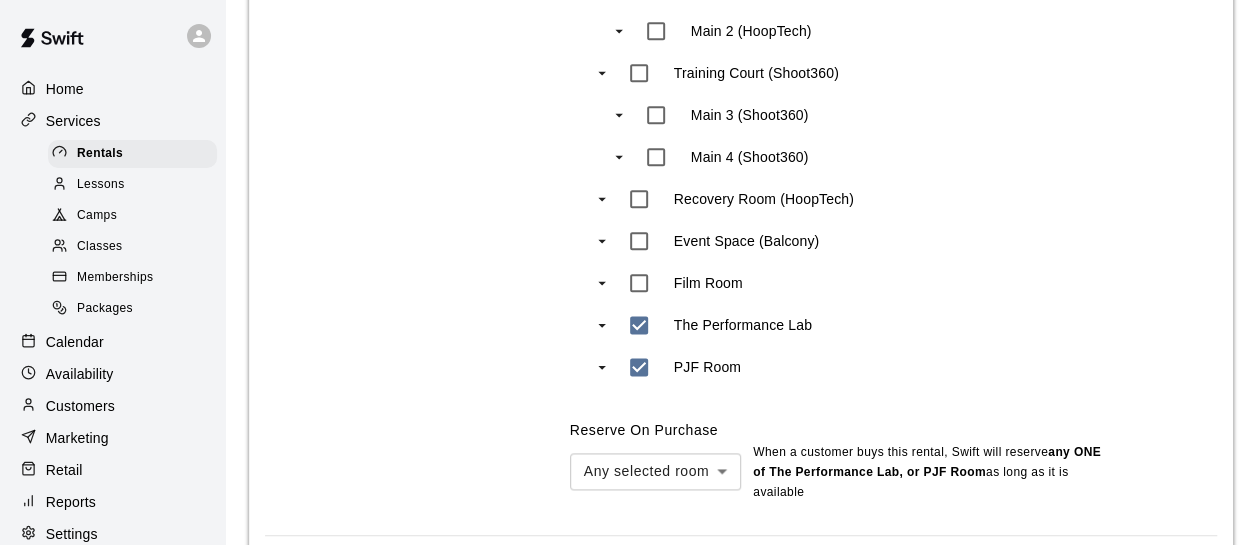 type on "***" 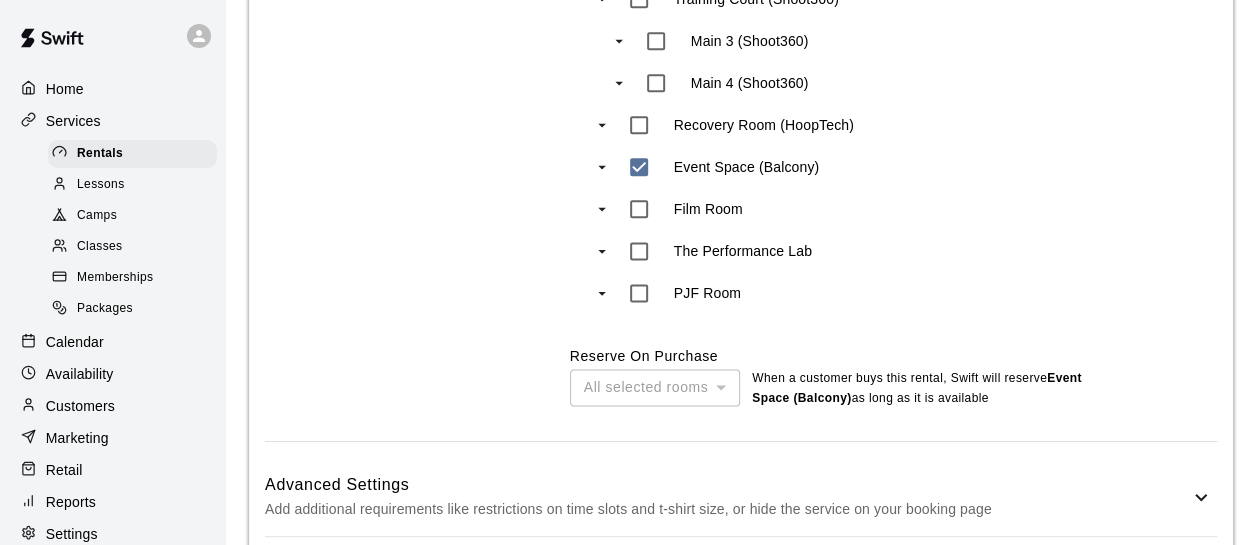 scroll, scrollTop: 1274, scrollLeft: 0, axis: vertical 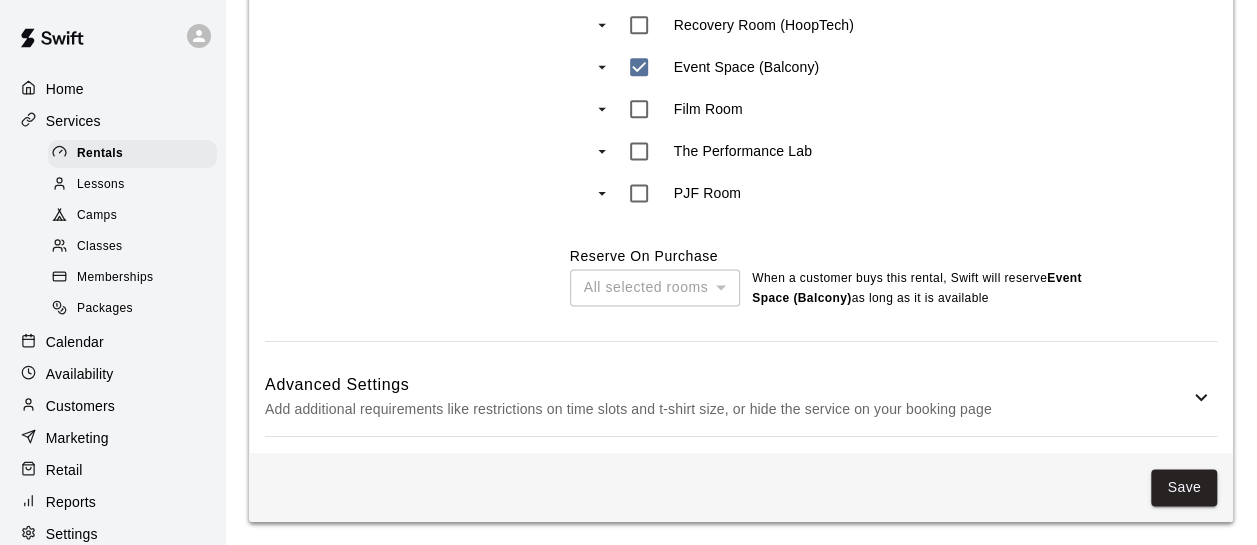 click on "All selected rooms" at bounding box center (655, 287) 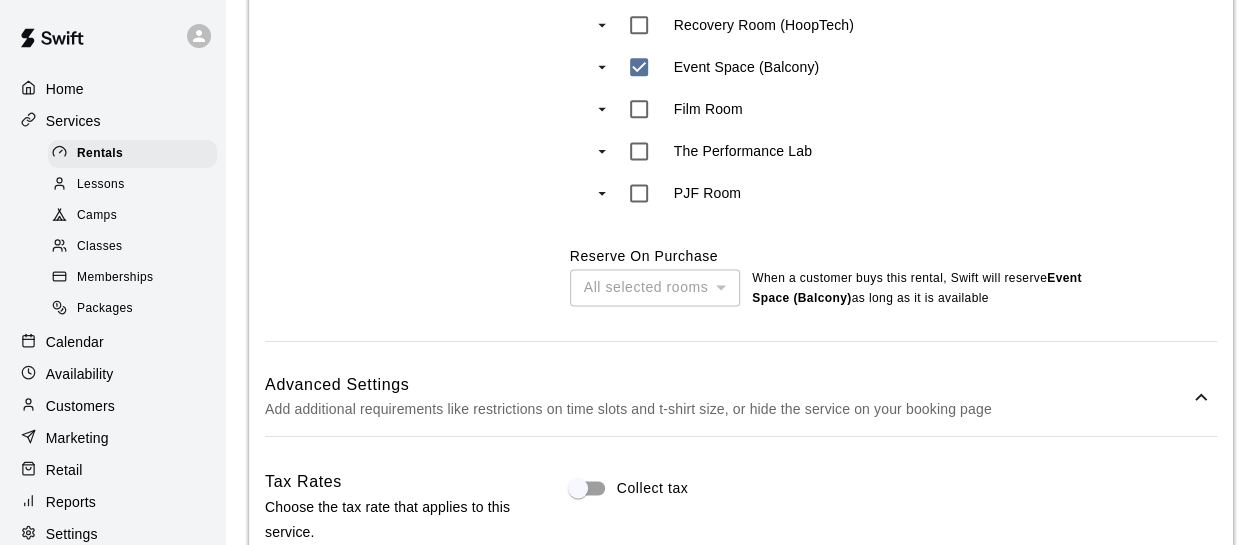 scroll, scrollTop: 1474, scrollLeft: 0, axis: vertical 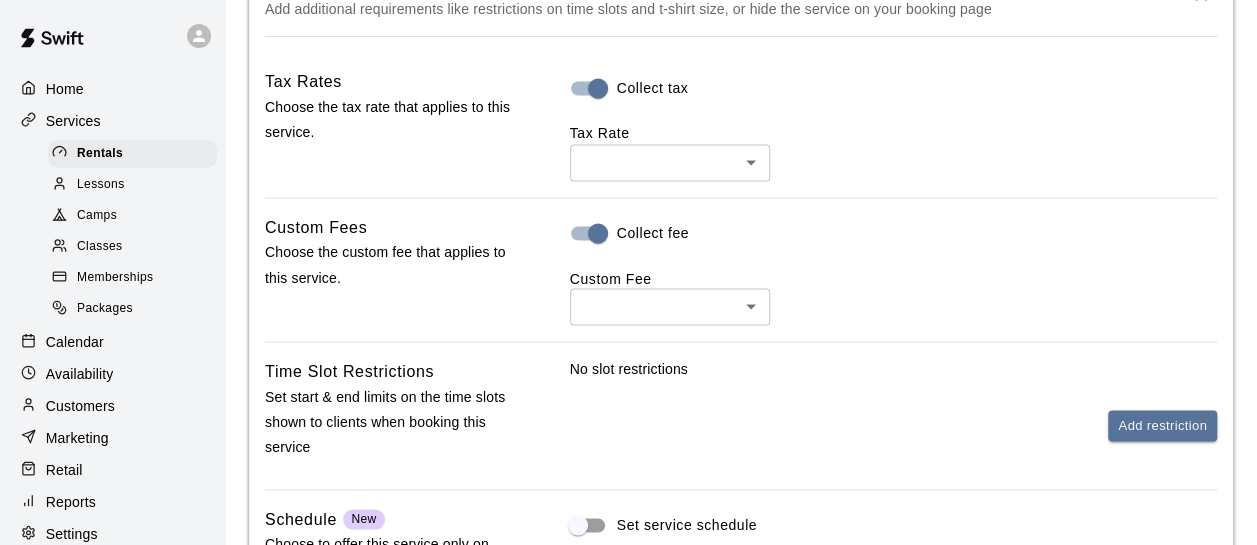 click on "**********" at bounding box center [628, -320] 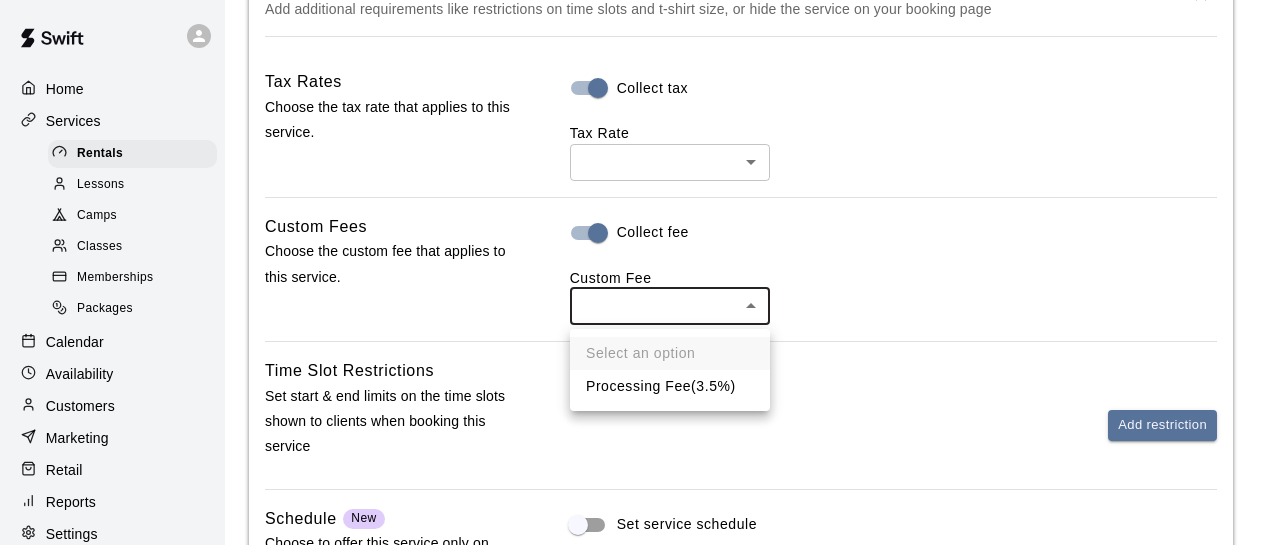 drag, startPoint x: 642, startPoint y: 385, endPoint x: 578, endPoint y: 342, distance: 77.10383 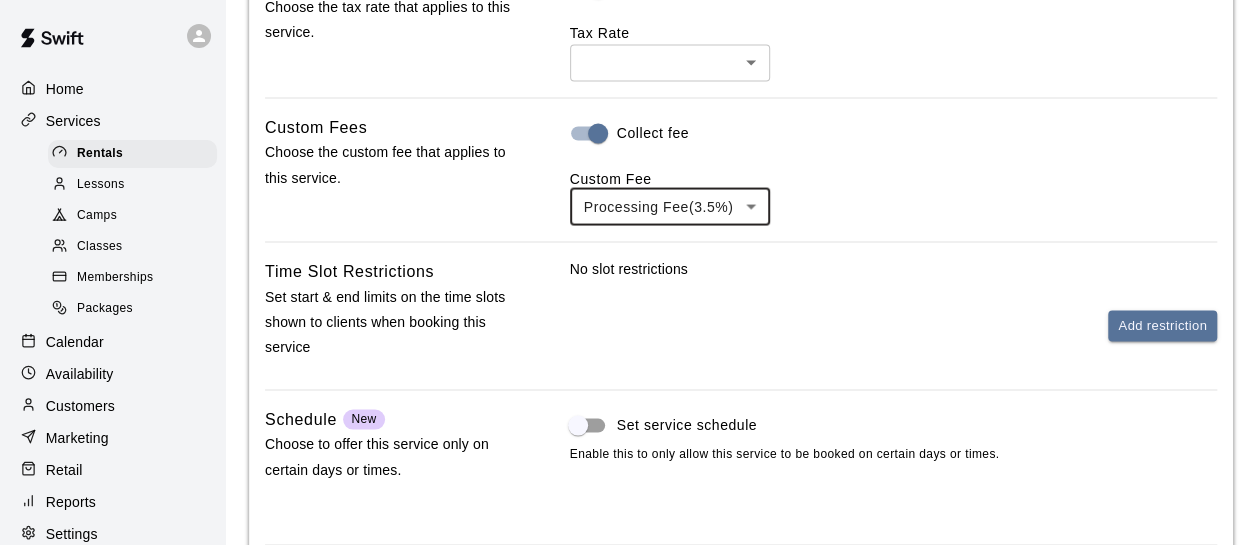 scroll, scrollTop: 1874, scrollLeft: 0, axis: vertical 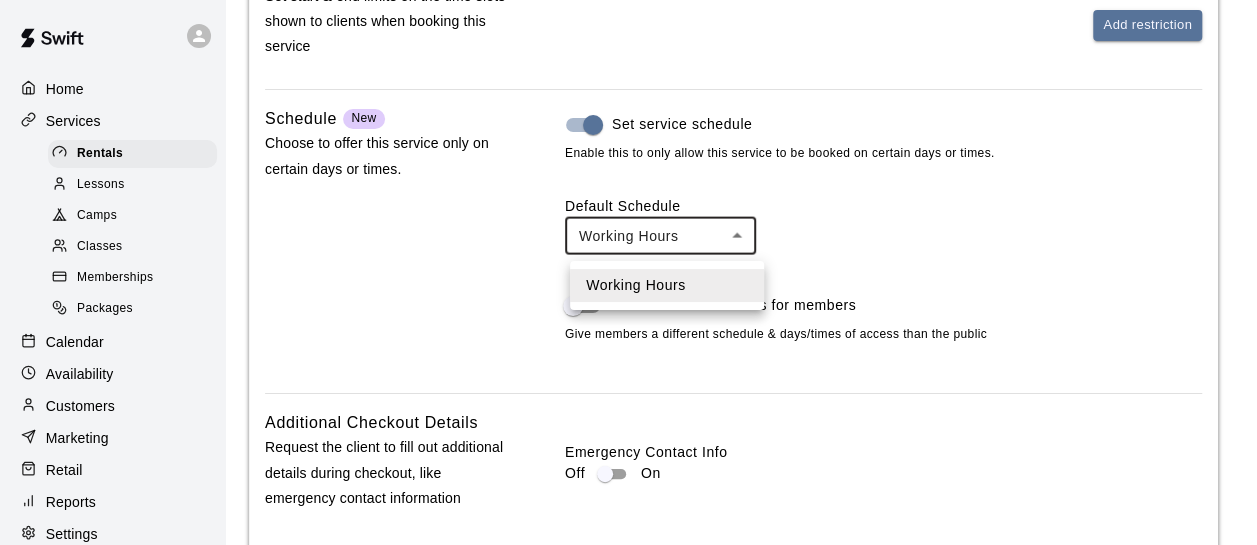 click on "**********" at bounding box center (628, -646) 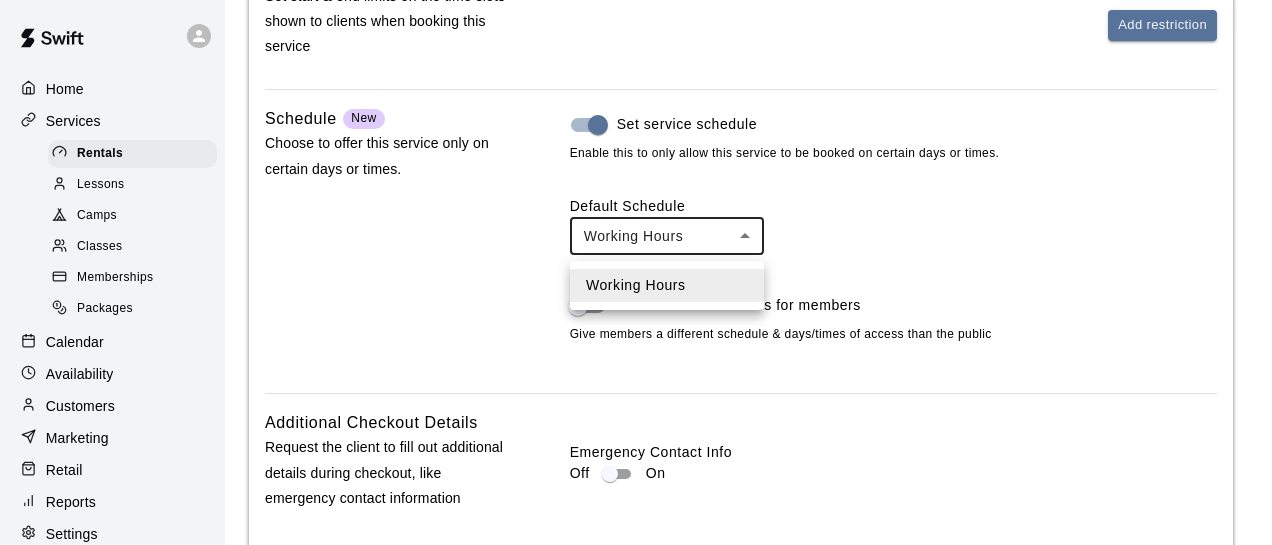 click at bounding box center [636, 272] 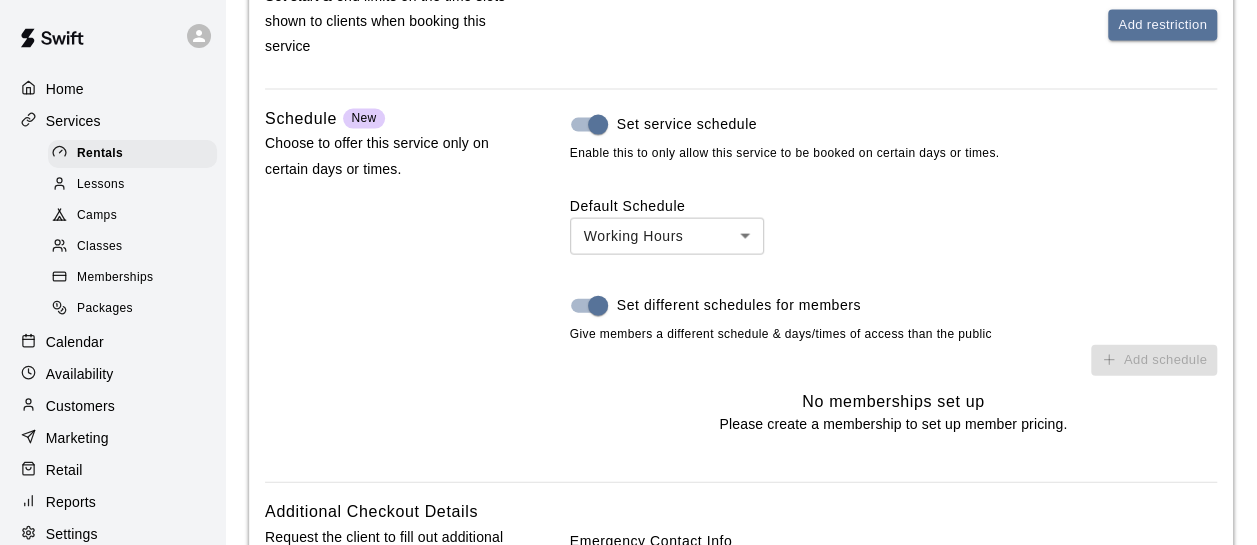click on "Add schedule No memberships set up Please create a membership to set up member pricing." at bounding box center (893, 389) 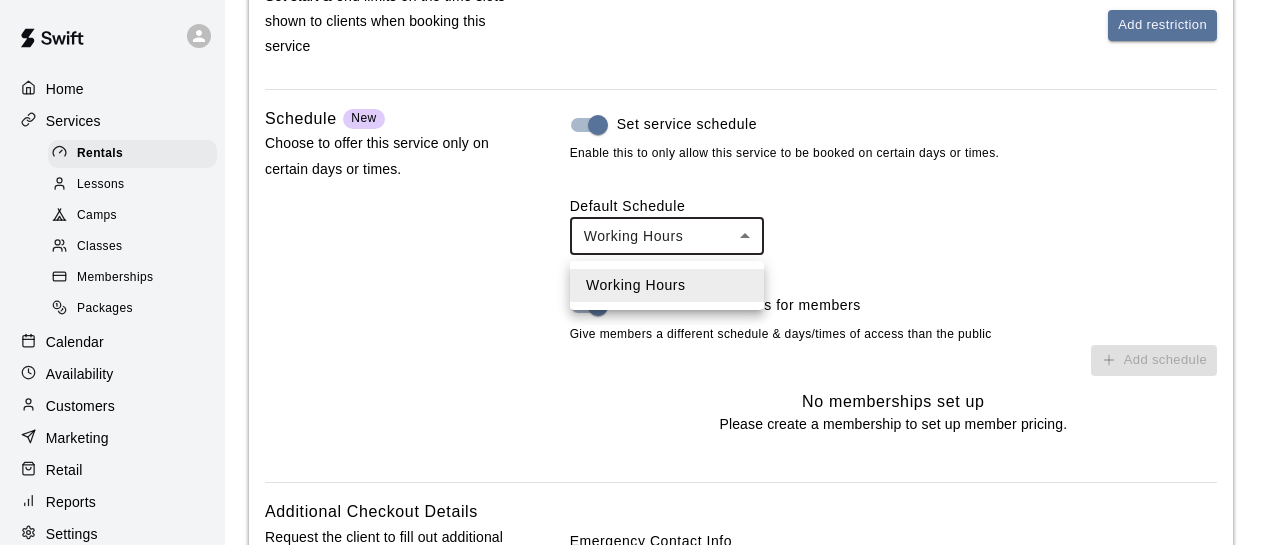 click at bounding box center [636, 272] 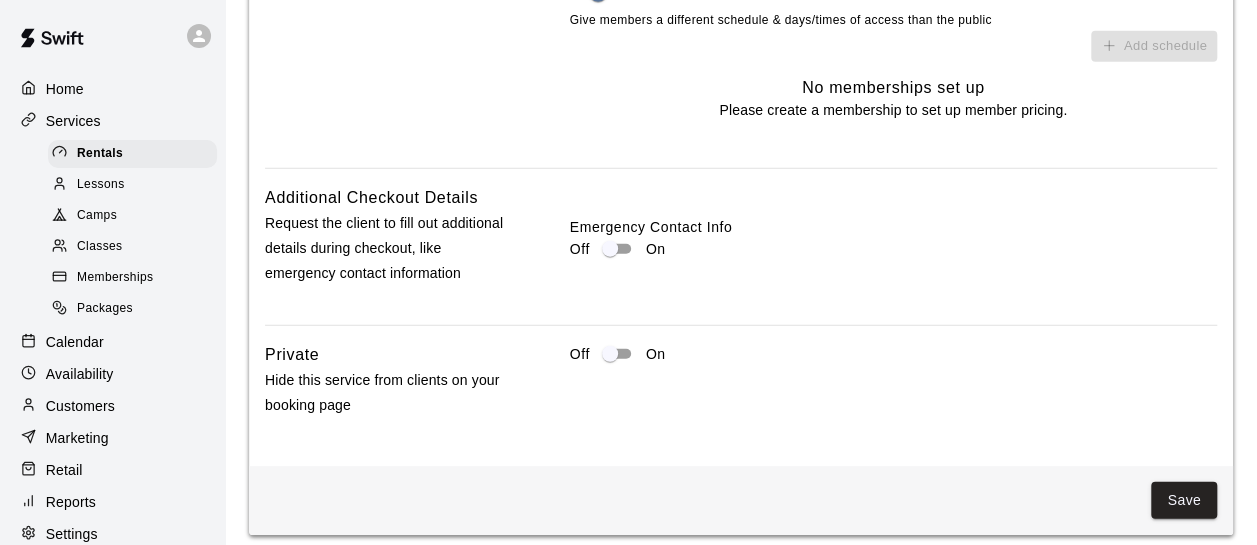scroll, scrollTop: 2407, scrollLeft: 0, axis: vertical 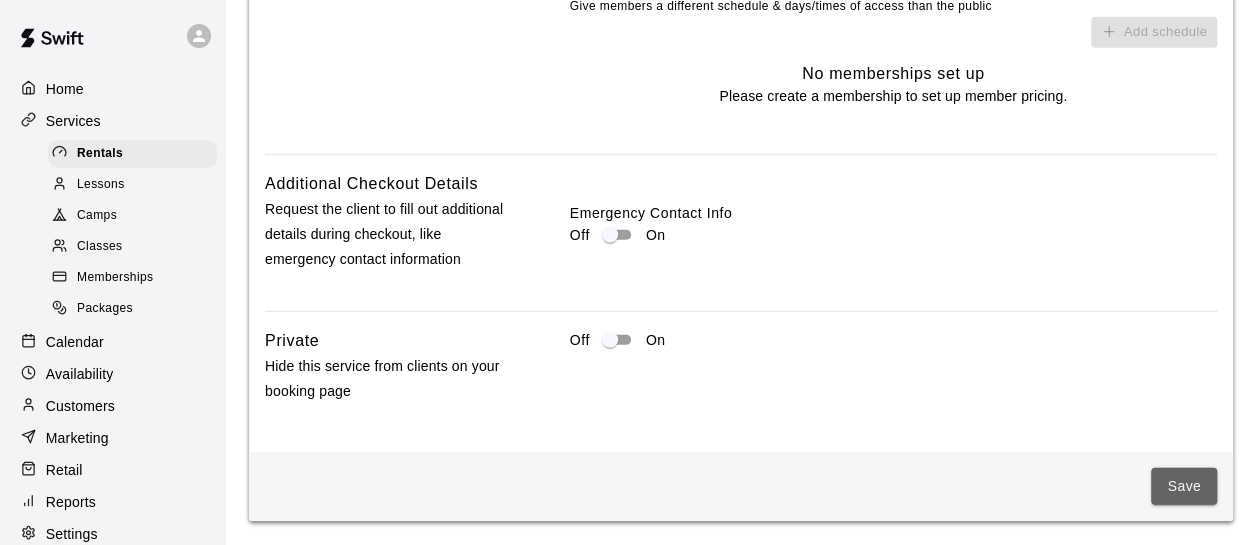 drag, startPoint x: 1162, startPoint y: 489, endPoint x: 1124, endPoint y: 483, distance: 38.470768 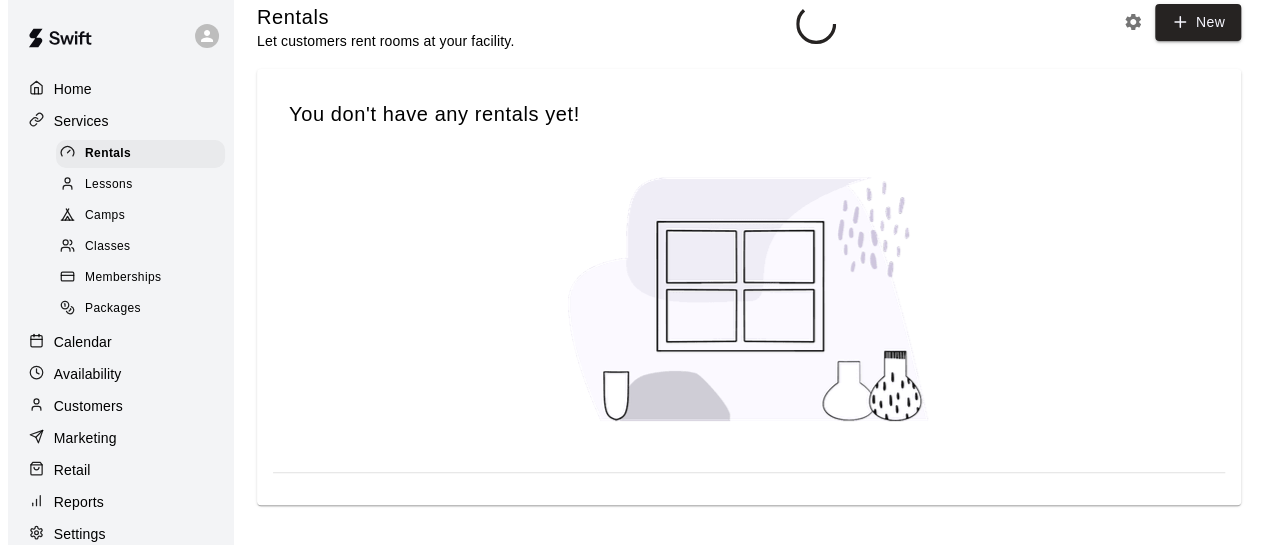 scroll, scrollTop: 0, scrollLeft: 0, axis: both 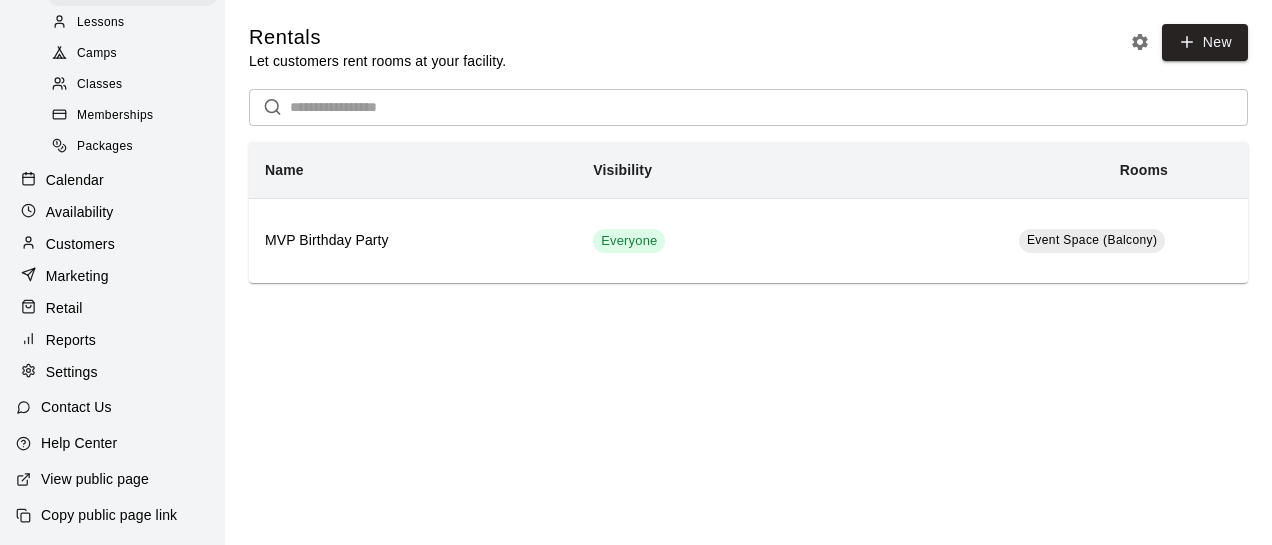 drag, startPoint x: 74, startPoint y: 373, endPoint x: 84, endPoint y: 364, distance: 13.453624 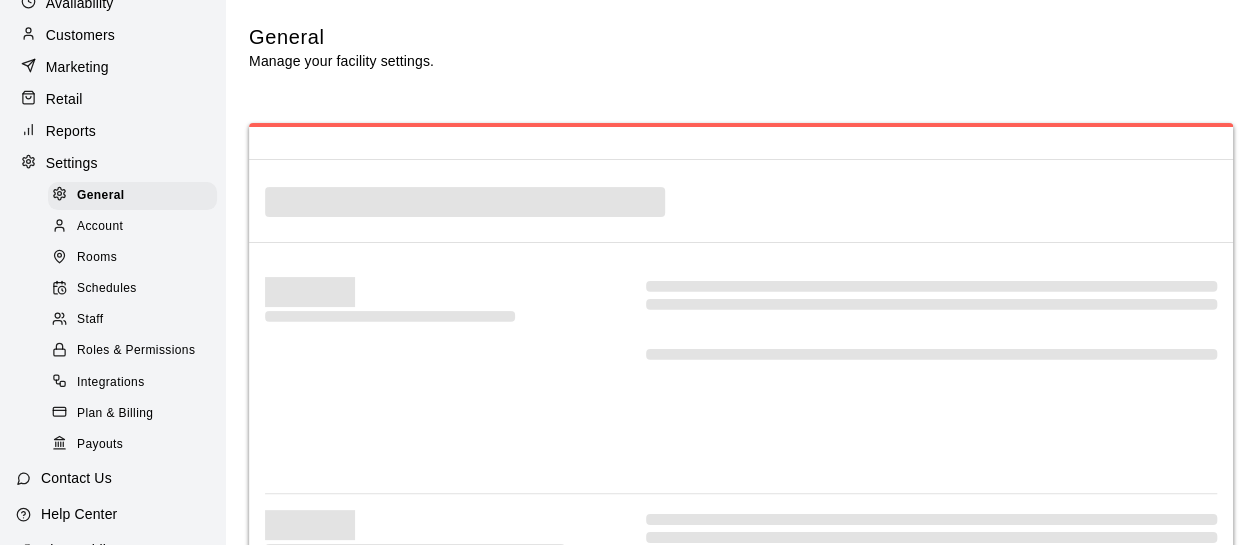 scroll, scrollTop: 0, scrollLeft: 0, axis: both 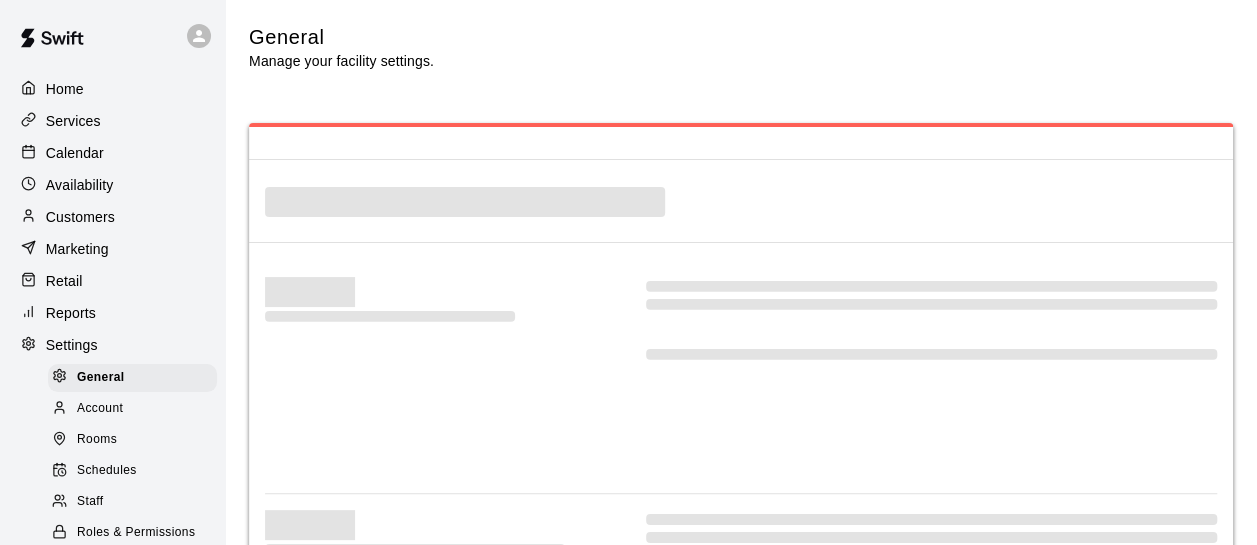 select on "**" 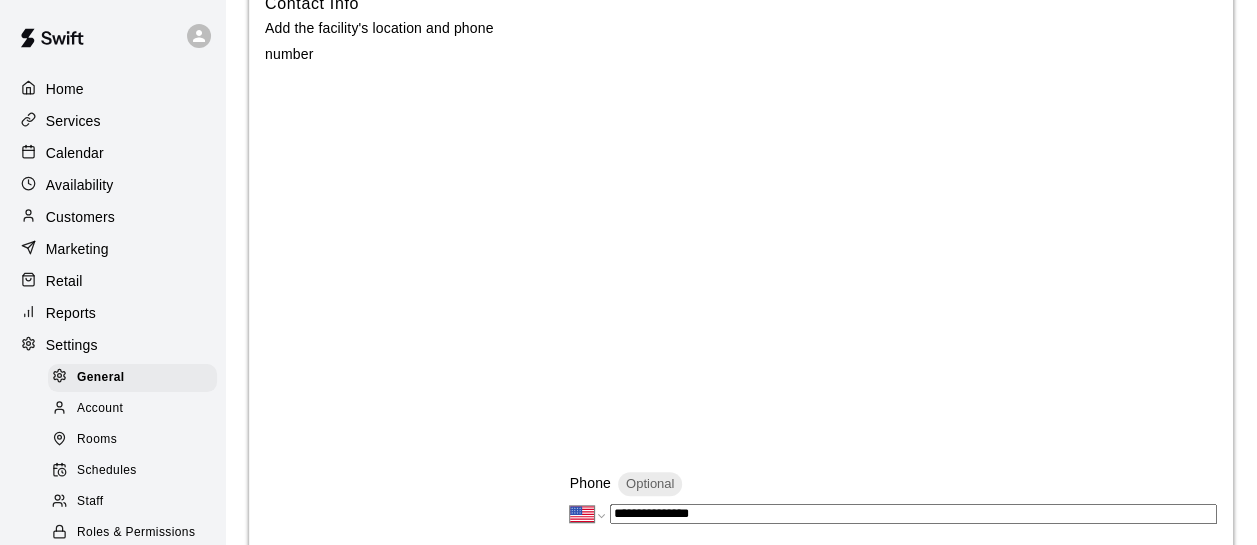scroll, scrollTop: 700, scrollLeft: 0, axis: vertical 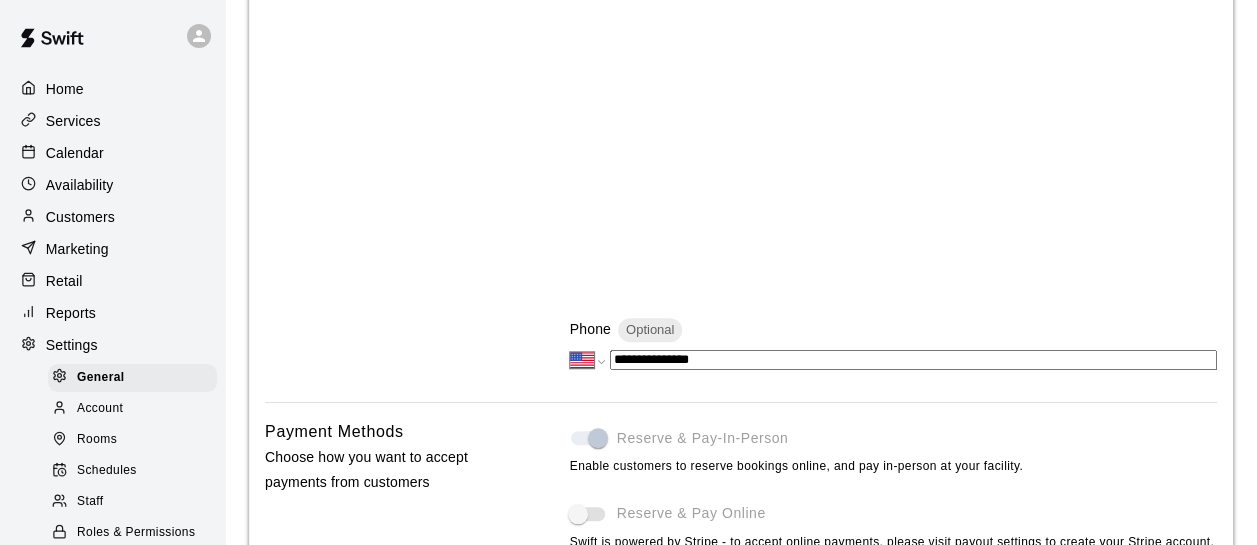 click on "Schedules" at bounding box center [107, 471] 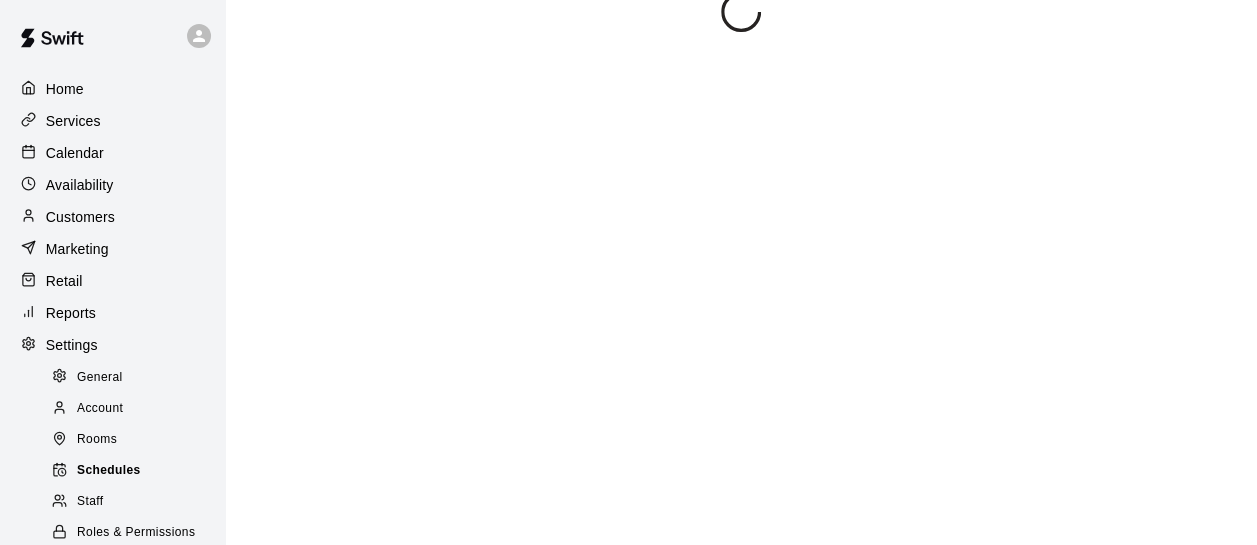 scroll, scrollTop: 0, scrollLeft: 0, axis: both 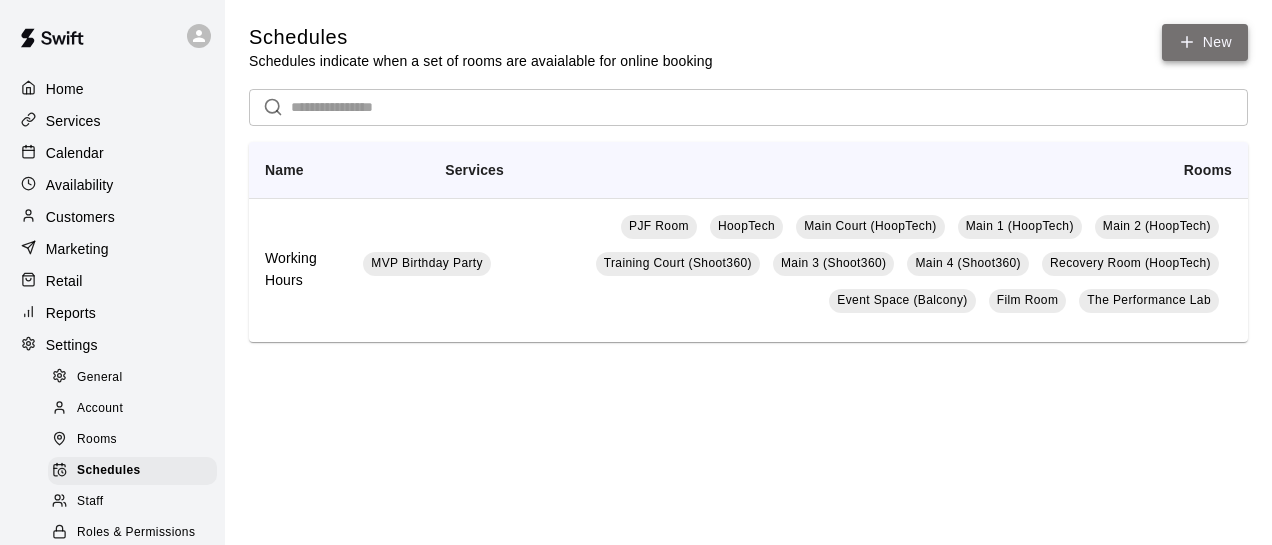 click 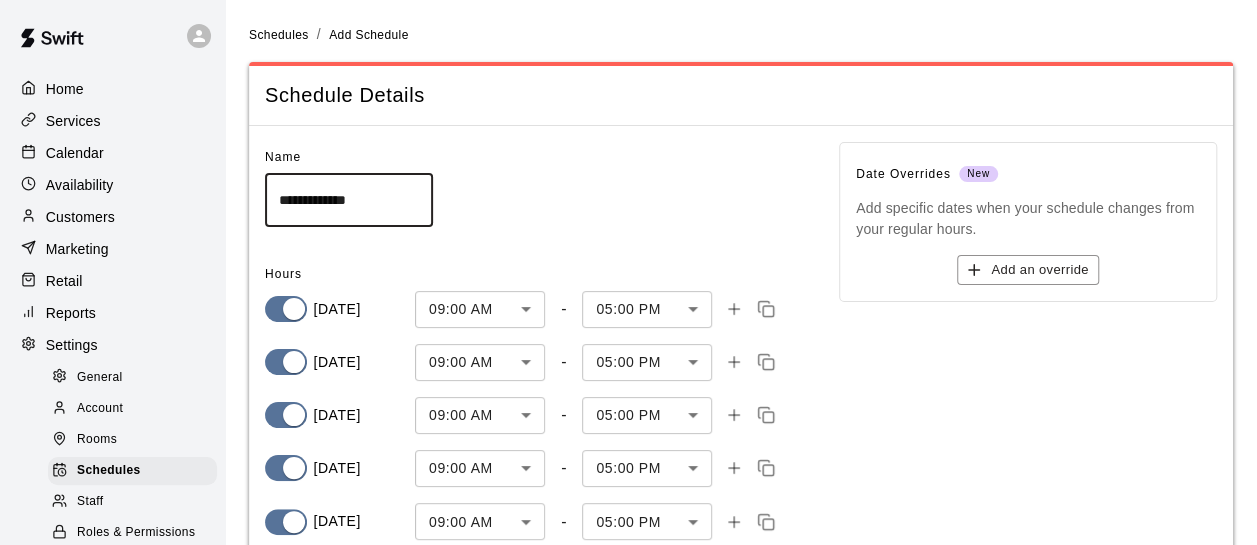 drag, startPoint x: 416, startPoint y: 200, endPoint x: 397, endPoint y: 197, distance: 19.235384 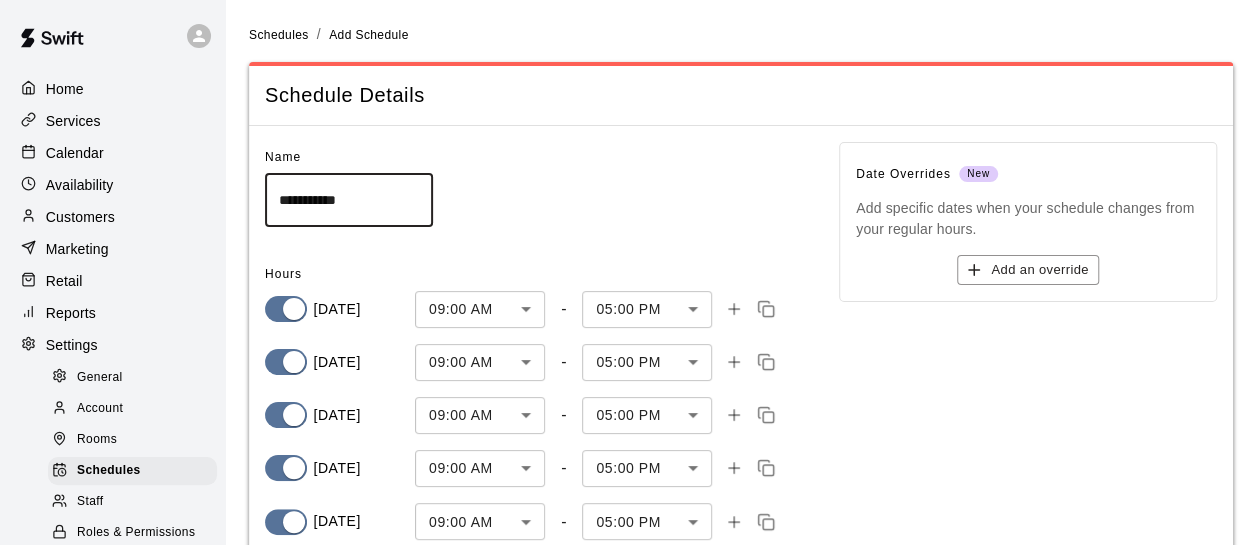 type on "**********" 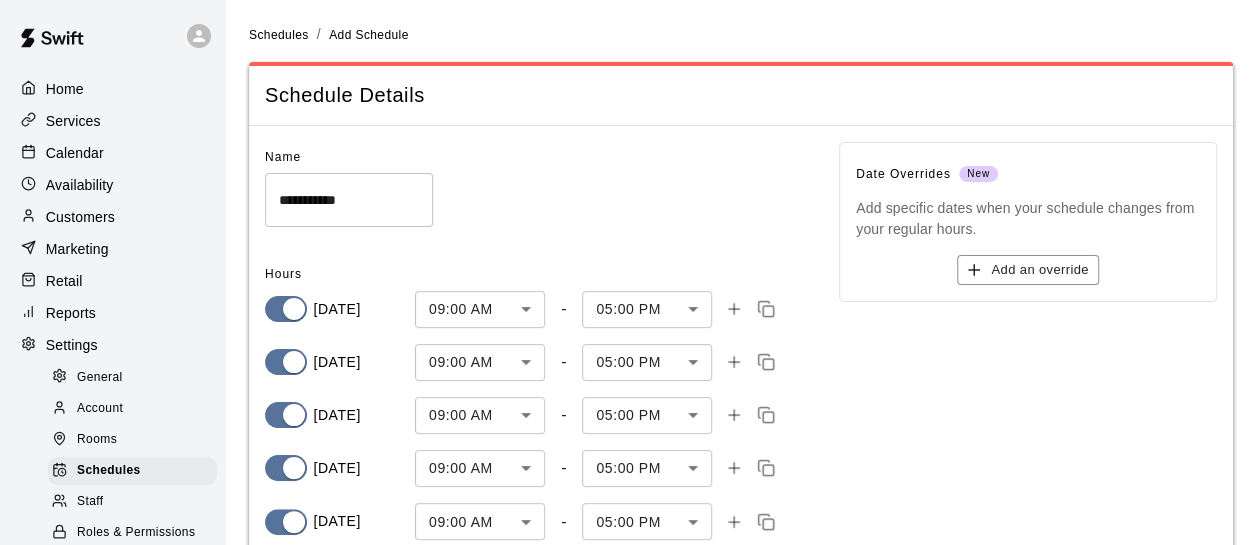 click on "**********" at bounding box center [536, 184] 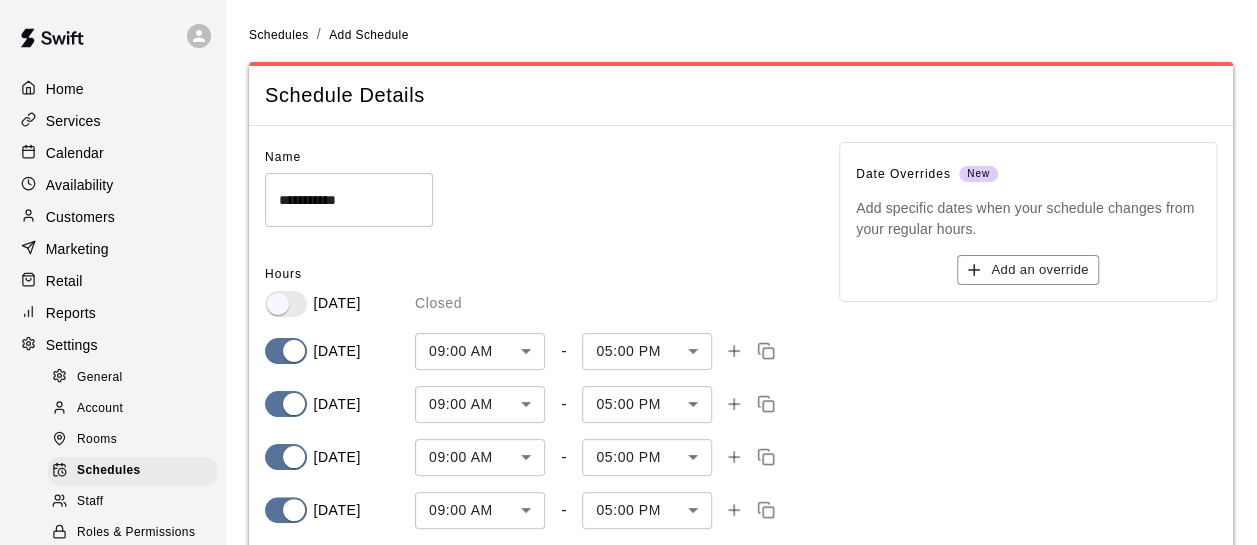 click on "[DATE] 09:00 AM *** ​ - 05:00 PM **** ​" at bounding box center (536, 351) 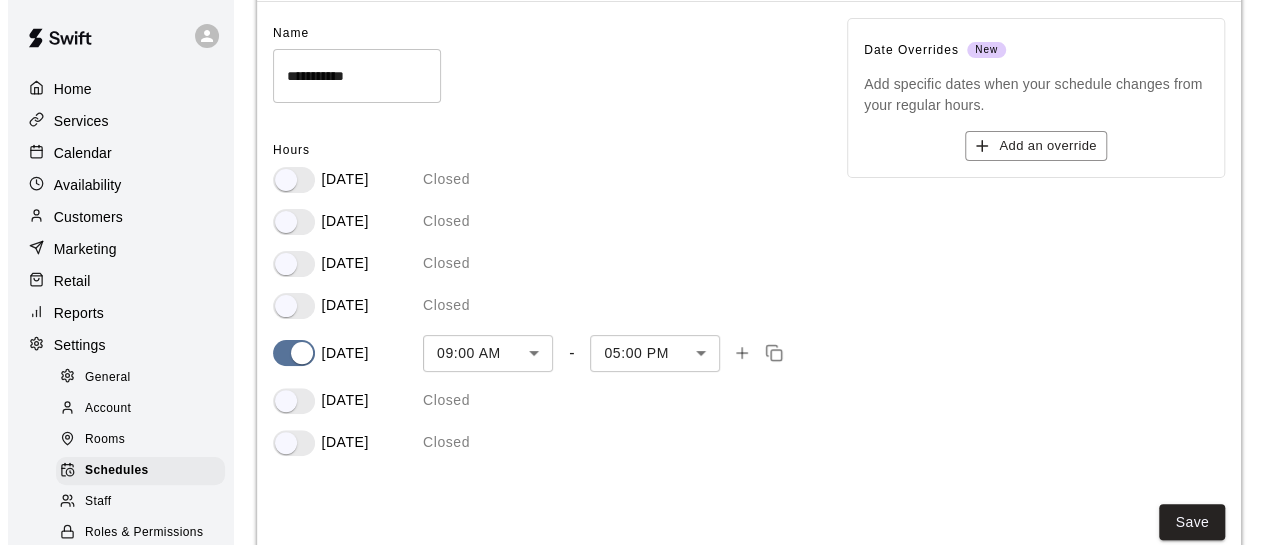 scroll, scrollTop: 166, scrollLeft: 0, axis: vertical 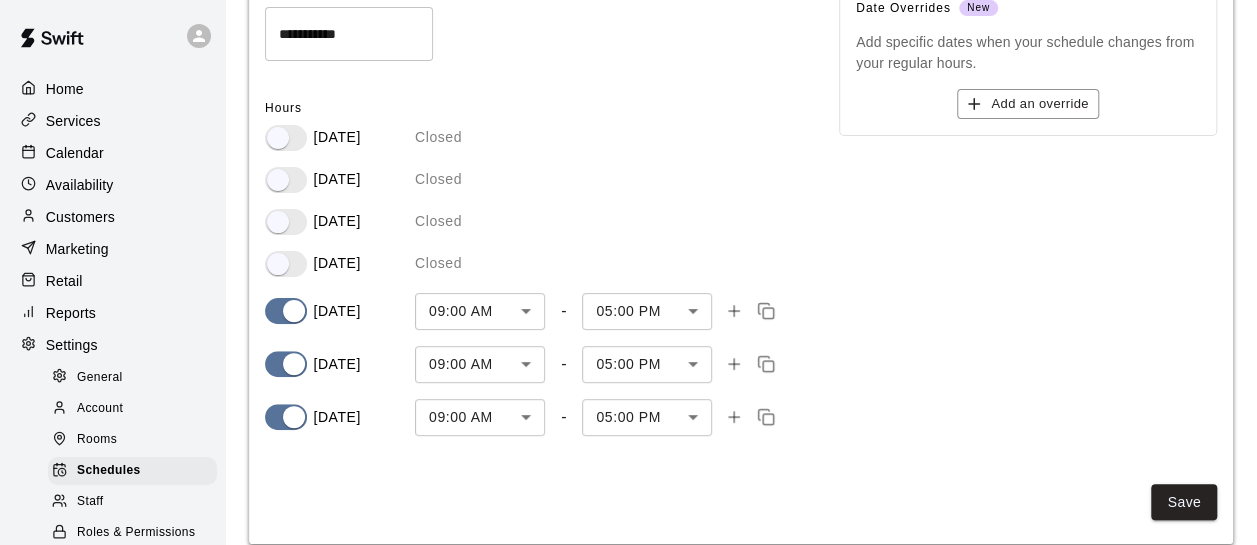click on "**********" at bounding box center [628, 201] 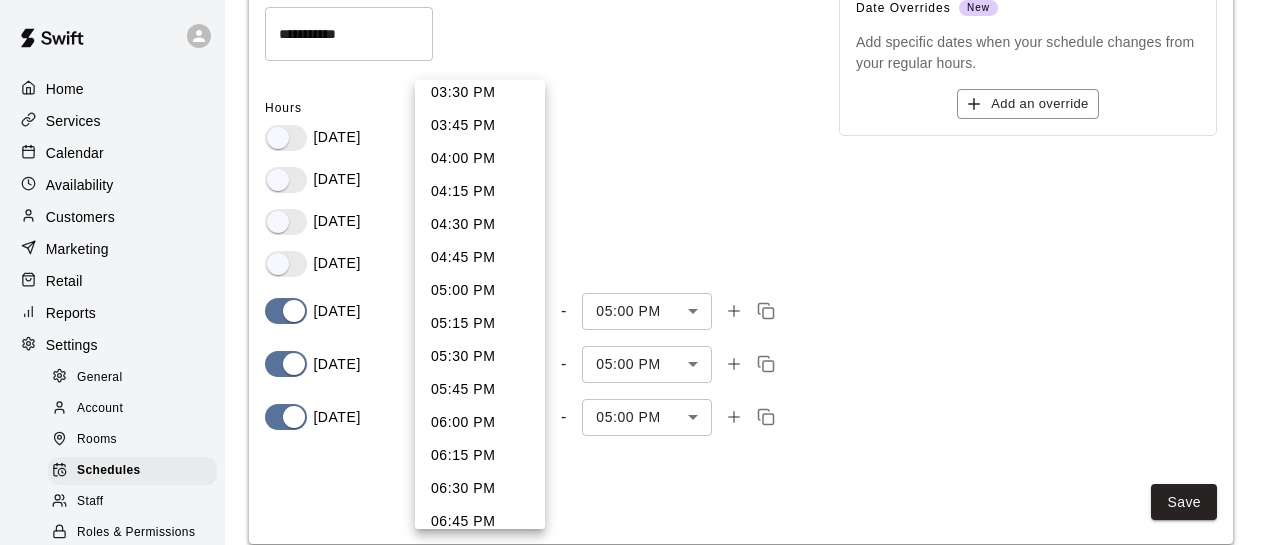 scroll, scrollTop: 2088, scrollLeft: 0, axis: vertical 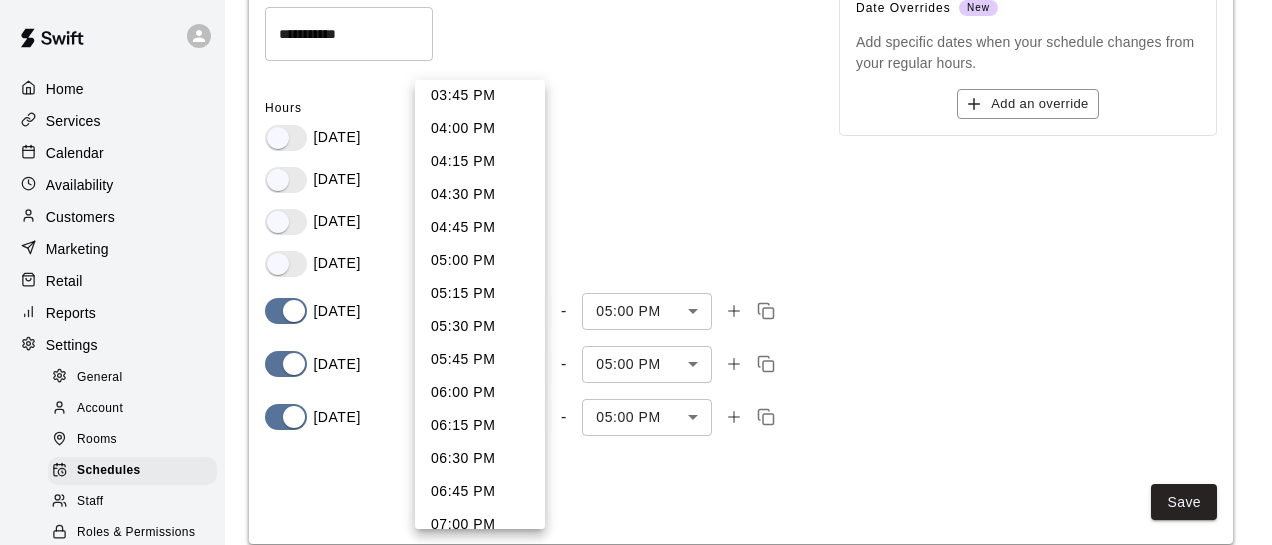 click at bounding box center (636, 272) 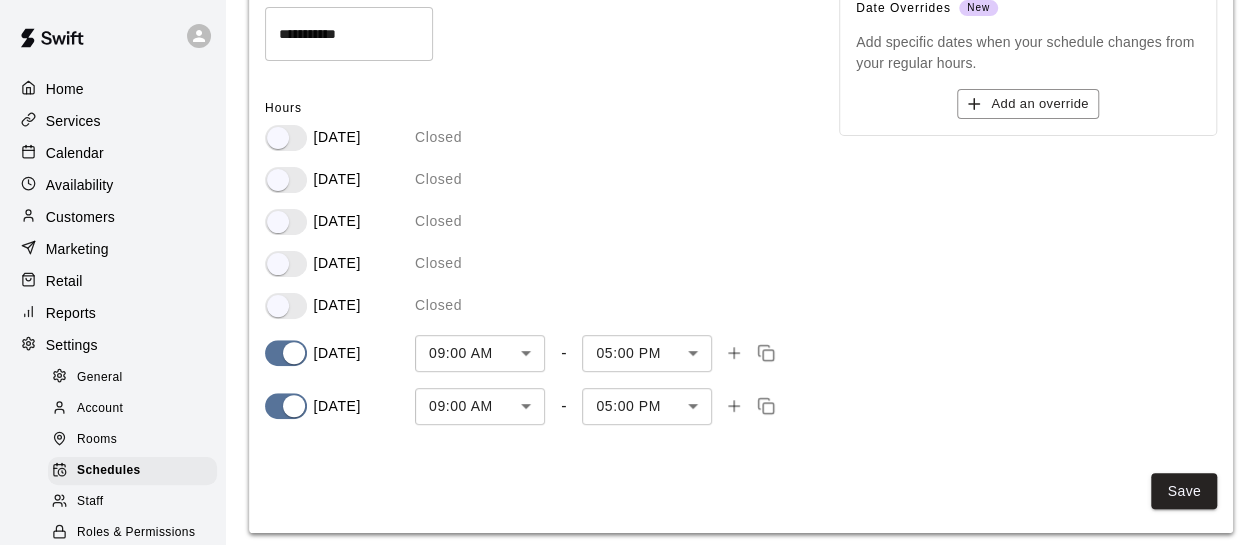 click on "**********" at bounding box center [628, 195] 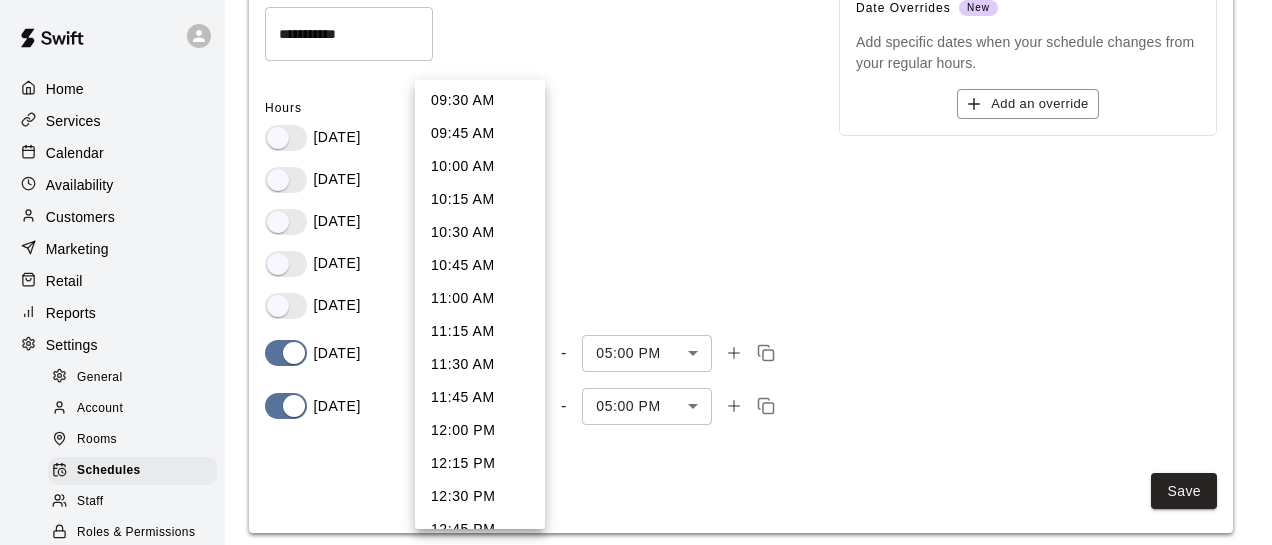 scroll, scrollTop: 1288, scrollLeft: 0, axis: vertical 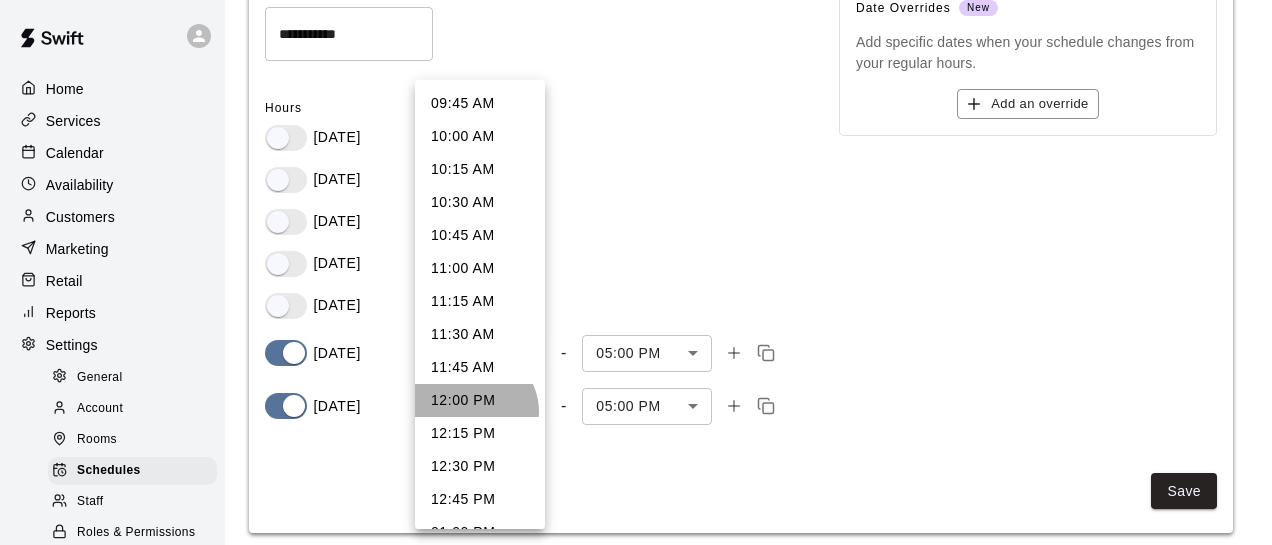 click on "12:00 PM" at bounding box center (480, 400) 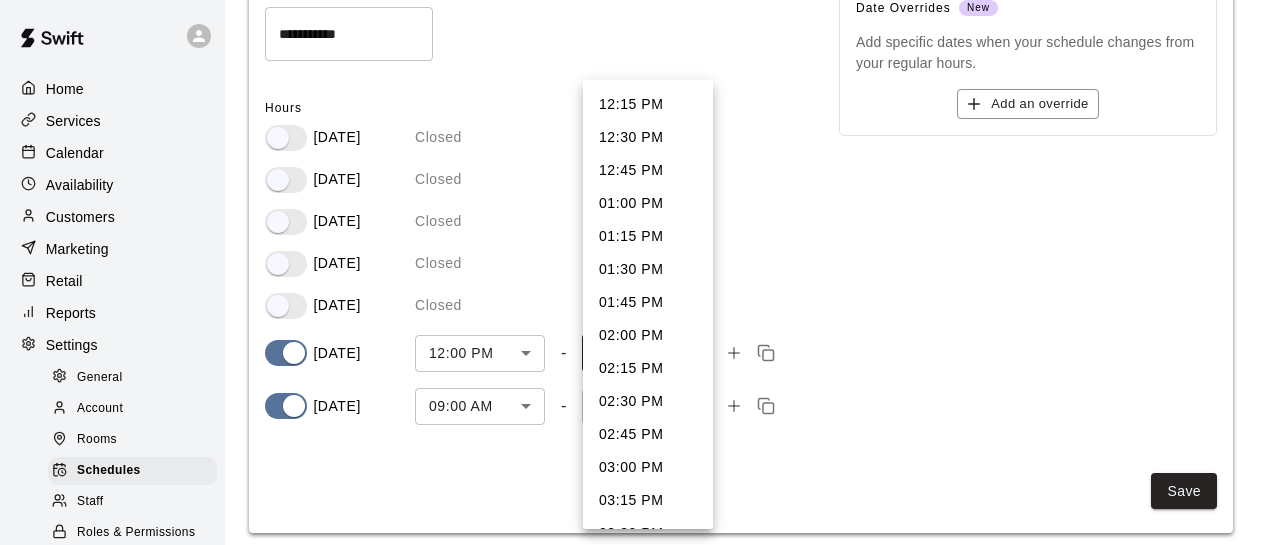 click on "**********" at bounding box center (636, 195) 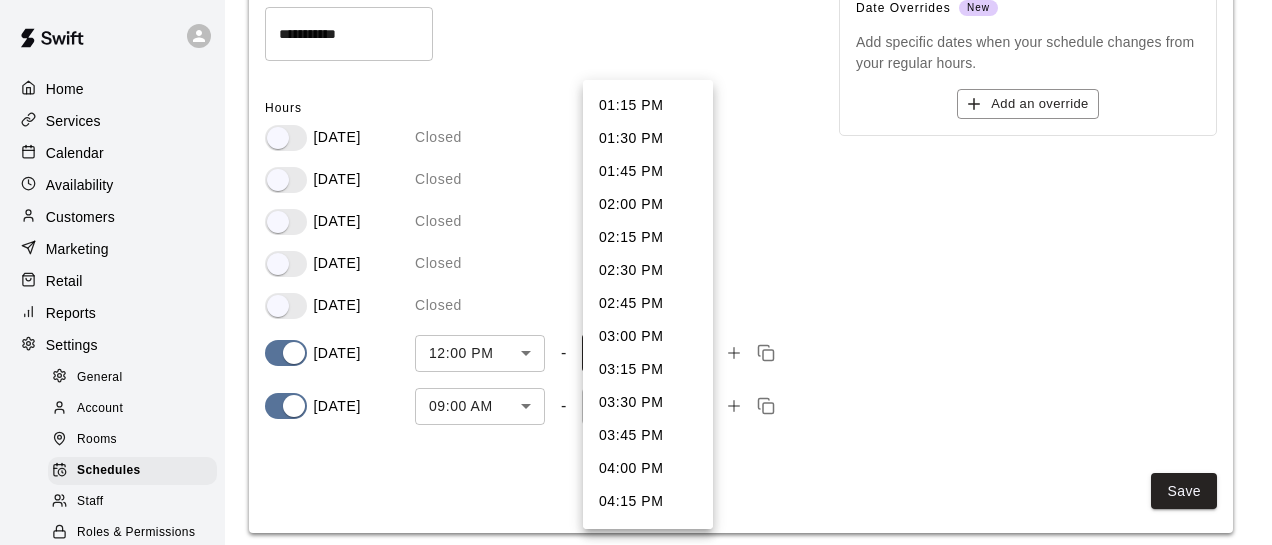 scroll, scrollTop: 126, scrollLeft: 0, axis: vertical 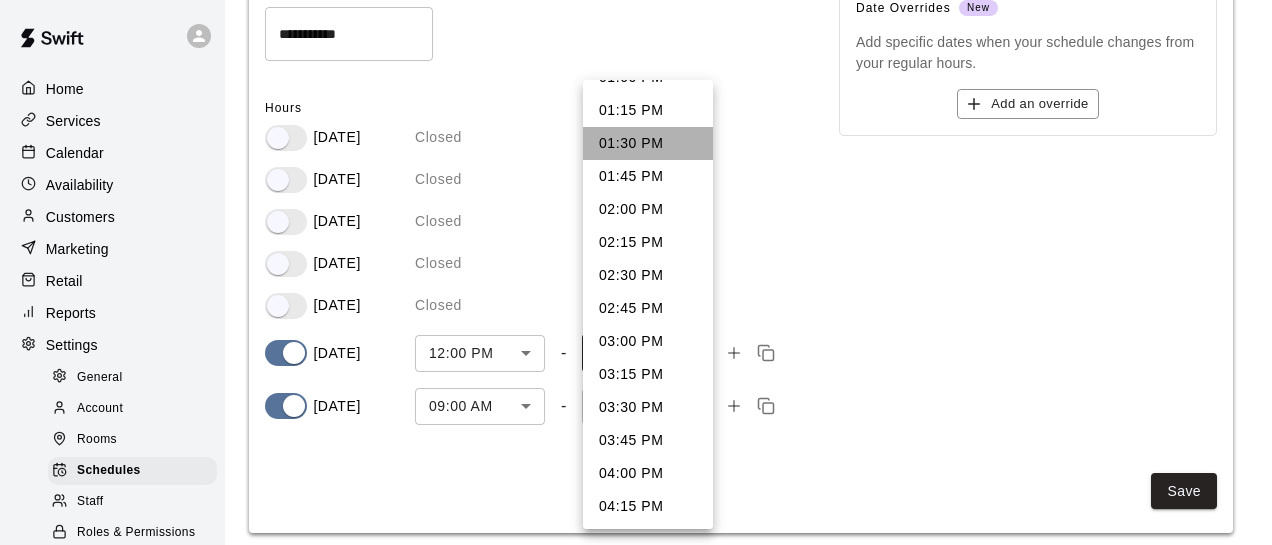 click on "01:30 PM" at bounding box center (648, 143) 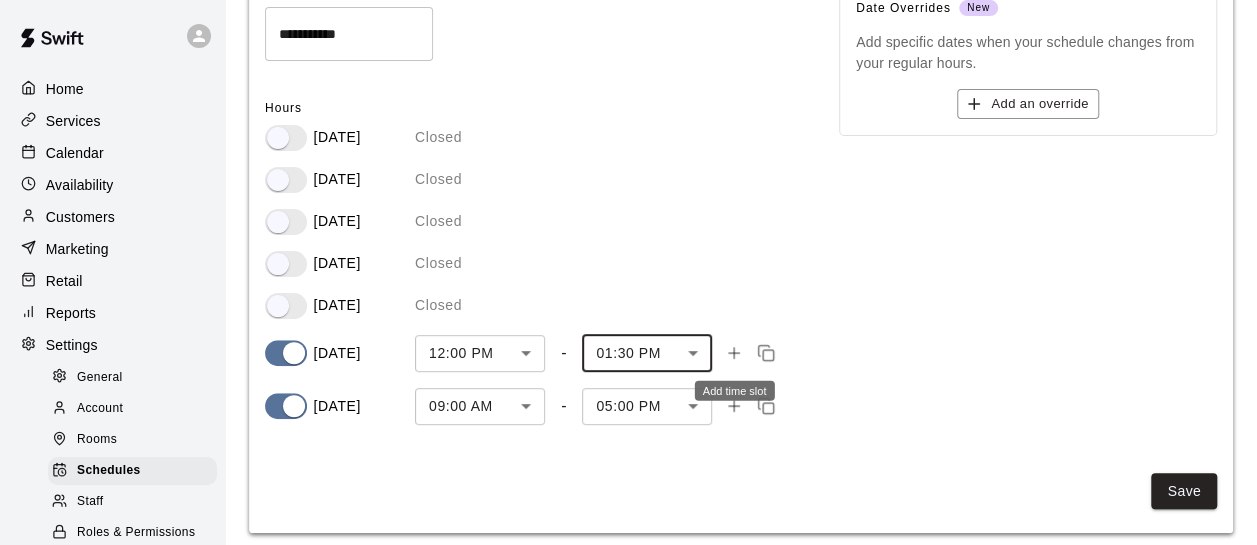 click 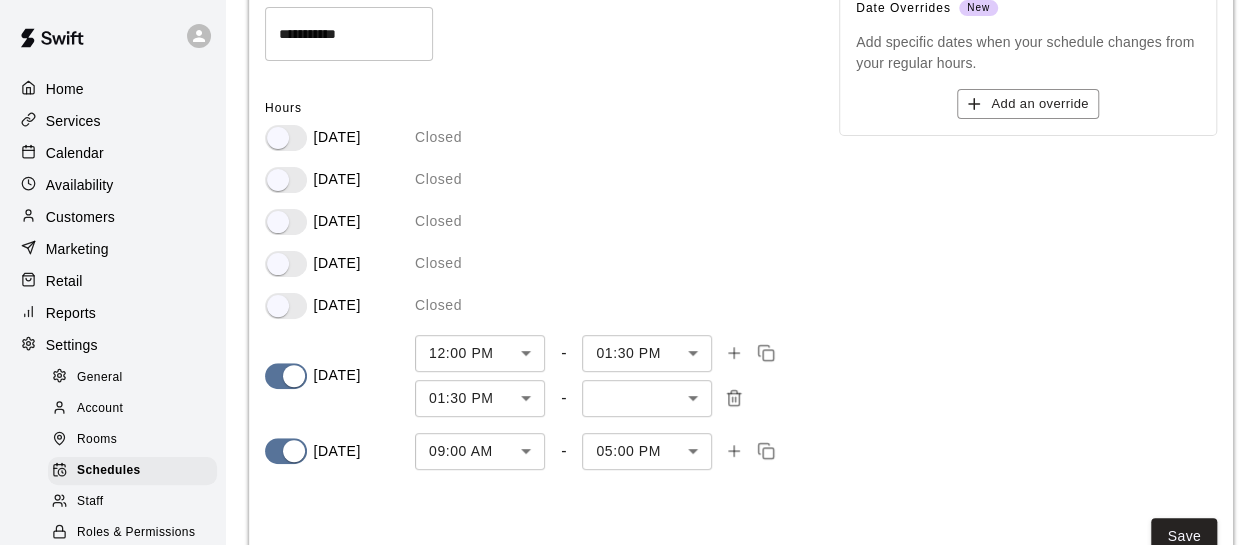 click on "**********" at bounding box center (628, 218) 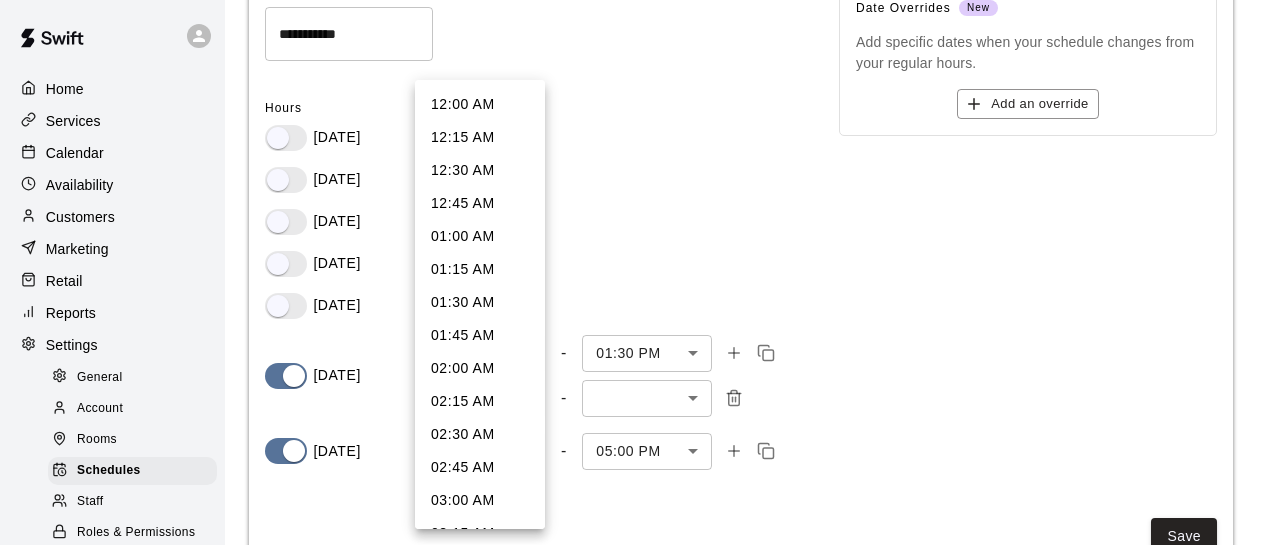 scroll, scrollTop: 1582, scrollLeft: 0, axis: vertical 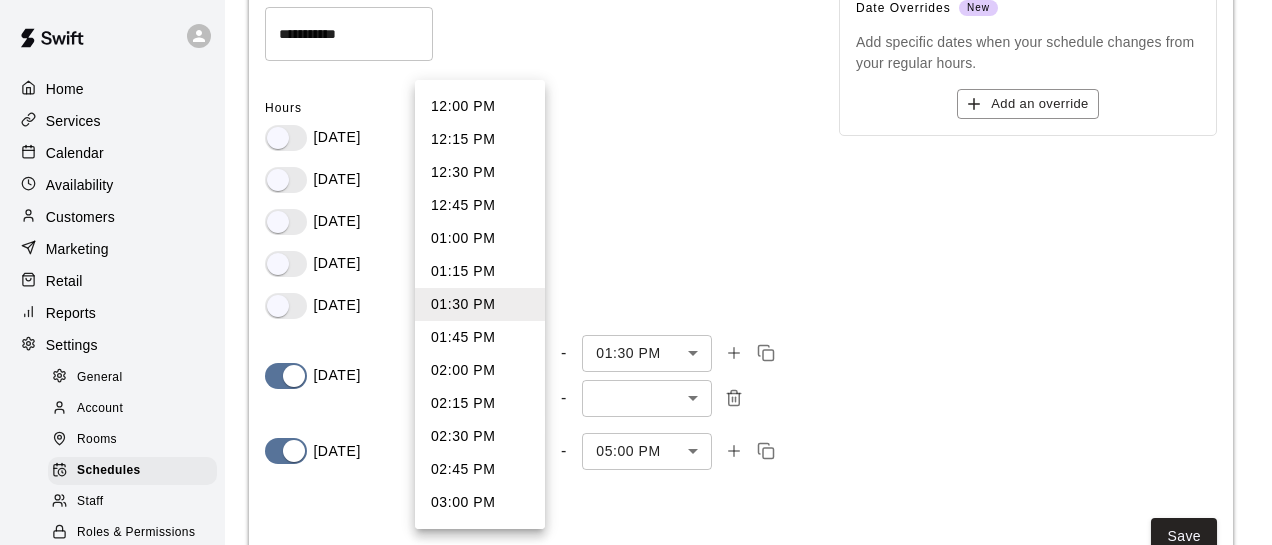 click on "02:30 PM" at bounding box center (480, 436) 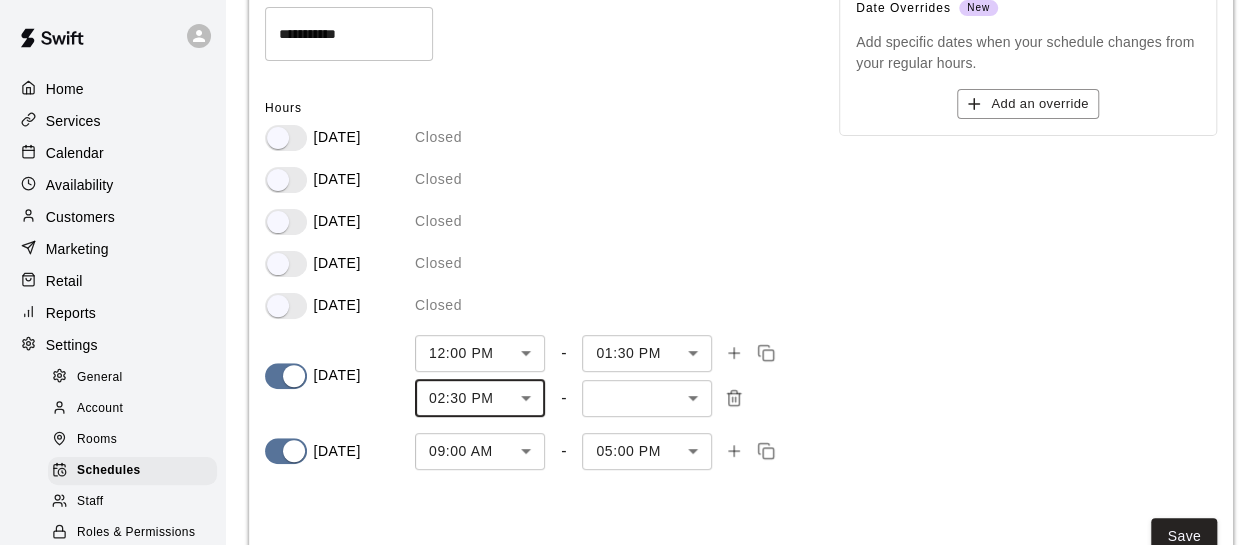 click on "**********" at bounding box center (628, 218) 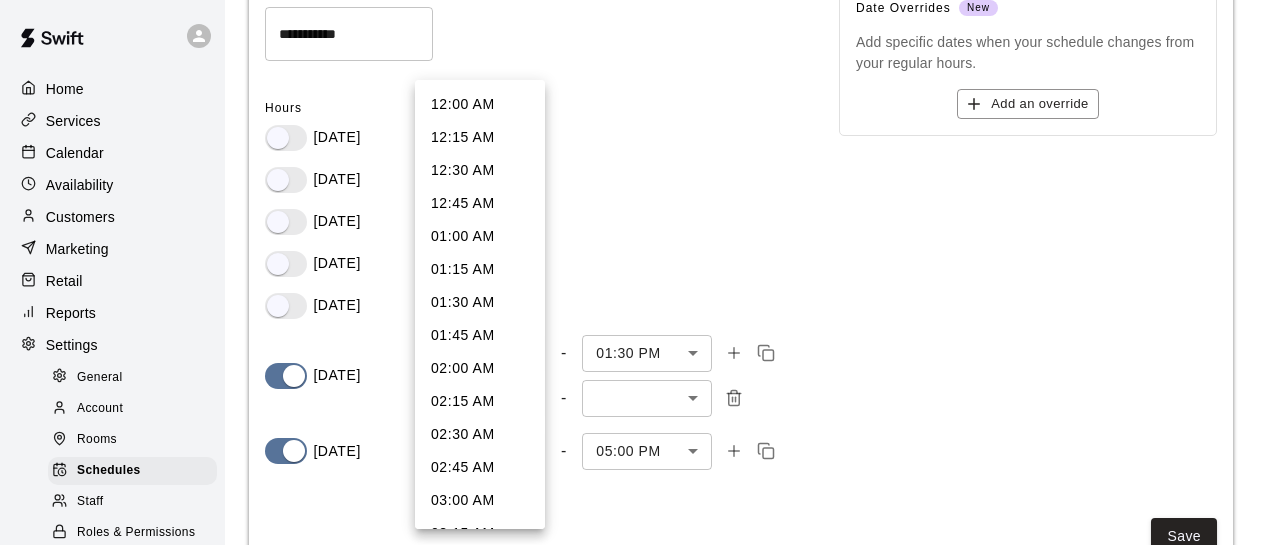scroll, scrollTop: 1714, scrollLeft: 0, axis: vertical 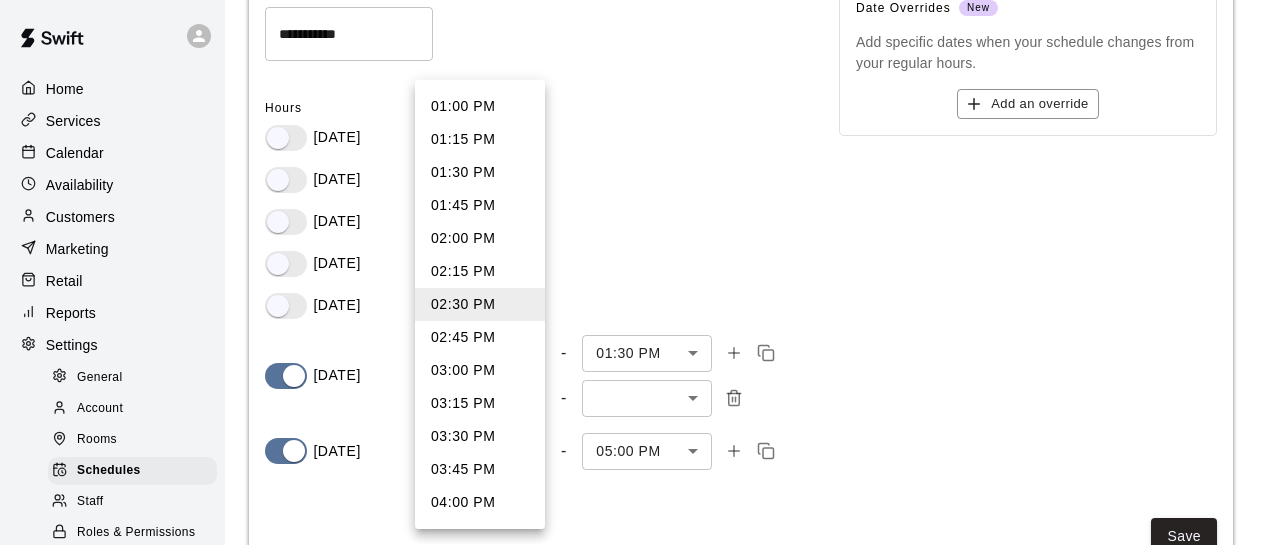 drag, startPoint x: 488, startPoint y: 231, endPoint x: 498, endPoint y: 249, distance: 20.59126 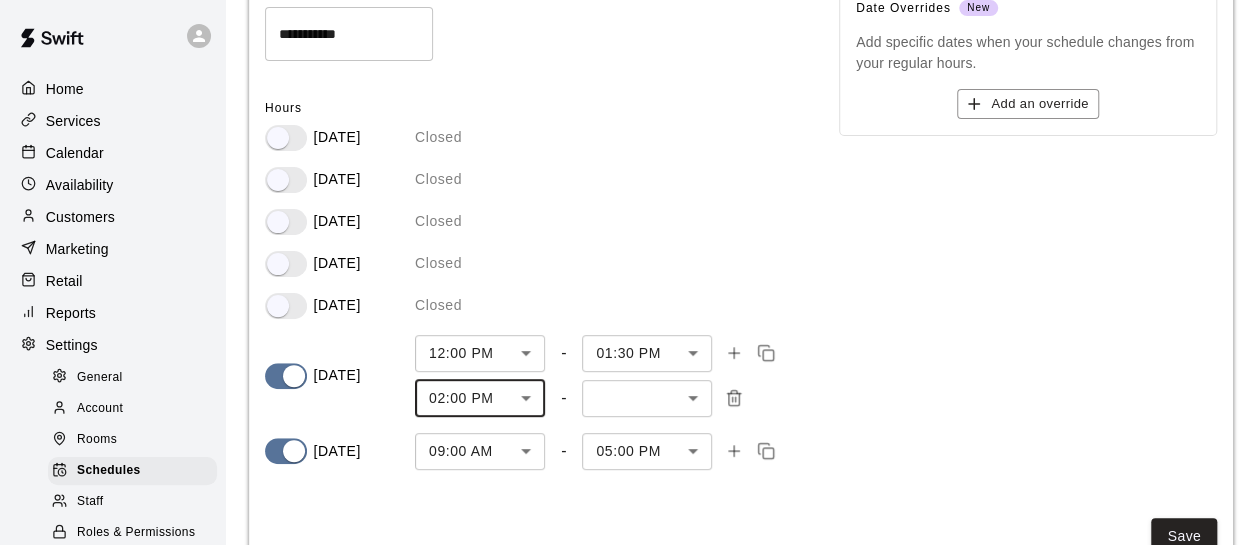 click on "**********" at bounding box center (628, 218) 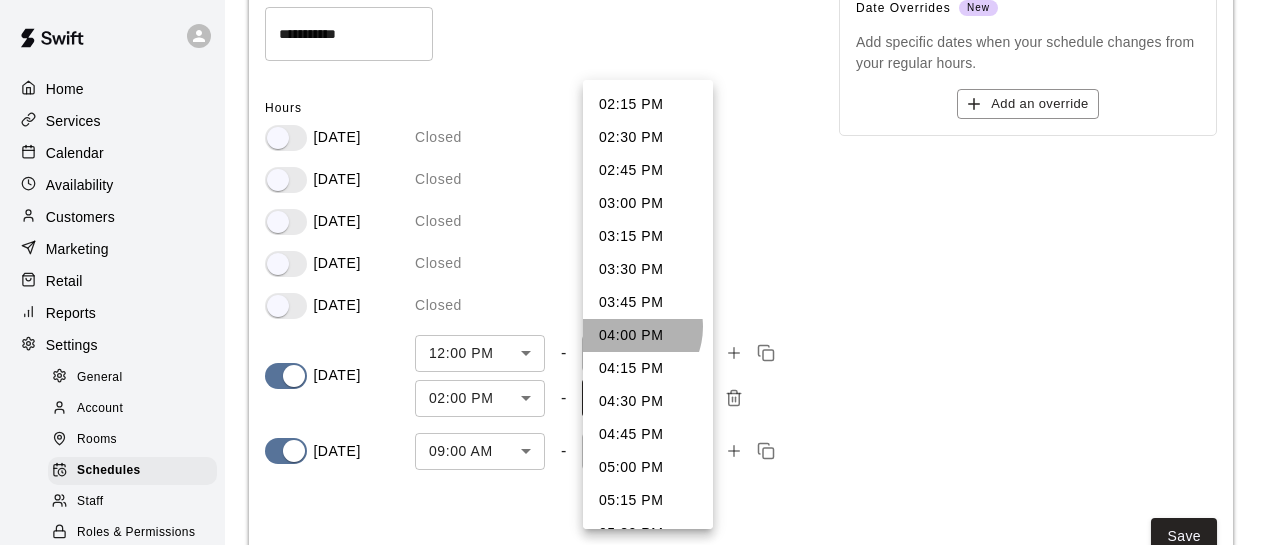 click on "04:00 PM" at bounding box center [648, 335] 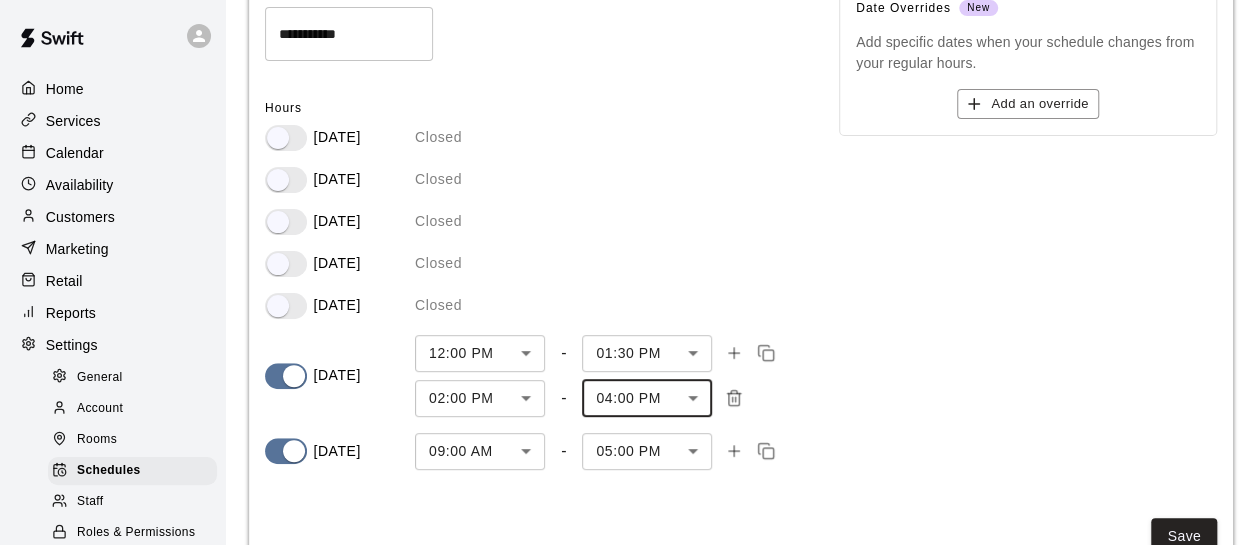 click on "**********" at bounding box center (628, 218) 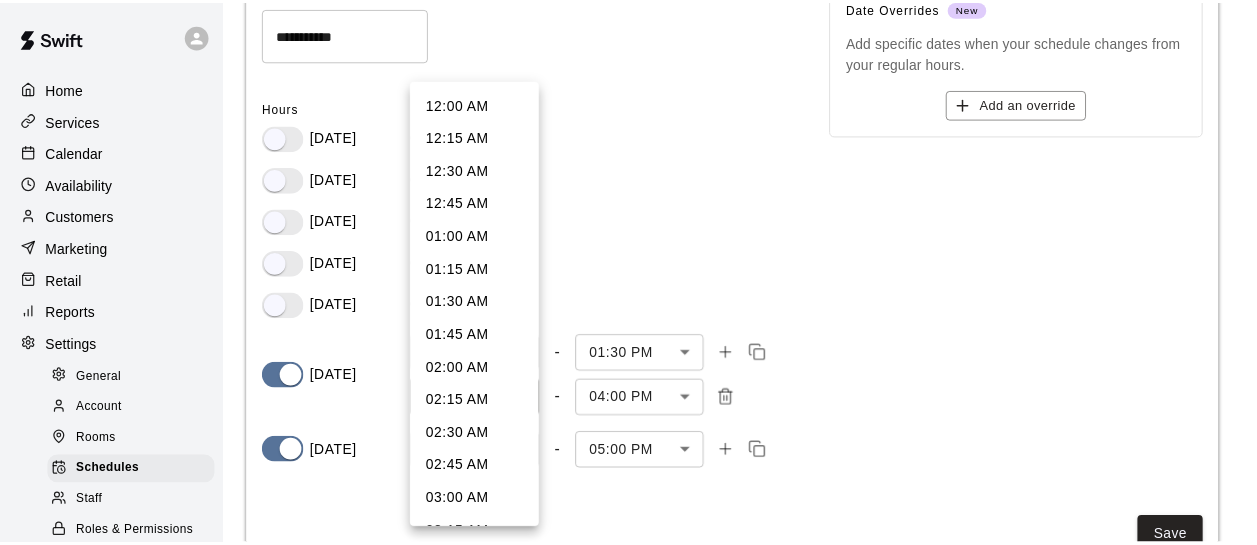 scroll, scrollTop: 1648, scrollLeft: 0, axis: vertical 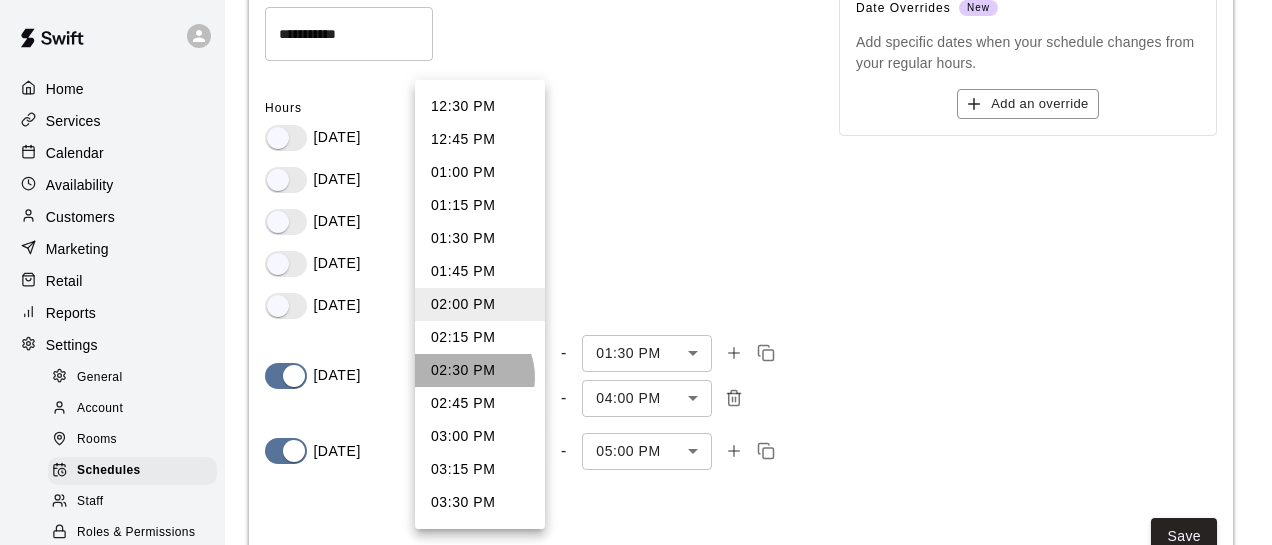 click on "02:30 PM" at bounding box center [480, 370] 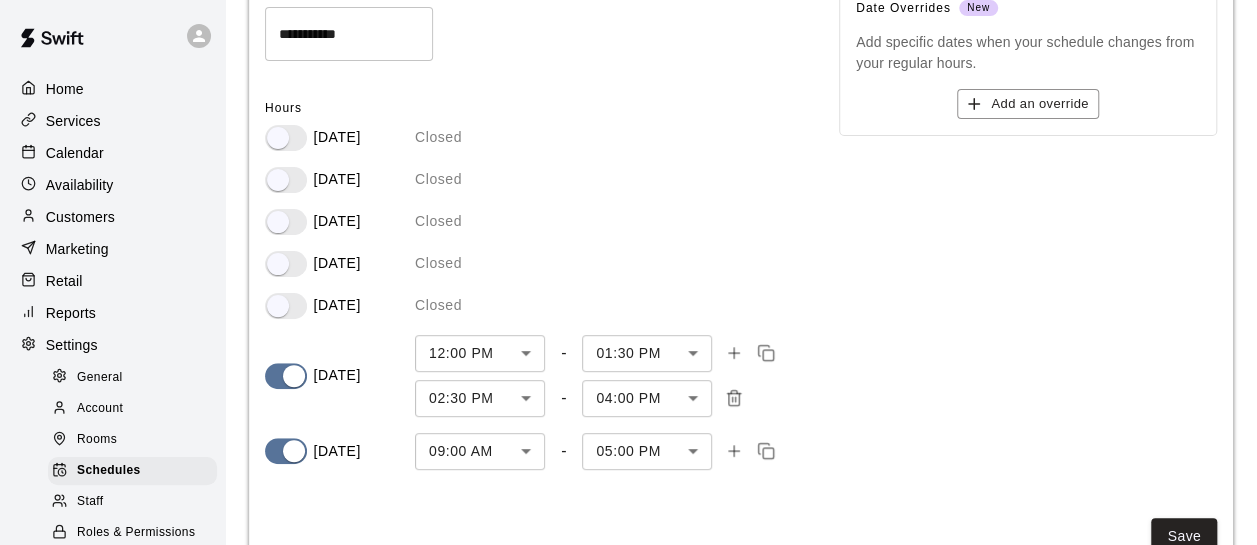 drag, startPoint x: 464, startPoint y: 377, endPoint x: 1026, endPoint y: 332, distance: 563.7987 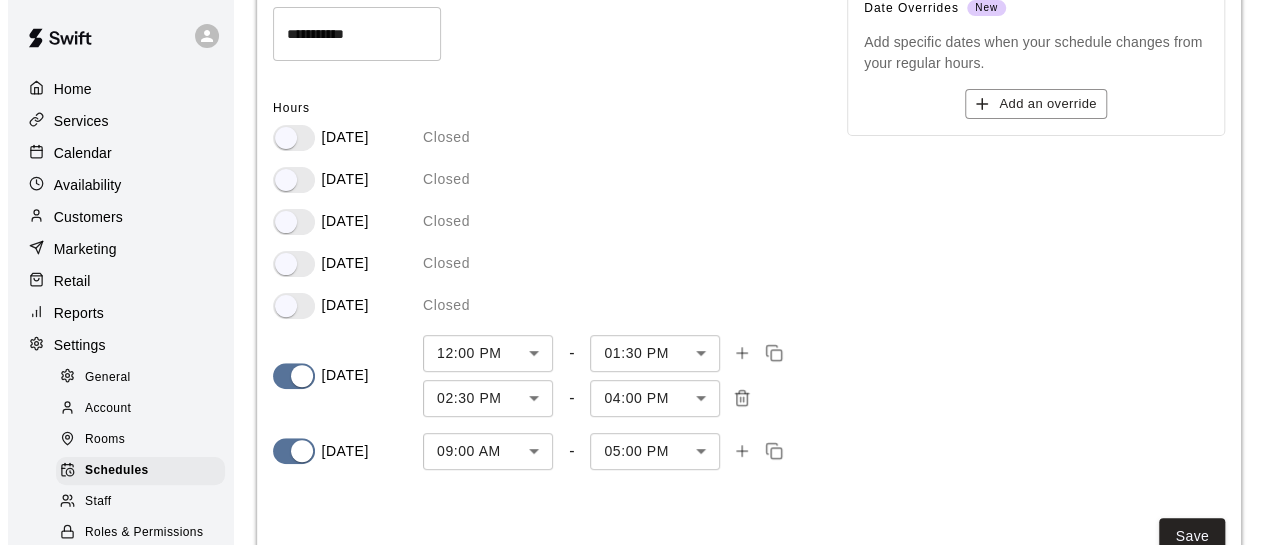 scroll, scrollTop: 222, scrollLeft: 0, axis: vertical 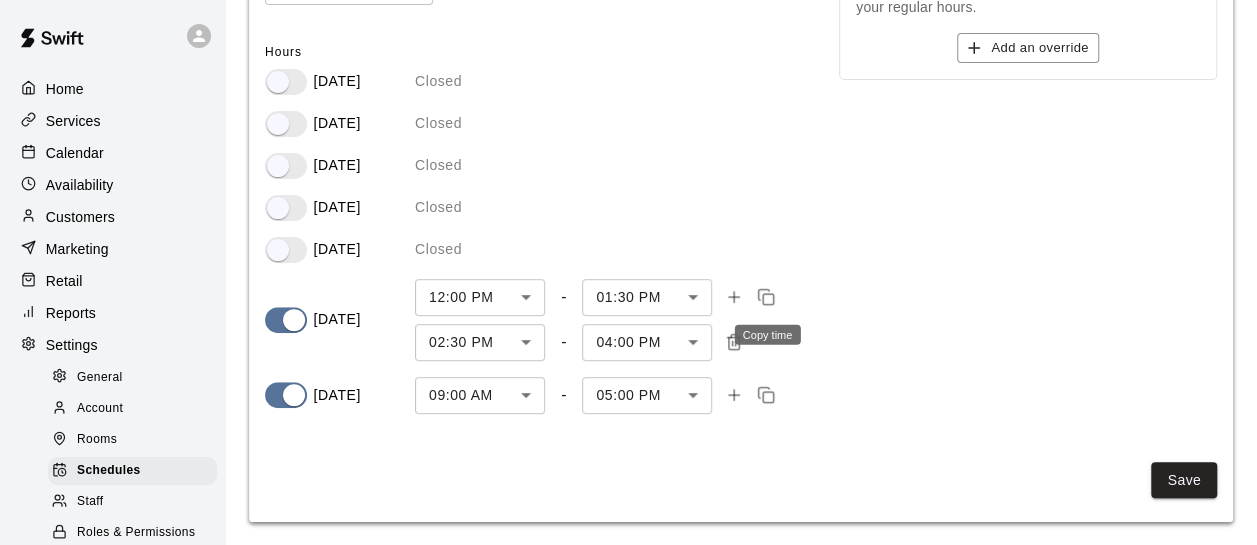 click 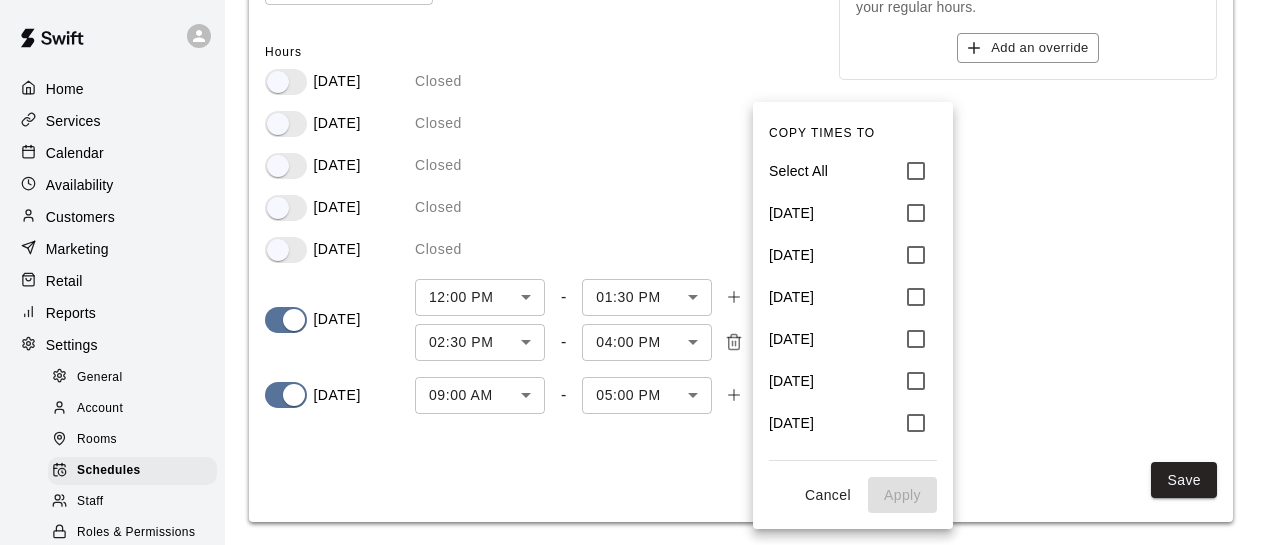 drag, startPoint x: 836, startPoint y: 489, endPoint x: 830, endPoint y: 479, distance: 11.661903 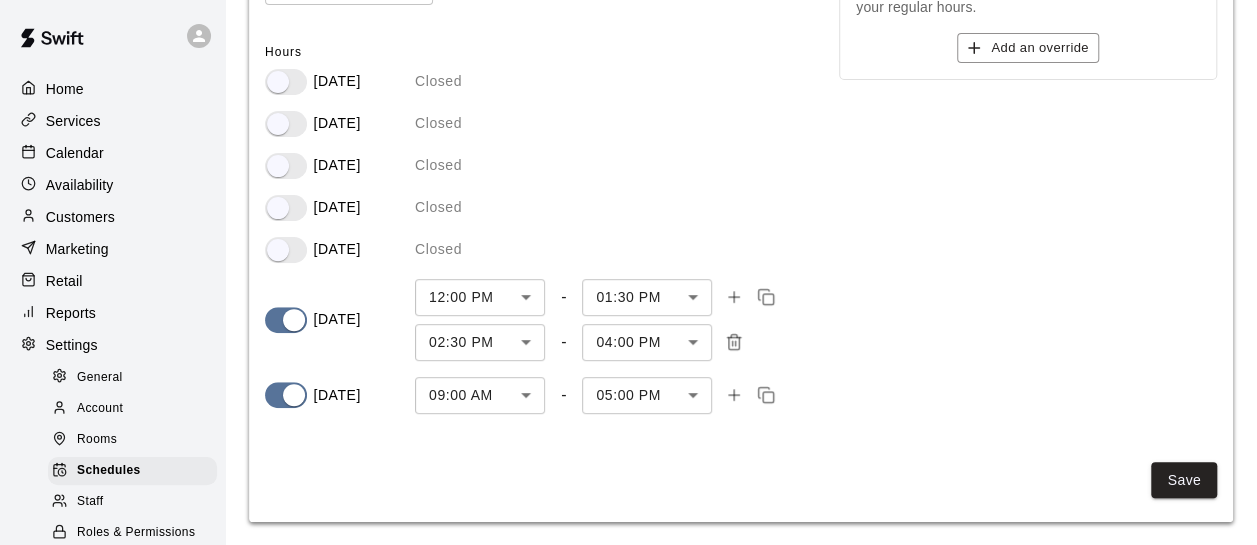 click on "**********" at bounding box center (628, 162) 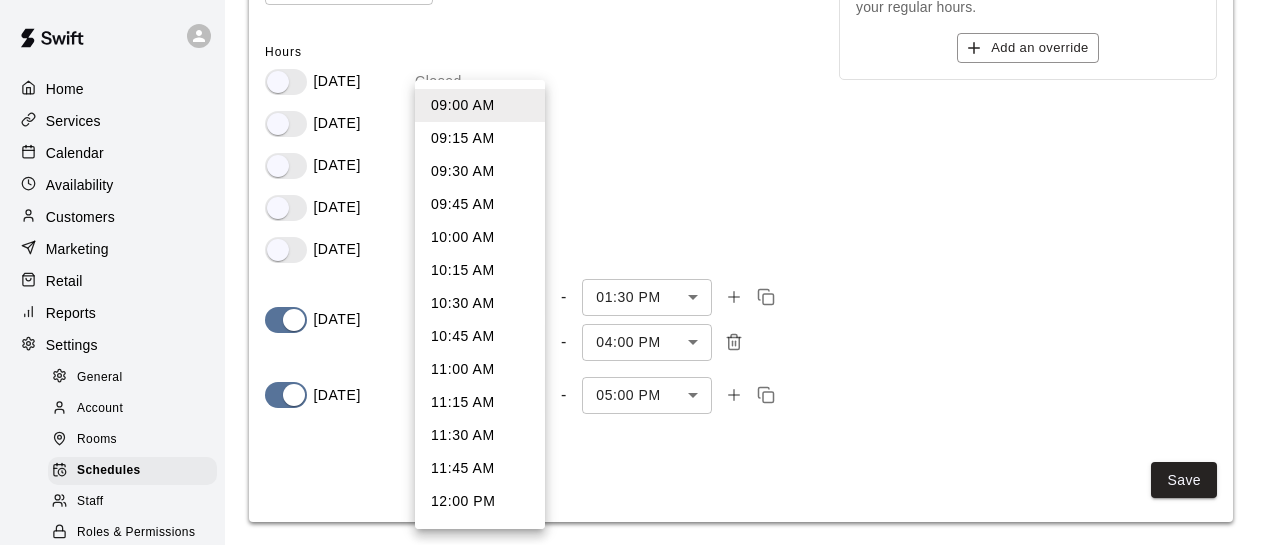 scroll, scrollTop: 1288, scrollLeft: 0, axis: vertical 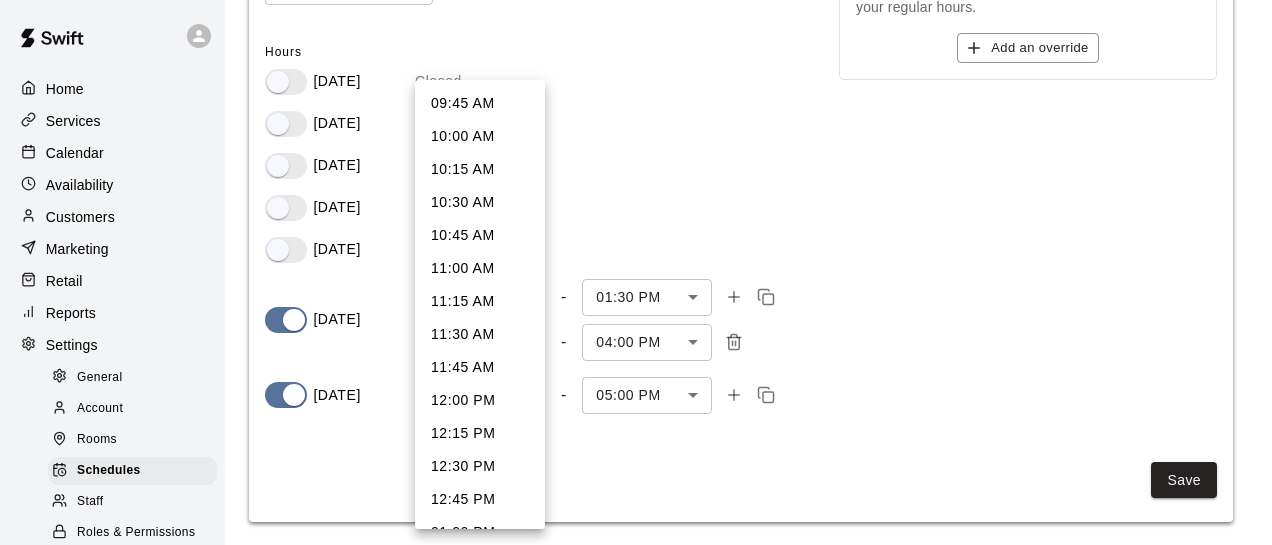 click on "12:00 PM" at bounding box center [480, 400] 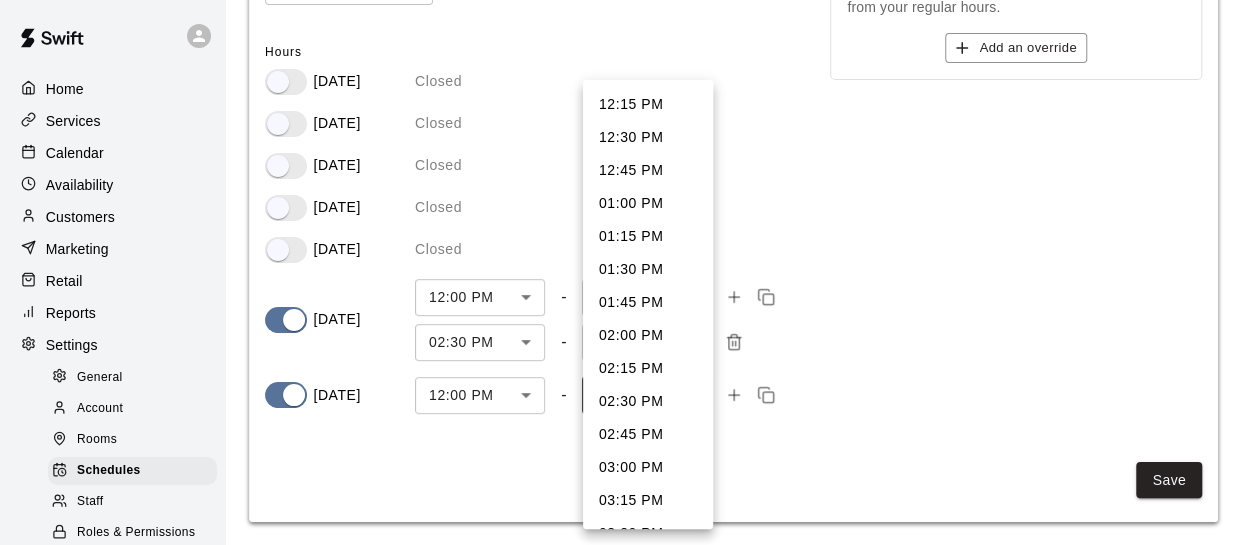 click on "**********" at bounding box center (628, 162) 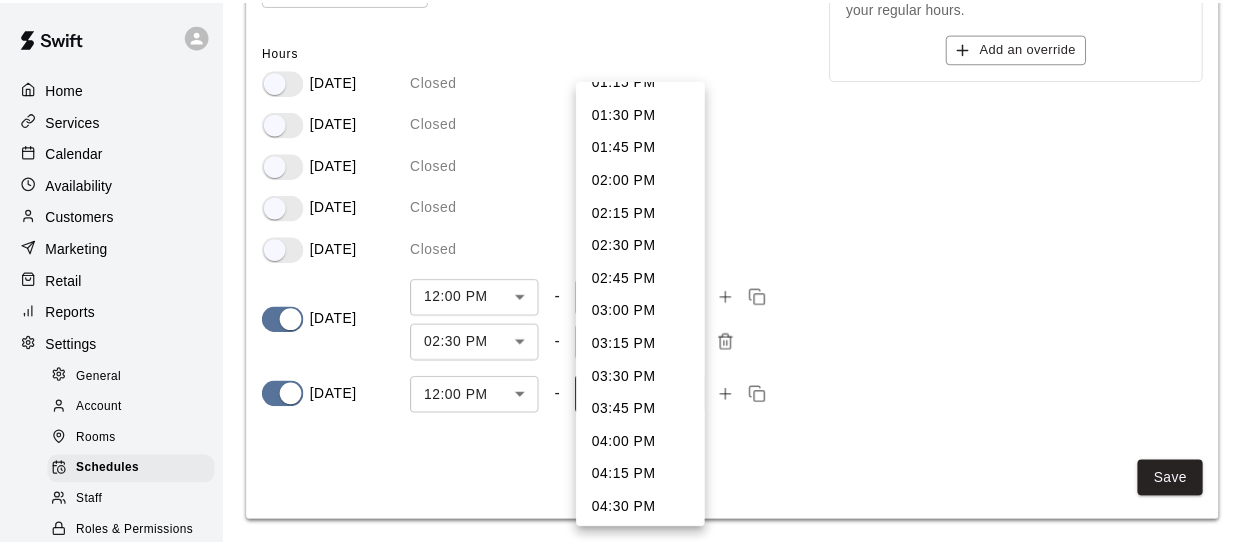 scroll, scrollTop: 126, scrollLeft: 0, axis: vertical 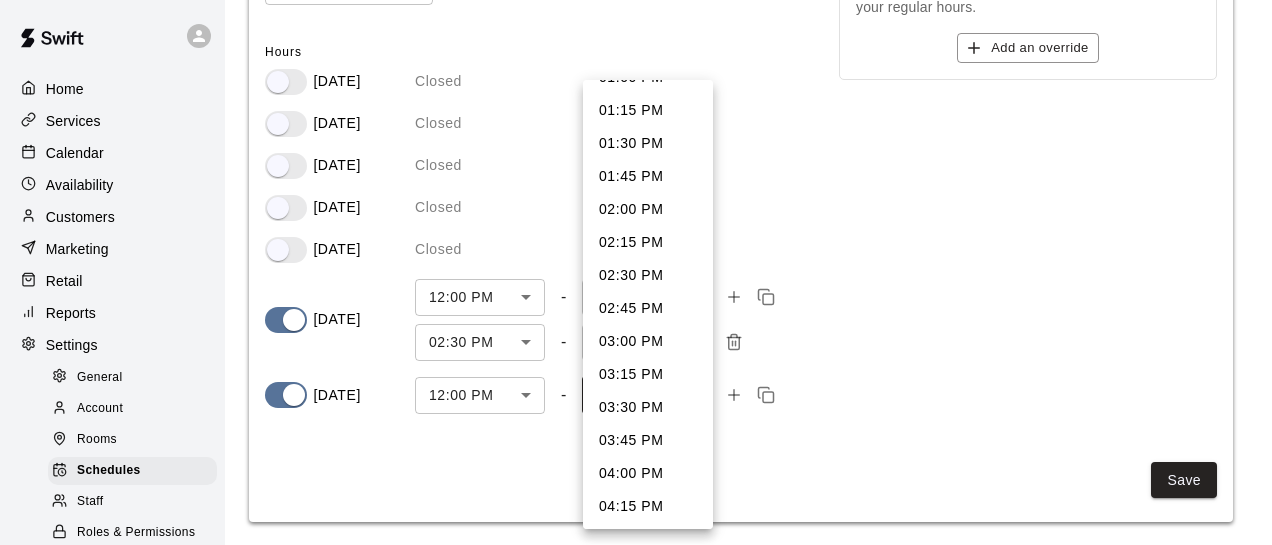 click on "01:30 PM" at bounding box center (648, 143) 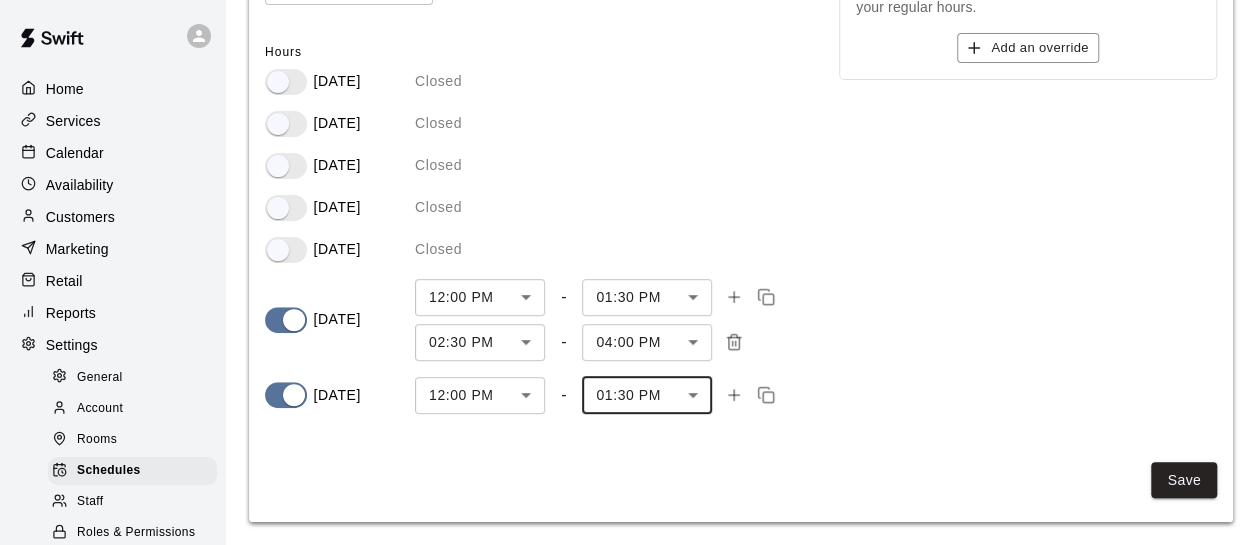 click on "Save" at bounding box center (741, 480) 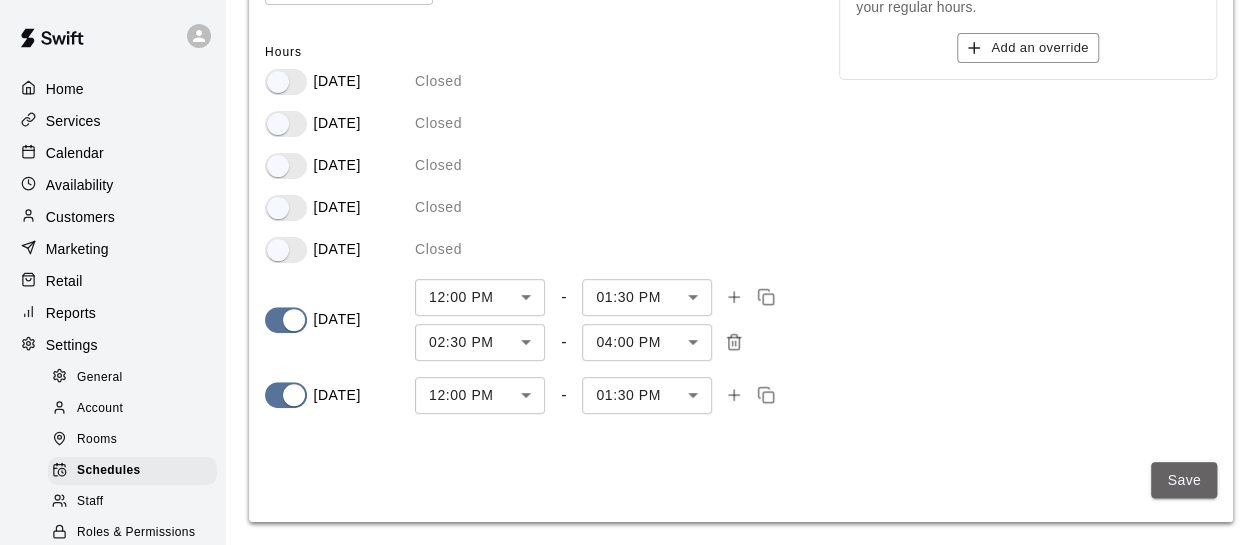 drag, startPoint x: 1200, startPoint y: 480, endPoint x: 1165, endPoint y: 475, distance: 35.35534 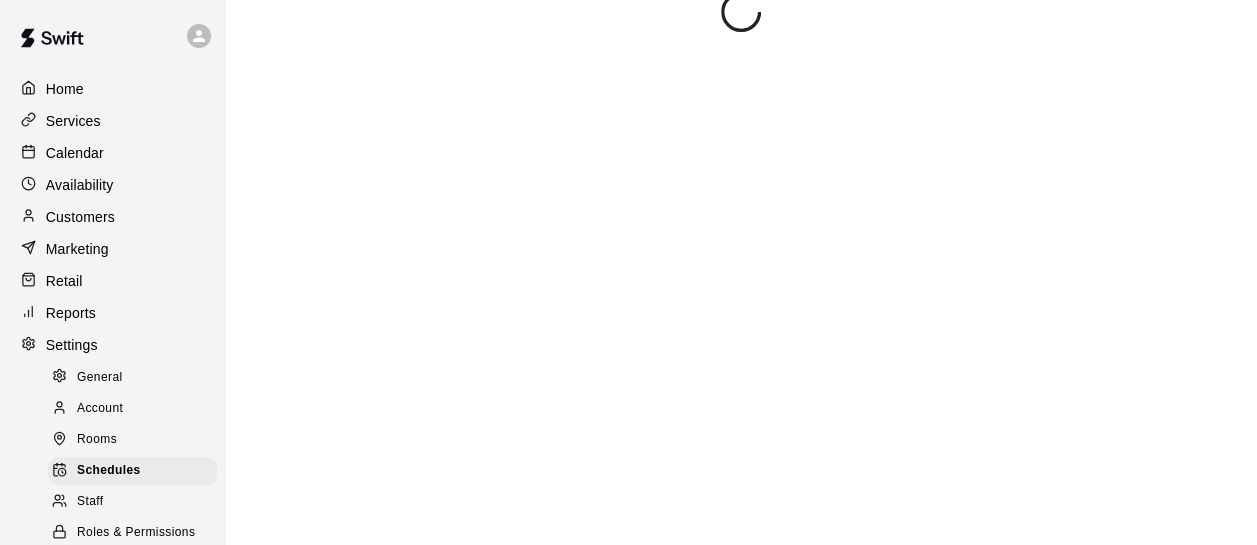 scroll, scrollTop: 0, scrollLeft: 0, axis: both 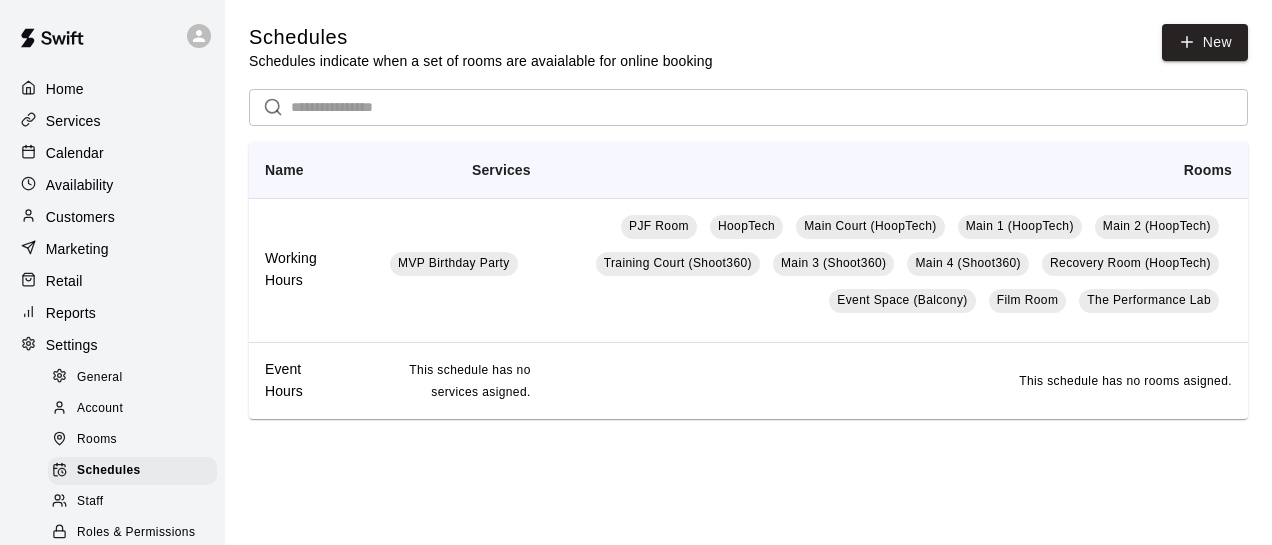 click on "Services" at bounding box center (73, 121) 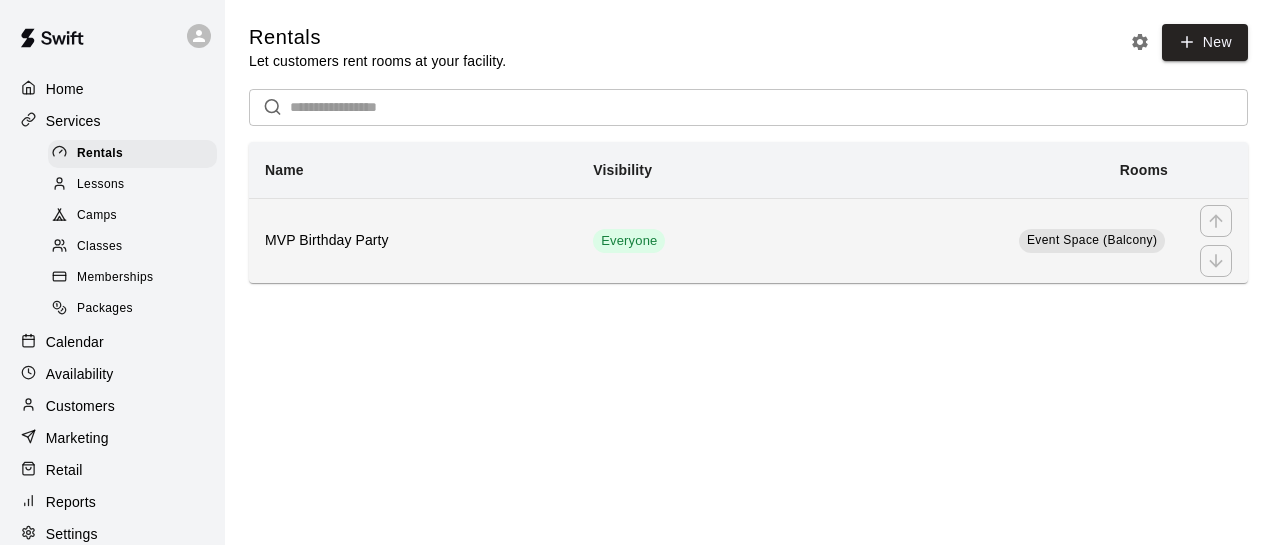 click on "Event Space (Balcony)" at bounding box center [990, 240] 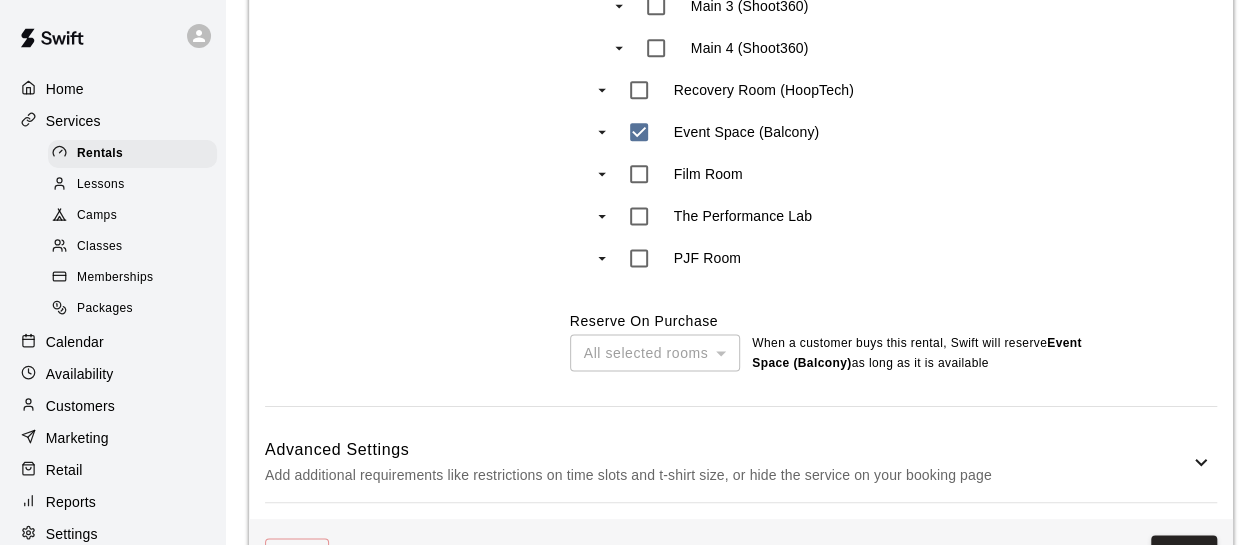 scroll, scrollTop: 1280, scrollLeft: 0, axis: vertical 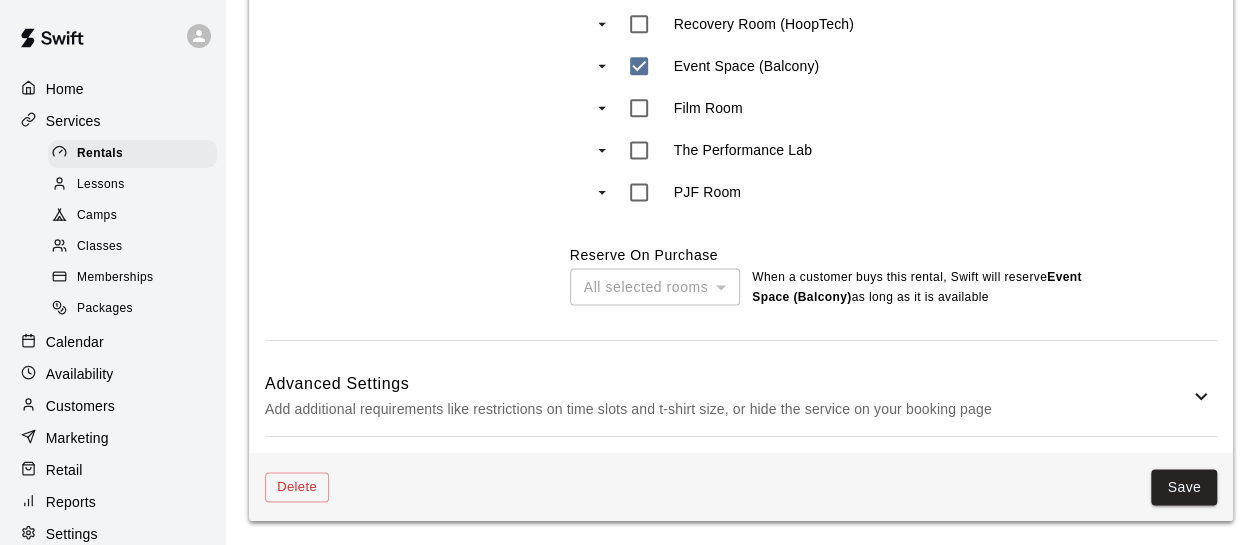 click on "Add additional requirements like restrictions on time slots and t-shirt size, or hide the service on your booking page" at bounding box center (727, 409) 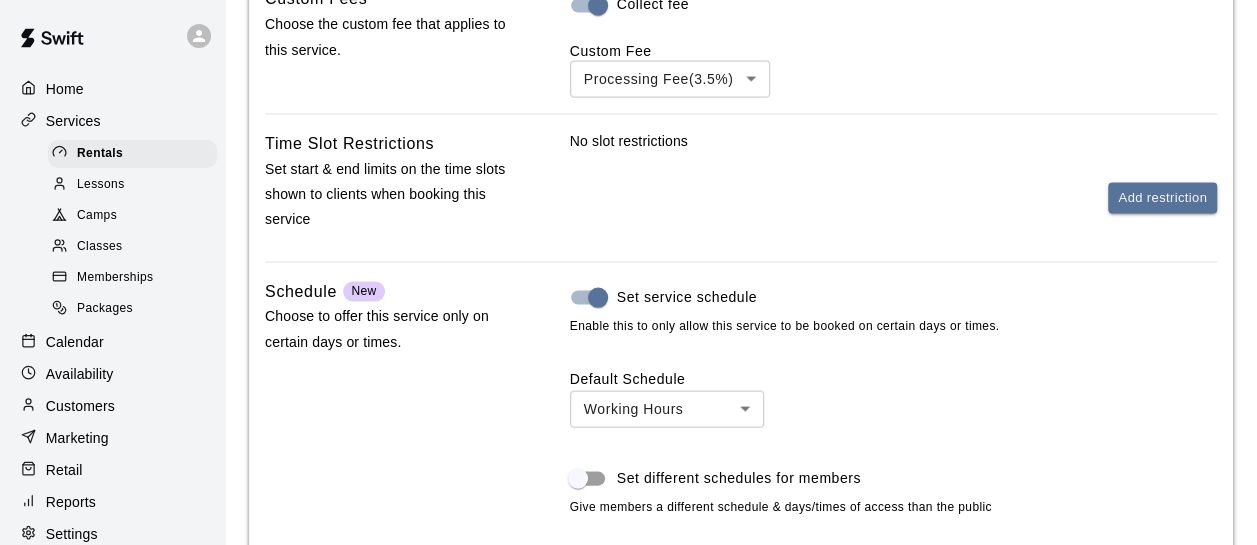 scroll, scrollTop: 1980, scrollLeft: 0, axis: vertical 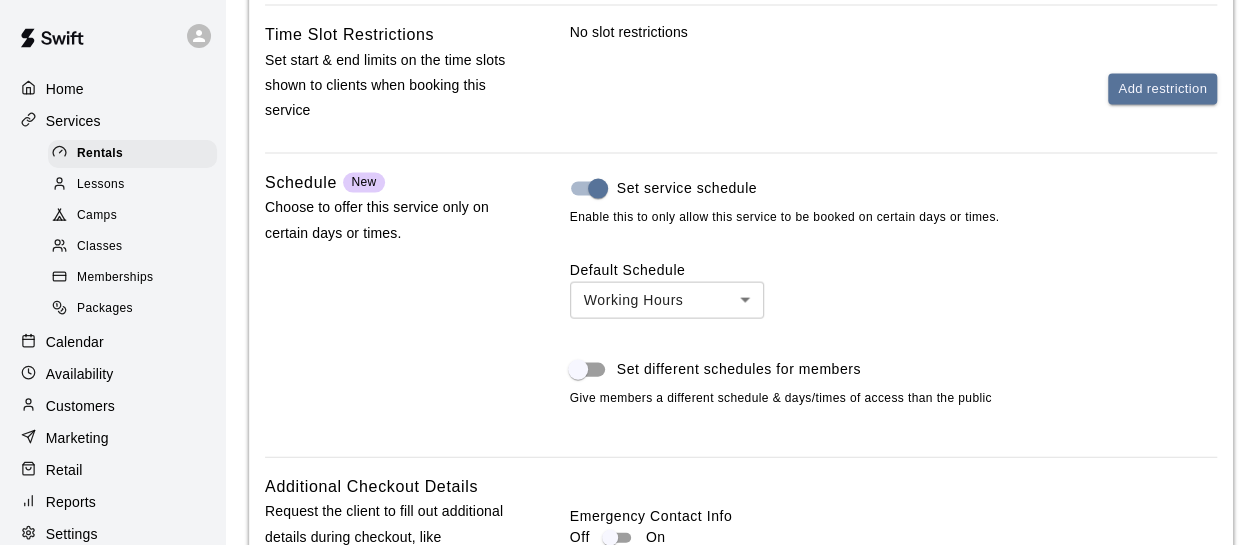 click on "**********" at bounding box center [628, -567] 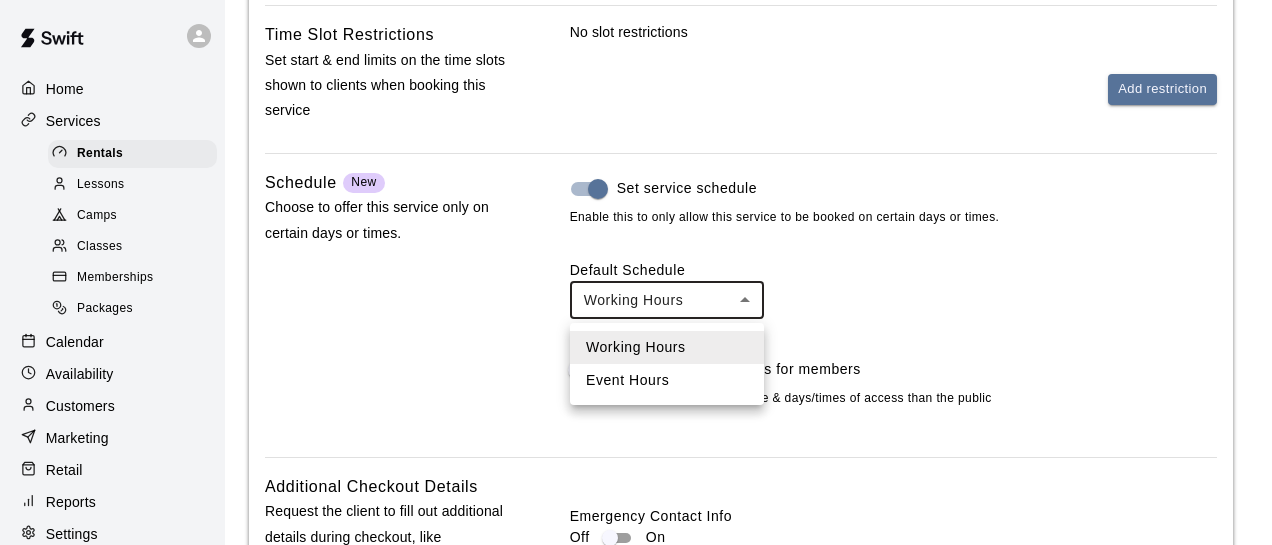 click on "Event Hours" at bounding box center [667, 380] 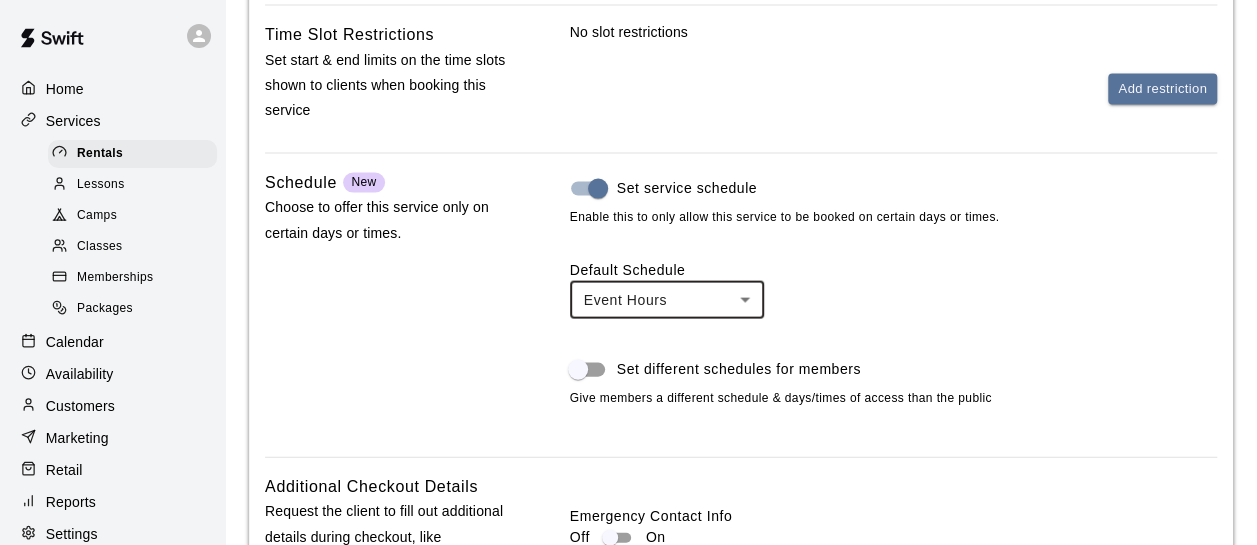 click on "Schedule New Choose to offer this service only on certain days or times." at bounding box center (389, 305) 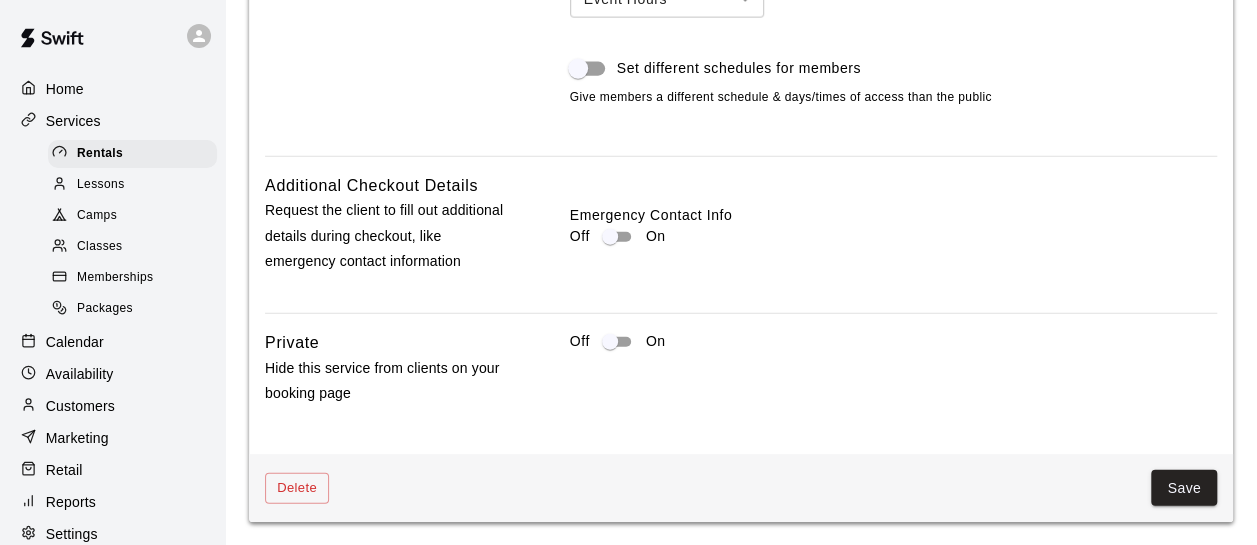 scroll, scrollTop: 2285, scrollLeft: 0, axis: vertical 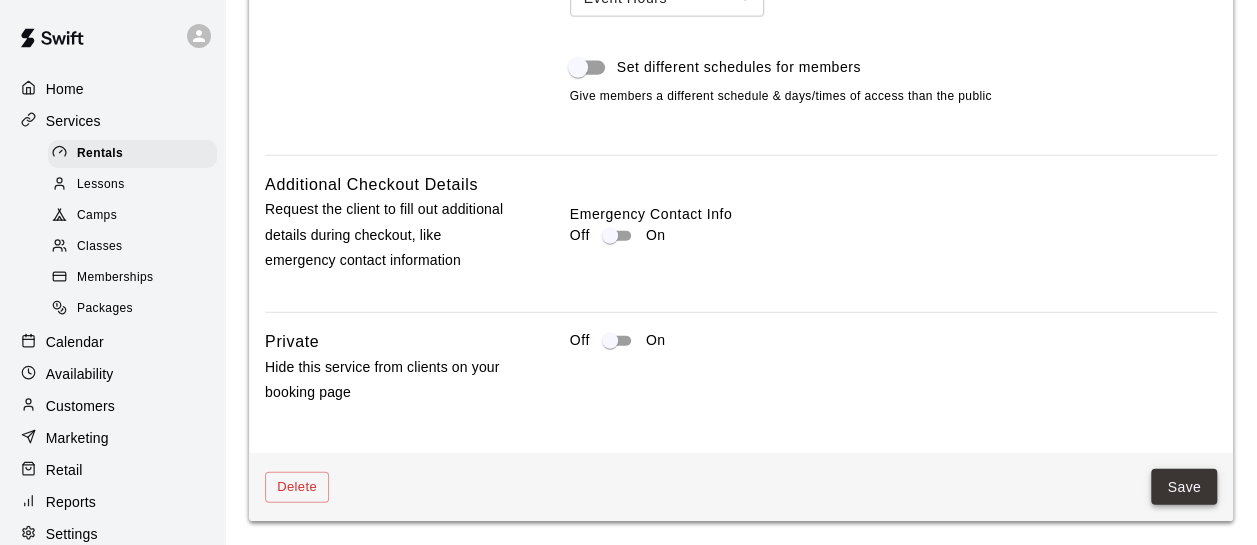 click on "Save" at bounding box center (1184, 487) 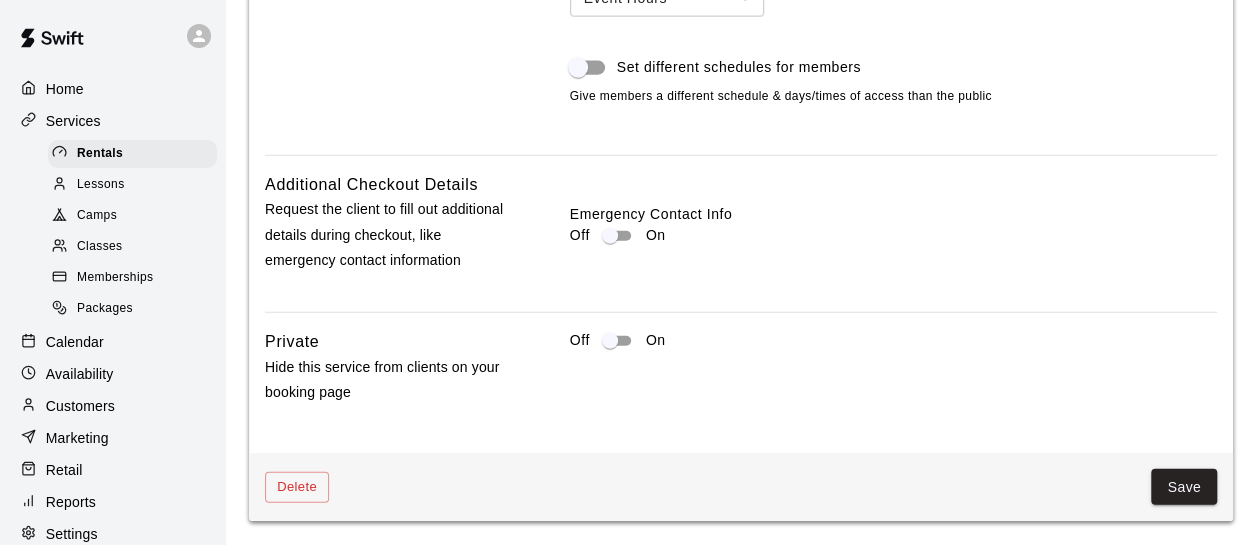 scroll, scrollTop: 0, scrollLeft: 0, axis: both 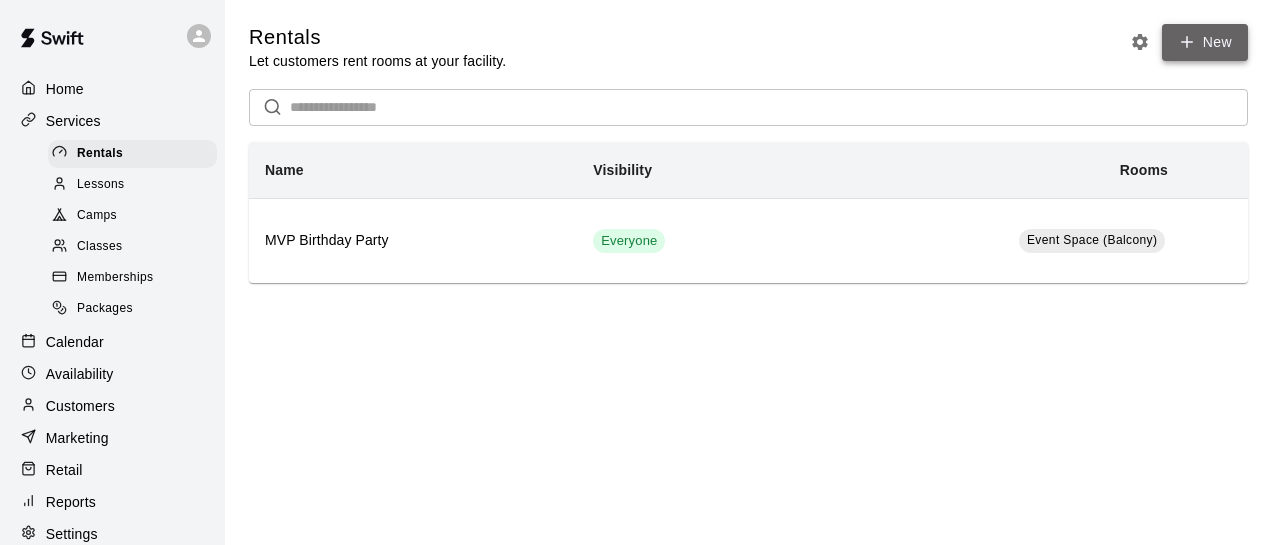 click on "New" at bounding box center [1205, 42] 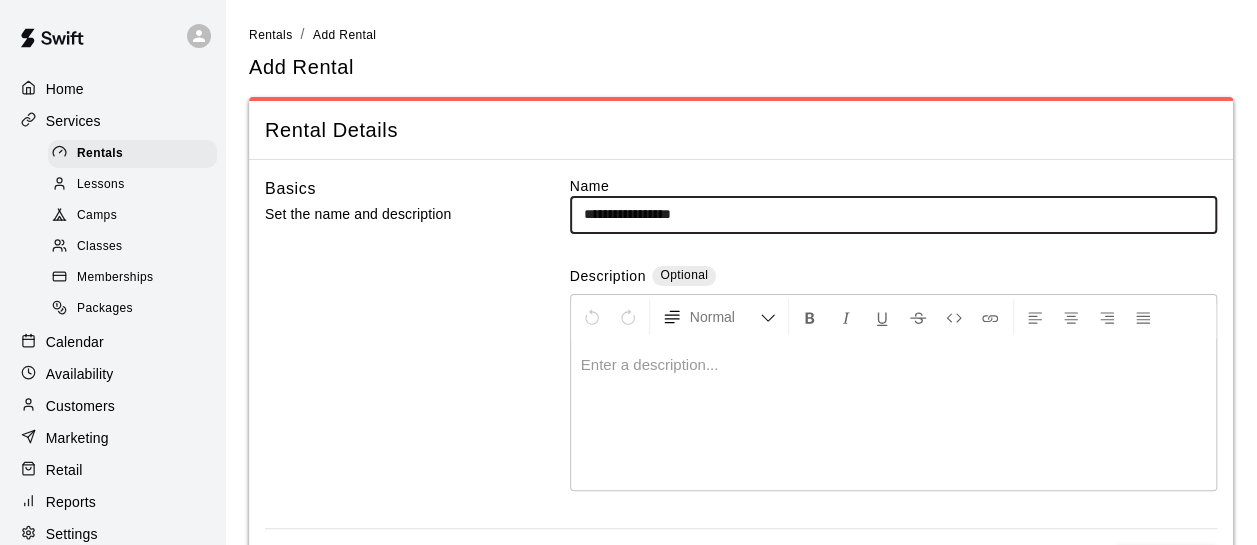 type on "**********" 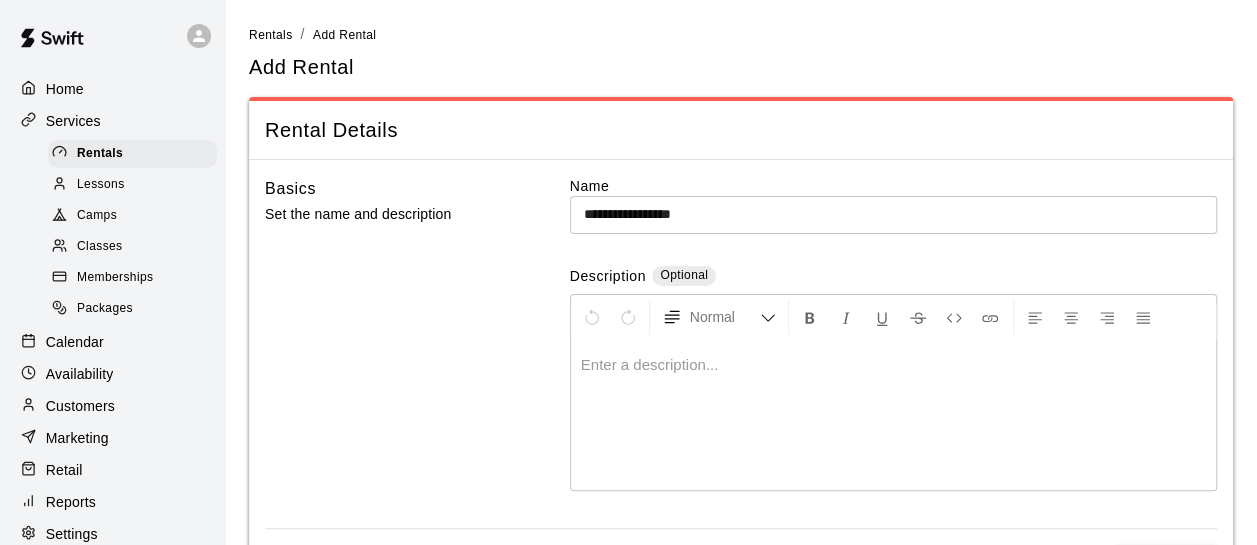 click at bounding box center [893, 415] 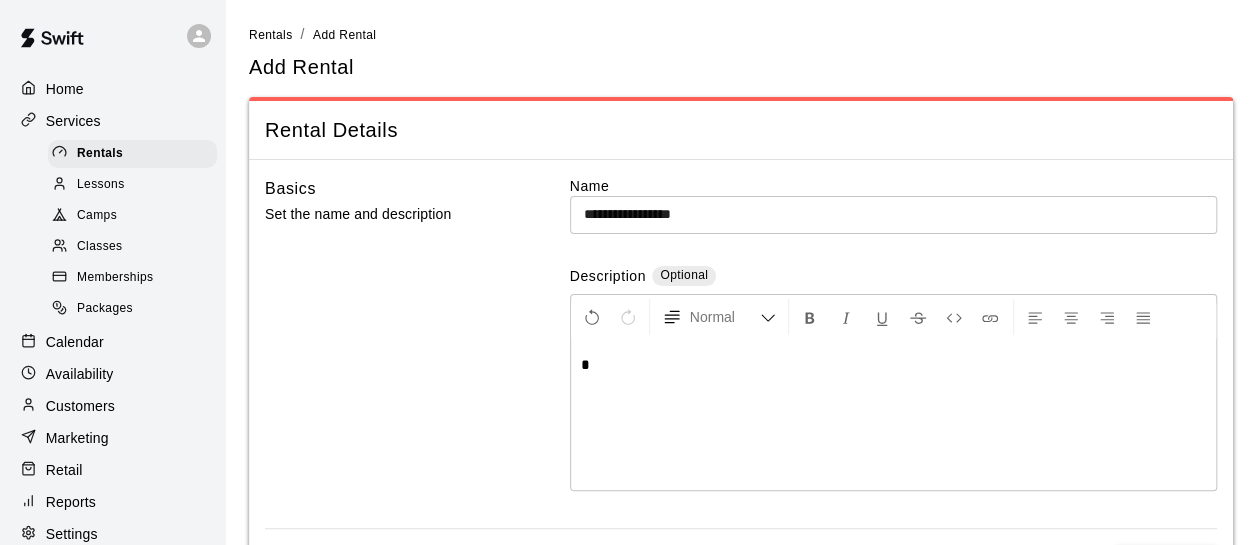 type 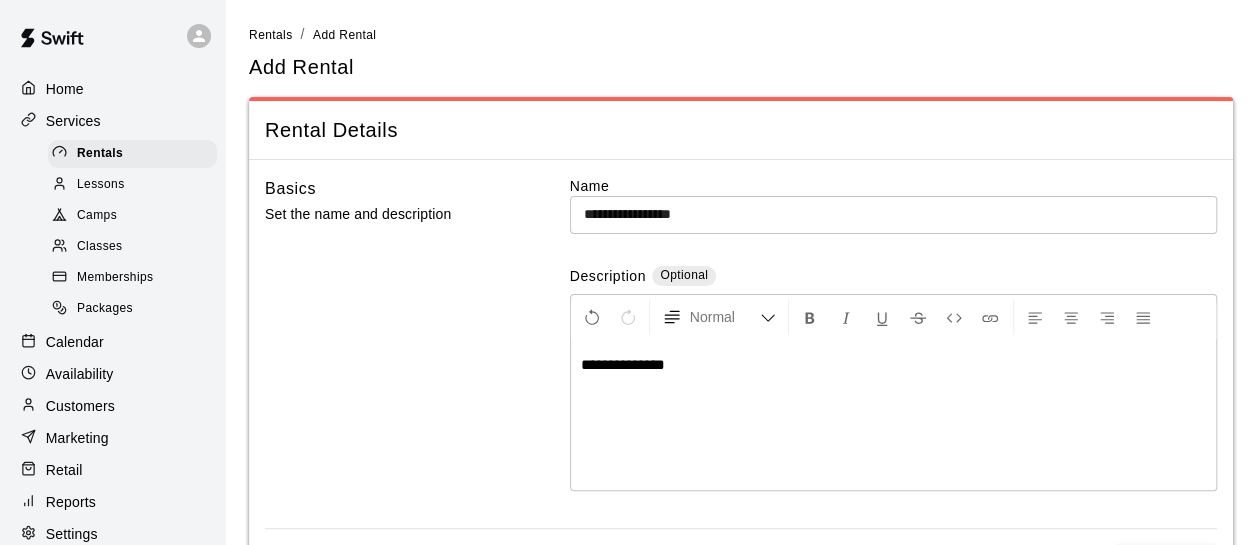click at bounding box center [741, 159] 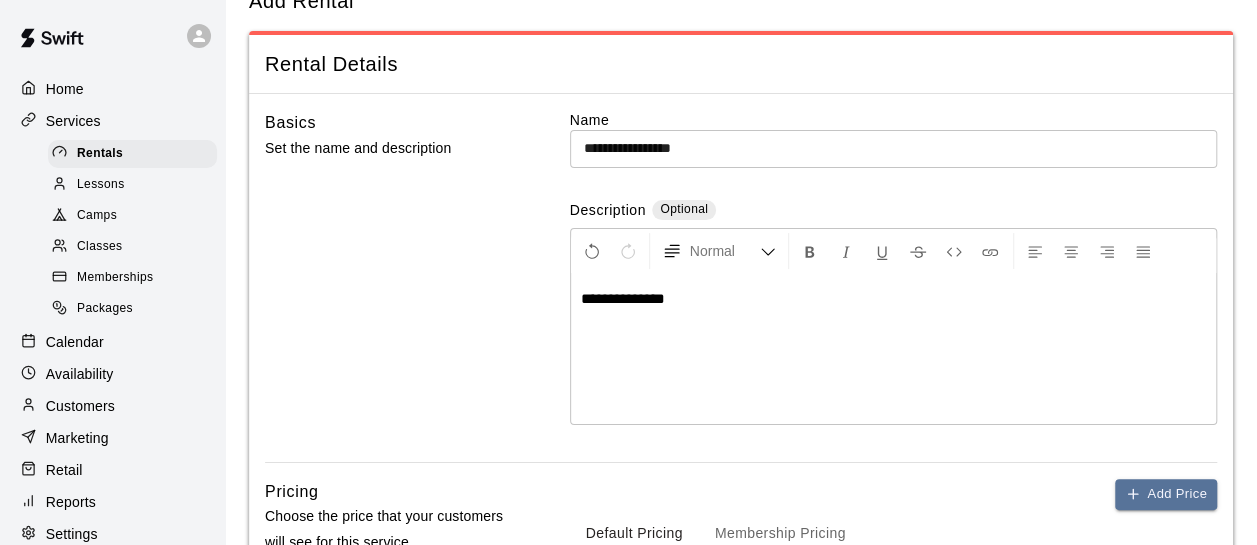 scroll, scrollTop: 300, scrollLeft: 0, axis: vertical 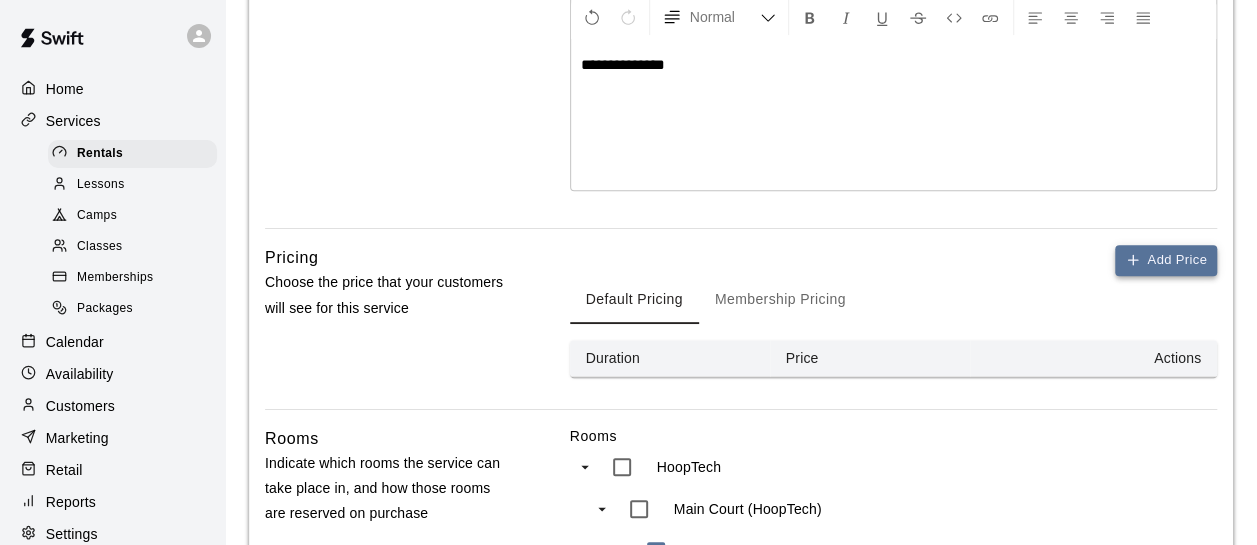 click on "Add Price" at bounding box center (1166, 260) 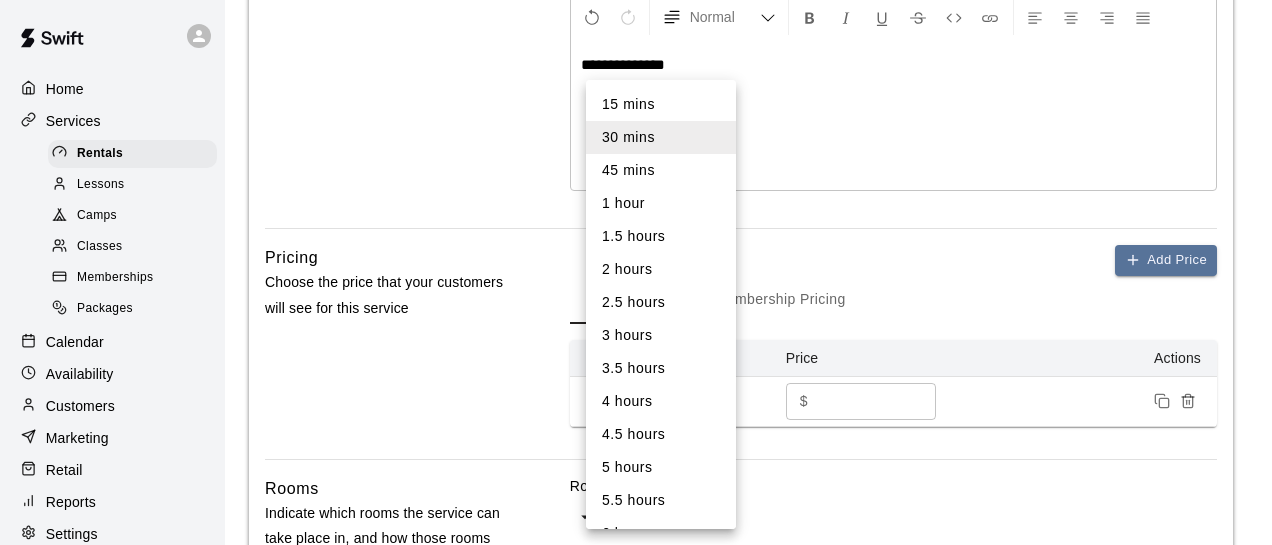 click on "**********" at bounding box center (636, 546) 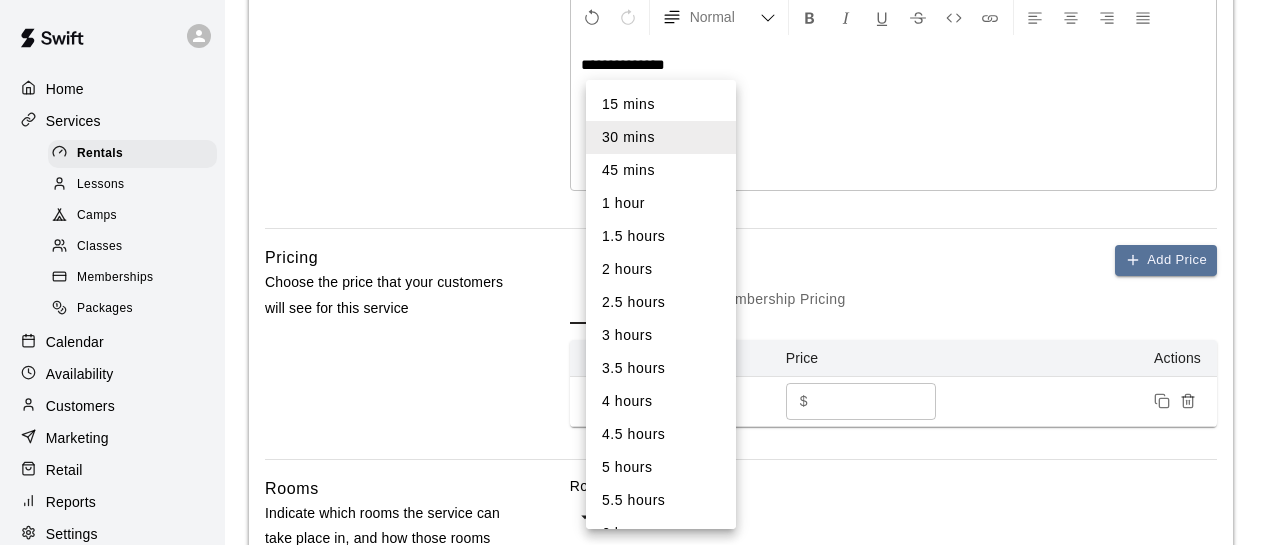click on "1 hour" at bounding box center [661, 203] 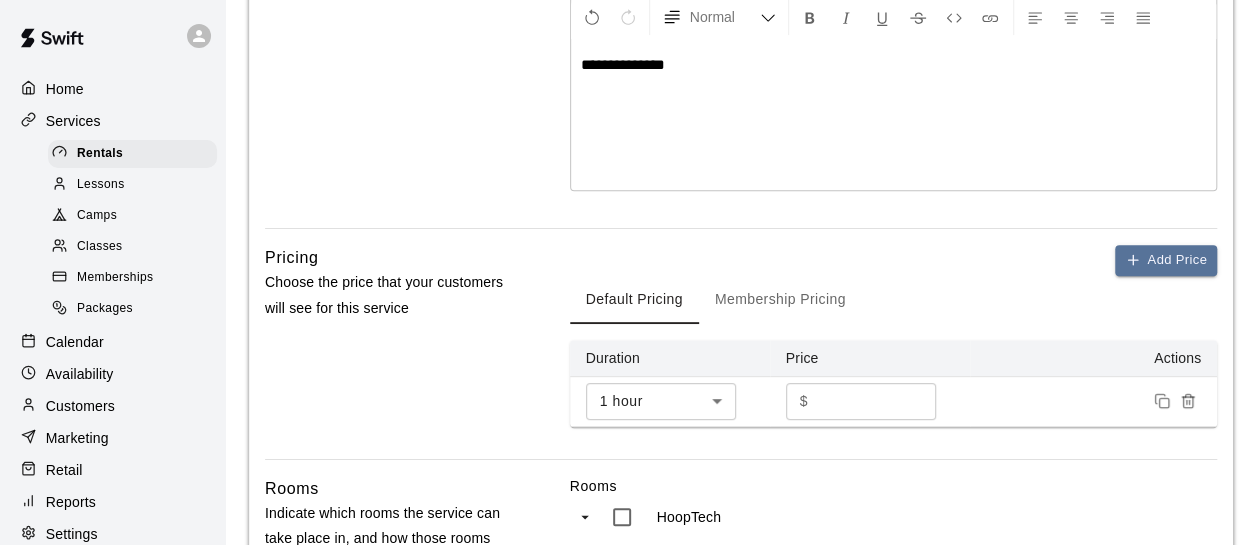 click on "Default Pricing Membership Pricing" at bounding box center (893, 300) 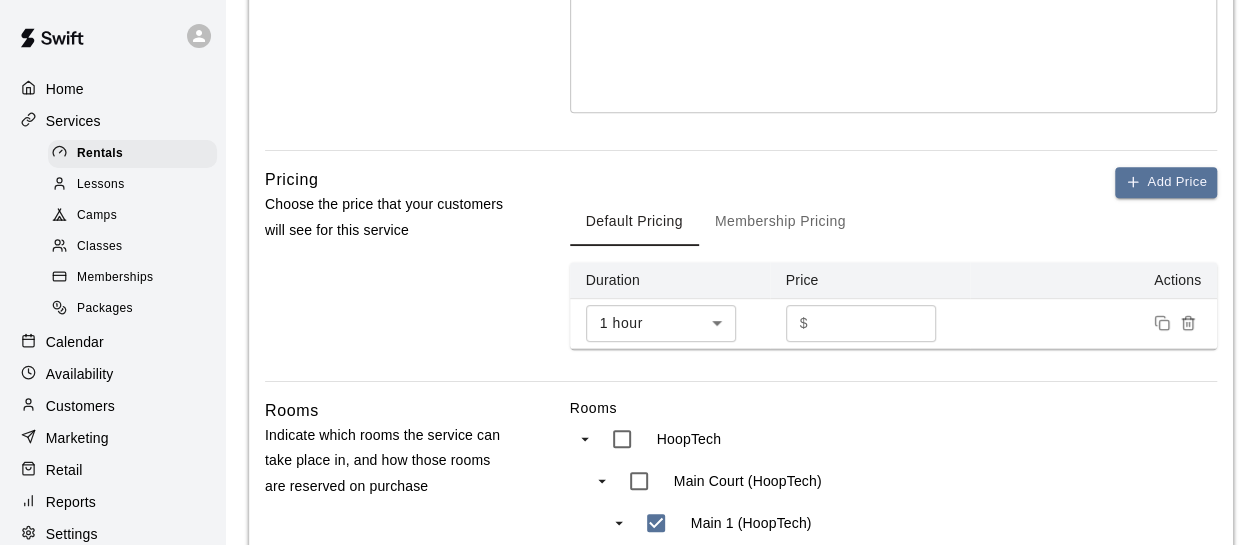 scroll, scrollTop: 500, scrollLeft: 0, axis: vertical 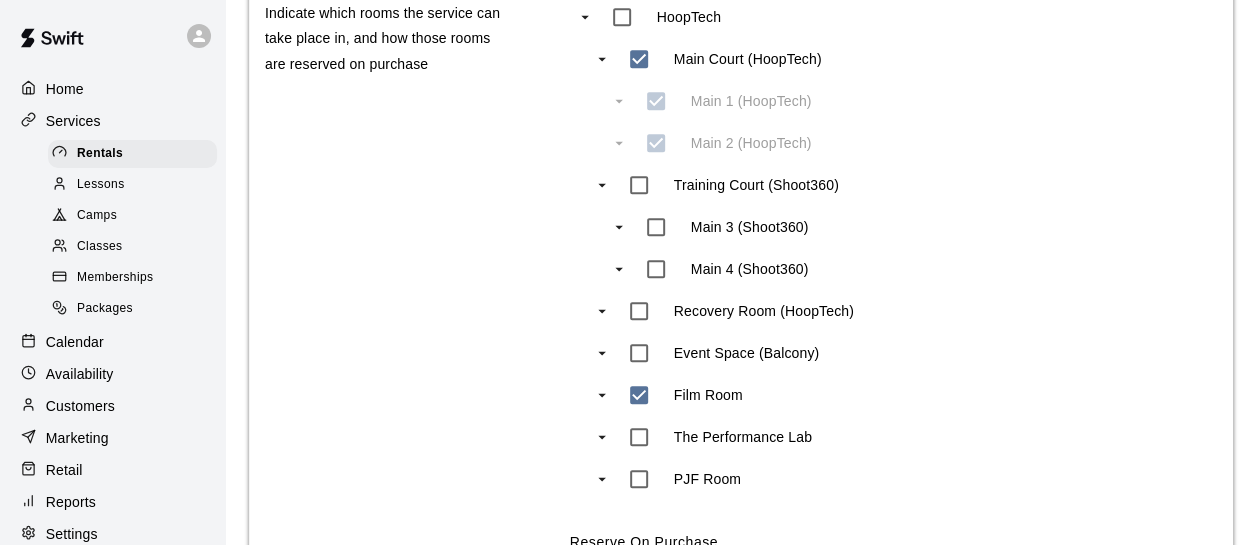type on "***" 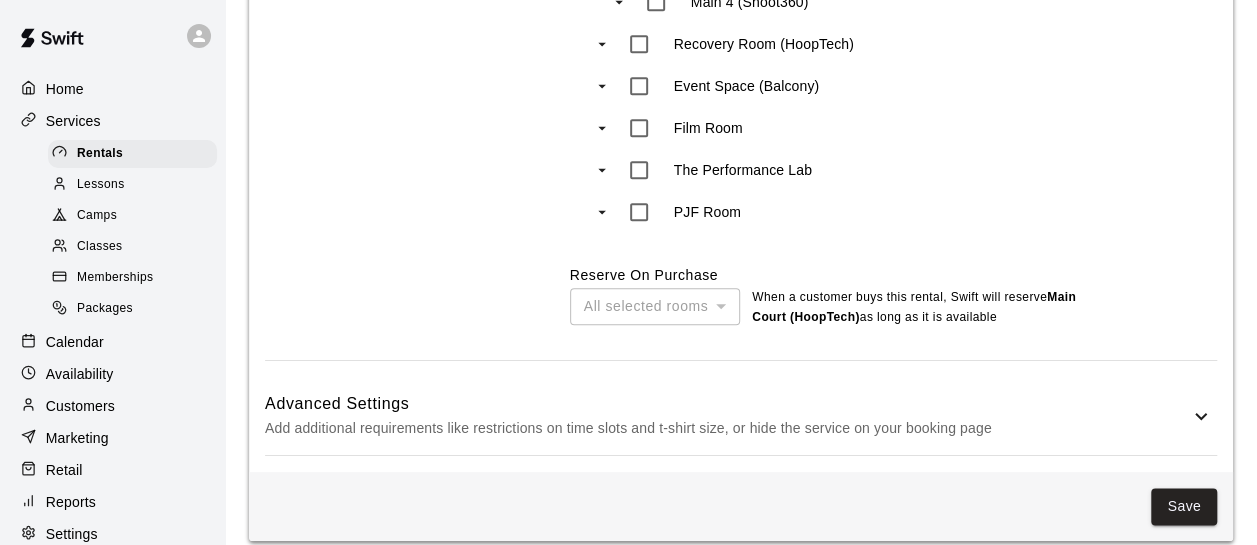 scroll, scrollTop: 1086, scrollLeft: 0, axis: vertical 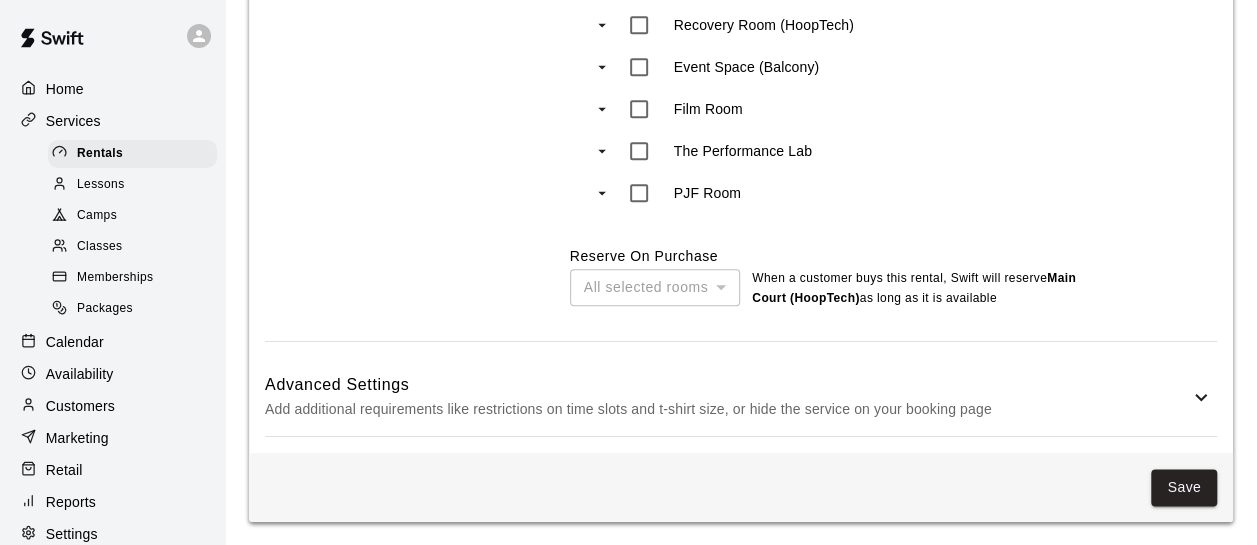 click on "Add additional requirements like restrictions on time slots and t-shirt size, or hide the service on your booking page" at bounding box center [727, 409] 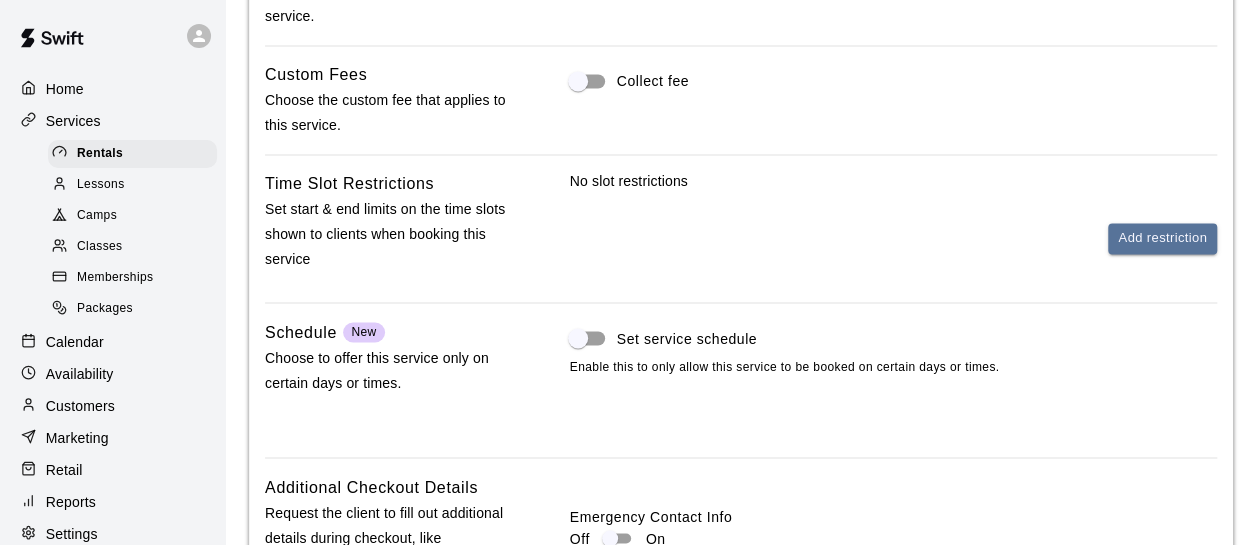 scroll, scrollTop: 1902, scrollLeft: 0, axis: vertical 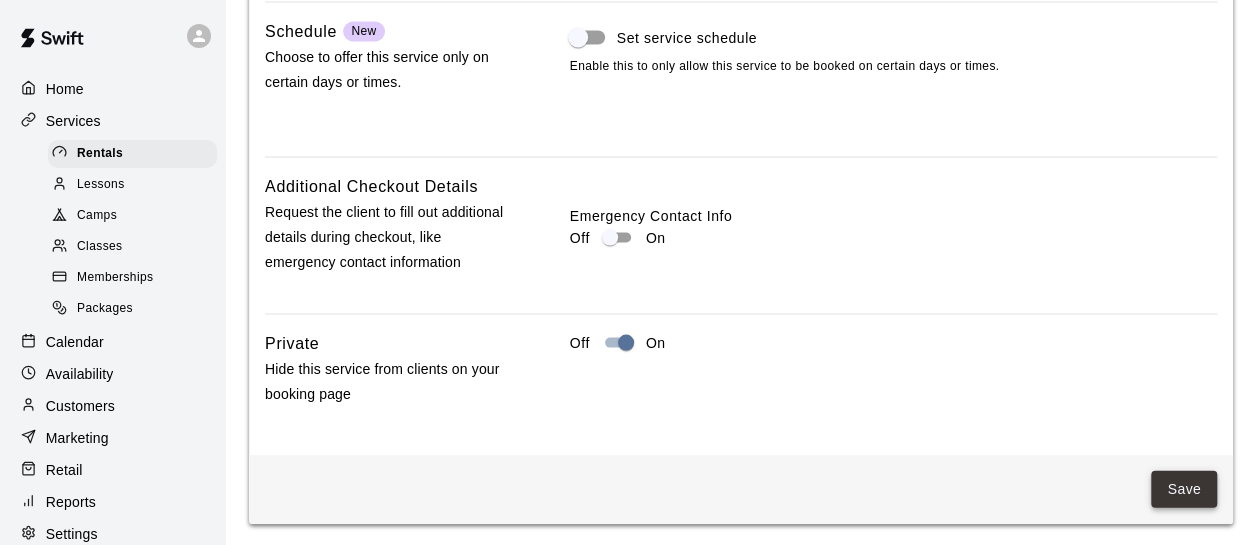 click on "Save" at bounding box center [1184, 489] 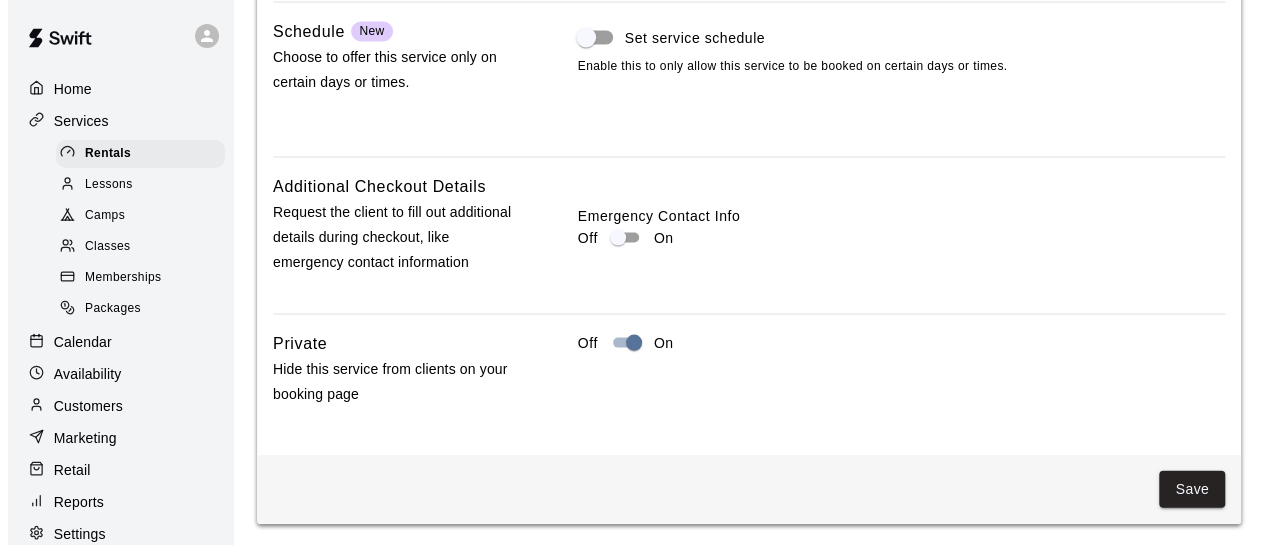 scroll, scrollTop: 0, scrollLeft: 0, axis: both 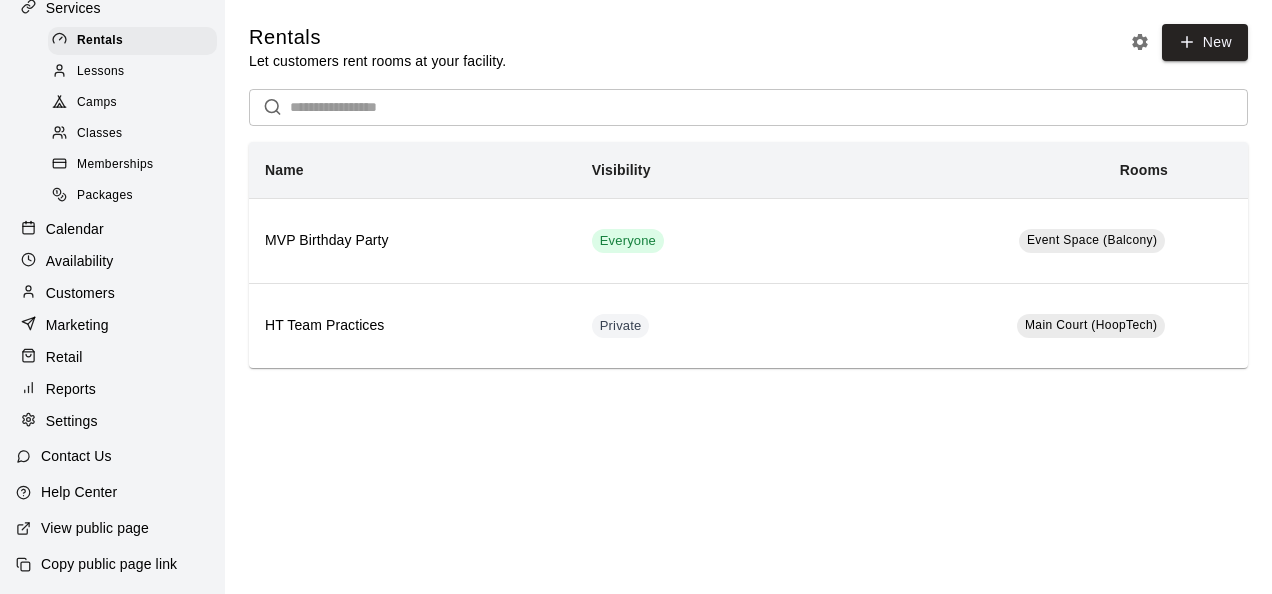 click on "View public page" at bounding box center (95, 528) 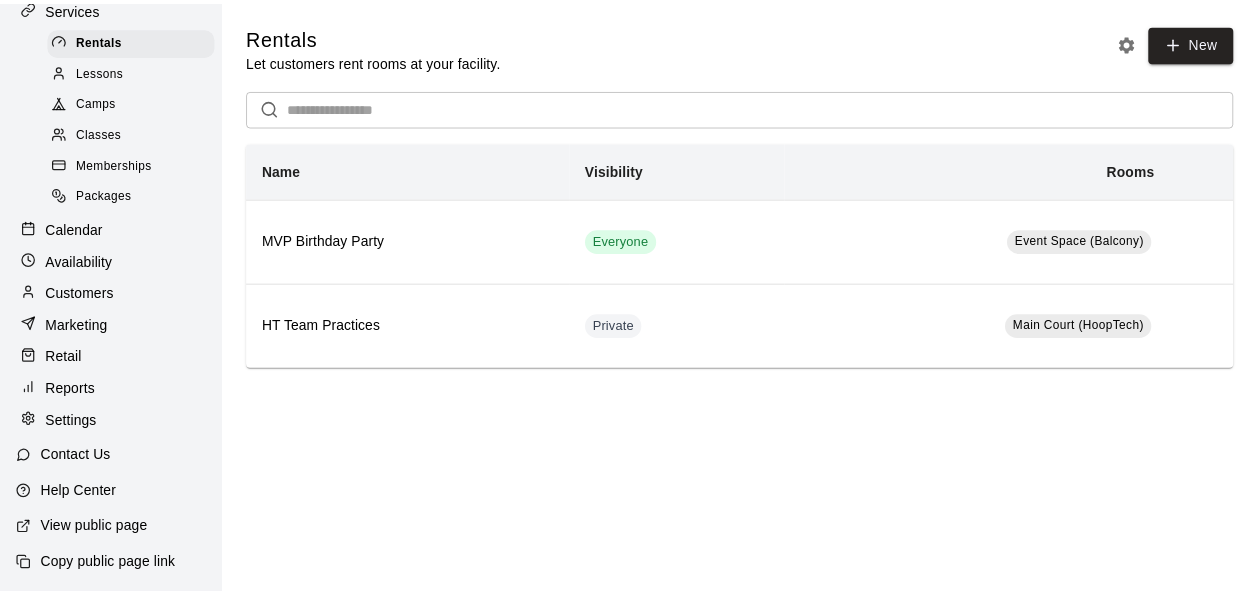 scroll, scrollTop: 0, scrollLeft: 0, axis: both 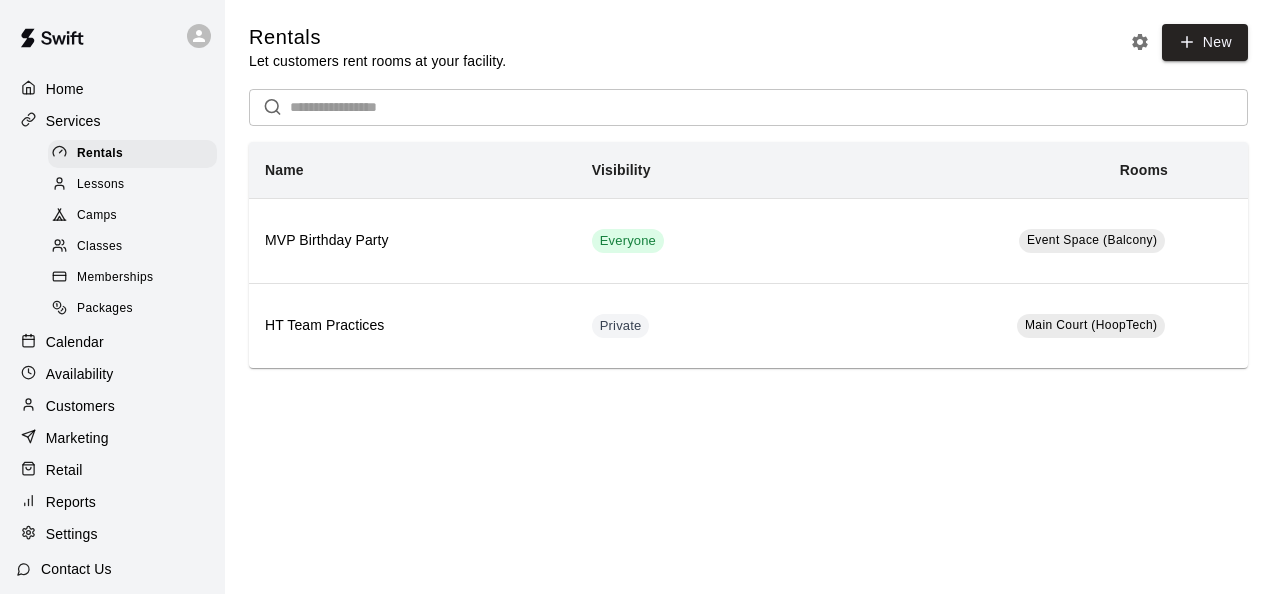 click on "Lessons" at bounding box center (132, 185) 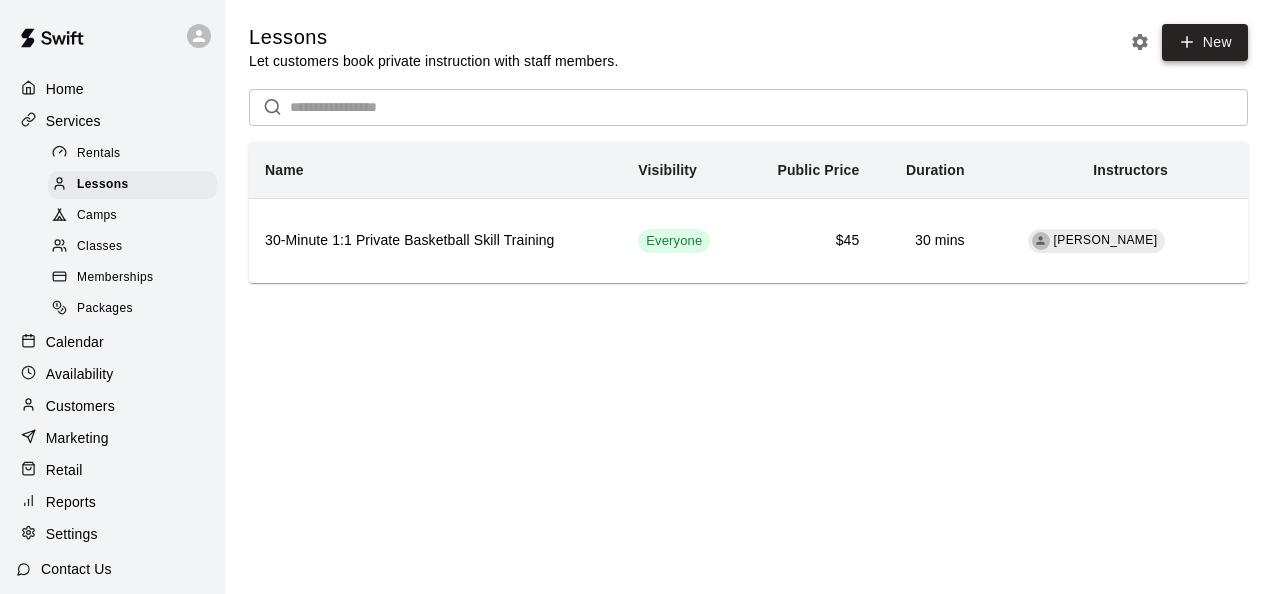click on "New" at bounding box center (1205, 42) 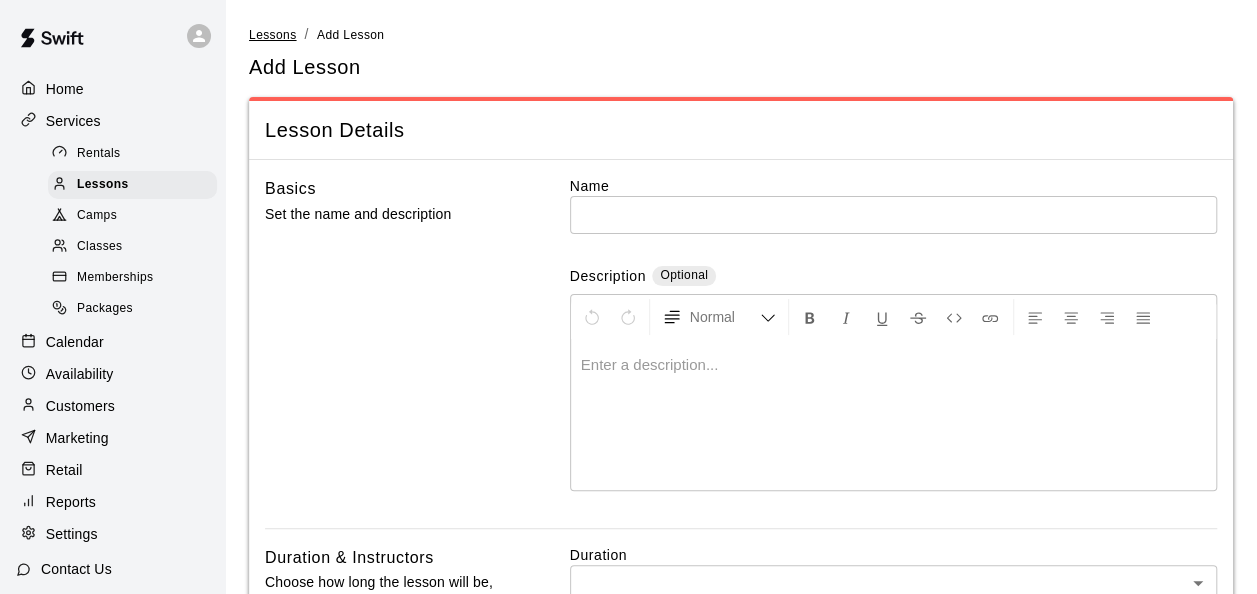 click on "Lessons" at bounding box center [273, 35] 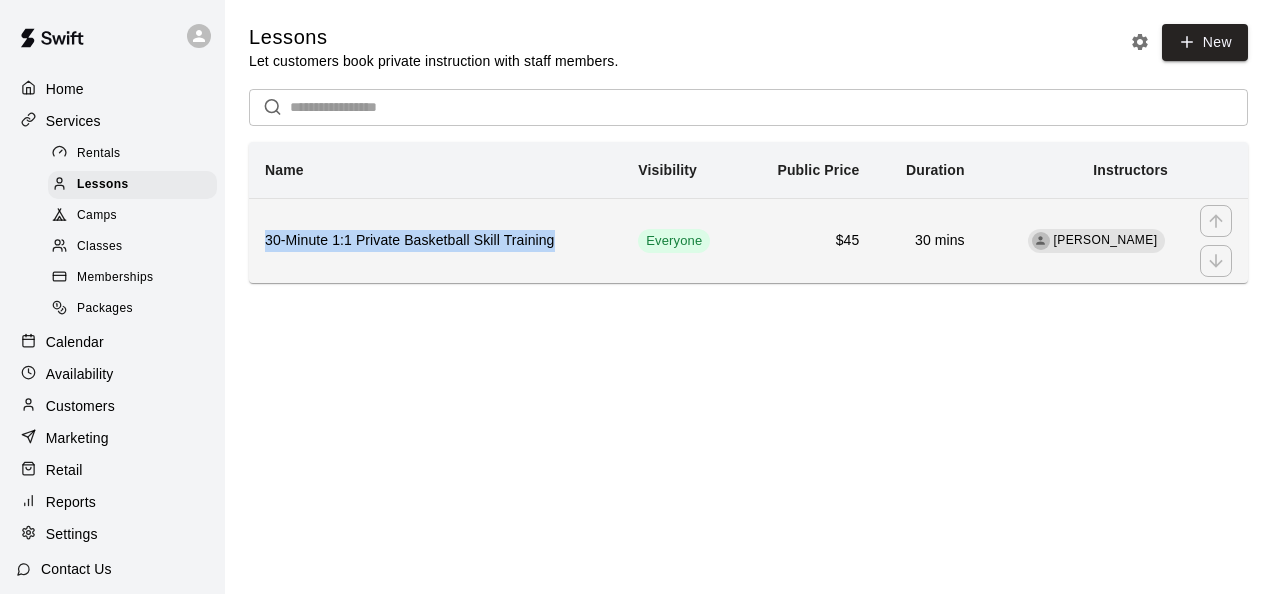 drag, startPoint x: 552, startPoint y: 245, endPoint x: 266, endPoint y: 252, distance: 286.08566 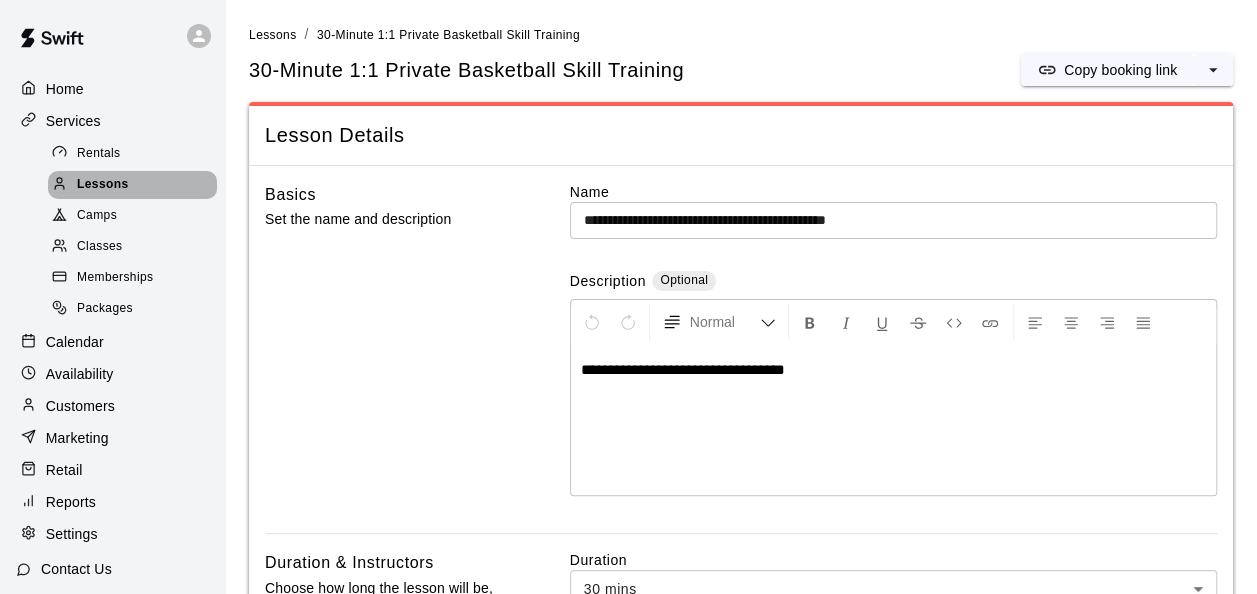 click on "Lessons" at bounding box center [132, 185] 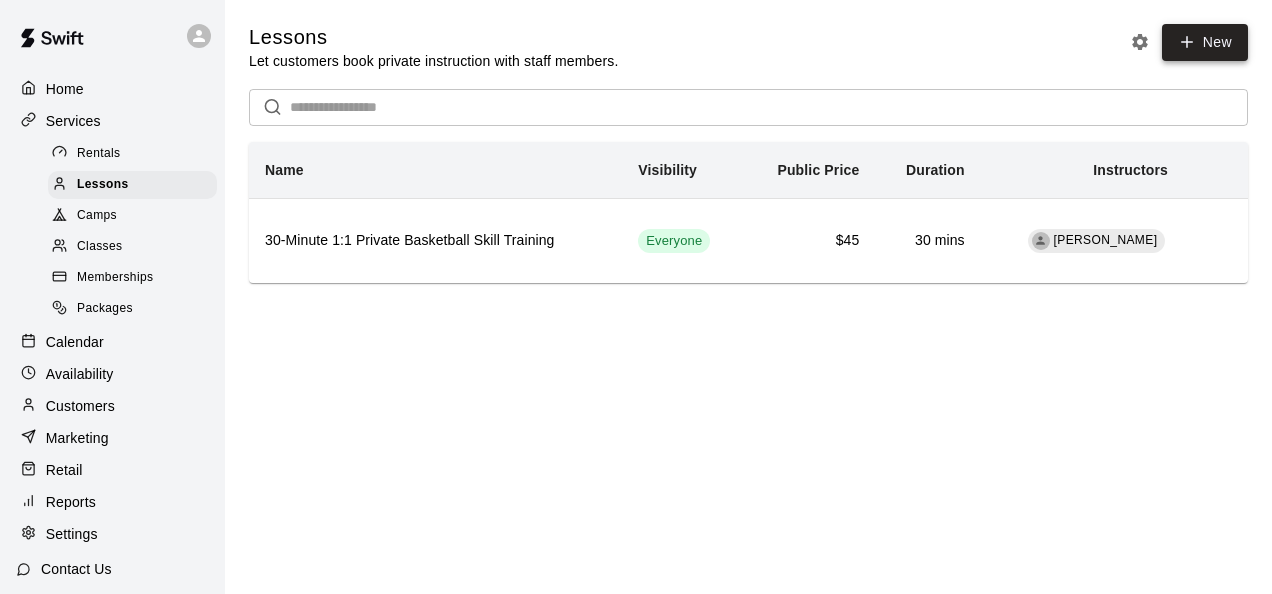 click 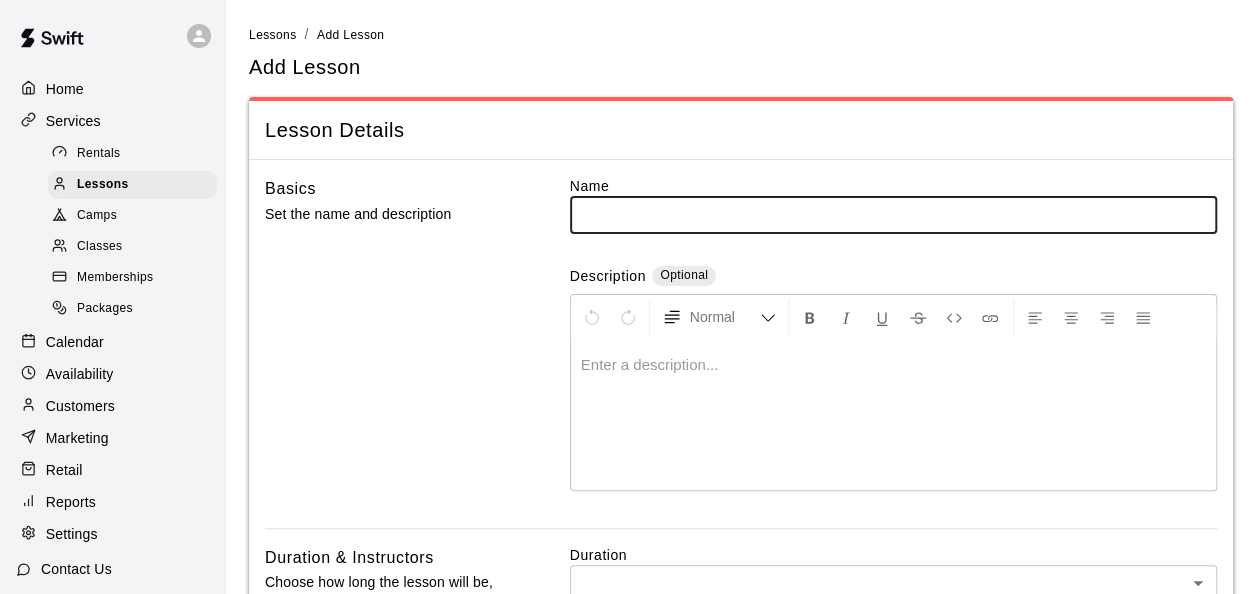 click at bounding box center (893, 214) 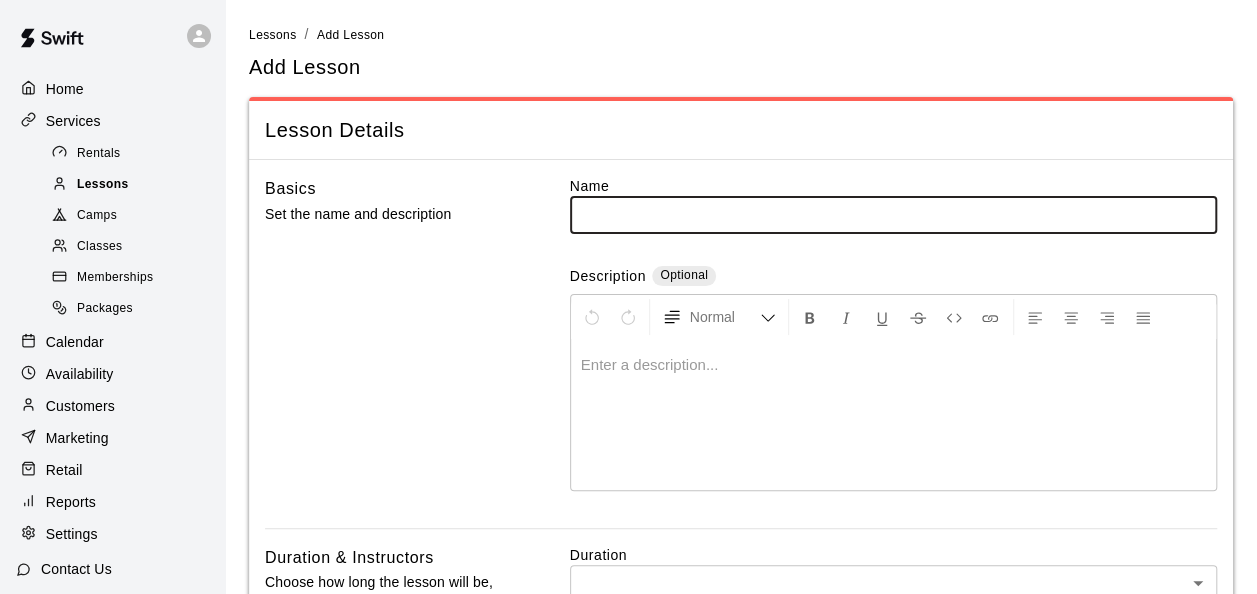 click on "Lessons" at bounding box center (103, 185) 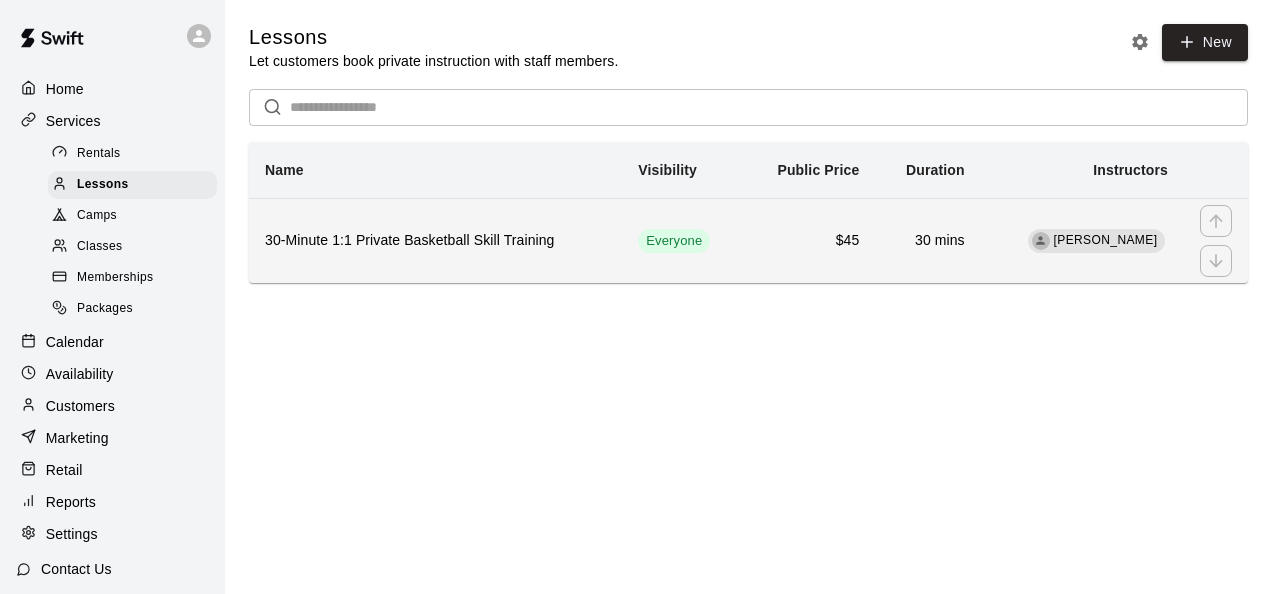 click on "30-Minute 1:1 Private Basketball Skill Training" at bounding box center [435, 241] 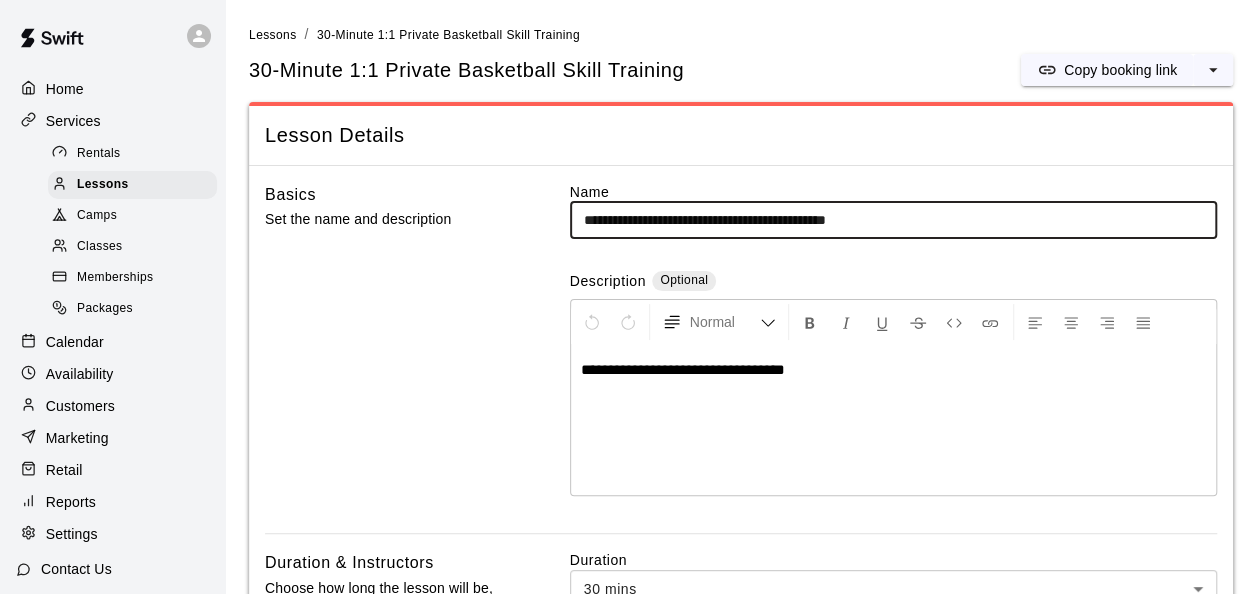 drag, startPoint x: 934, startPoint y: 226, endPoint x: 560, endPoint y: 222, distance: 374.0214 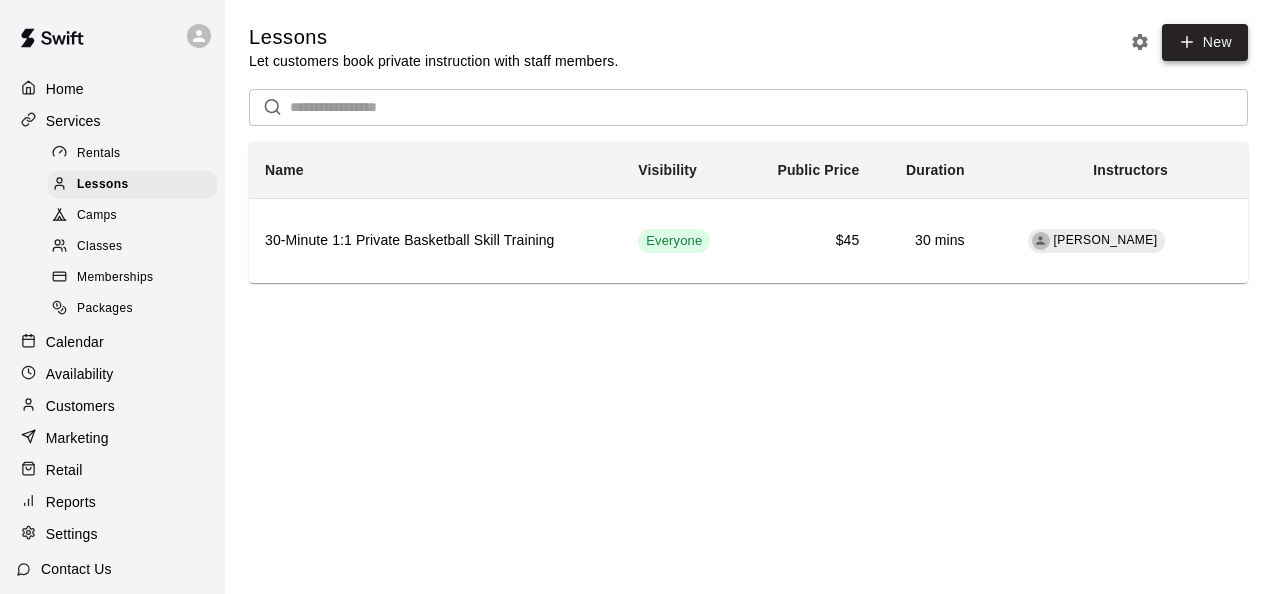 click on "New" at bounding box center (1205, 42) 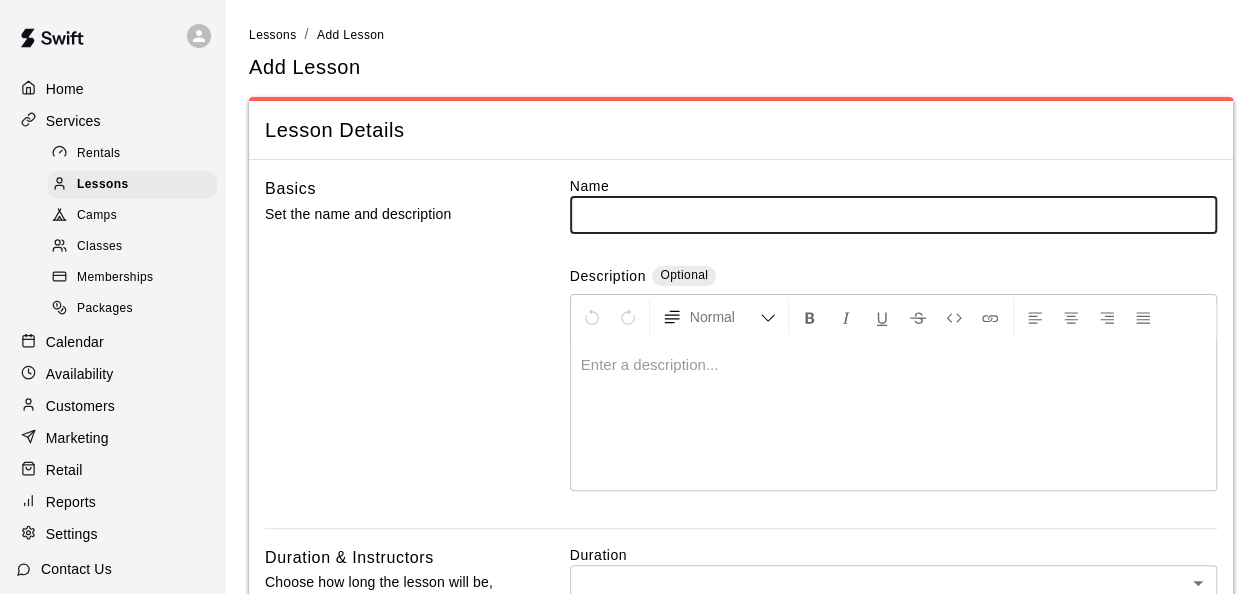 click at bounding box center (893, 214) 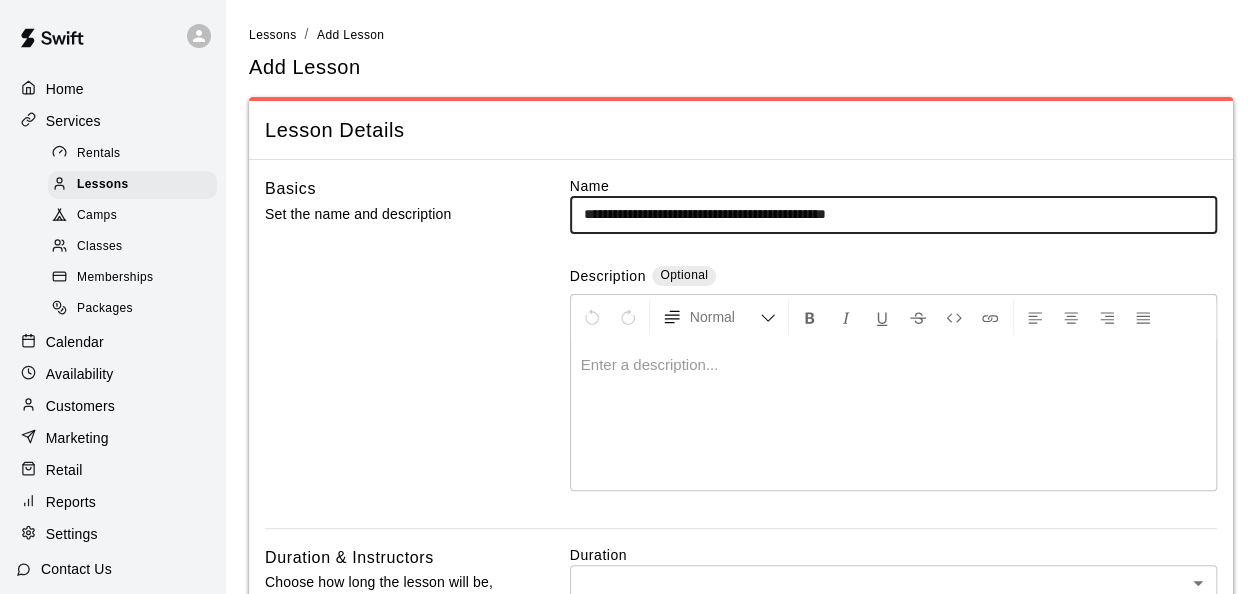 click on "**********" at bounding box center [893, 214] 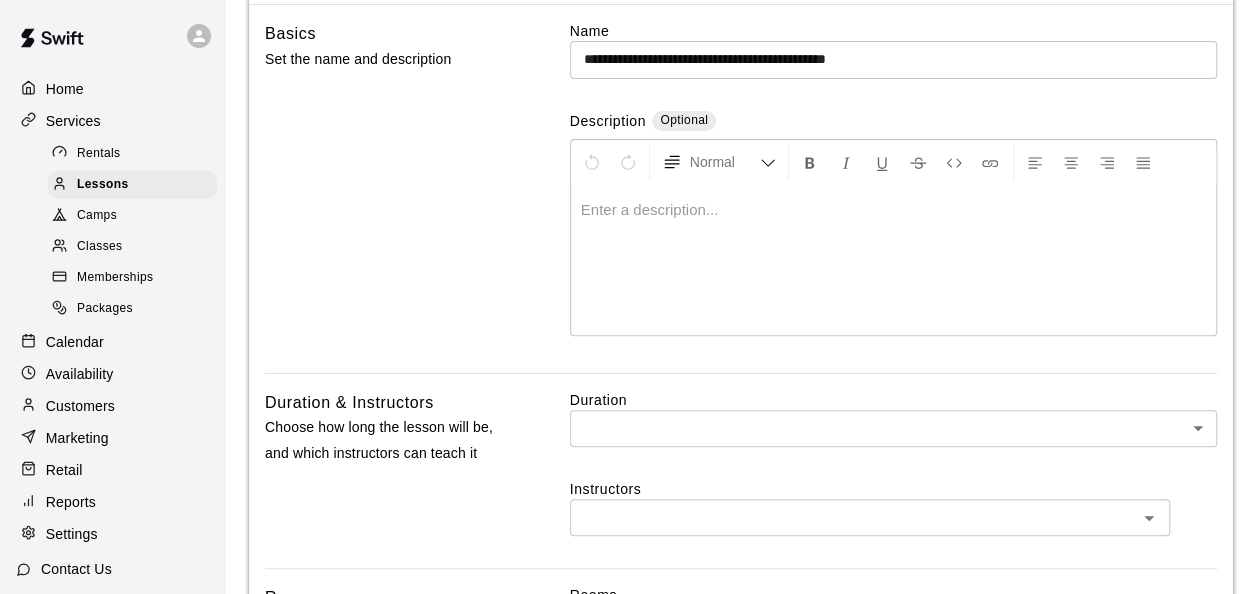 scroll, scrollTop: 200, scrollLeft: 0, axis: vertical 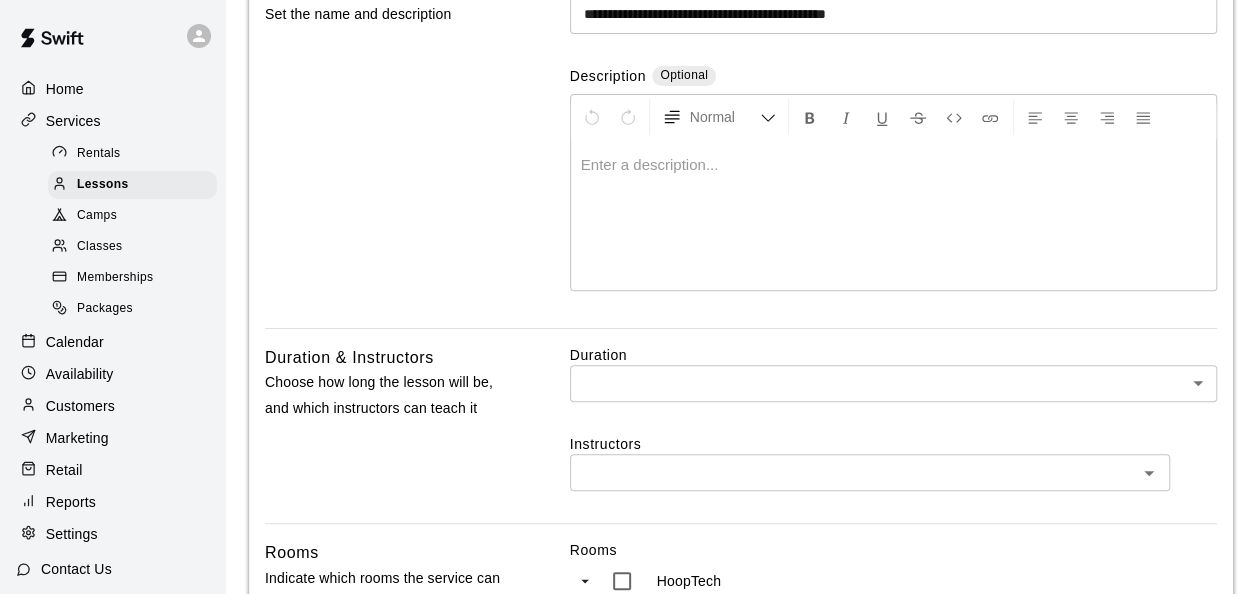 click on "**********" at bounding box center (628, 718) 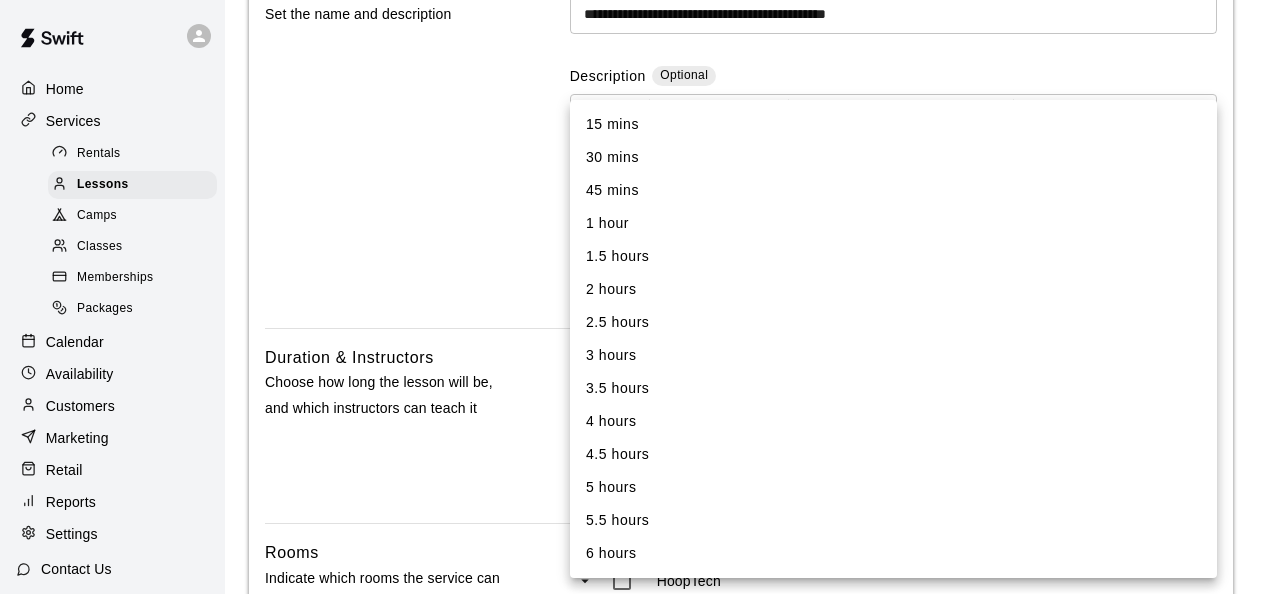 click on "1 hour" at bounding box center (893, 223) 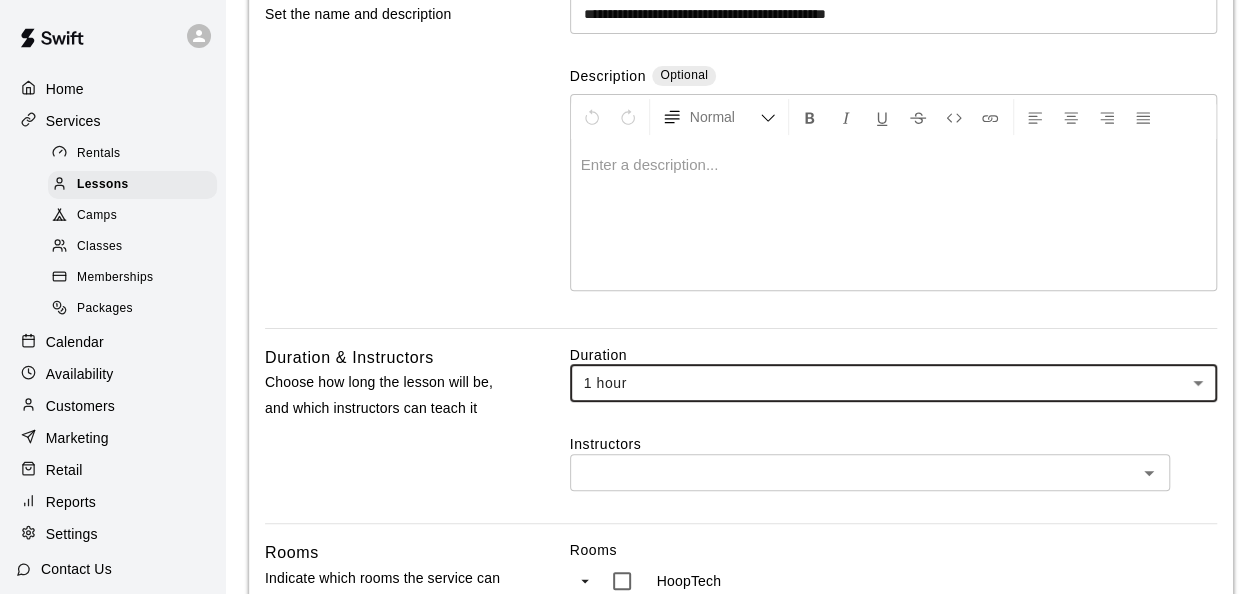 click at bounding box center (853, 472) 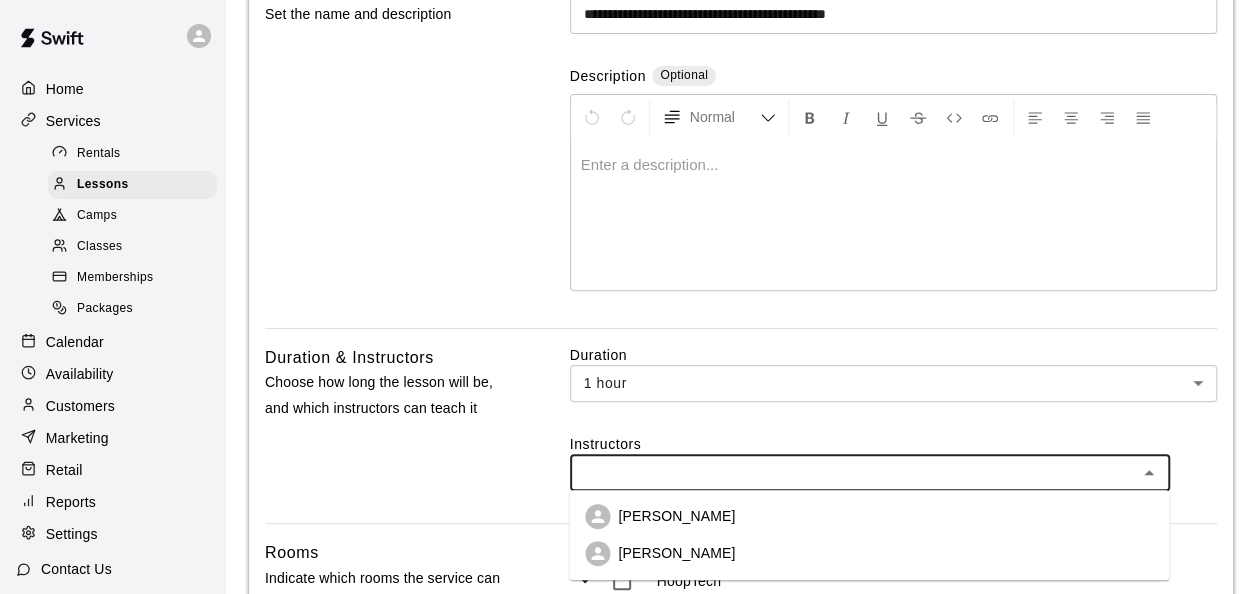 click on "[PERSON_NAME]" at bounding box center [676, 553] 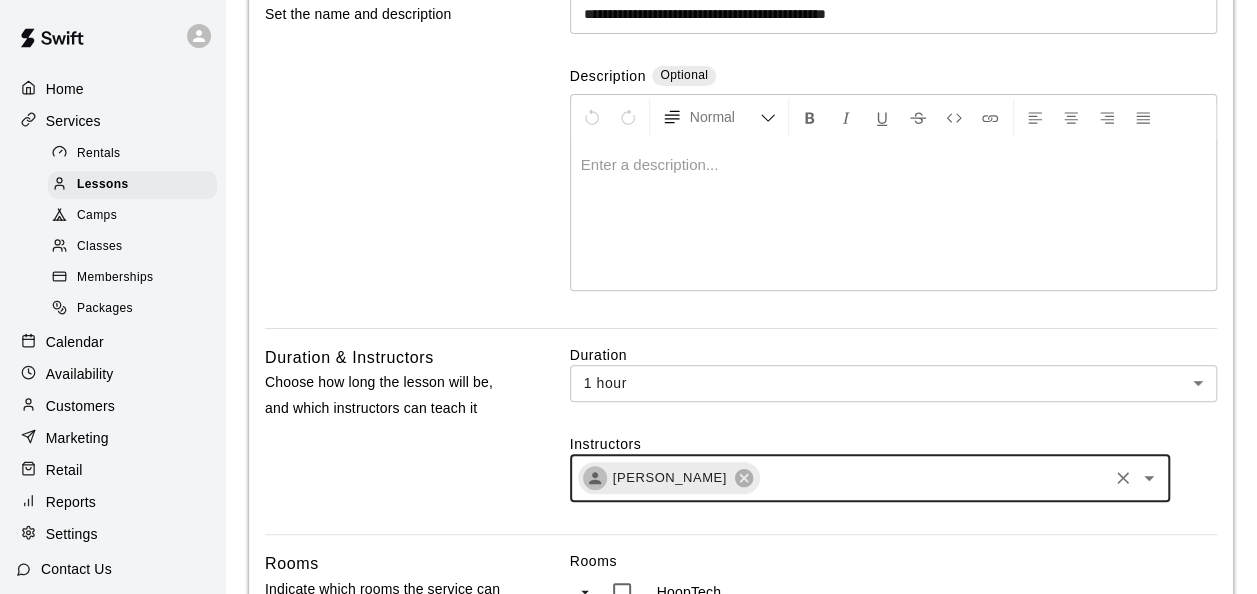 click on "Basics Set the name and description" at bounding box center (389, 152) 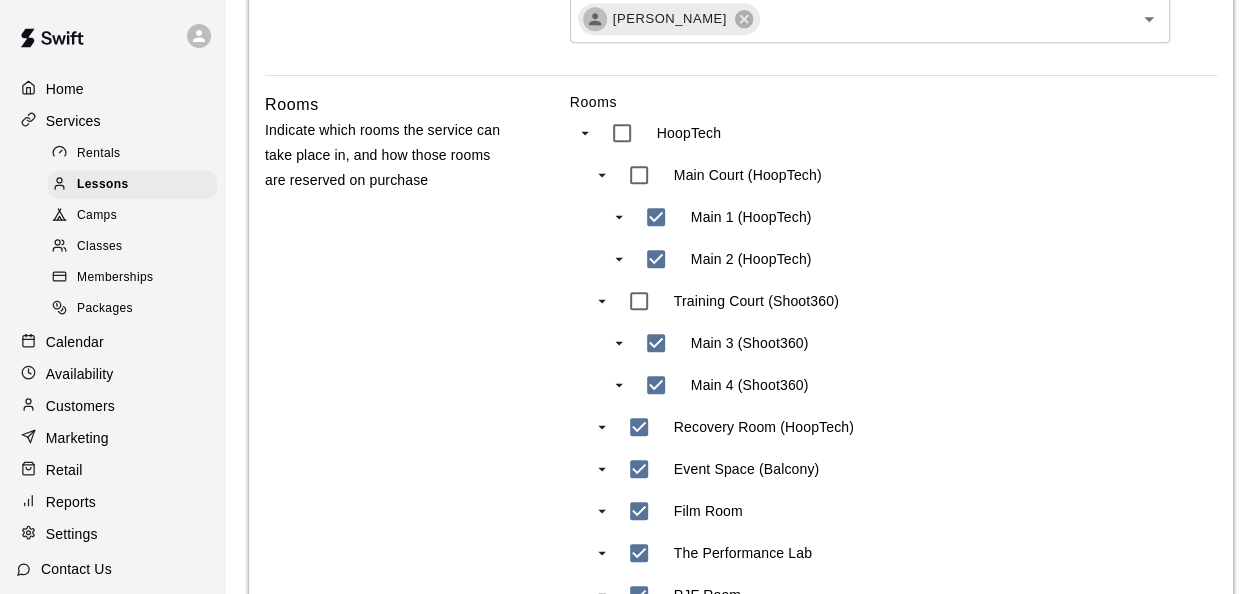 scroll, scrollTop: 700, scrollLeft: 0, axis: vertical 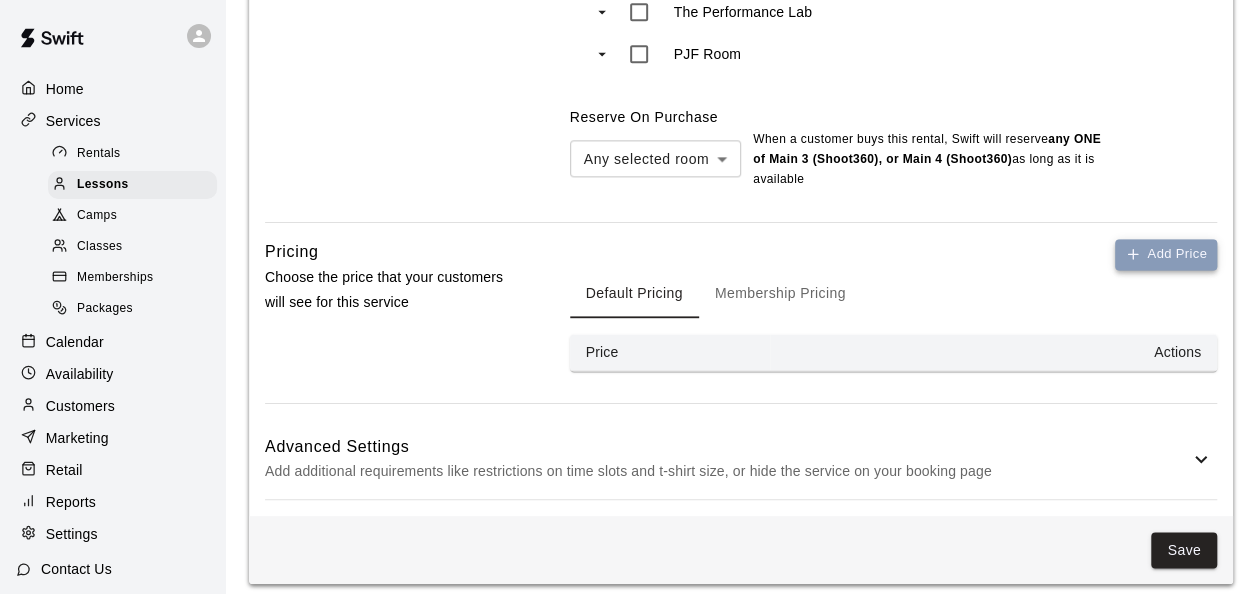 click on "Add Price" at bounding box center [1166, 254] 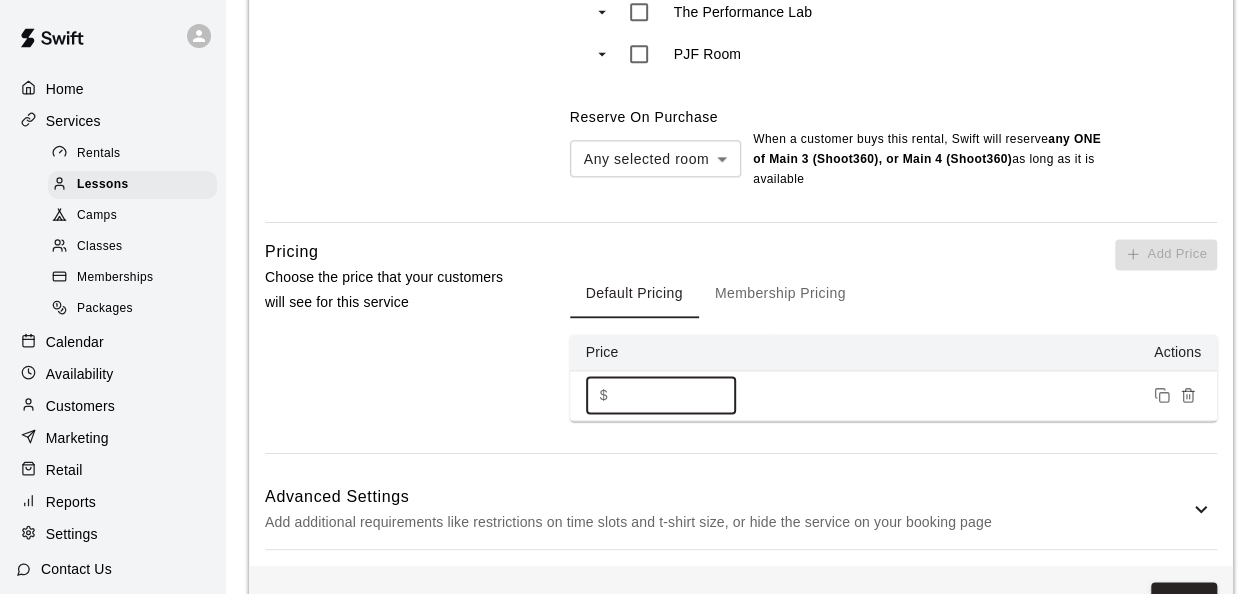 drag, startPoint x: 669, startPoint y: 399, endPoint x: 564, endPoint y: 388, distance: 105.574615 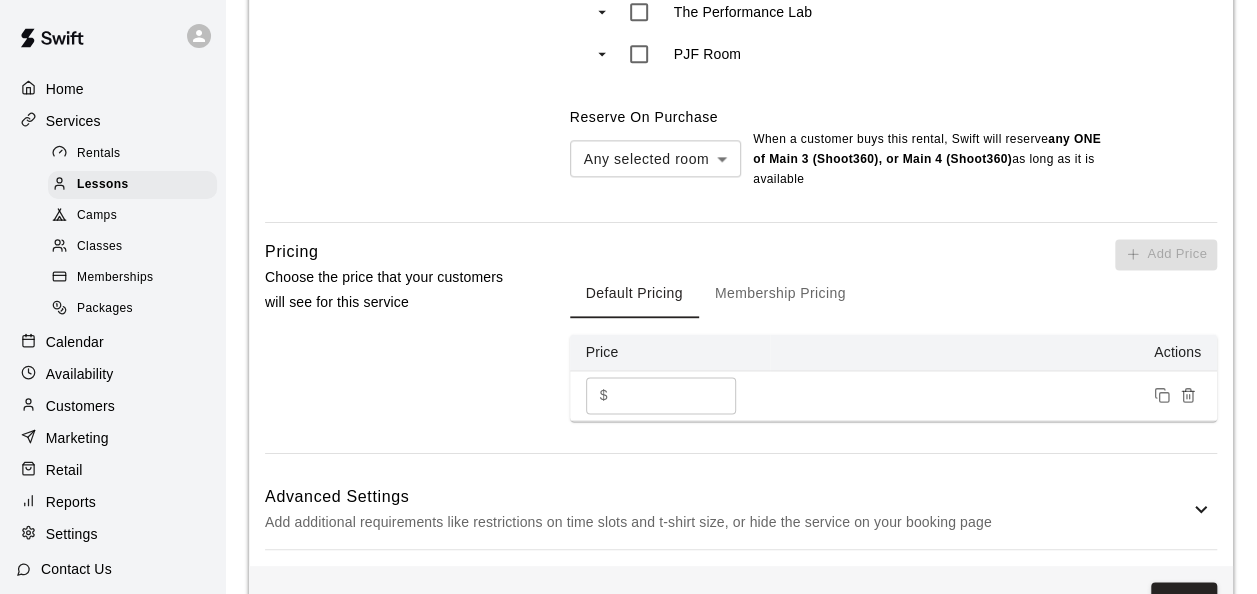 scroll, scrollTop: 1263, scrollLeft: 0, axis: vertical 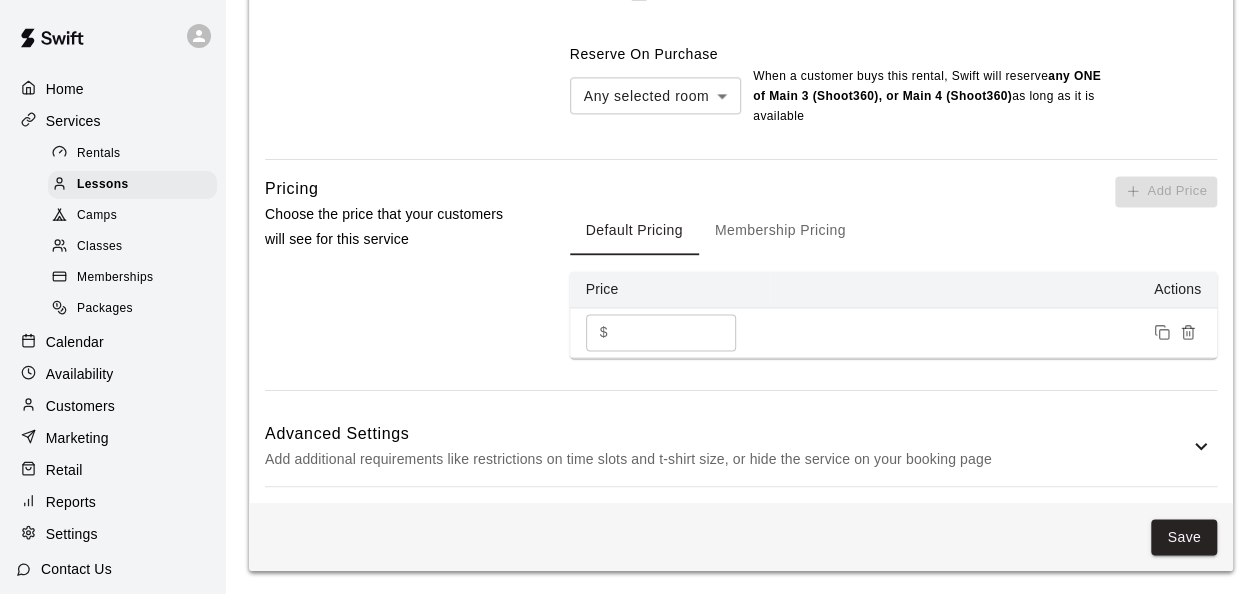click on "Advanced Settings" at bounding box center [727, 434] 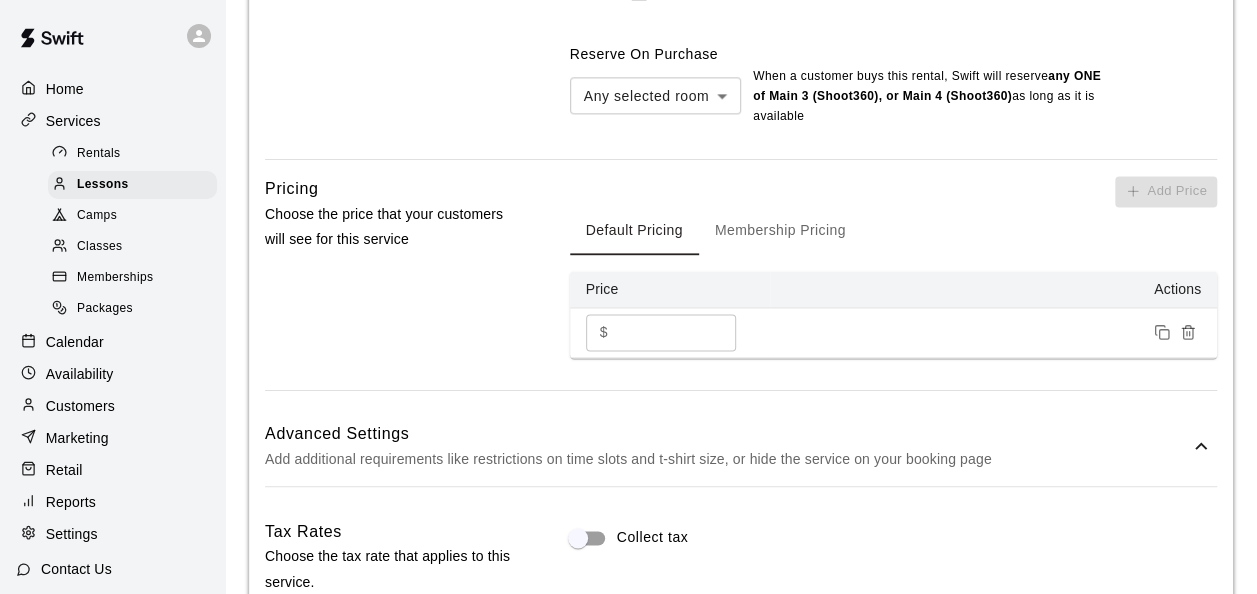 scroll, scrollTop: 1463, scrollLeft: 0, axis: vertical 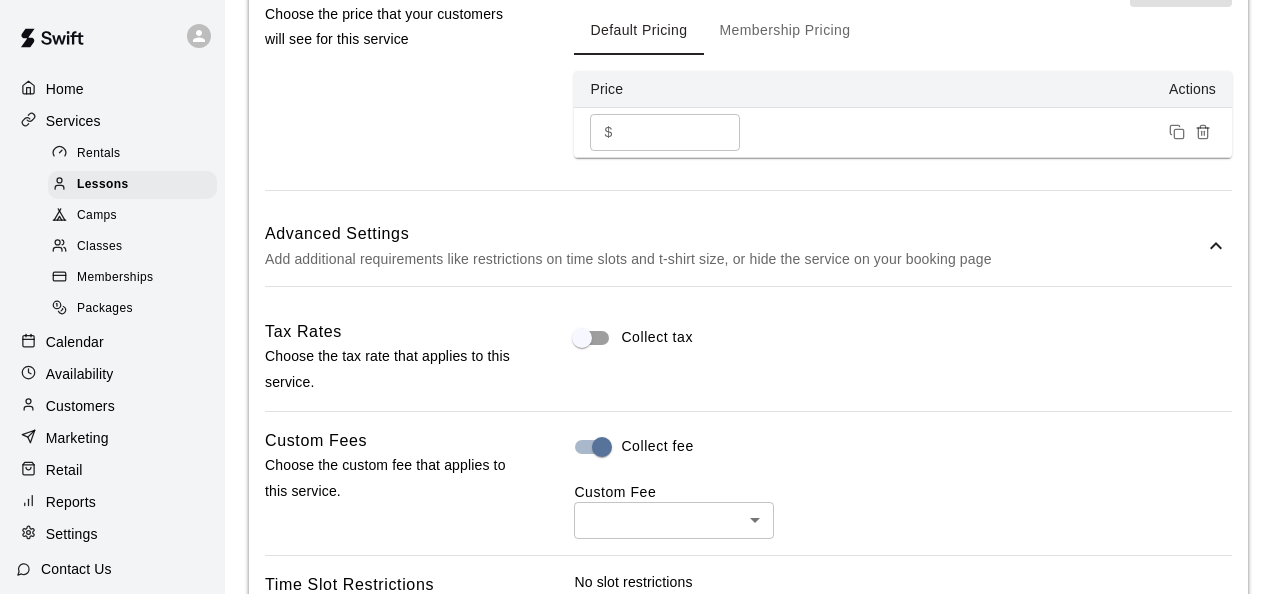 click on "**********" at bounding box center [636, -139] 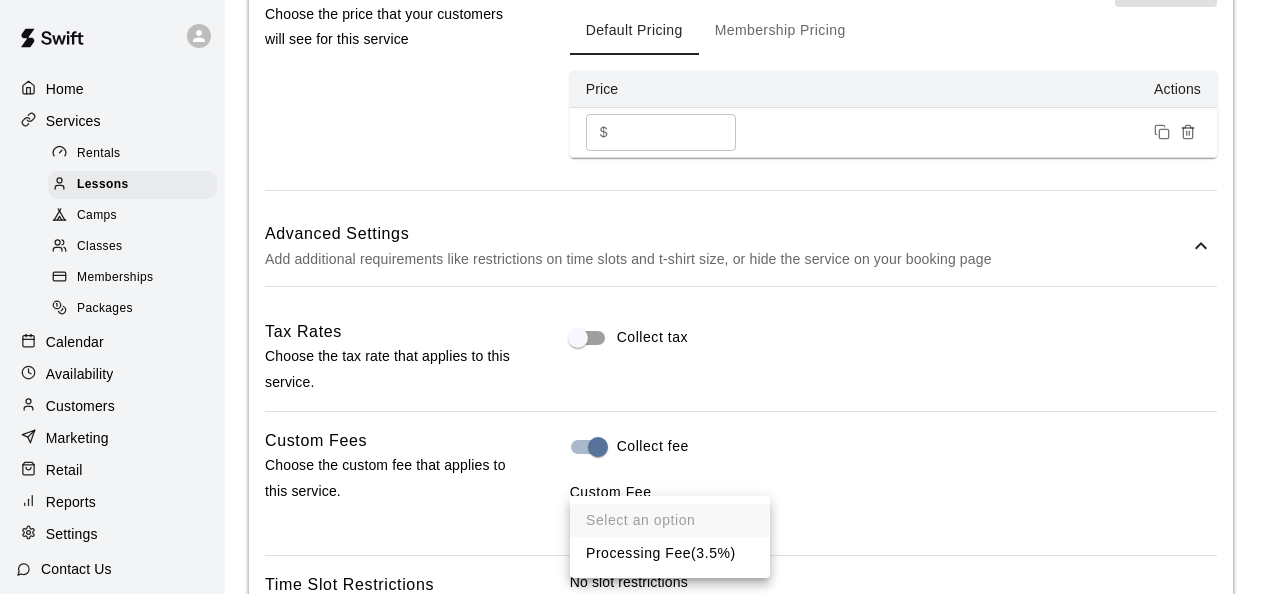 click on "Processing Fee  ( 3.5% )" at bounding box center [670, 553] 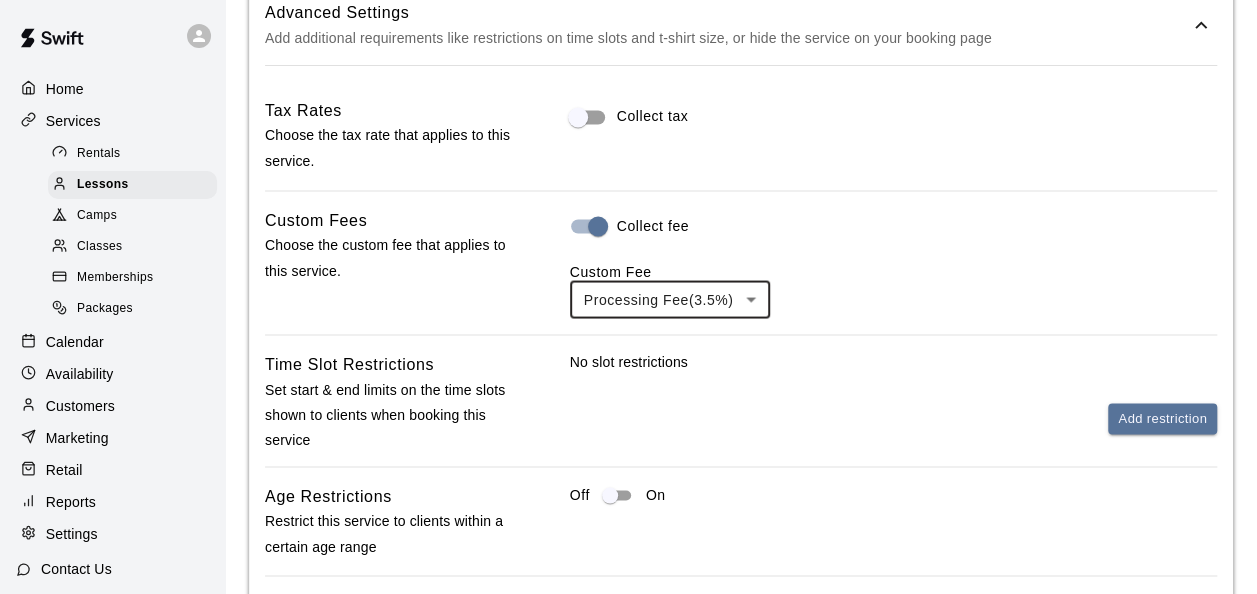scroll, scrollTop: 1763, scrollLeft: 0, axis: vertical 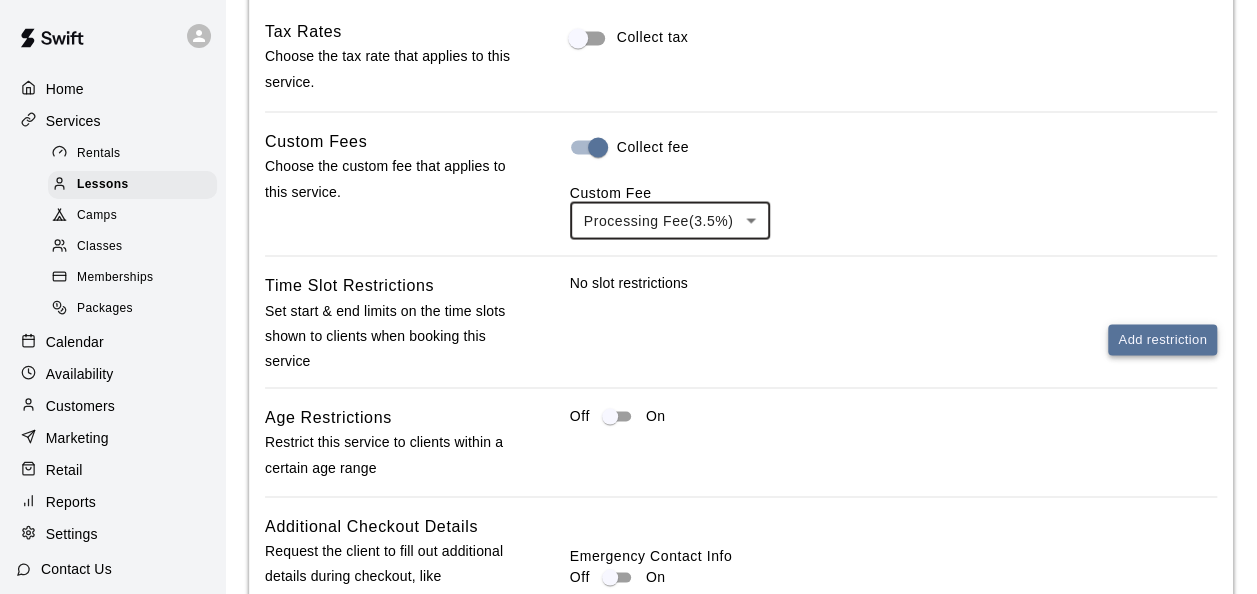 click on "Add restriction" at bounding box center [1162, 339] 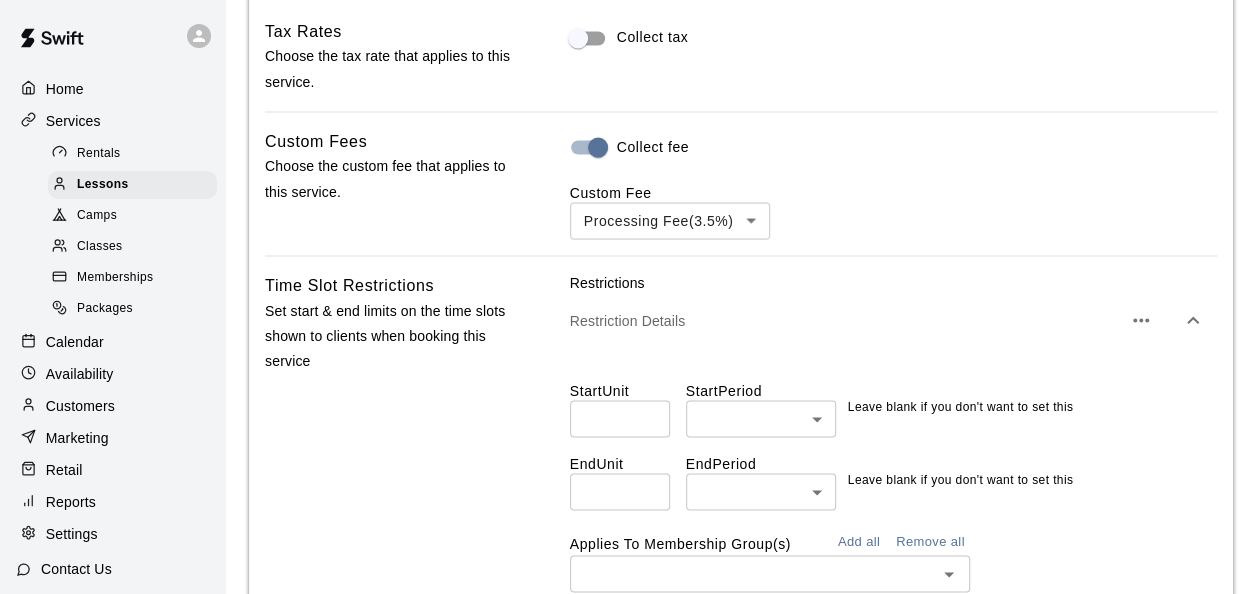 click on "**********" at bounding box center (628, -280) 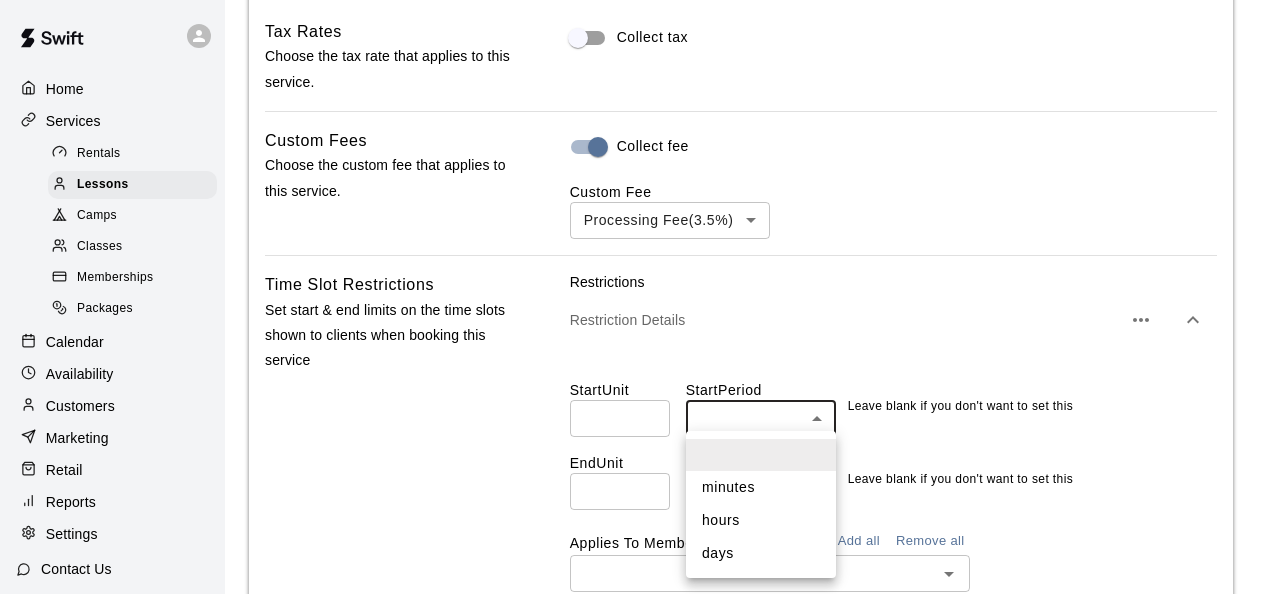click on "hours" at bounding box center (761, 520) 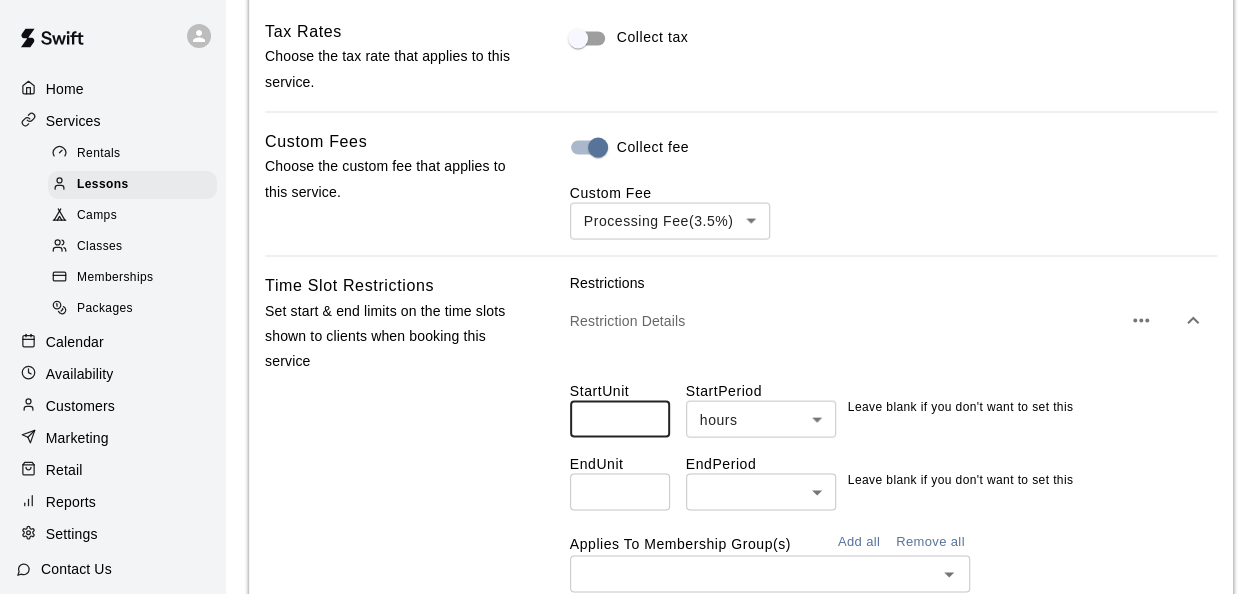 click at bounding box center [620, 418] 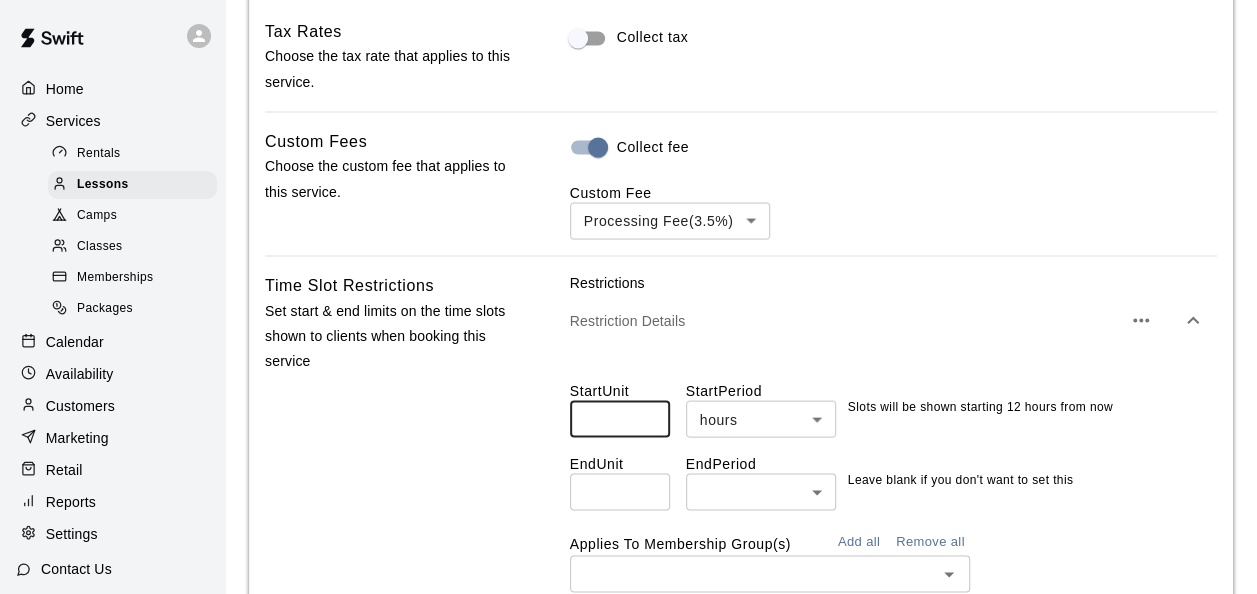type on "**" 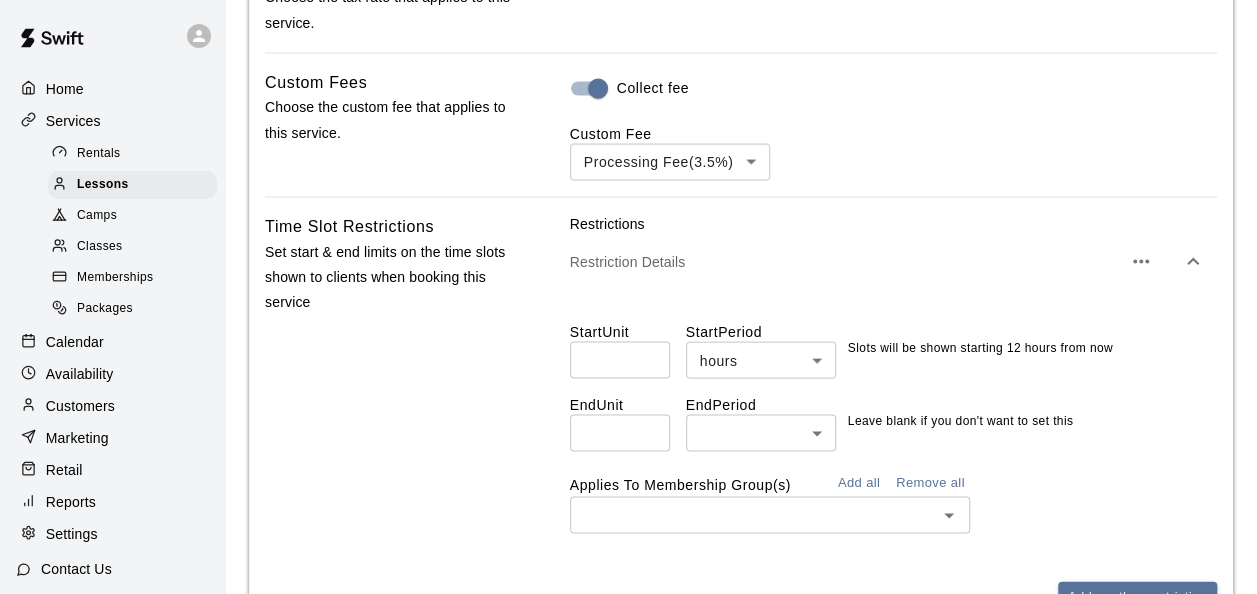 scroll, scrollTop: 1863, scrollLeft: 0, axis: vertical 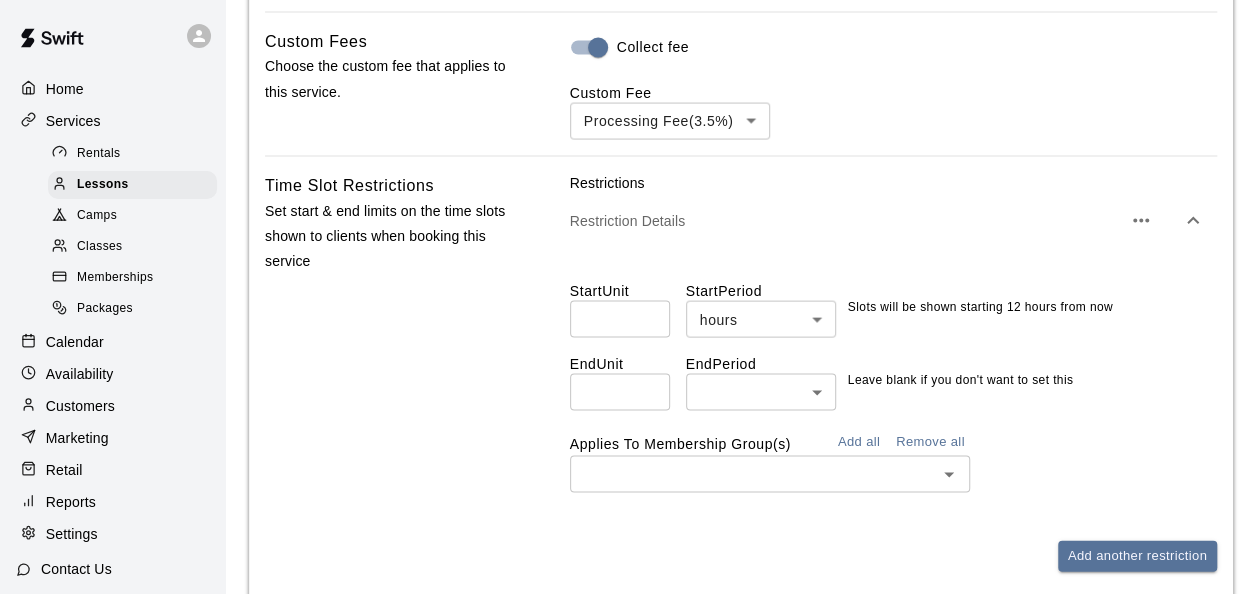 click at bounding box center [620, 391] 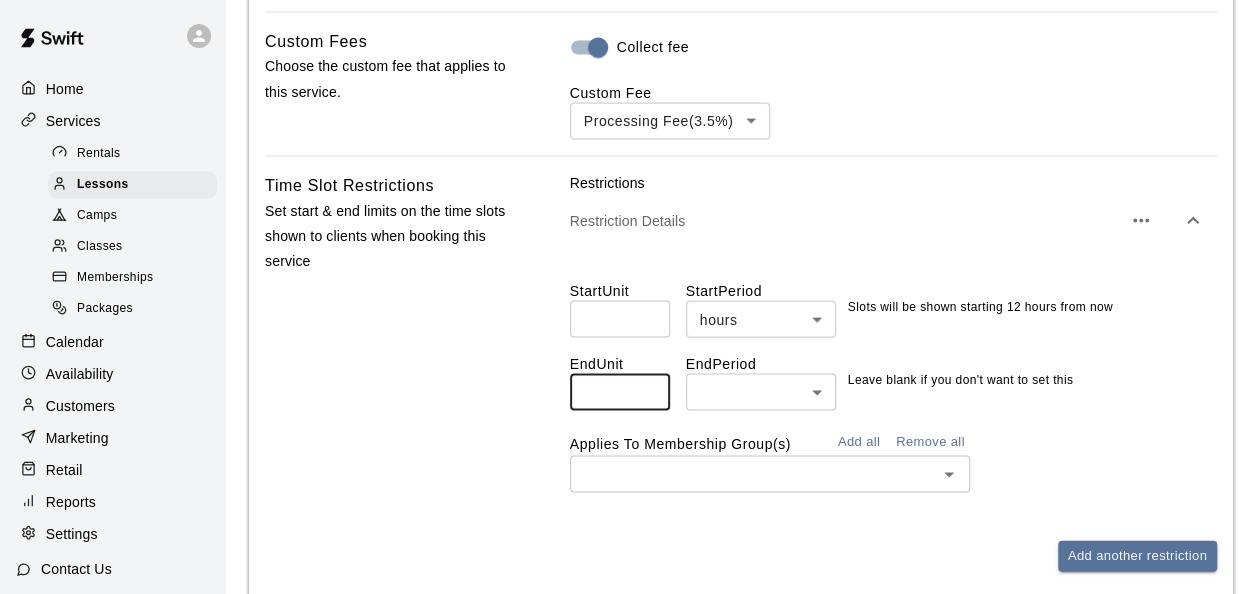 type on "**" 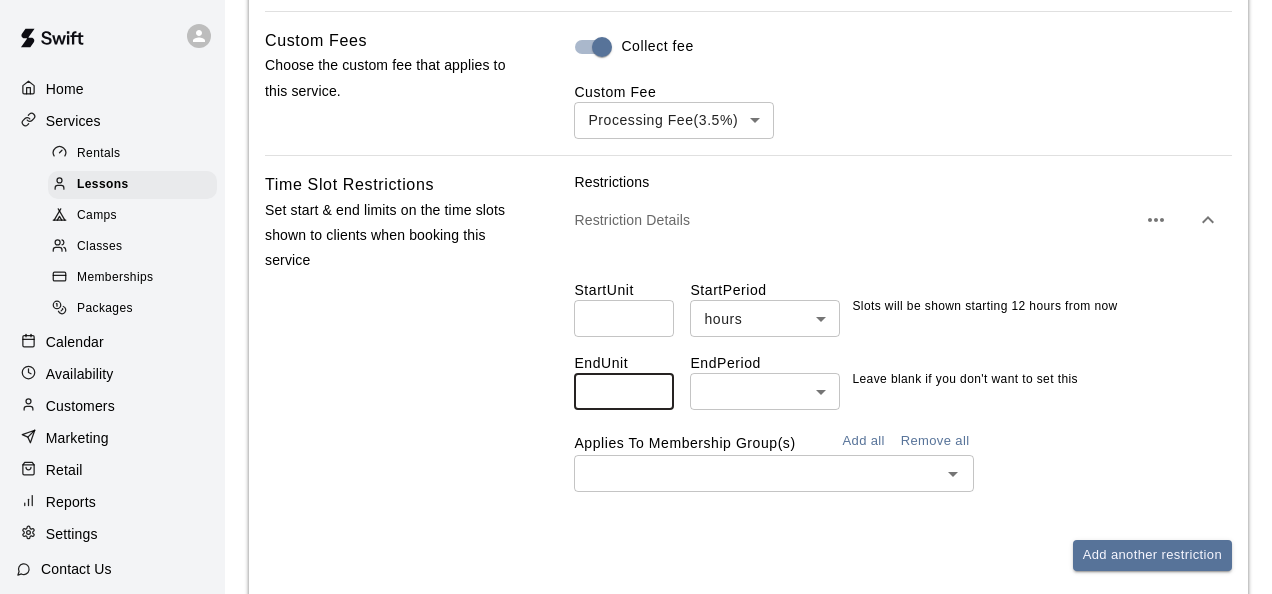 click on "**********" at bounding box center (636, -380) 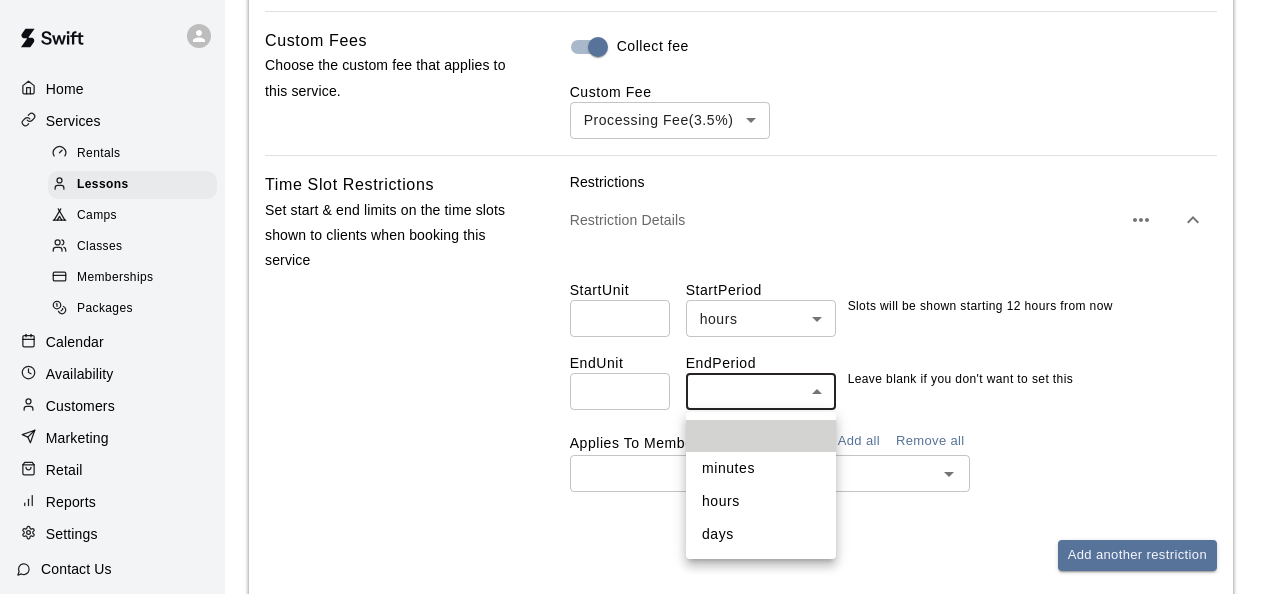 click on "days" at bounding box center (761, 534) 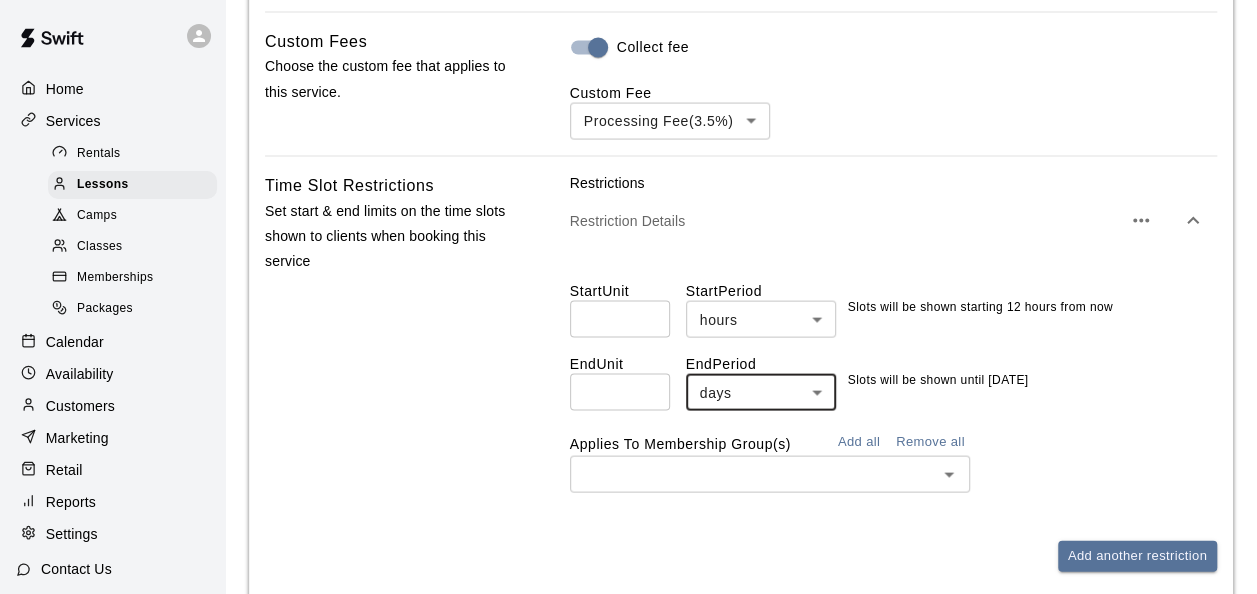 click on "Time Slot Restrictions Set start & end limits on the time slots shown to clients when booking this service" at bounding box center [389, 387] 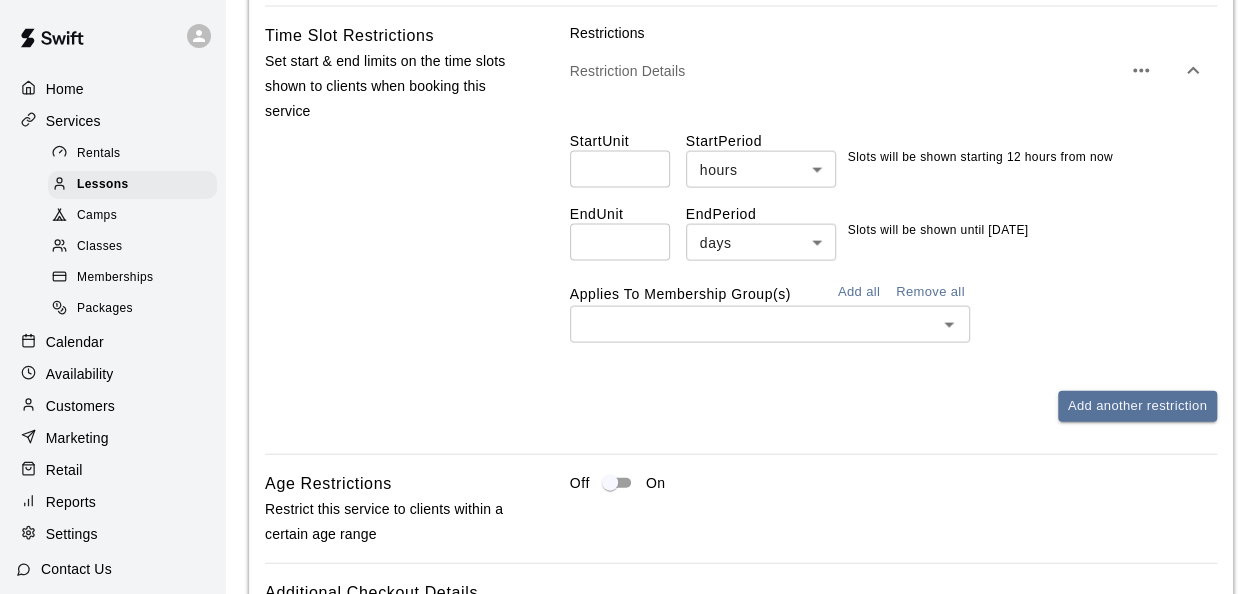 scroll, scrollTop: 2063, scrollLeft: 0, axis: vertical 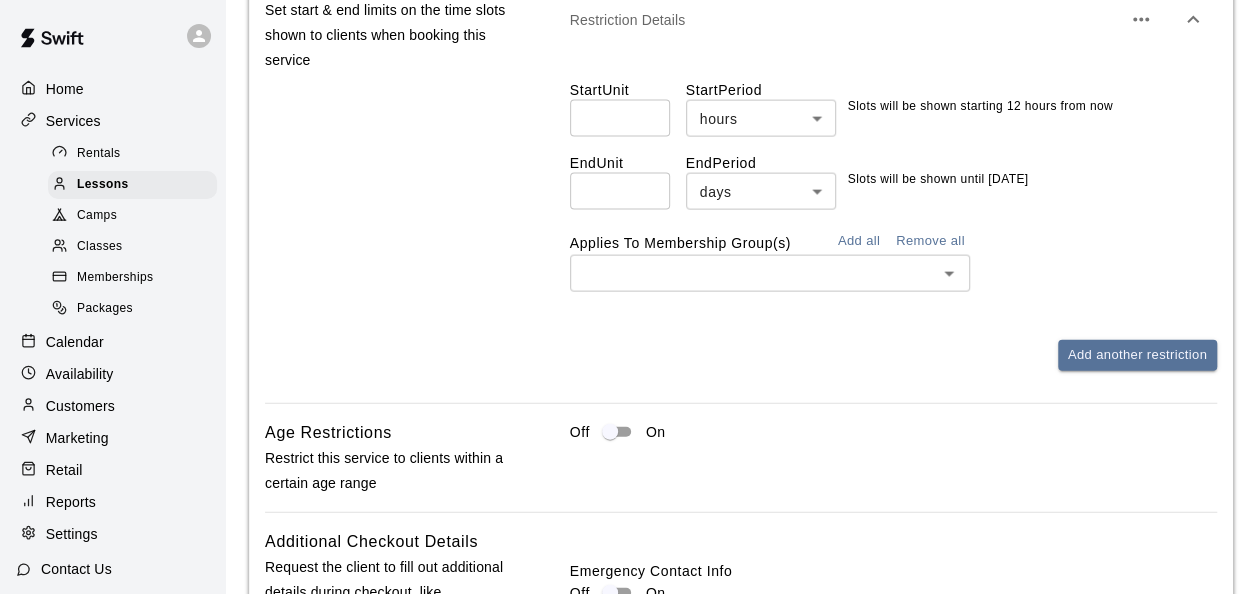 click on "Add another restriction" at bounding box center [893, 355] 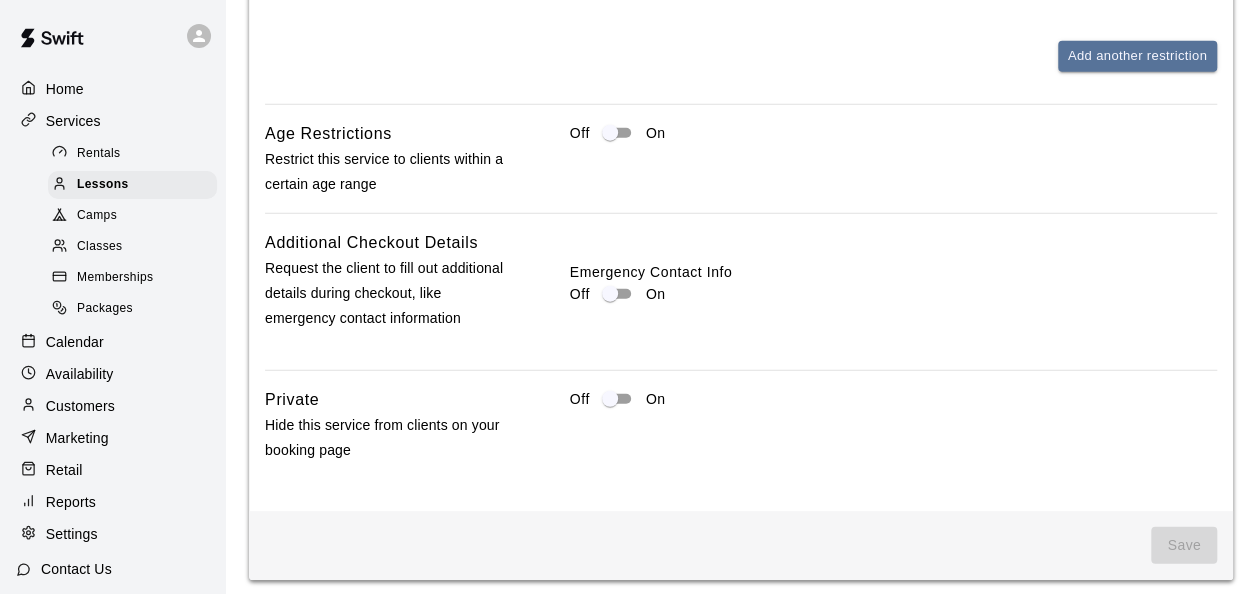 scroll, scrollTop: 2372, scrollLeft: 0, axis: vertical 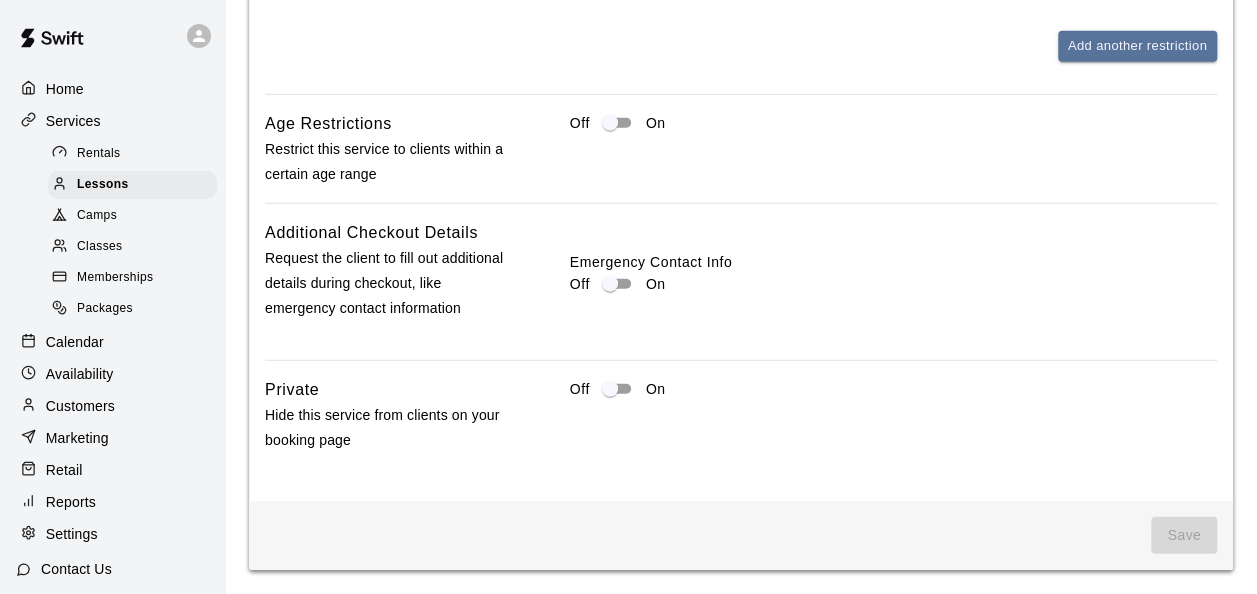 click on "Tax Rates Choose the tax rate that applies to this service. Collect tax Custom Fees Choose the custom fee that applies to this service. Collect fee Custom Fee Processing Fee  ( 3.5% ) *** ​ Time Slot Restrictions Set start & end limits on the time slots shown to clients when booking this service Restrictions Restriction Details Start  Unit ** ​ Start  Period hours ***** ​ Slots will be shown starting 12 hours from now End  Unit ** ​ End  Period days **** ​ Slots will be shown until [DATE] Applies To Membership Group(s) Add all Remove all ​ Add another restriction Age Restrictions Restrict this service to clients within a certain age range Off On Additional Checkout Details Request the client to fill out additional details during checkout, like emergency contact information Emergency Contact Info Off On Private Hide this service from clients on your booking page Off On" at bounding box center (741, -69) 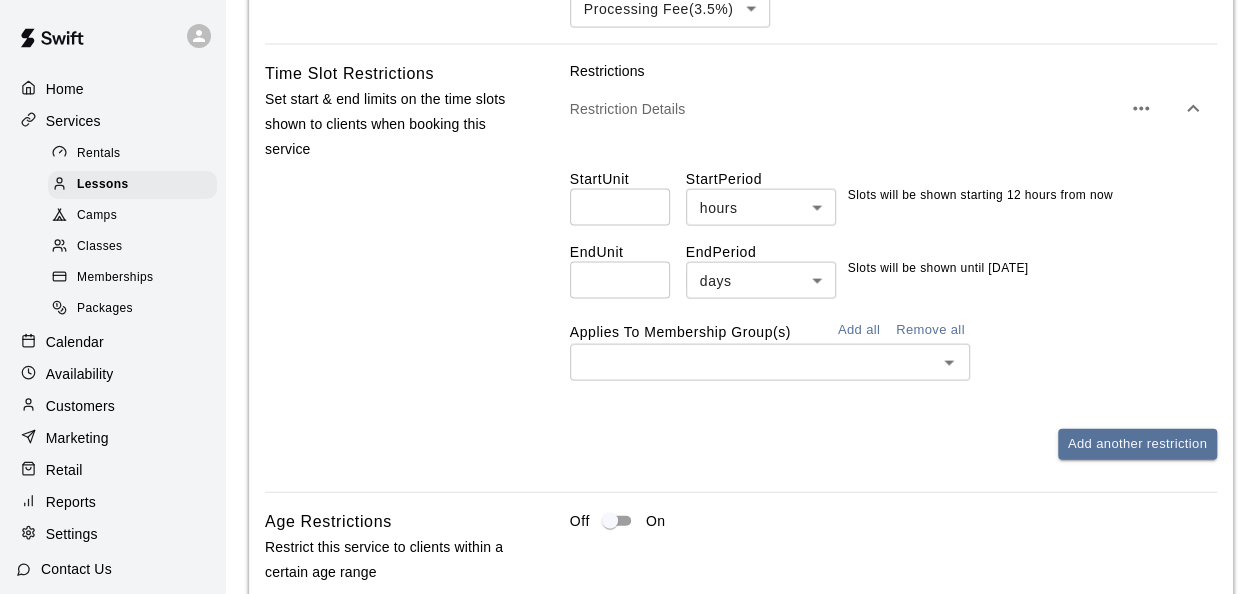 scroll, scrollTop: 1472, scrollLeft: 0, axis: vertical 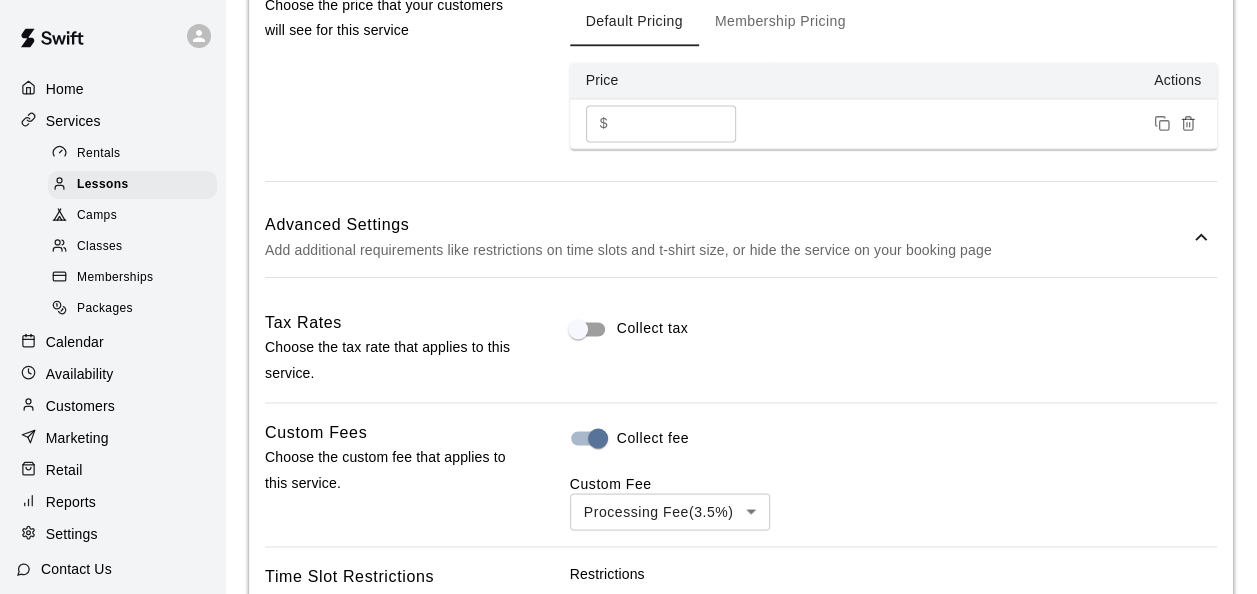 click on "Add additional requirements like restrictions on time slots and t-shirt size, or hide the service on your booking page" at bounding box center (727, 250) 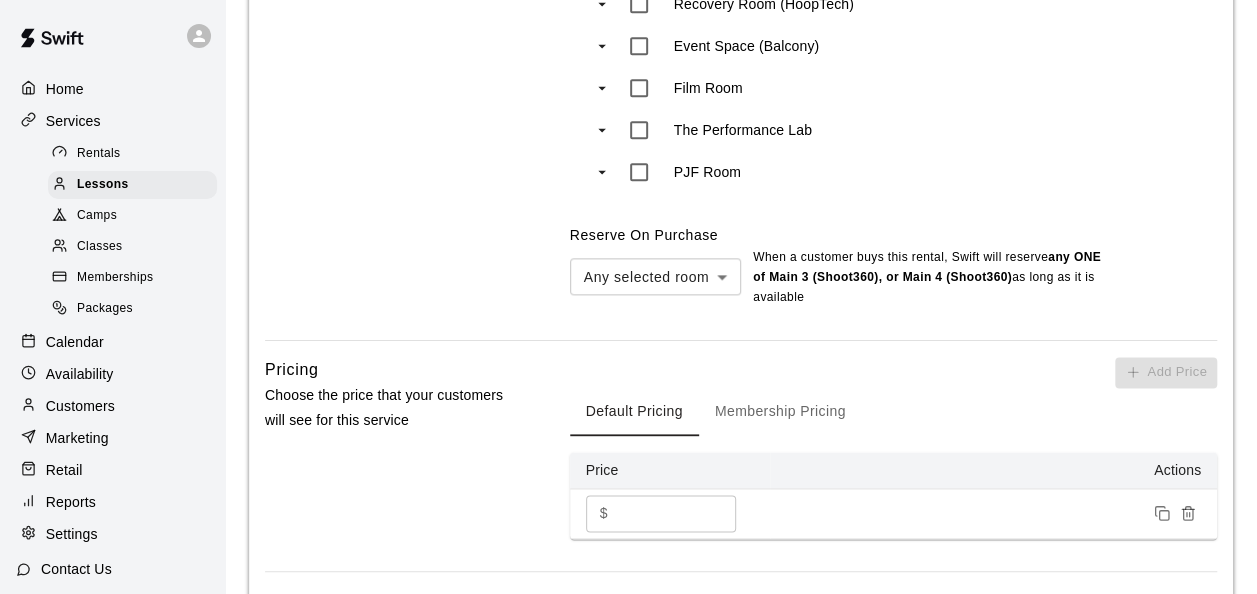 scroll, scrollTop: 1063, scrollLeft: 0, axis: vertical 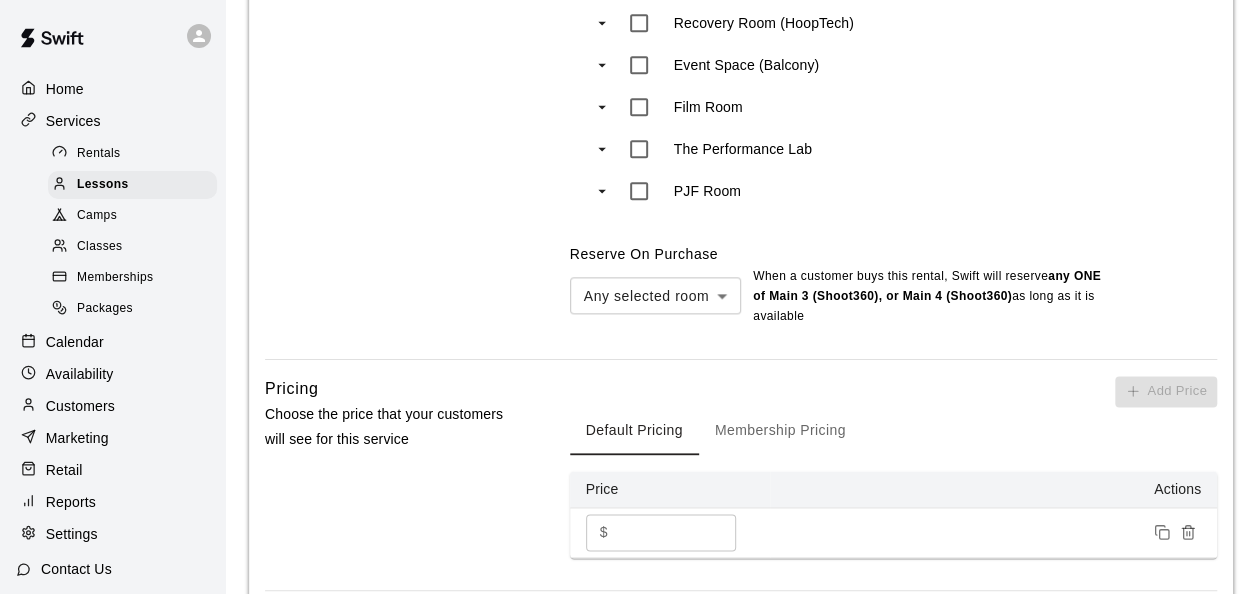click on "**********" at bounding box center (628, -134) 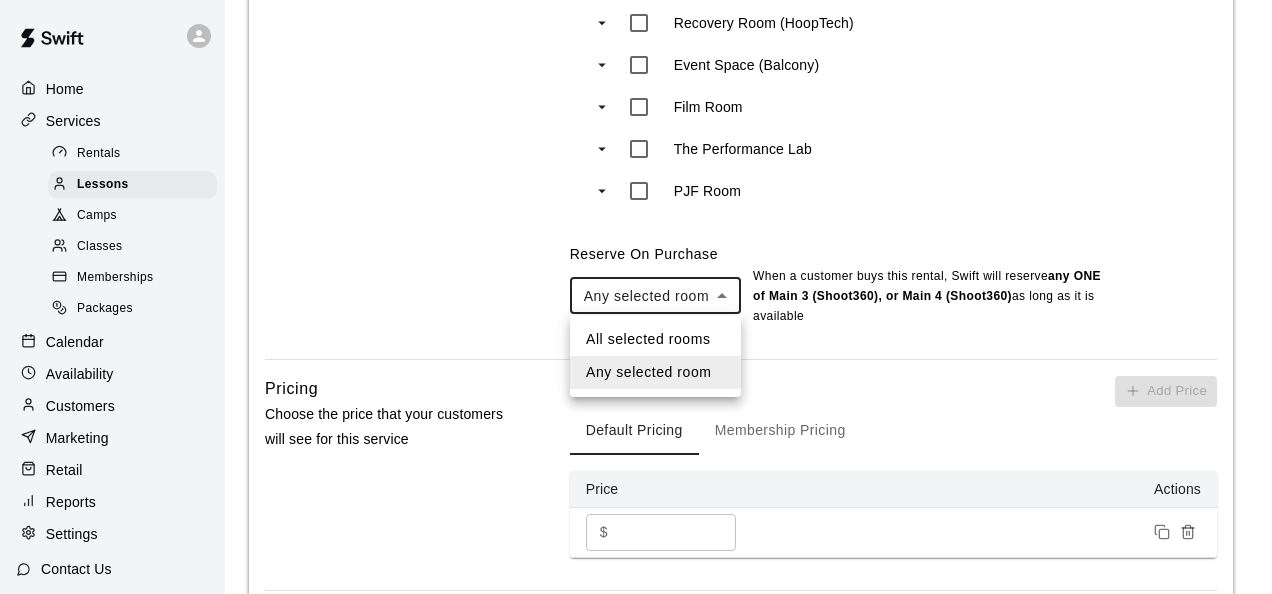 click at bounding box center (636, 297) 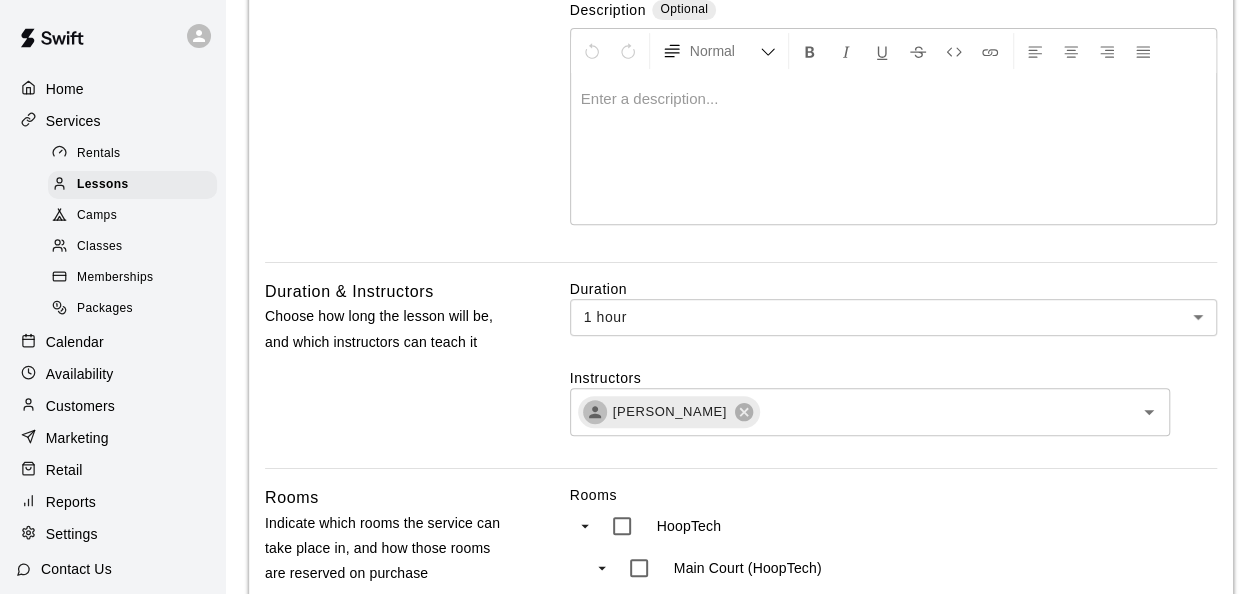 scroll, scrollTop: 163, scrollLeft: 0, axis: vertical 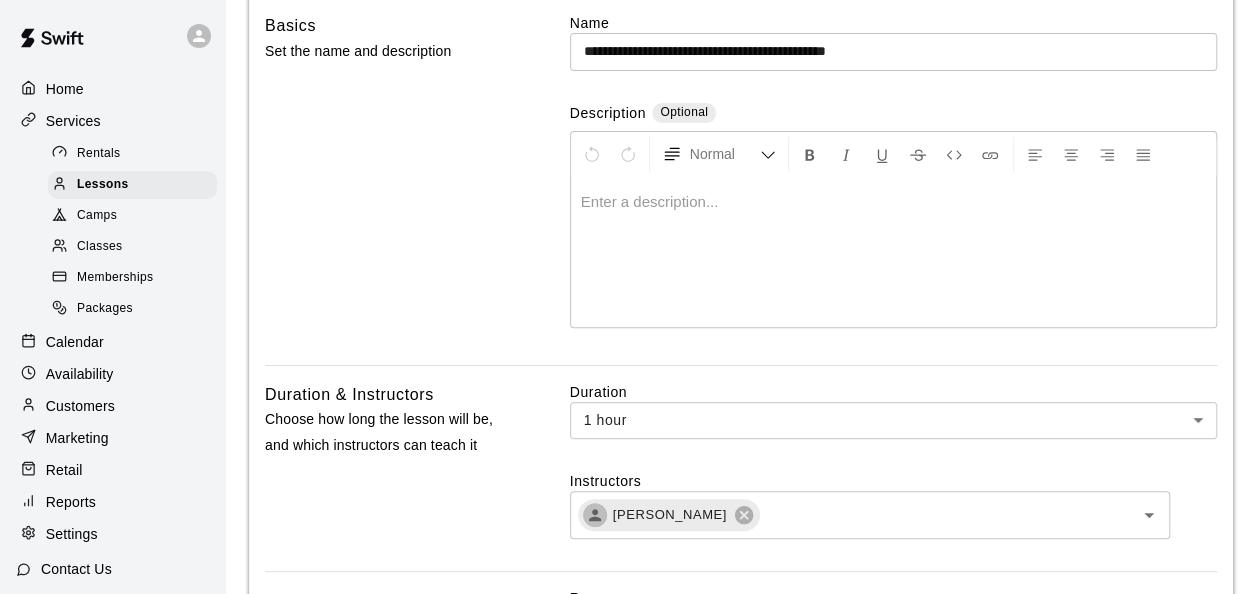 click at bounding box center (893, 252) 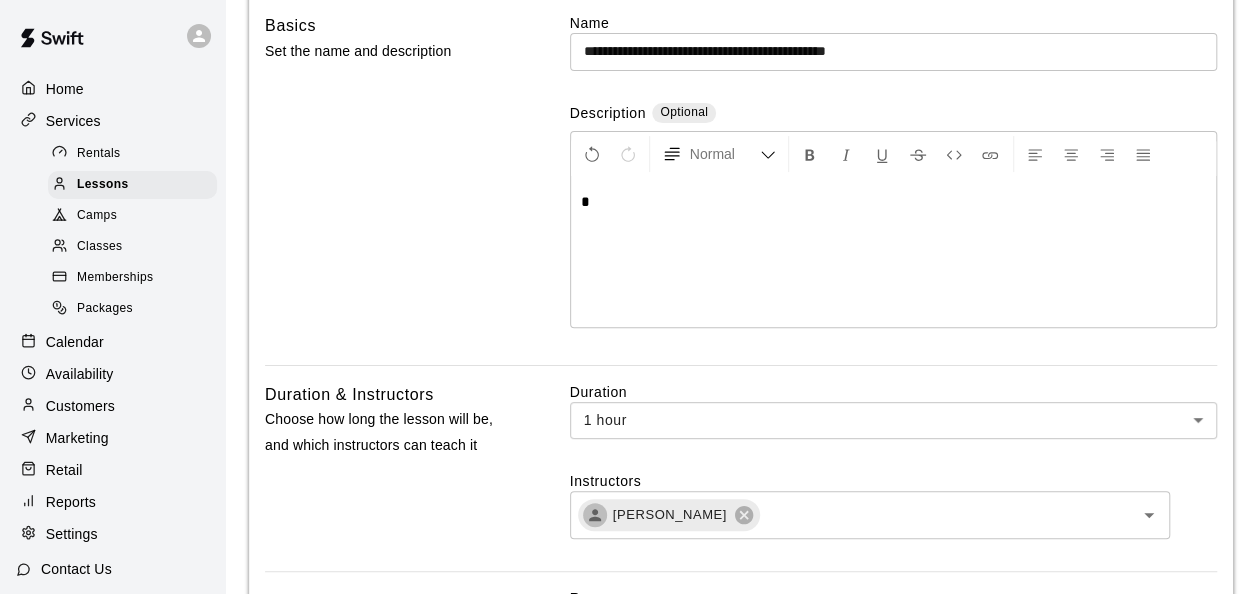 type 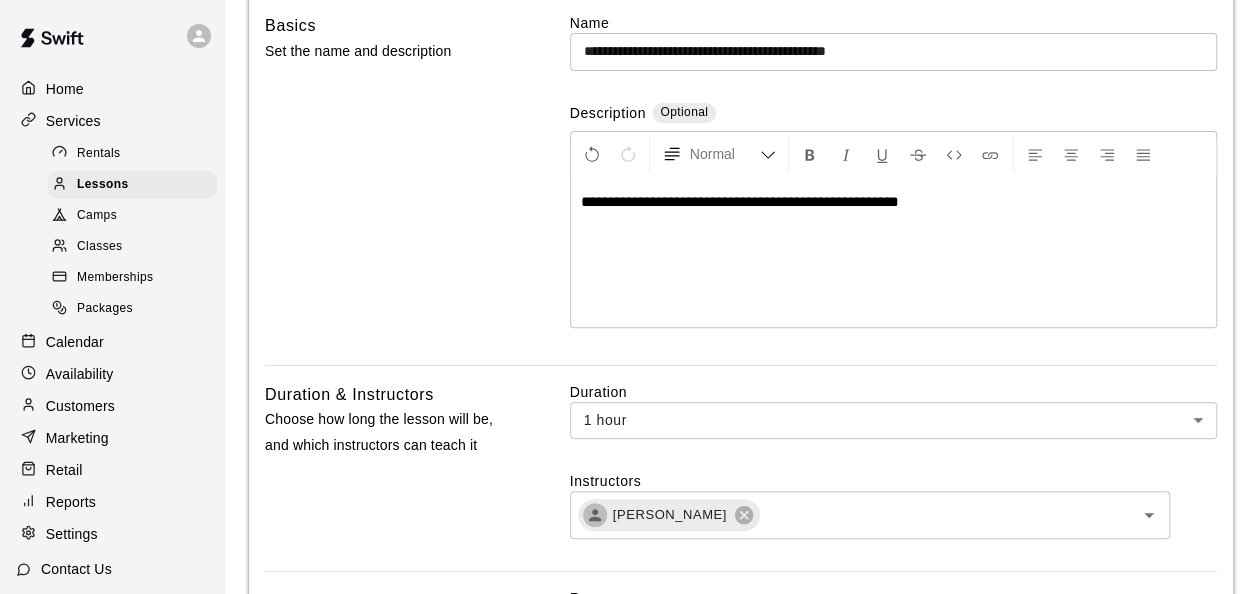 click on "**********" at bounding box center (893, 252) 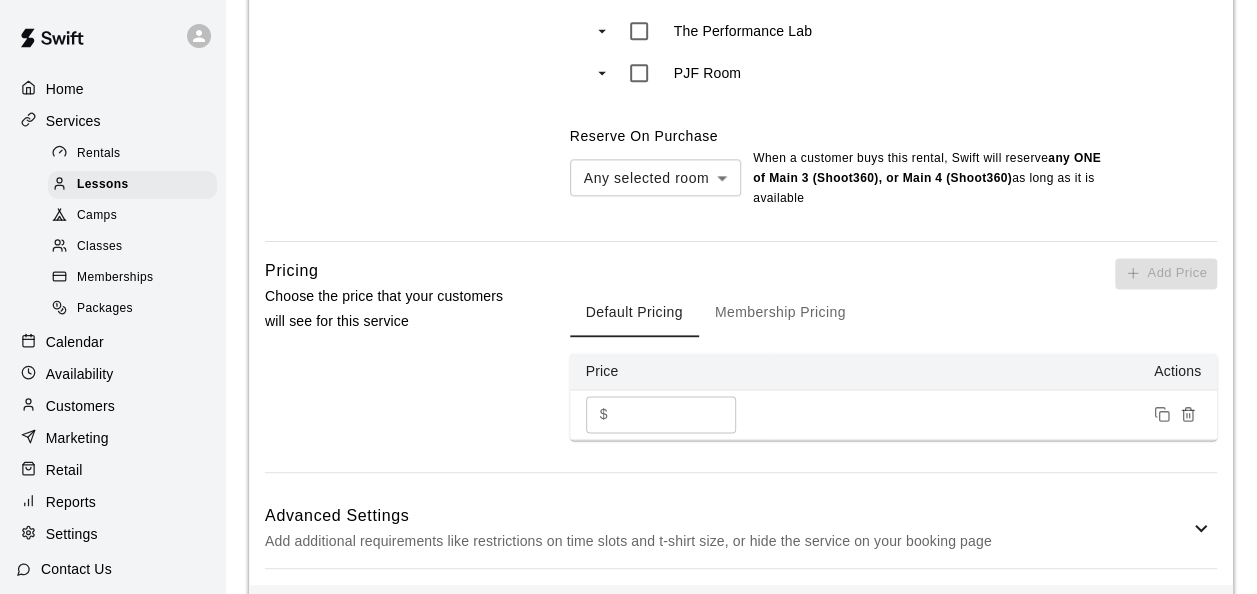 scroll, scrollTop: 1263, scrollLeft: 0, axis: vertical 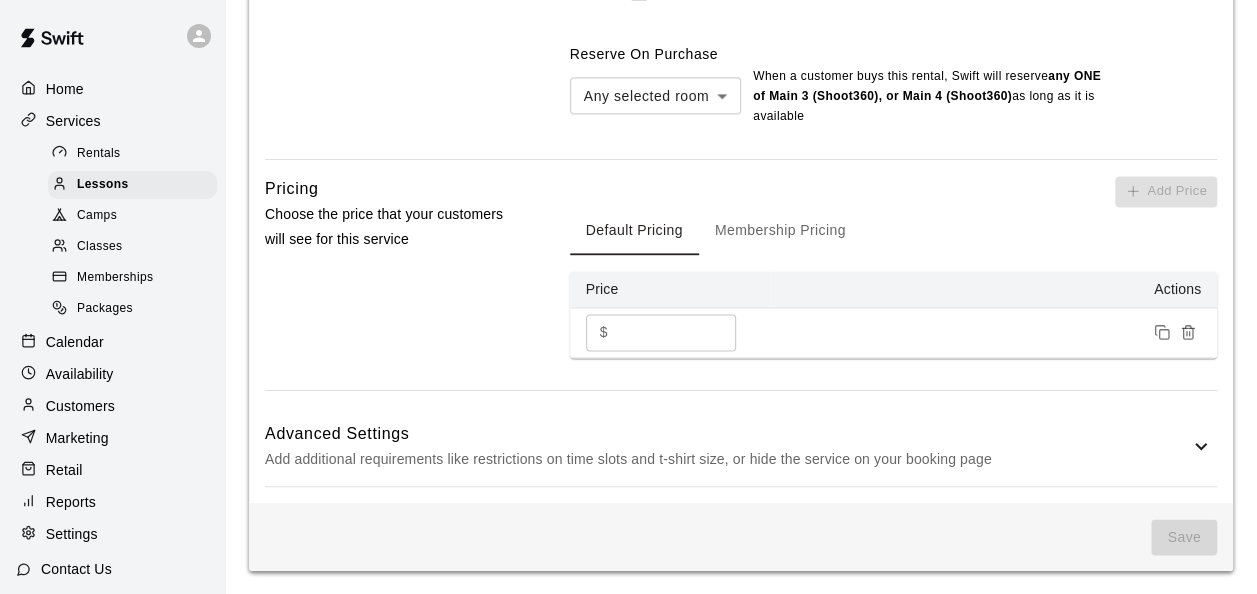 click on "**********" at bounding box center [741, -300] 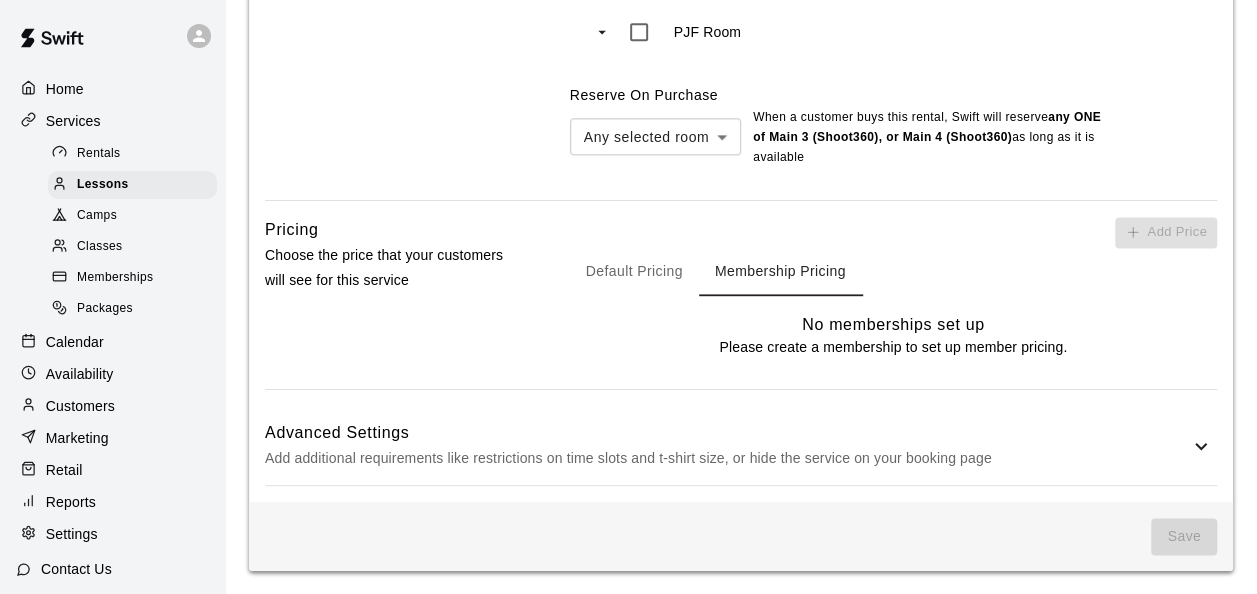 click on "Default Pricing" at bounding box center [634, 272] 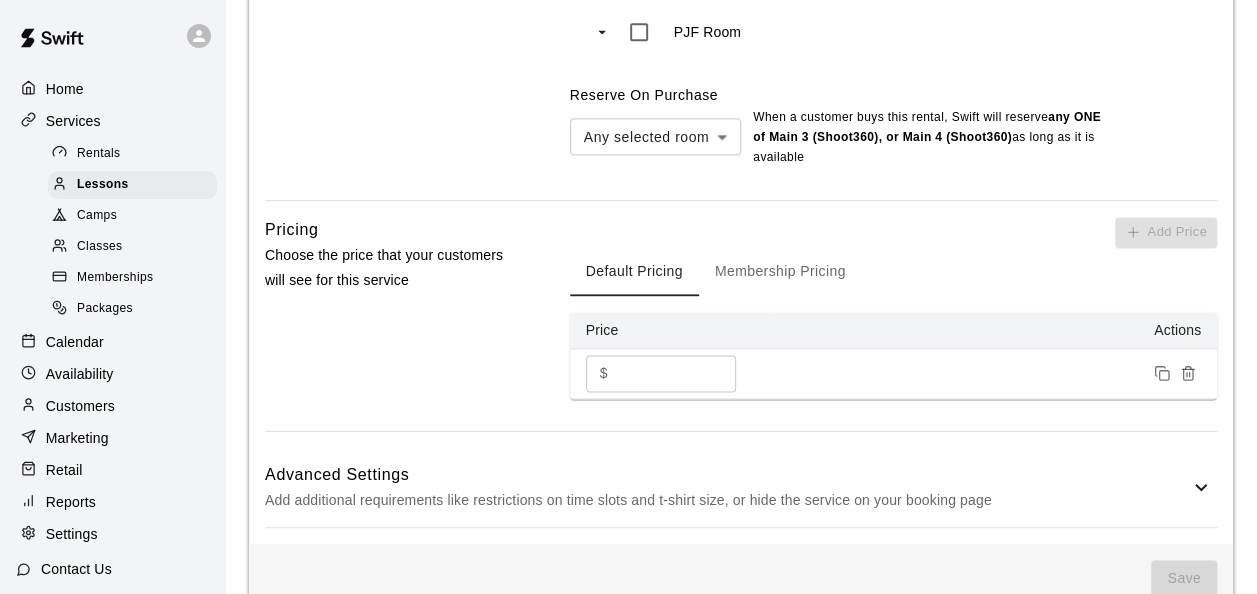 click on "Pricing Choose the price that your customers will see for this service" at bounding box center (389, 324) 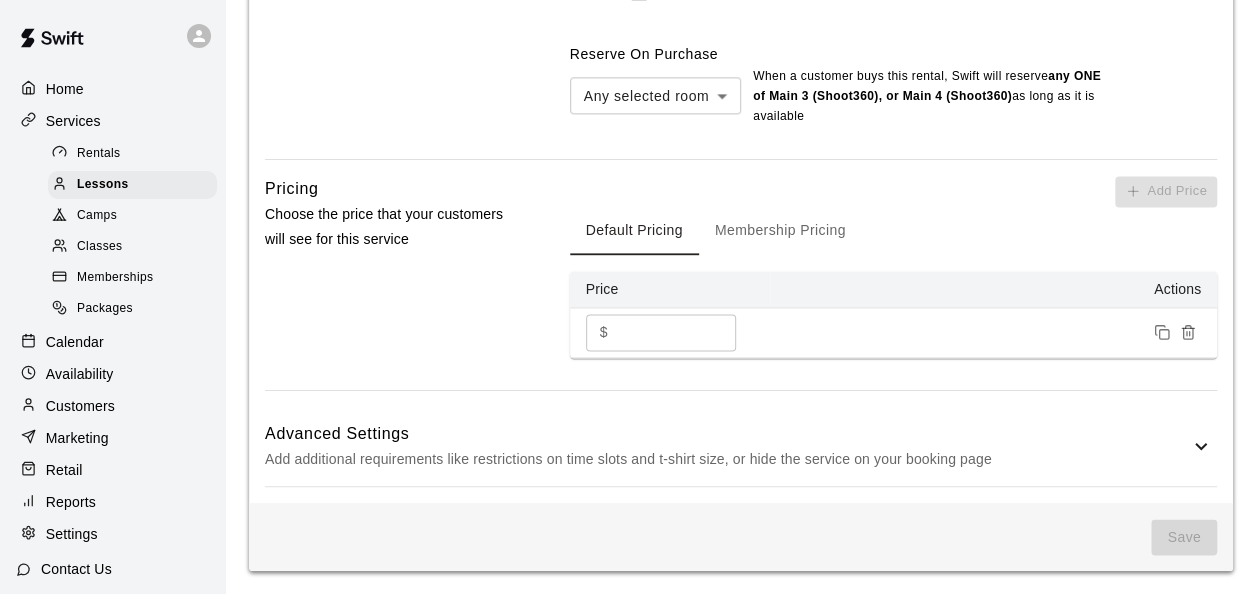 click on "Advanced Settings" at bounding box center [727, 434] 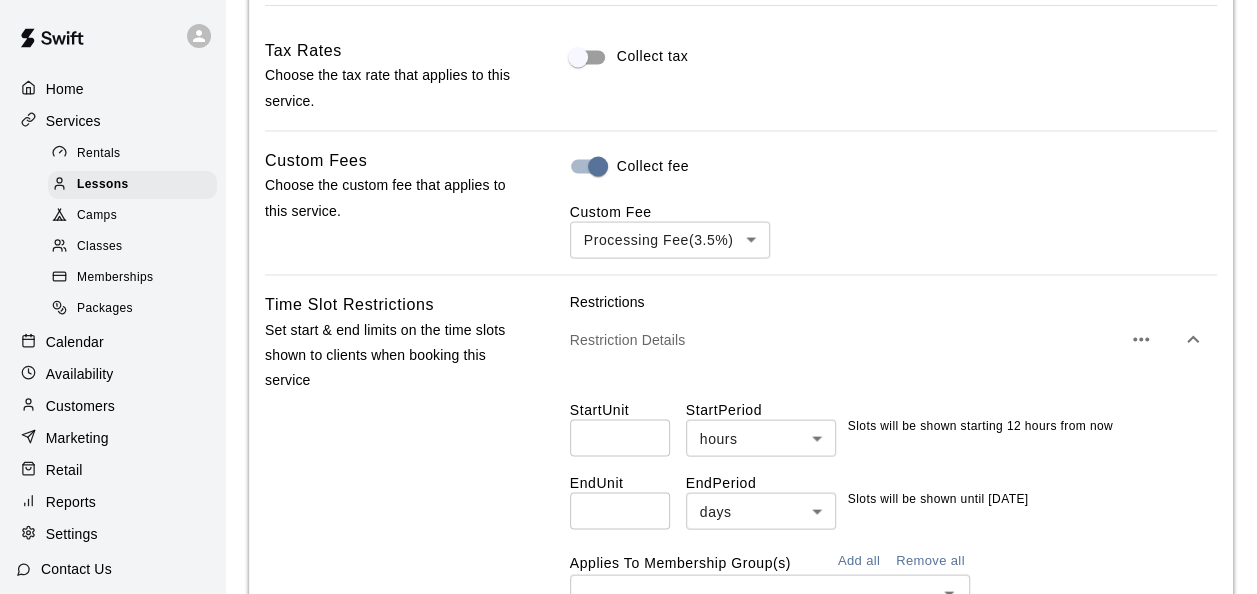 scroll, scrollTop: 1863, scrollLeft: 0, axis: vertical 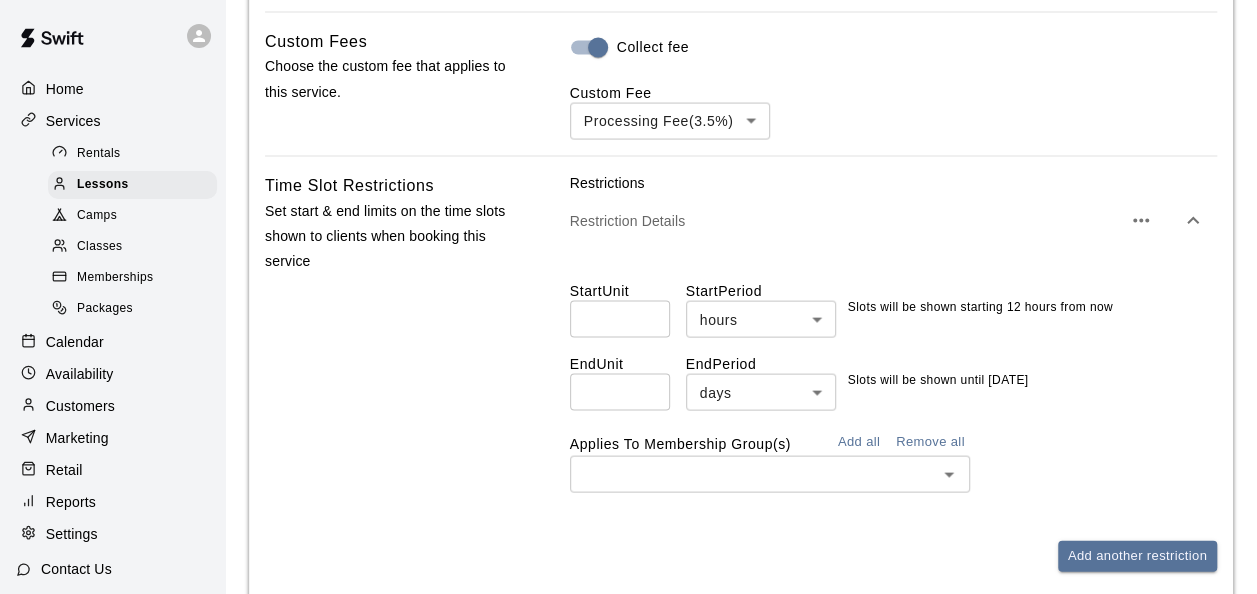 click at bounding box center [753, 473] 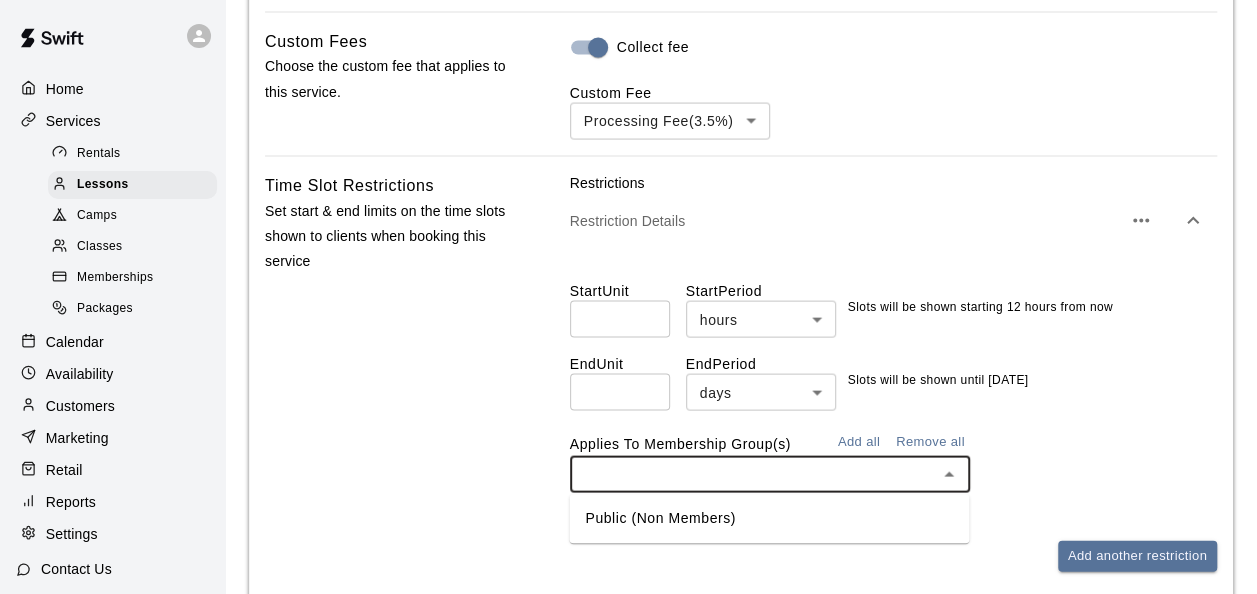 drag, startPoint x: 712, startPoint y: 519, endPoint x: 686, endPoint y: 506, distance: 29.068884 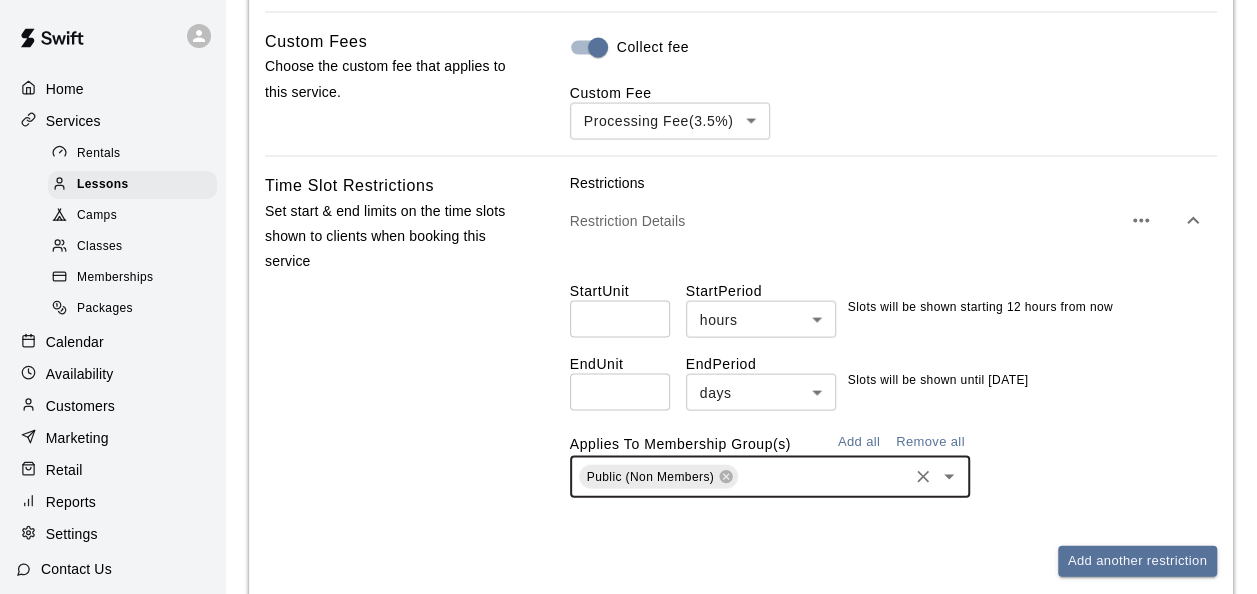 click on "Time Slot Restrictions Set start & end limits on the time slots shown to clients when booking this service" at bounding box center (389, 390) 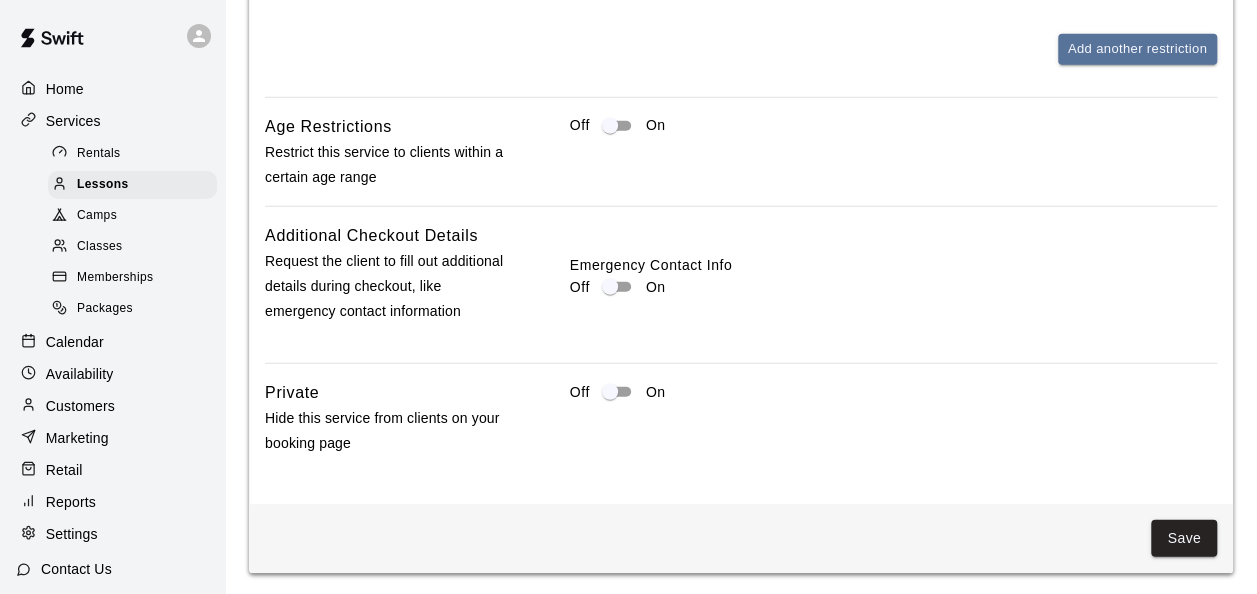 scroll, scrollTop: 2377, scrollLeft: 0, axis: vertical 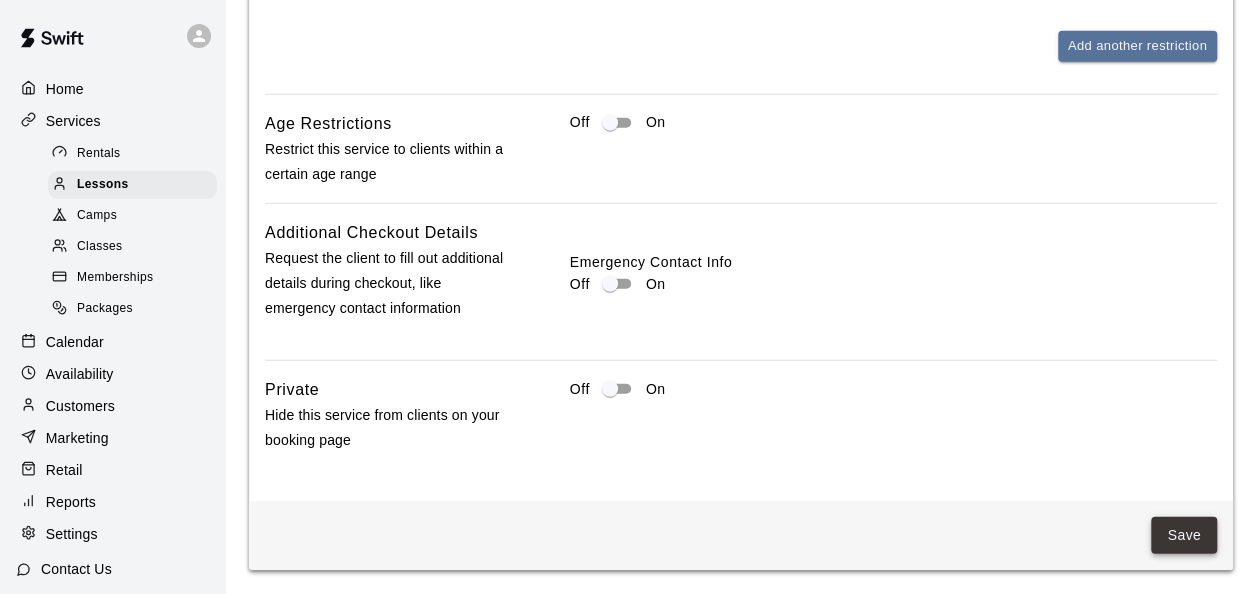 click on "Save" at bounding box center [1184, 535] 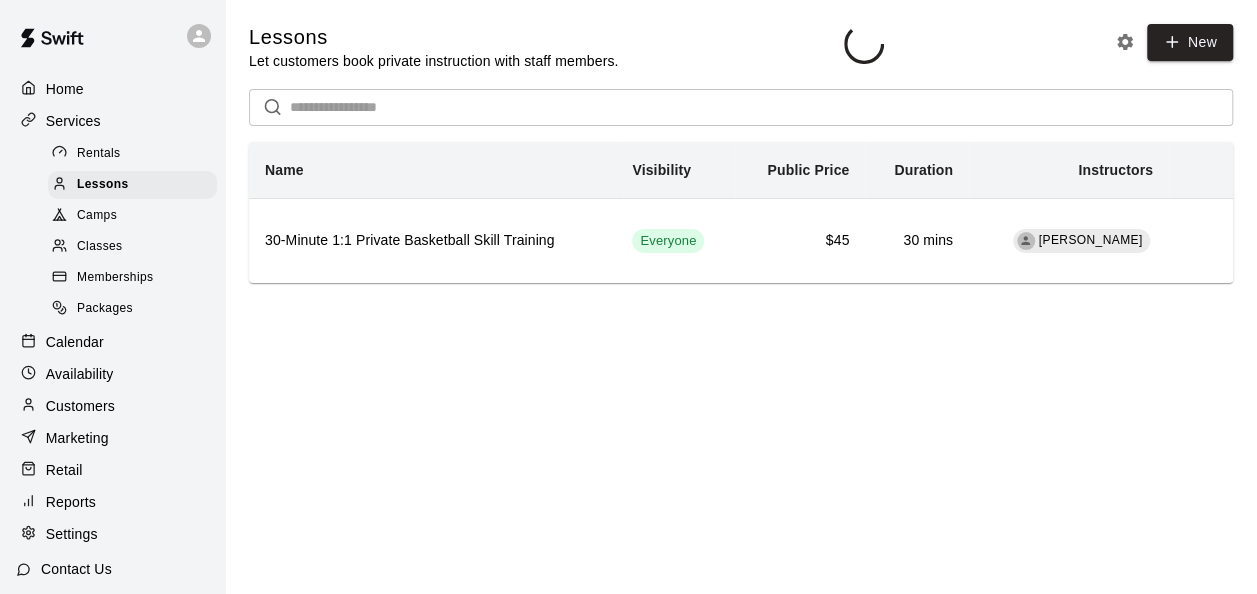 scroll, scrollTop: 0, scrollLeft: 0, axis: both 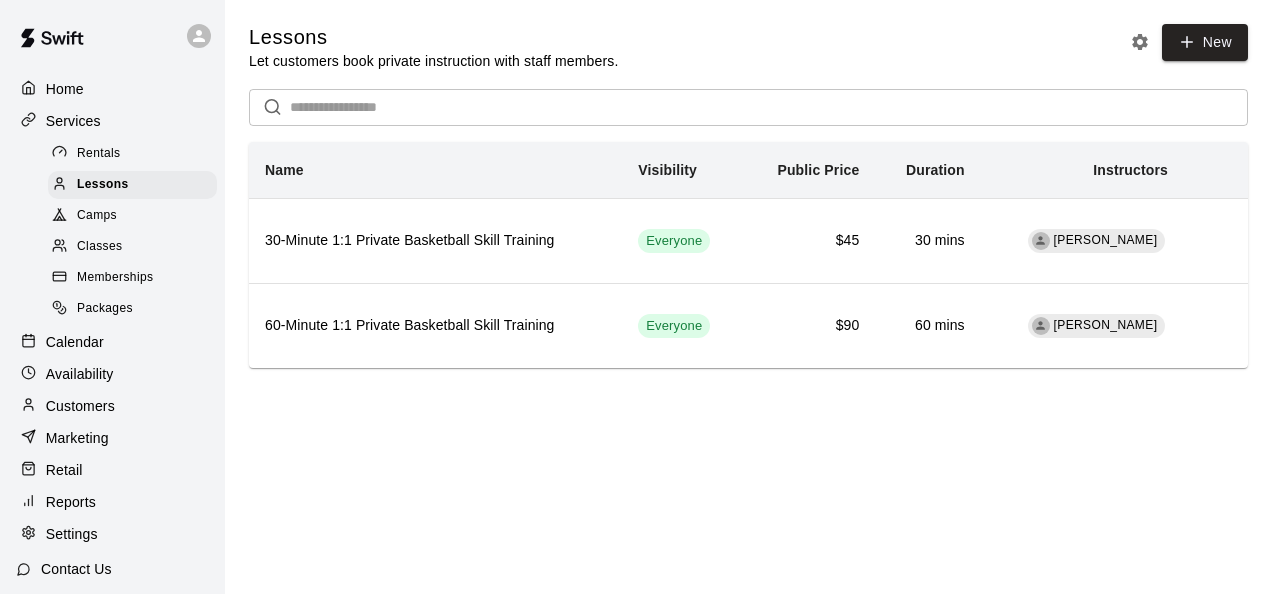 click on "Camps" at bounding box center (97, 216) 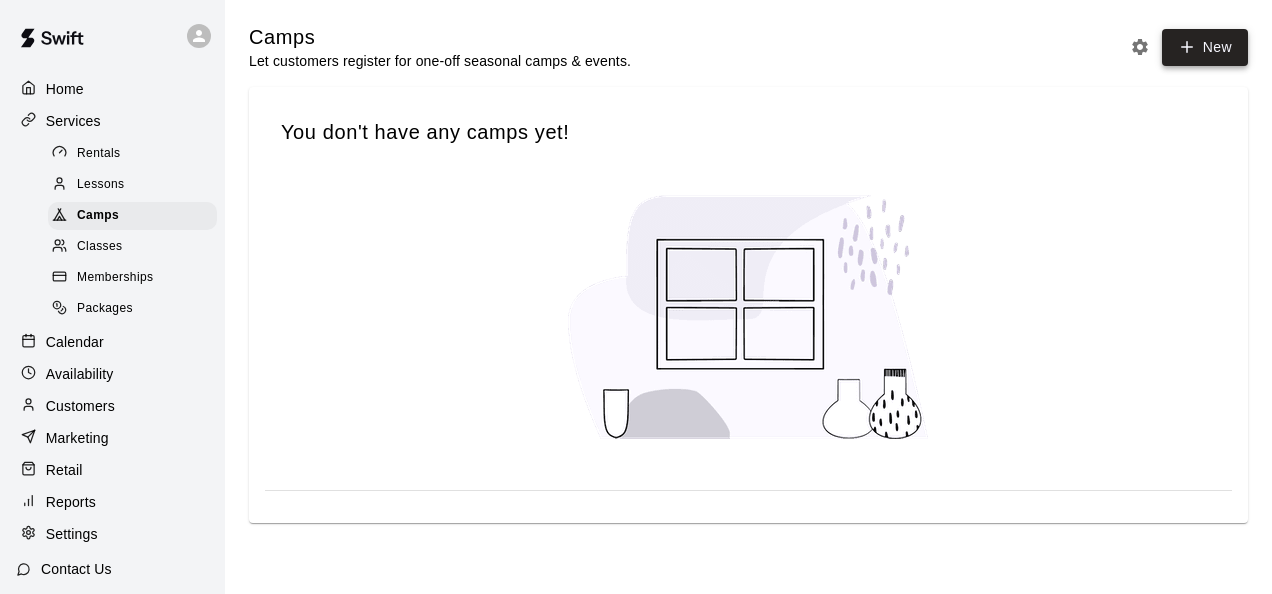 click on "New" at bounding box center (1205, 47) 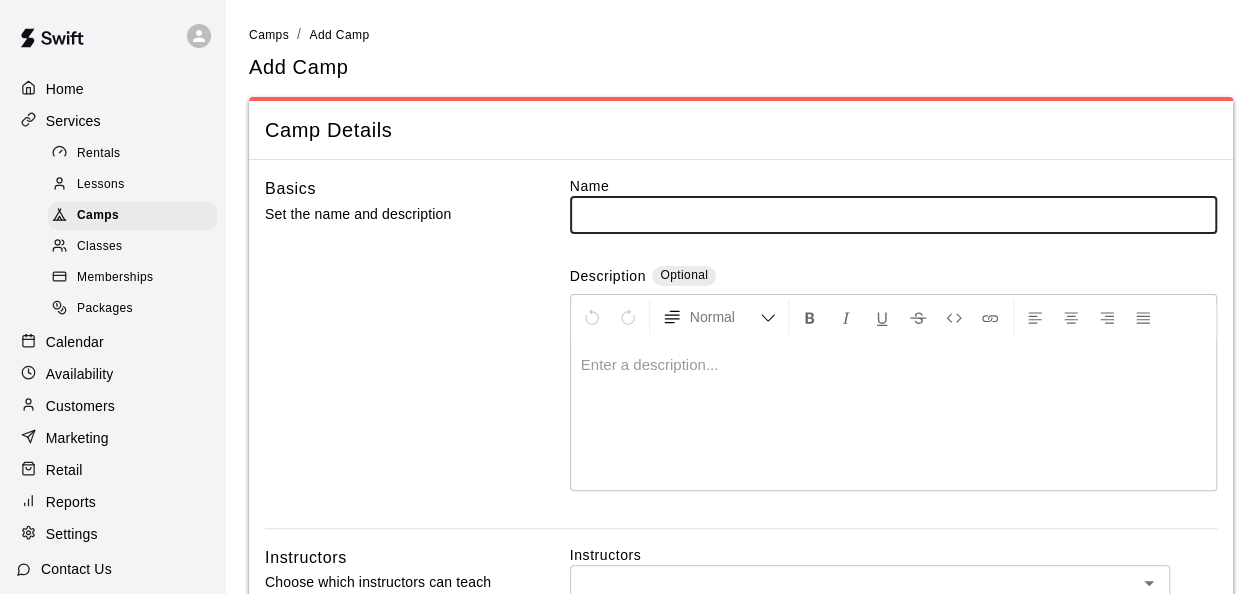click at bounding box center (893, 214) 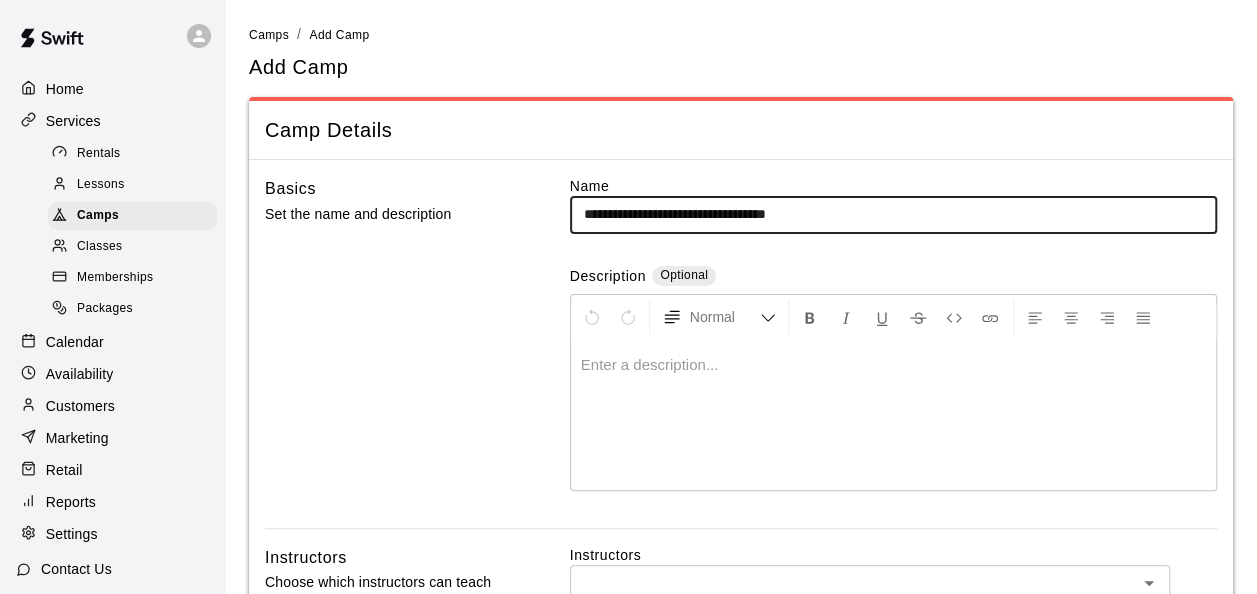 click on "**********" at bounding box center [893, 352] 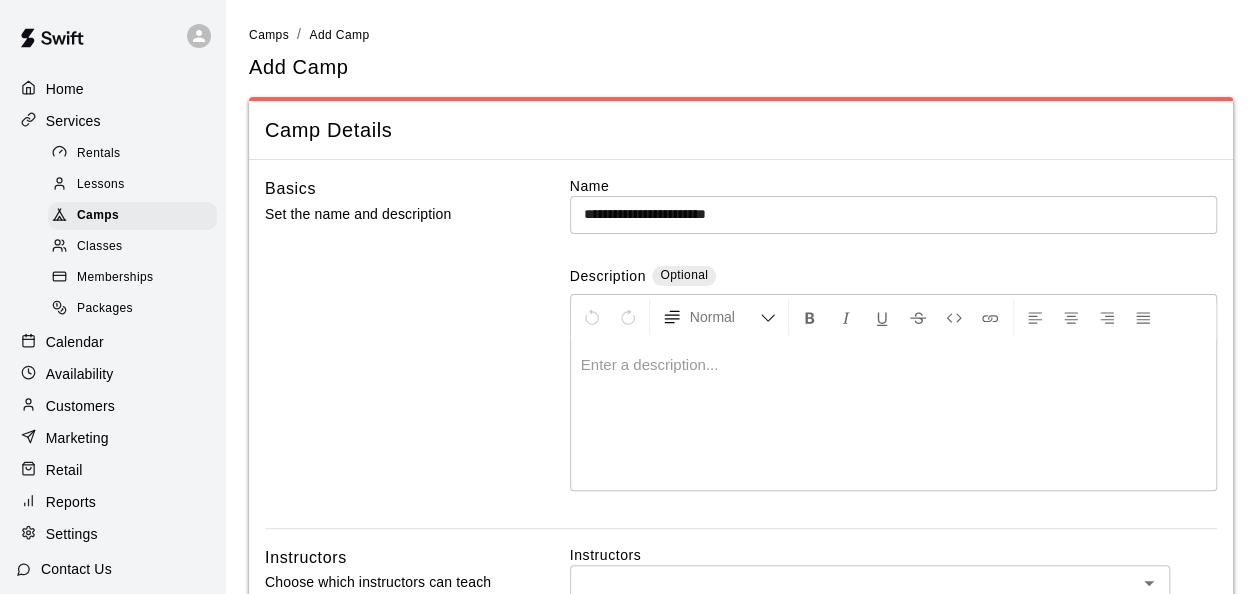 click on "**********" at bounding box center (893, 352) 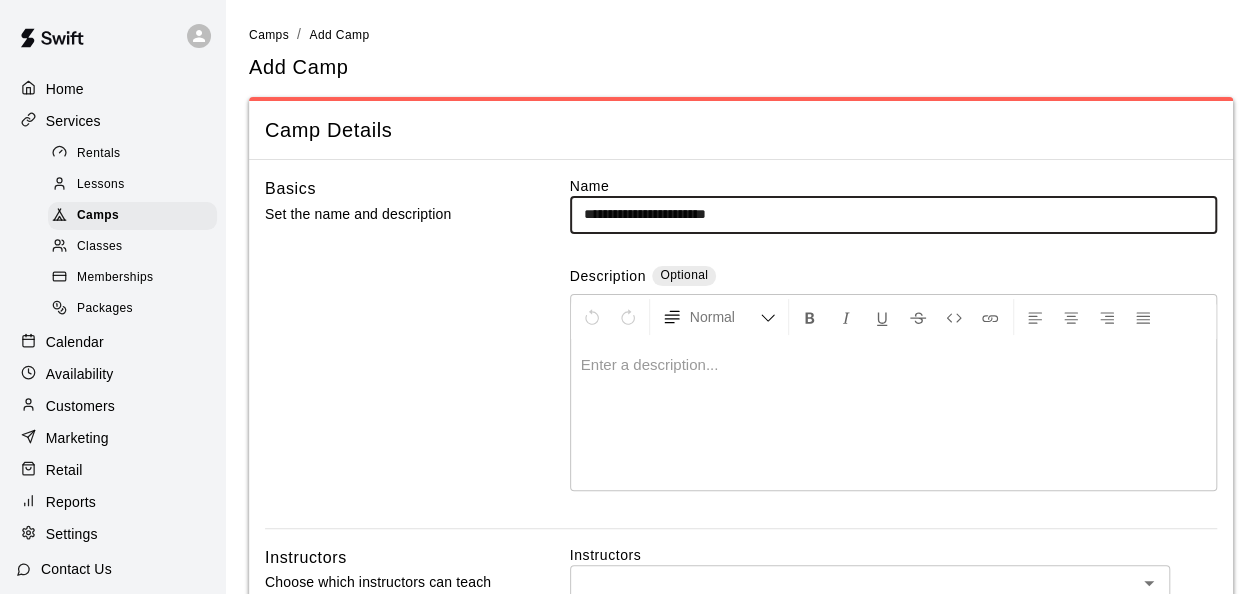 drag, startPoint x: 692, startPoint y: 216, endPoint x: 496, endPoint y: 213, distance: 196.02296 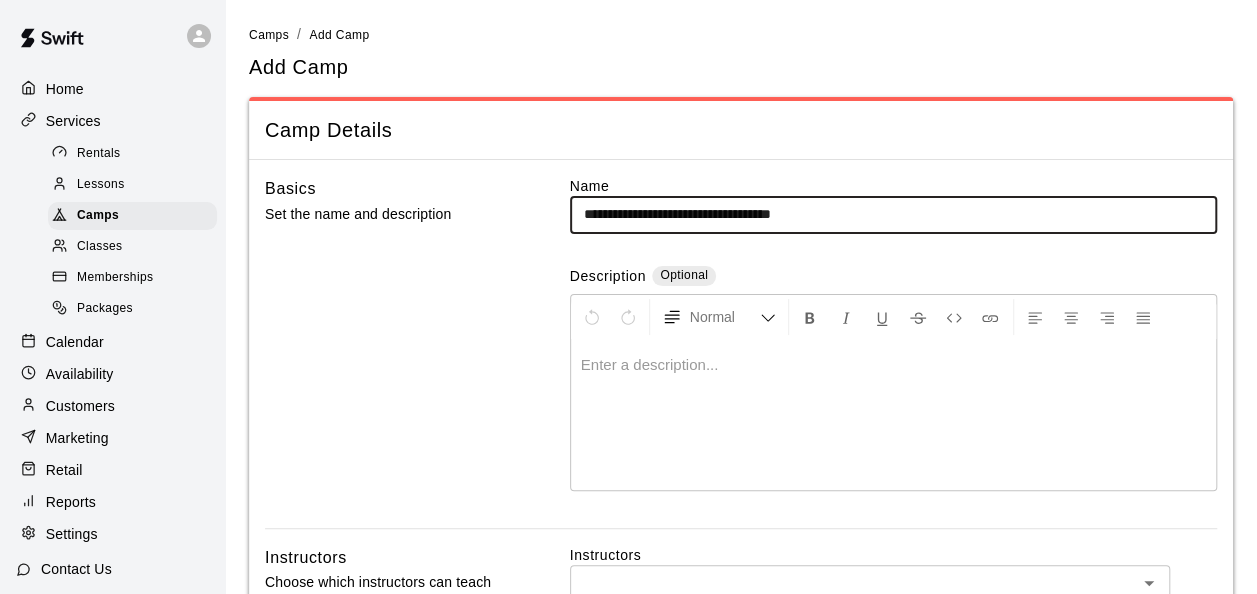type on "**********" 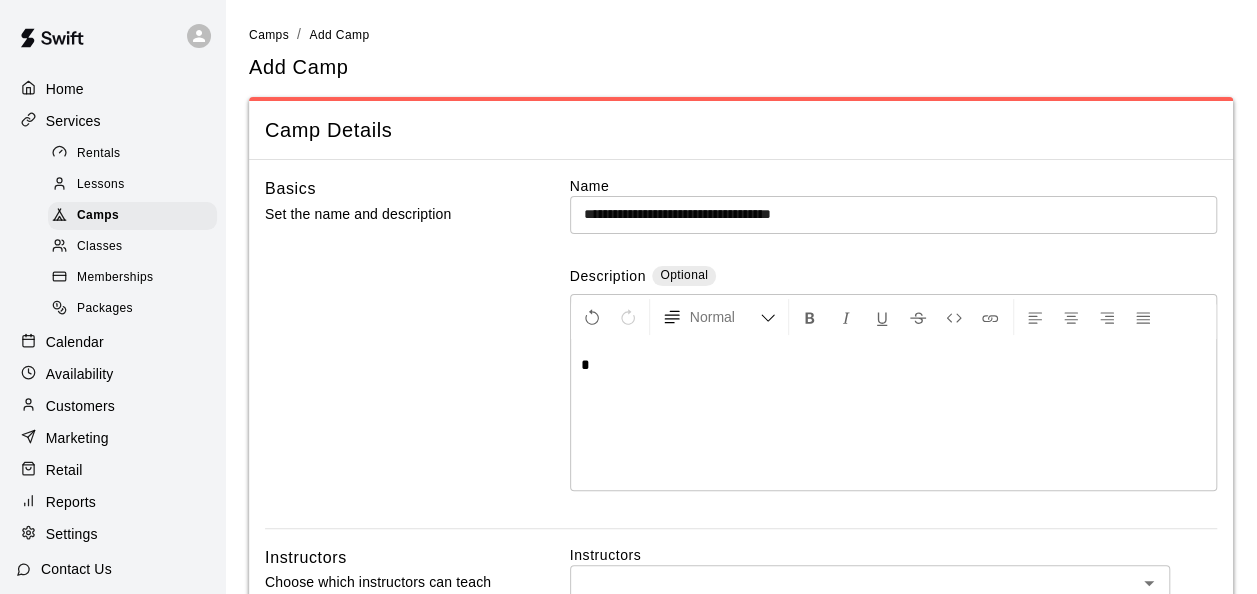 type 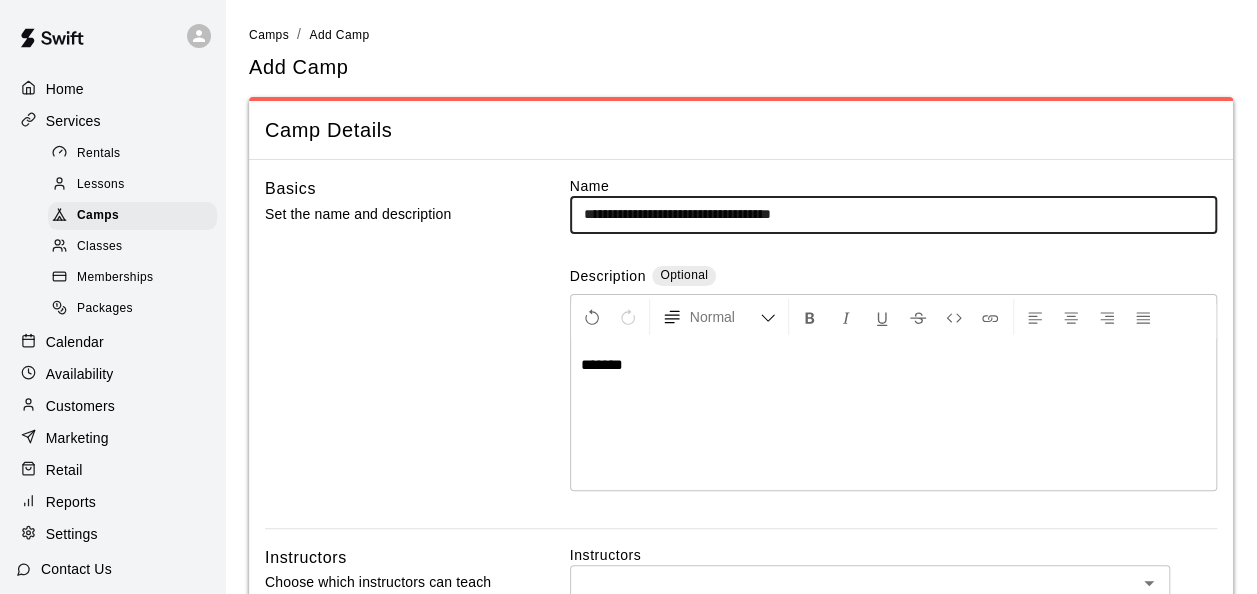 drag, startPoint x: 610, startPoint y: 215, endPoint x: 547, endPoint y: 214, distance: 63.007935 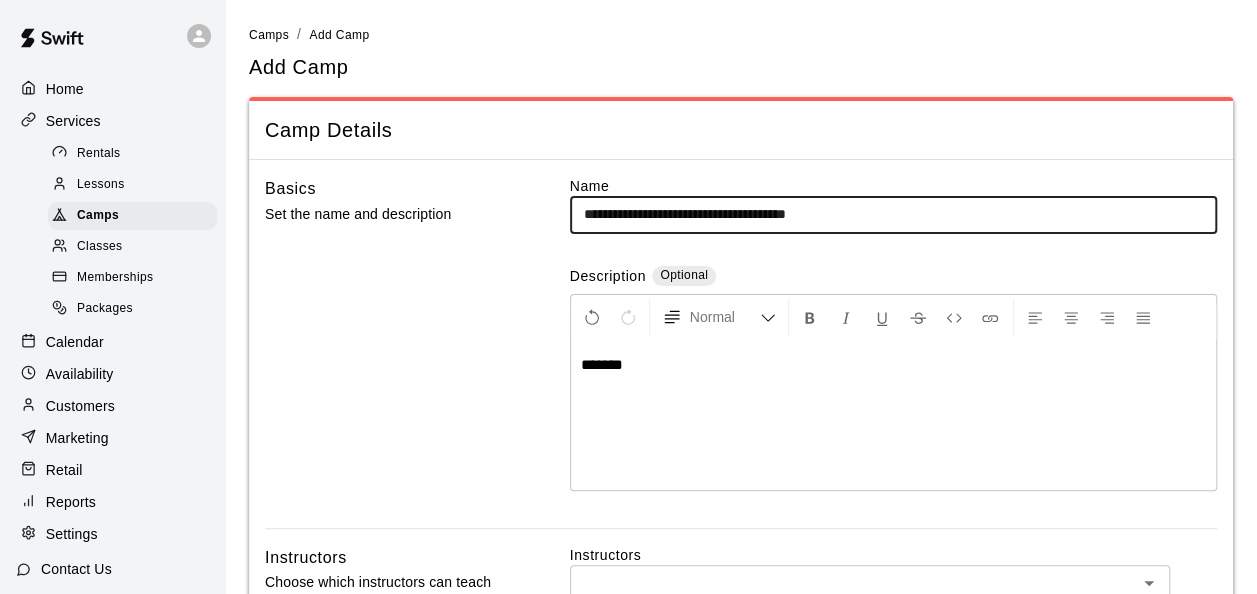click on "******" at bounding box center [893, 365] 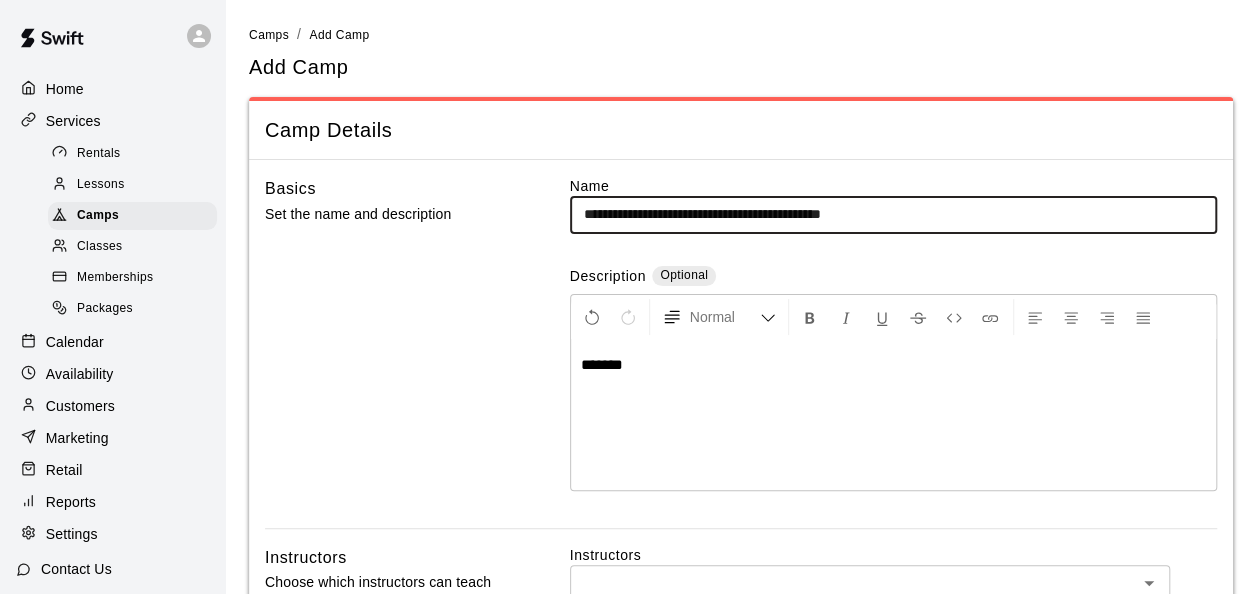 click on "**********" at bounding box center [893, 214] 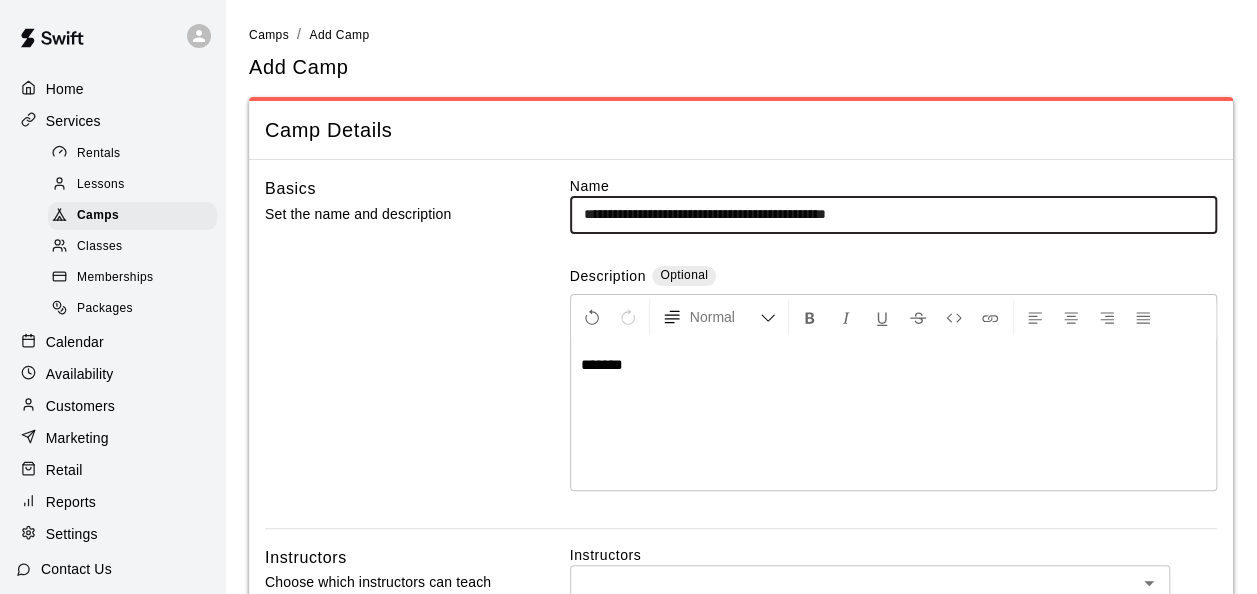 paste on "*********" 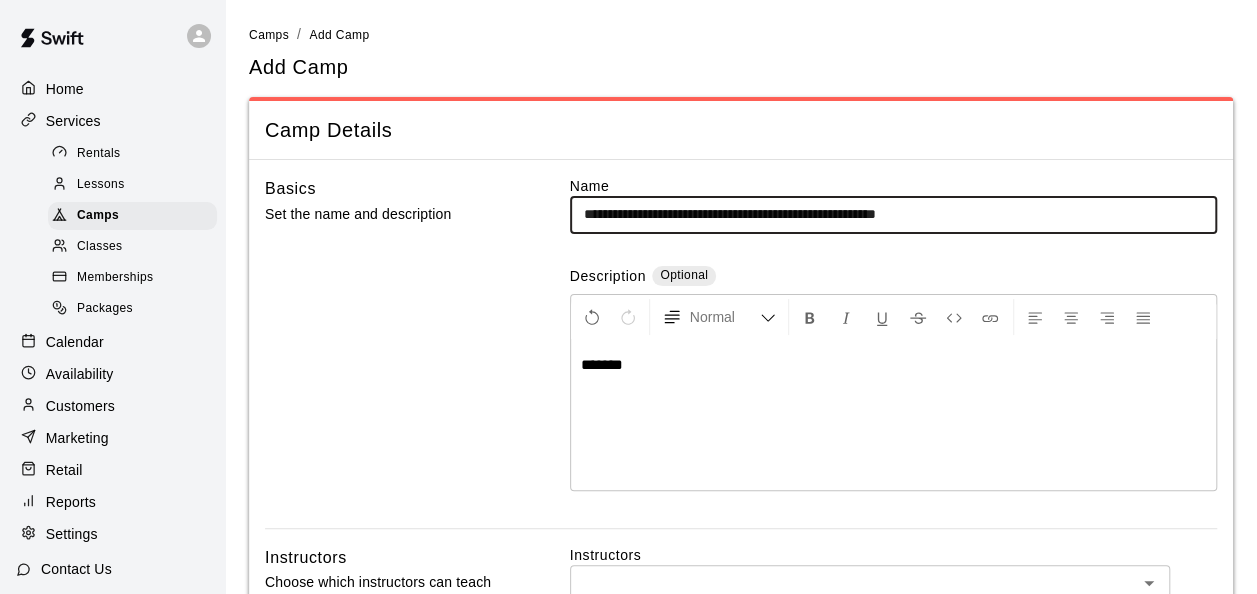 type on "**********" 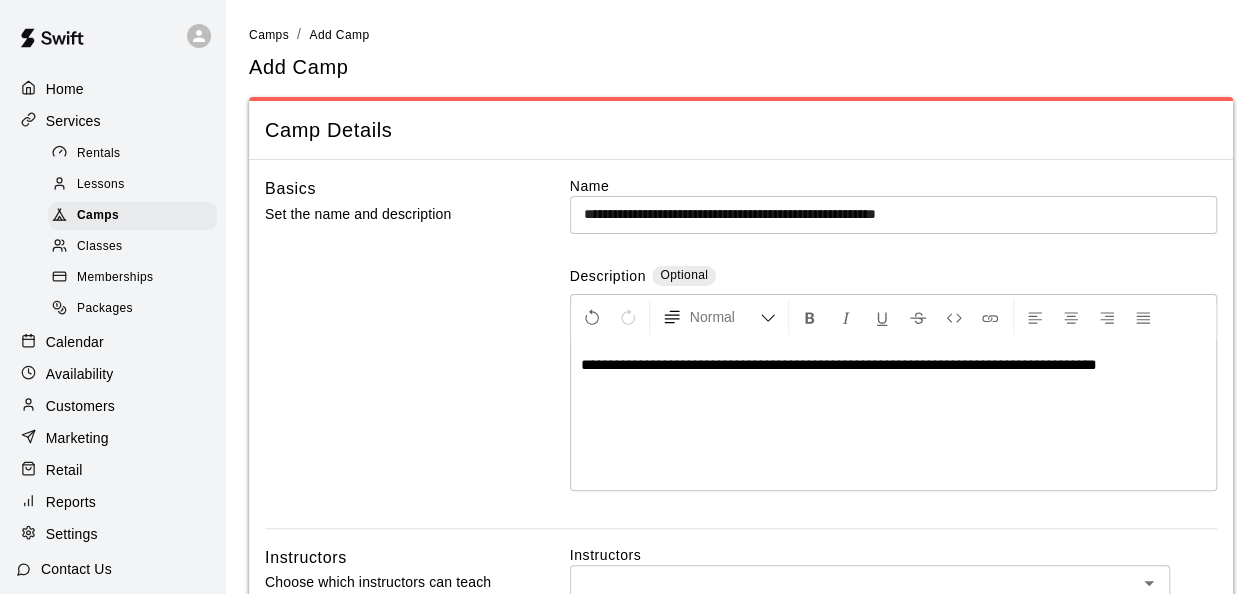 click on "**********" at bounding box center (893, 352) 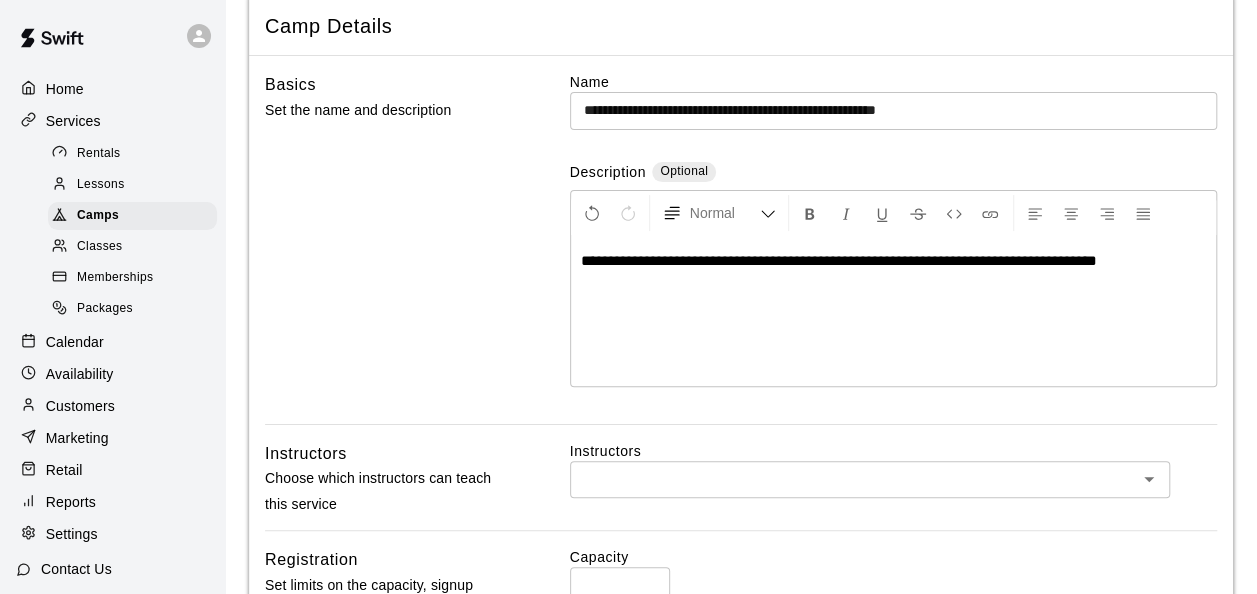 scroll, scrollTop: 200, scrollLeft: 0, axis: vertical 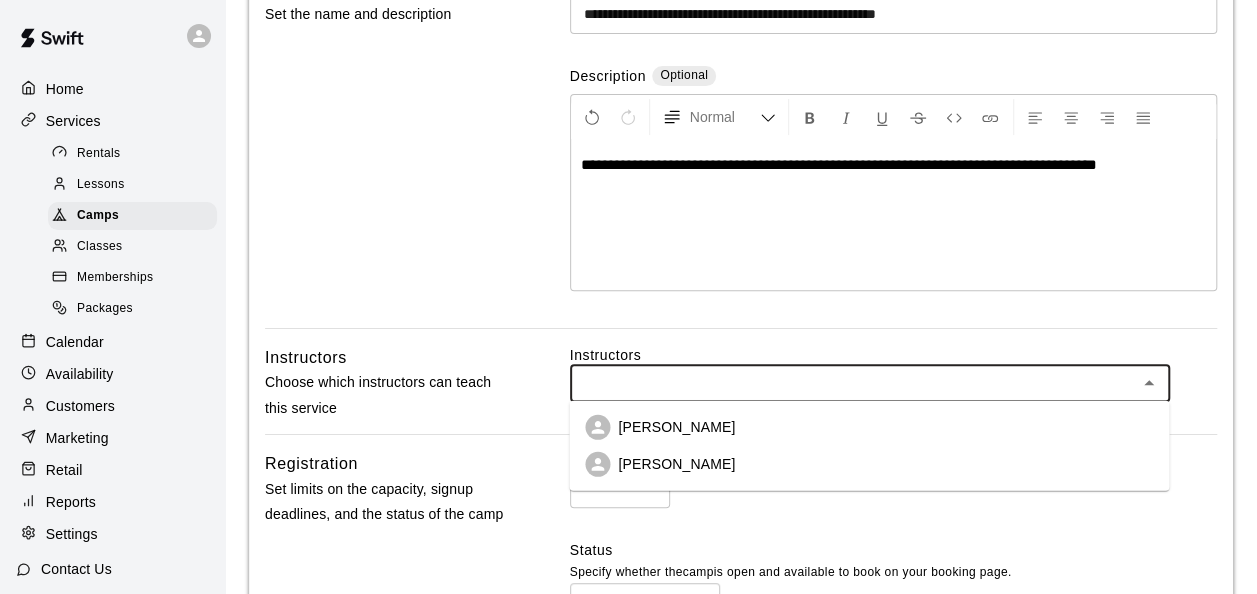 click at bounding box center (853, 383) 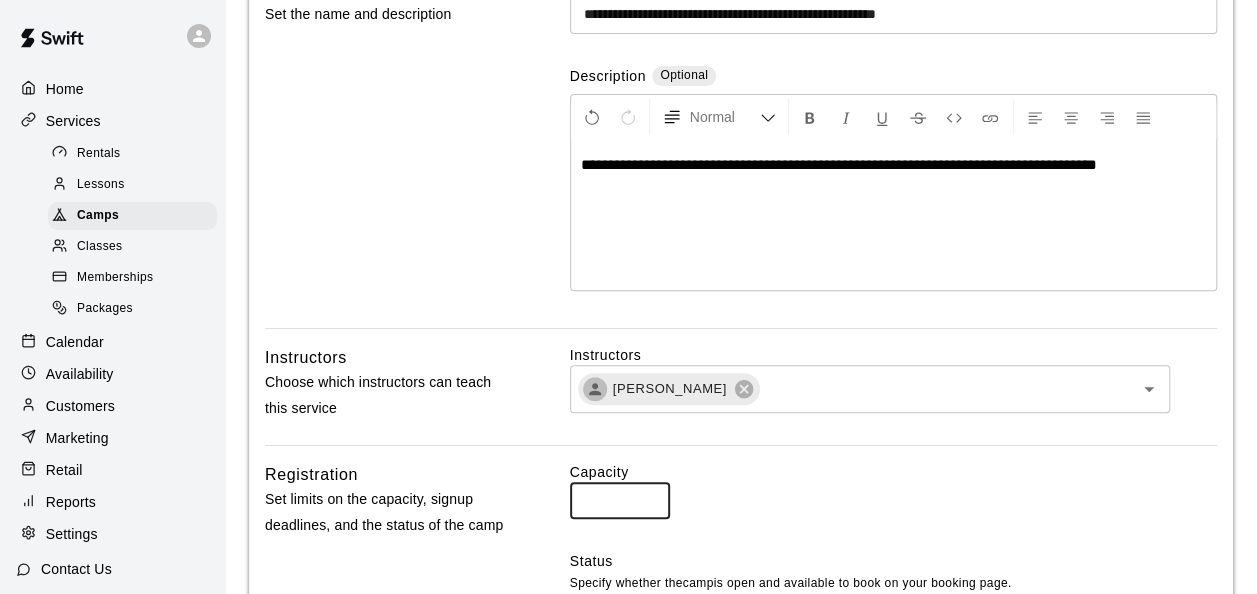 click on "*" at bounding box center [620, 500] 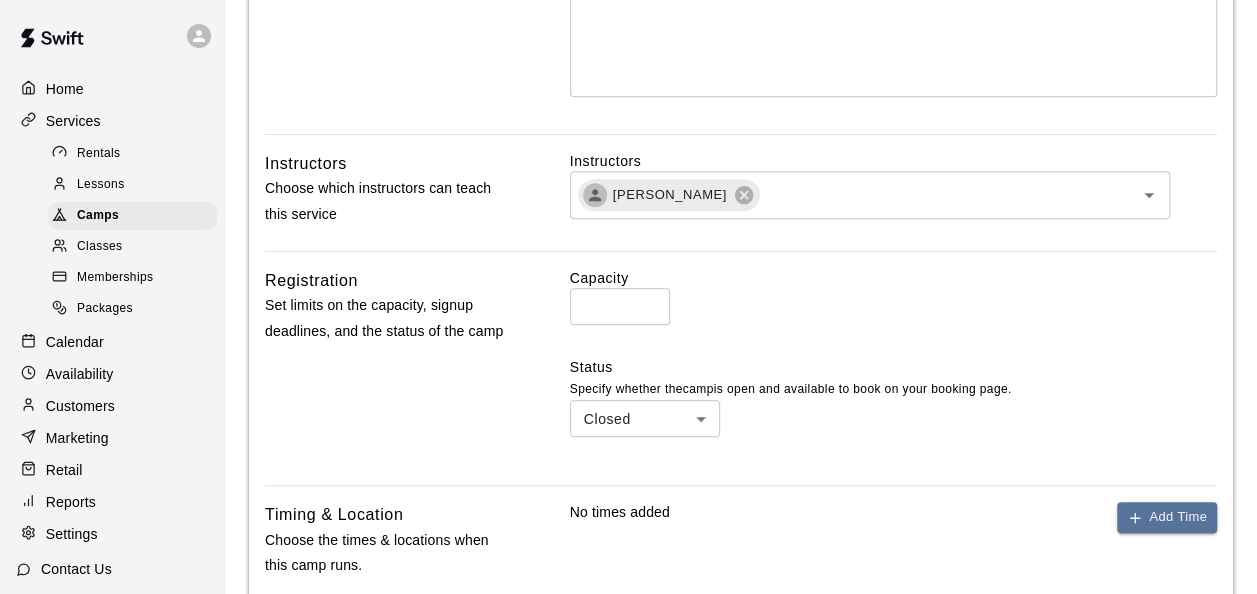 scroll, scrollTop: 400, scrollLeft: 0, axis: vertical 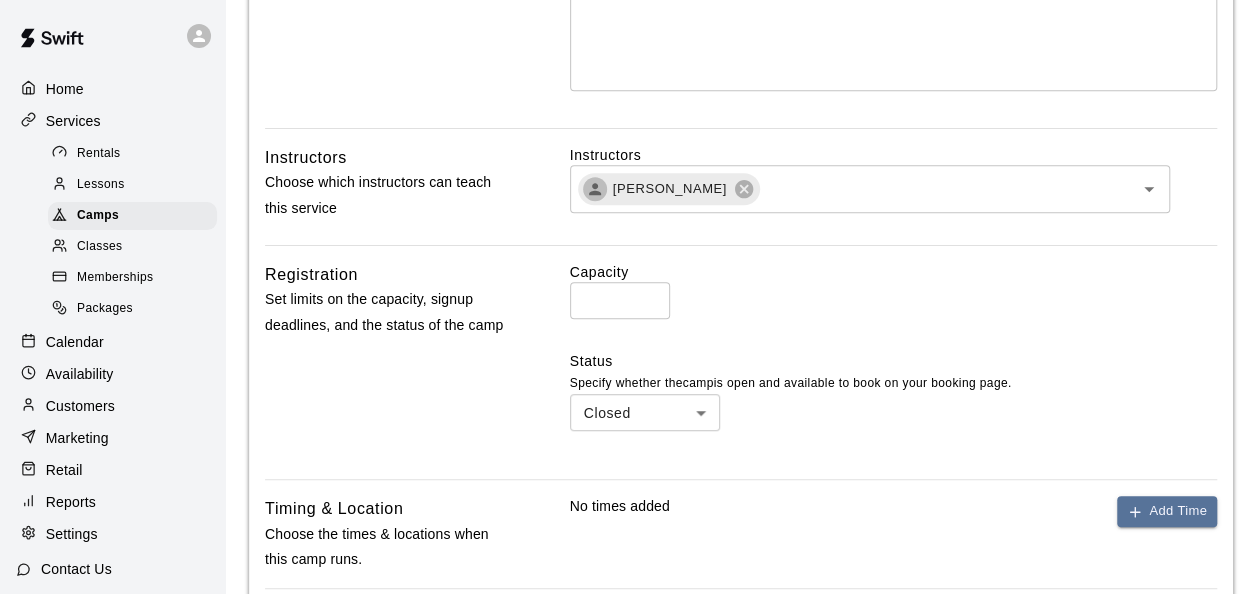 click on "**********" at bounding box center (628, 287) 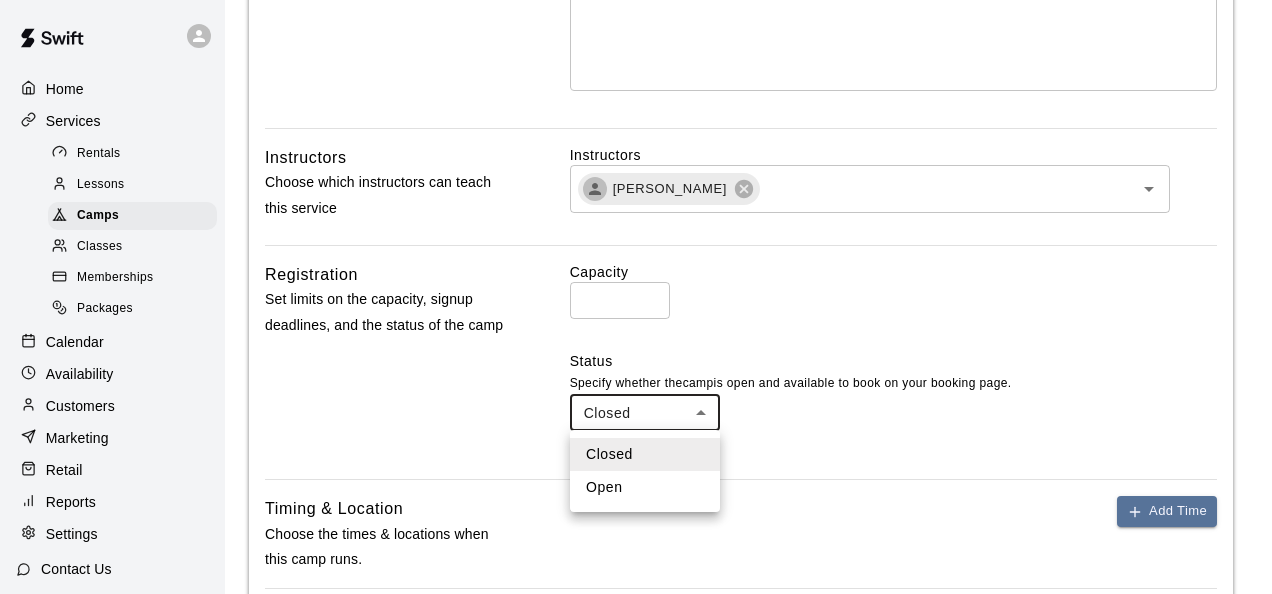 click on "Open" at bounding box center (645, 487) 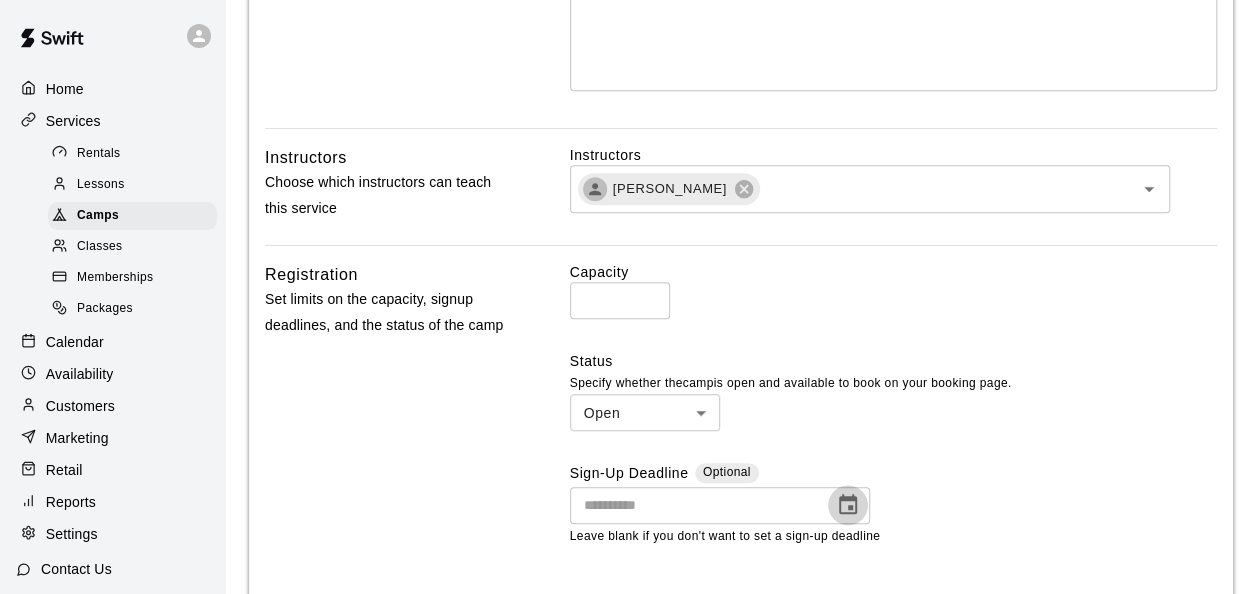 click 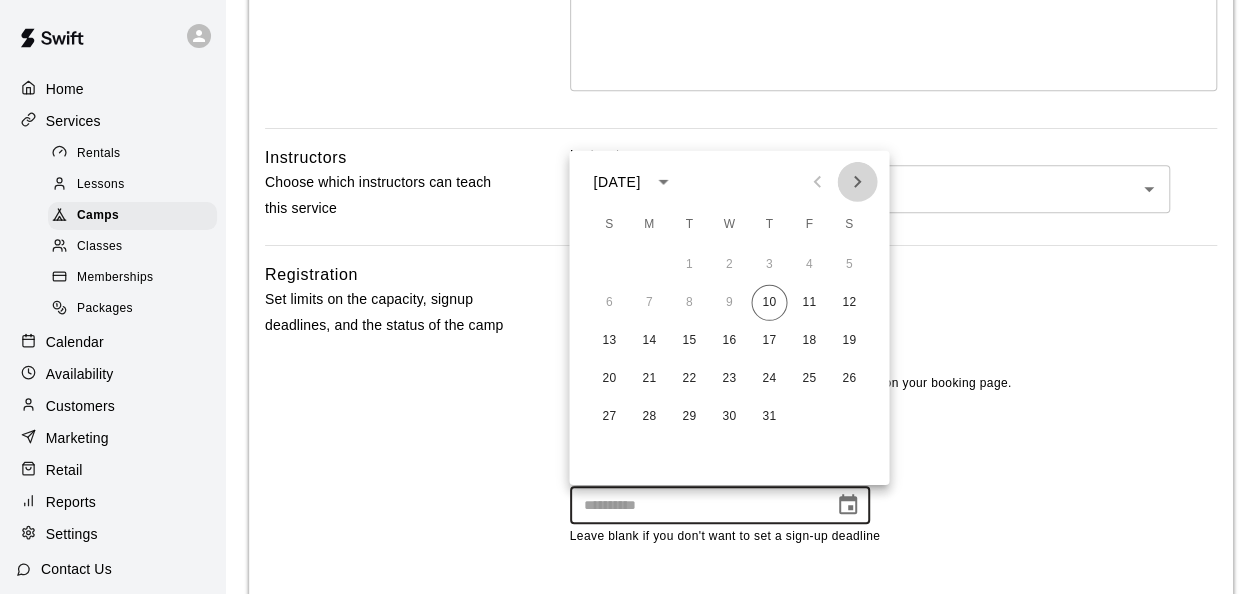 click 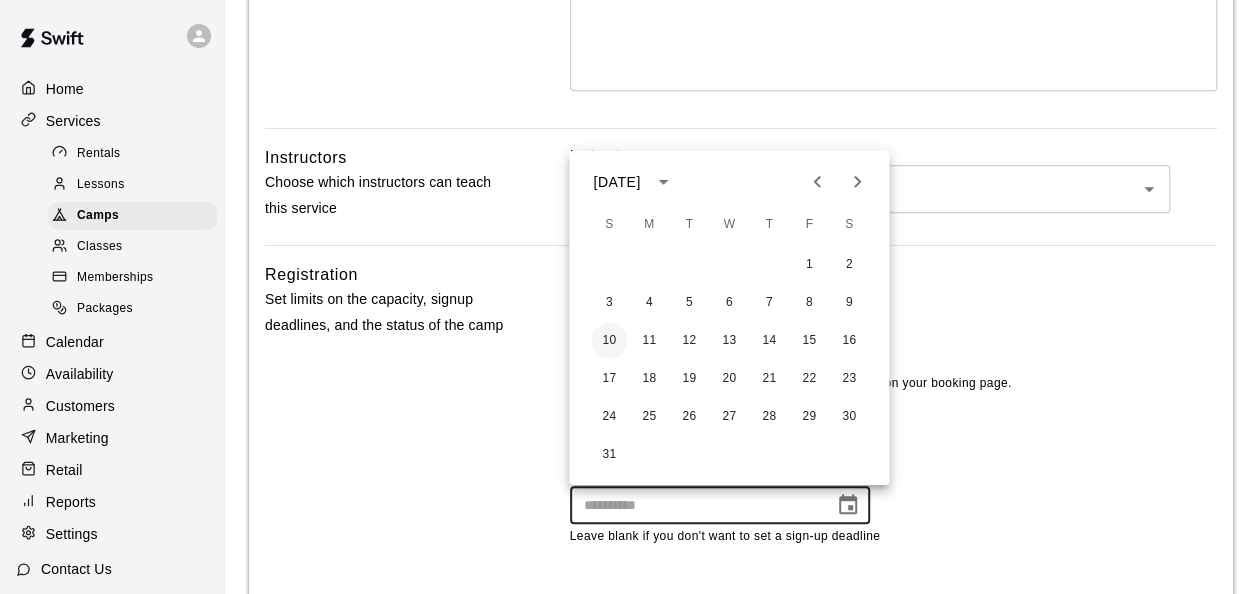 click on "10" at bounding box center [609, 341] 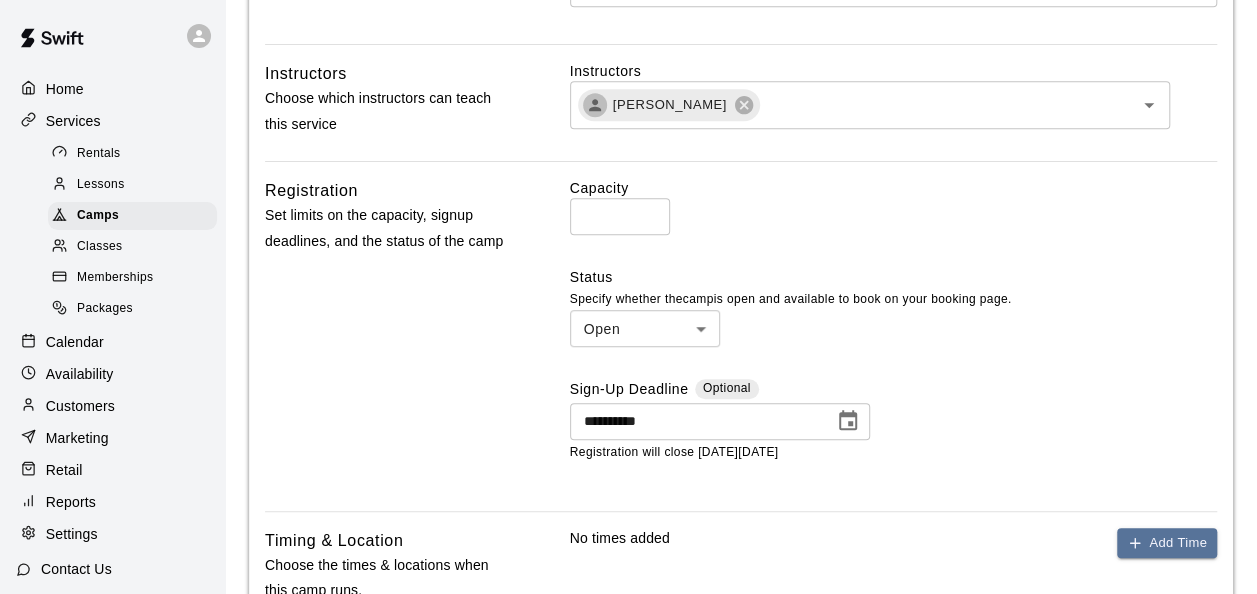 scroll, scrollTop: 600, scrollLeft: 0, axis: vertical 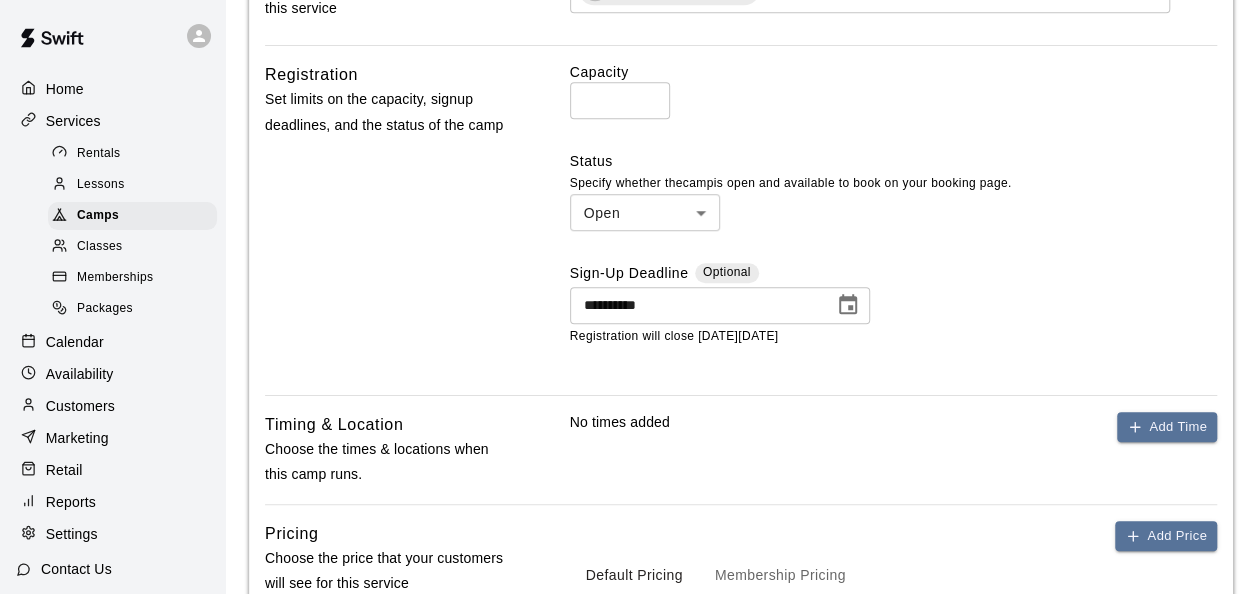 click on "Registration Set limits on the capacity, signup deadlines, and the status of the camp" at bounding box center (389, 220) 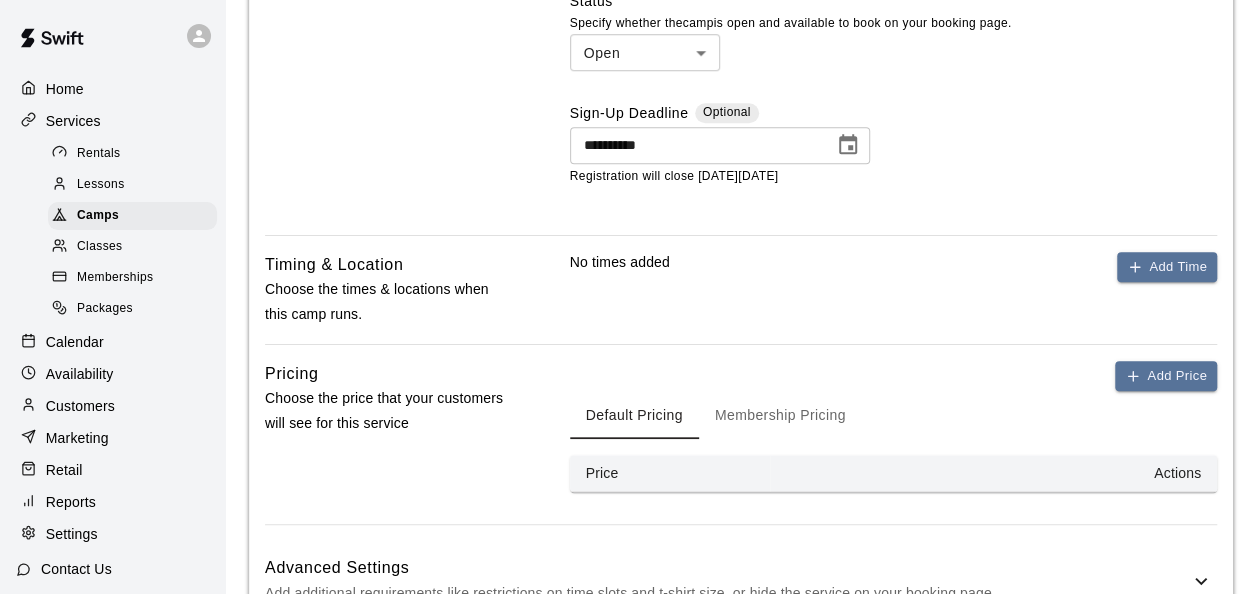 scroll, scrollTop: 800, scrollLeft: 0, axis: vertical 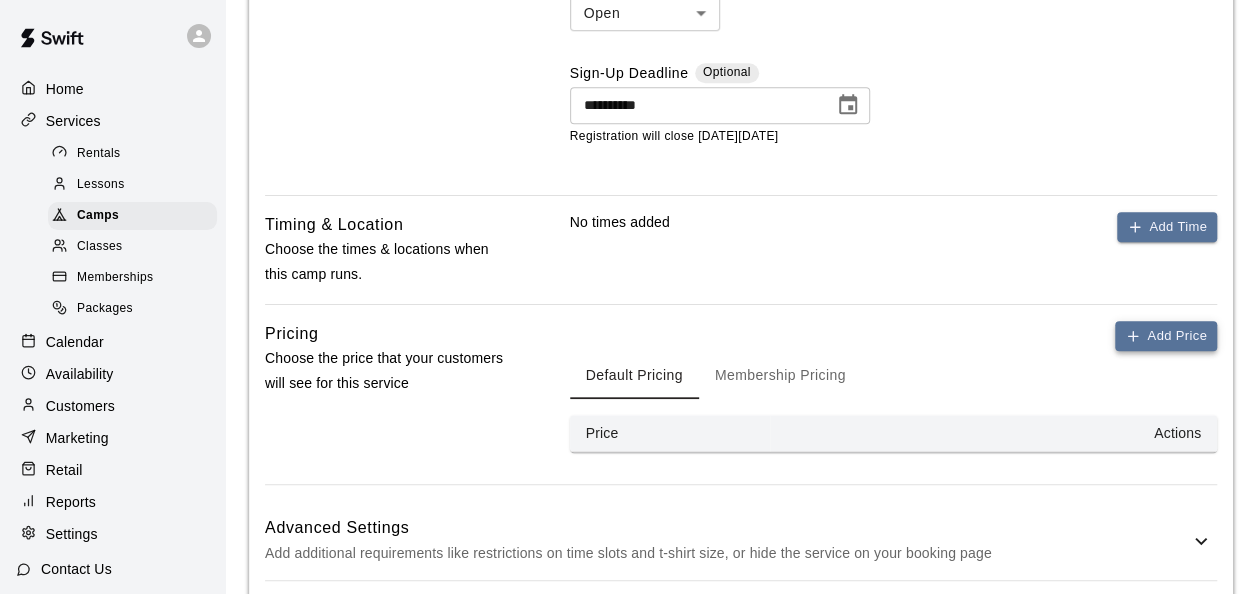 click on "Add Price" at bounding box center (1166, 336) 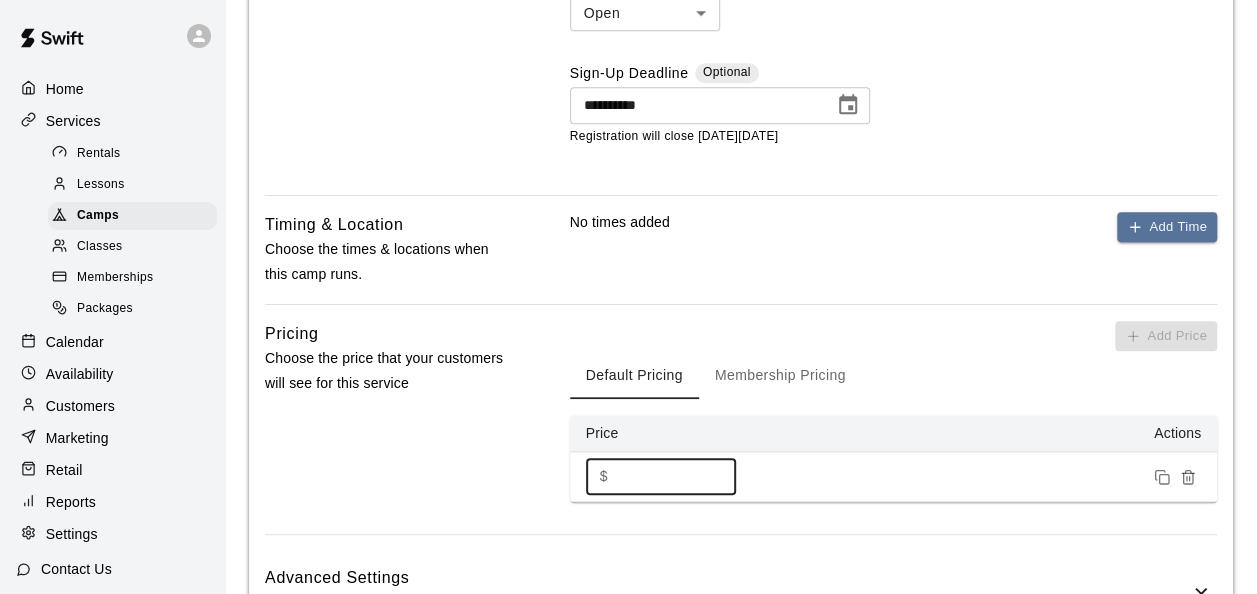 drag, startPoint x: 627, startPoint y: 462, endPoint x: 605, endPoint y: 456, distance: 22.803509 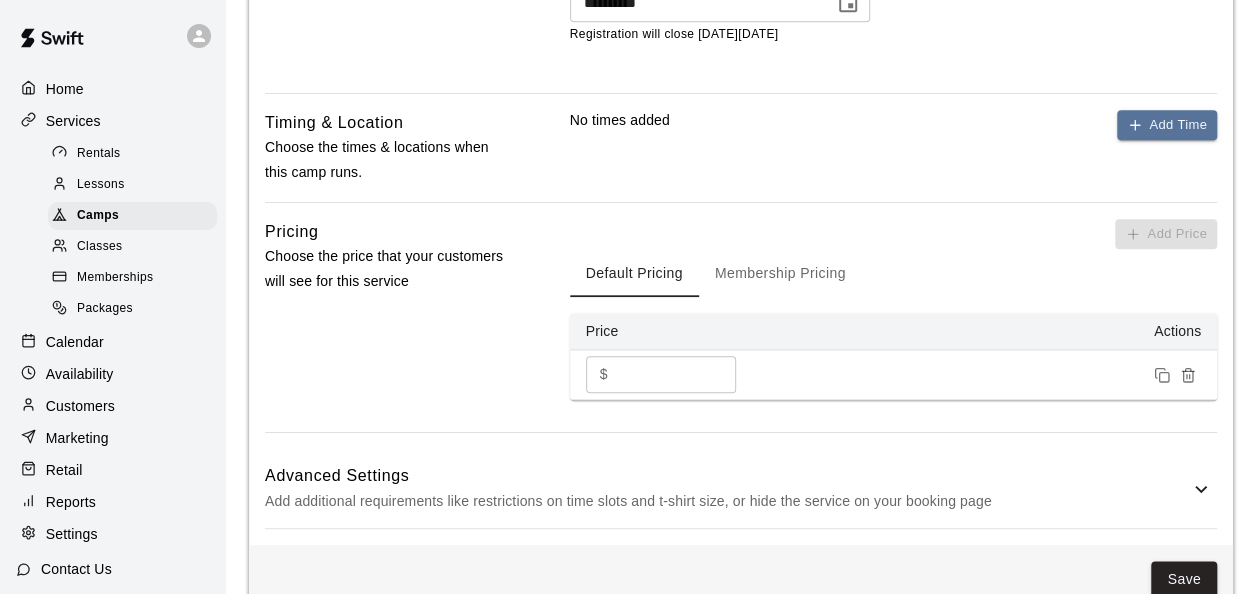 scroll, scrollTop: 942, scrollLeft: 0, axis: vertical 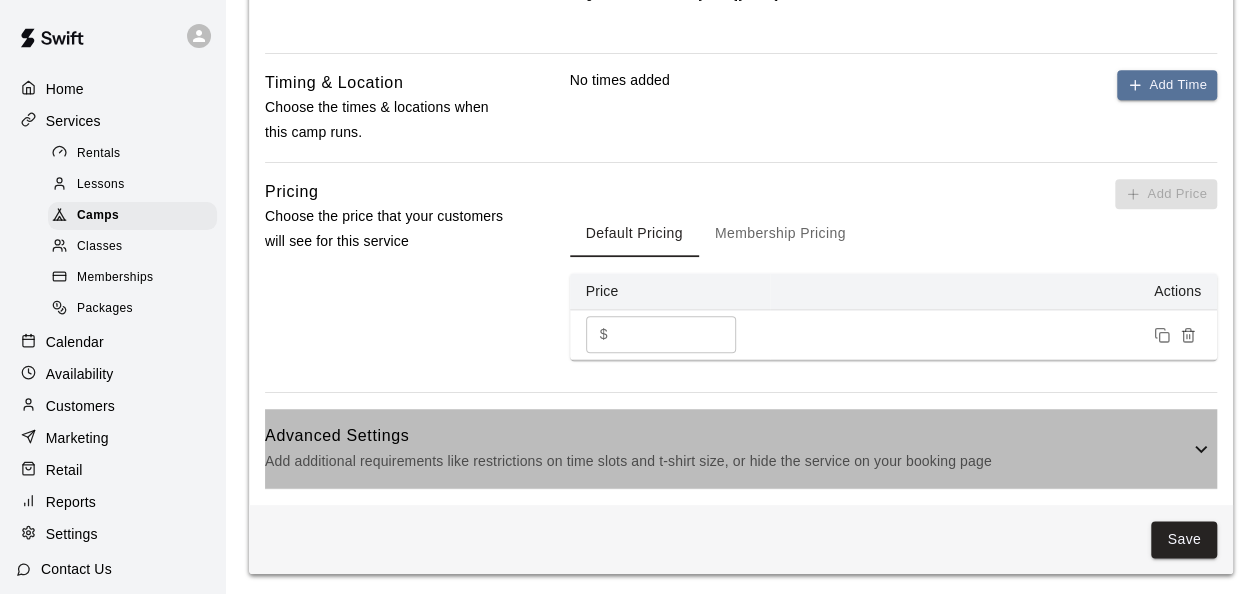 click on "Add additional requirements like restrictions on time slots and t-shirt size, or hide the service on your booking page" at bounding box center [727, 461] 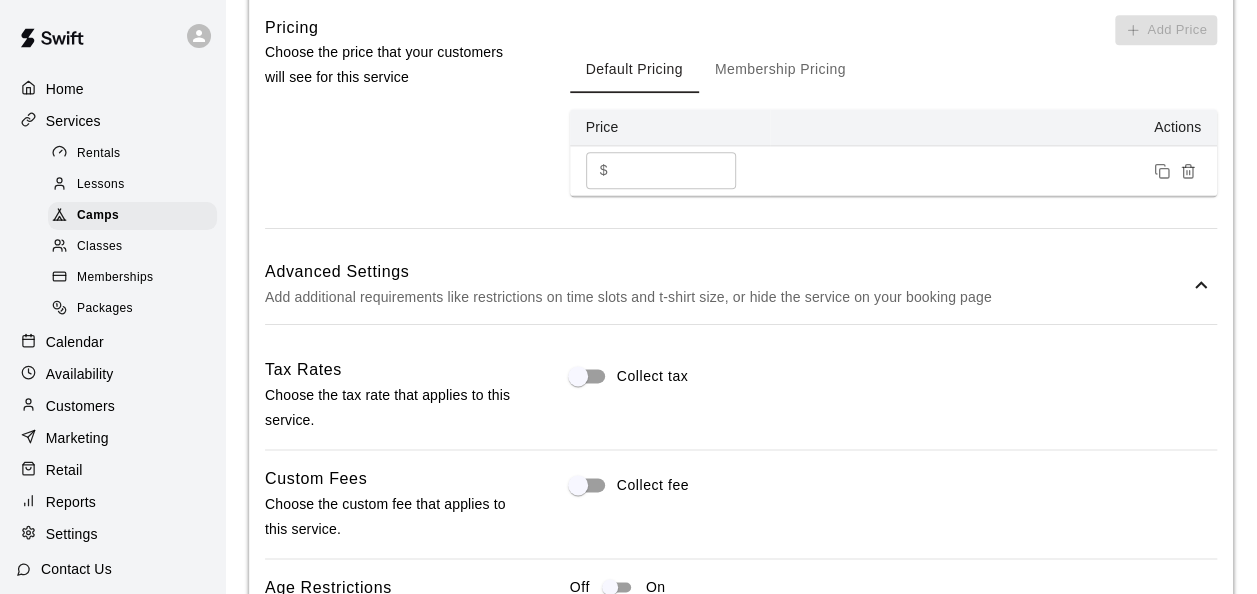 scroll, scrollTop: 1142, scrollLeft: 0, axis: vertical 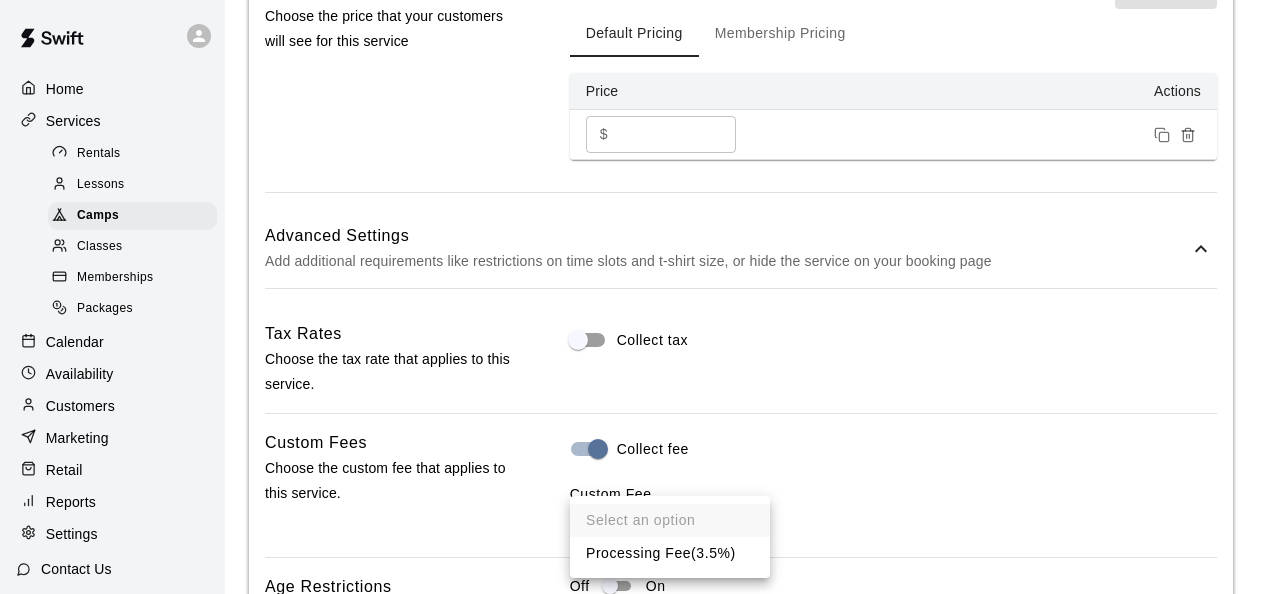 click on "**********" at bounding box center [636, 3] 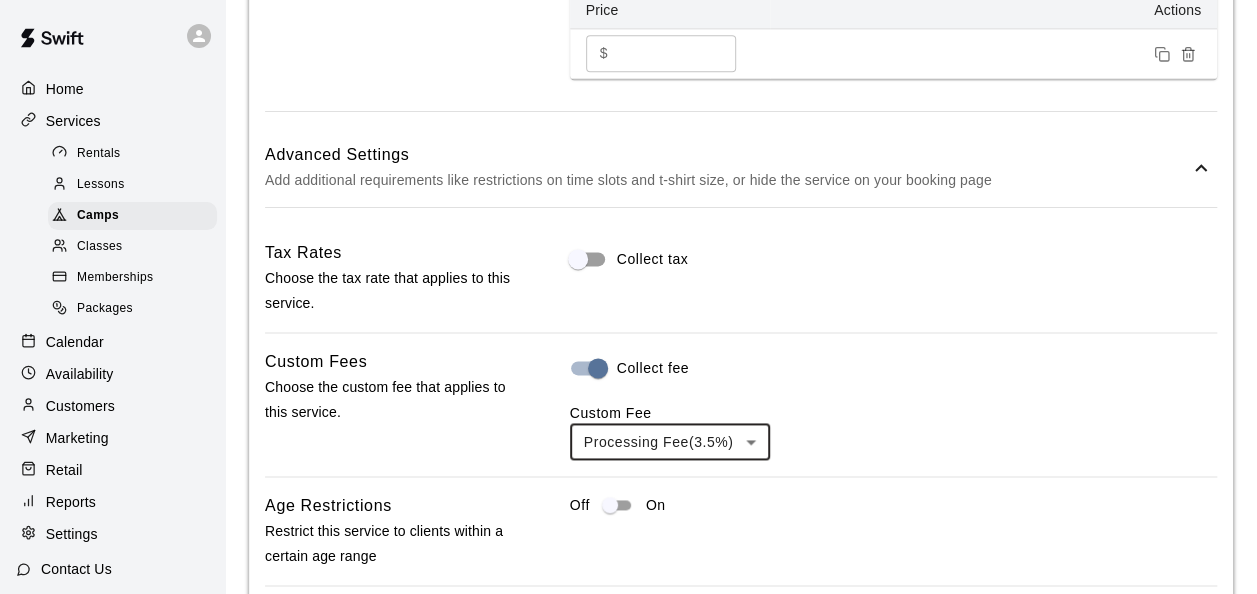 scroll, scrollTop: 1342, scrollLeft: 0, axis: vertical 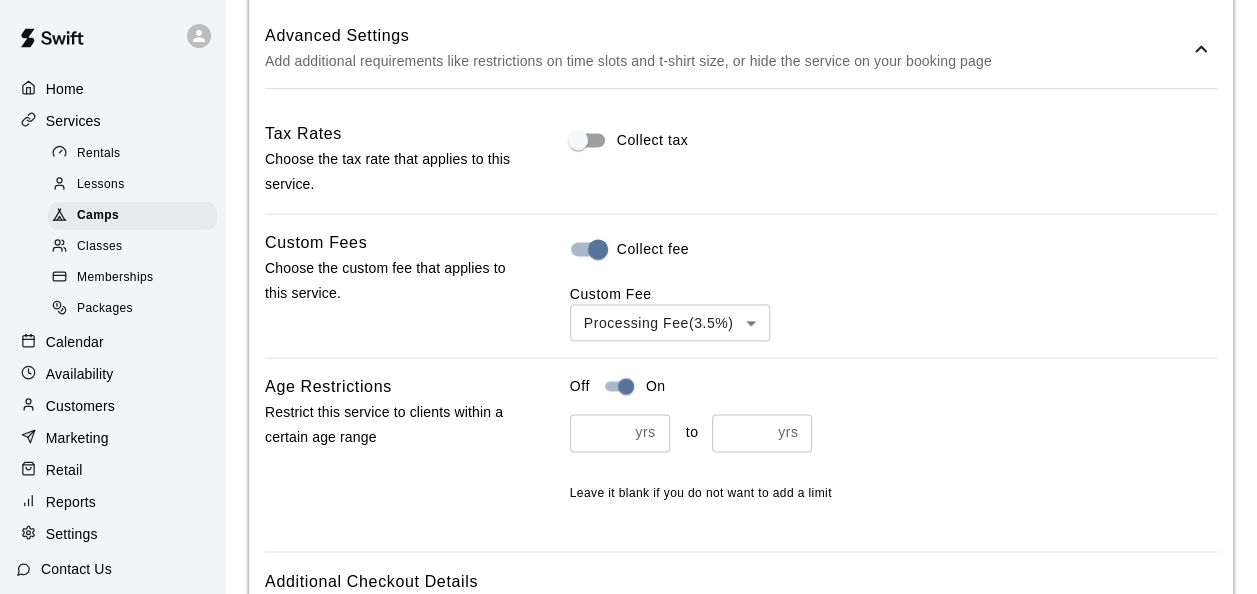 click at bounding box center [599, 432] 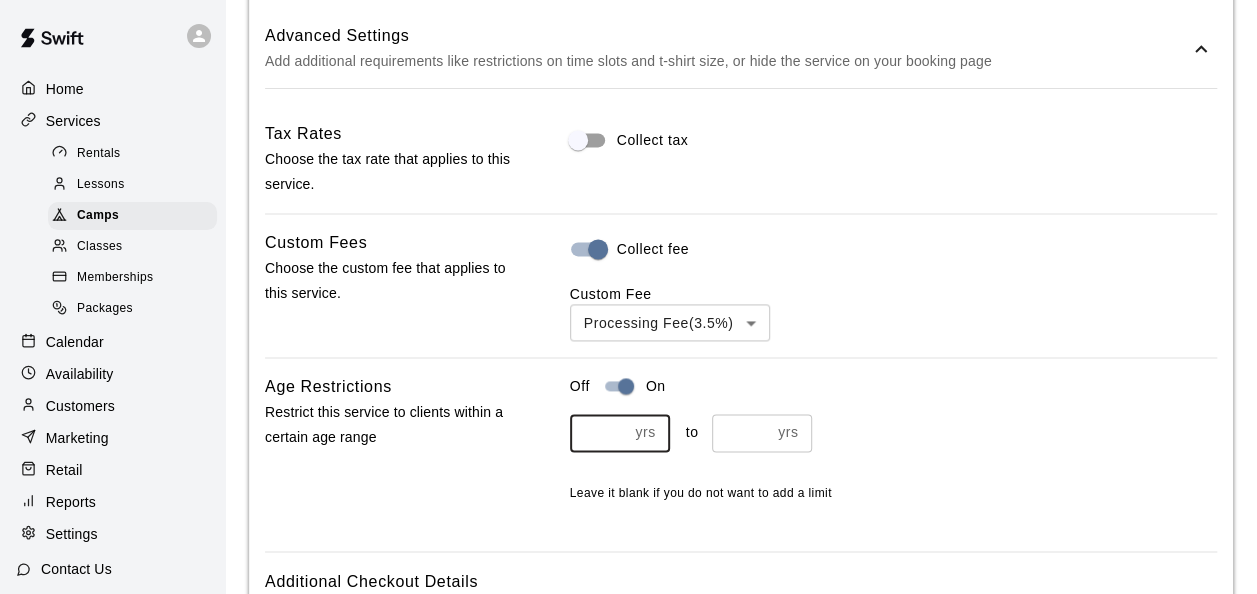 type on "**" 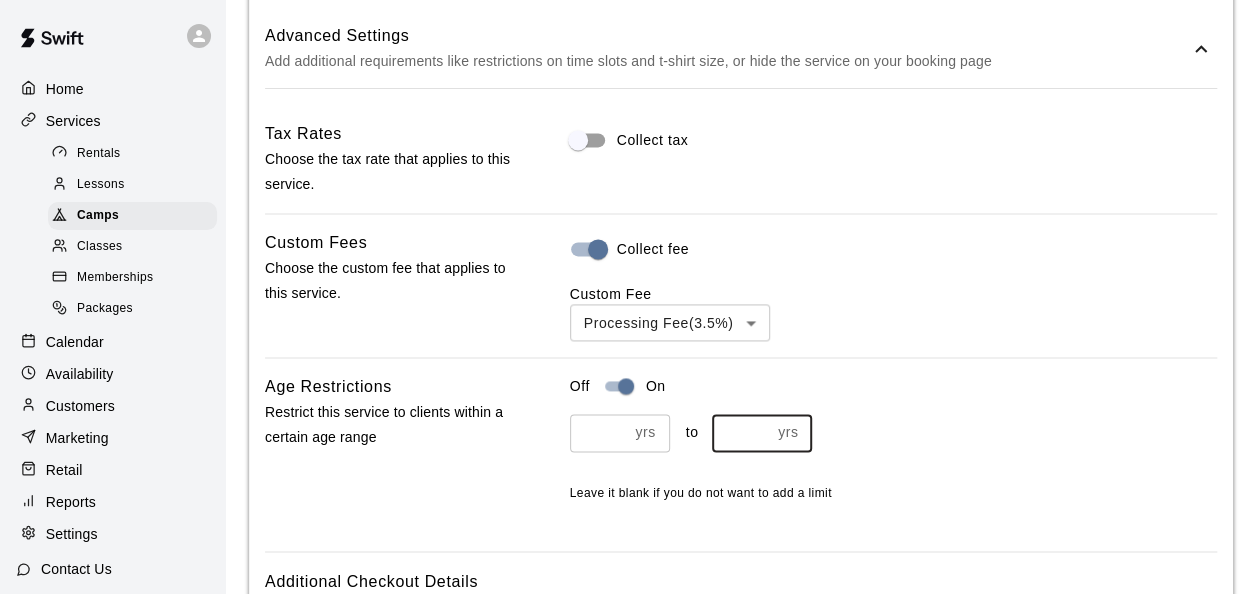click at bounding box center [741, 432] 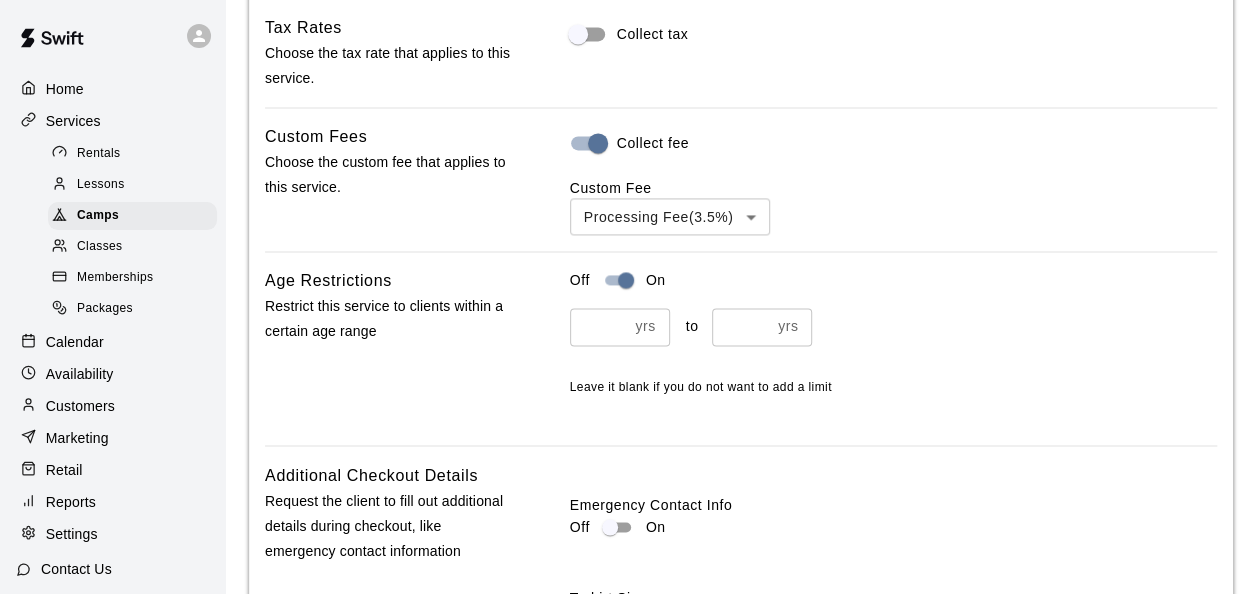 scroll, scrollTop: 1542, scrollLeft: 0, axis: vertical 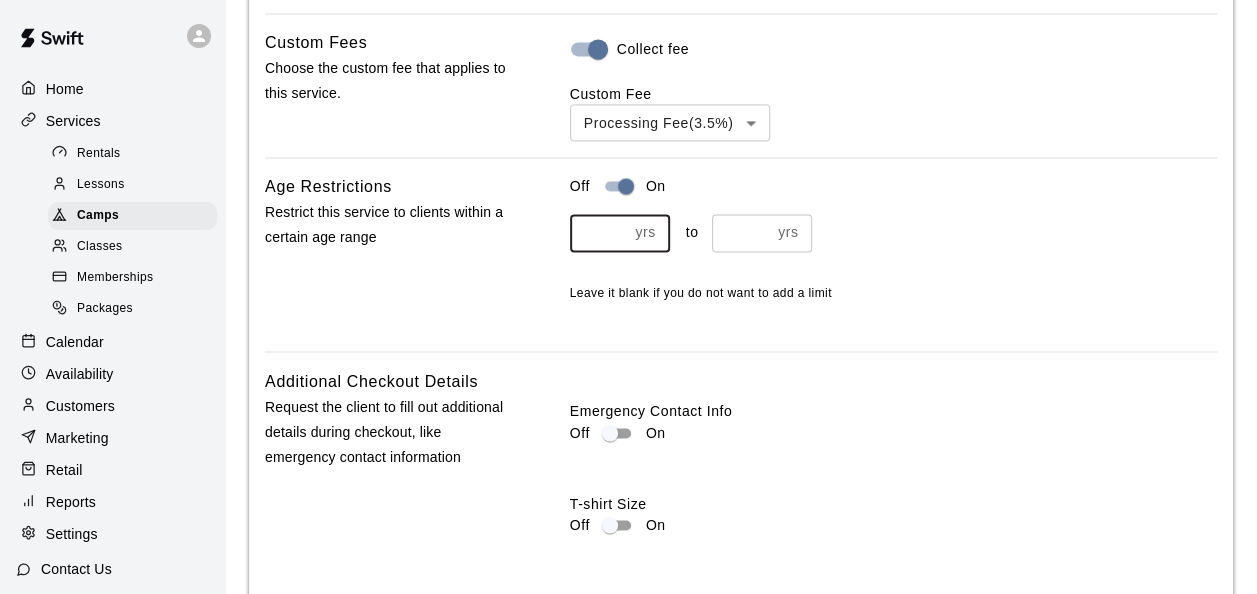 click on "**" at bounding box center [599, 232] 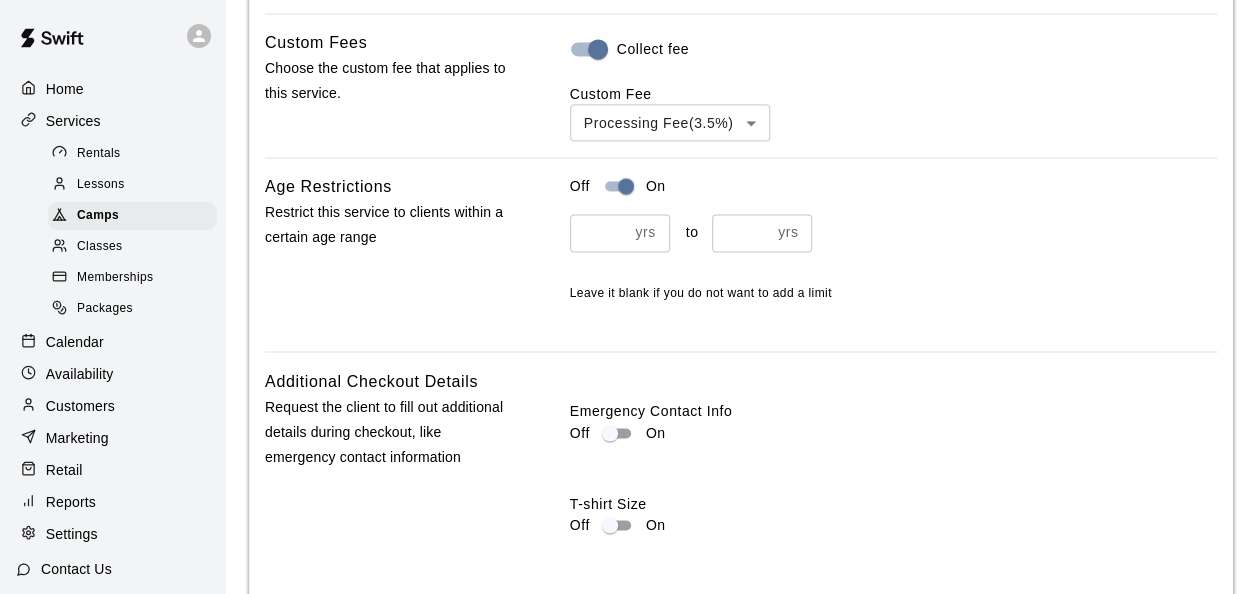click on "Off On ** yrs ​  to  ** yrs ​ Leave it blank if you do not want to add a limit" at bounding box center [893, 238] 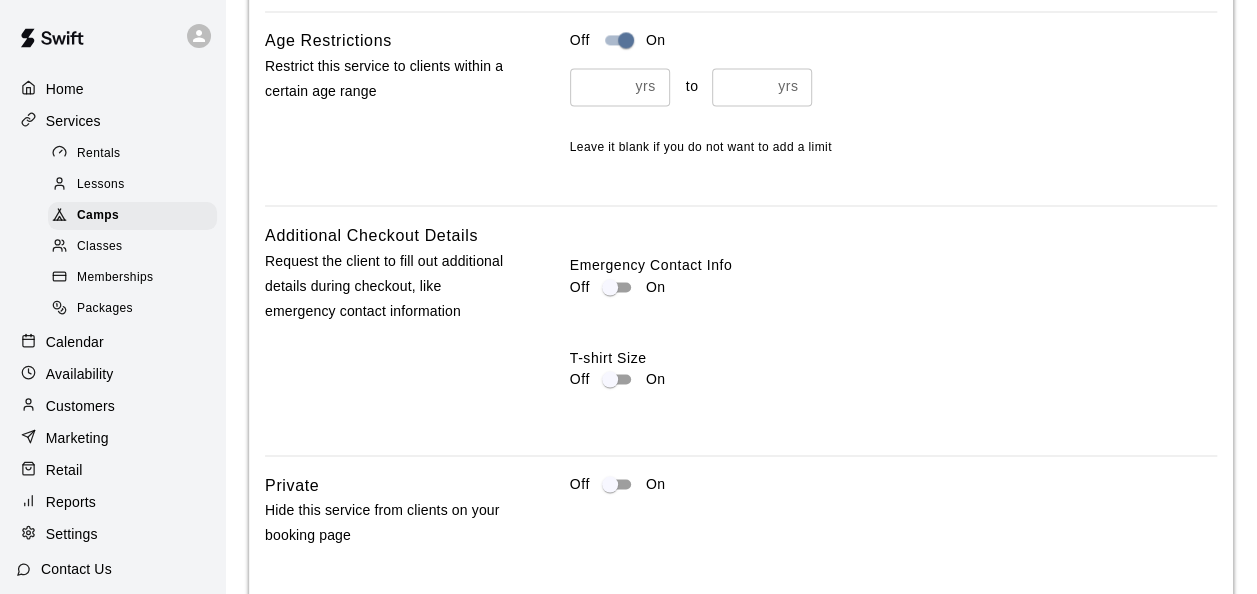 scroll, scrollTop: 1780, scrollLeft: 0, axis: vertical 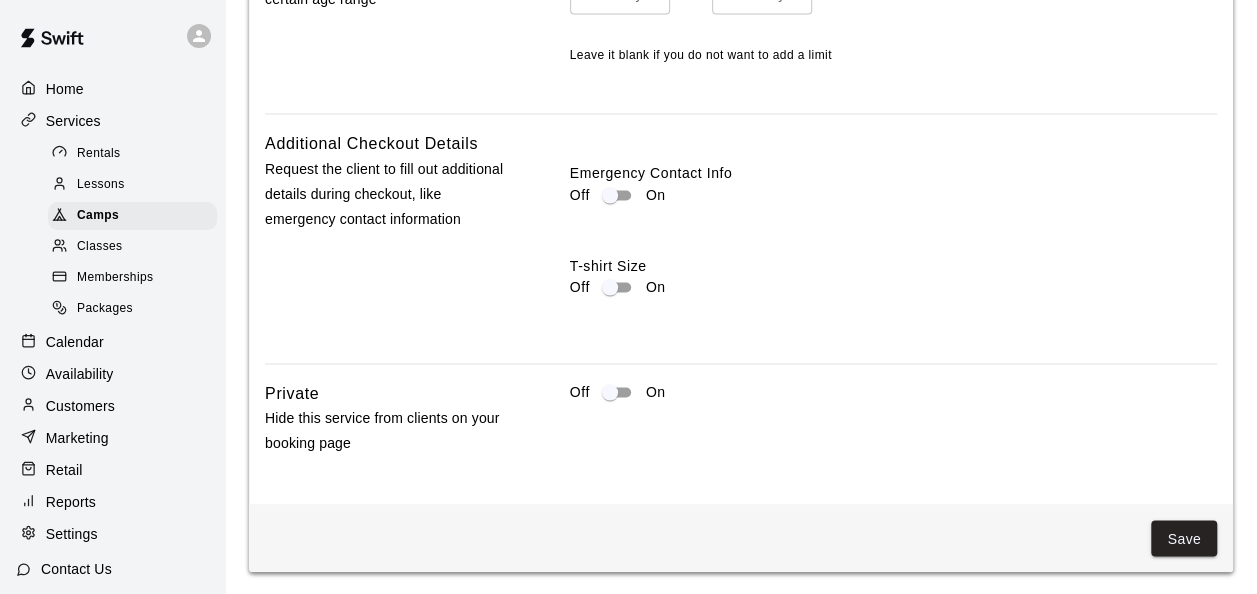 click on "Save" at bounding box center [1184, 538] 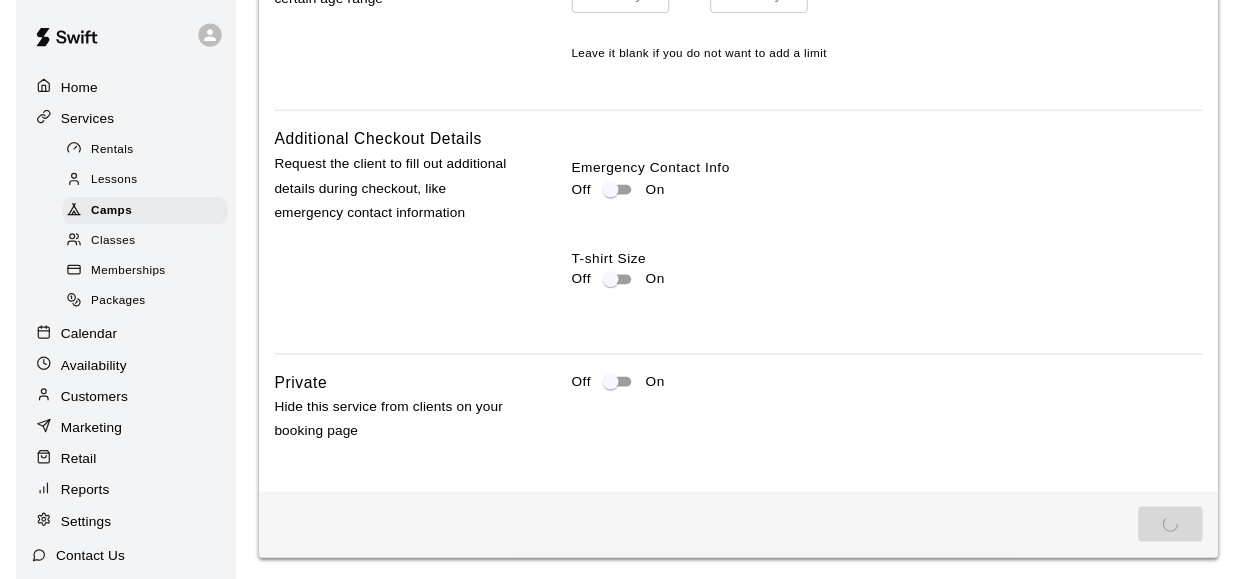 scroll, scrollTop: 0, scrollLeft: 0, axis: both 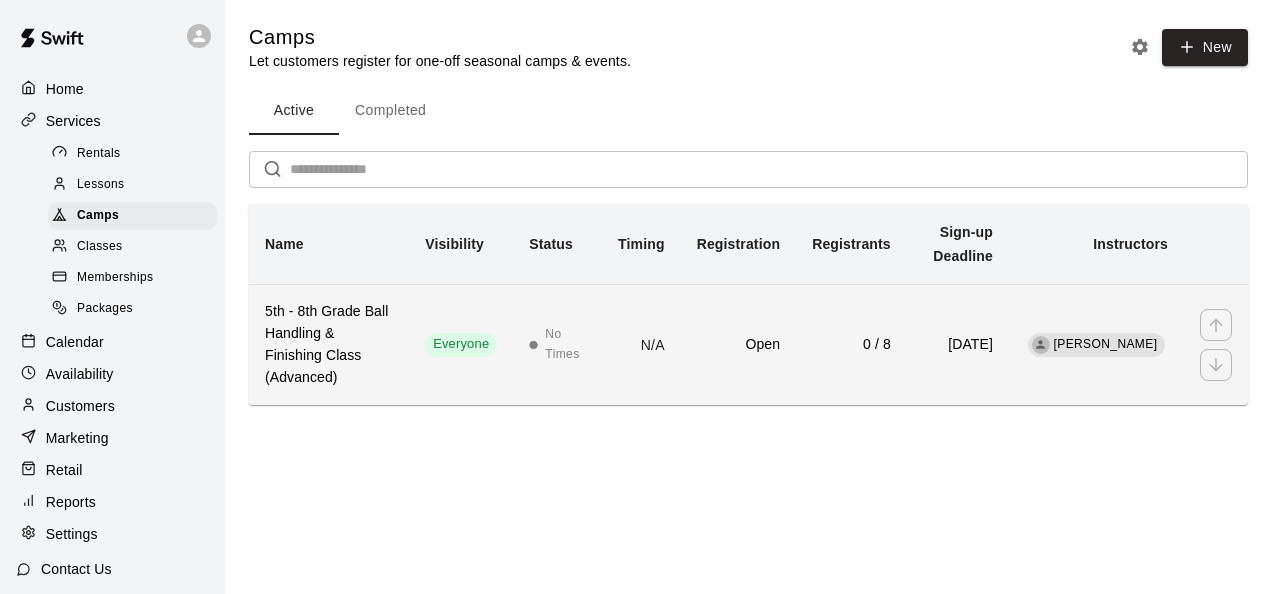 click on "5th - 8th Grade Ball Handling & Finishing Class (Advanced)" at bounding box center [329, 345] 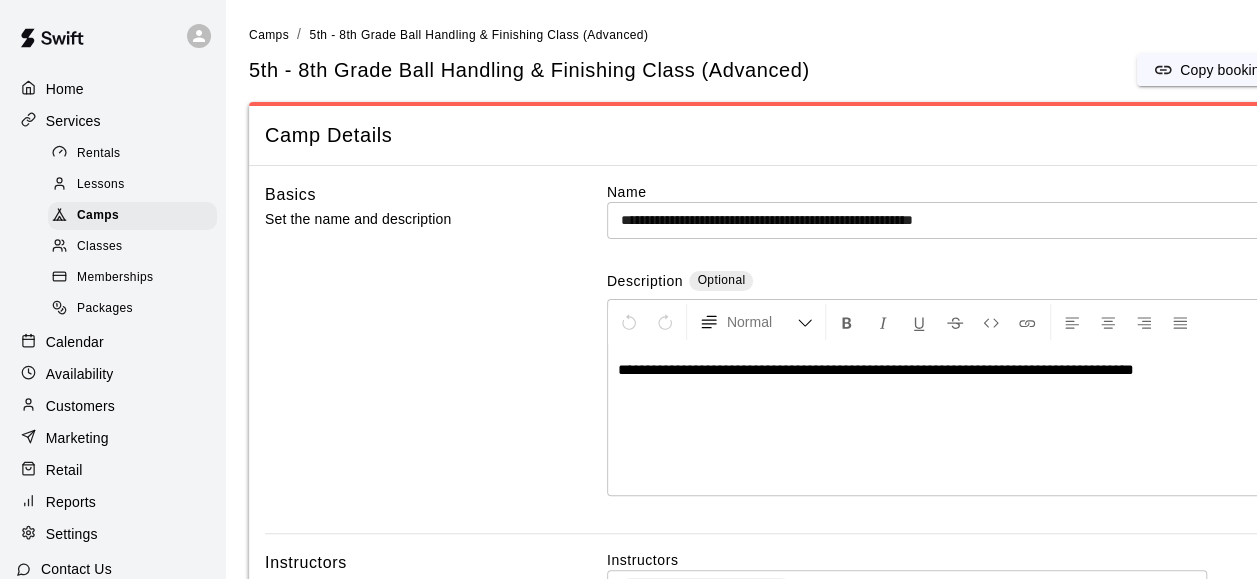 click on "**********" at bounding box center [799, 962] 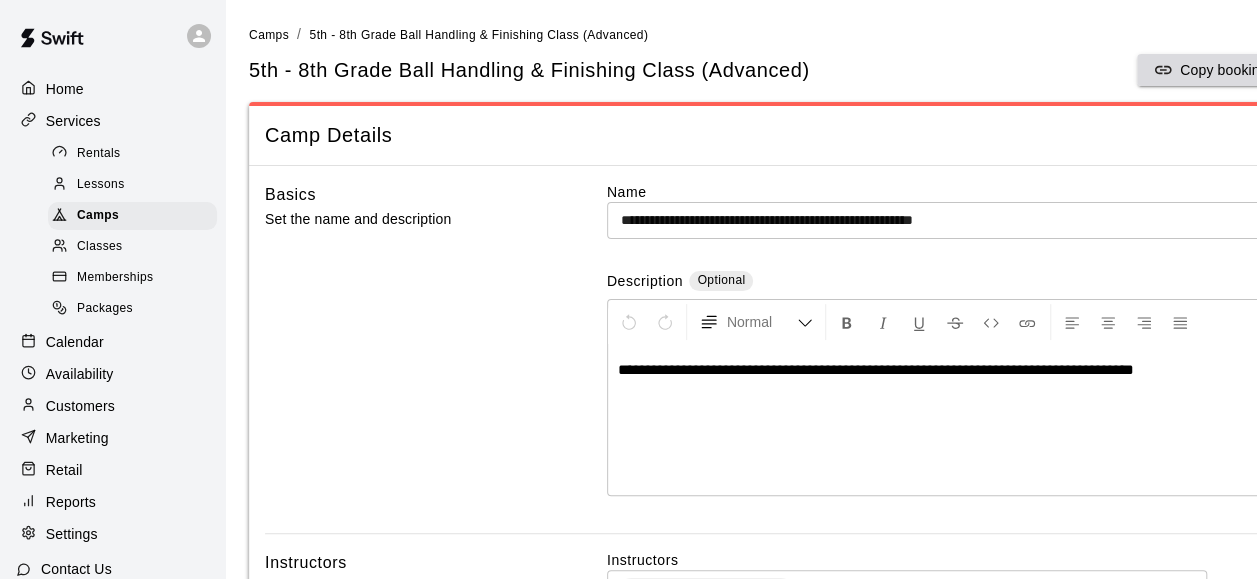 click on "Copy booking link" at bounding box center (1223, 70) 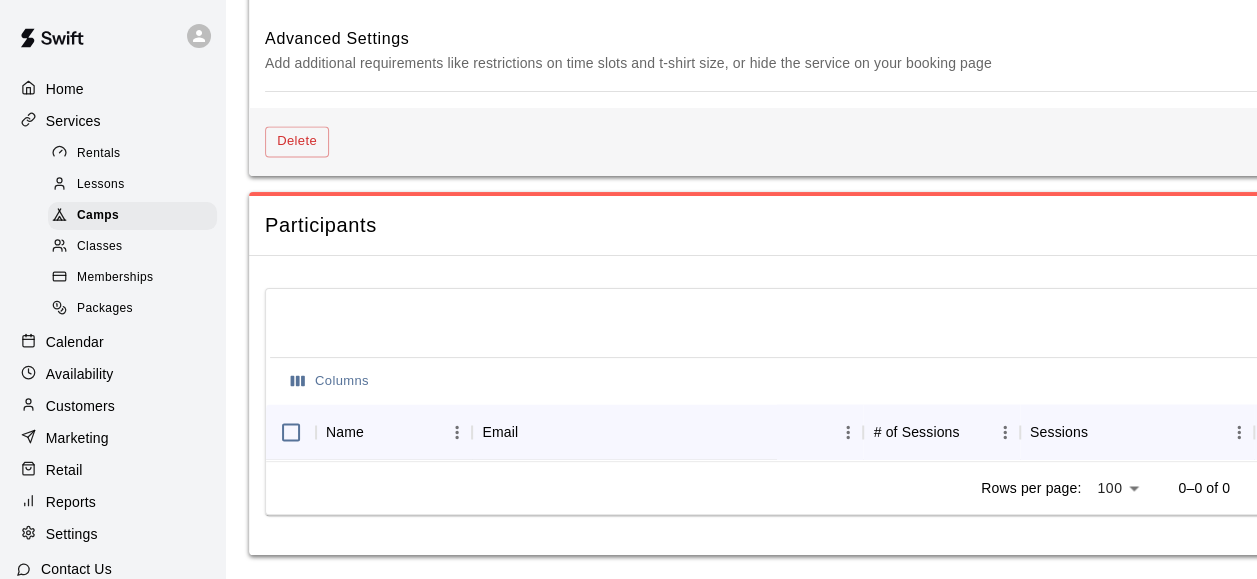 scroll, scrollTop: 1356, scrollLeft: 0, axis: vertical 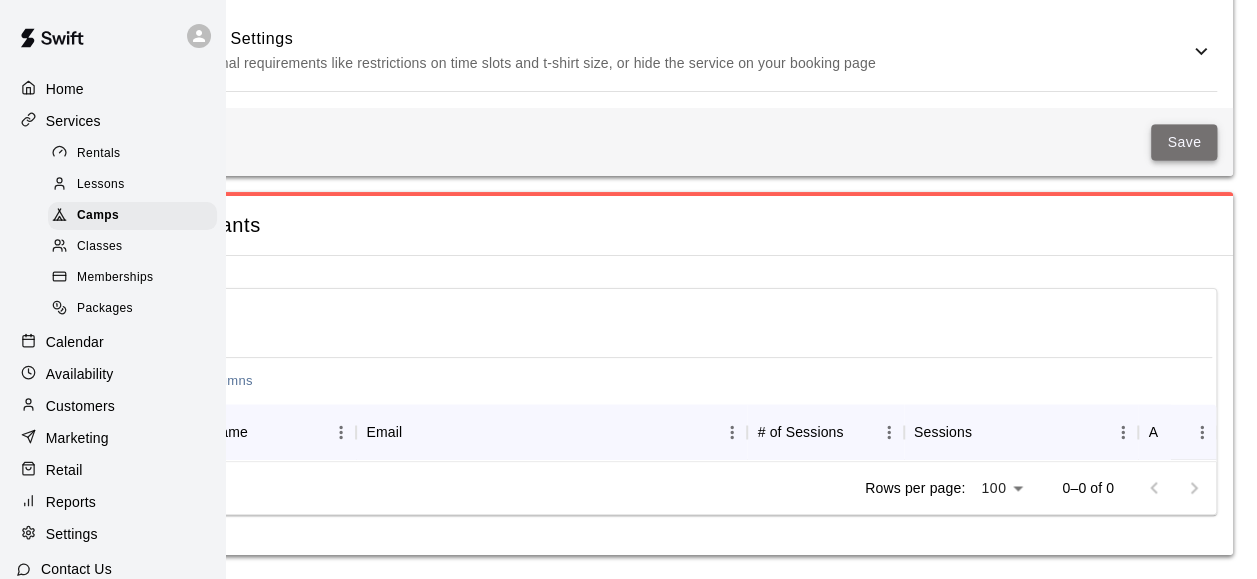 click on "Save" at bounding box center [1184, 142] 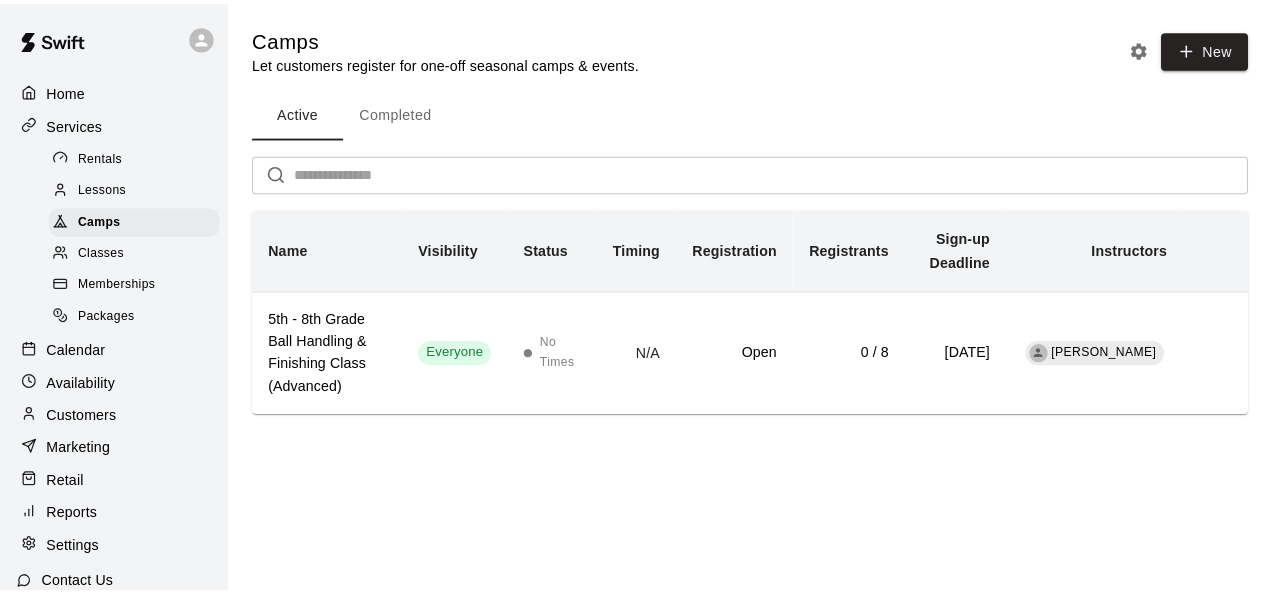 scroll, scrollTop: 0, scrollLeft: 0, axis: both 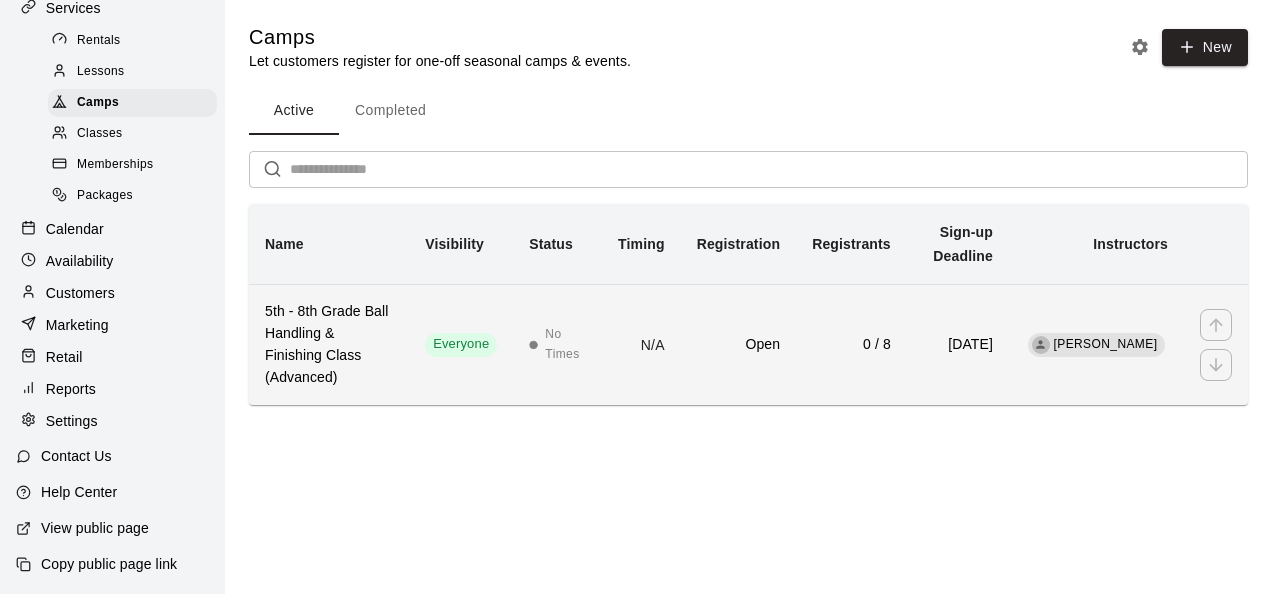 click on "5th - 8th Grade Ball Handling & Finishing Class (Advanced)" at bounding box center [329, 345] 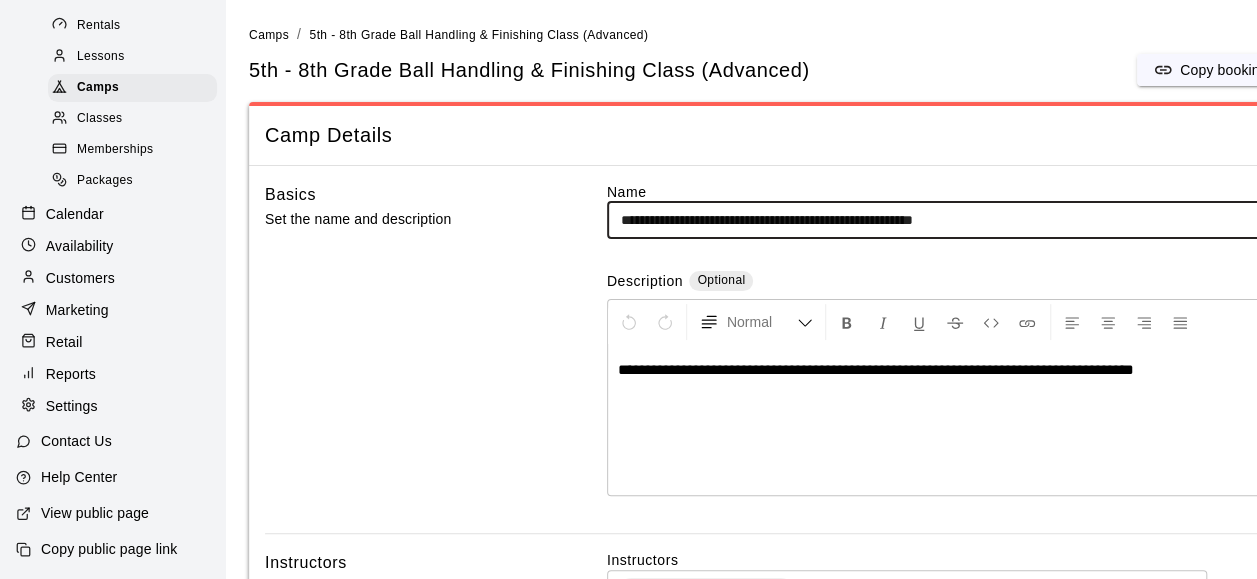 drag, startPoint x: 723, startPoint y: 221, endPoint x: 570, endPoint y: 218, distance: 153.0294 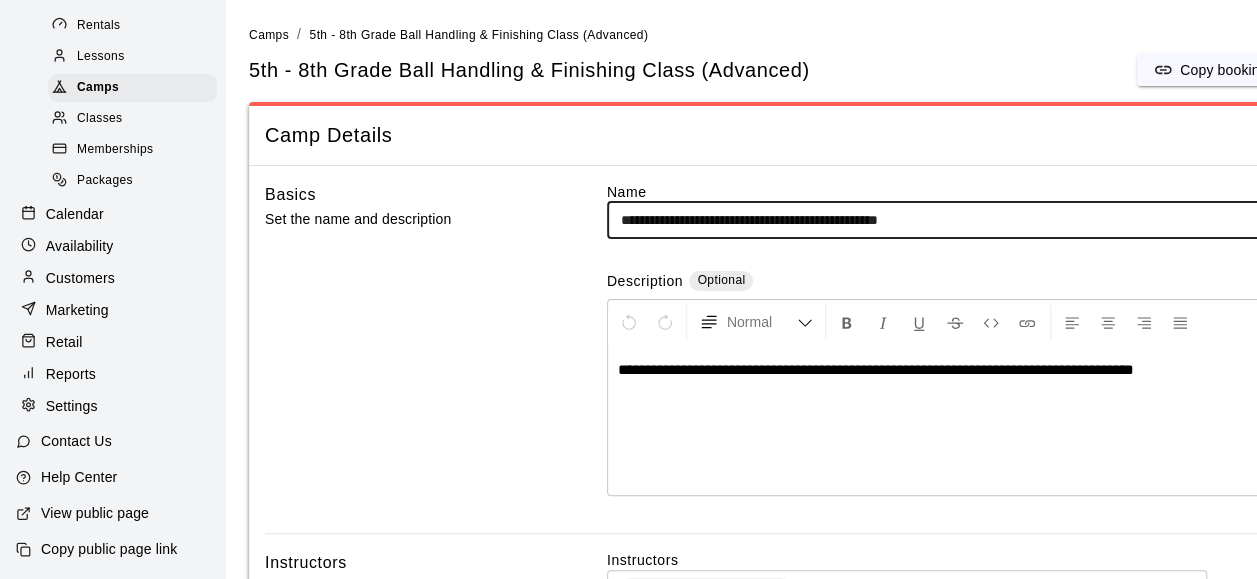 drag, startPoint x: 1035, startPoint y: 222, endPoint x: 906, endPoint y: 232, distance: 129.38702 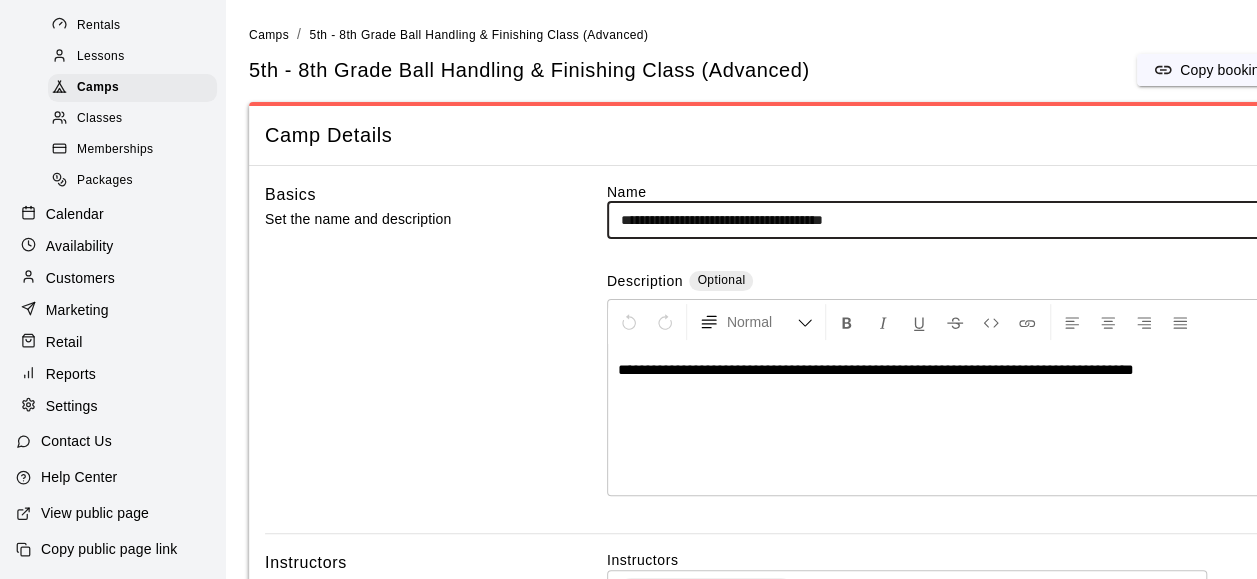 type on "**********" 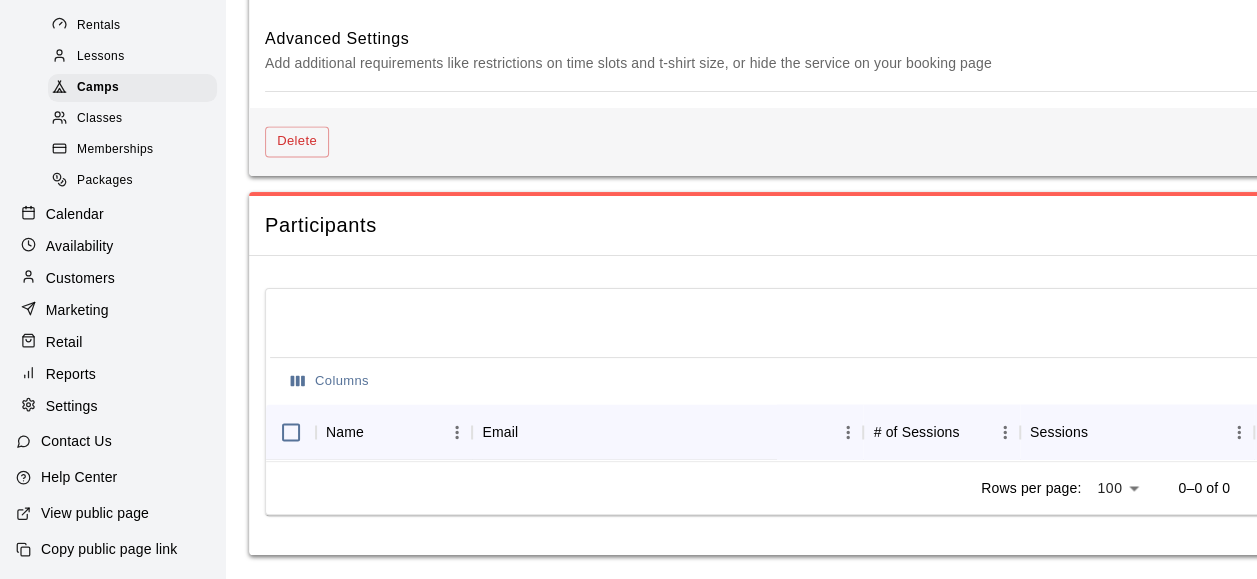 scroll, scrollTop: 1356, scrollLeft: 0, axis: vertical 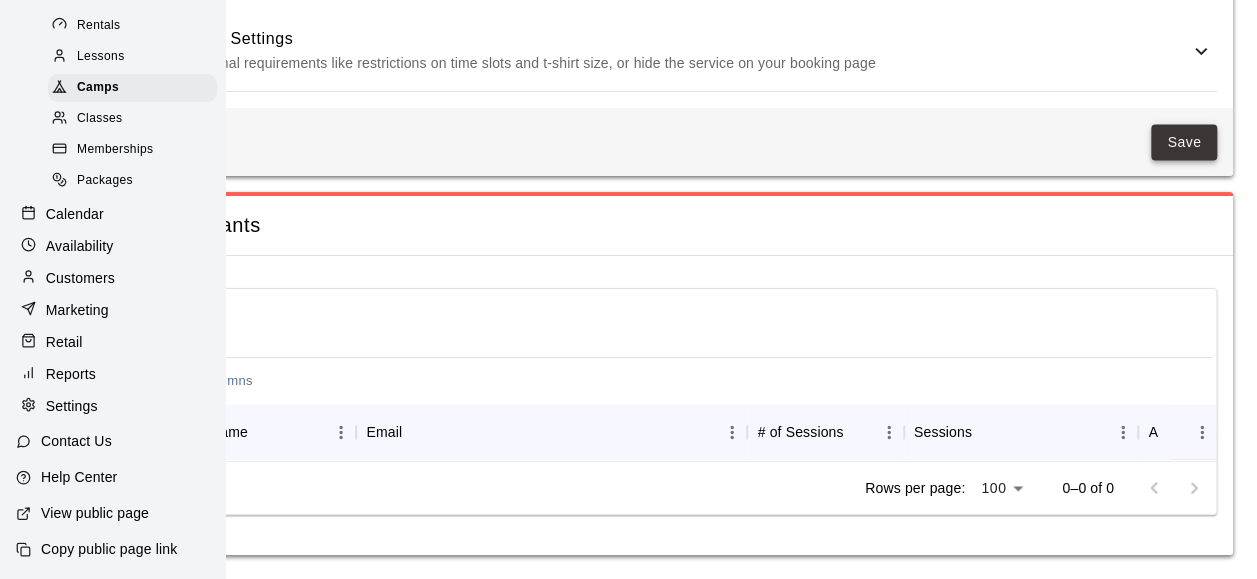 click on "Save" at bounding box center [1184, 142] 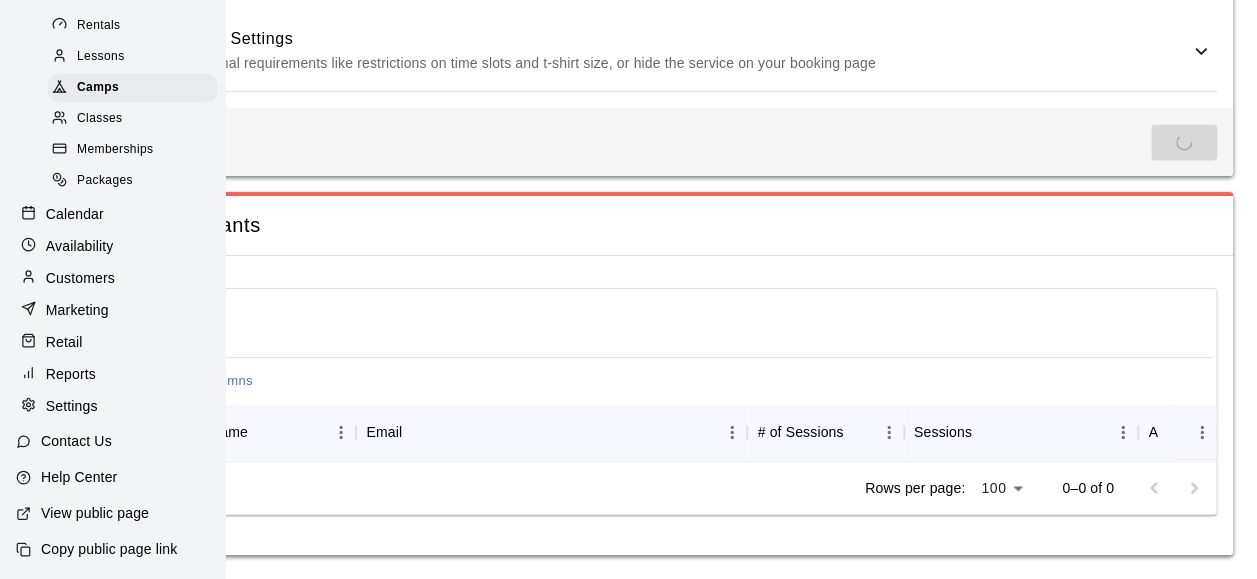 scroll, scrollTop: 0, scrollLeft: 0, axis: both 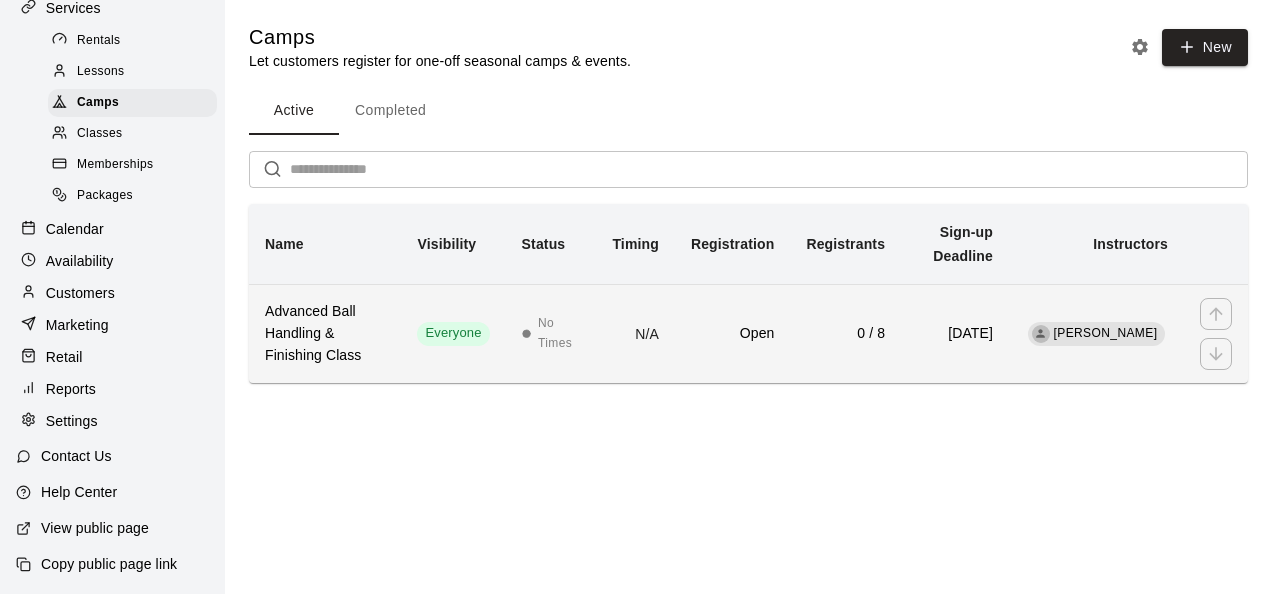 click on "Advanced Ball Handling & Finishing Class" at bounding box center (325, 334) 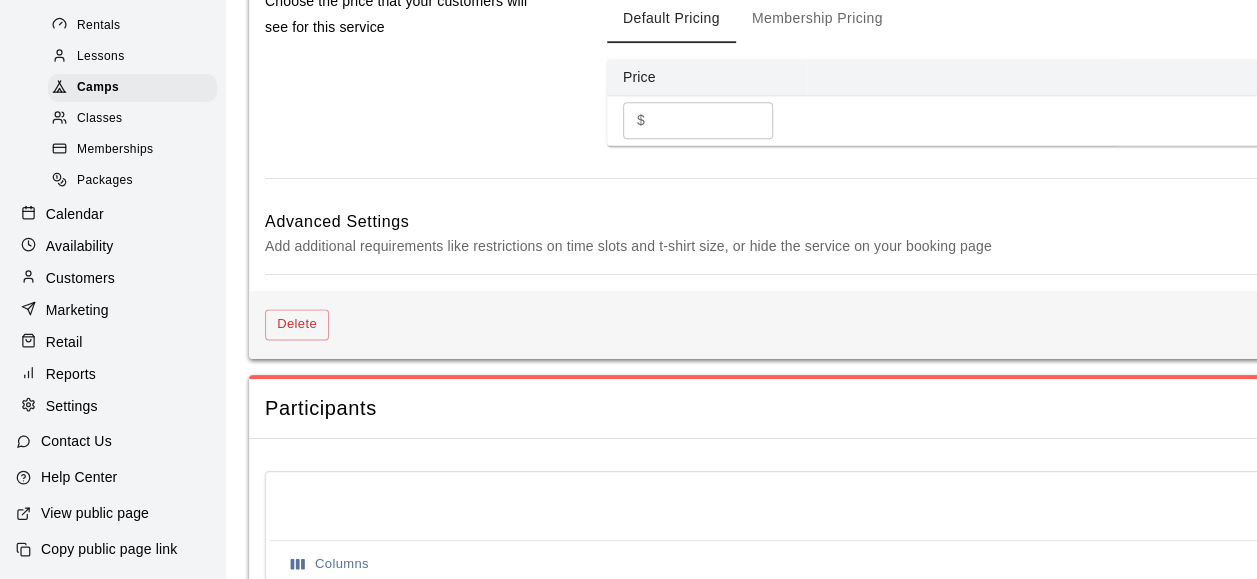 scroll, scrollTop: 1156, scrollLeft: 0, axis: vertical 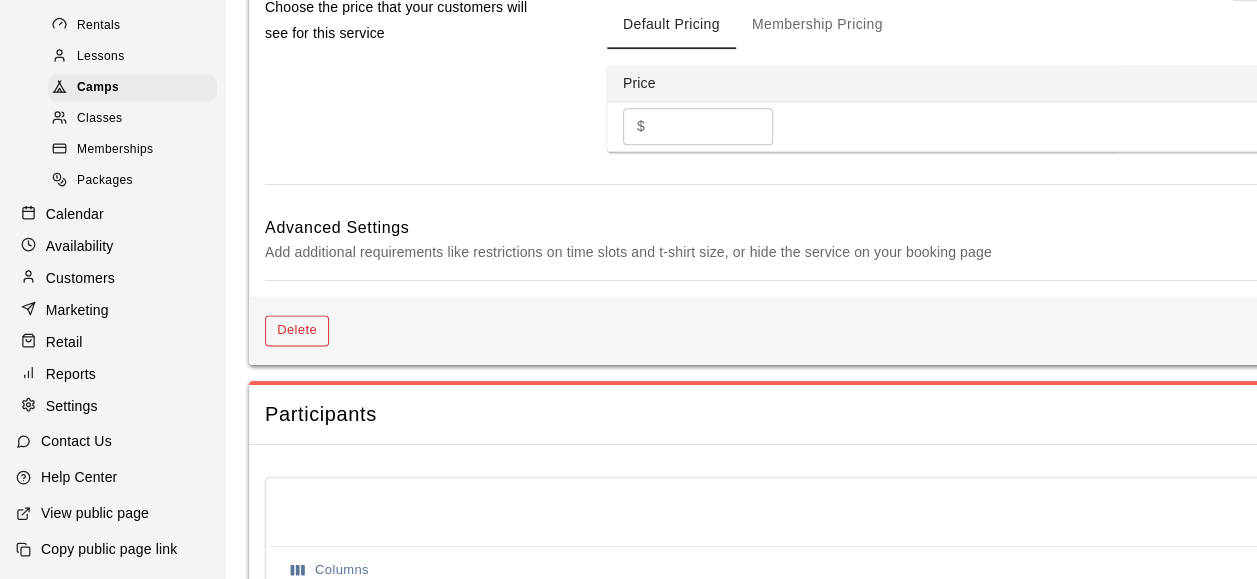 click on "Delete" at bounding box center (297, 330) 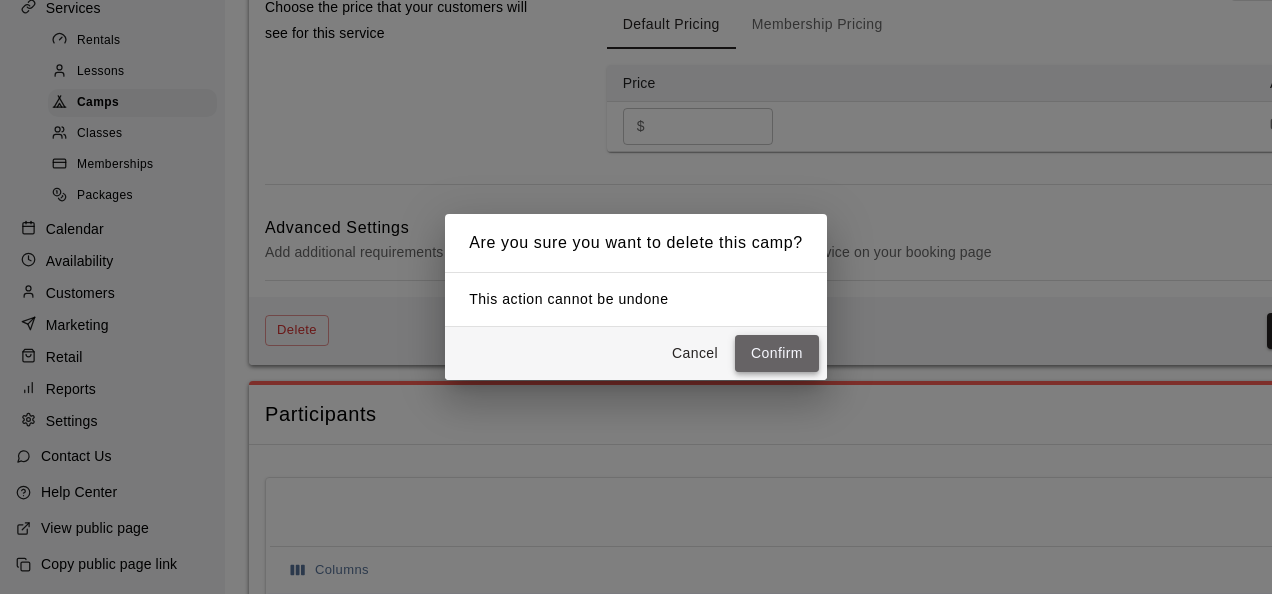 click on "Confirm" at bounding box center [777, 353] 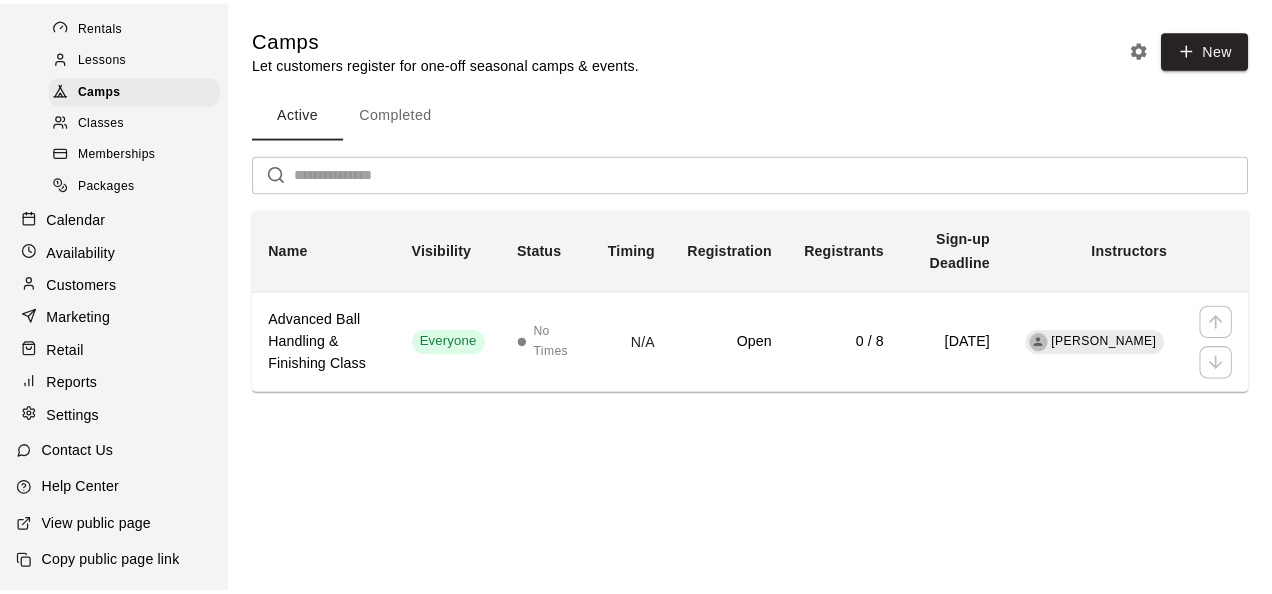scroll, scrollTop: 0, scrollLeft: 0, axis: both 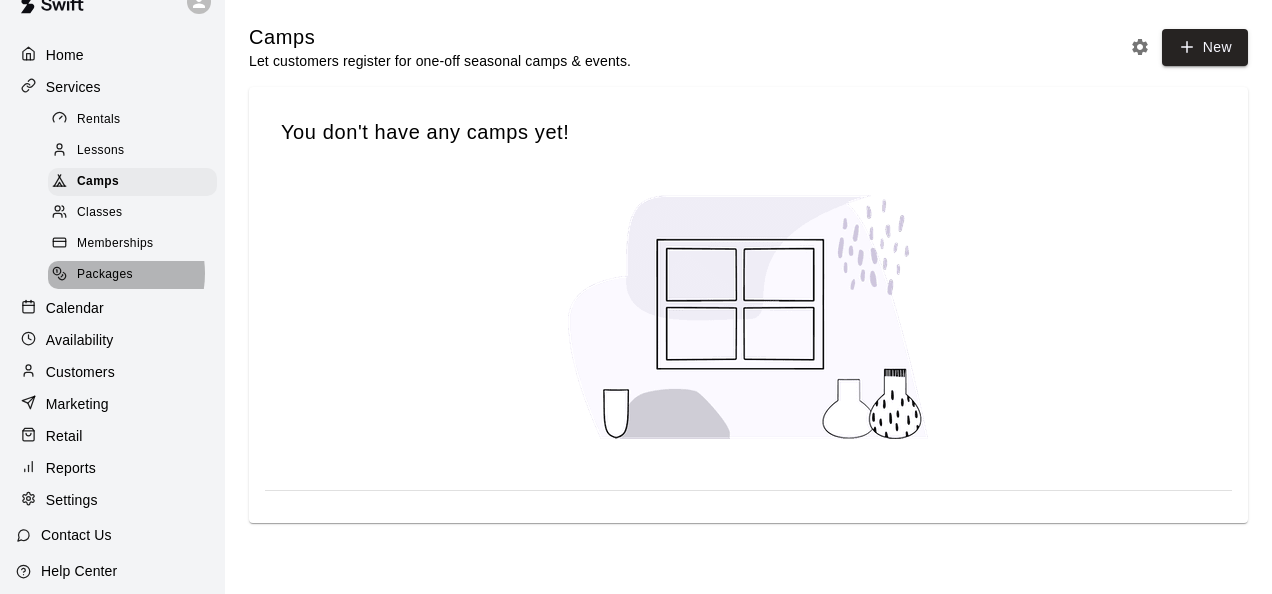 click on "Packages" at bounding box center [105, 275] 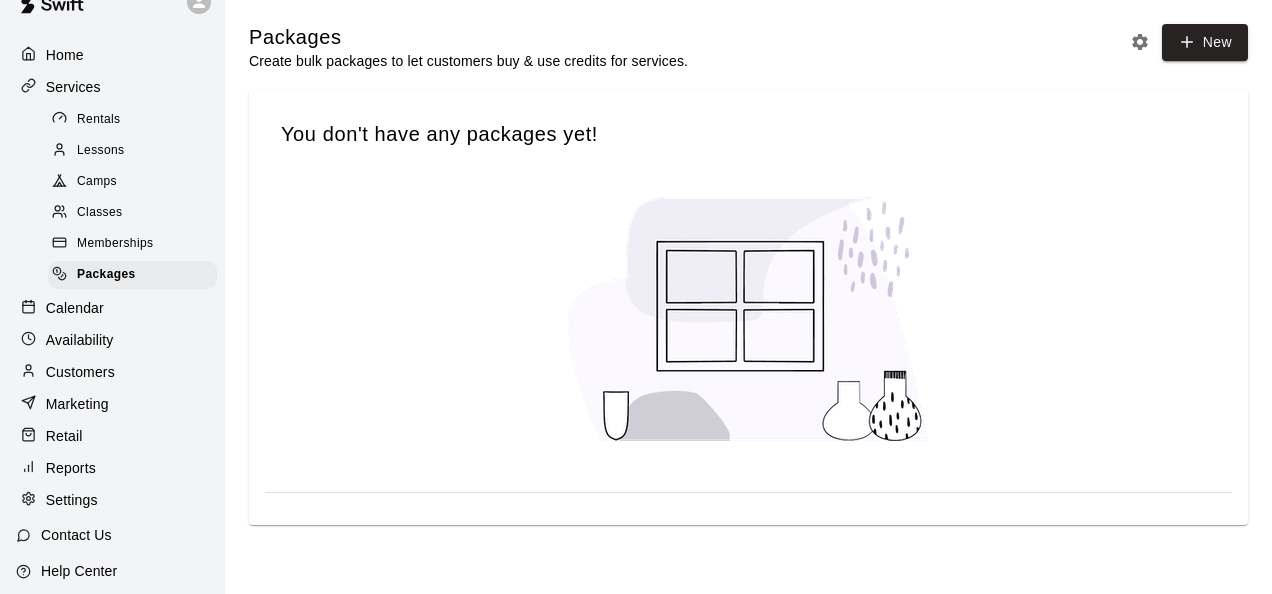 click on "Home" at bounding box center (65, 55) 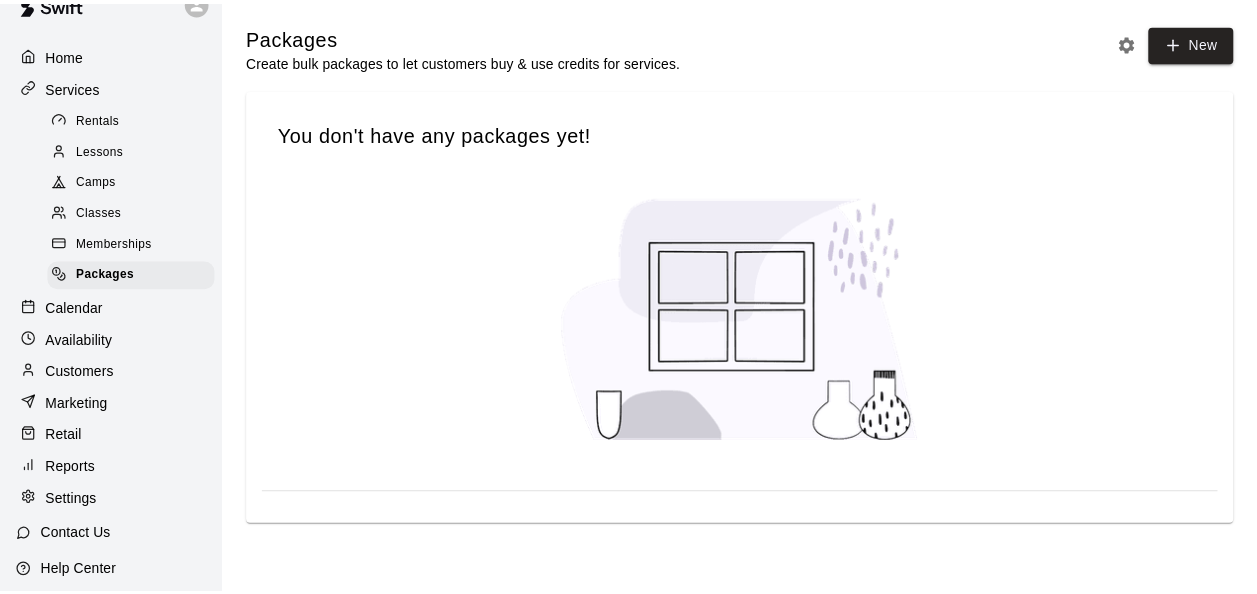 scroll, scrollTop: 0, scrollLeft: 0, axis: both 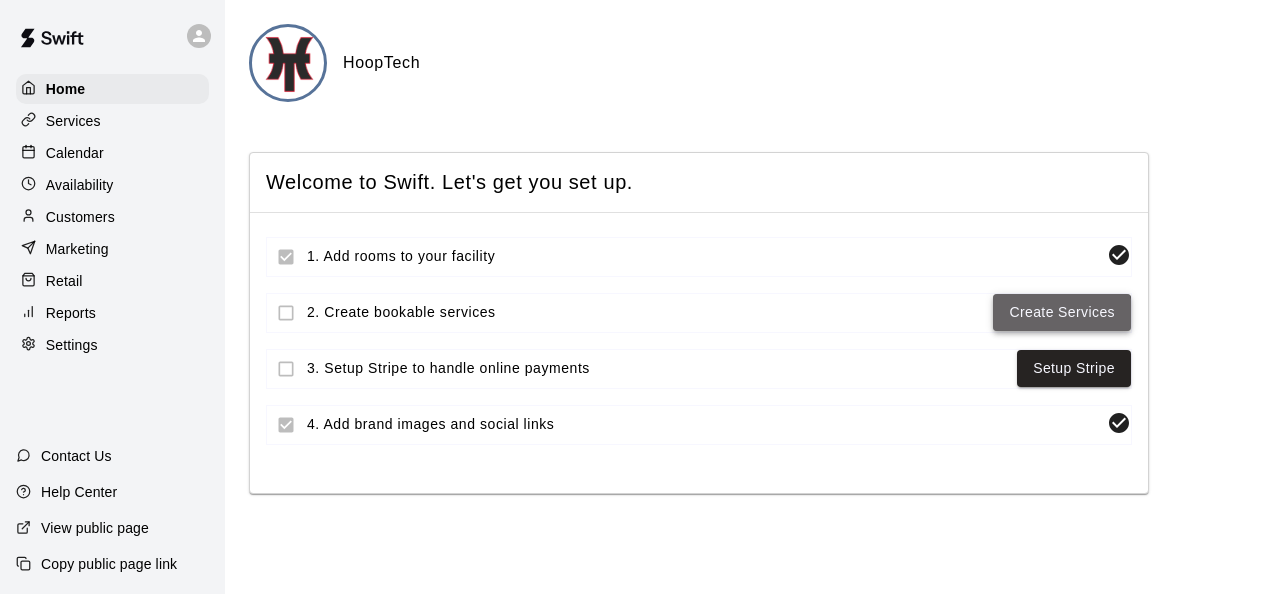 click on "Create Services" at bounding box center [1062, 312] 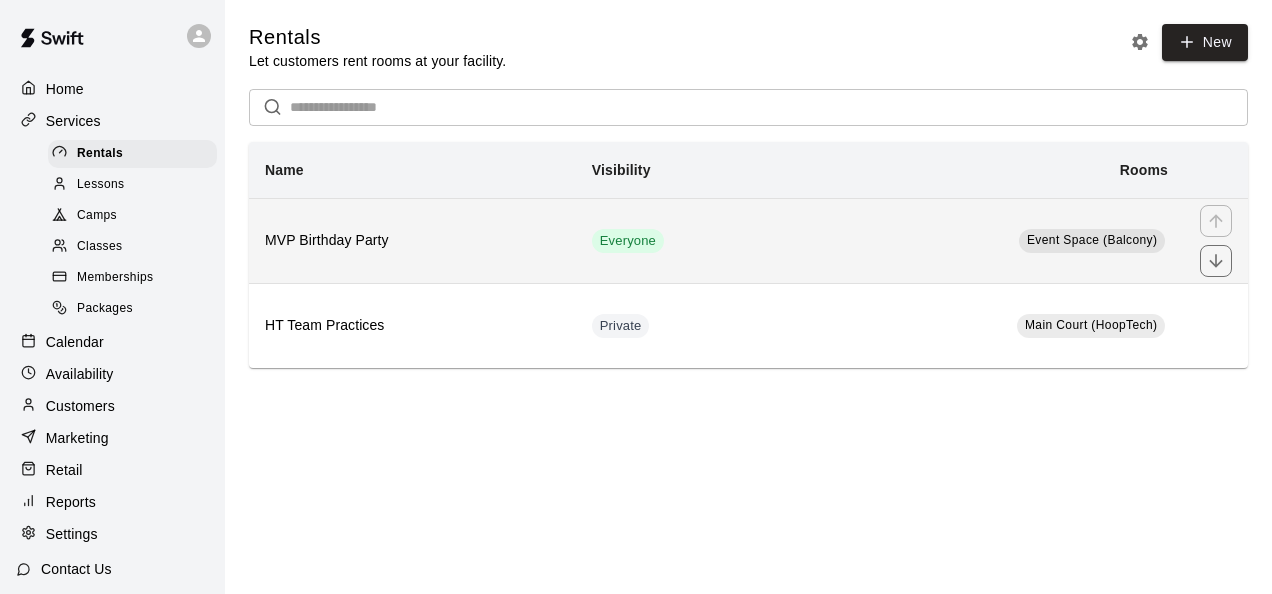 click on "MVP Birthday Party" at bounding box center [412, 240] 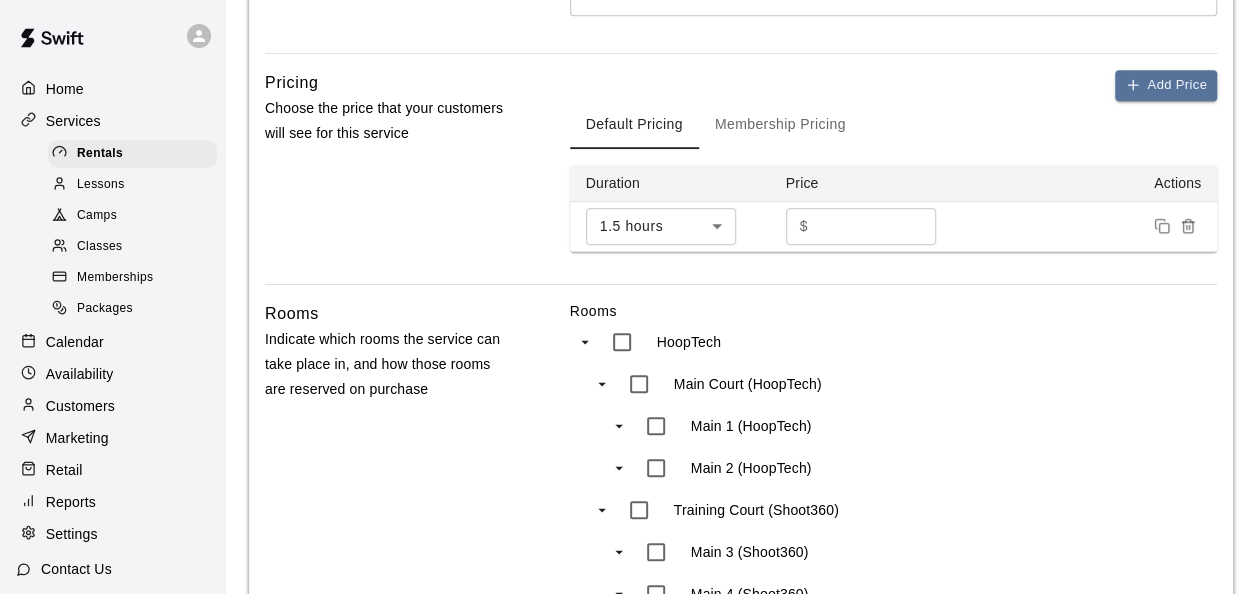 scroll, scrollTop: 1065, scrollLeft: 0, axis: vertical 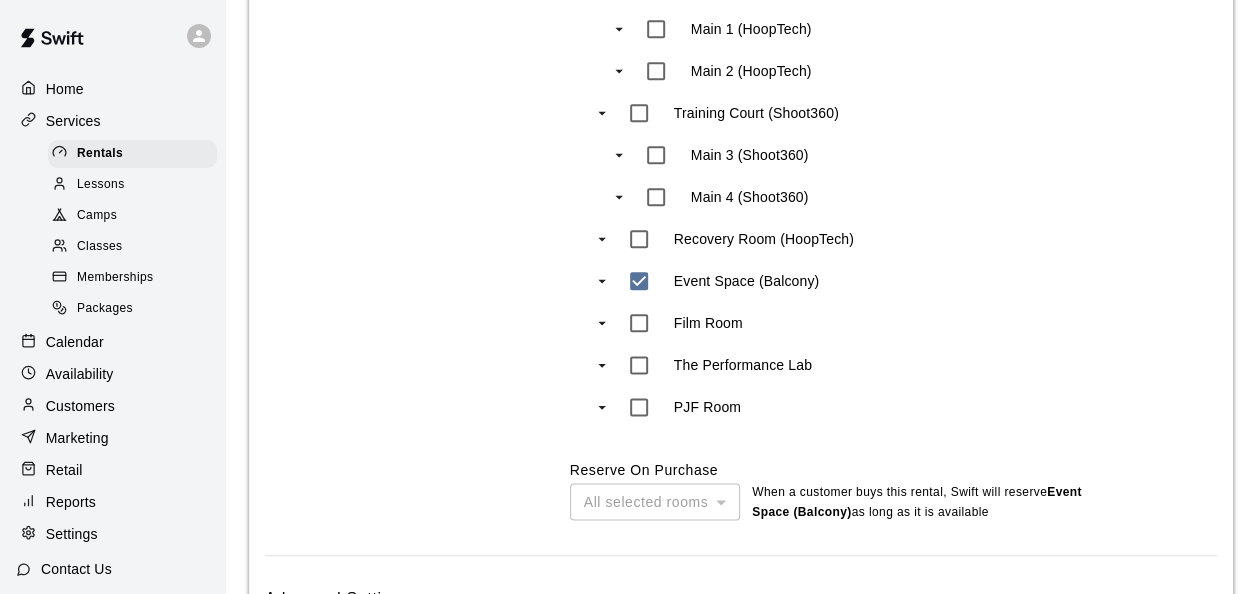 click on "All selected rooms" at bounding box center [655, 501] 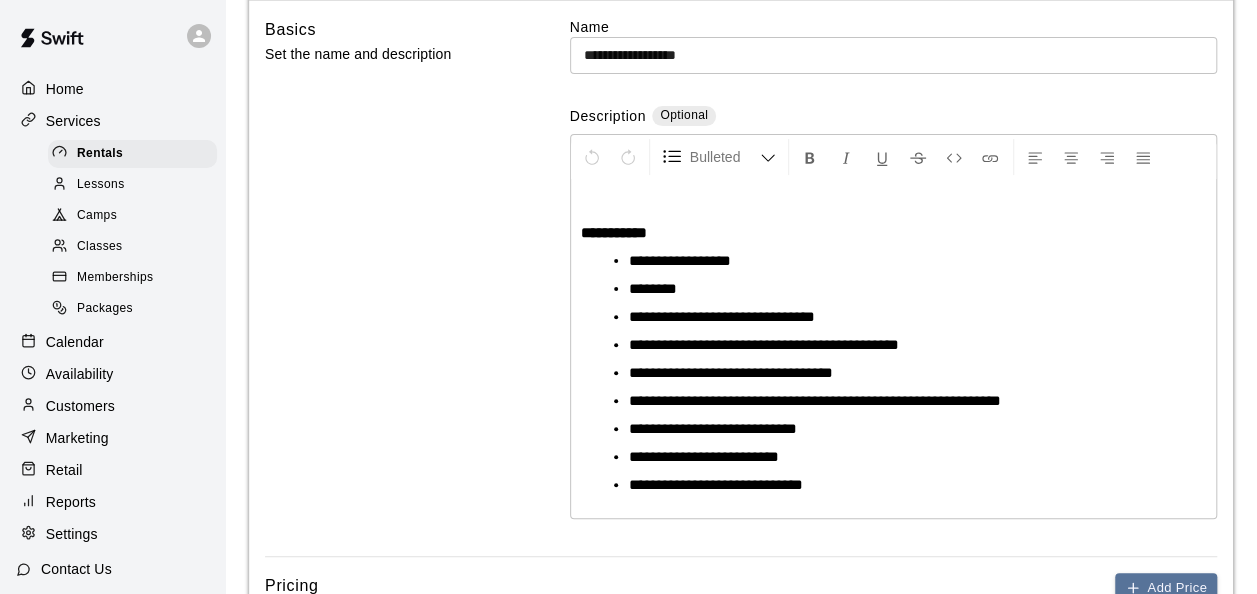 scroll, scrollTop: 0, scrollLeft: 0, axis: both 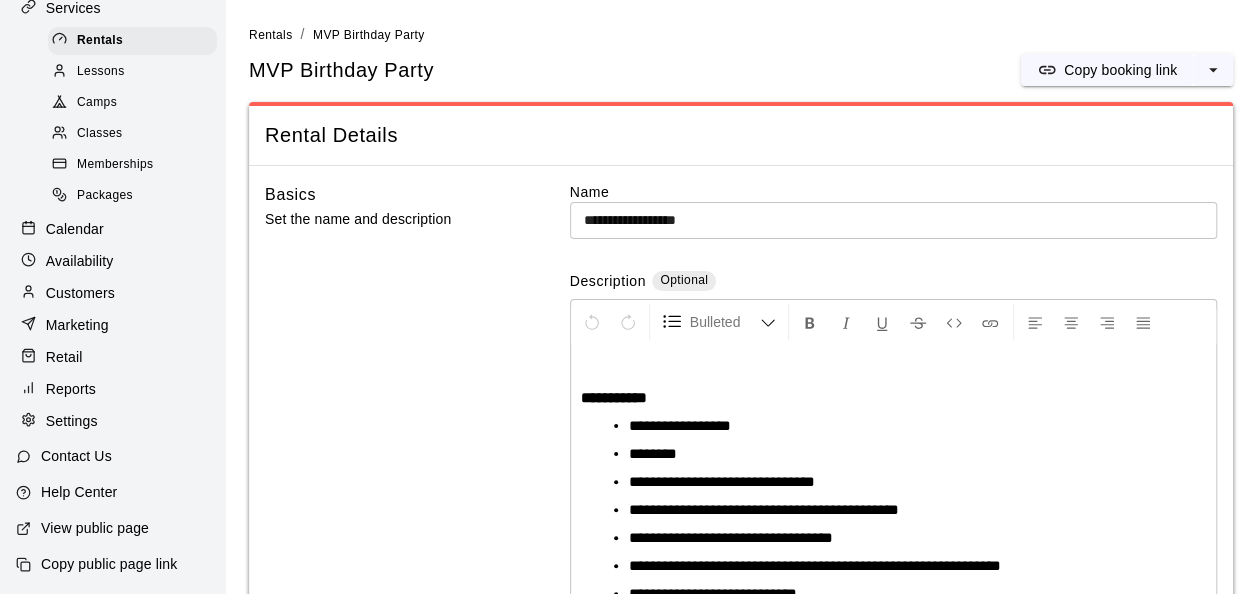 click on "Retail" at bounding box center [112, 357] 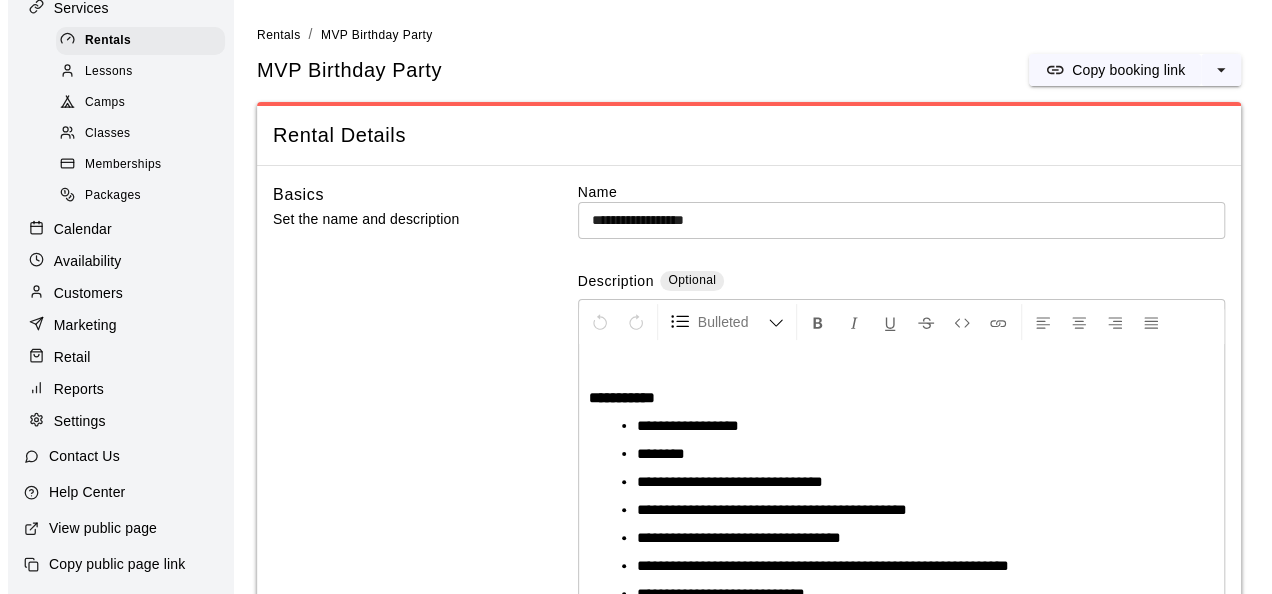 scroll, scrollTop: 4, scrollLeft: 0, axis: vertical 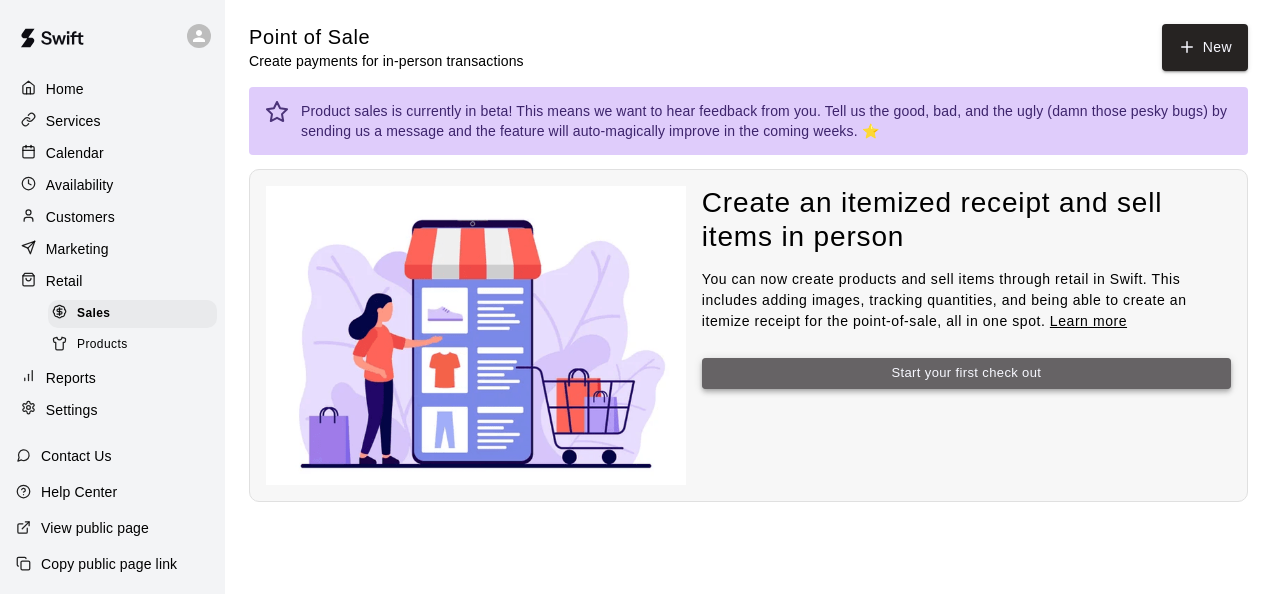 click on "Start your first check out" at bounding box center (966, 373) 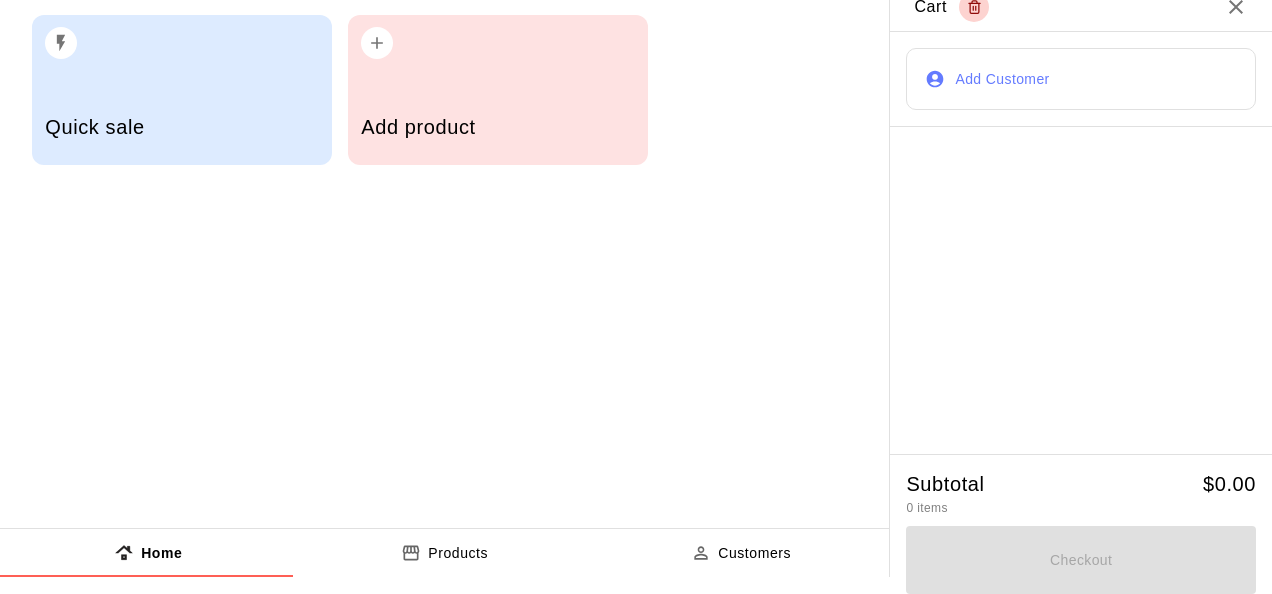 scroll, scrollTop: 0, scrollLeft: 0, axis: both 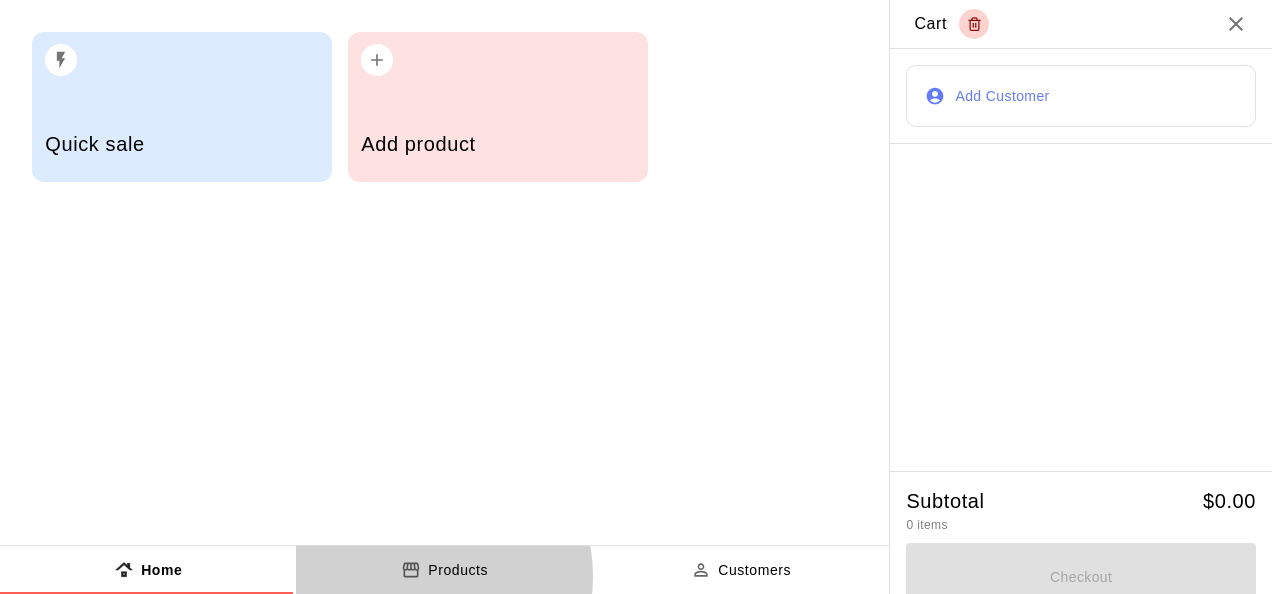 click on "Products" at bounding box center (444, 570) 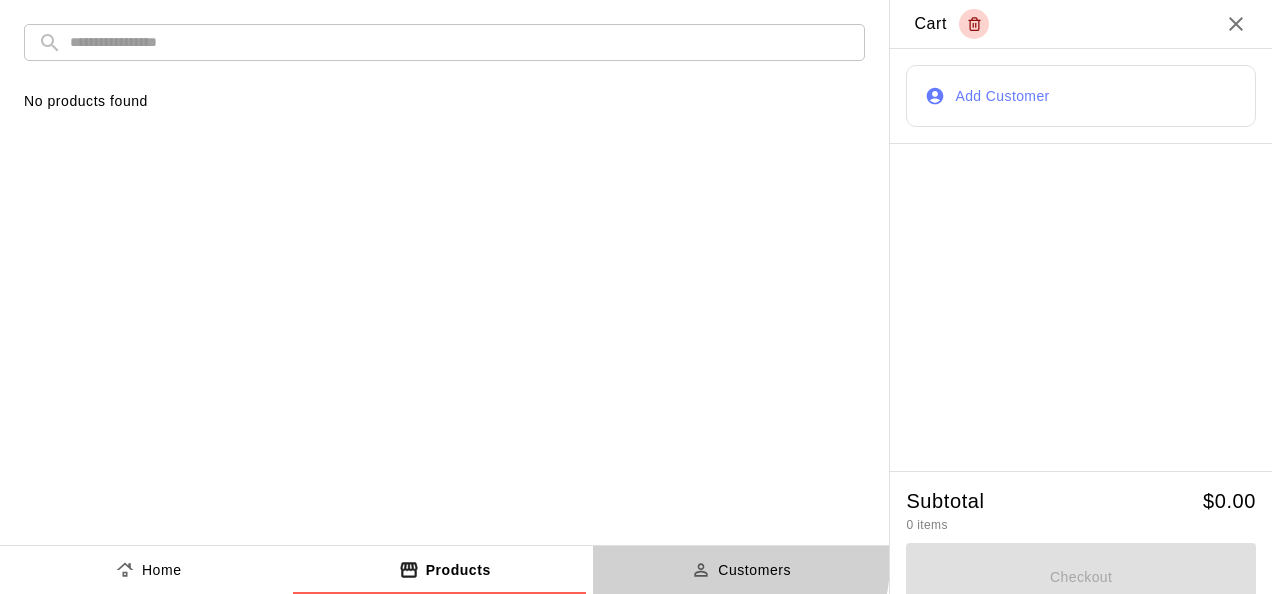 click 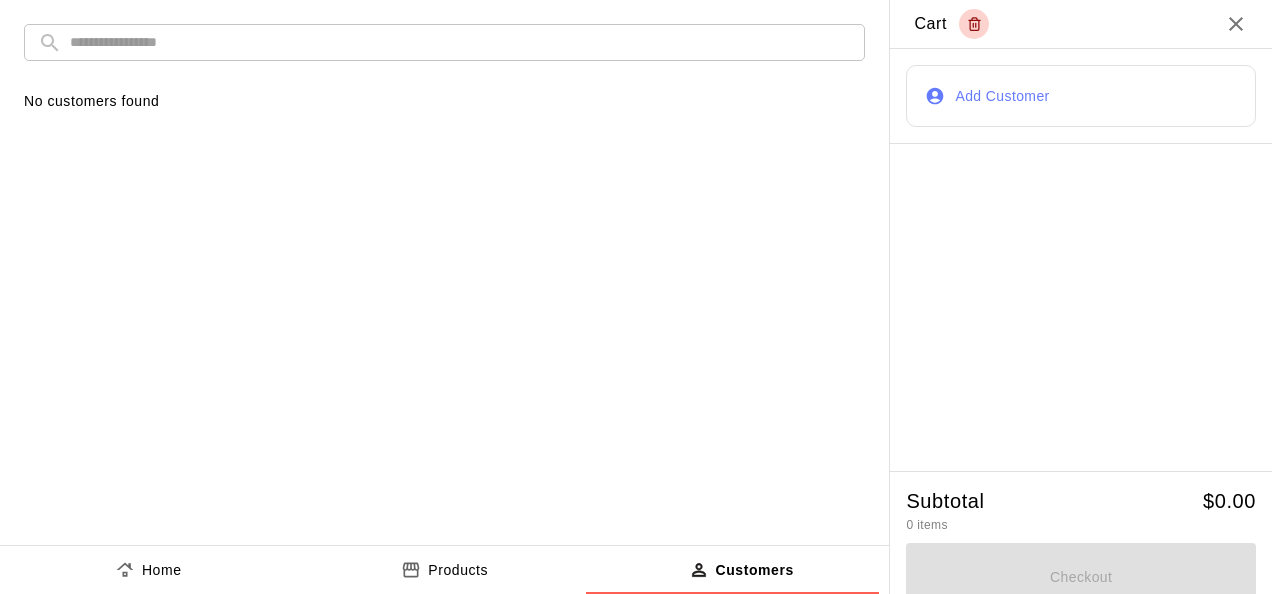 click on "Home" at bounding box center (162, 570) 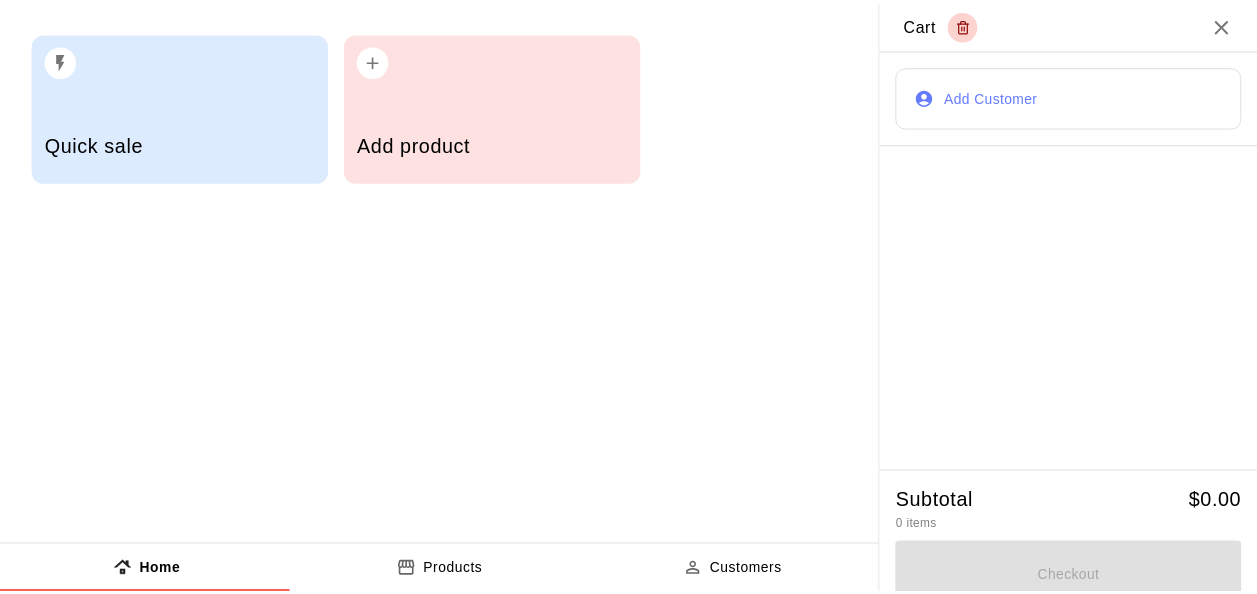 scroll, scrollTop: 65, scrollLeft: 0, axis: vertical 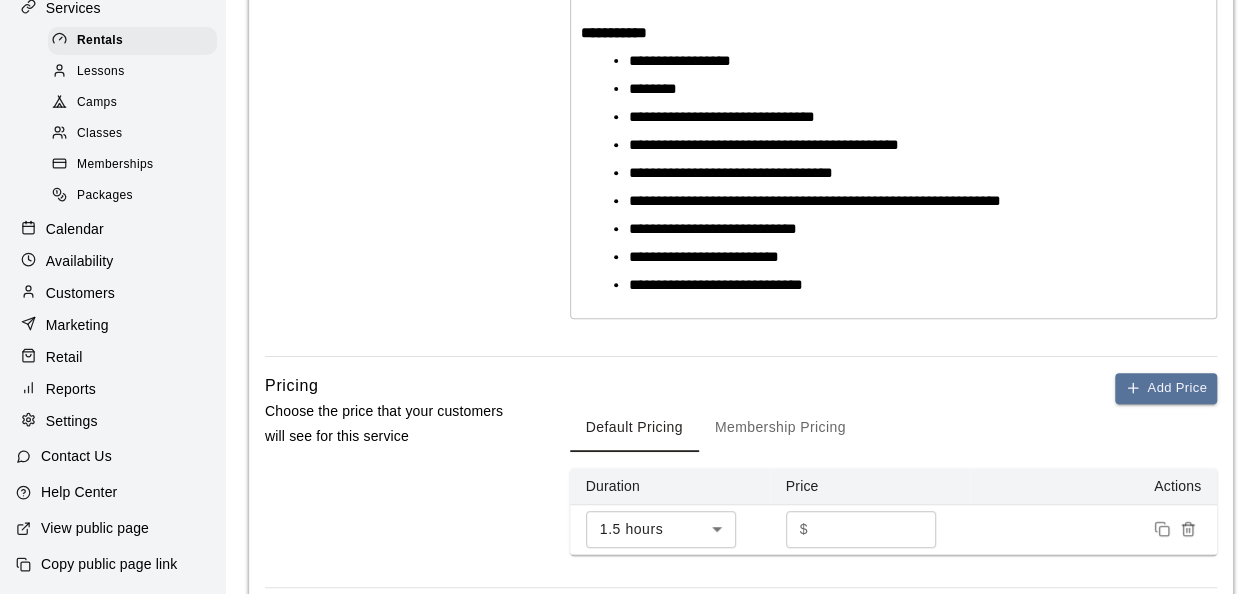 click on "Contact Us" at bounding box center [76, 456] 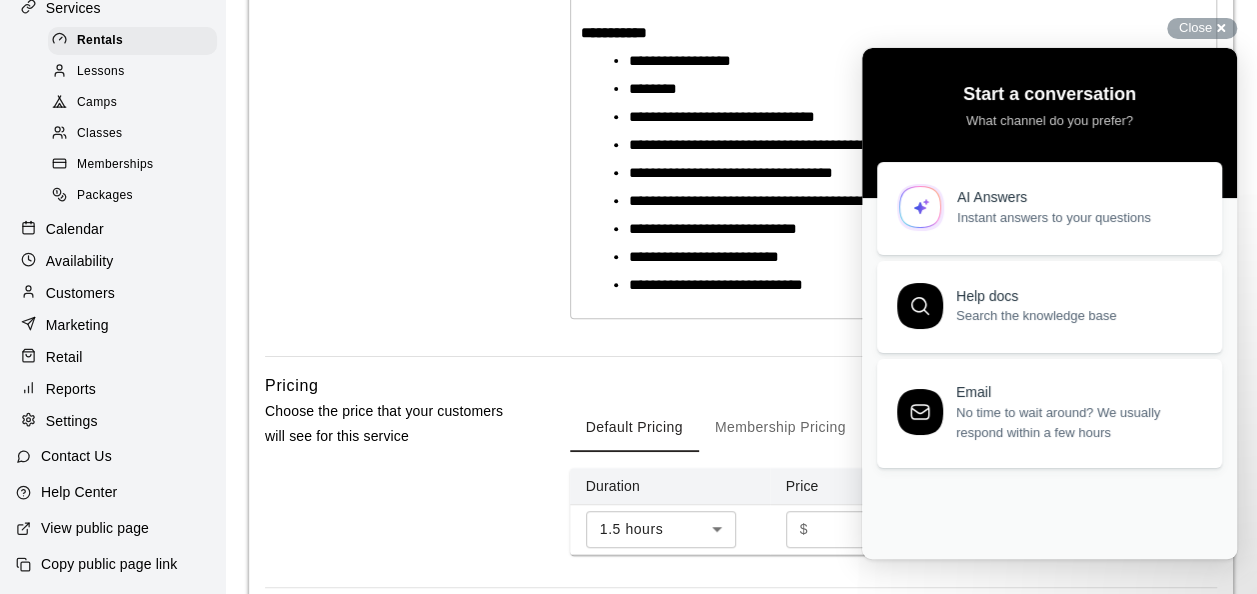 scroll, scrollTop: 0, scrollLeft: 0, axis: both 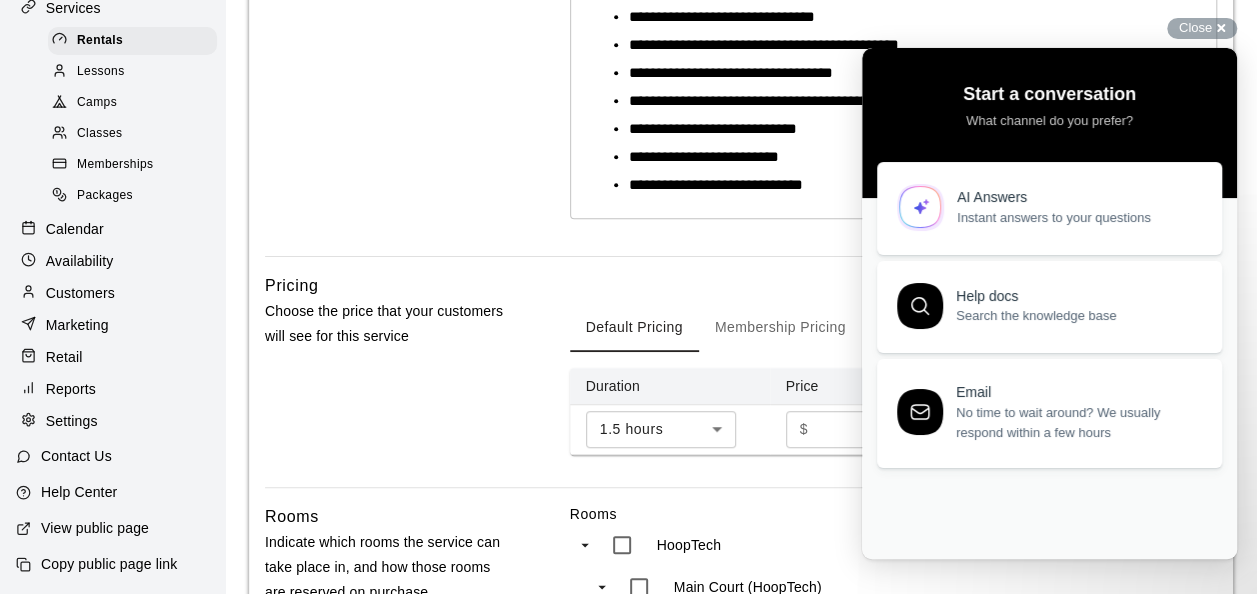click on "Calendar" at bounding box center [75, 229] 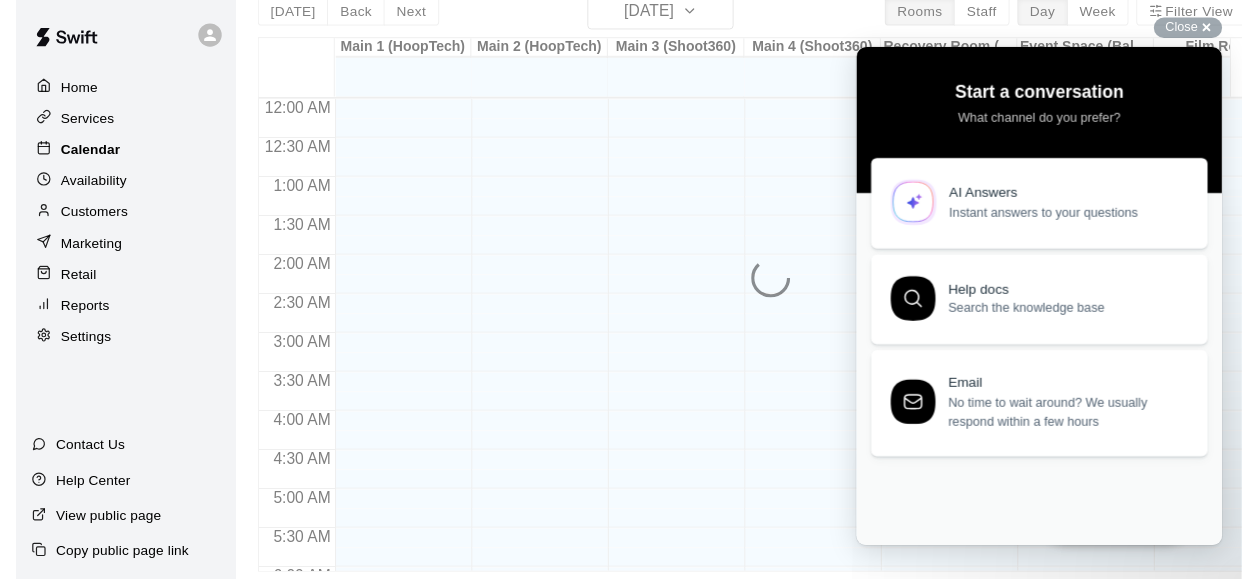 scroll, scrollTop: 0, scrollLeft: 0, axis: both 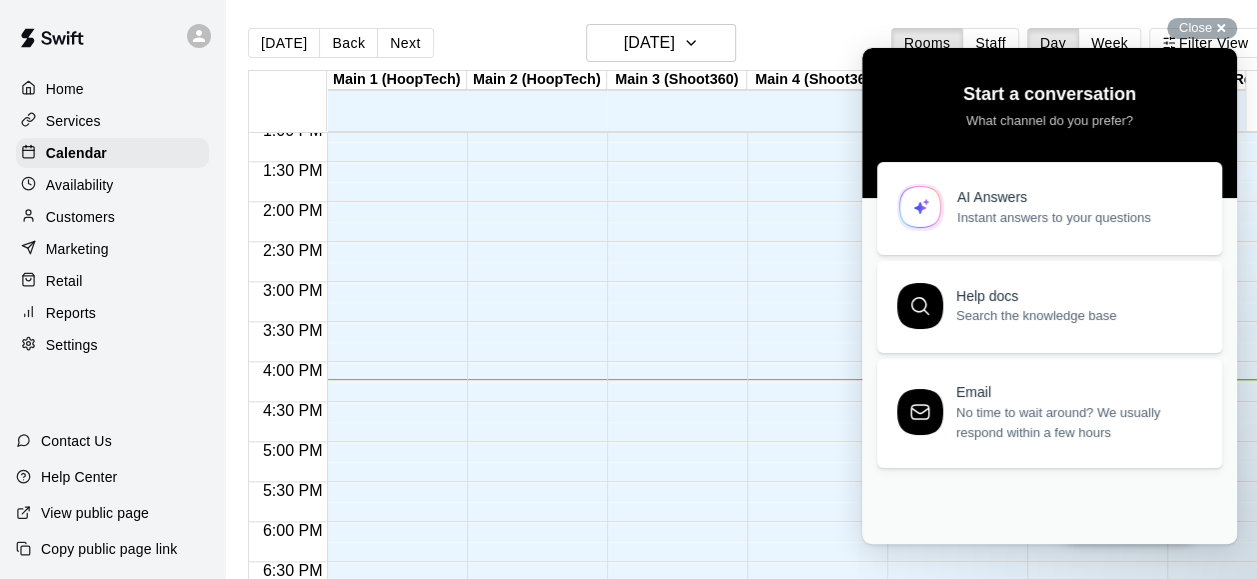 click on "12:00 AM – 1:00 PM Closed 8:00 PM – 11:59 PM Closed" at bounding box center [392, 42] 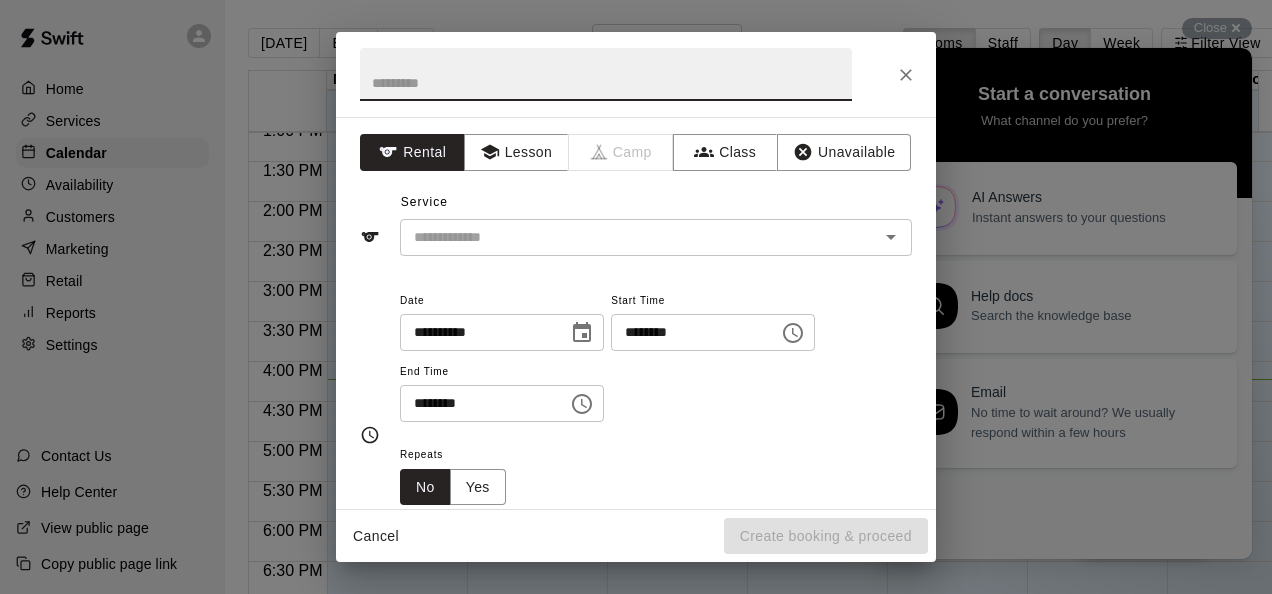 click 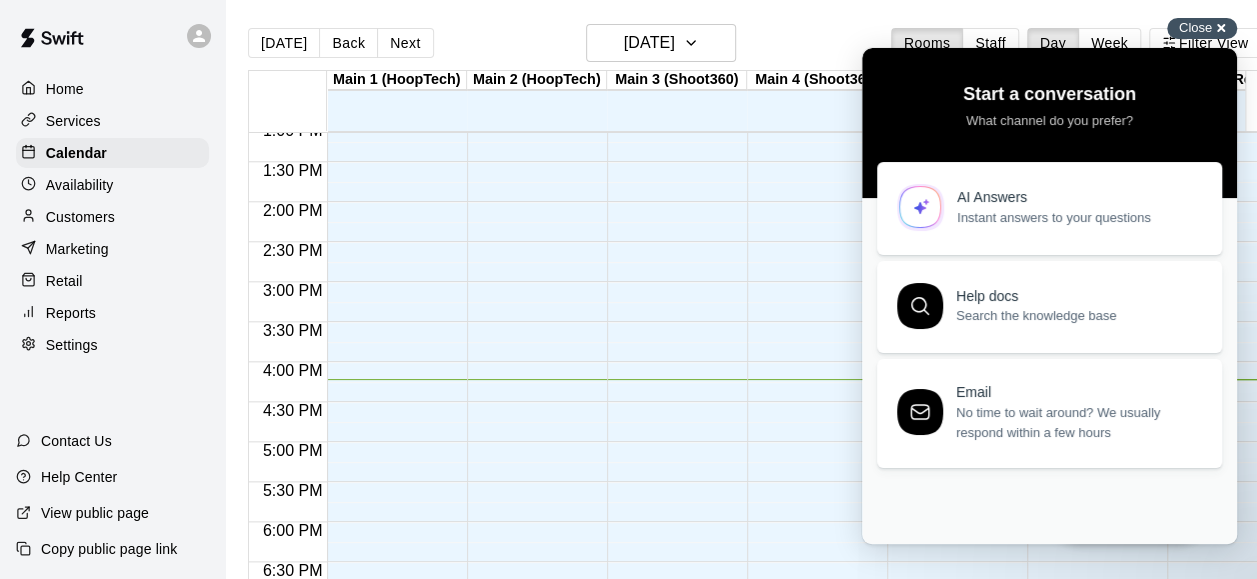 drag, startPoint x: 1196, startPoint y: 12, endPoint x: 59, endPoint y: 81, distance: 1139.0918 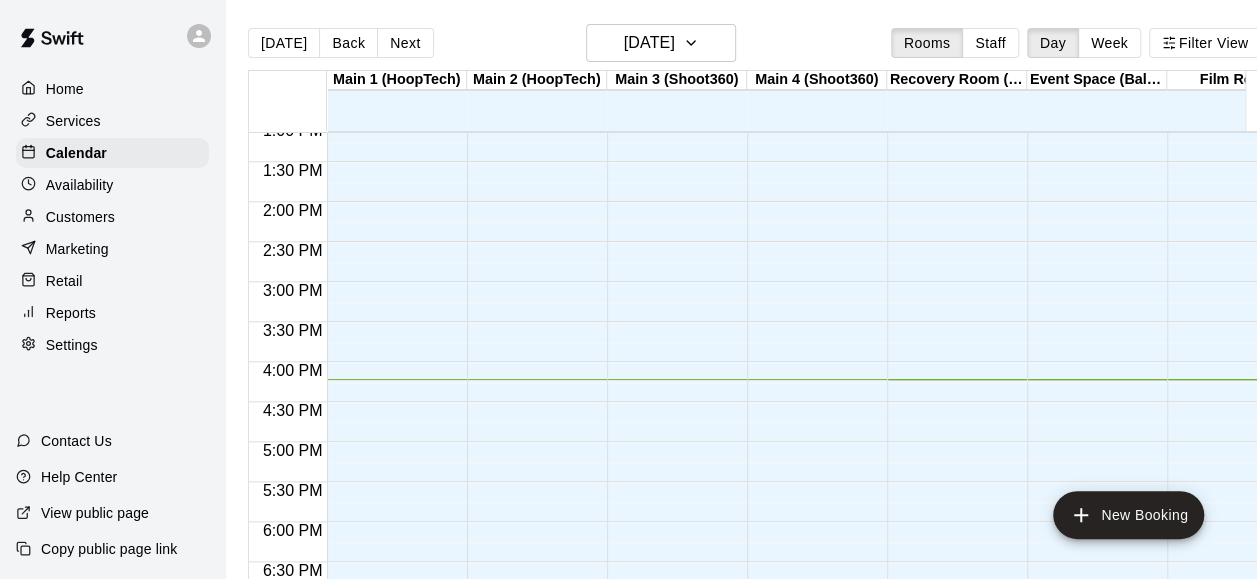 scroll, scrollTop: 0, scrollLeft: 40, axis: horizontal 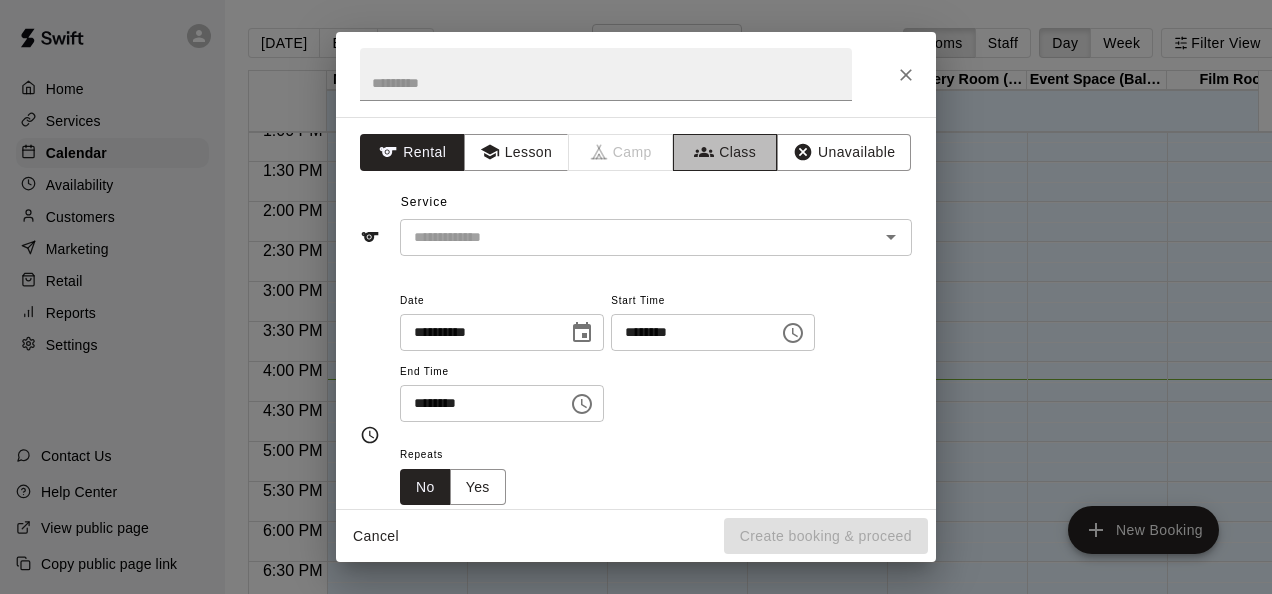 click on "Class" at bounding box center (725, 152) 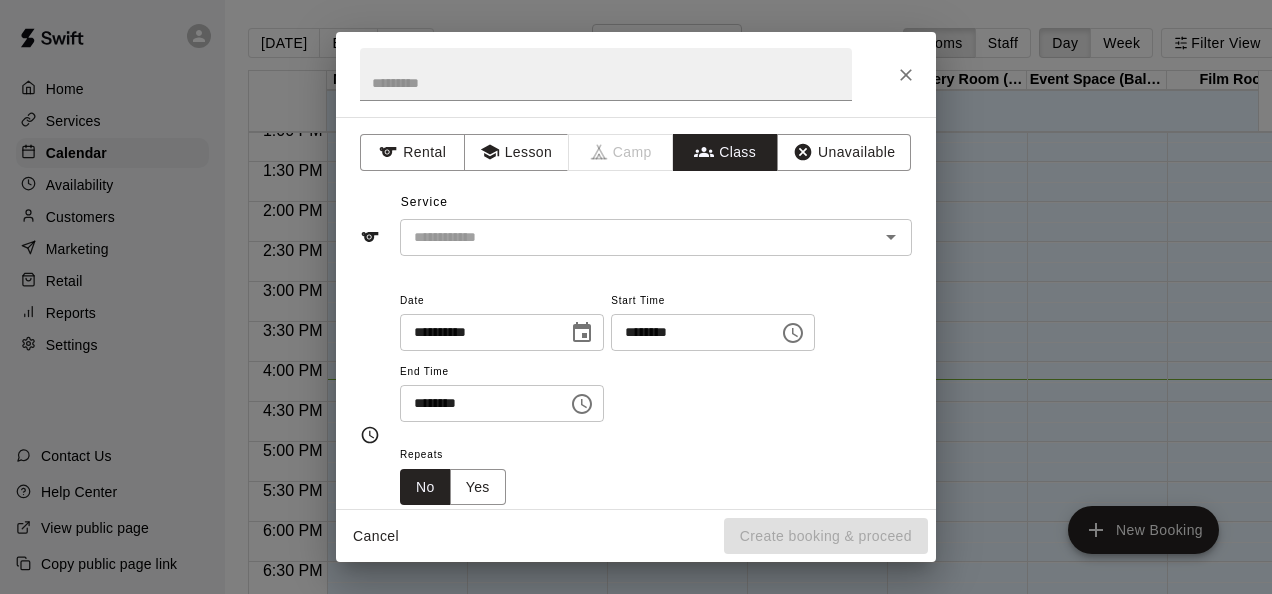 click on "​" at bounding box center (656, 237) 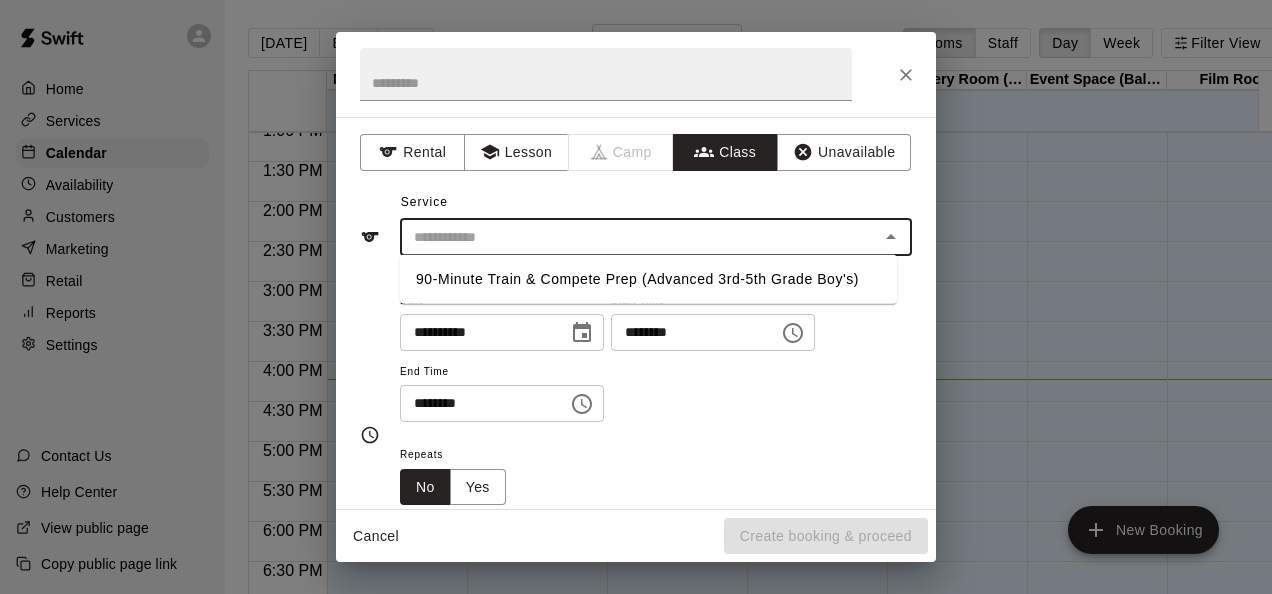 click on "Service ​ 90-Minute Train & Compete Prep (Advanced 3rd-5th Grade Boy's)" at bounding box center [636, 221] 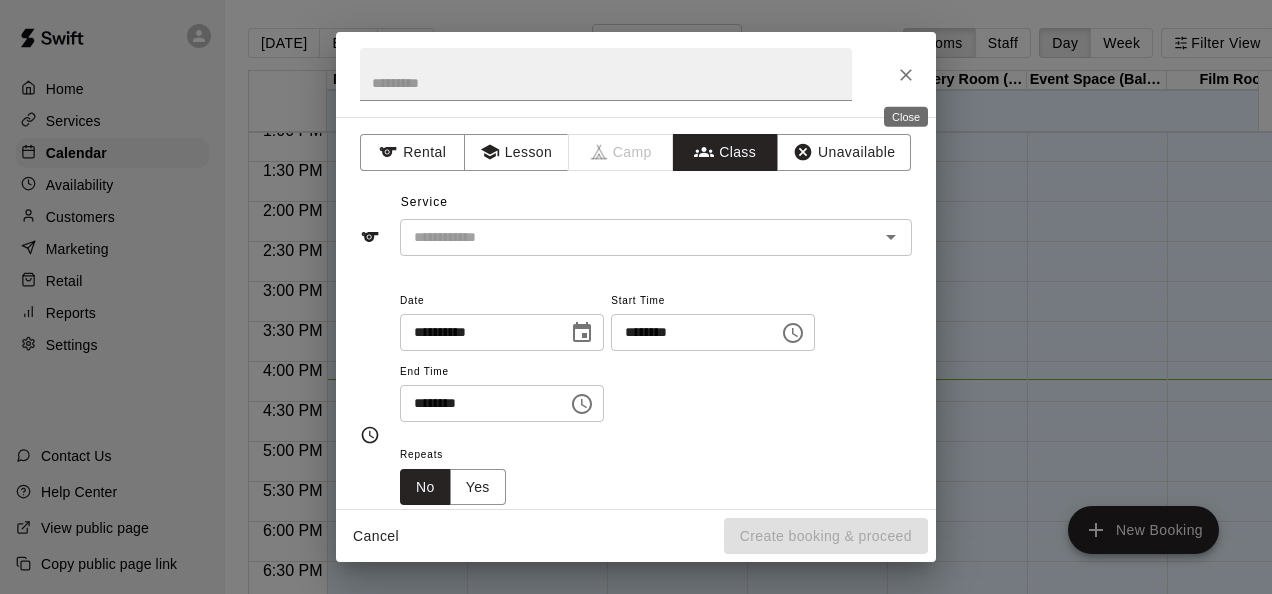 click 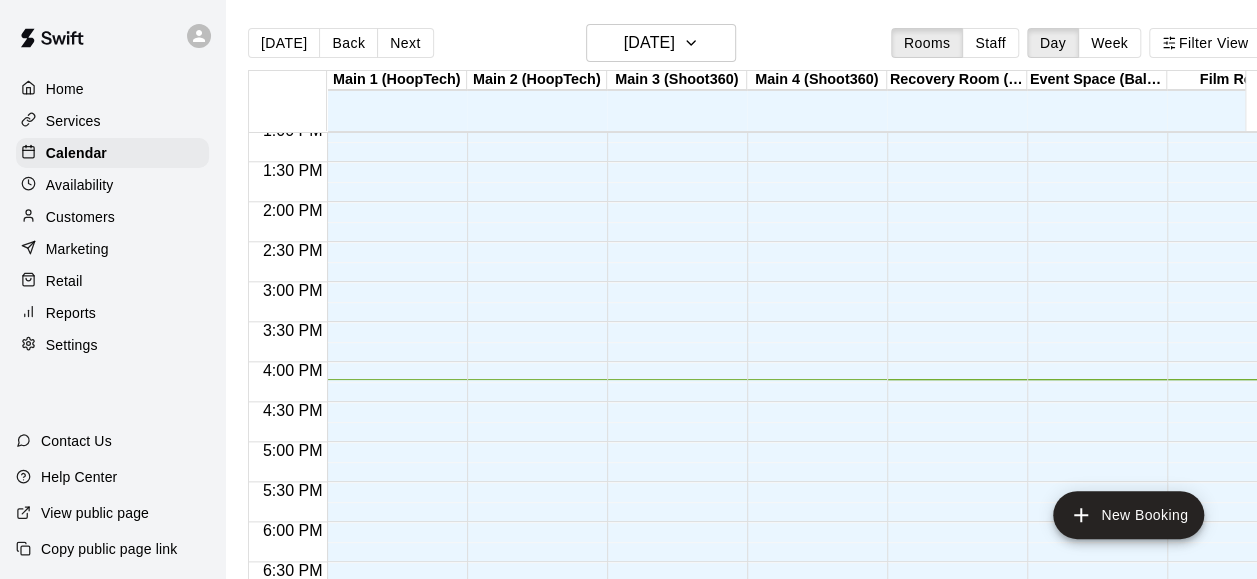 click on "12:00 AM – 1:00 PM Closed 8:00 PM – 11:59 PM Closed" at bounding box center (392, 42) 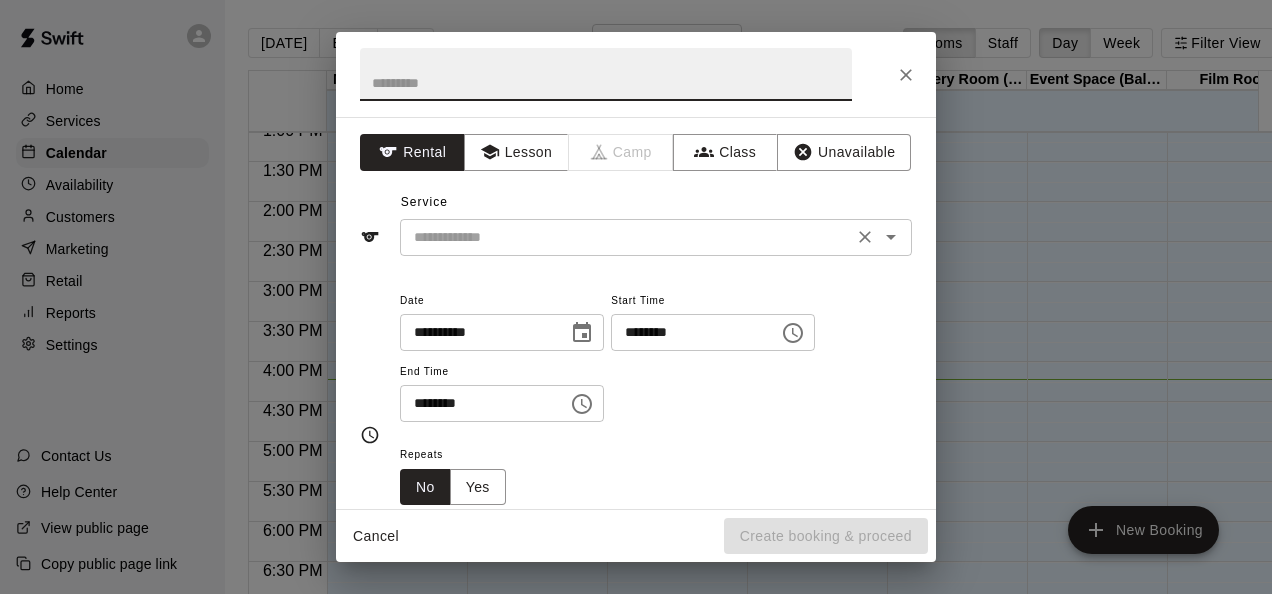 click at bounding box center [626, 237] 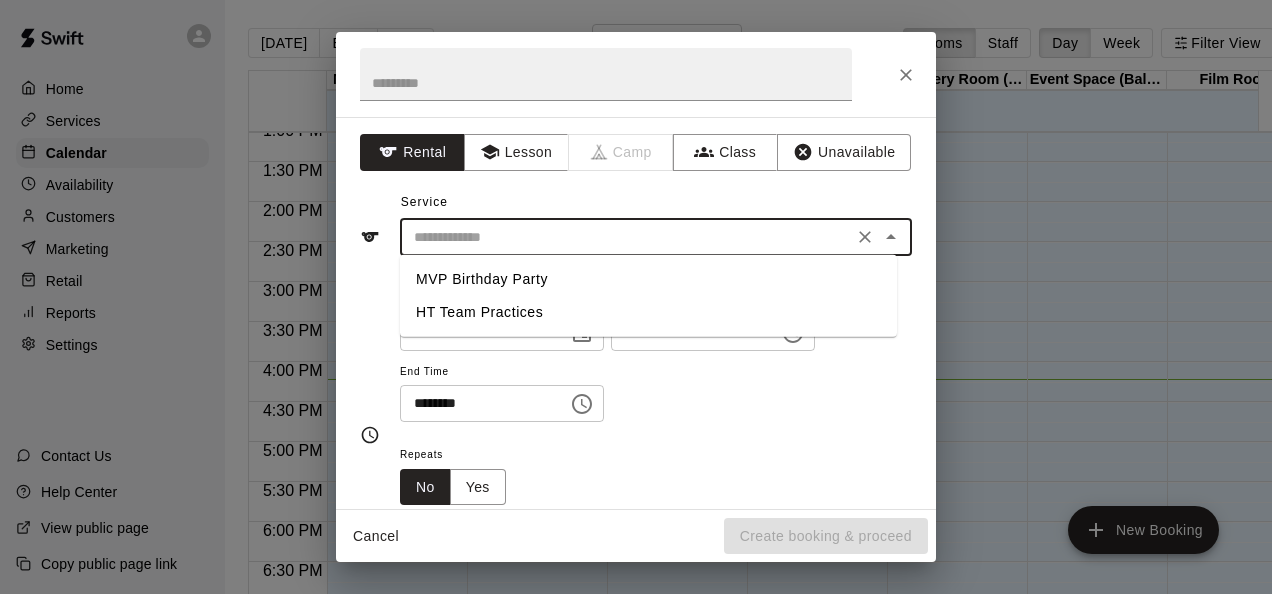 click on "MVP Birthday Party" at bounding box center (648, 279) 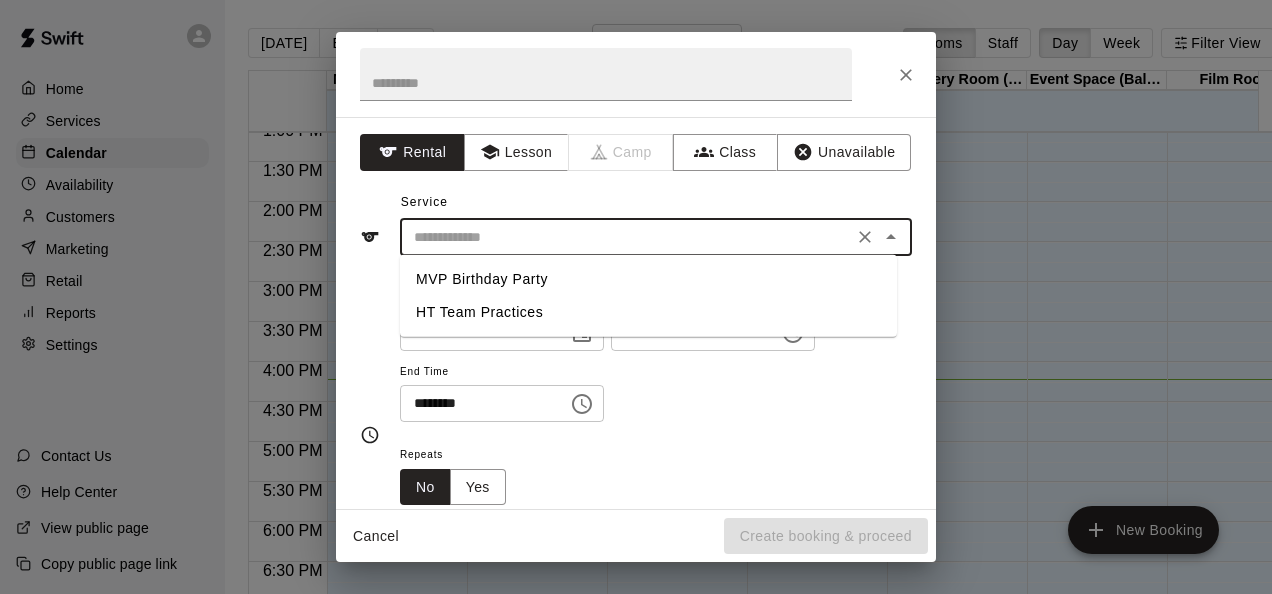 type on "**********" 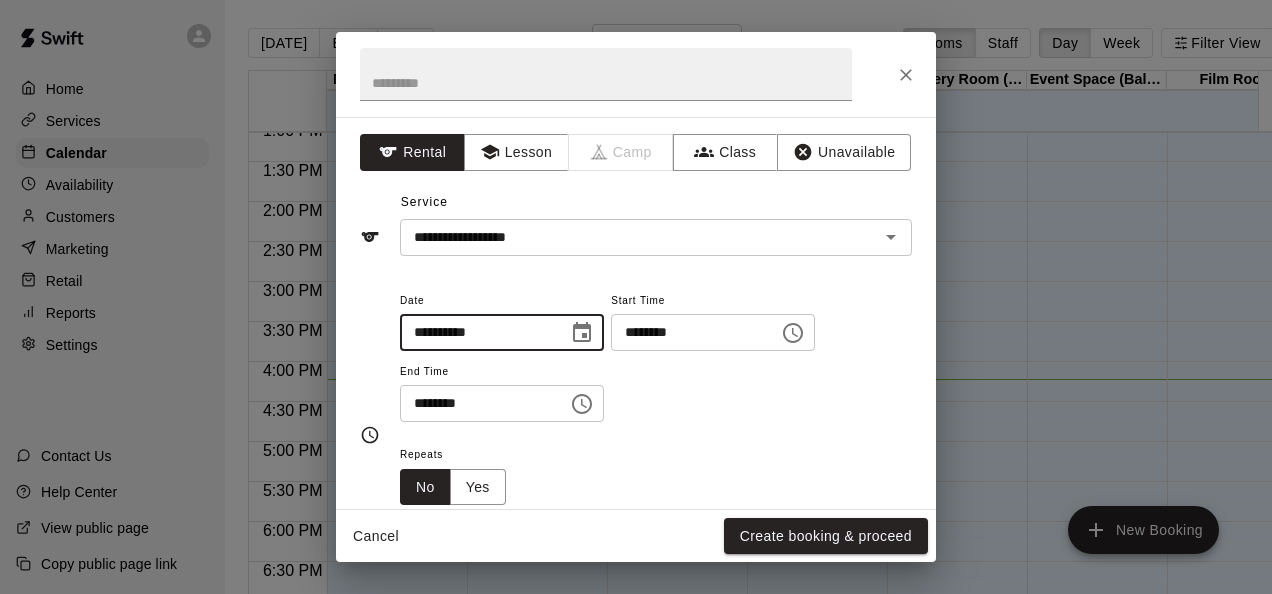 click on "**********" at bounding box center (477, 332) 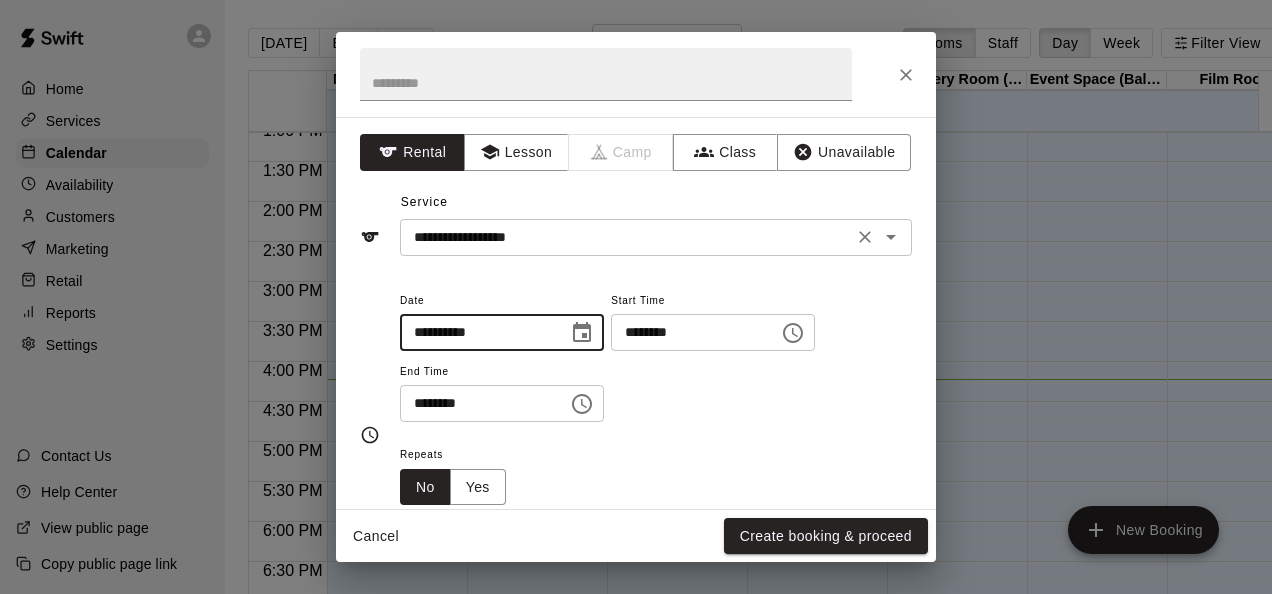 click on "**********" at bounding box center (626, 237) 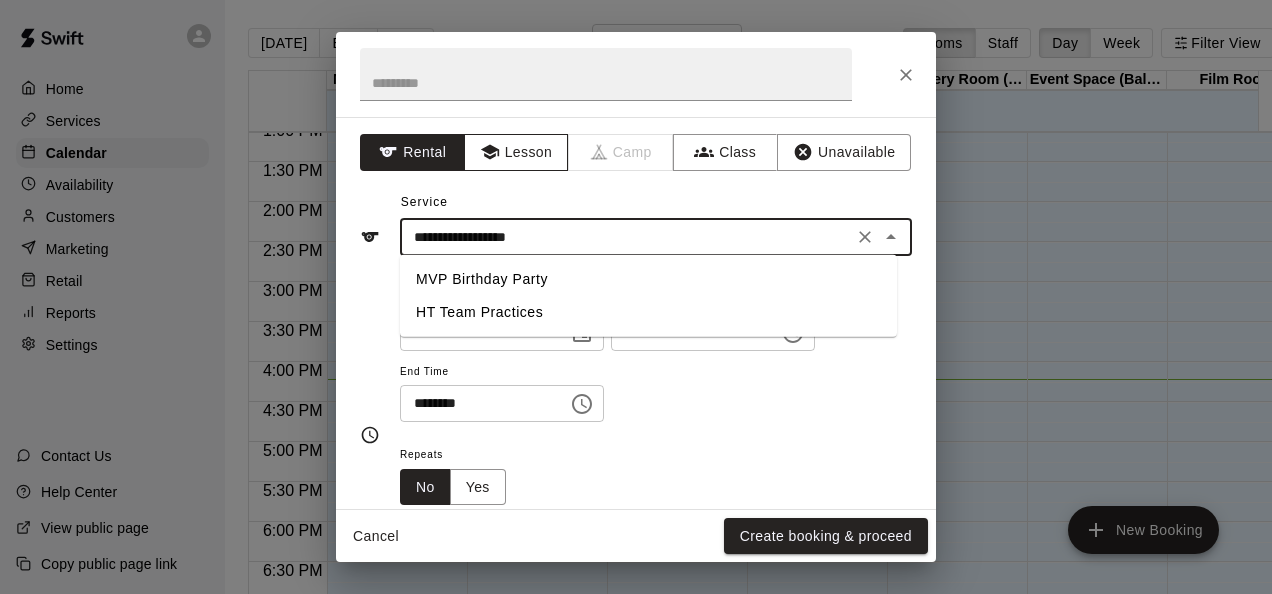 click on "Lesson" at bounding box center [516, 152] 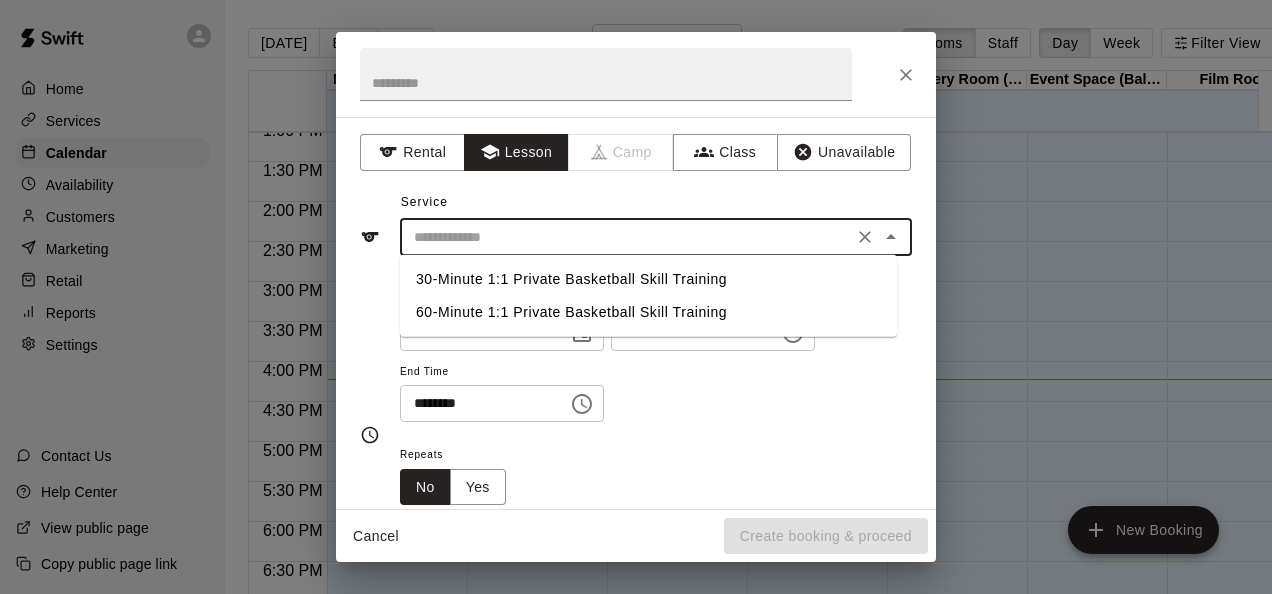 click at bounding box center [626, 237] 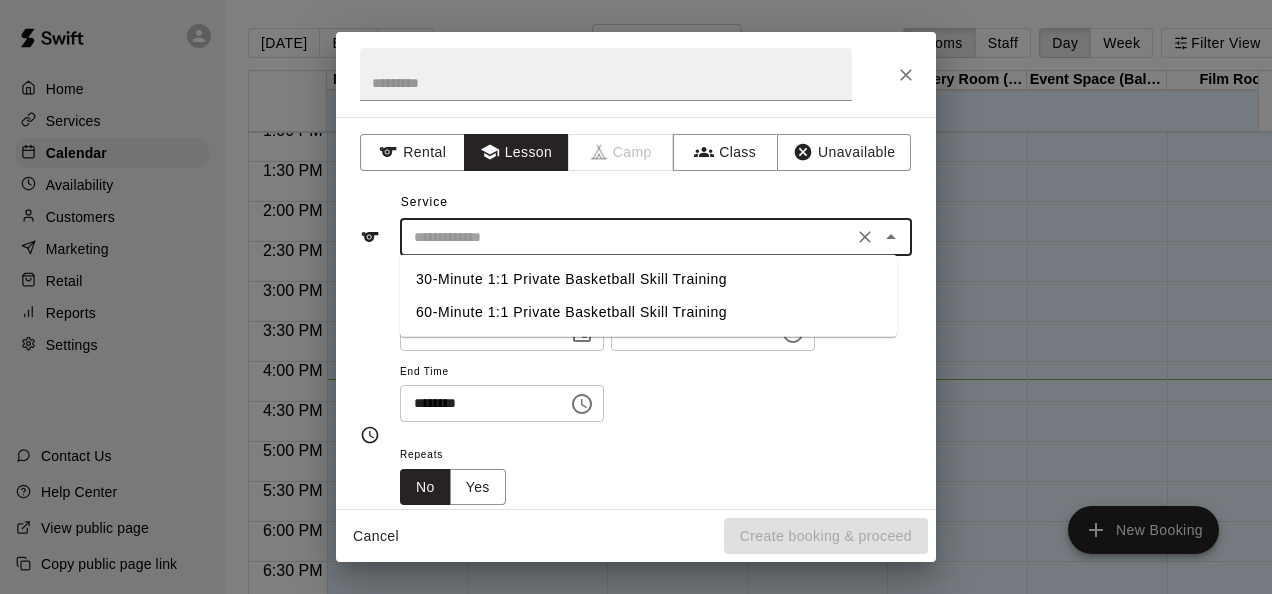 click on "30-Minute 1:1 Private Basketball Skill Training" at bounding box center (648, 279) 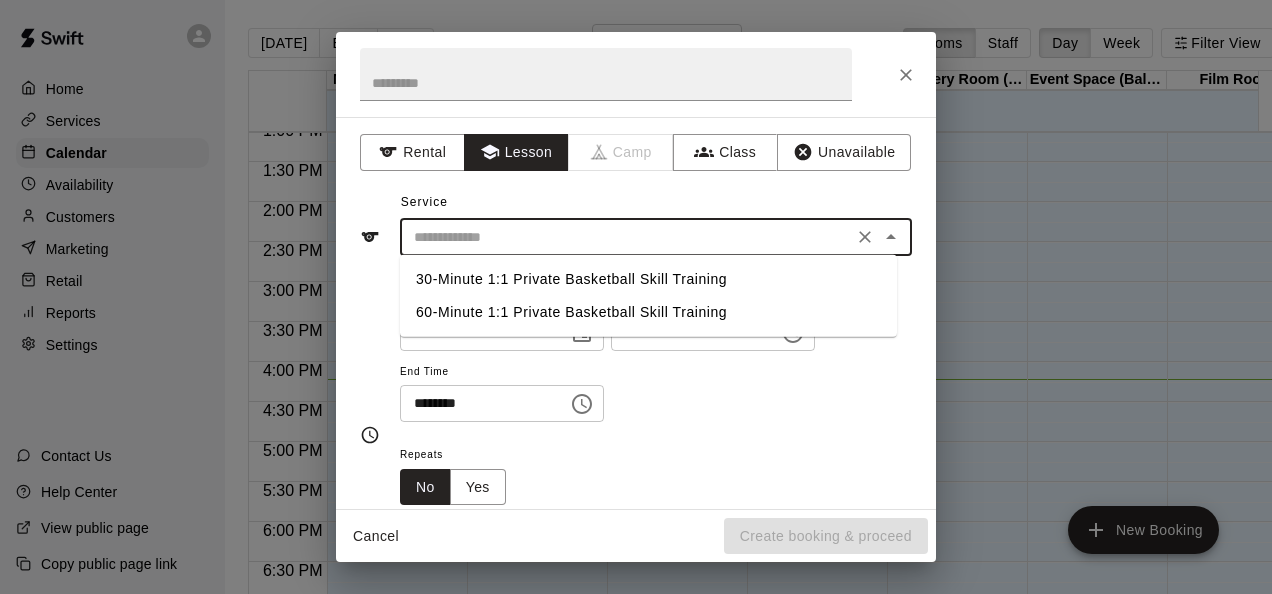 type on "**********" 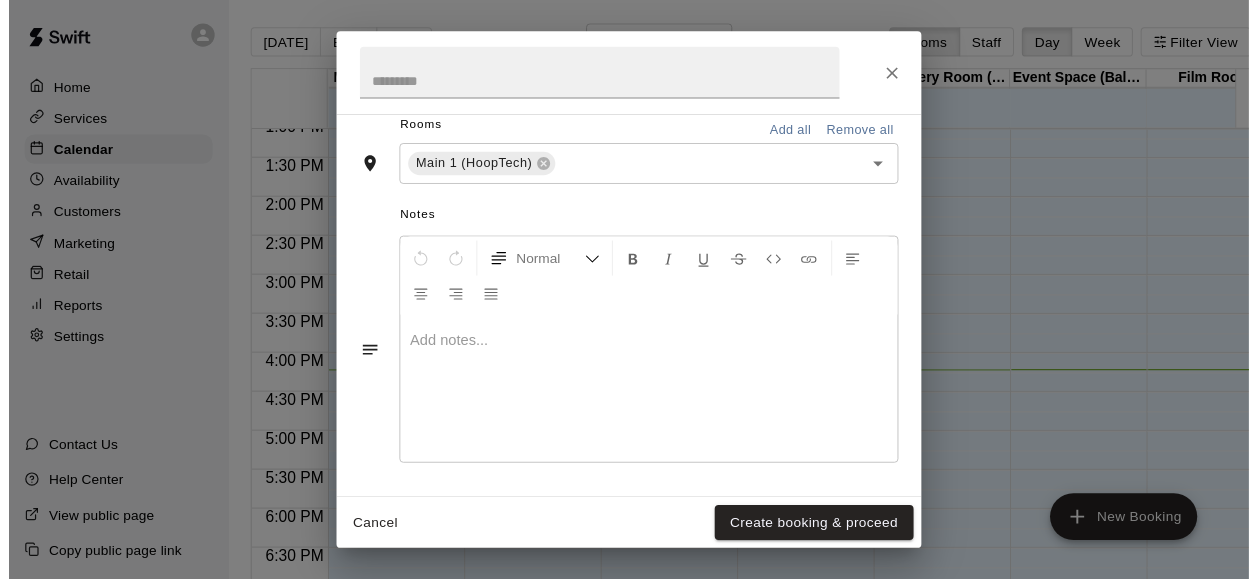 scroll, scrollTop: 0, scrollLeft: 0, axis: both 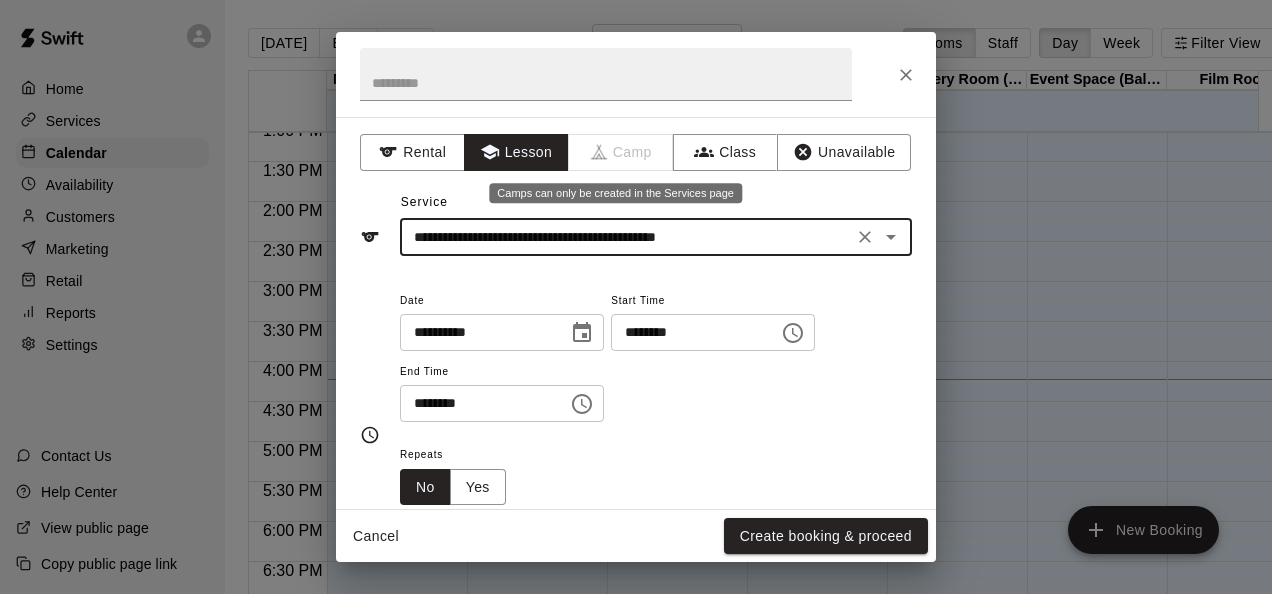 click on "Camp" at bounding box center [621, 152] 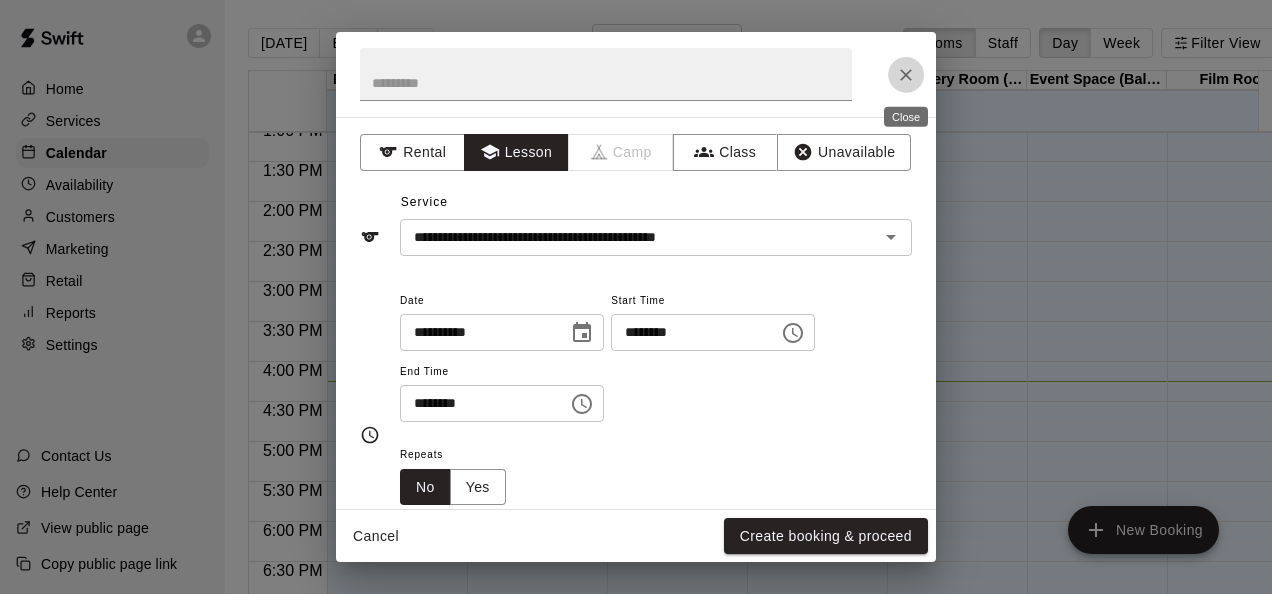 click 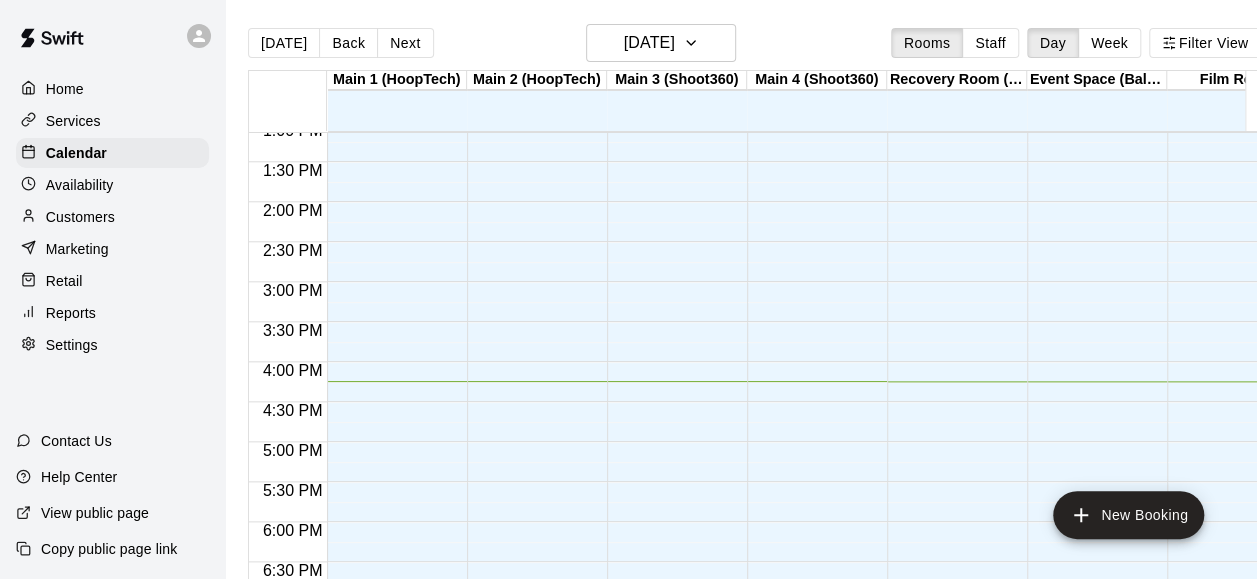 click on "Services" at bounding box center (73, 121) 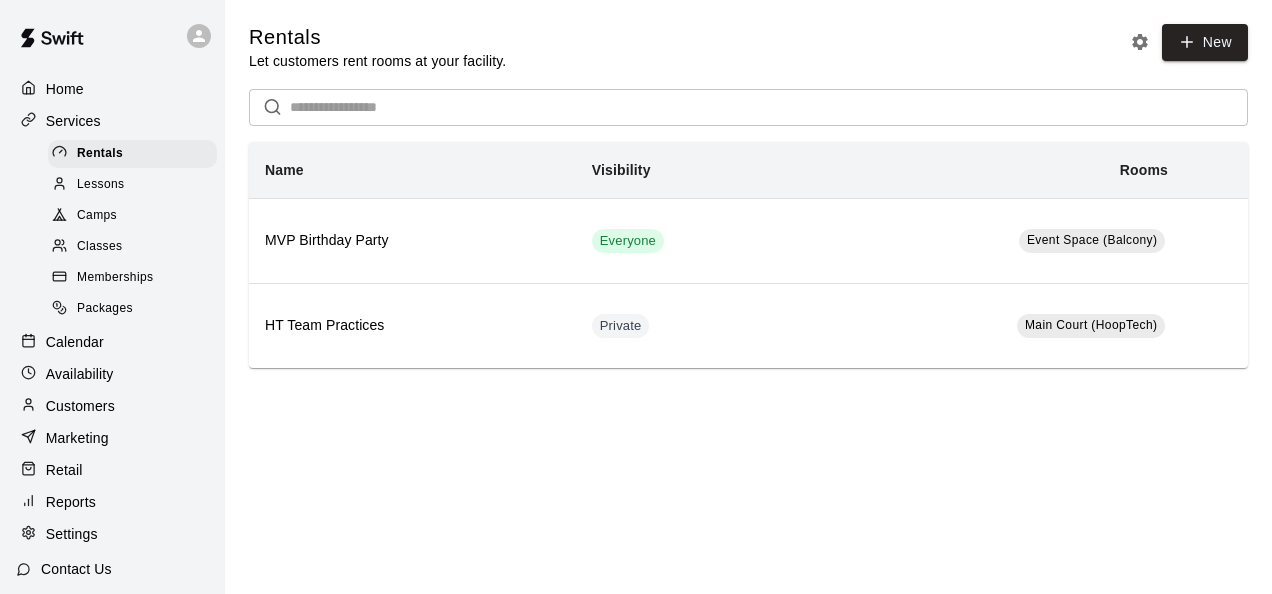 click on "Lessons" at bounding box center (101, 185) 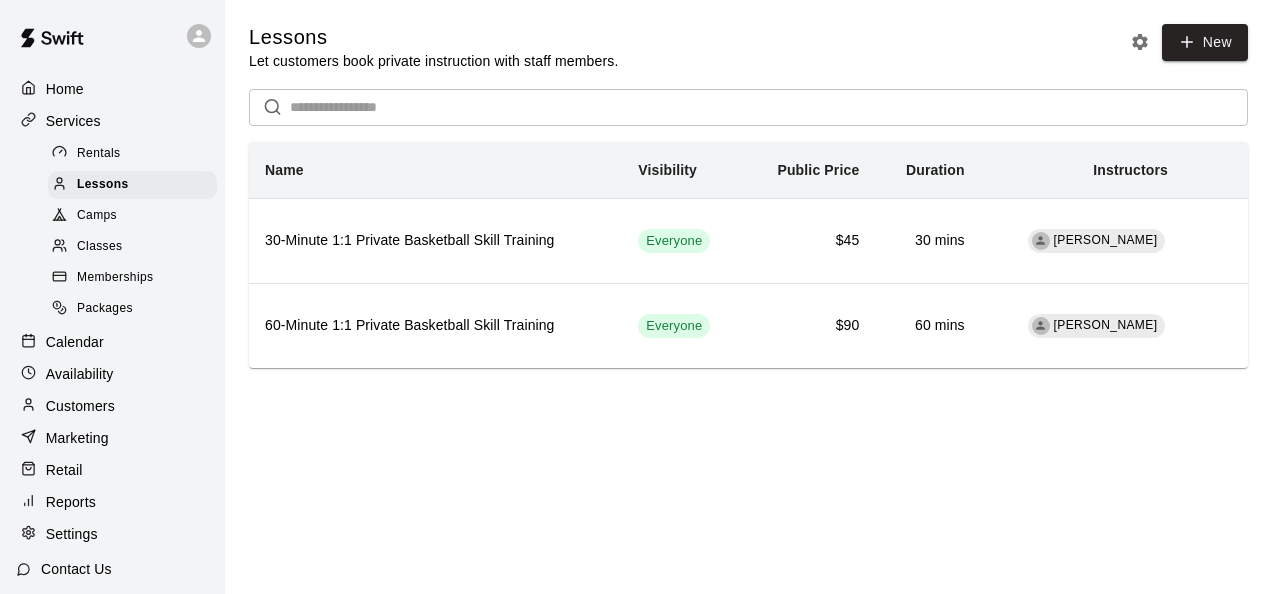 click on "Classes" at bounding box center (99, 247) 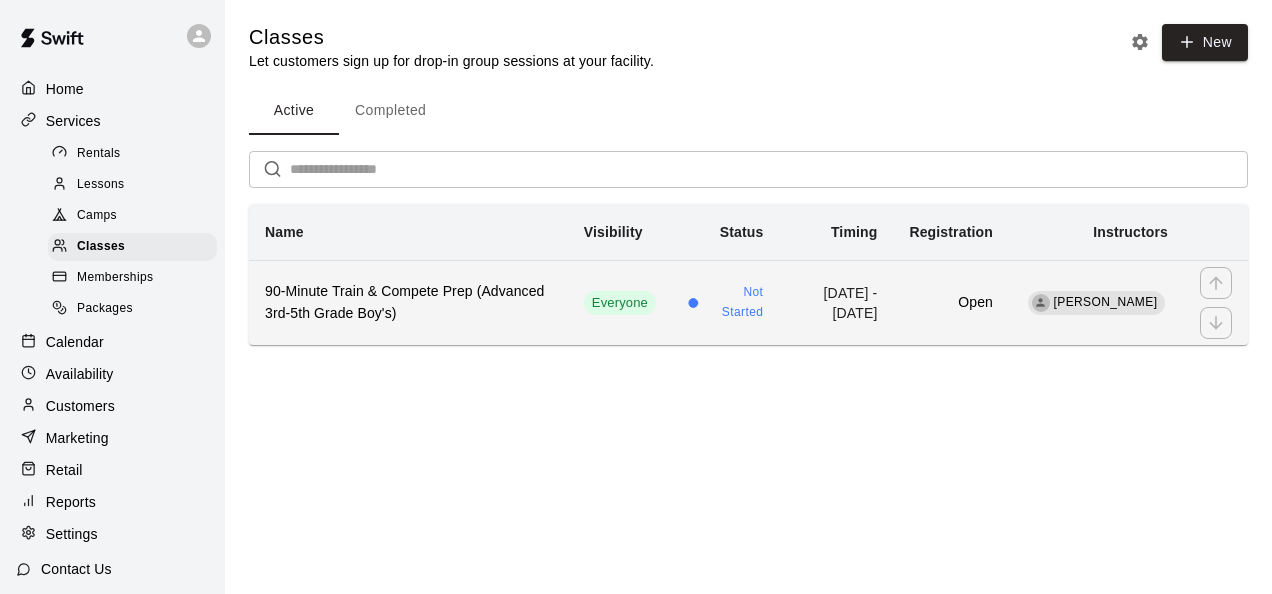 click on "90-Minute Train & Compete Prep (Advanced 3rd-5th Grade Boy's)" at bounding box center (408, 303) 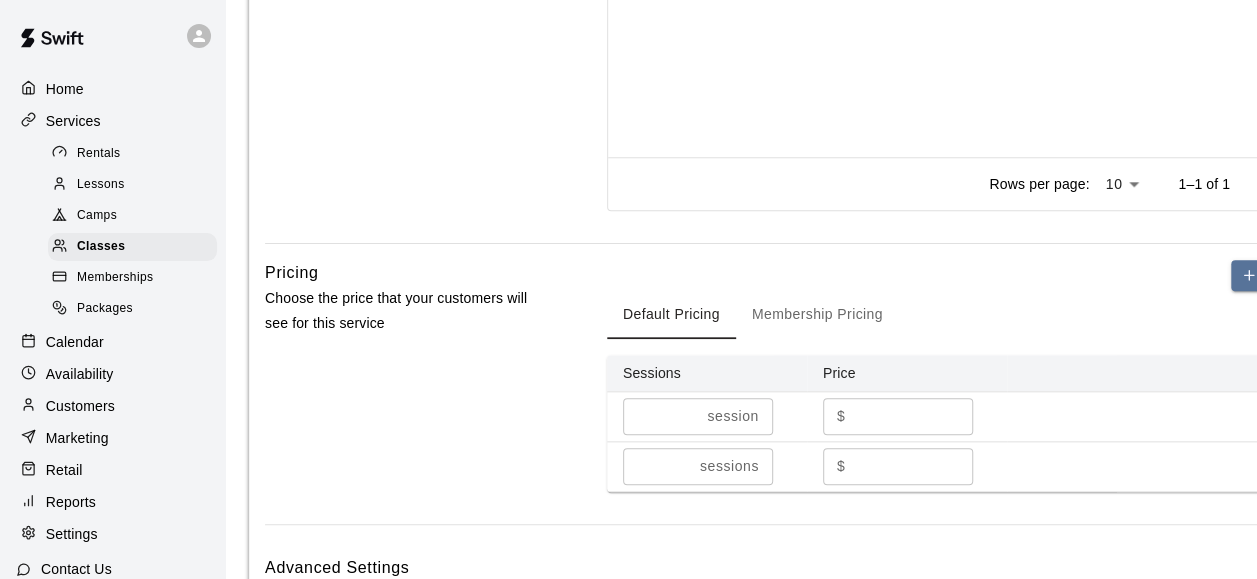 scroll, scrollTop: 532, scrollLeft: 0, axis: vertical 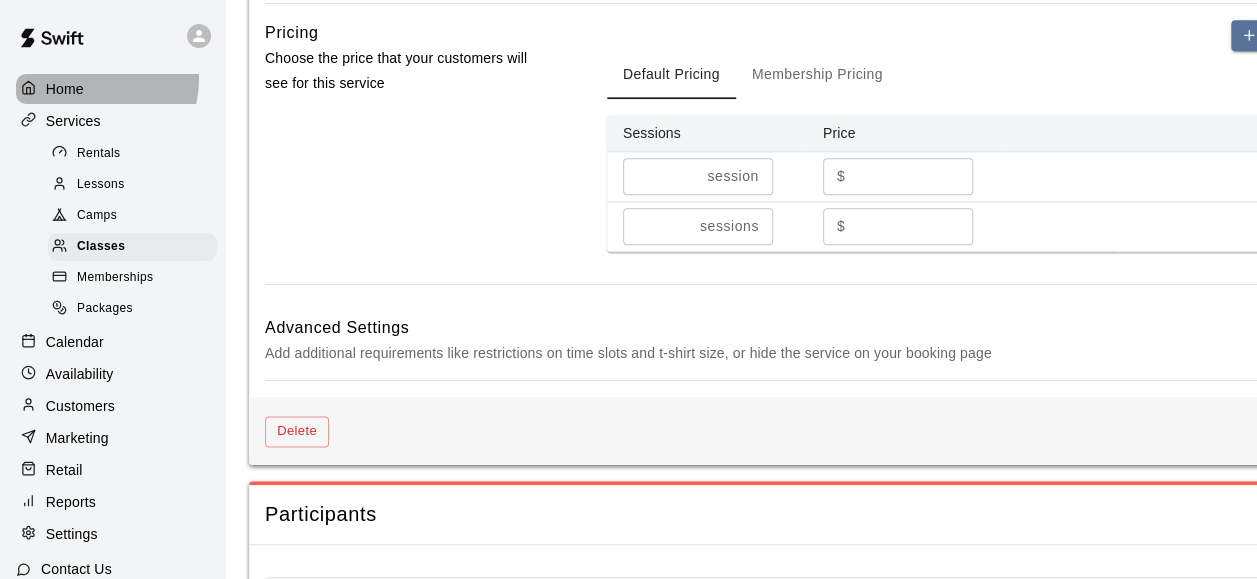 click on "Home" at bounding box center [112, 89] 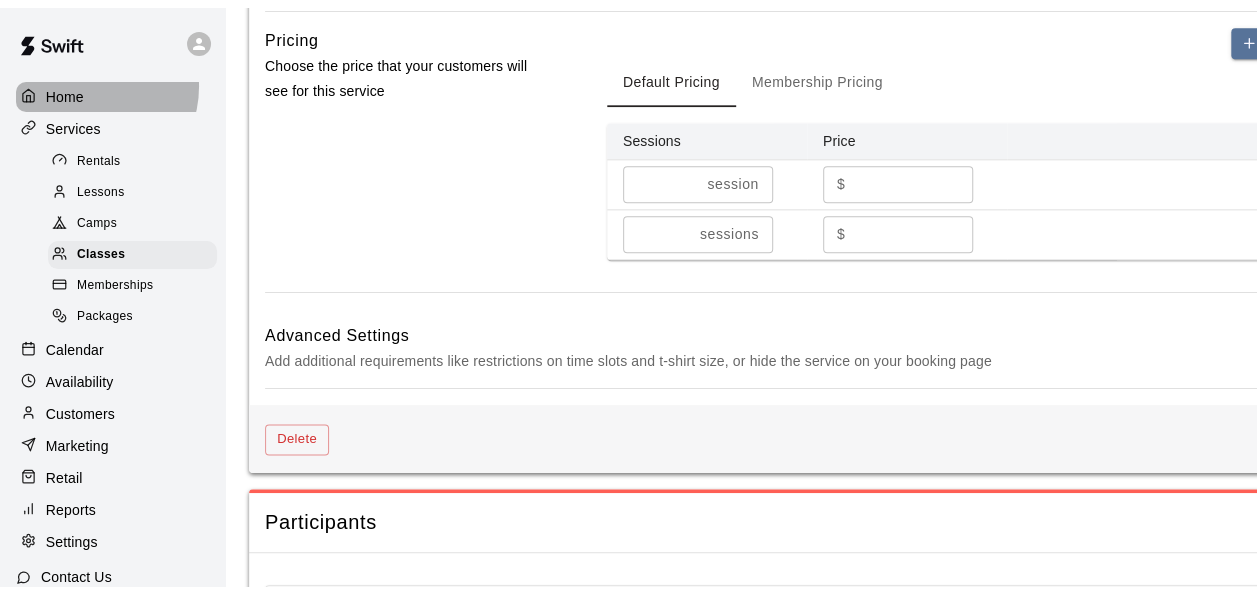 scroll, scrollTop: 0, scrollLeft: 0, axis: both 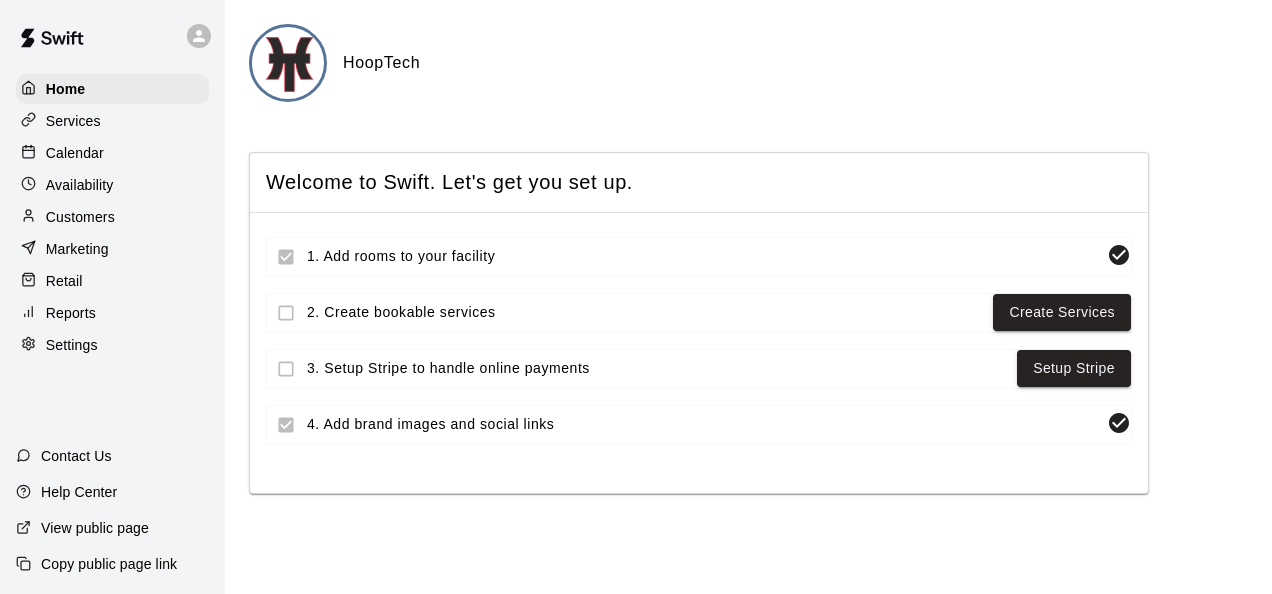 click on "4. Add brand images and social links" at bounding box center [703, 424] 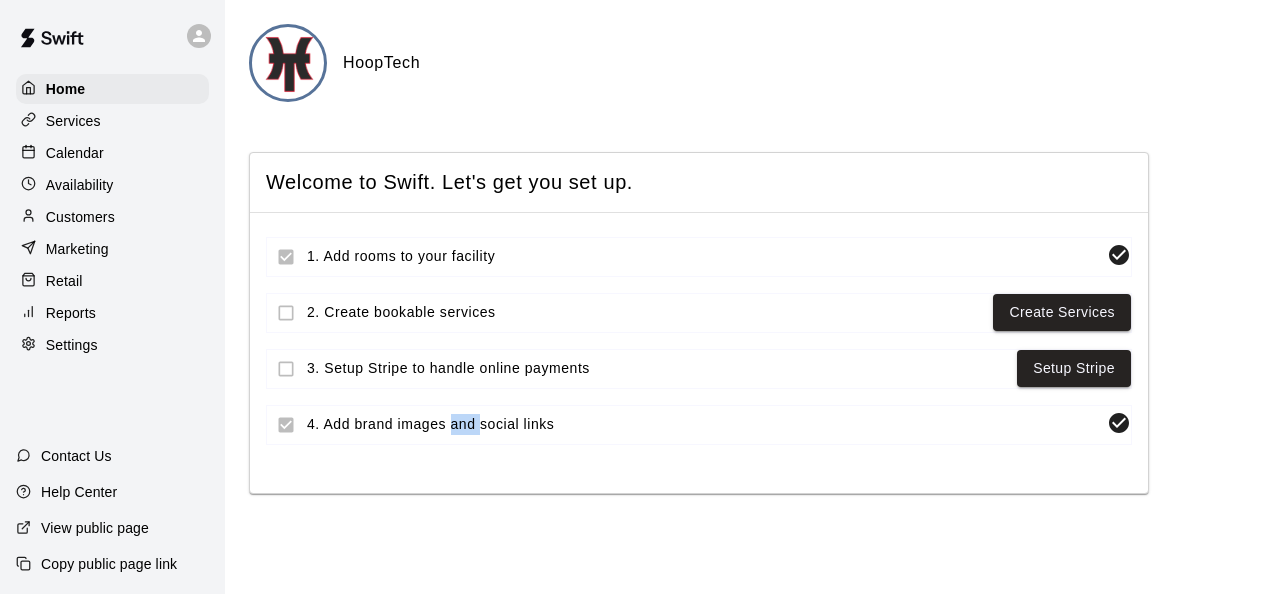 click on "4. Add brand images and social links" at bounding box center [703, 424] 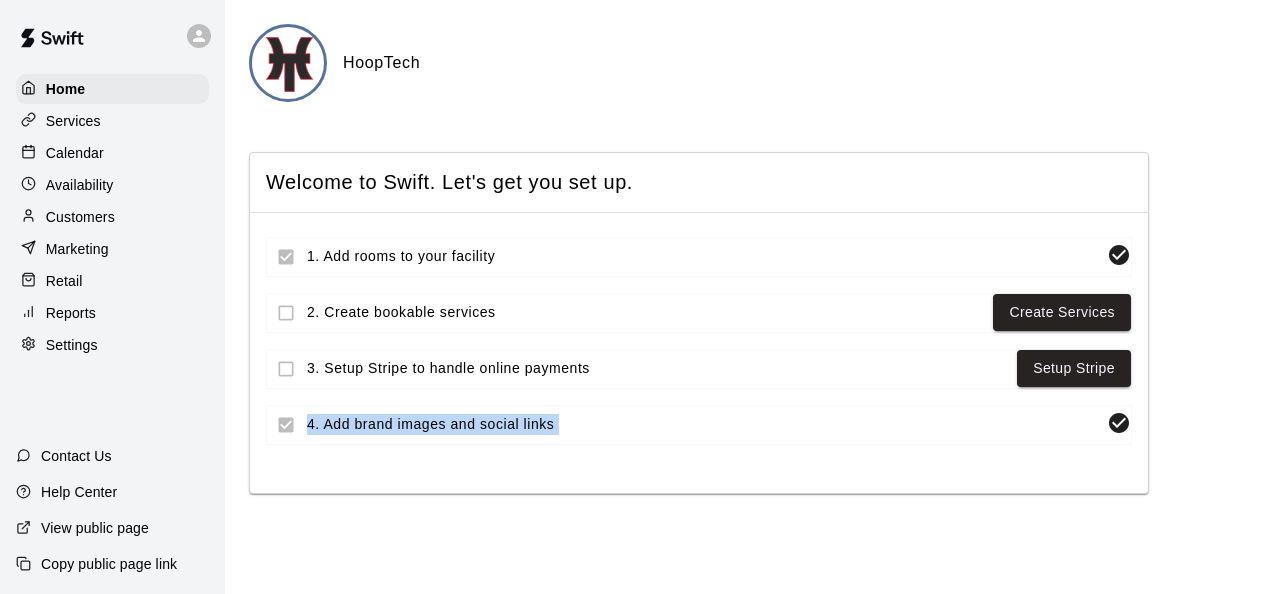click on "4. Add brand images and social links" at bounding box center (703, 424) 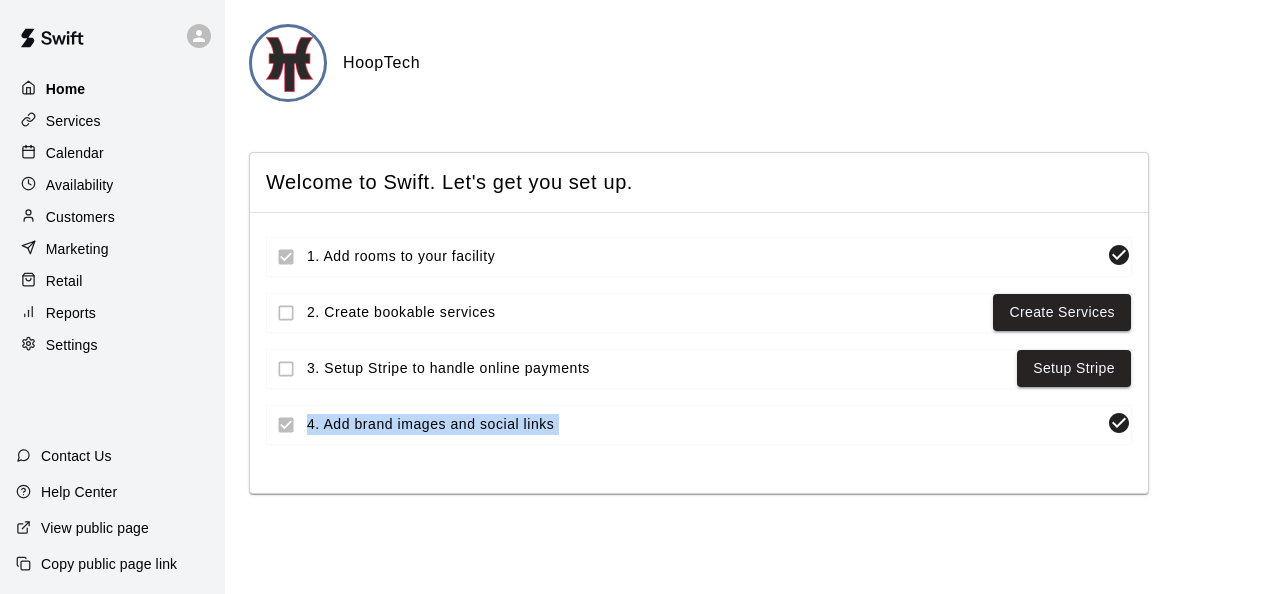 click on "Home" at bounding box center [66, 89] 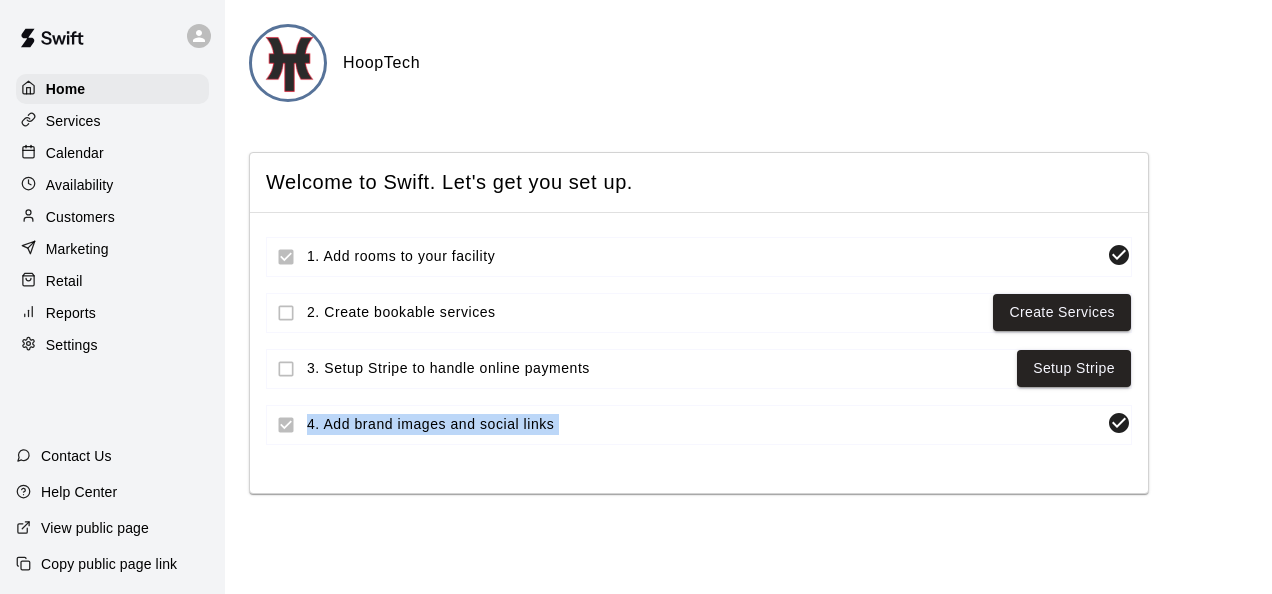 click at bounding box center [289, 64] 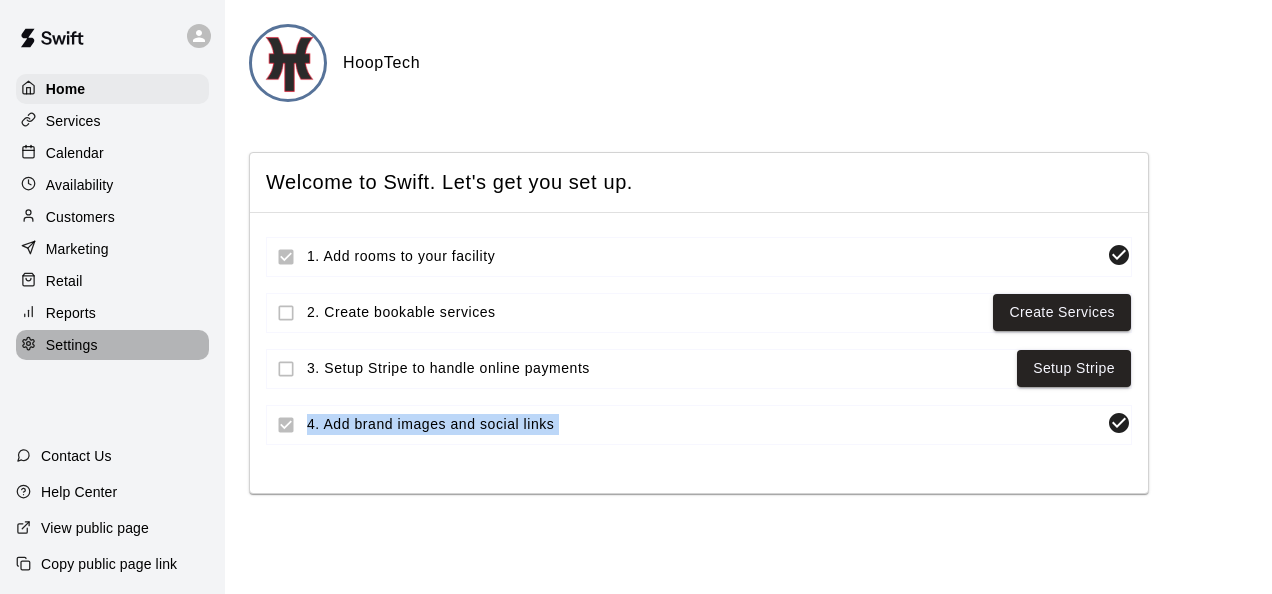 click on "Settings" at bounding box center [72, 345] 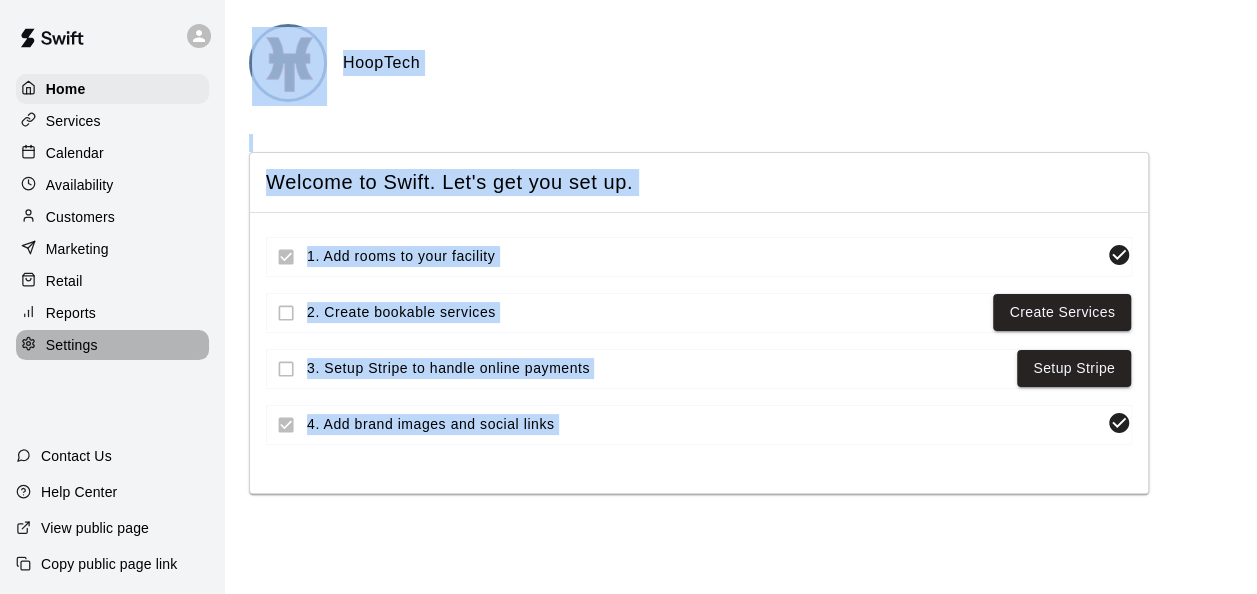 select on "**" 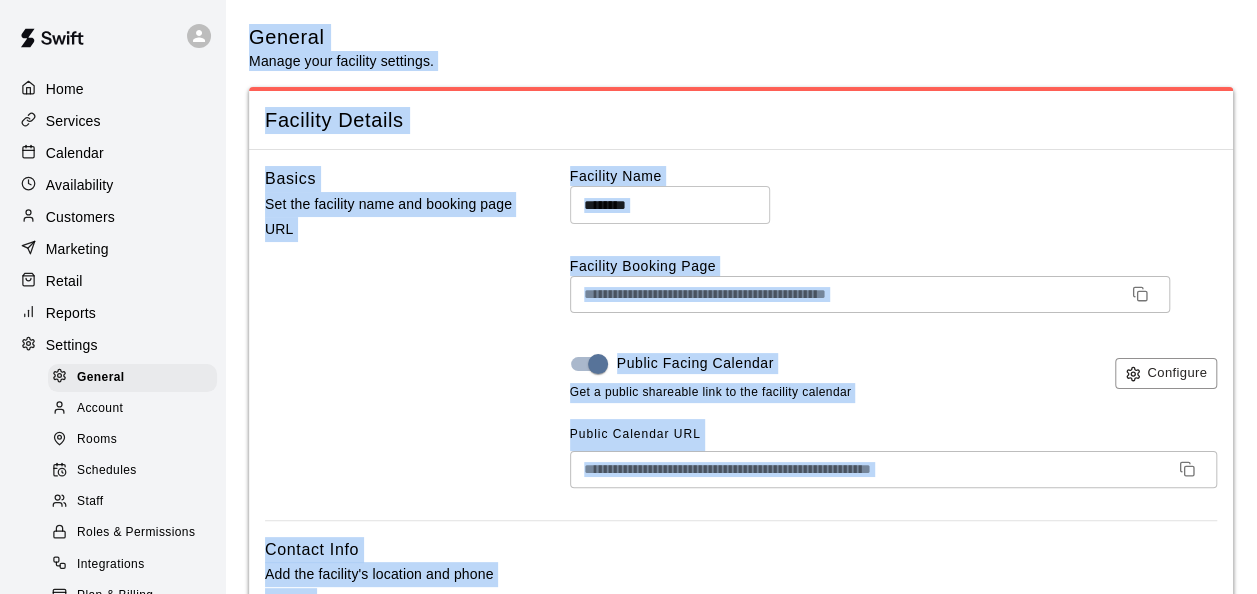 click on "**********" at bounding box center (741, 3033) 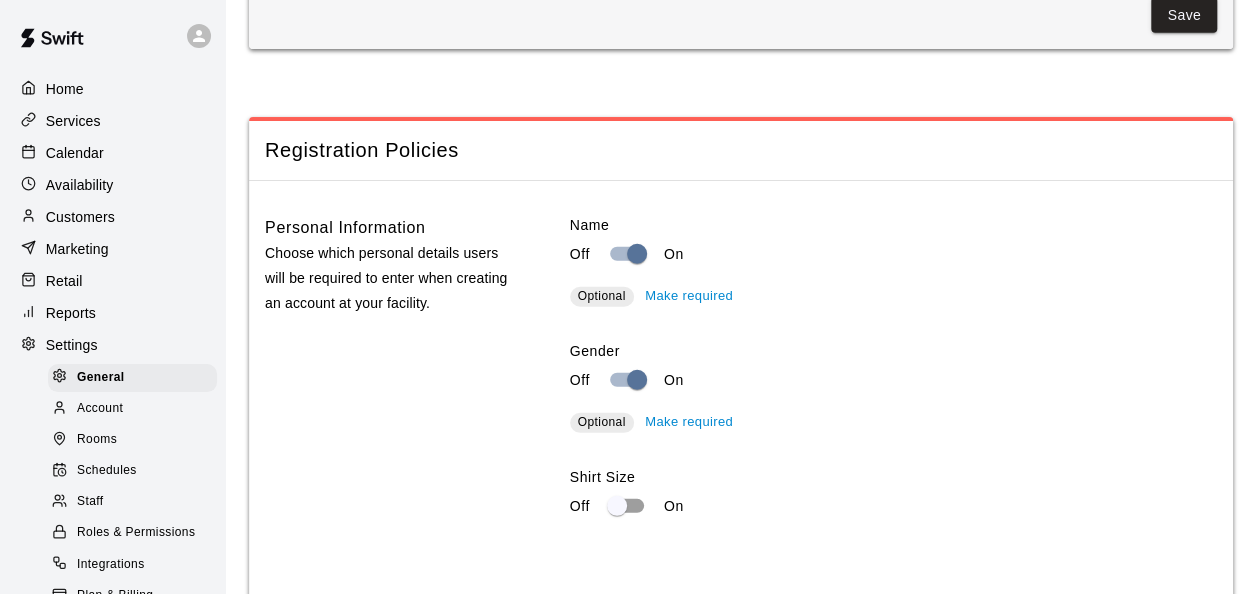 scroll, scrollTop: 2700, scrollLeft: 0, axis: vertical 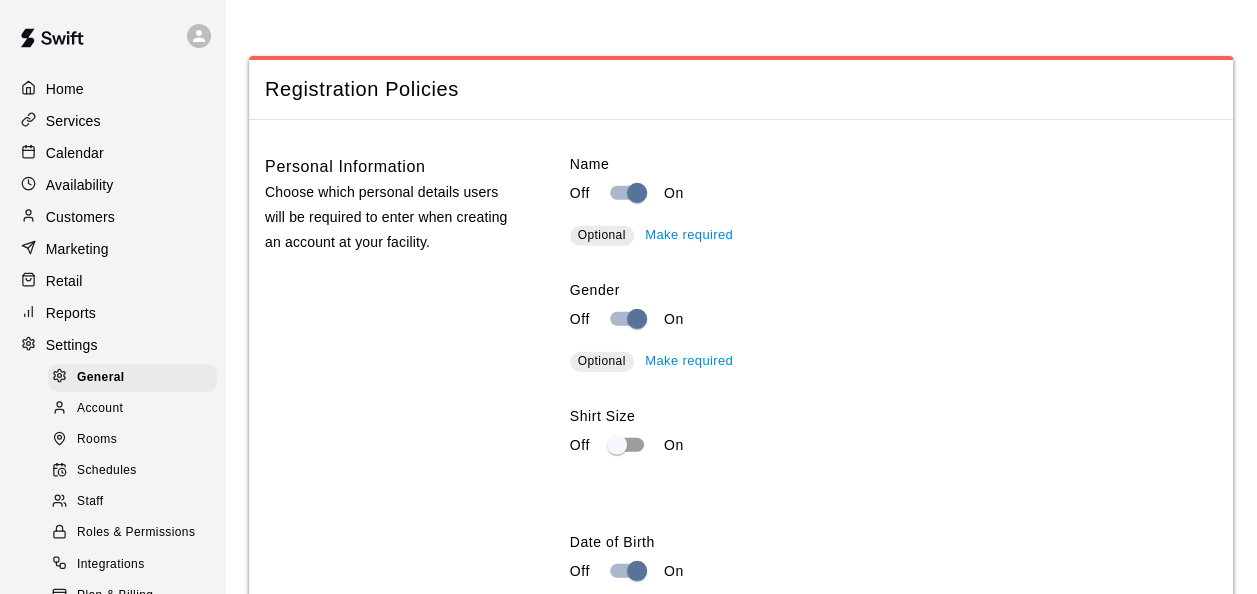 click on "Home" at bounding box center (65, 89) 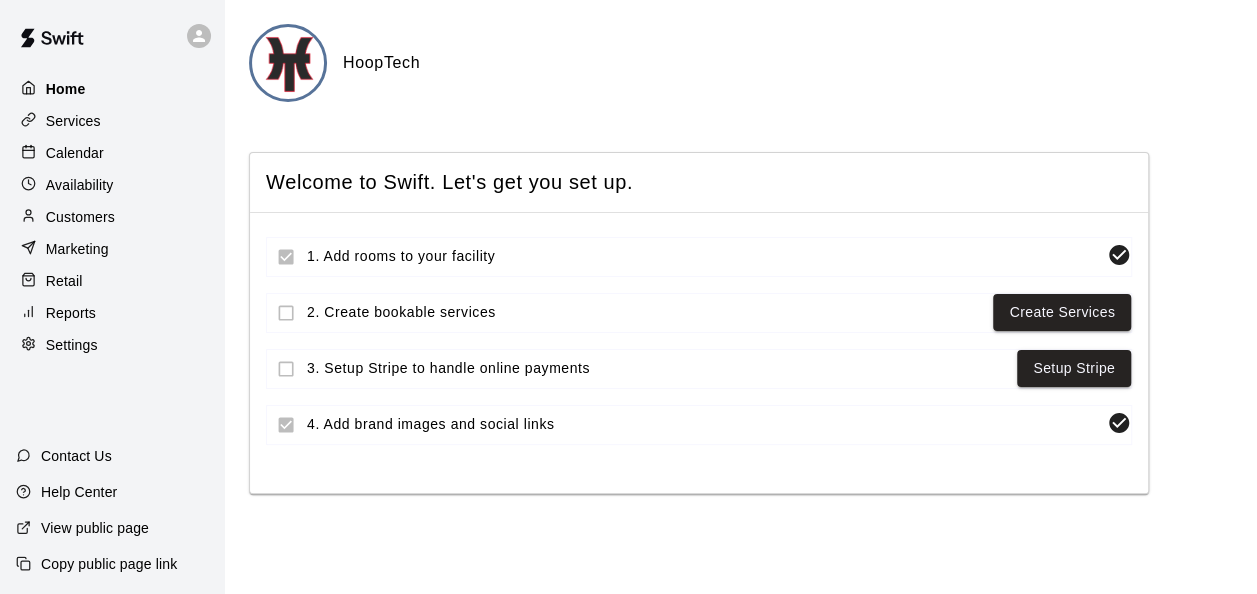 scroll, scrollTop: 0, scrollLeft: 0, axis: both 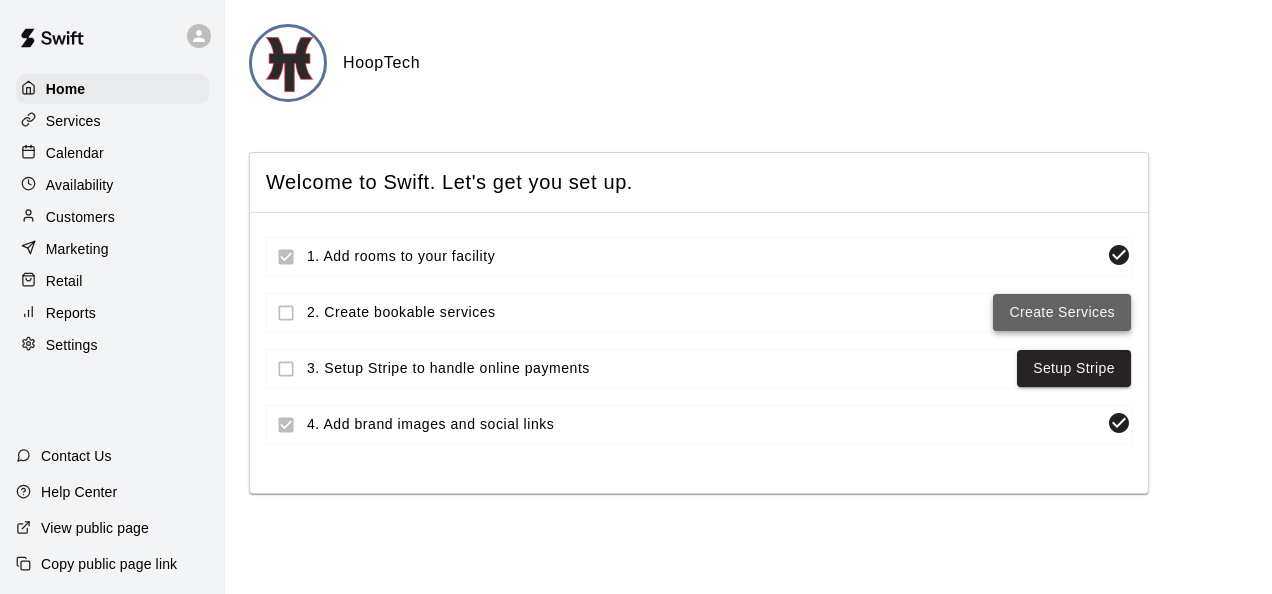 click on "Create Services" at bounding box center (1062, 312) 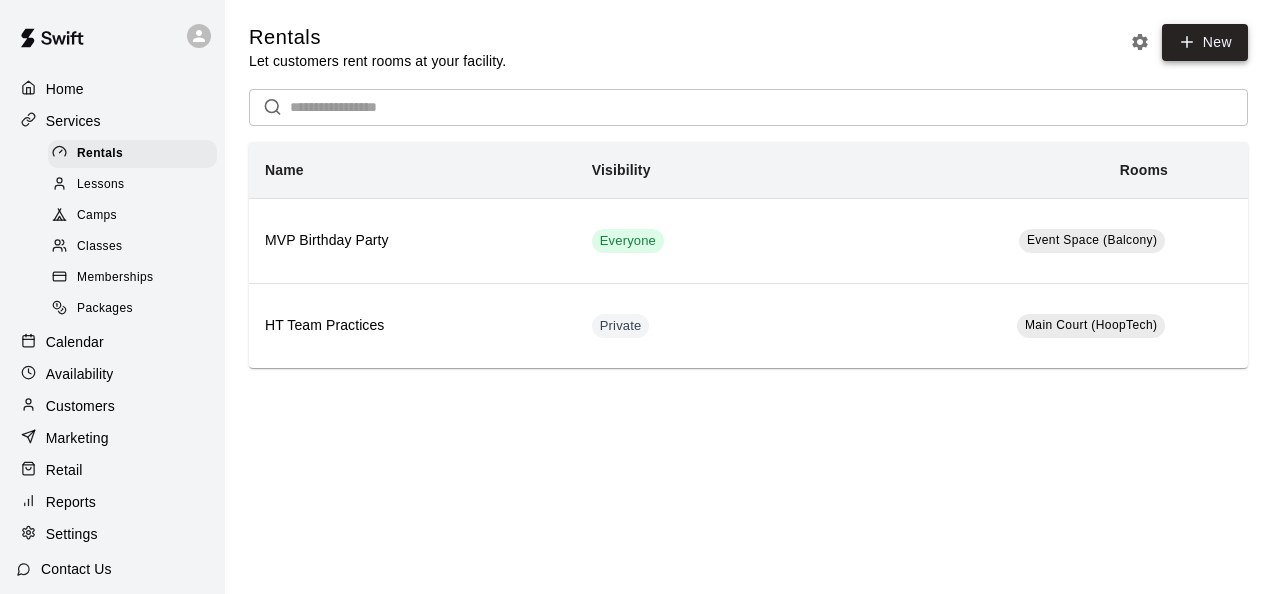 click on "New" at bounding box center [1205, 42] 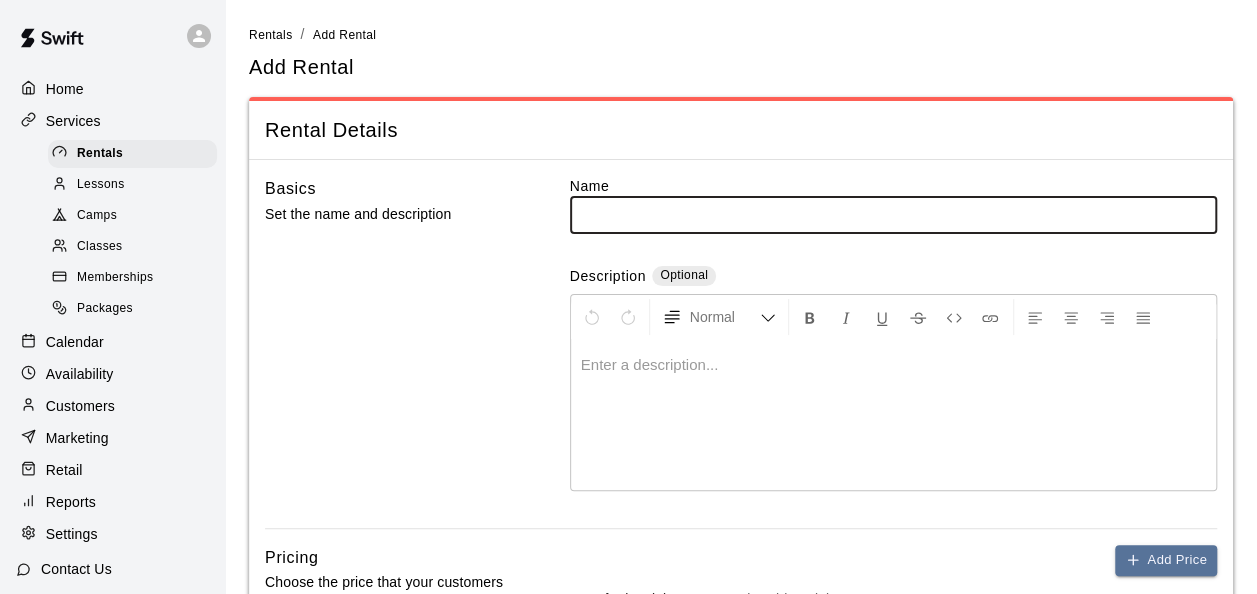 click at bounding box center (893, 214) 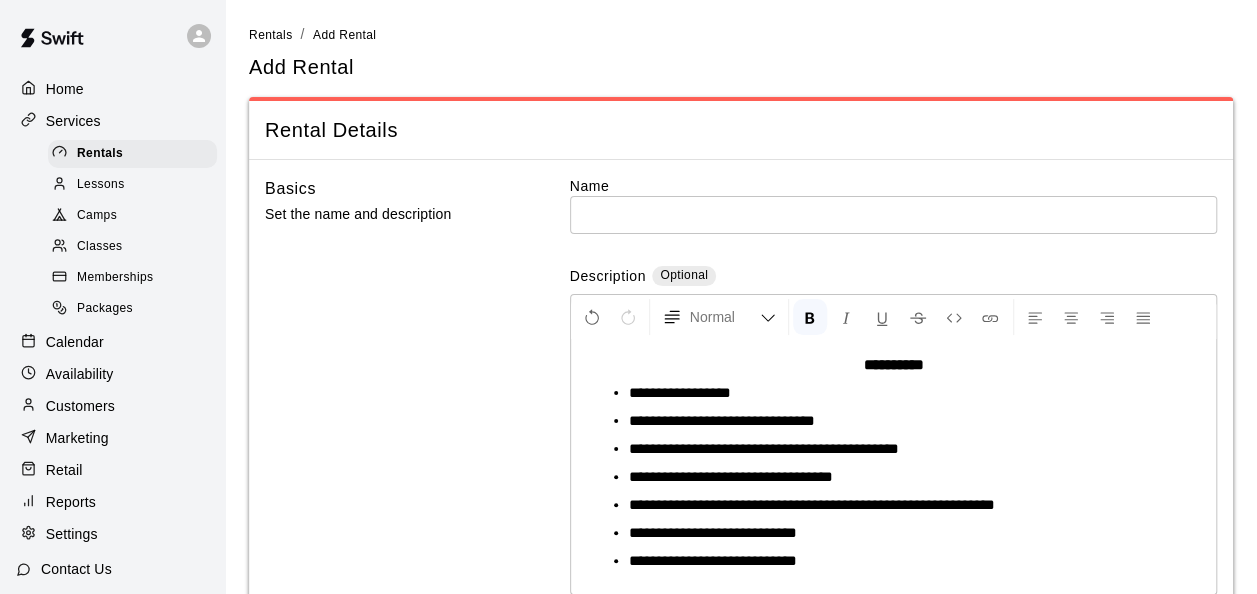 click on "**********" at bounding box center [893, 467] 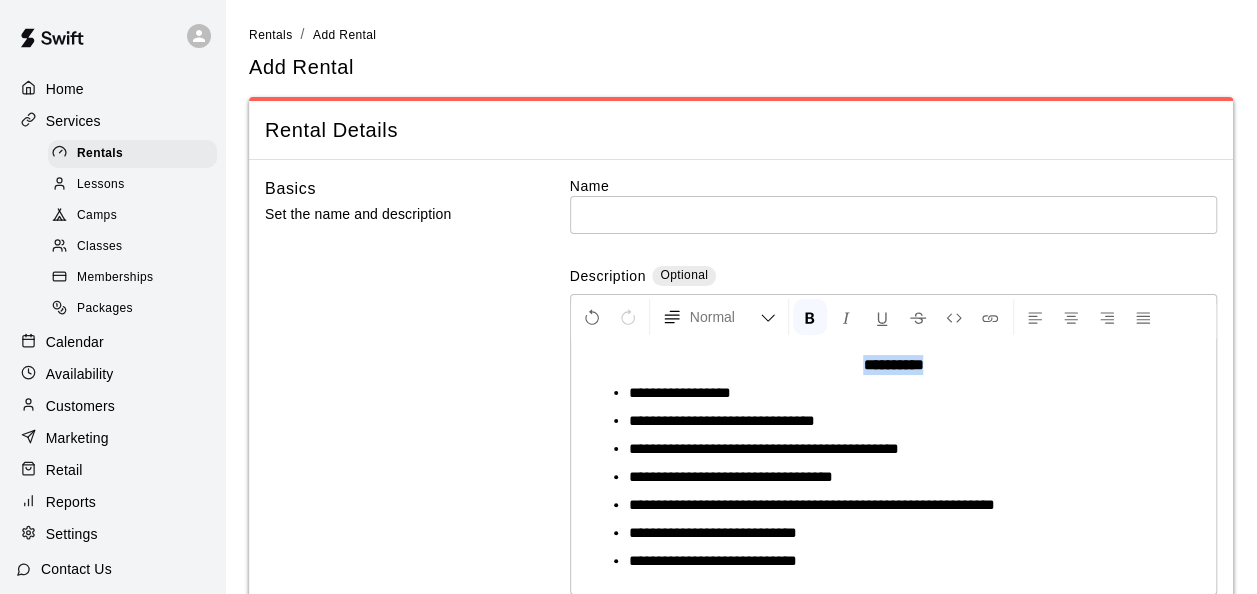 drag, startPoint x: 937, startPoint y: 364, endPoint x: 855, endPoint y: 368, distance: 82.0975 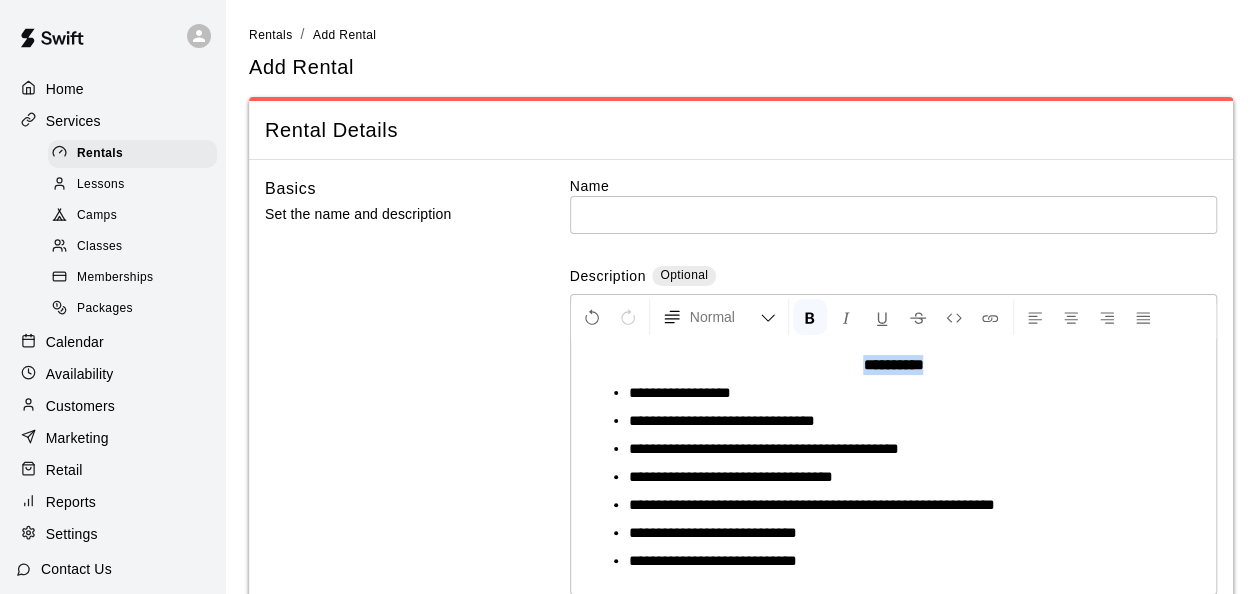 click on "**********" at bounding box center [893, 365] 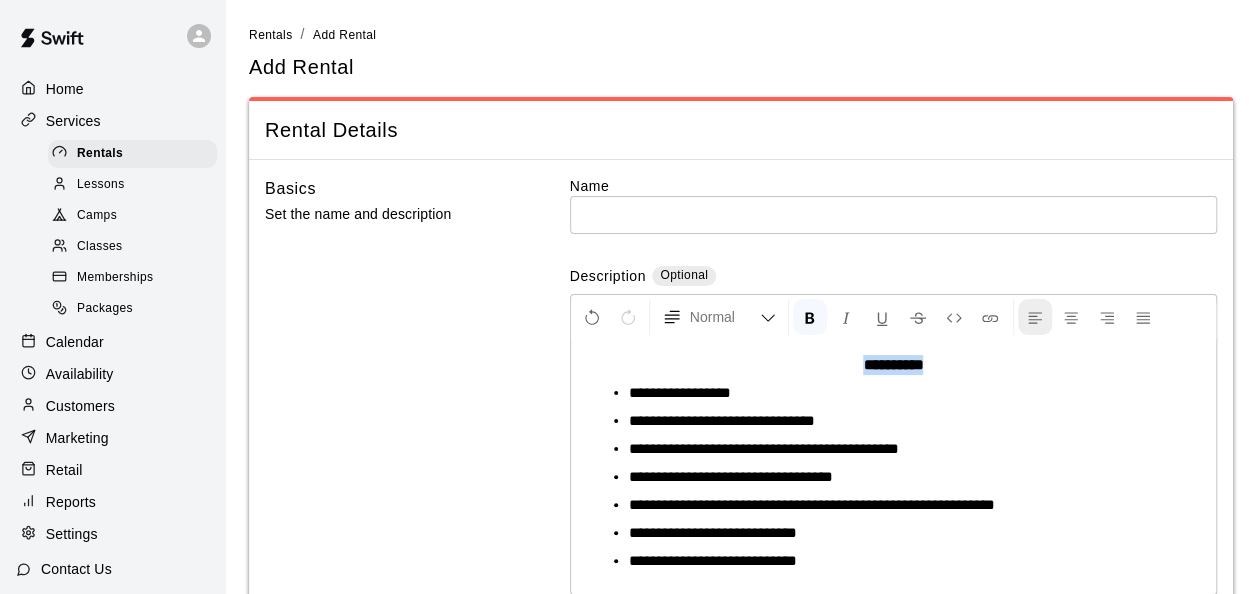 click at bounding box center [1035, 318] 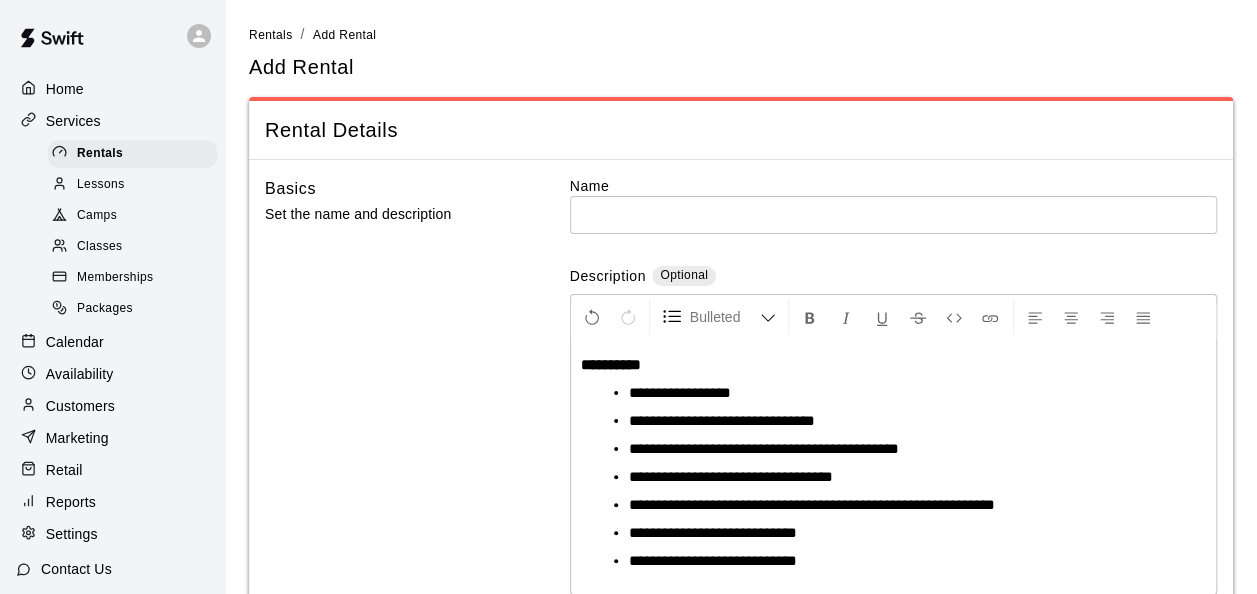 click on "**********" at bounding box center [901, 421] 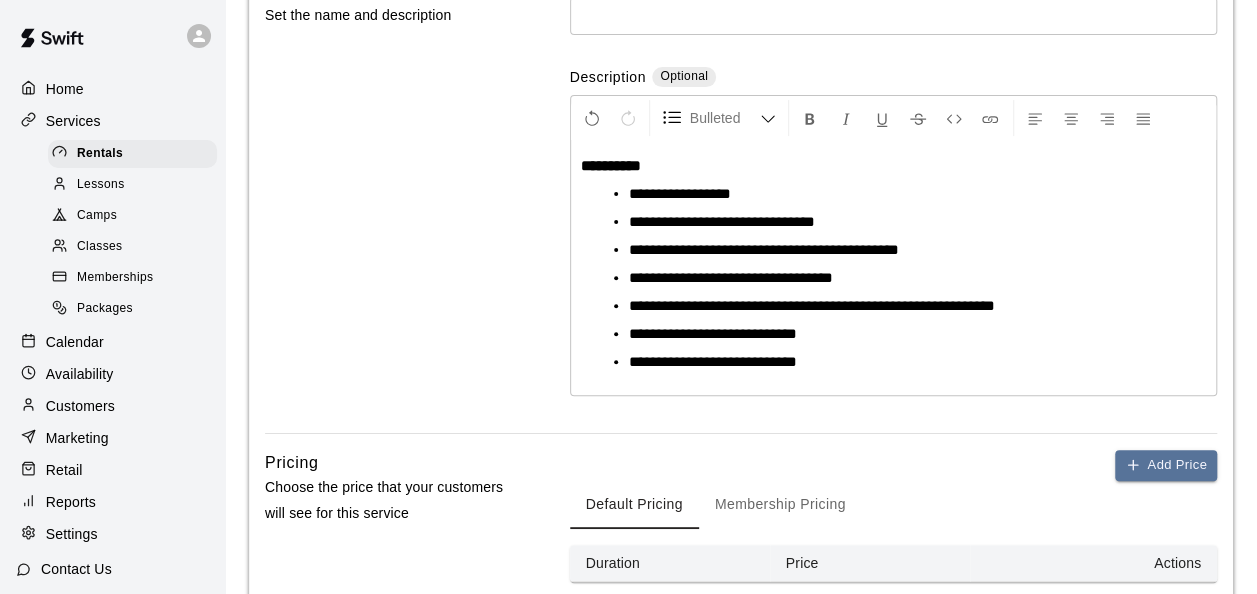 scroll, scrollTop: 200, scrollLeft: 0, axis: vertical 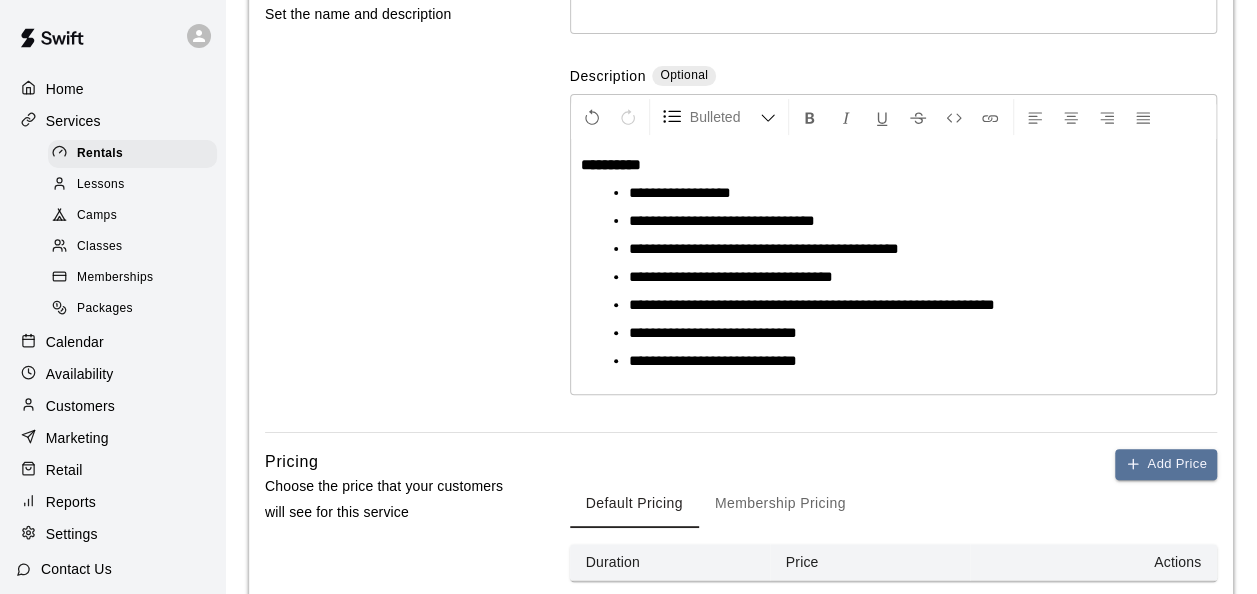 click on "Basics Set the name and description" at bounding box center (389, 204) 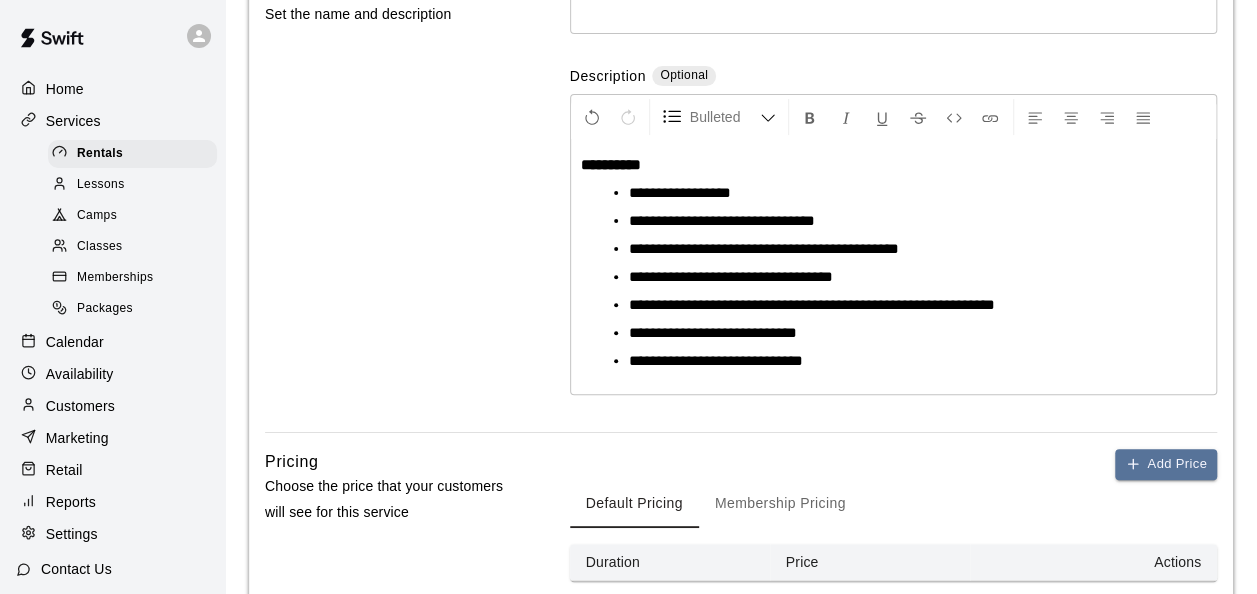 click on "**********" at bounding box center (716, 360) 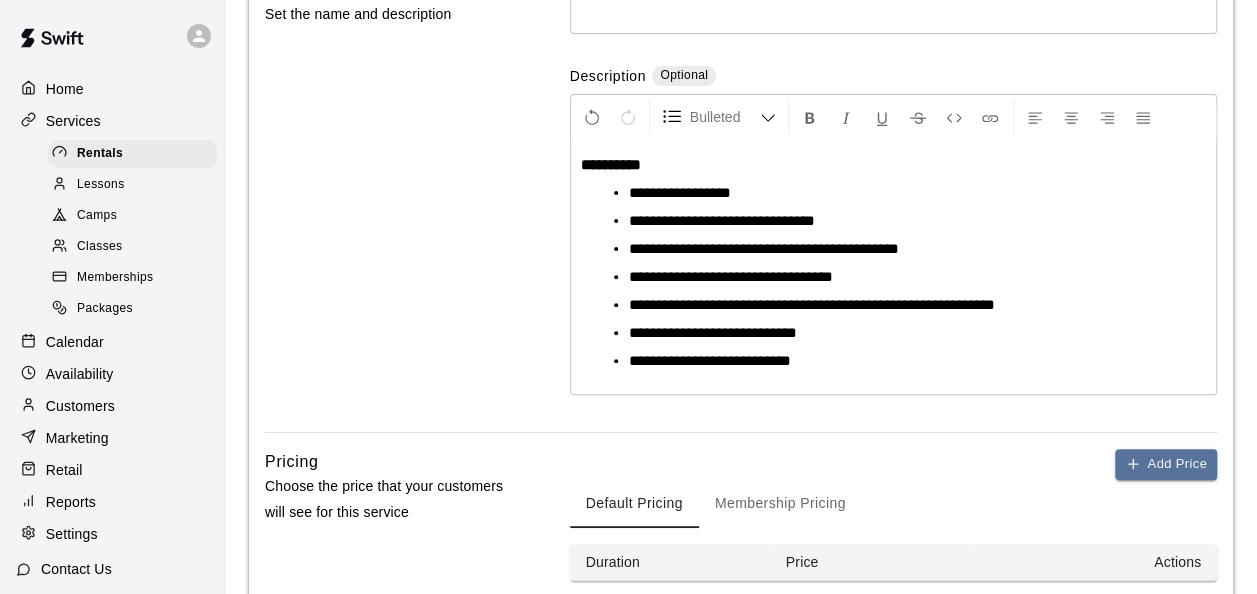 type 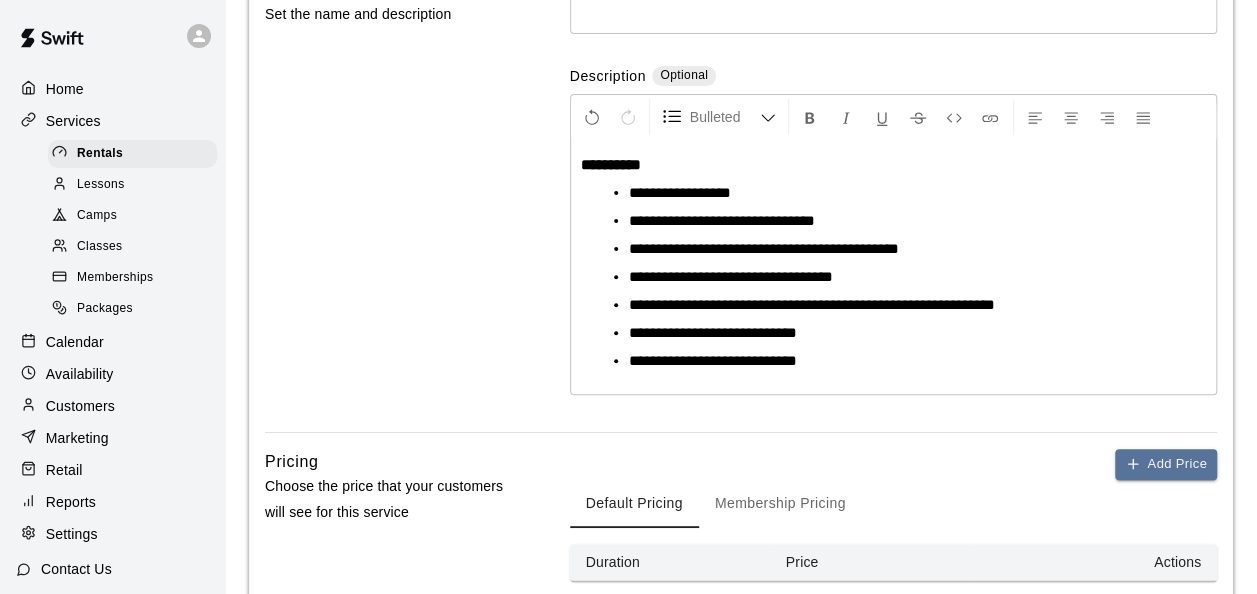 click on "**********" at bounding box center (713, 332) 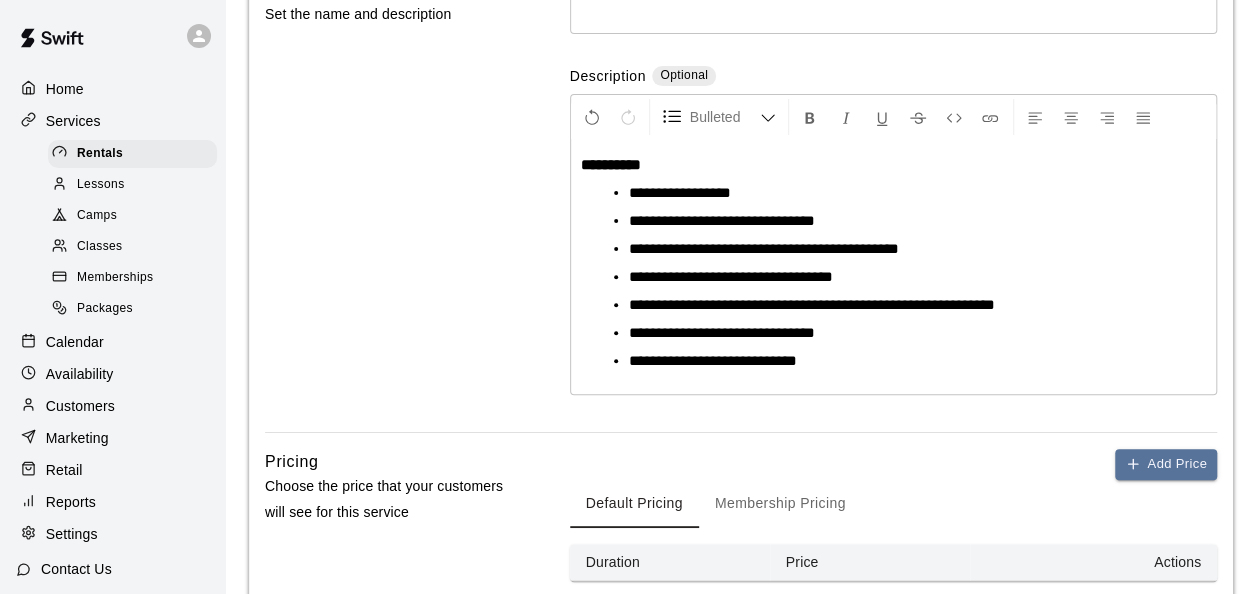 click on "**********" at bounding box center (812, 304) 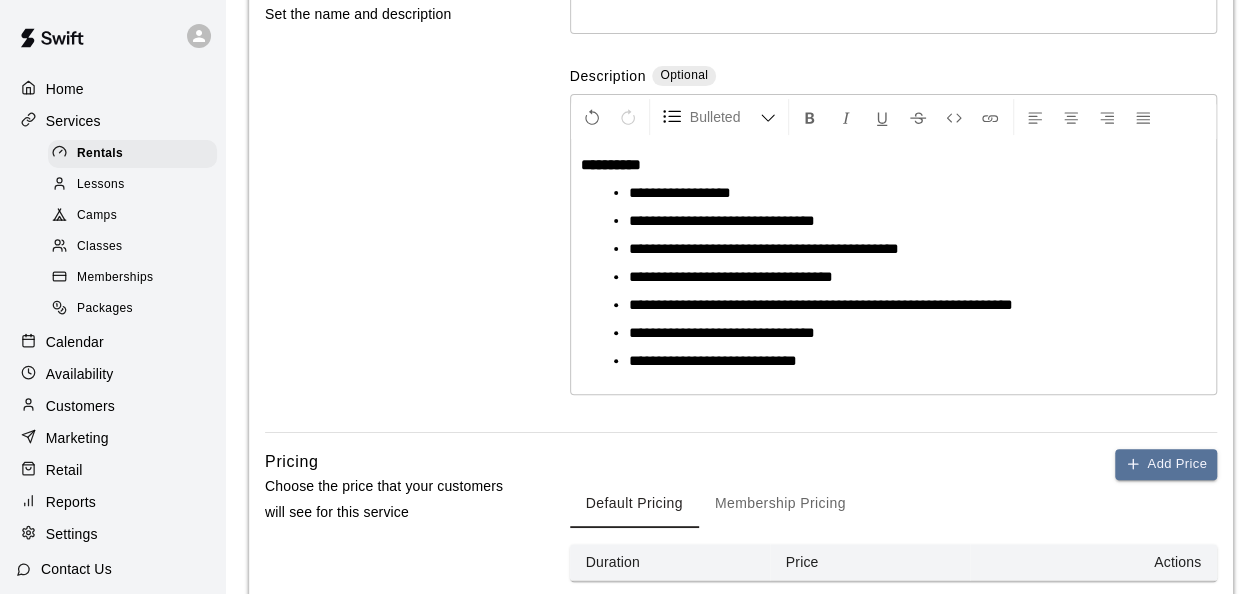 click on "**********" at bounding box center (901, 277) 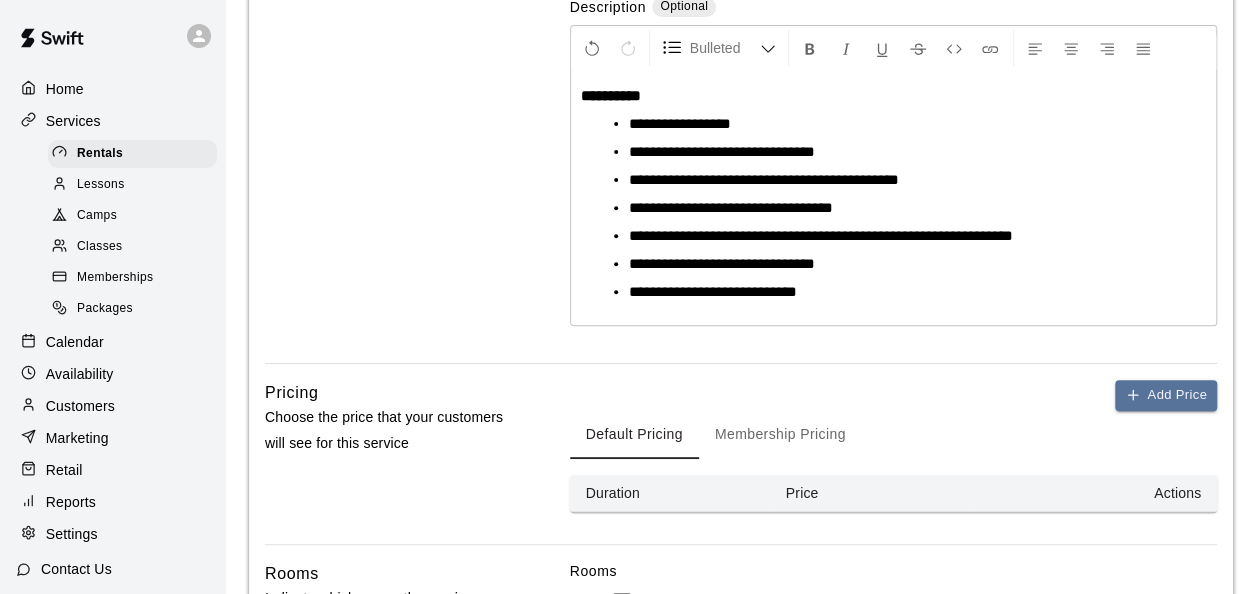 scroll, scrollTop: 300, scrollLeft: 0, axis: vertical 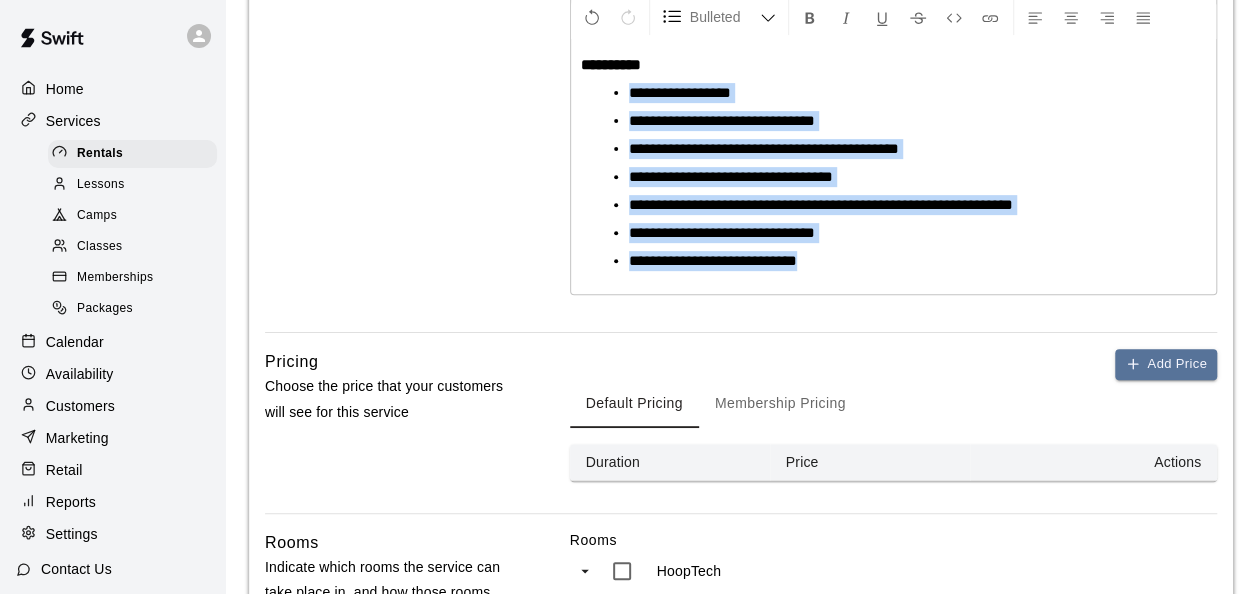 drag, startPoint x: 855, startPoint y: 260, endPoint x: 628, endPoint y: 88, distance: 284.80344 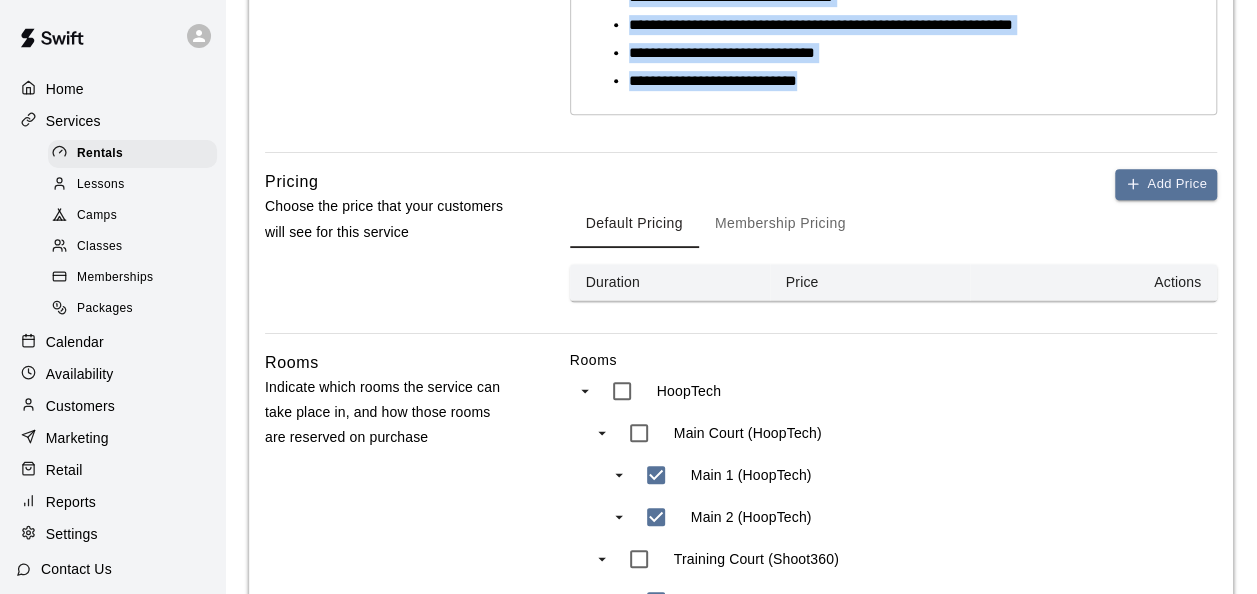 scroll, scrollTop: 500, scrollLeft: 0, axis: vertical 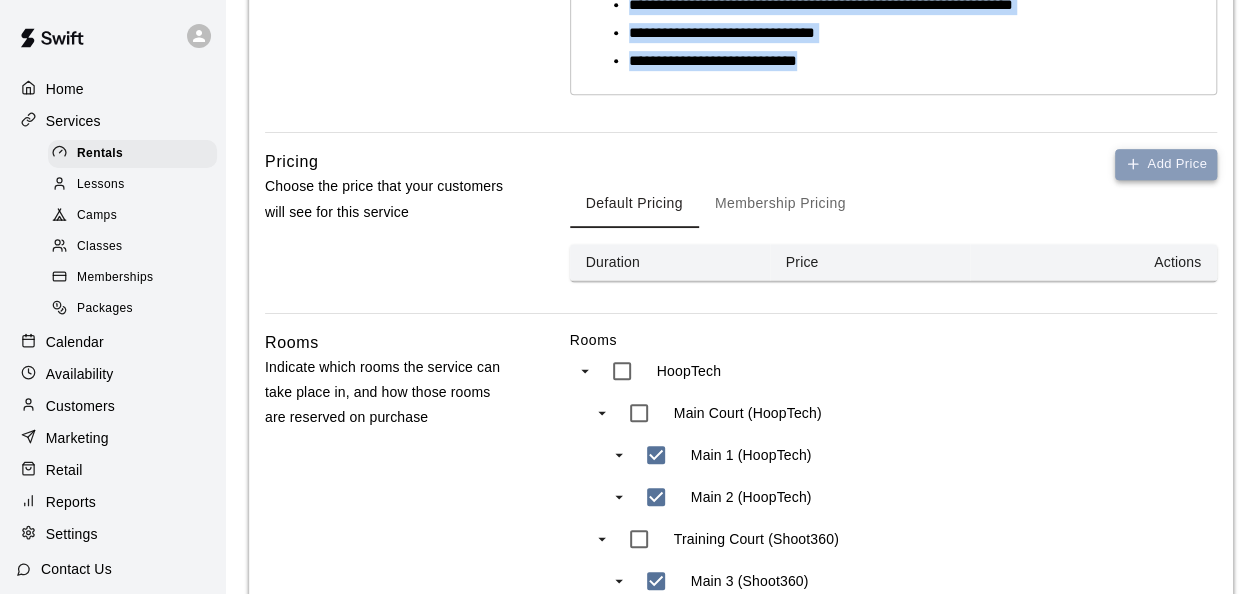 click on "Add Price" at bounding box center [1166, 164] 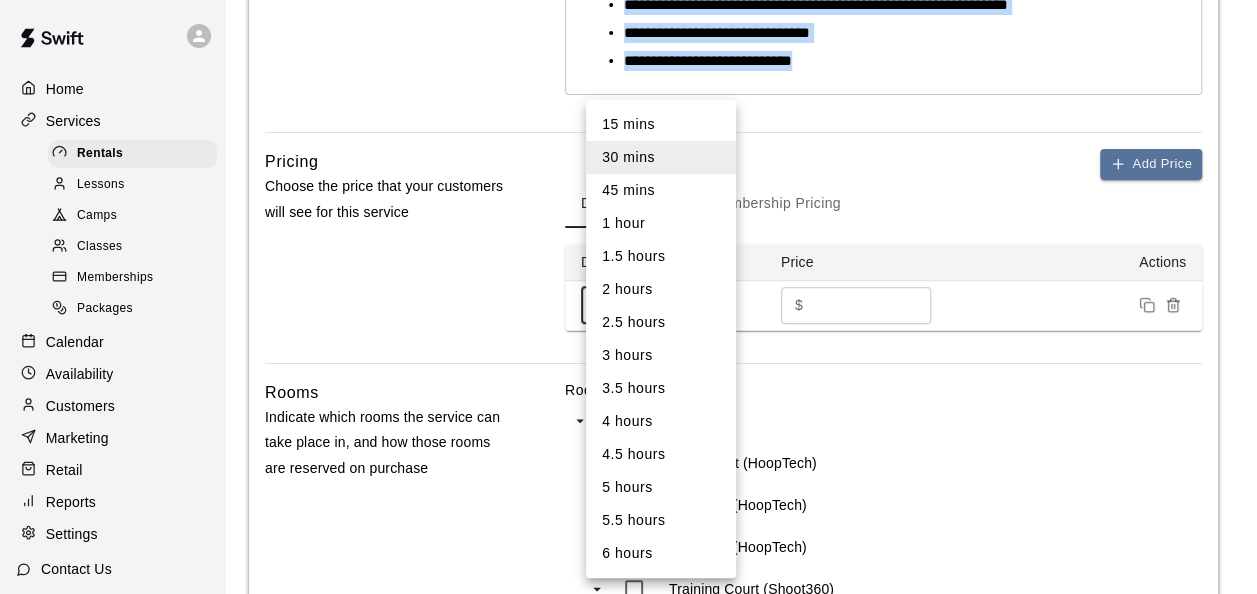 click on "**********" at bounding box center [628, 398] 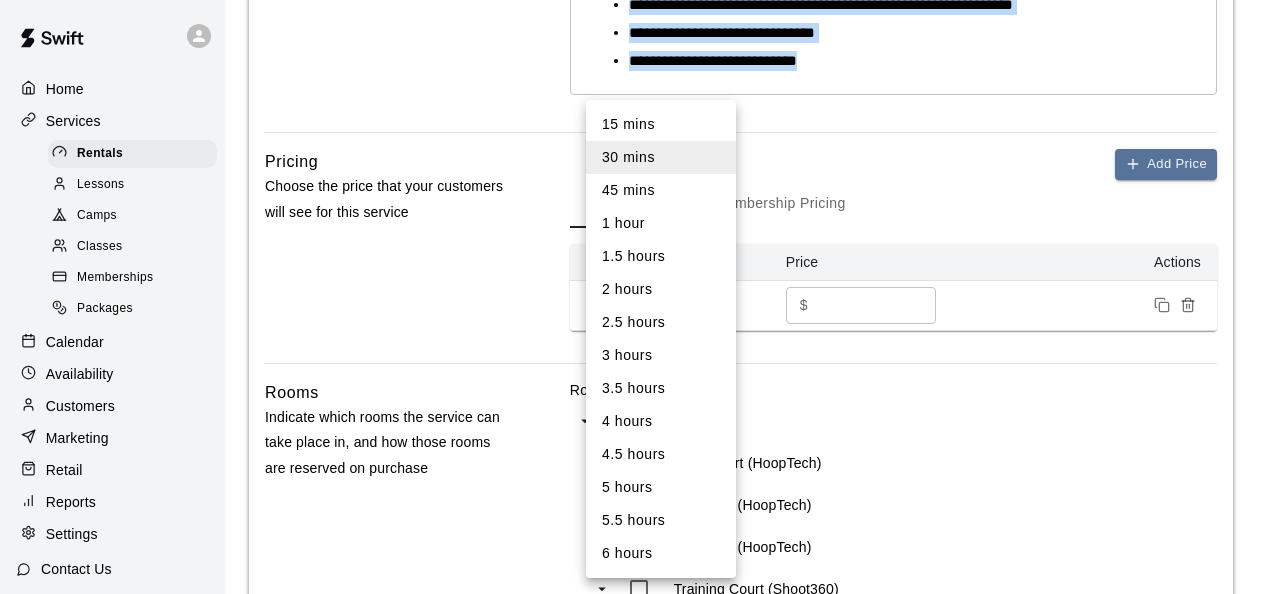 click on "1.5 hours" at bounding box center (661, 256) 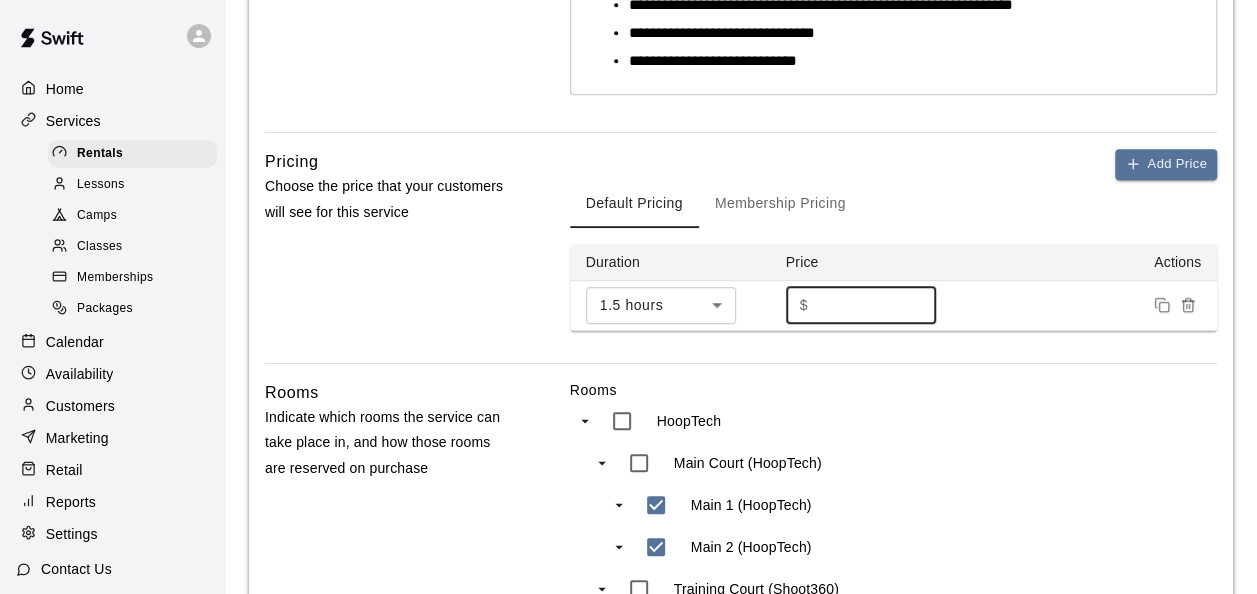 click on "*" at bounding box center [876, 305] 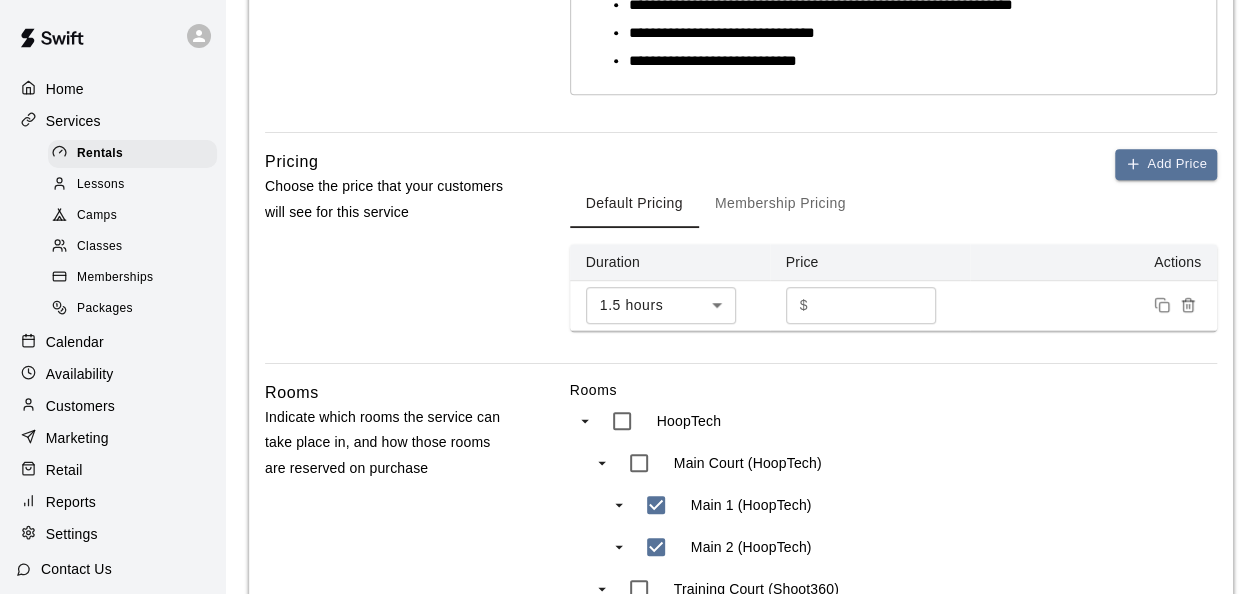 click on "Add Price Default Pricing Membership Pricing Duration Price Actions 1.5 hours ** ​ $ *** ​" at bounding box center (893, 256) 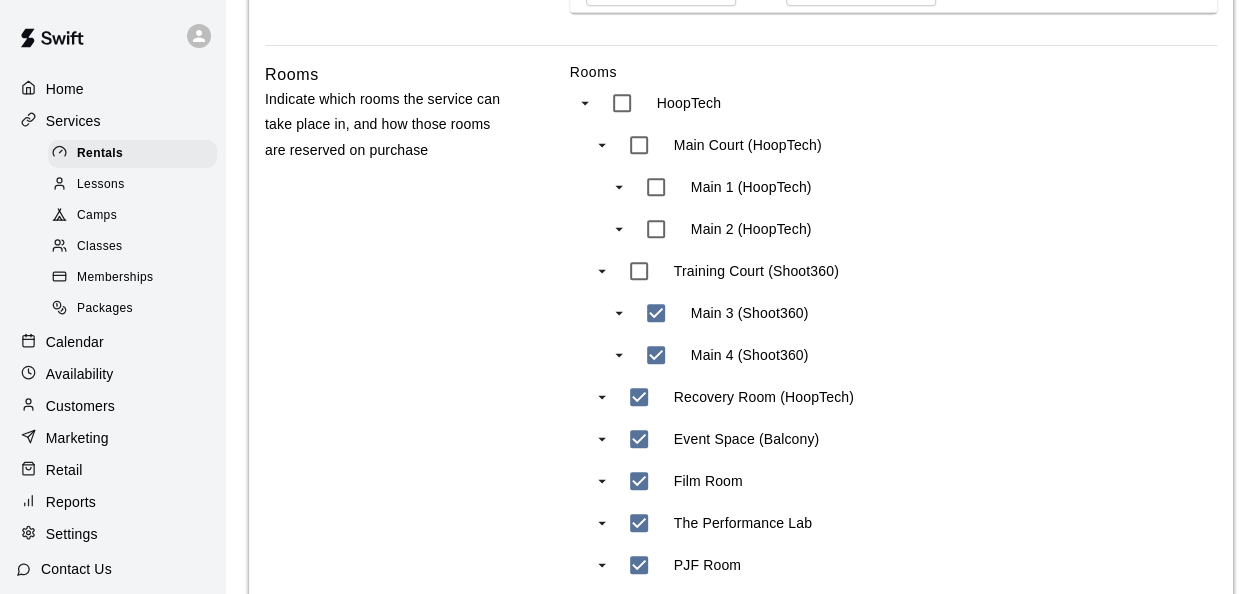scroll, scrollTop: 900, scrollLeft: 0, axis: vertical 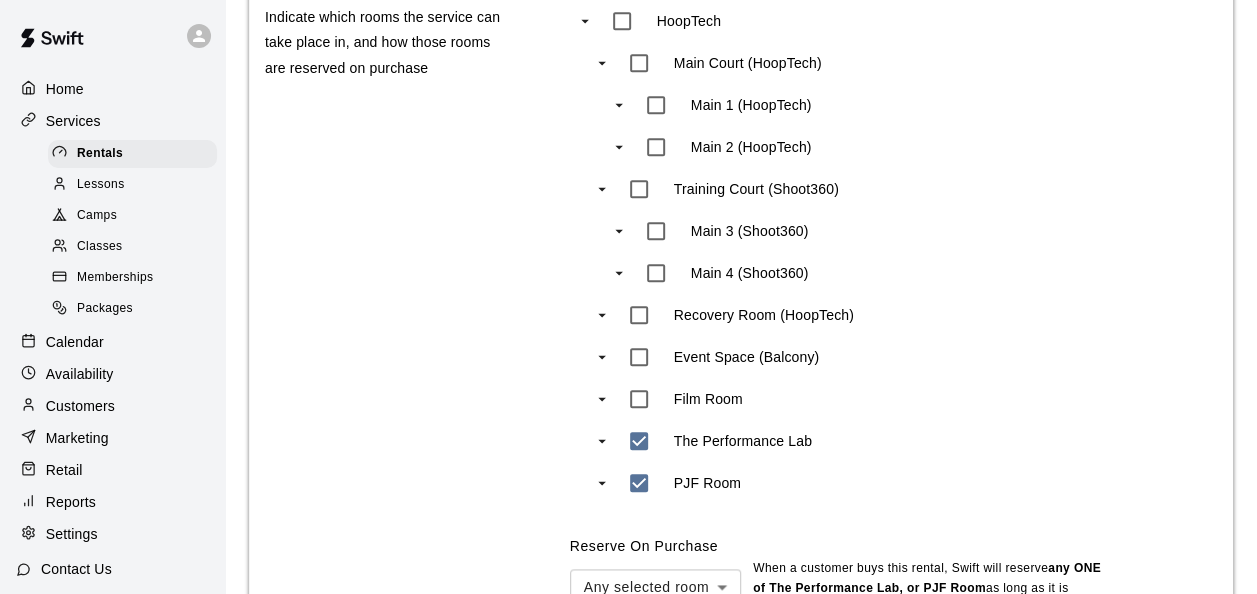 type on "***" 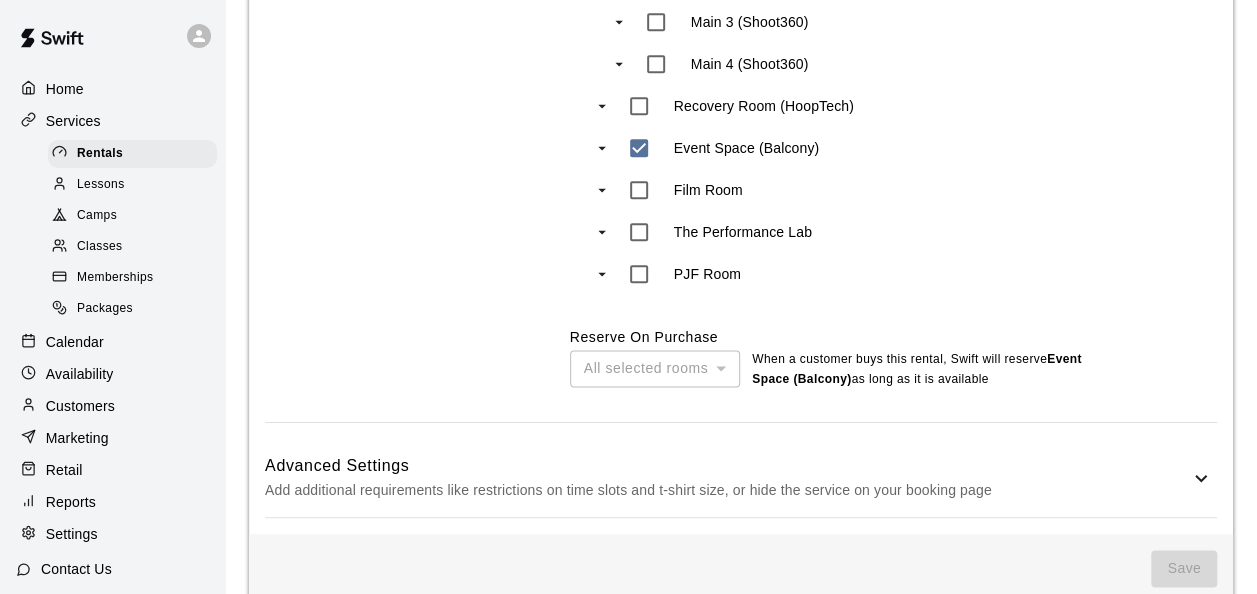 scroll, scrollTop: 1142, scrollLeft: 0, axis: vertical 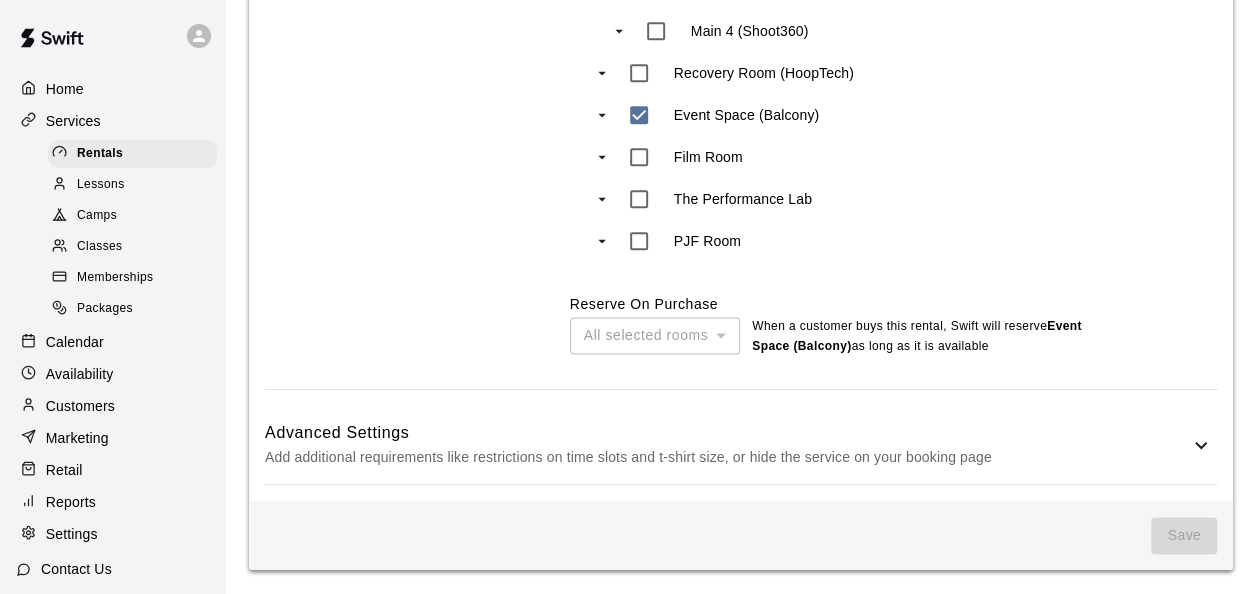 click on "All selected rooms" at bounding box center (655, 335) 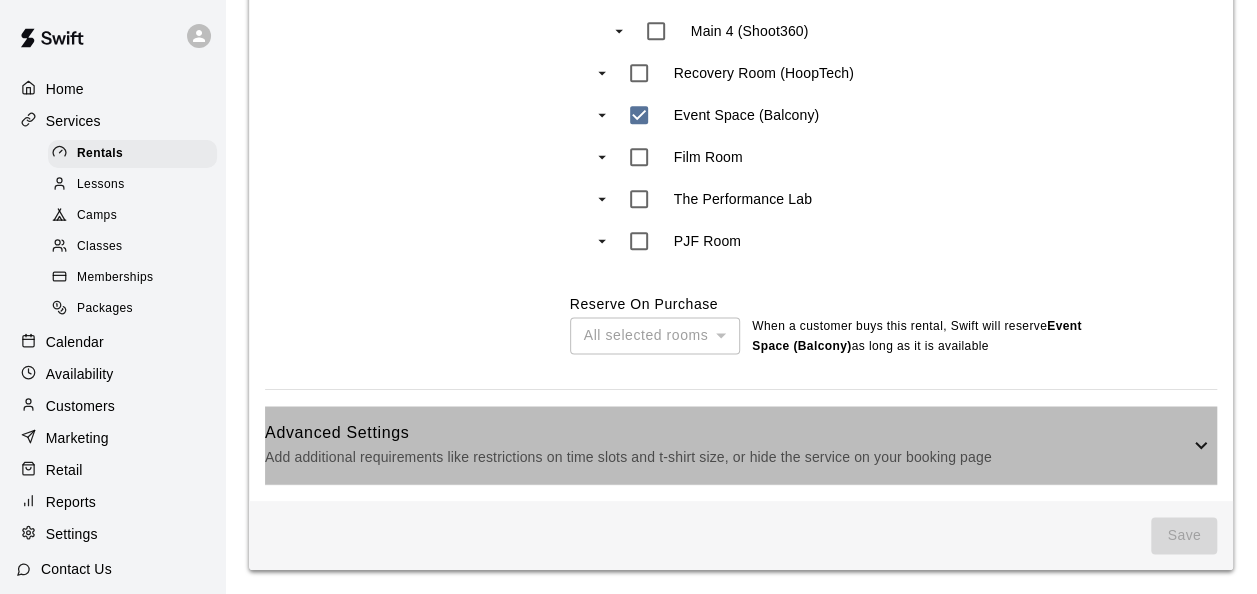 click on "Add additional requirements like restrictions on time slots and t-shirt size, or hide the service on your booking page" at bounding box center (727, 457) 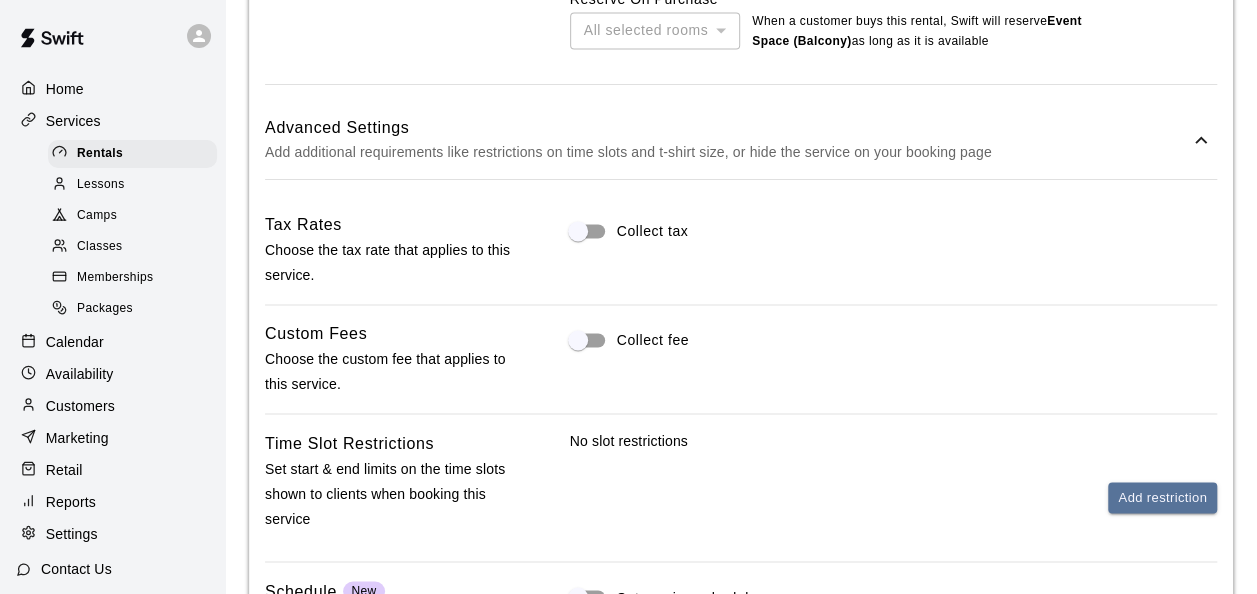scroll, scrollTop: 1542, scrollLeft: 0, axis: vertical 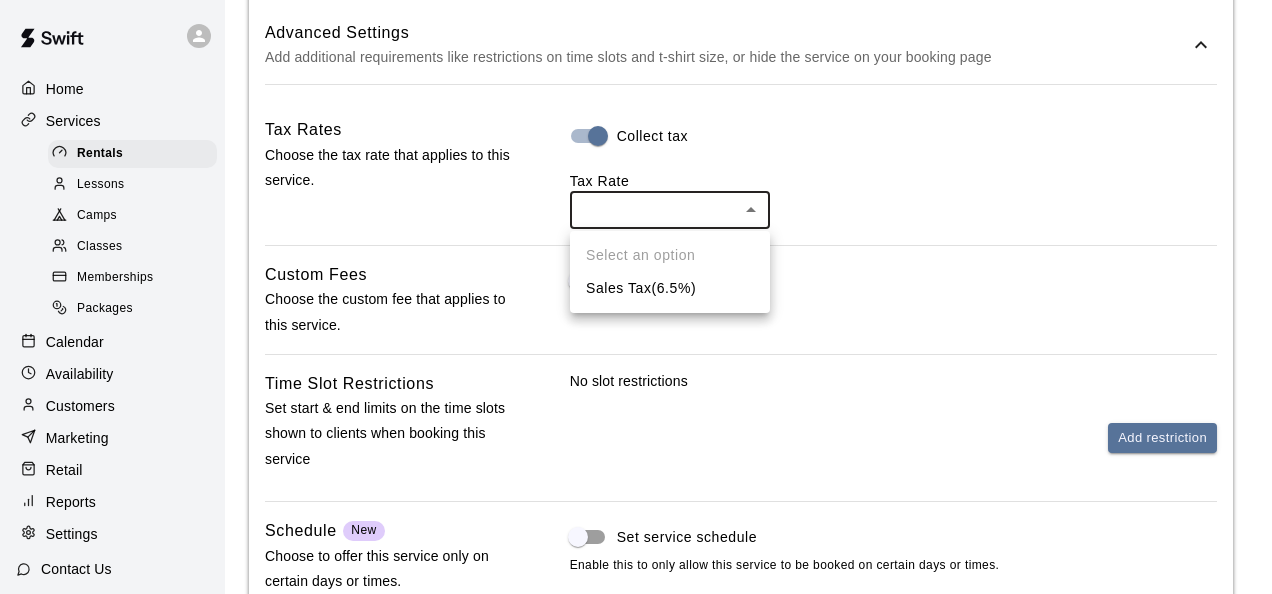 click on "**********" at bounding box center (636, -248) 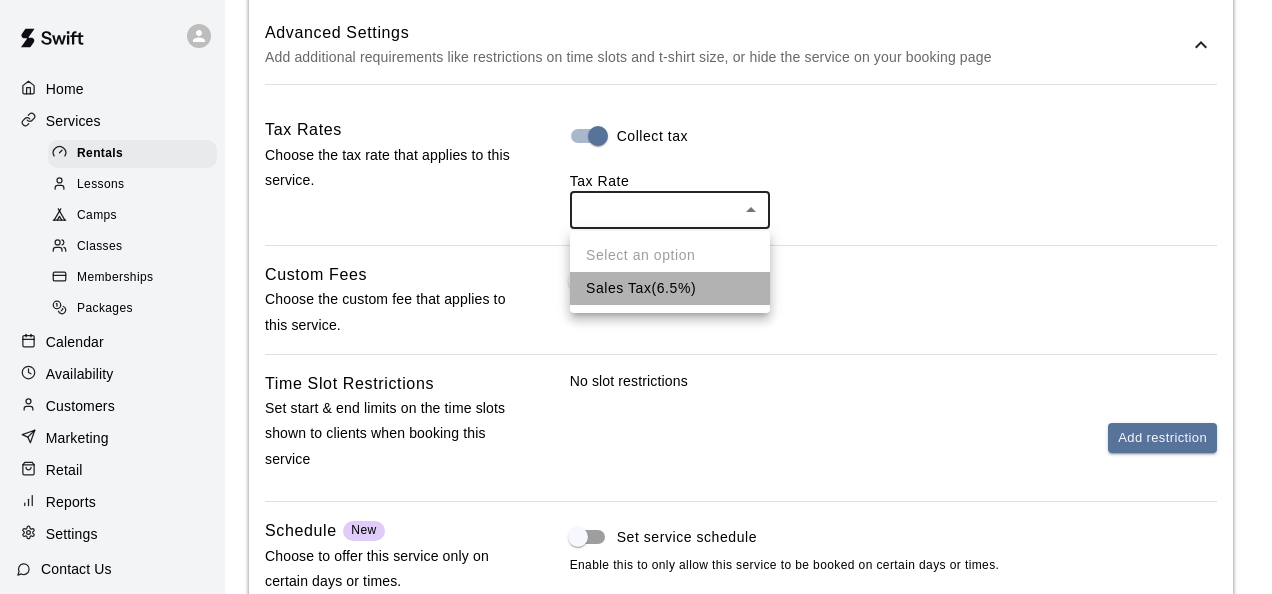 click on "Sales Tax  ( 6.5 %)" at bounding box center (670, 288) 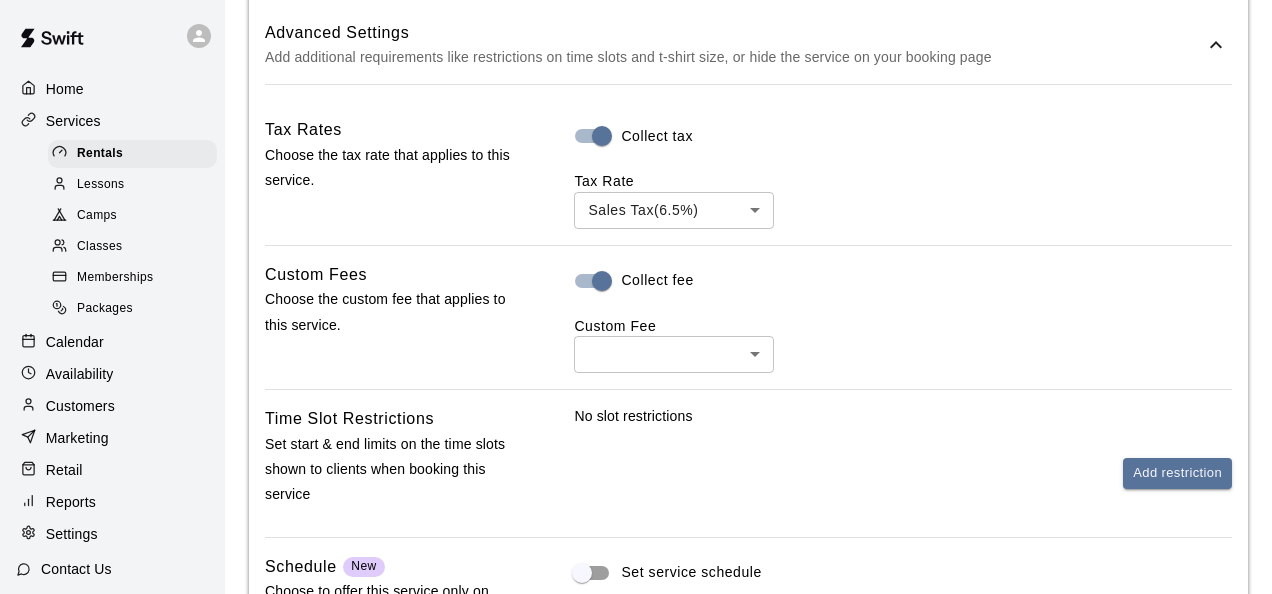 click on "**********" at bounding box center [636, -230] 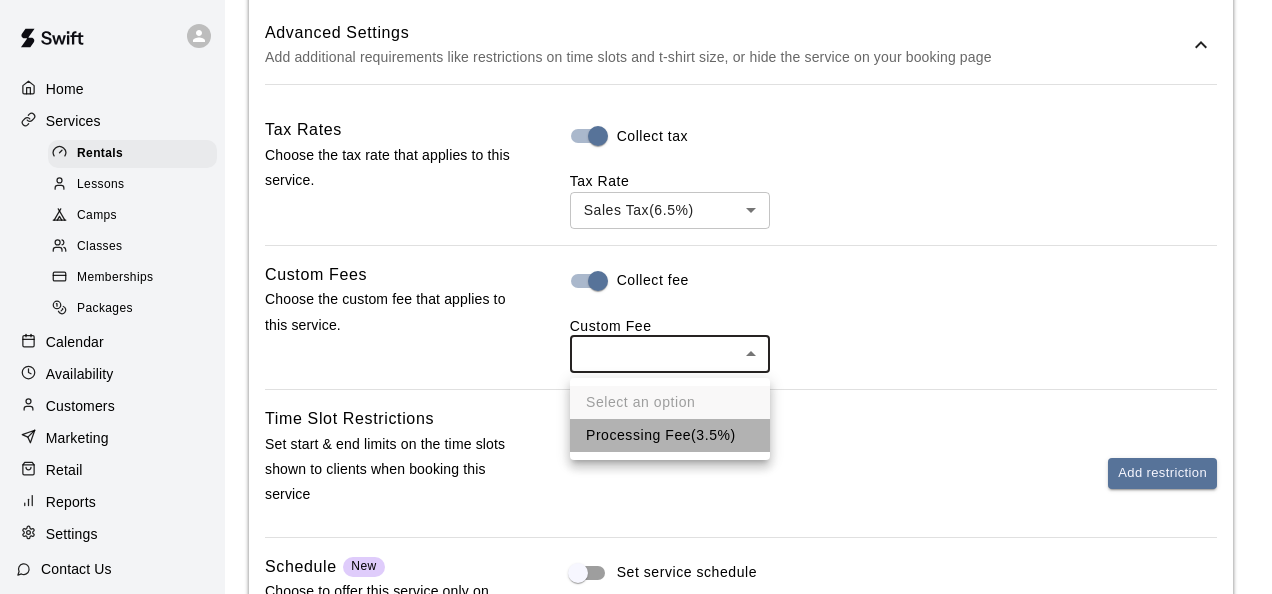 click on "Processing Fee  ( 3.5% )" at bounding box center [670, 435] 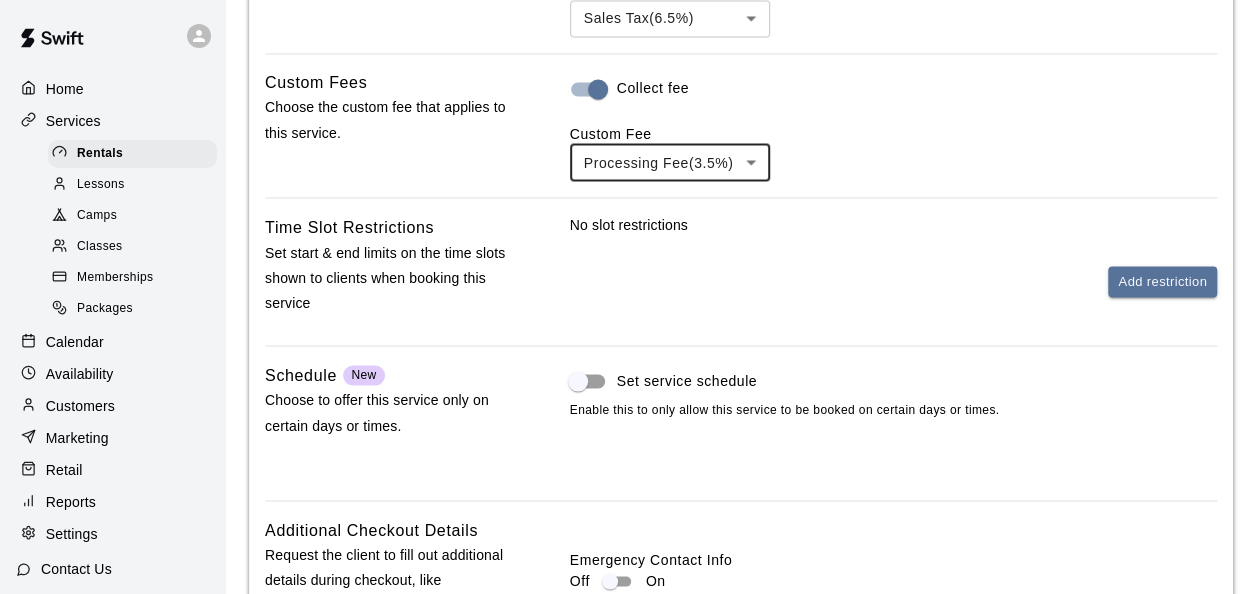scroll, scrollTop: 1742, scrollLeft: 0, axis: vertical 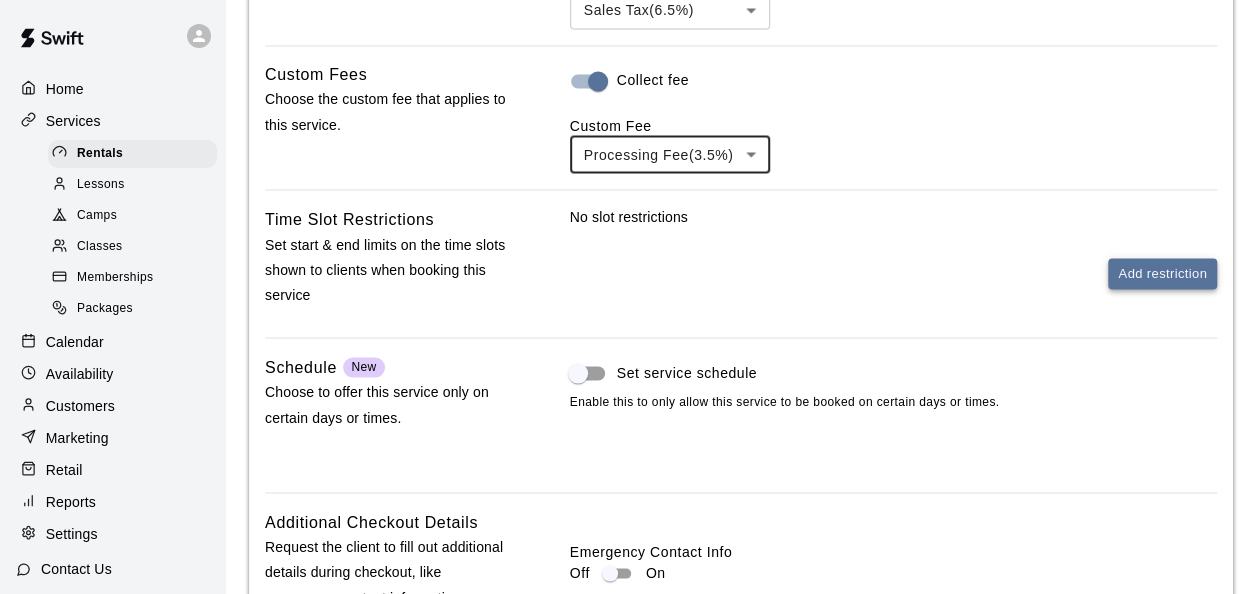 click on "Add restriction" at bounding box center [1162, 273] 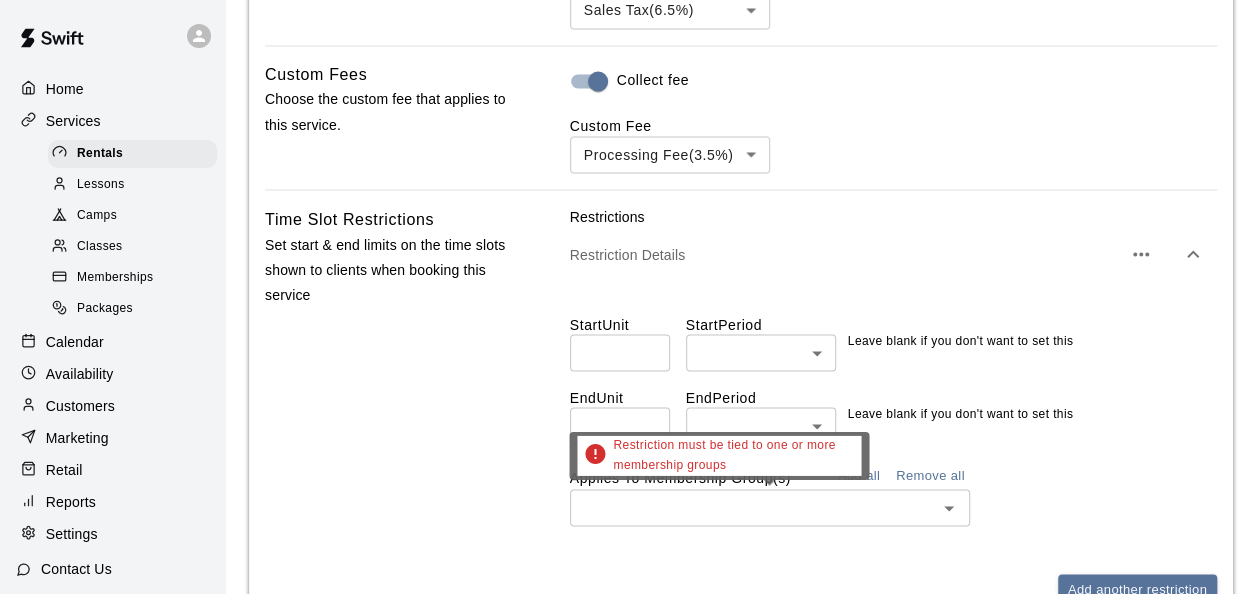 click at bounding box center (753, 507) 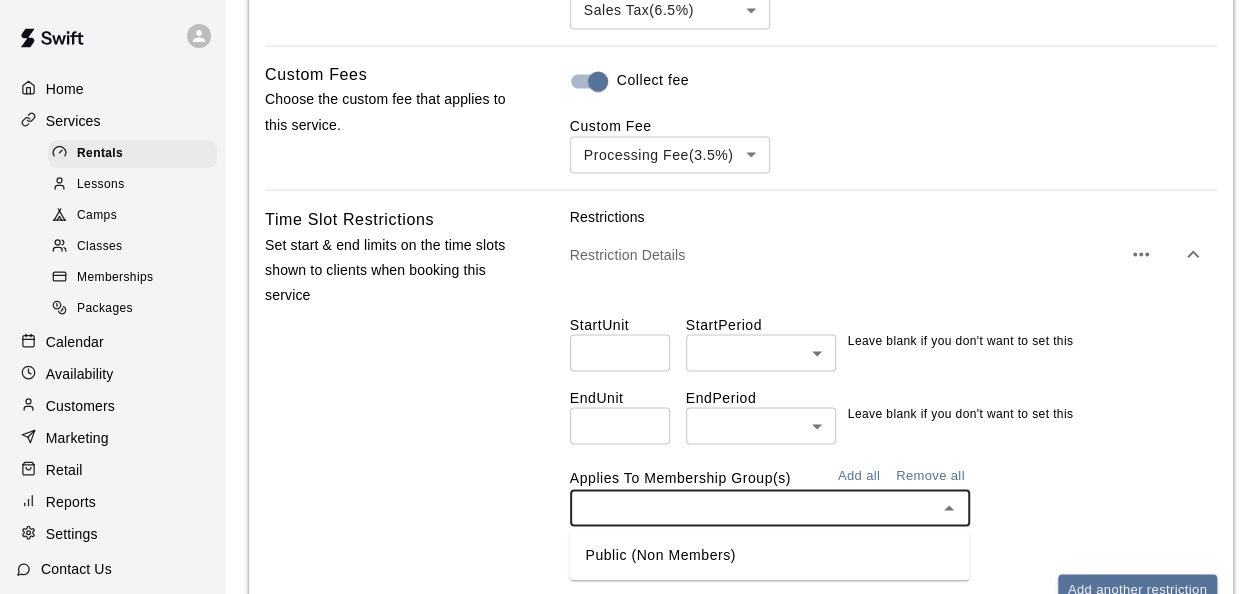 click on "Public (Non Members)" at bounding box center [769, 555] 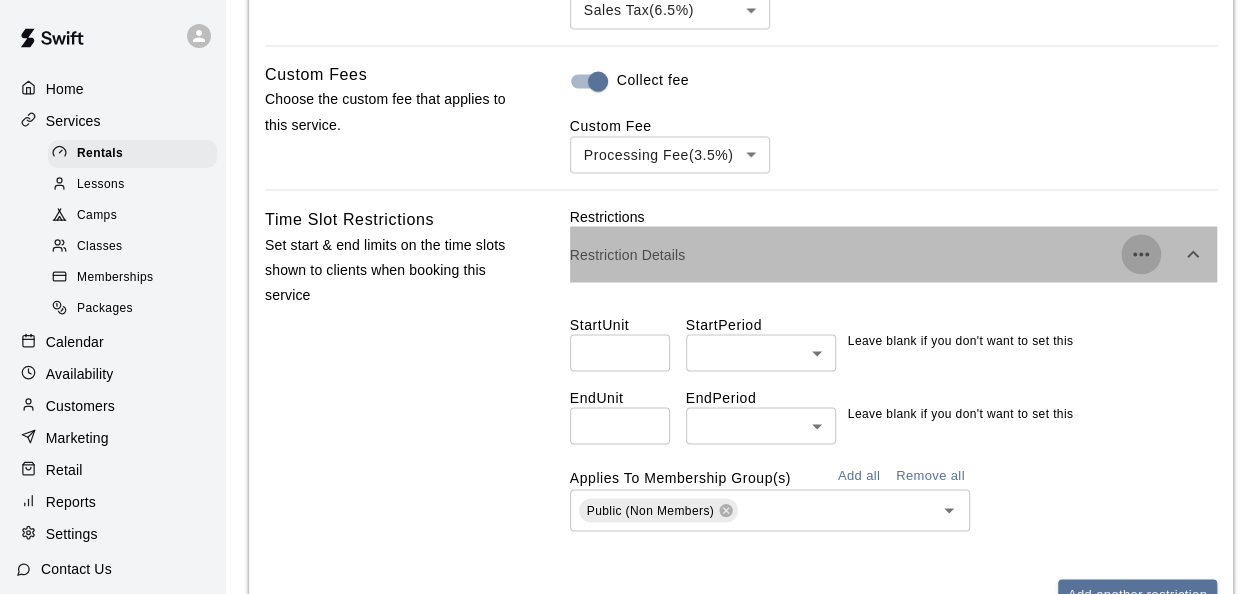 click at bounding box center (1141, 254) 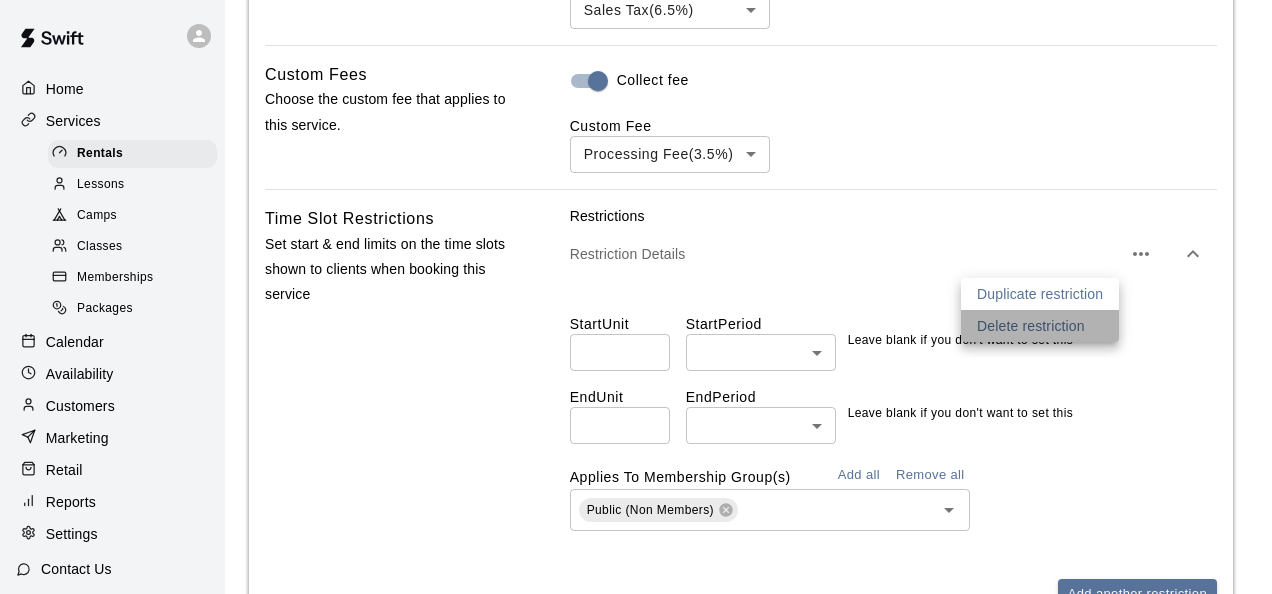 click on "Delete restriction" at bounding box center [1040, 326] 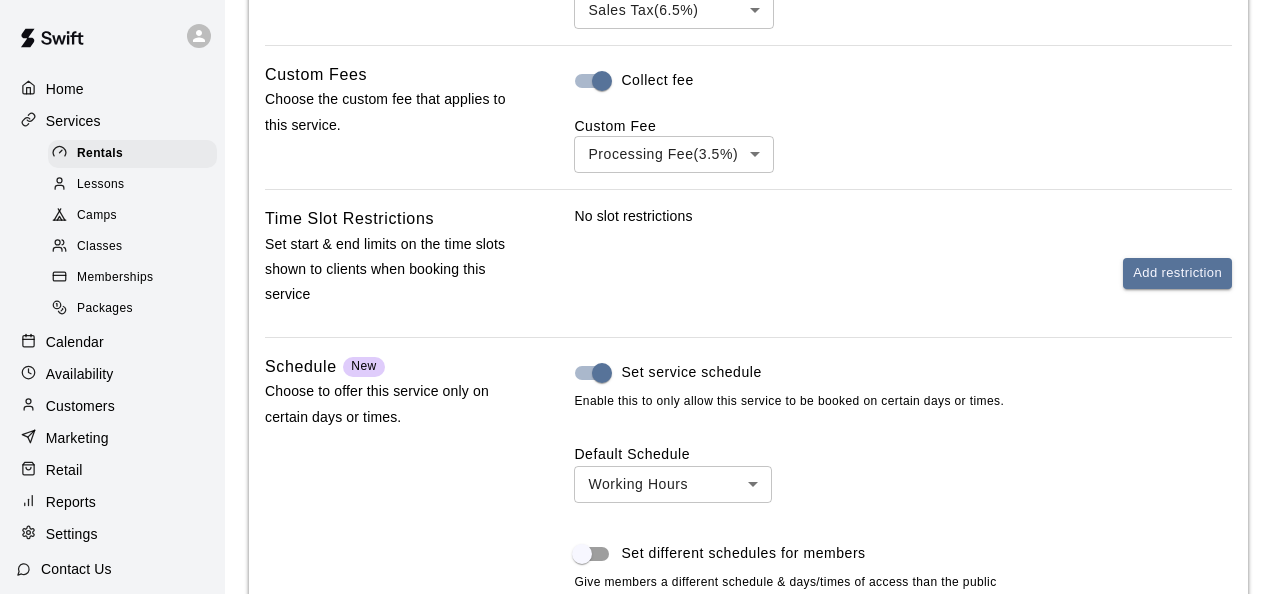 click on "**********" at bounding box center [636, -356] 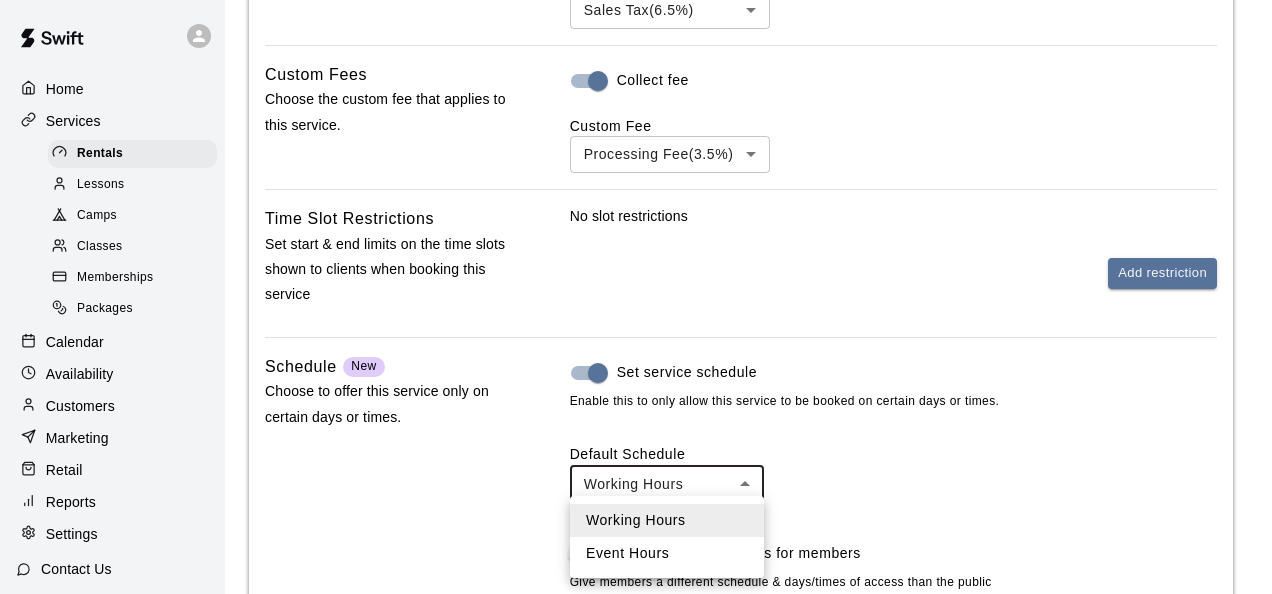 click on "Event Hours" at bounding box center (667, 553) 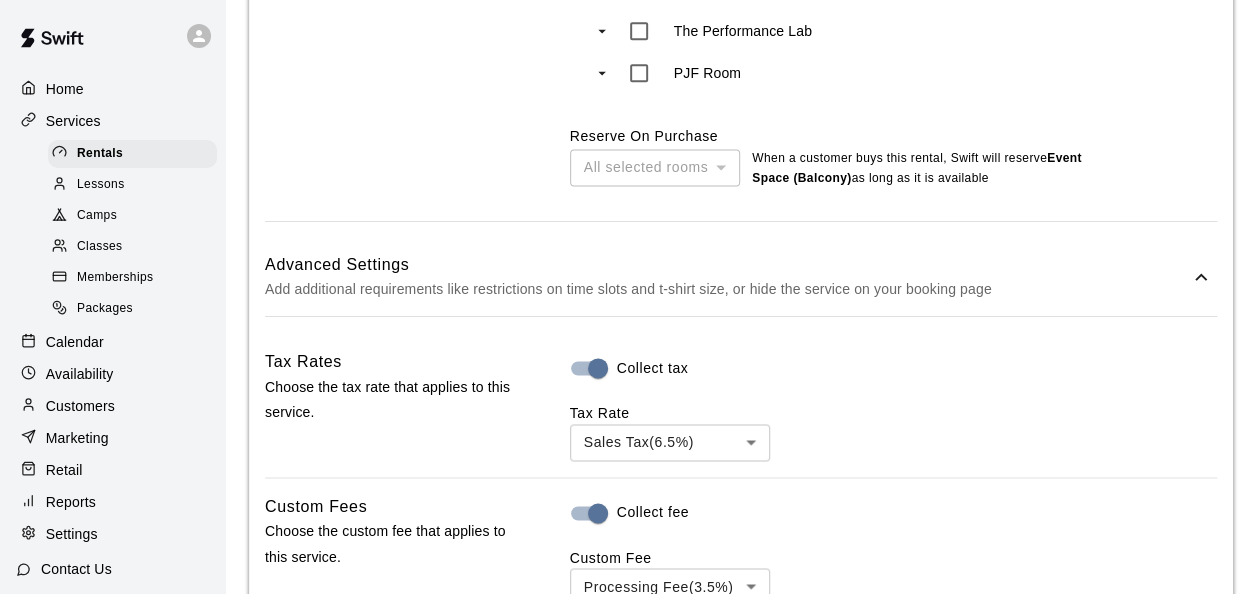 scroll, scrollTop: 1185, scrollLeft: 0, axis: vertical 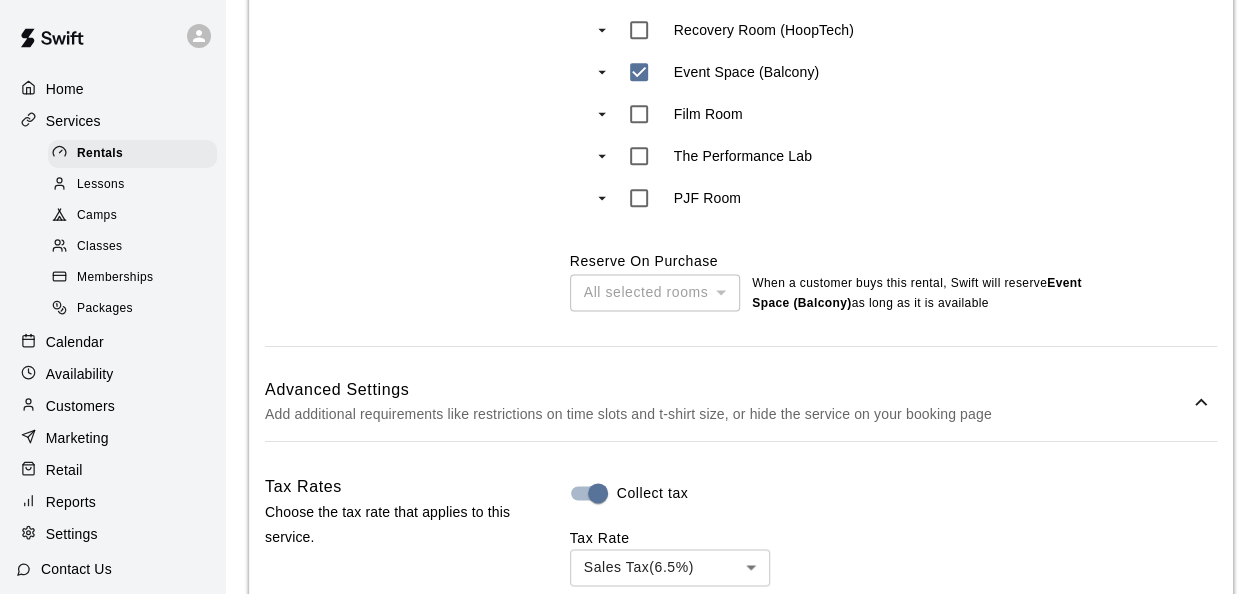 click on "All selected rooms" at bounding box center (655, 292) 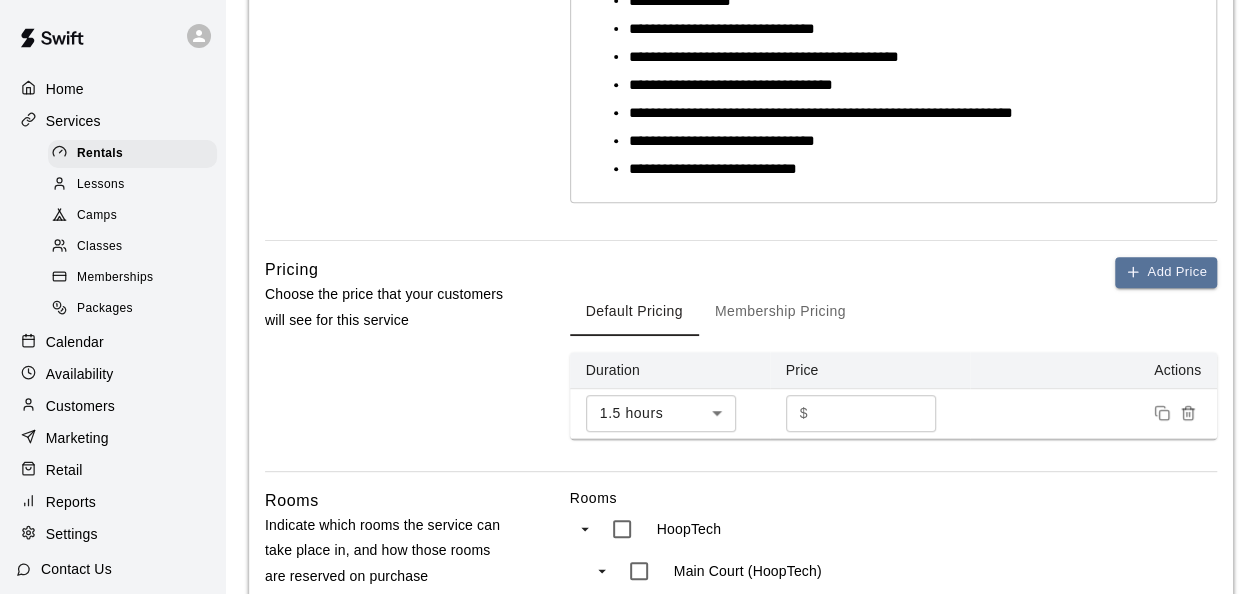 scroll, scrollTop: 385, scrollLeft: 0, axis: vertical 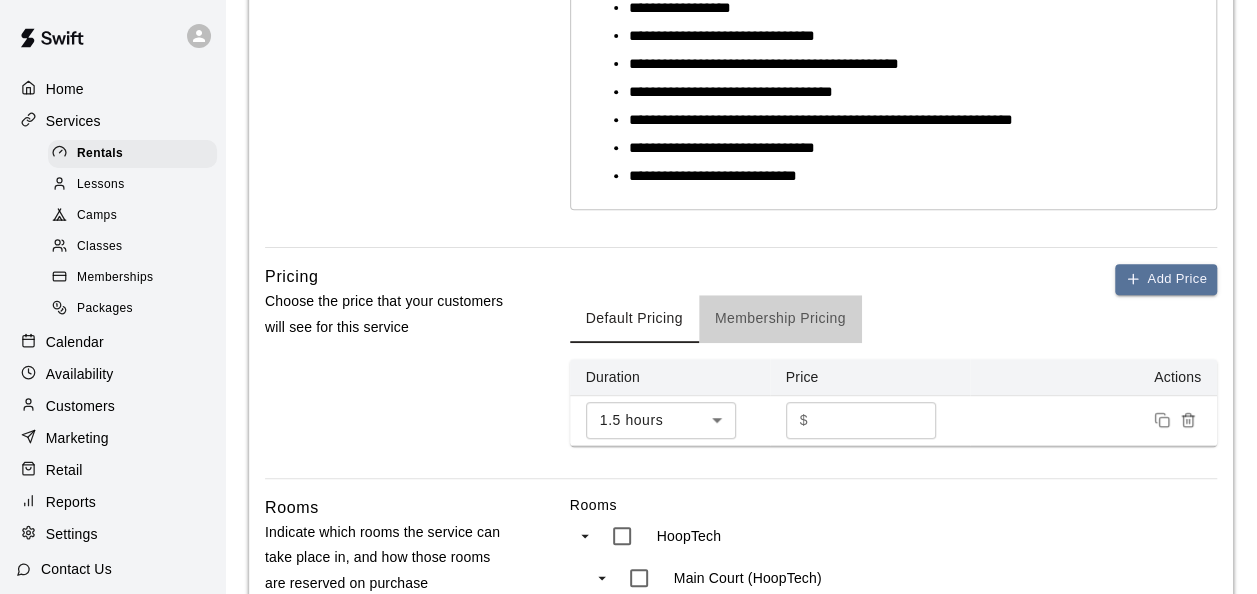 click on "Membership Pricing" at bounding box center (780, 319) 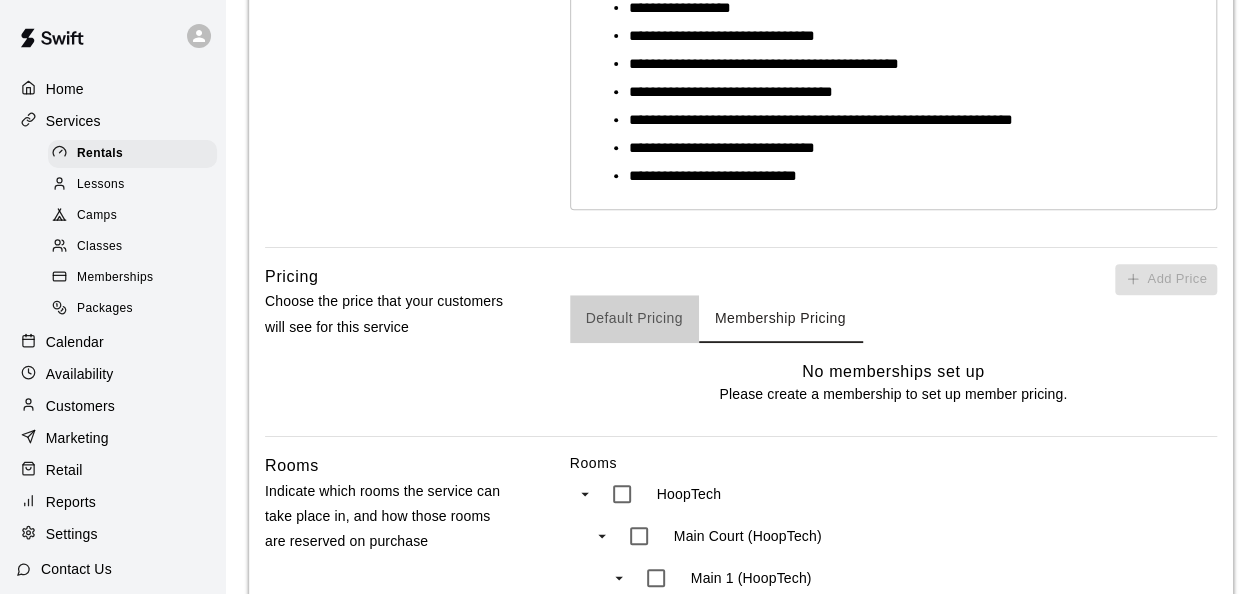 click on "Default Pricing" at bounding box center [634, 319] 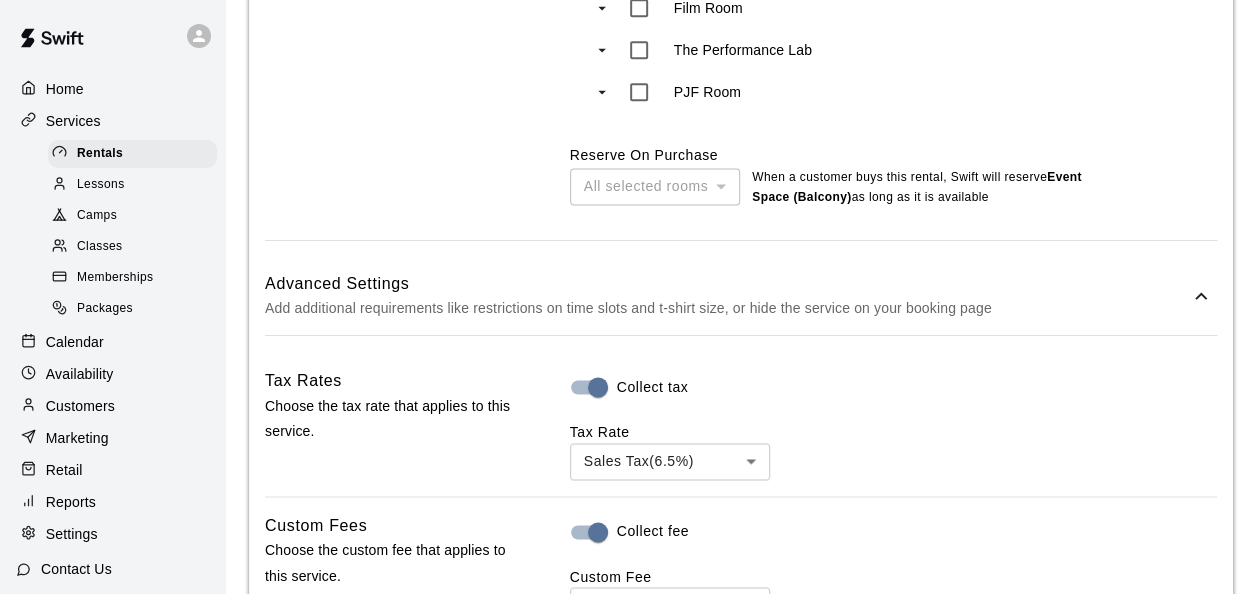 scroll, scrollTop: 1185, scrollLeft: 0, axis: vertical 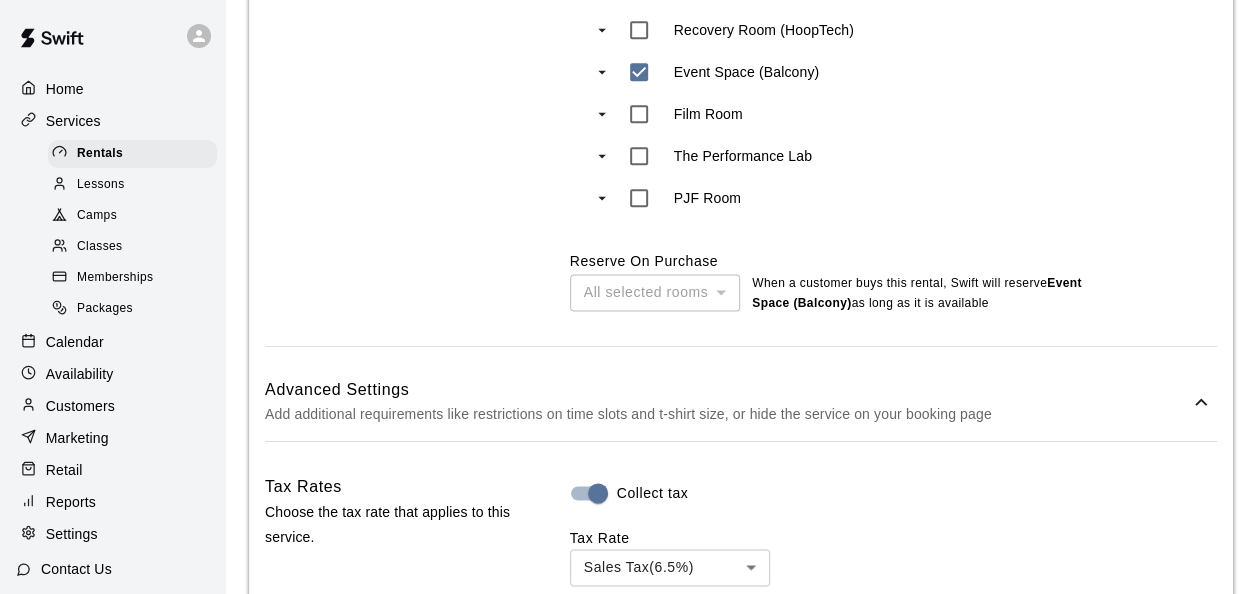 click on "All selected rooms" at bounding box center (655, 292) 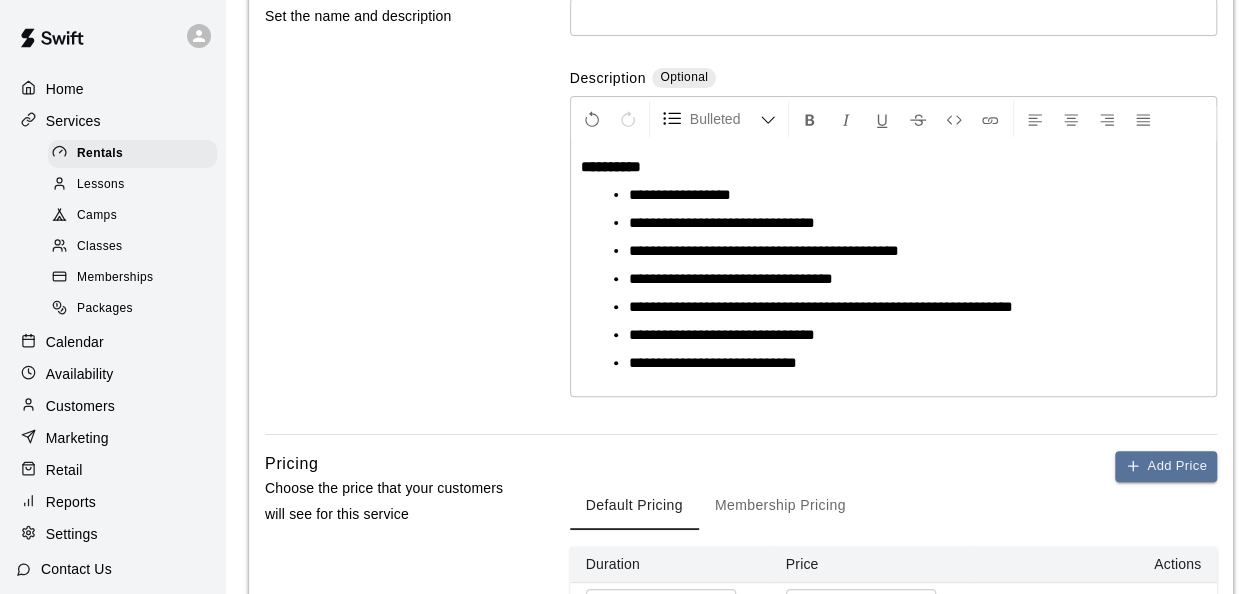 scroll, scrollTop: 0, scrollLeft: 0, axis: both 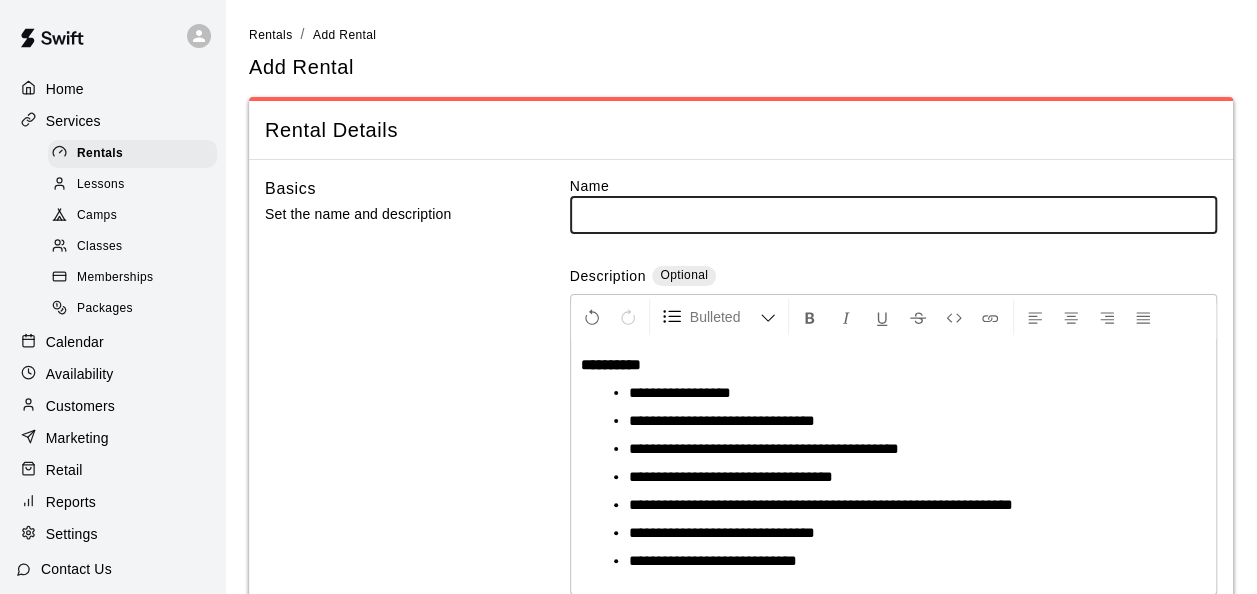 click at bounding box center (893, 214) 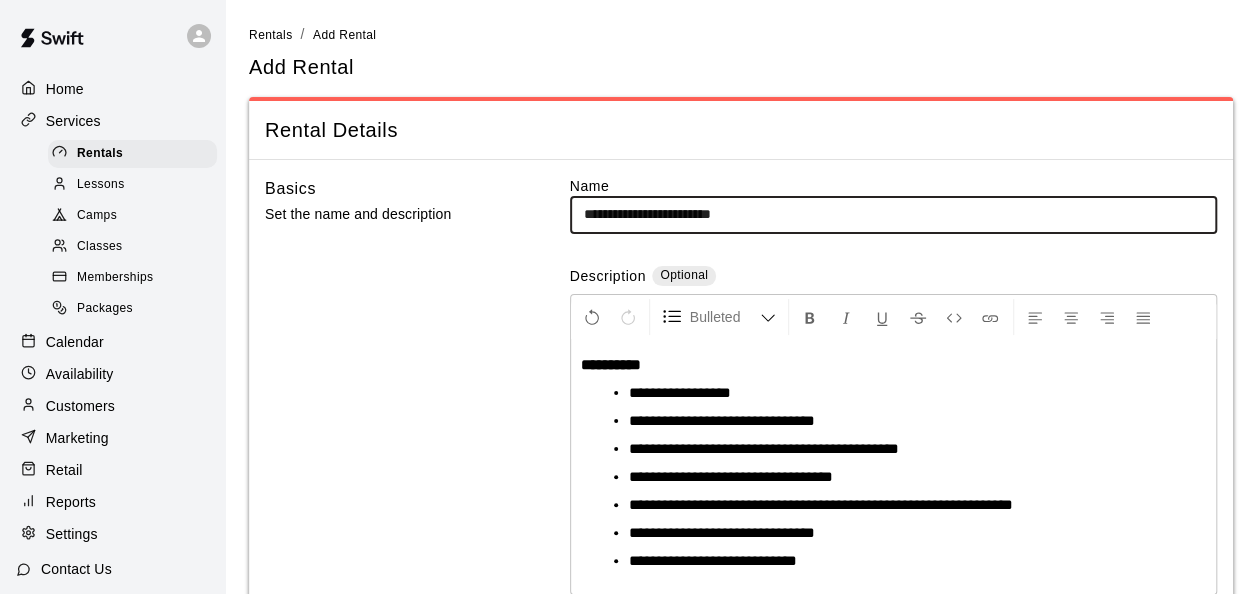 type on "**********" 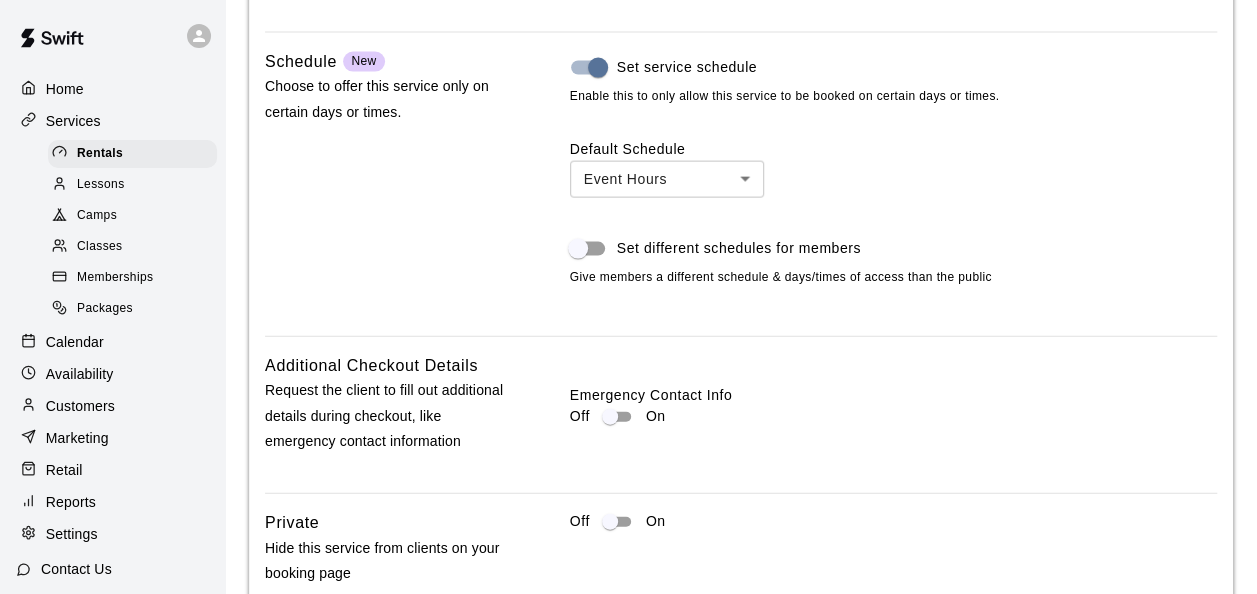scroll, scrollTop: 2185, scrollLeft: 0, axis: vertical 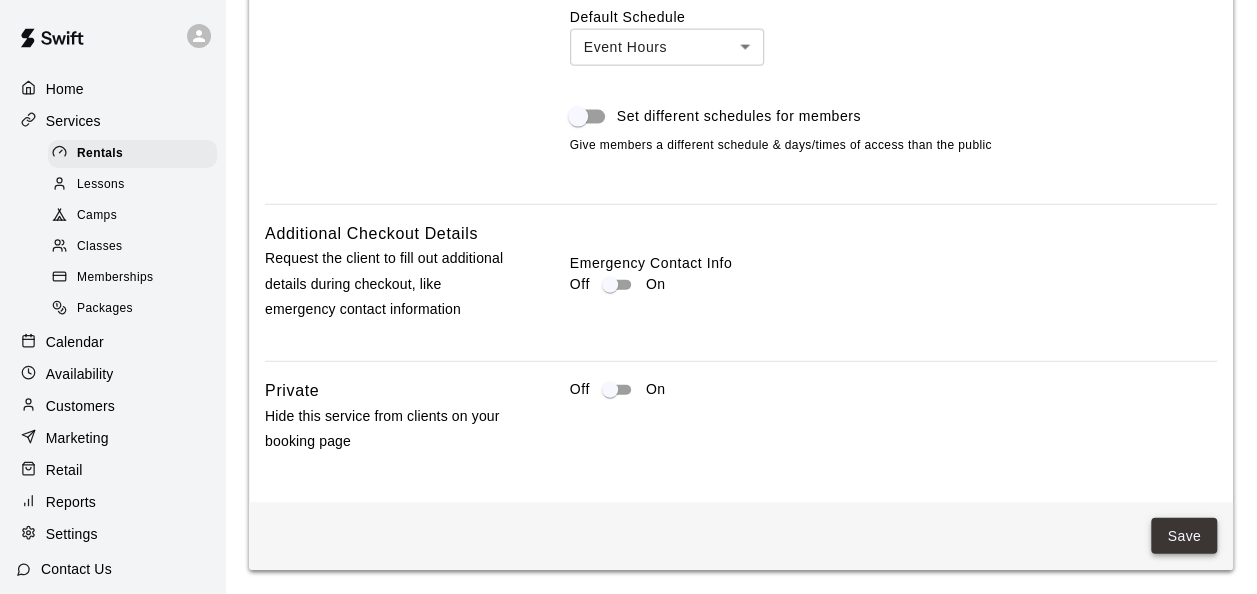 click on "Save" at bounding box center (1184, 536) 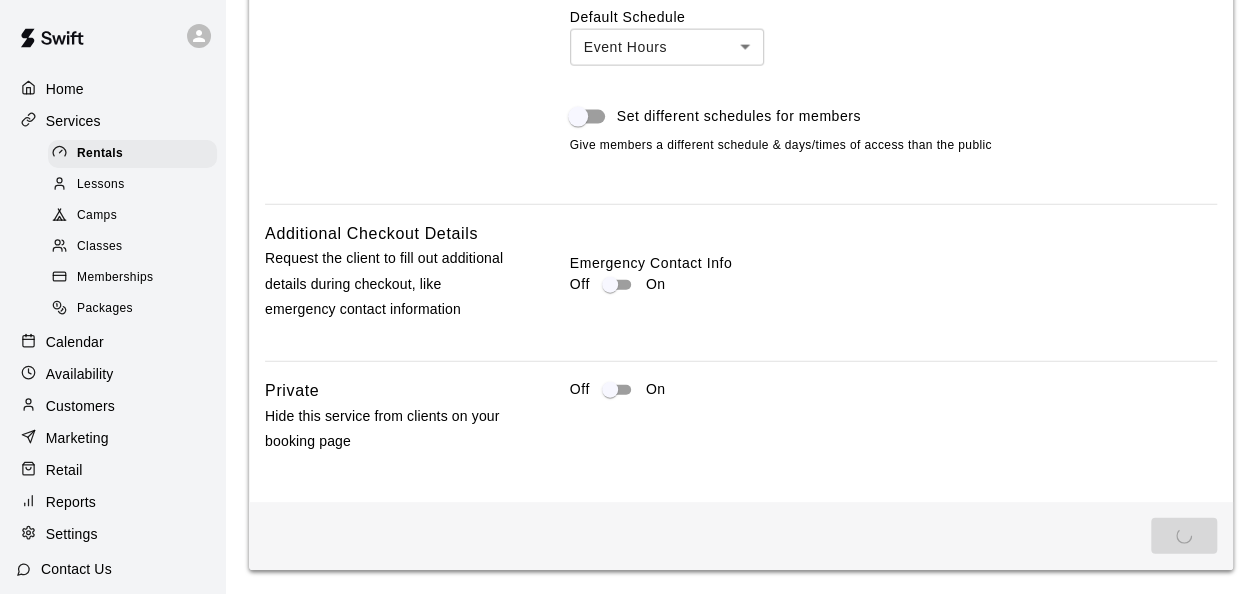 scroll, scrollTop: 0, scrollLeft: 0, axis: both 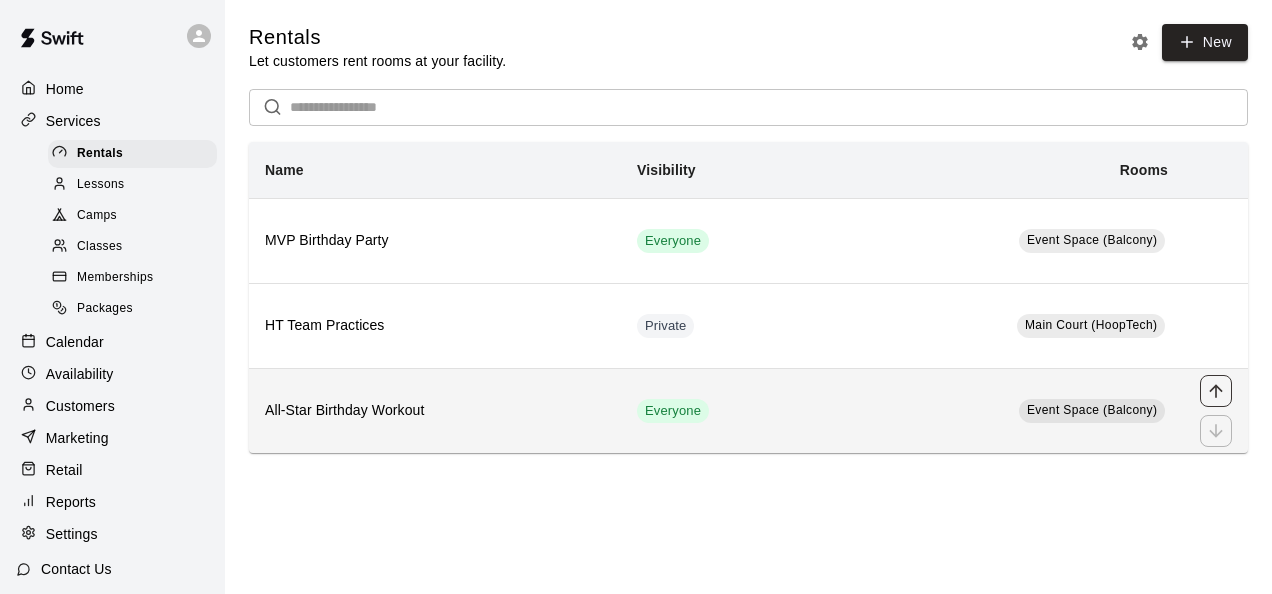 click 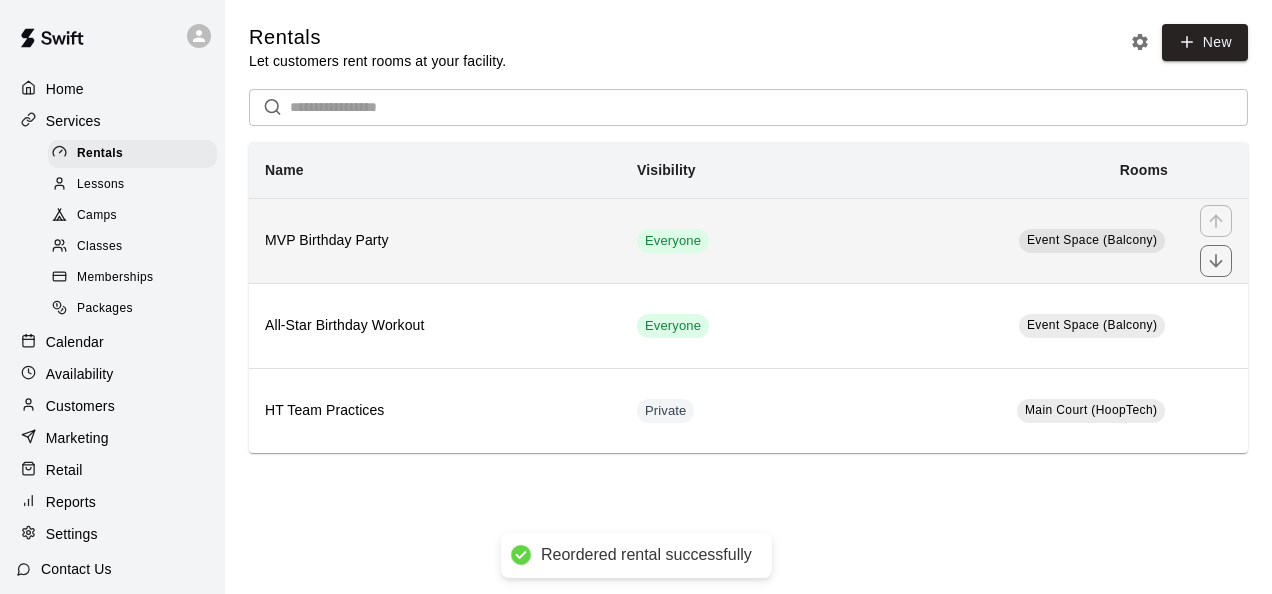 click on "MVP Birthday Party" at bounding box center [435, 241] 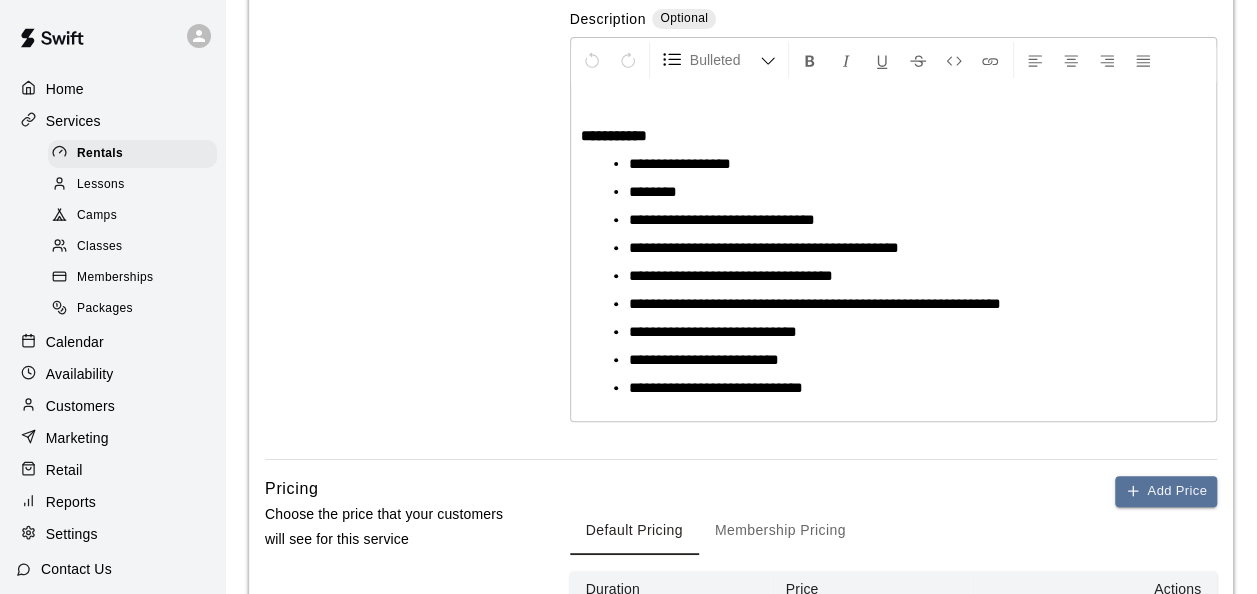 scroll, scrollTop: 265, scrollLeft: 0, axis: vertical 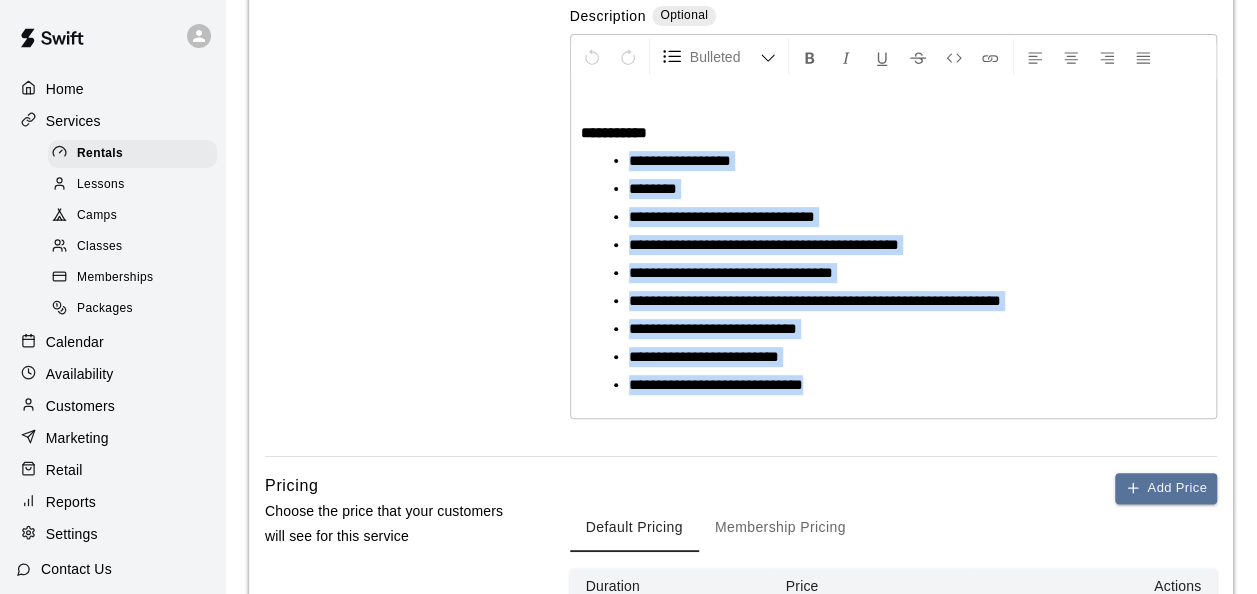 drag, startPoint x: 854, startPoint y: 386, endPoint x: 631, endPoint y: 164, distance: 314.6633 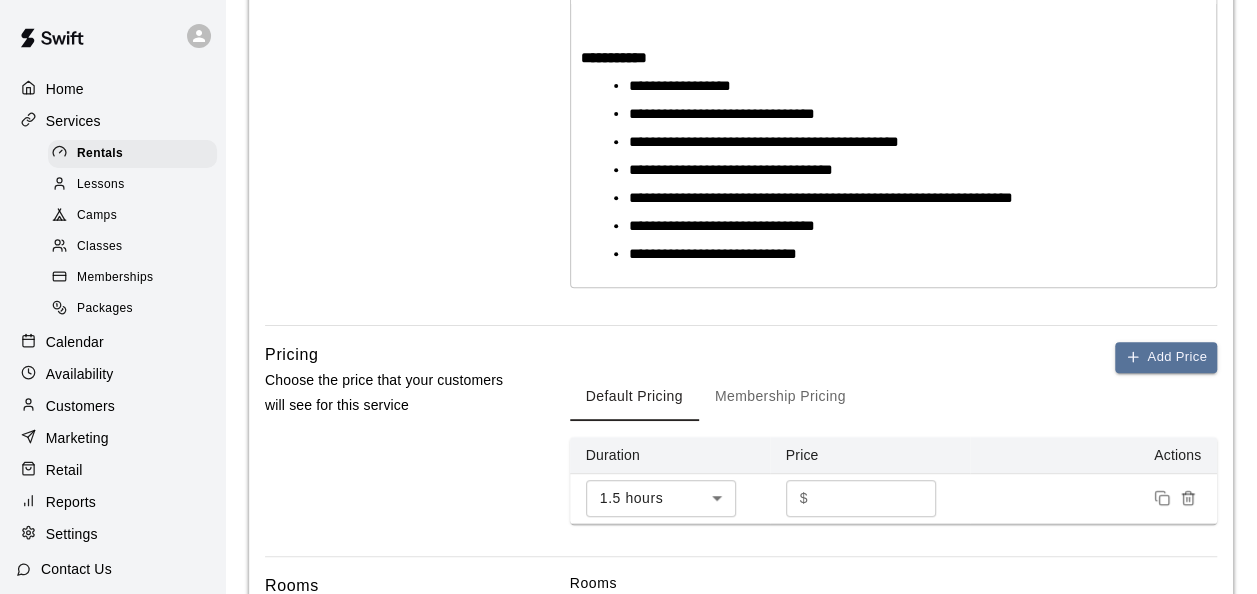 scroll, scrollTop: 365, scrollLeft: 0, axis: vertical 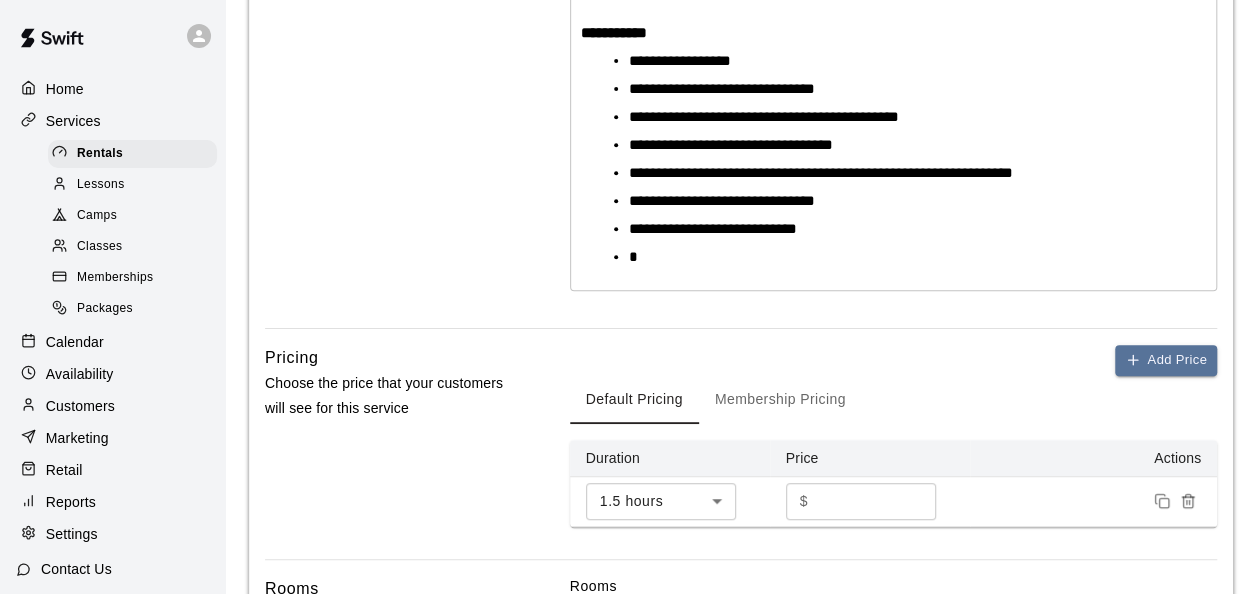 type 